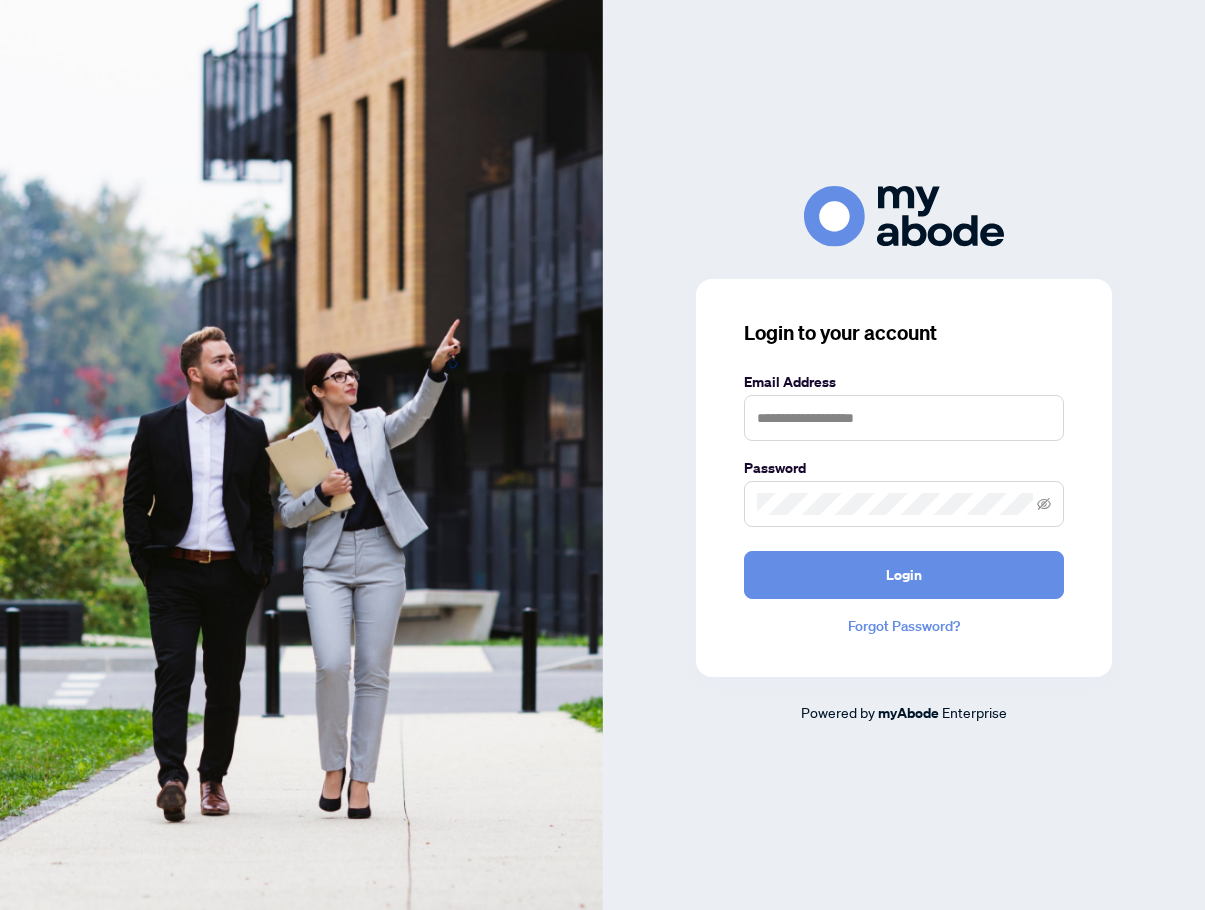 scroll, scrollTop: 0, scrollLeft: 0, axis: both 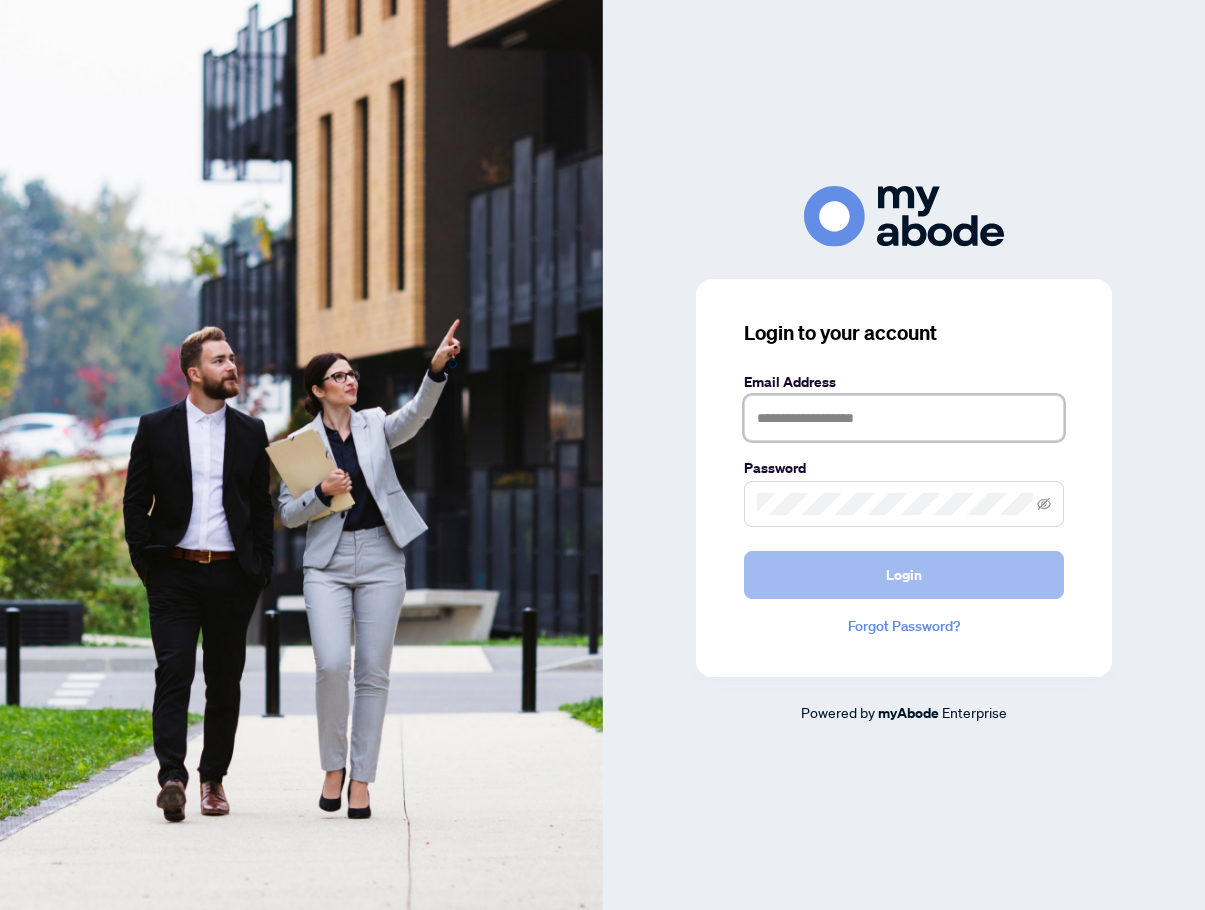 type on "**********" 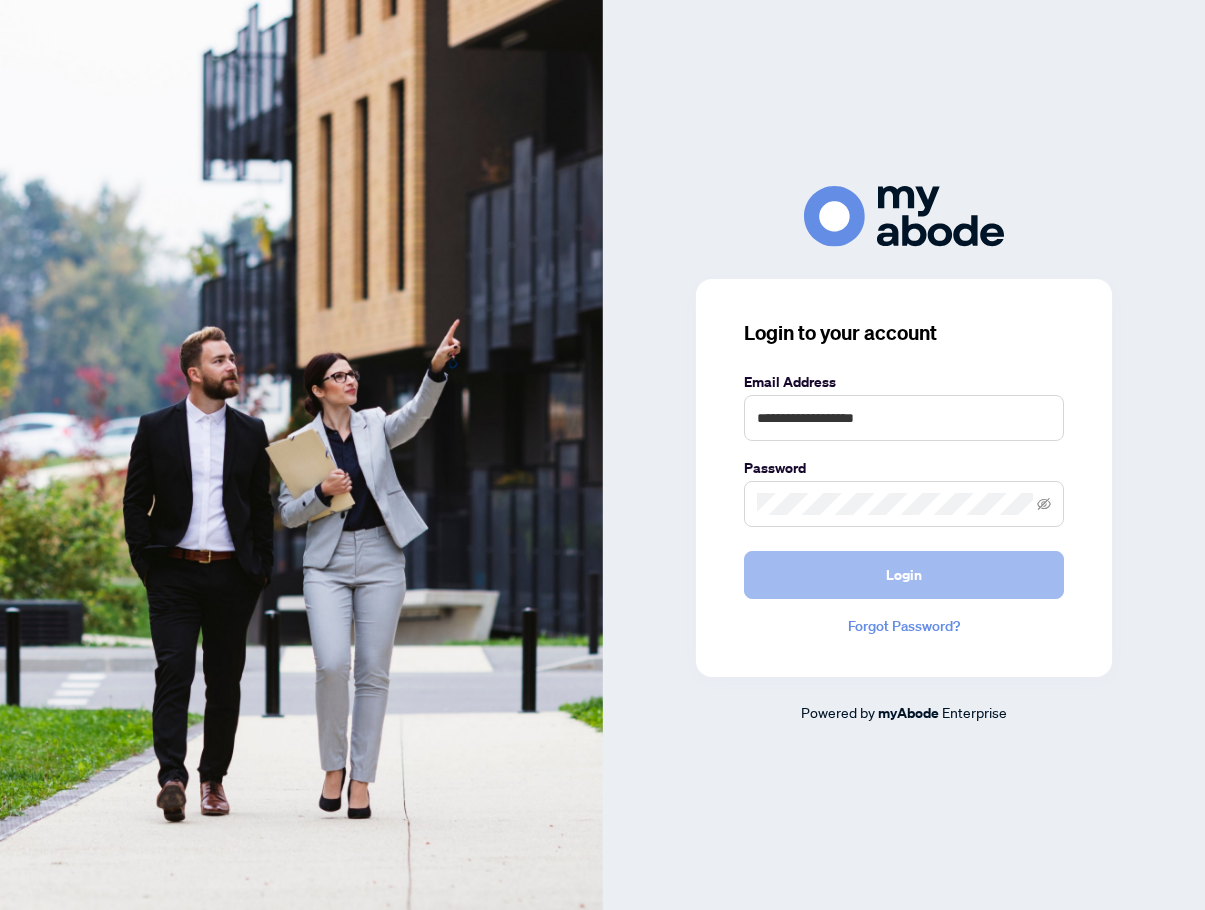 click on "Login" at bounding box center (904, 575) 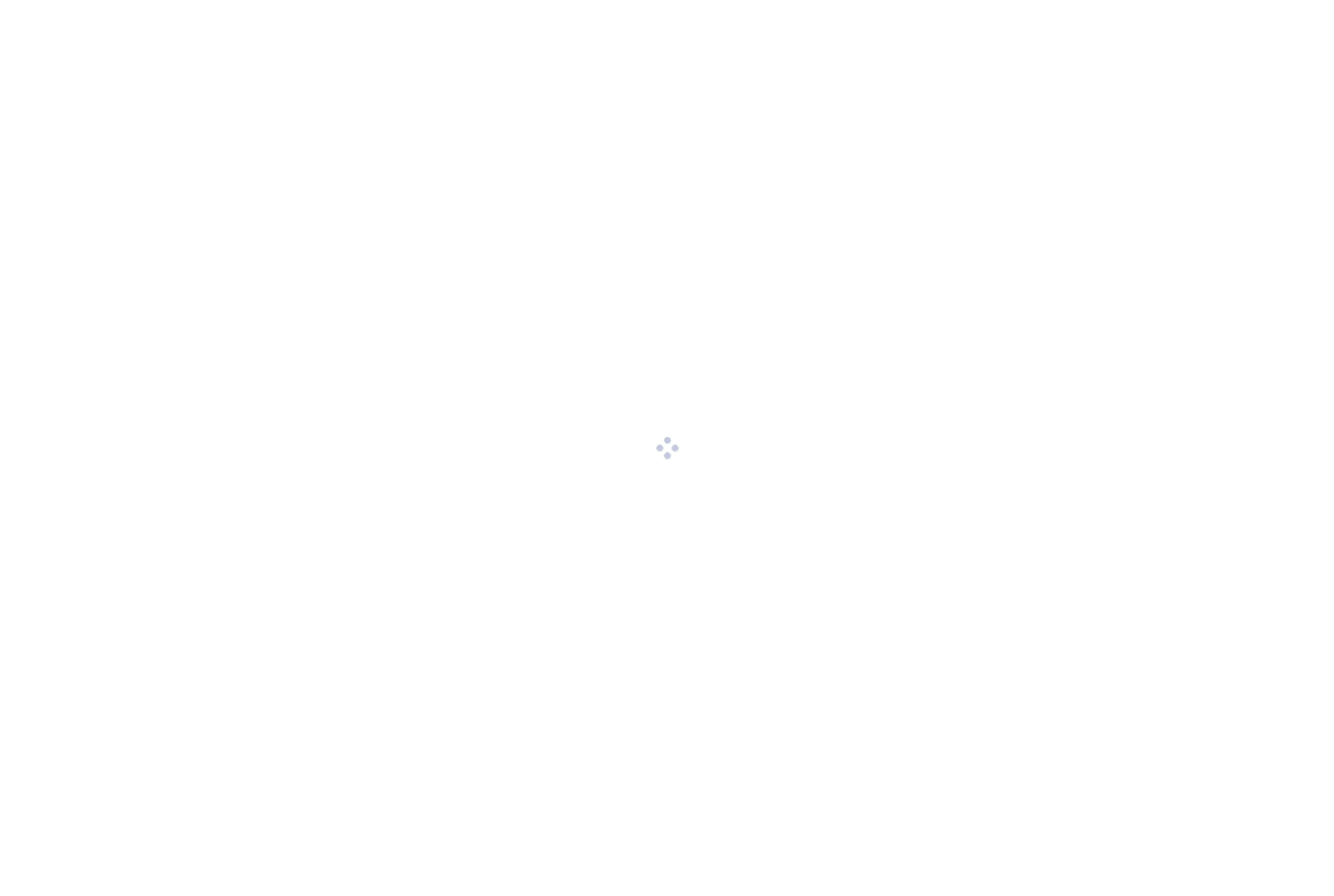 scroll, scrollTop: 0, scrollLeft: 0, axis: both 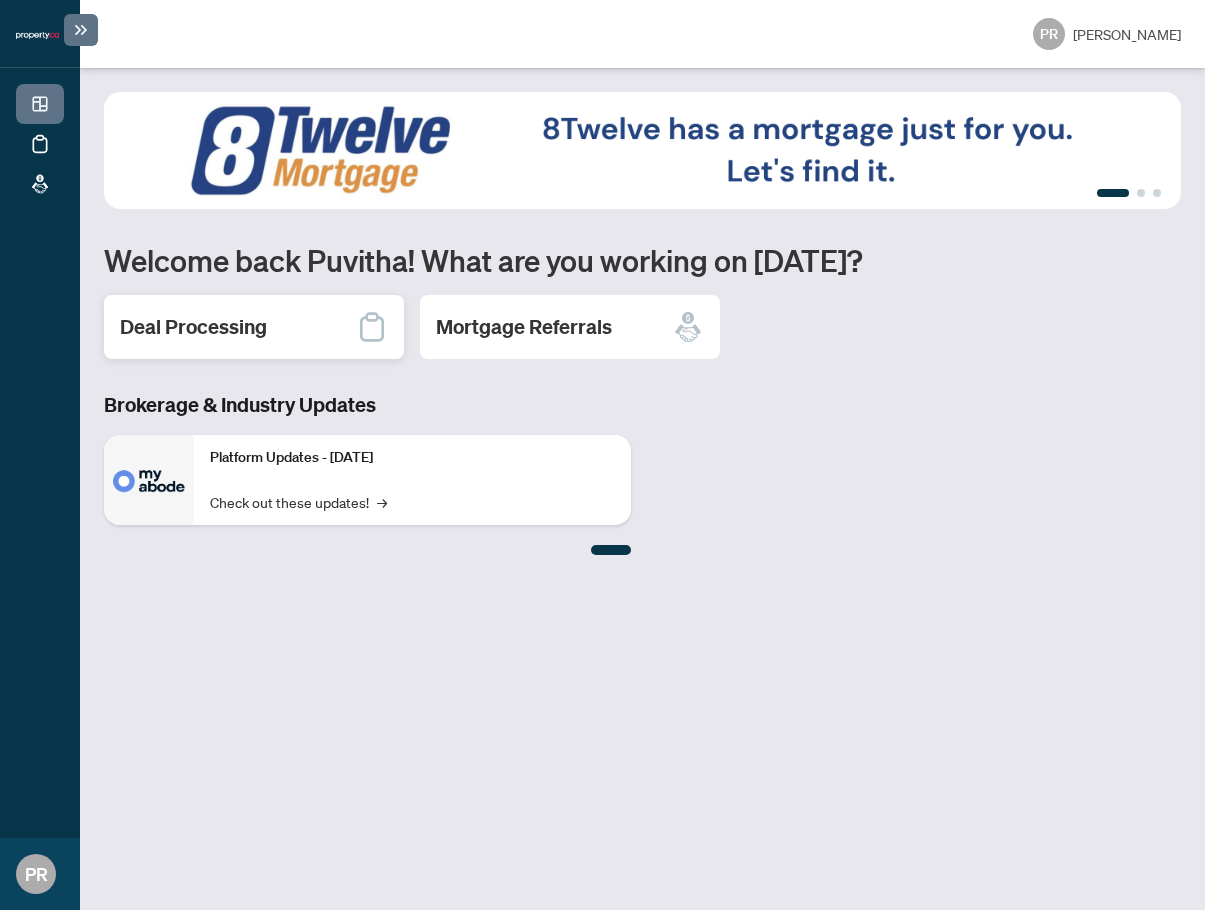 click on "Deal Processing" at bounding box center (254, 327) 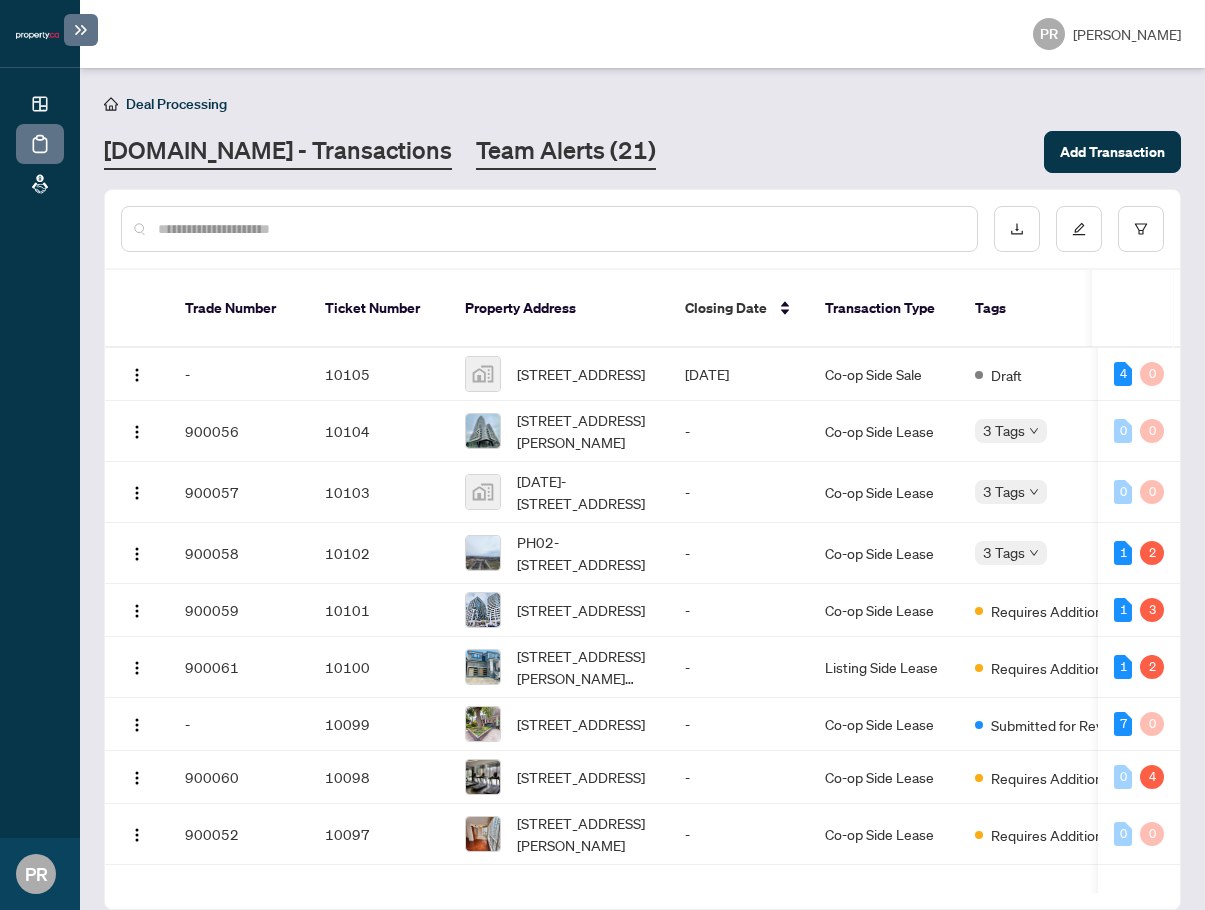 click on "Team Alerts   (21)" at bounding box center (566, 152) 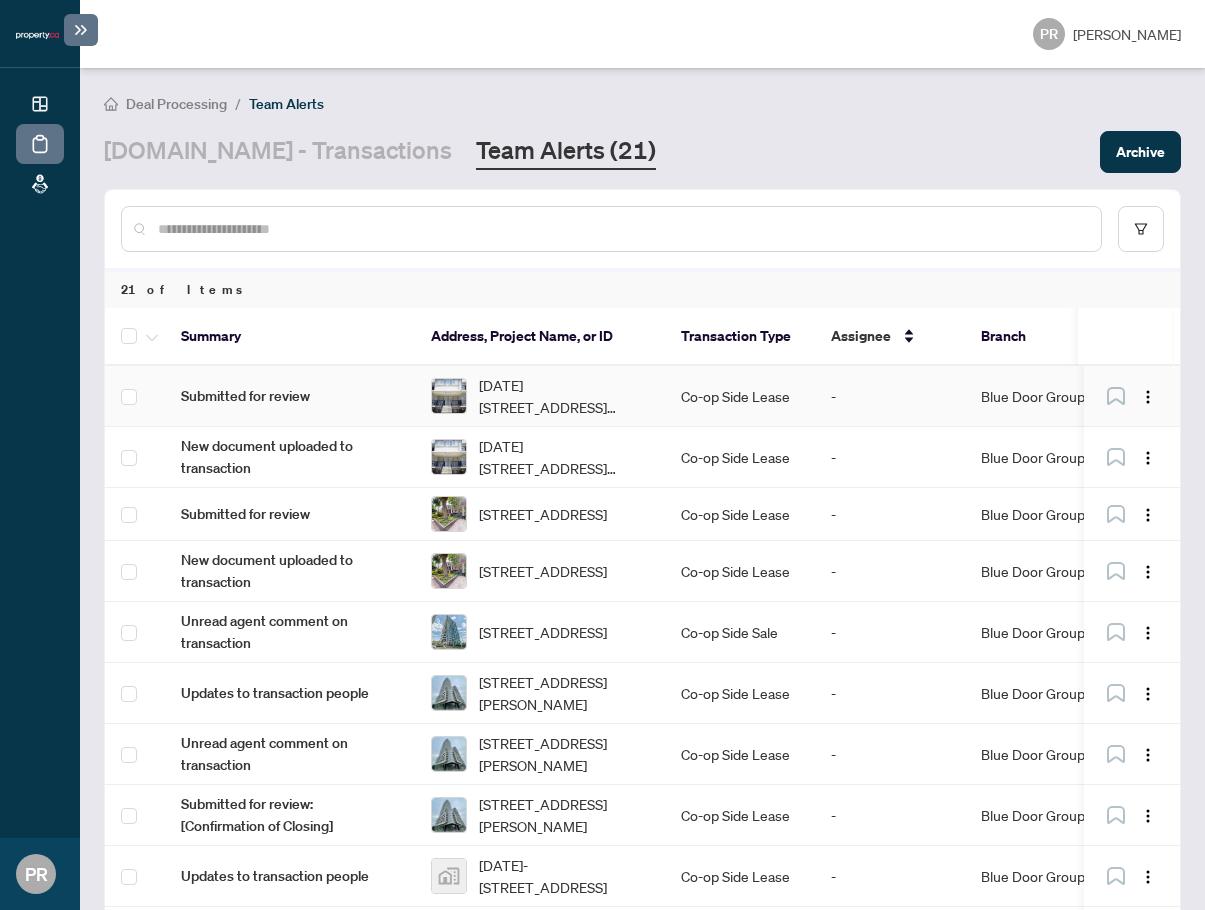 click on "Co-op Side Lease" at bounding box center [740, 396] 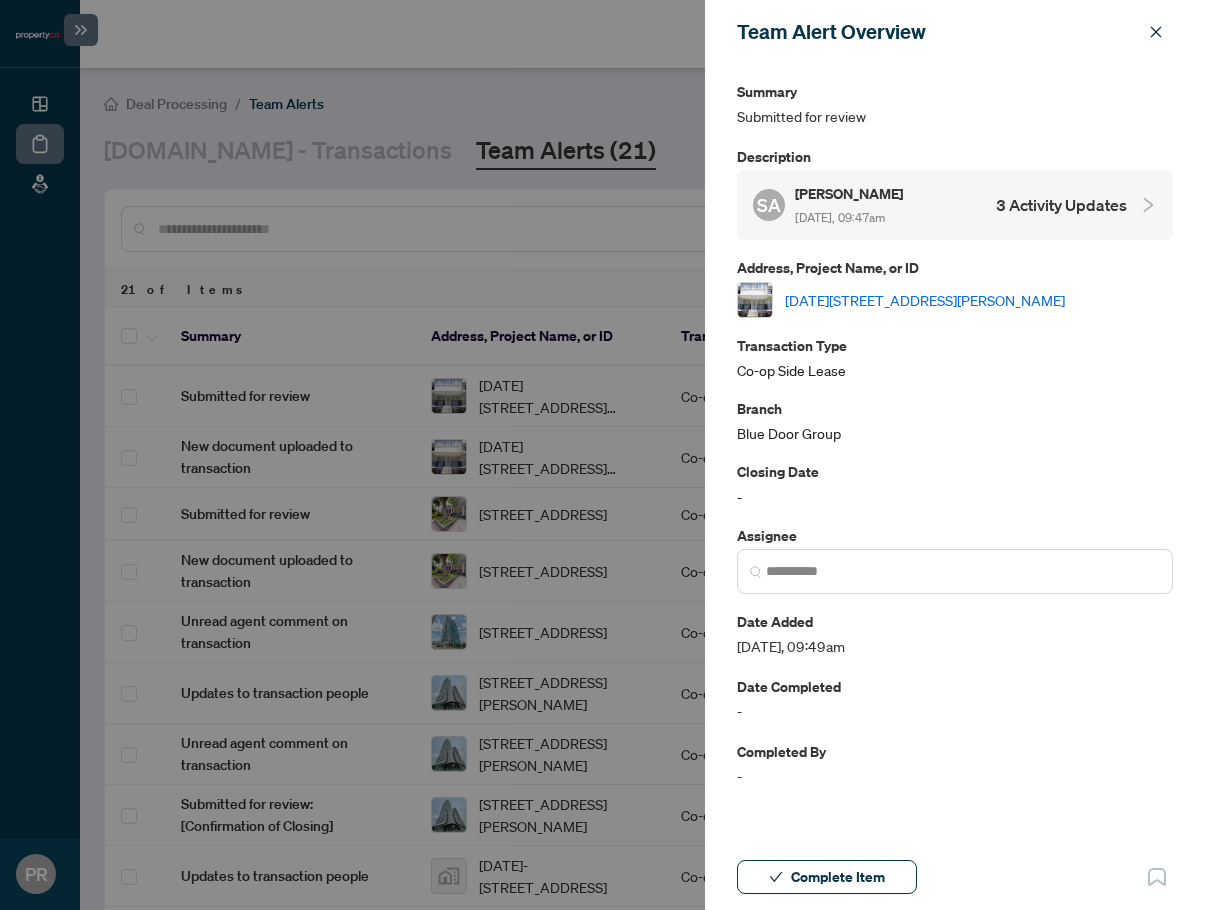 click on "2082-3045 Finch Ave, Toronto, Ontario M9M 0A5, Canada" at bounding box center [925, 300] 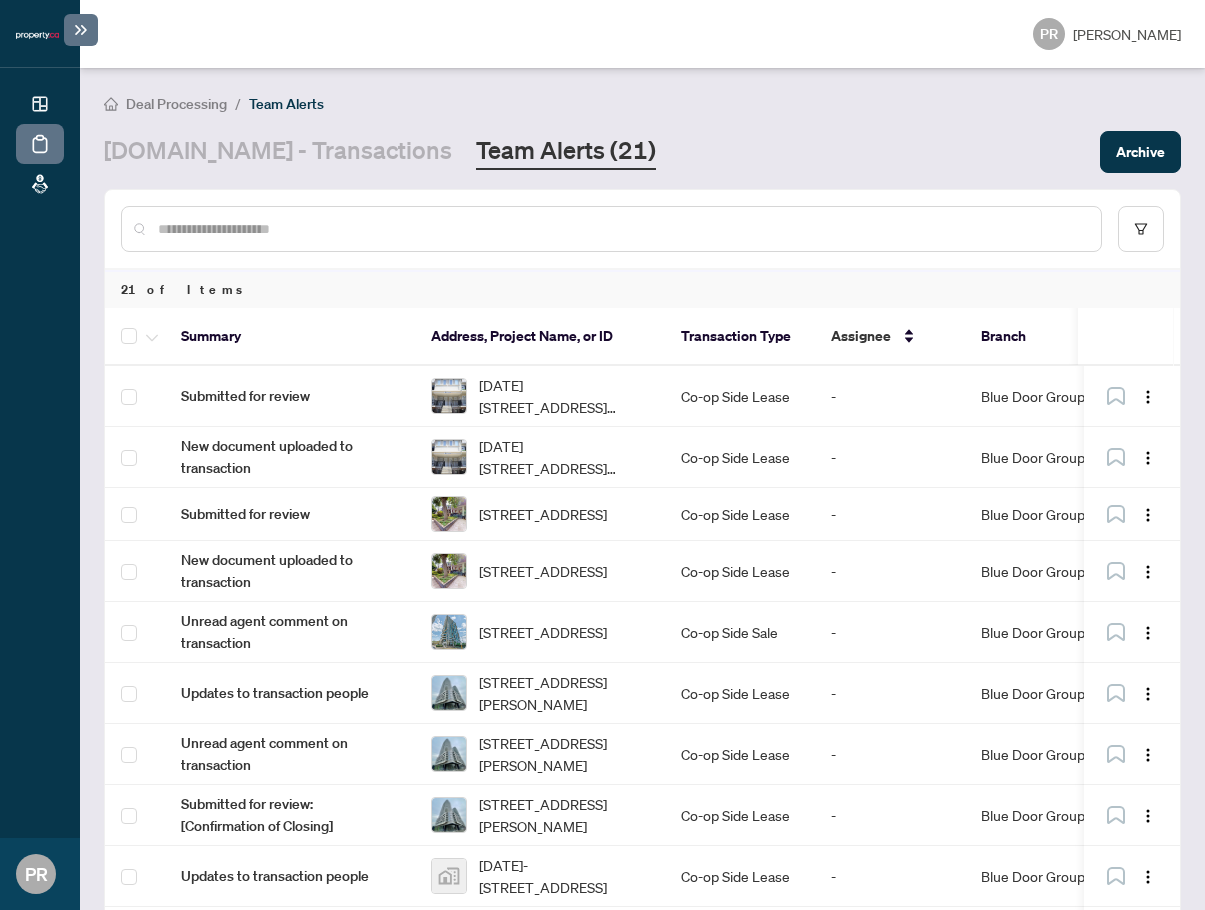 click at bounding box center [621, 229] 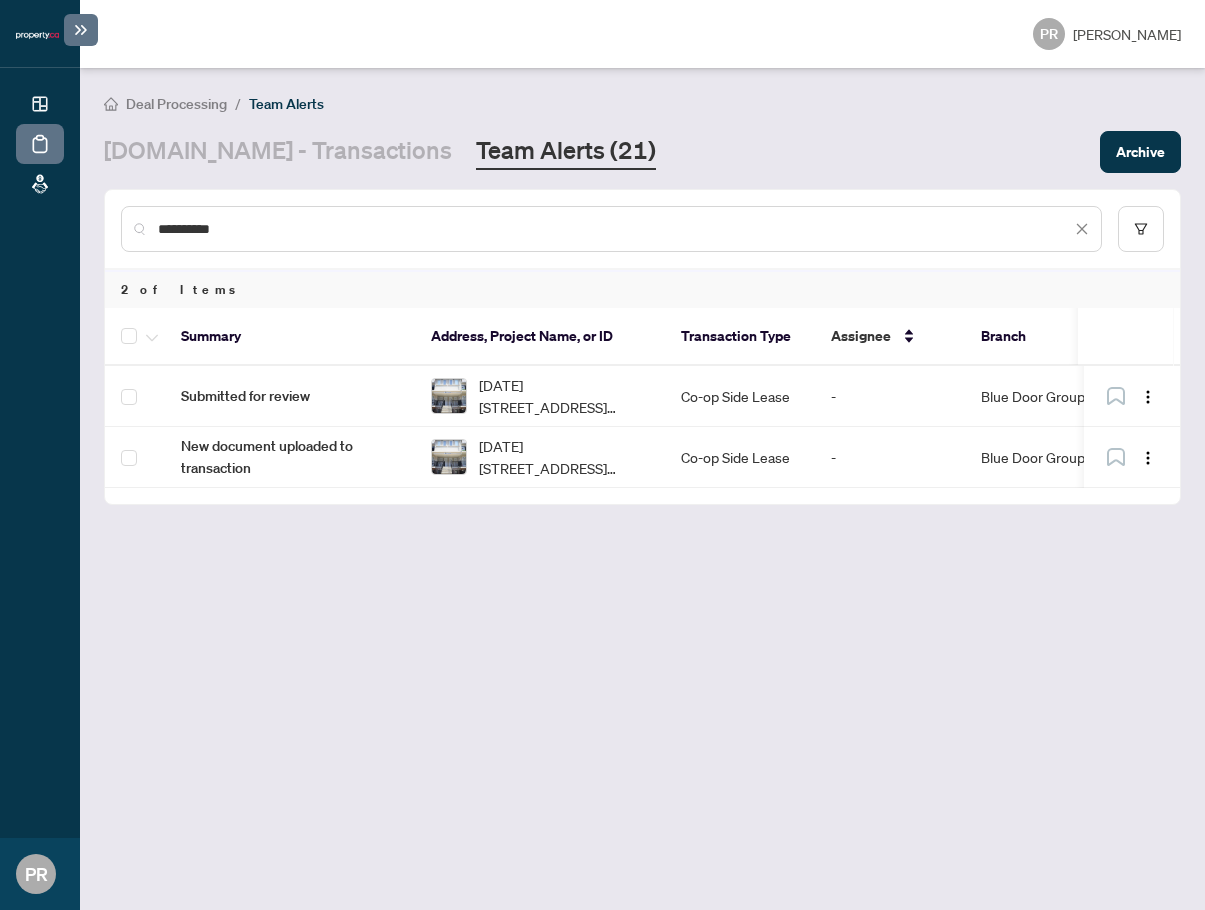 type on "**********" 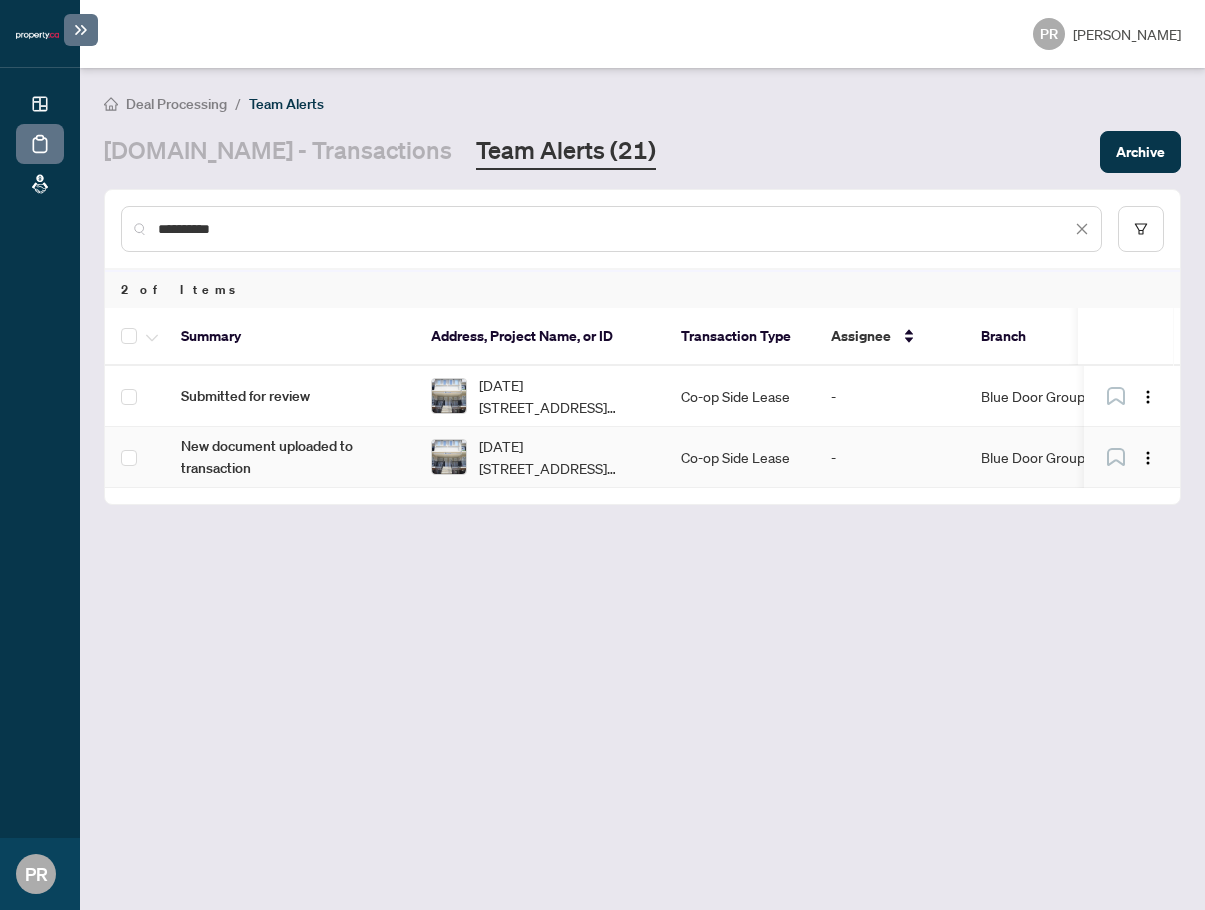 click on "Co-op Side Lease" at bounding box center [740, 457] 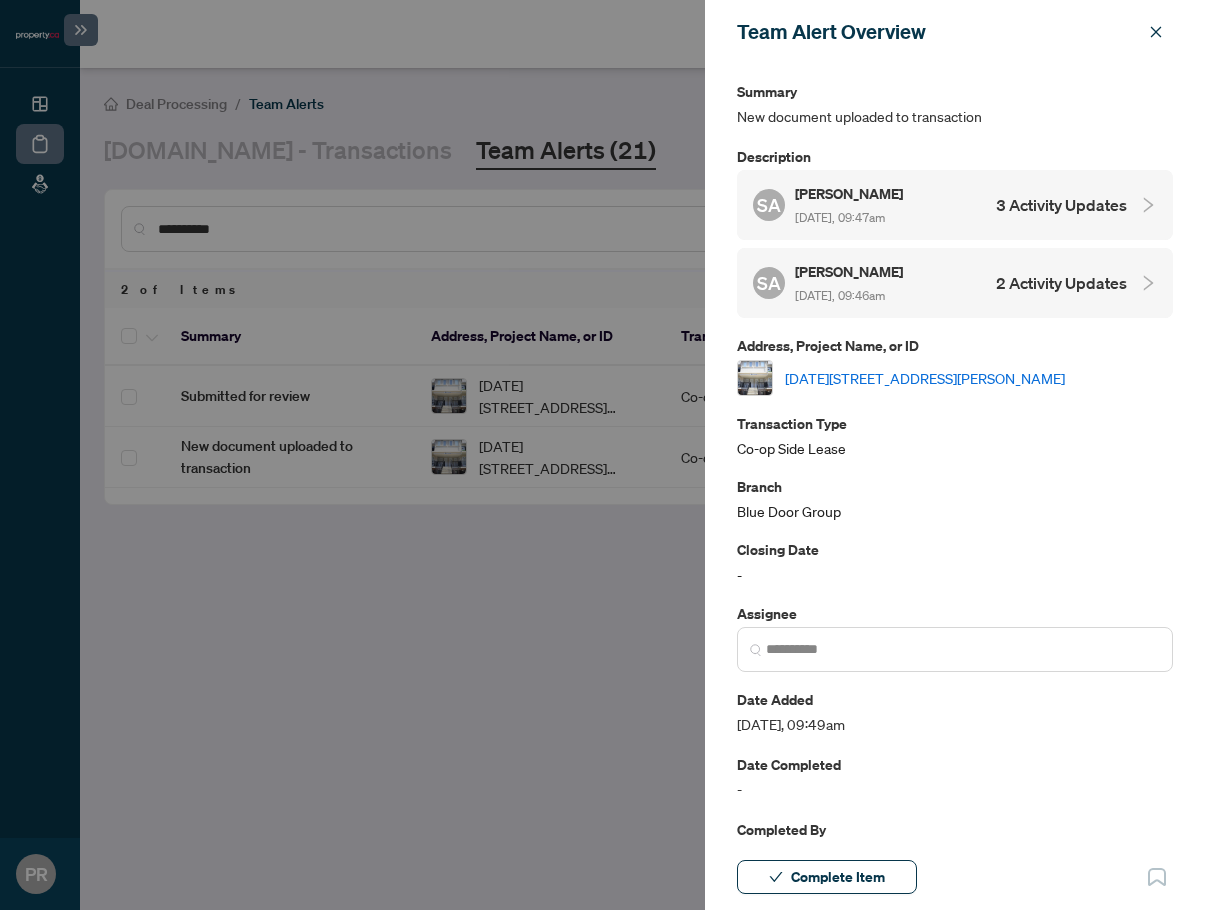 click on "SA Sid Arora   Jul/02/2025, 09:47am 3 Activity Updates" at bounding box center (940, 205) 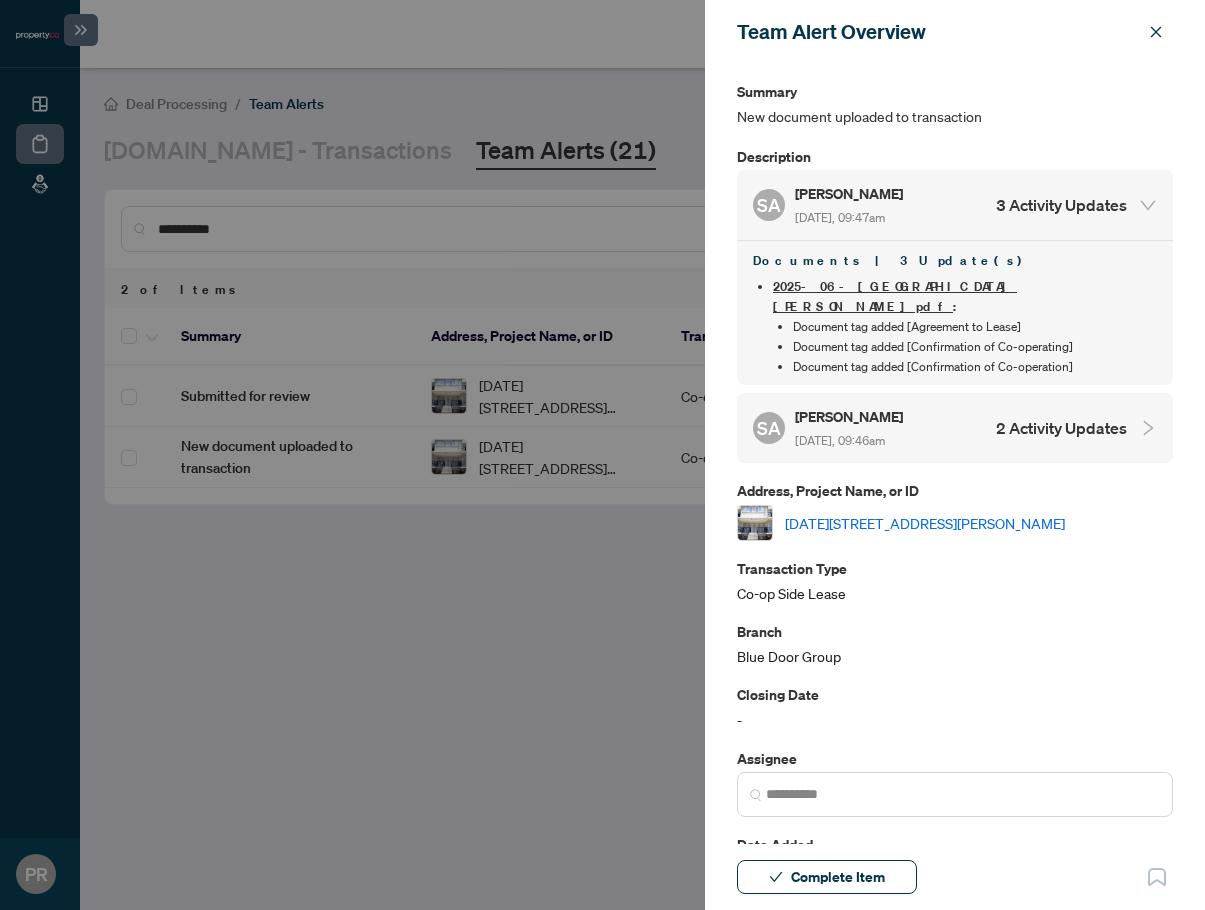 click on "[PERSON_NAME]" at bounding box center (850, 416) 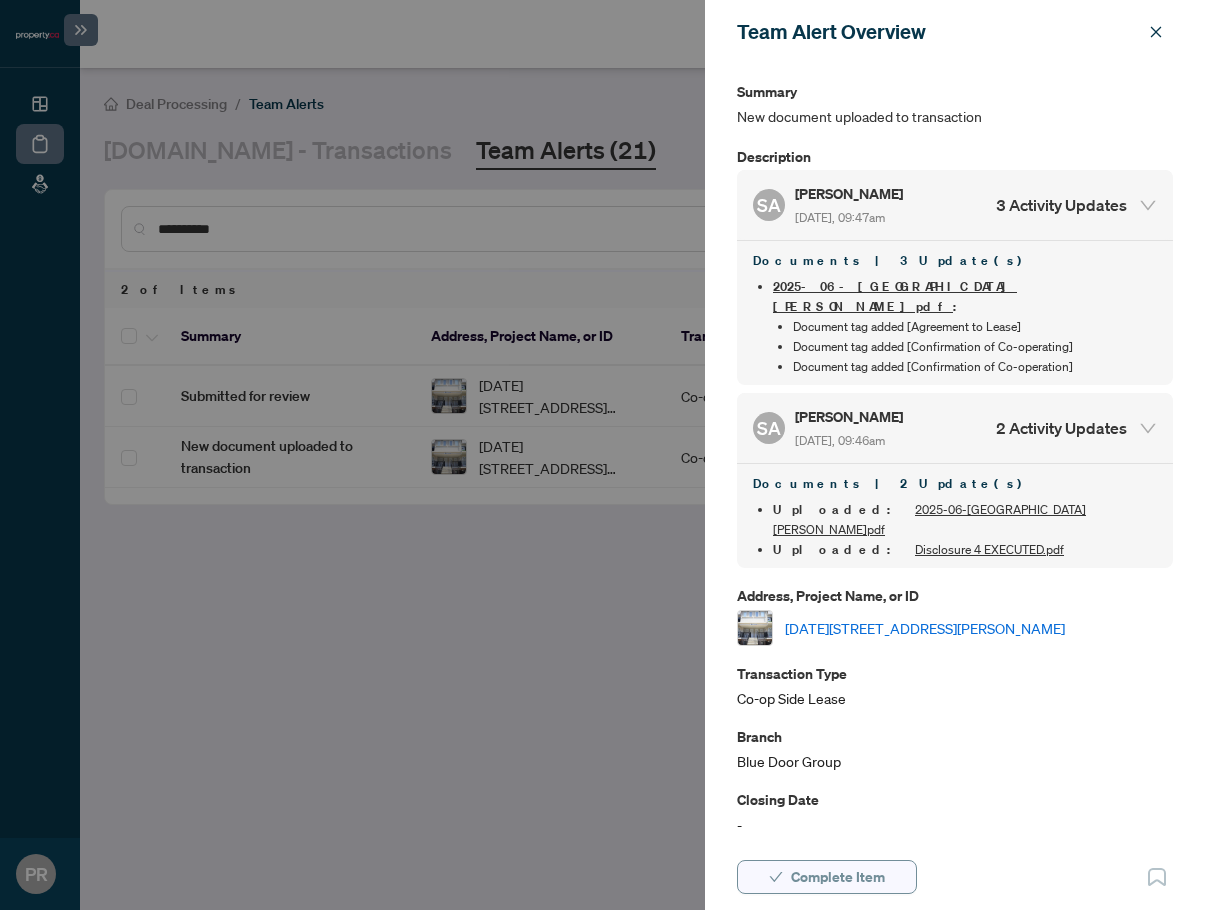 click on "Complete Item" at bounding box center (838, 877) 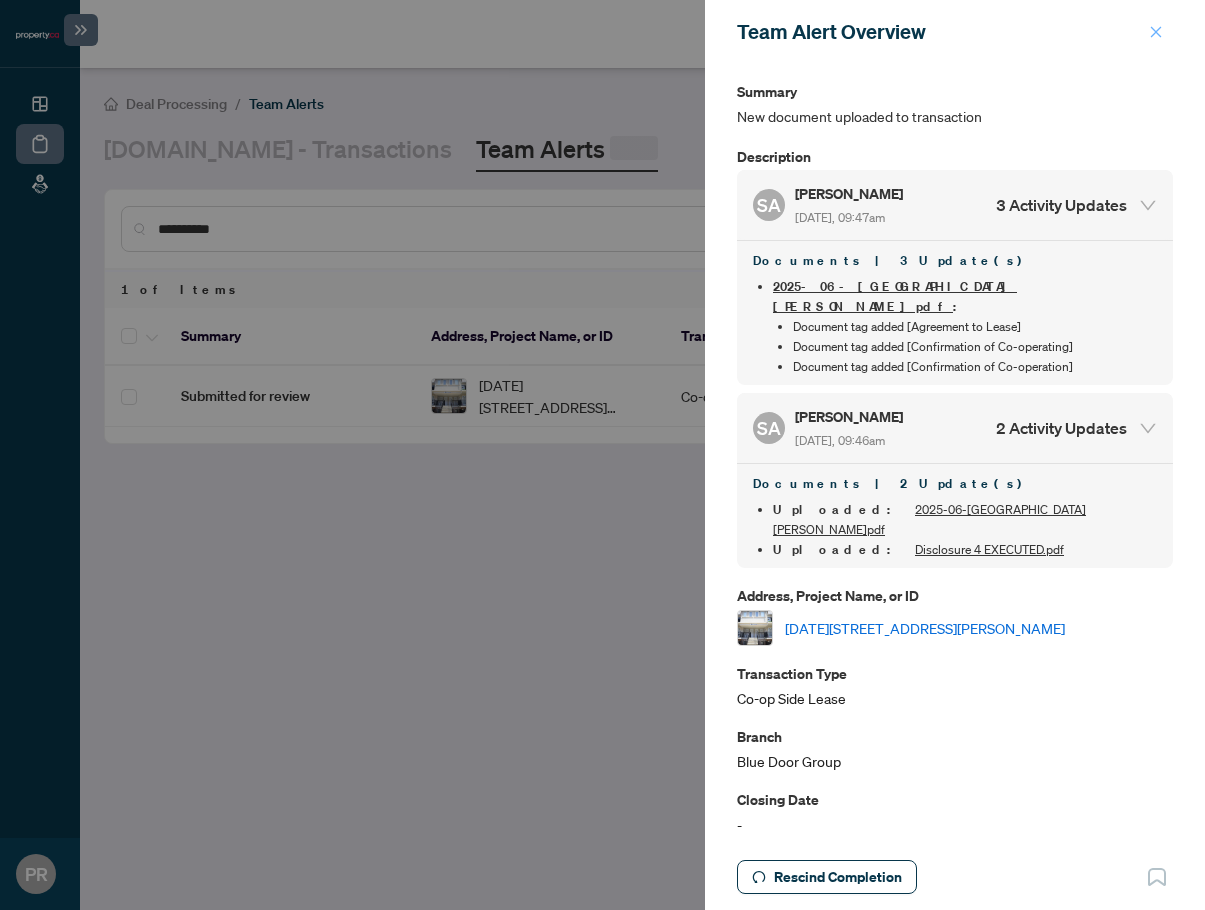 click 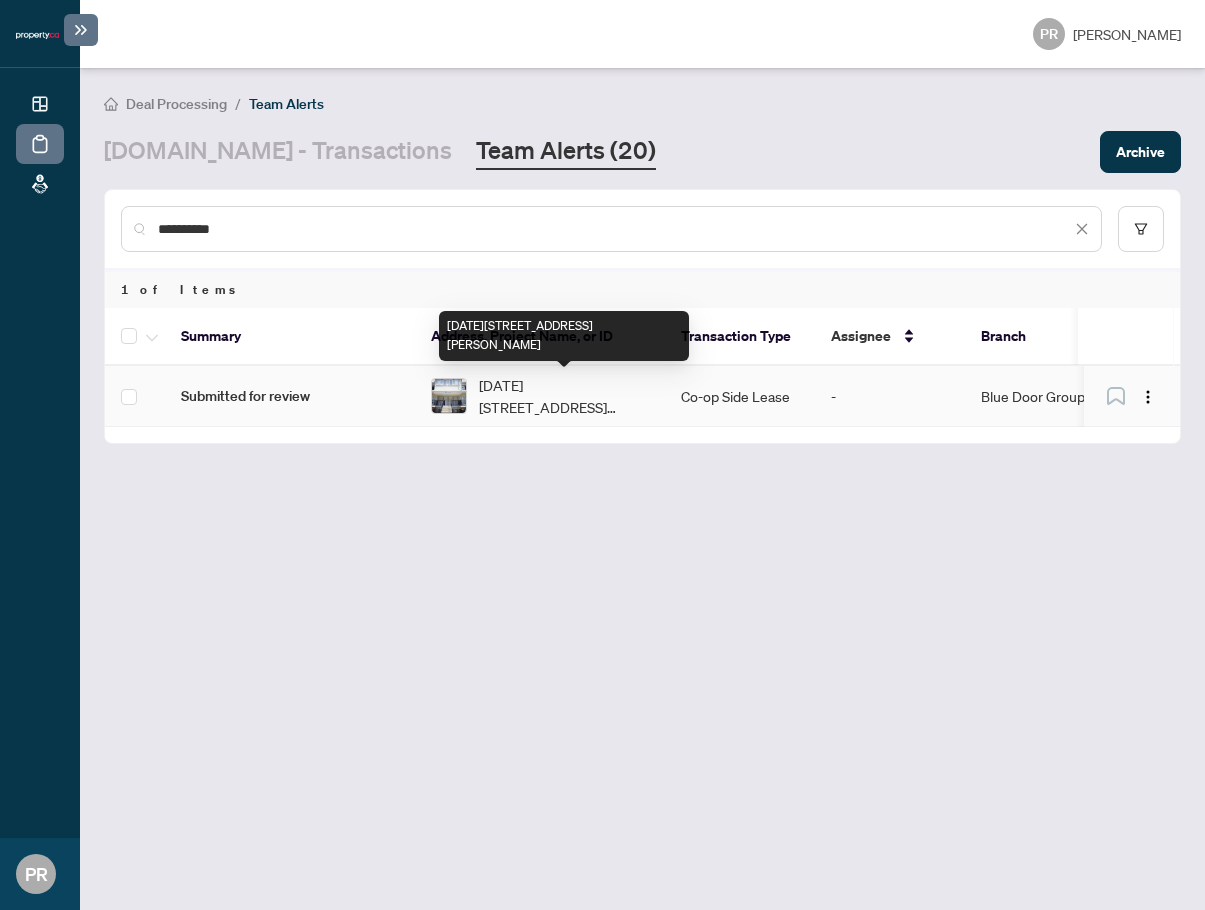 click on "2082-3045 Finch Ave, Toronto, Ontario M9M 0A5, Canada" at bounding box center (564, 396) 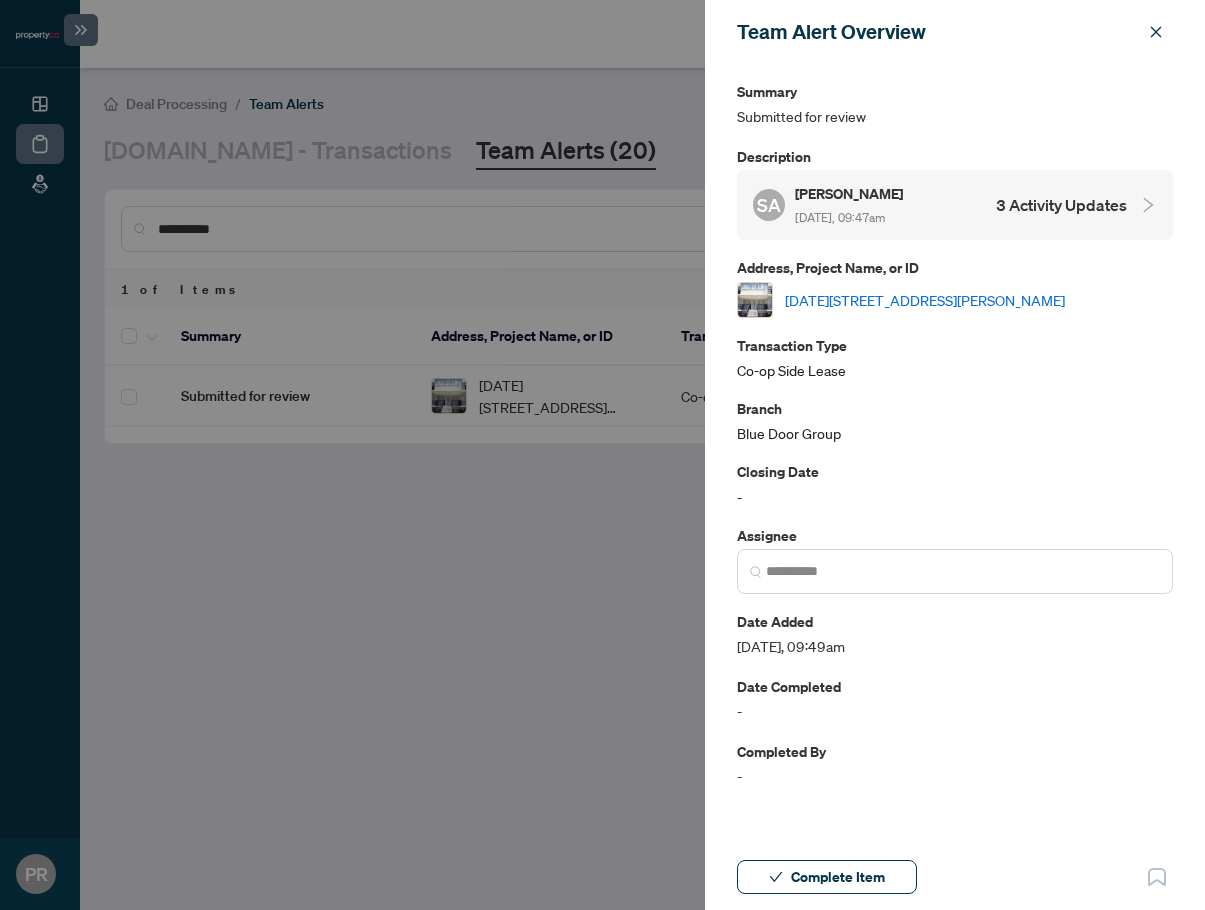 click on "SA Sid Arora   Jul/02/2025, 09:47am 3 Activity Updates" at bounding box center (940, 205) 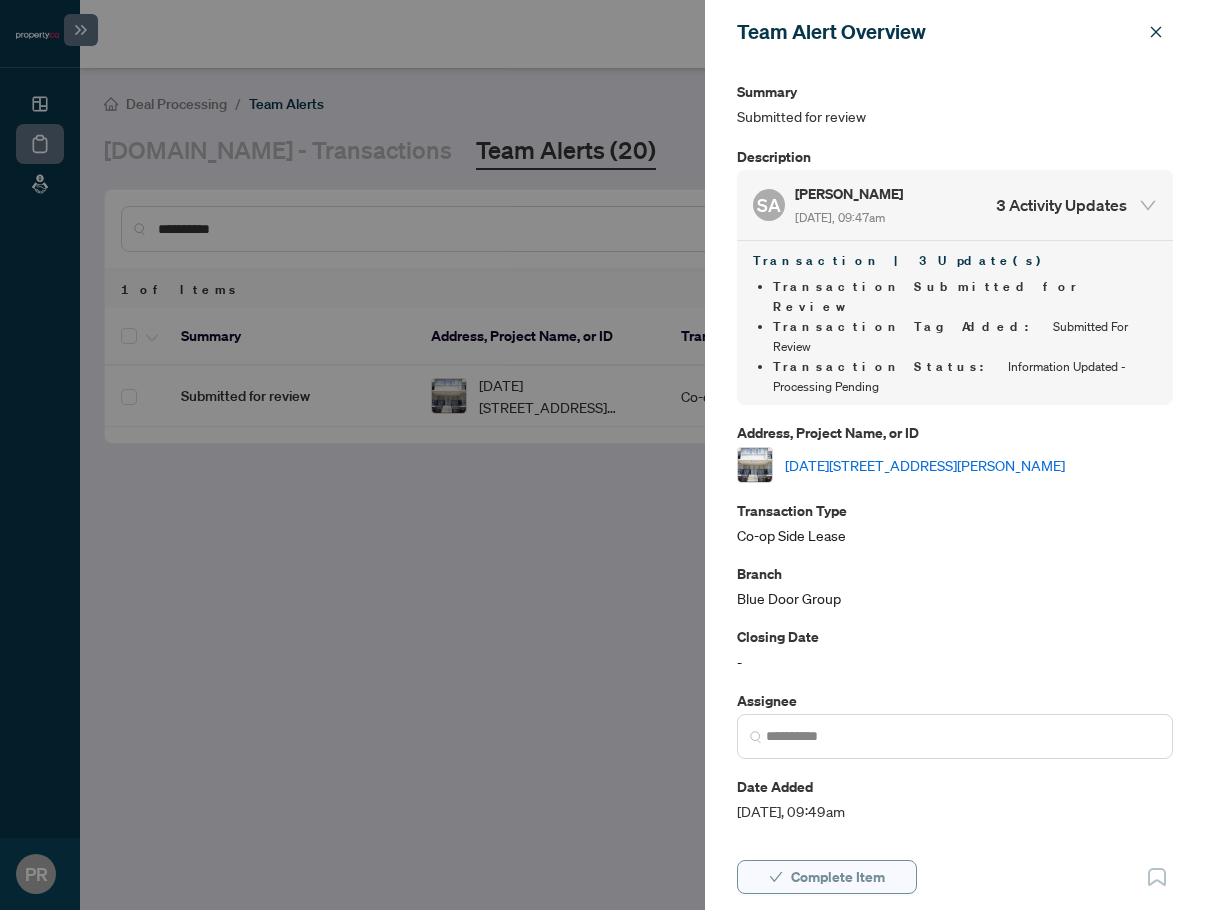 click on "Complete Item" at bounding box center (827, 877) 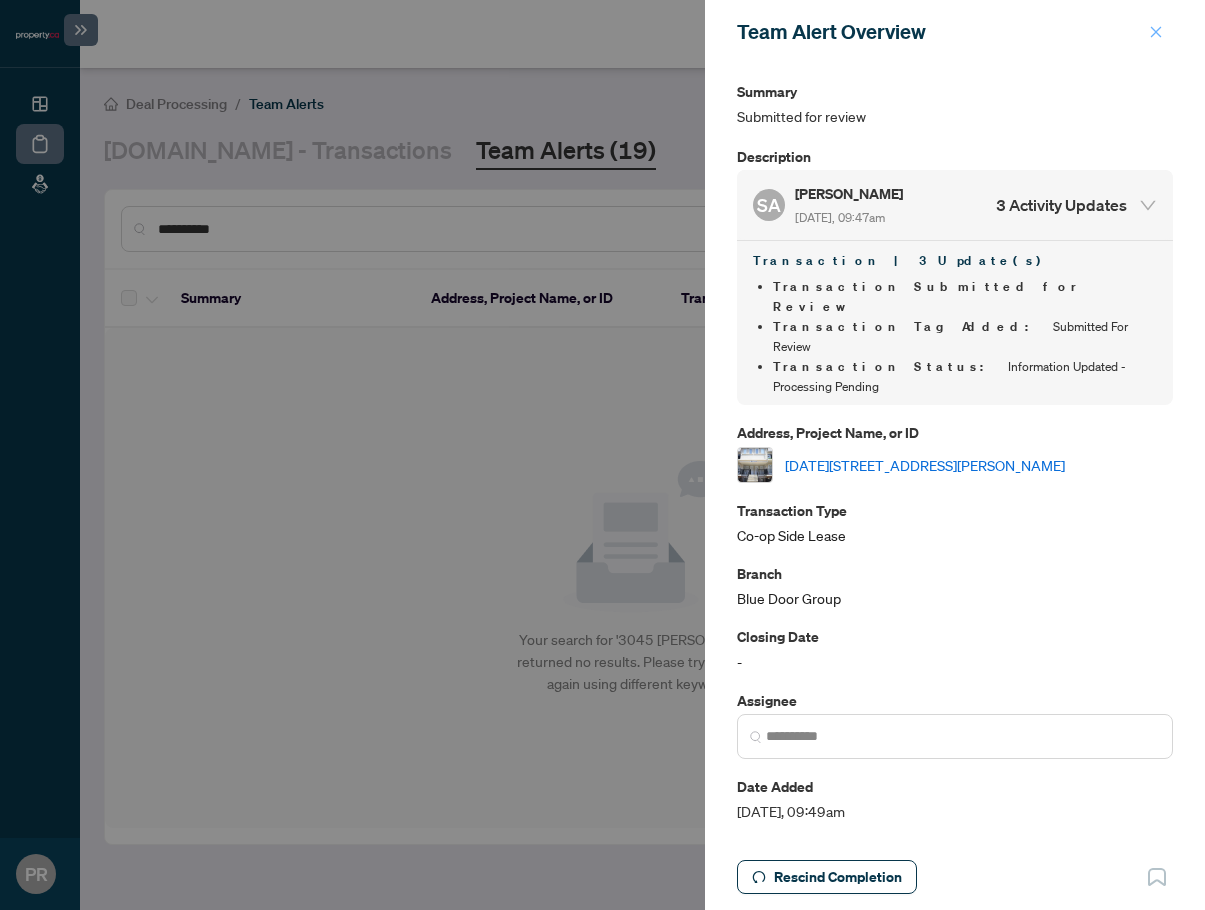 click at bounding box center [1156, 32] 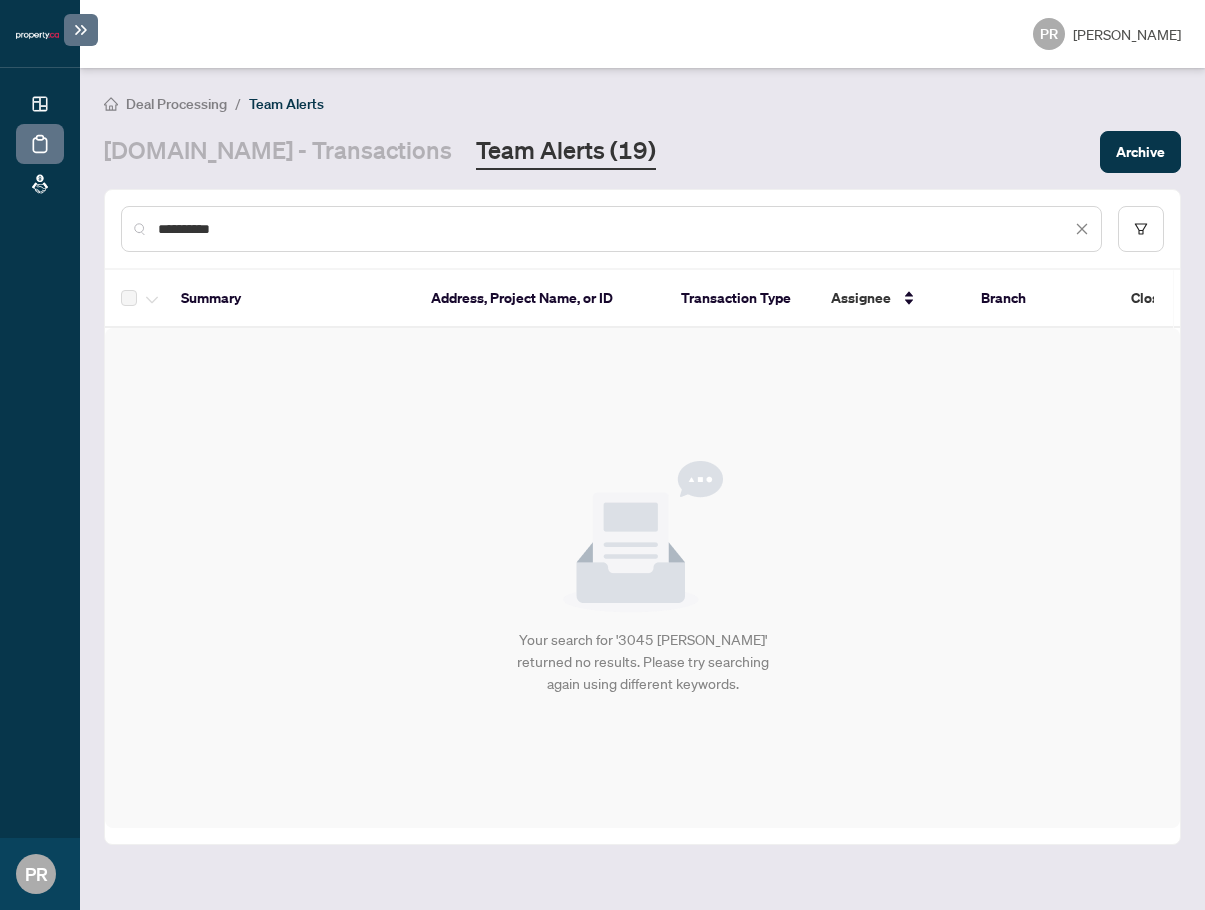 click on "**********" at bounding box center [642, 489] 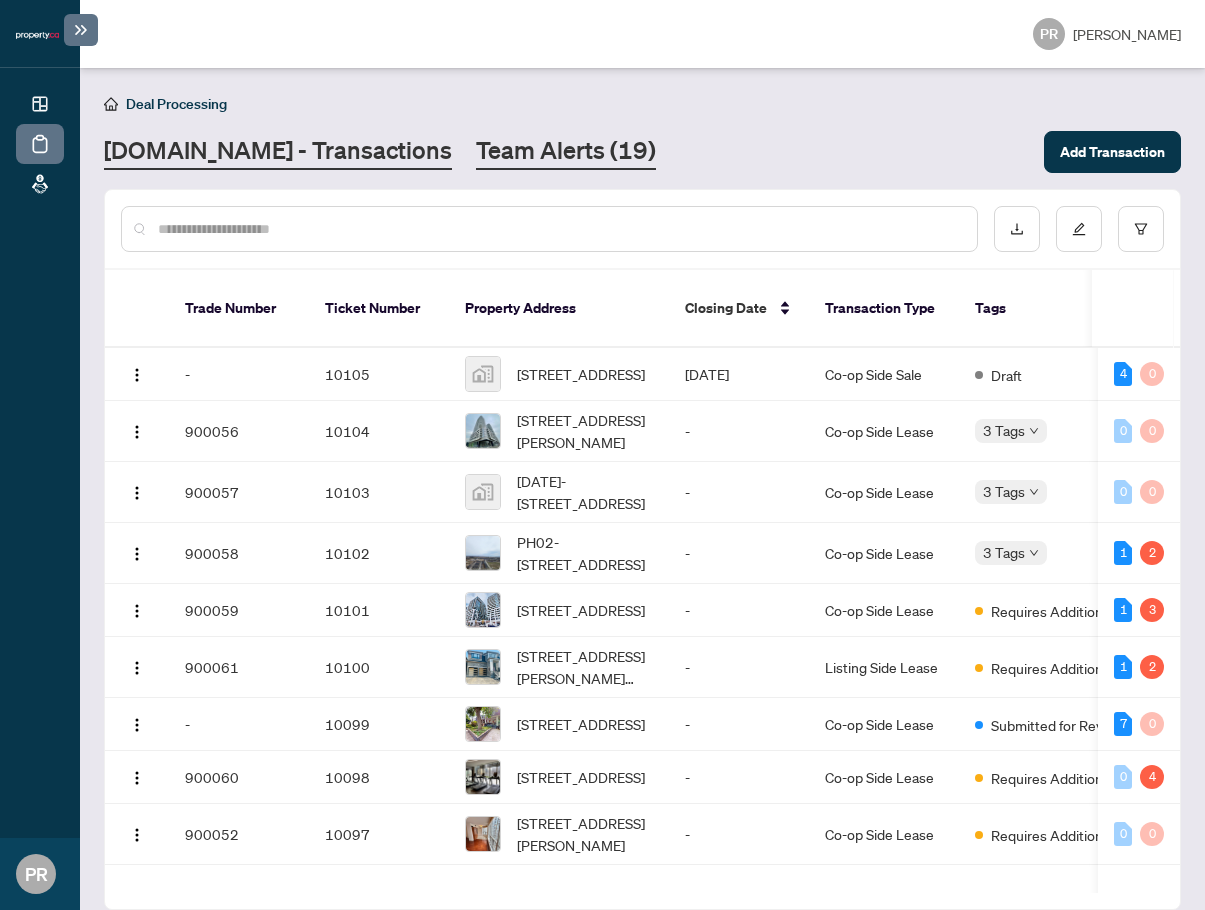 click on "Team Alerts   (19)" at bounding box center (566, 152) 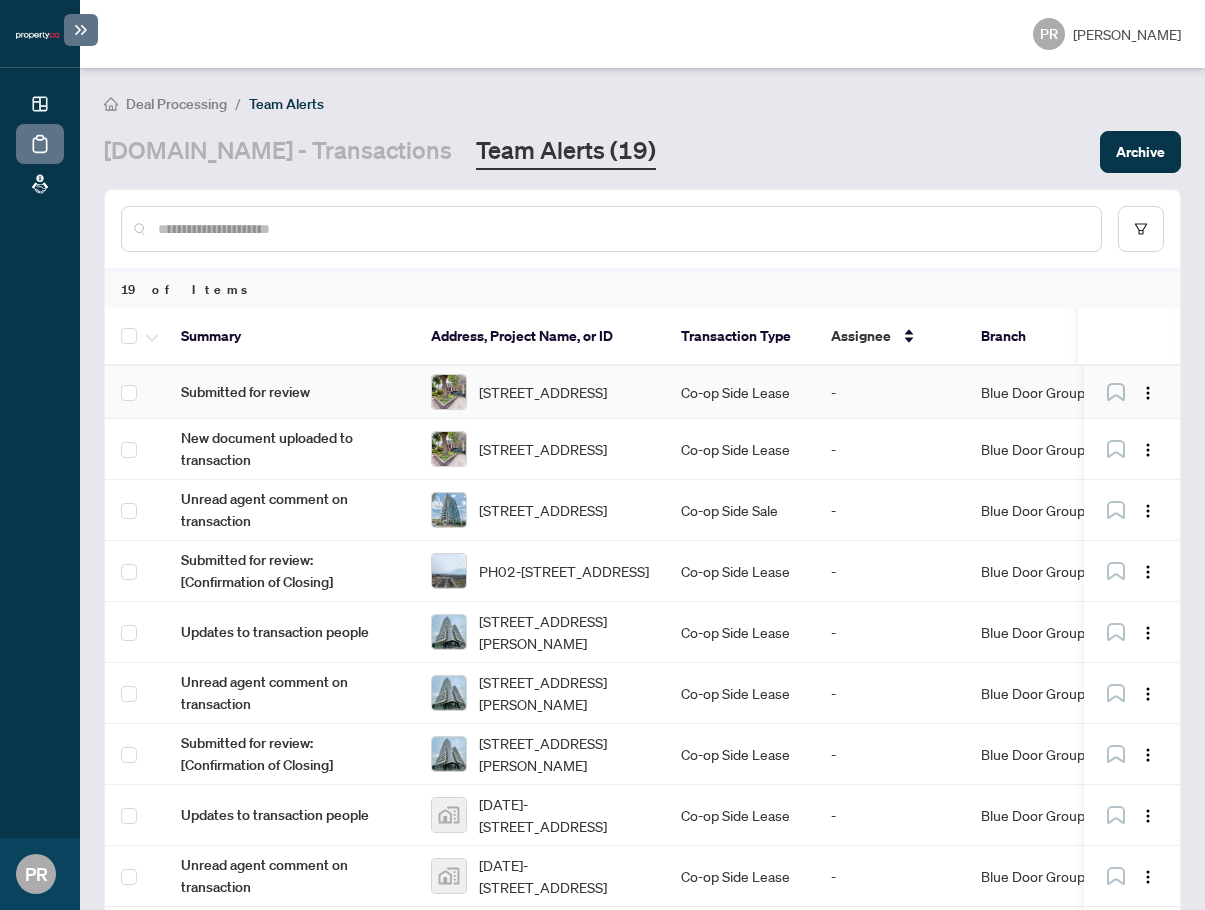 click on "Co-op Side Lease" at bounding box center (740, 392) 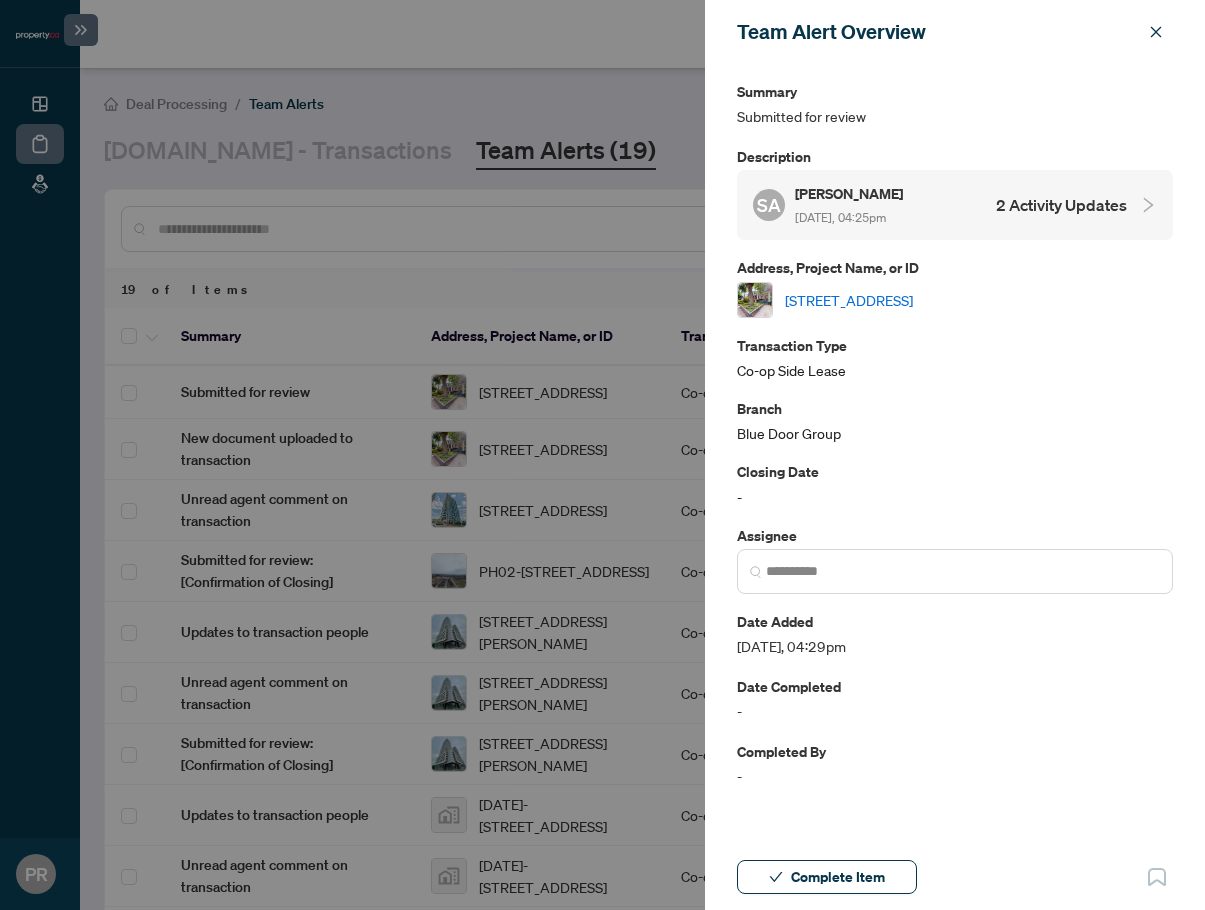 click on "14 Rushbrooke Ave, Toronto, Ontario M4M 3A9, Canada" at bounding box center [849, 300] 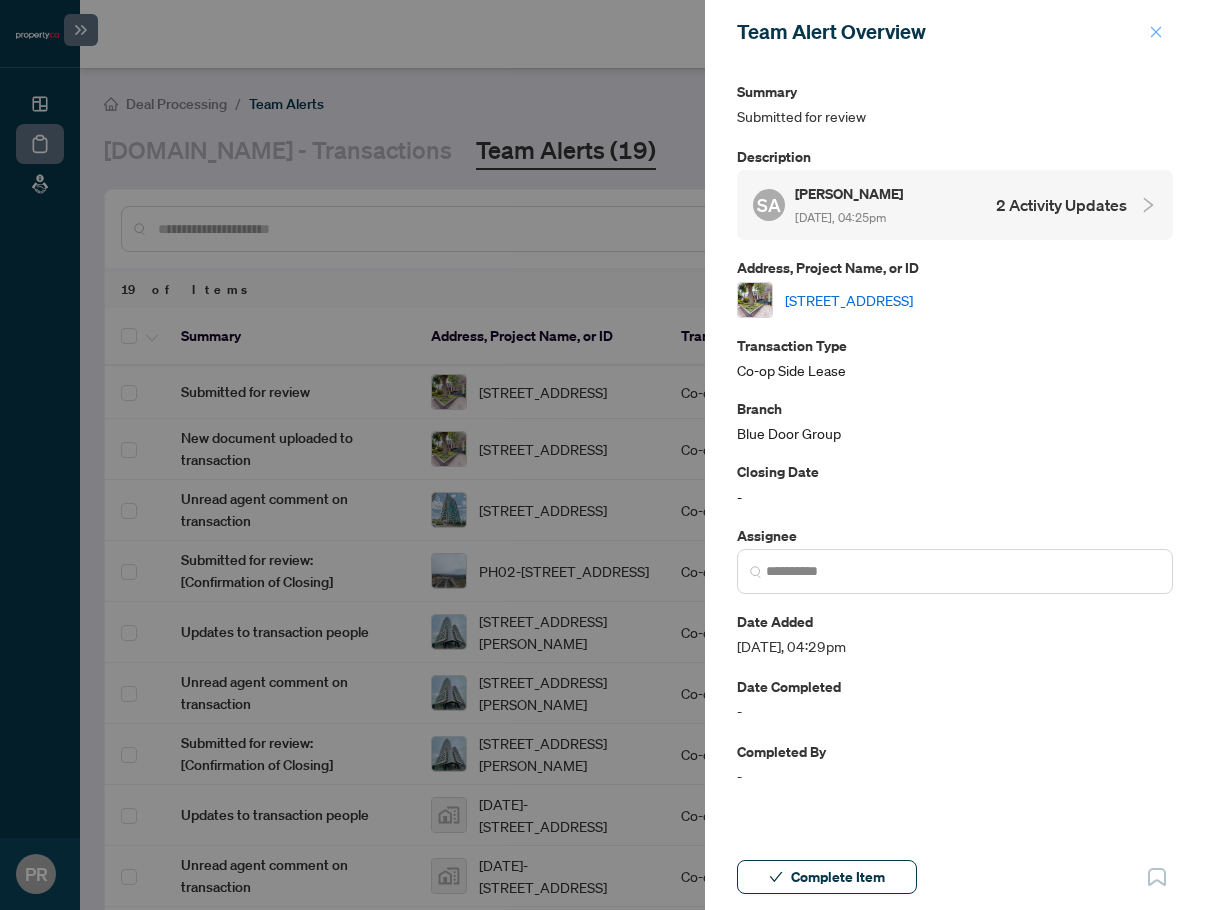 click at bounding box center [1156, 32] 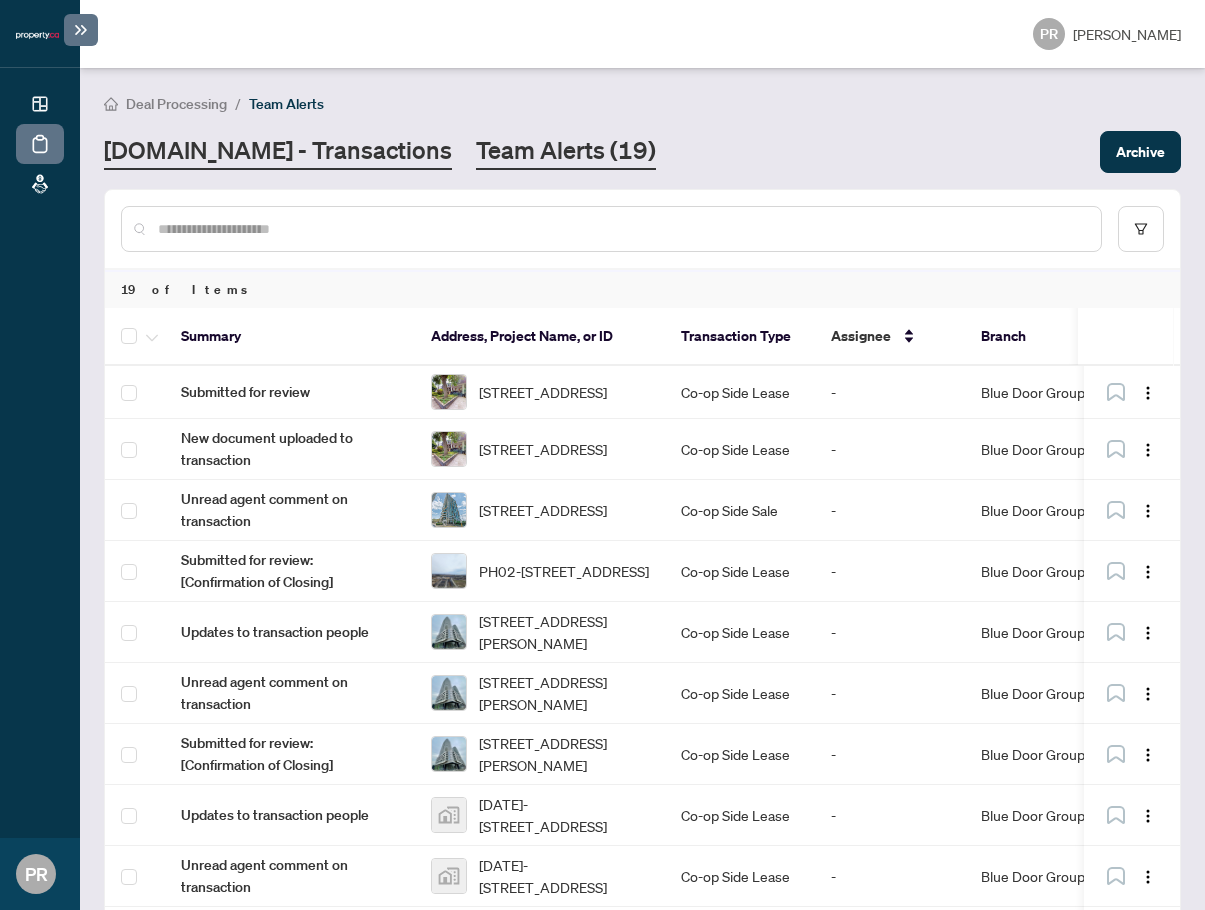 click on "Property.ca - Transactions" at bounding box center (278, 152) 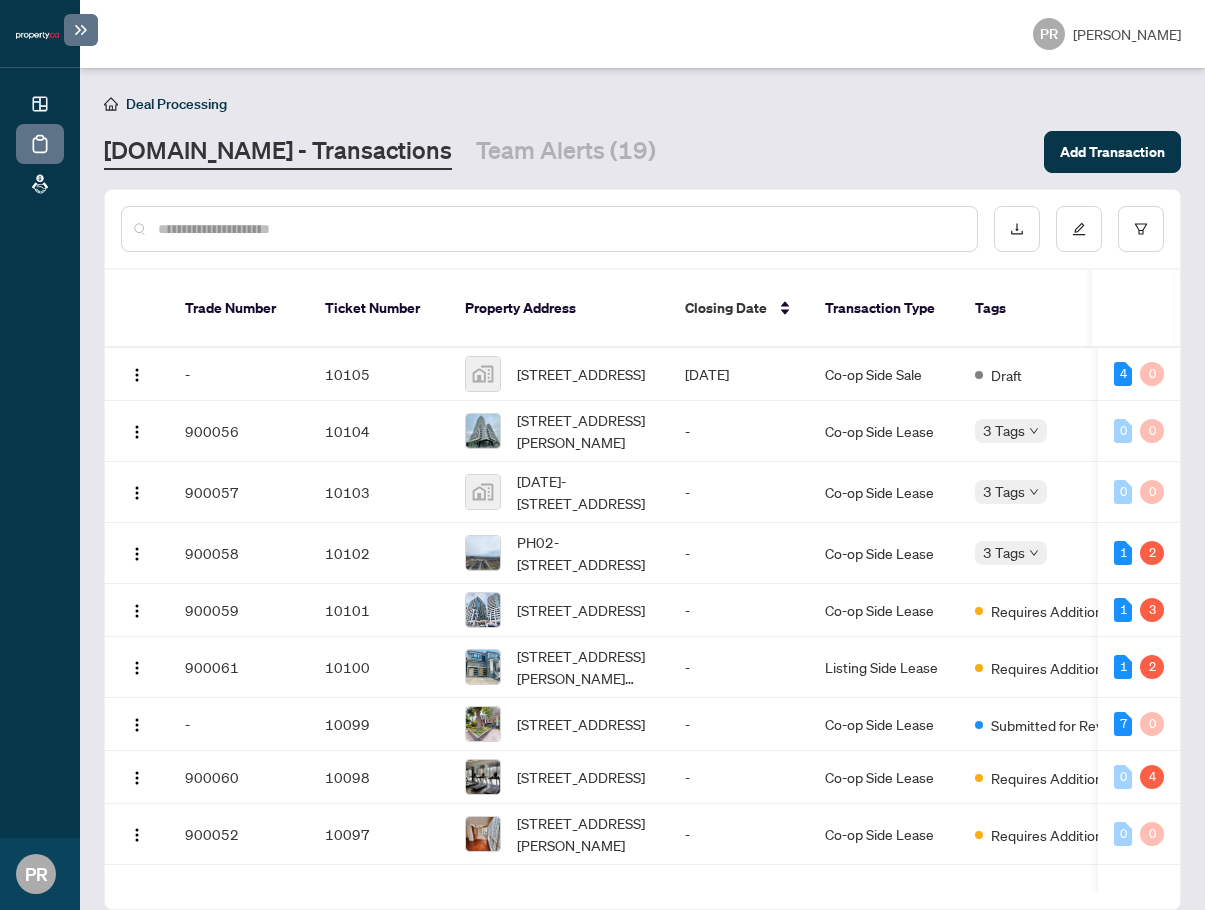 click on "OPERATIONS Dashboard Deal Processing Mortgage Referrals" at bounding box center (40, 453) 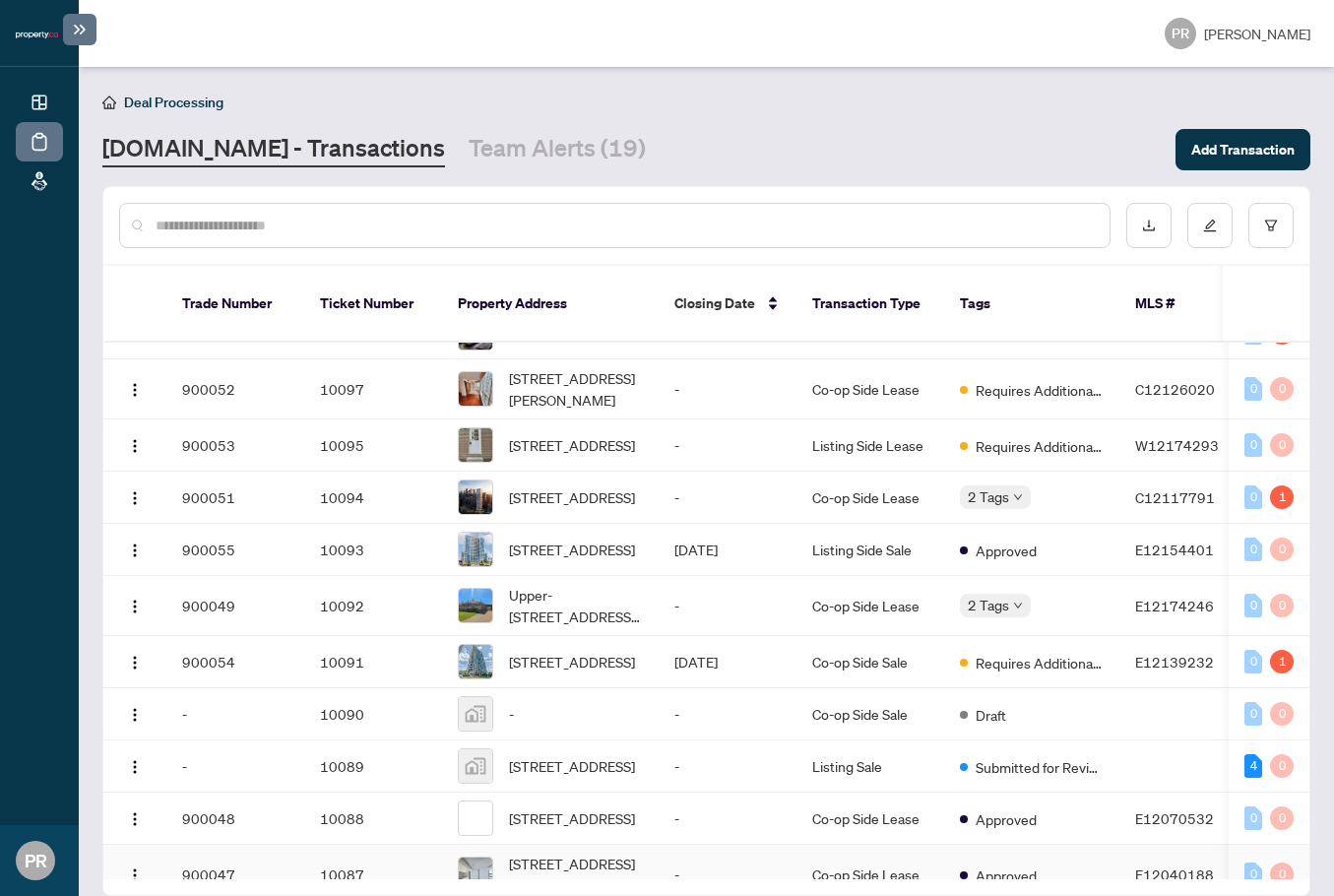 scroll, scrollTop: 197, scrollLeft: 0, axis: vertical 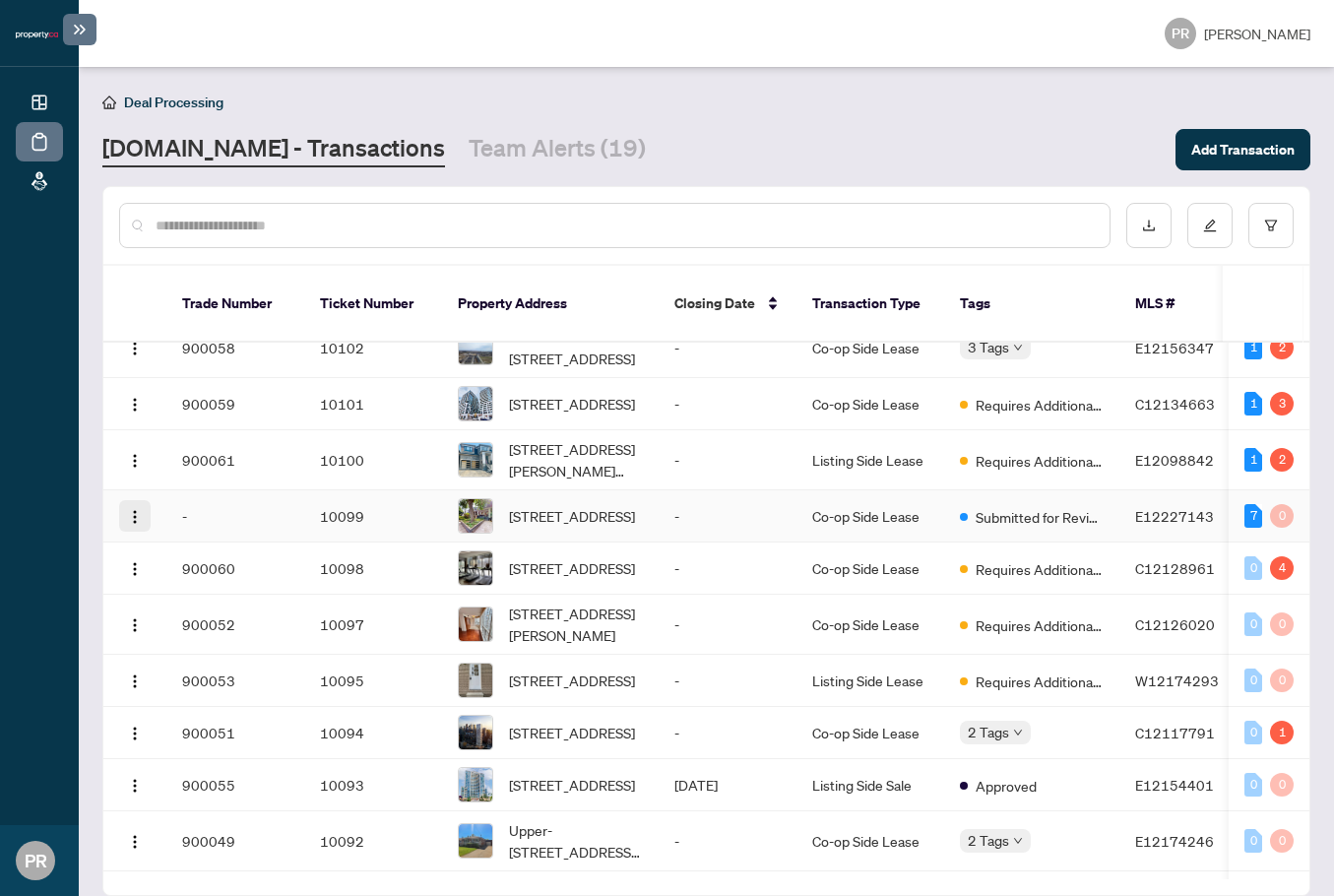 click at bounding box center [135, 517] 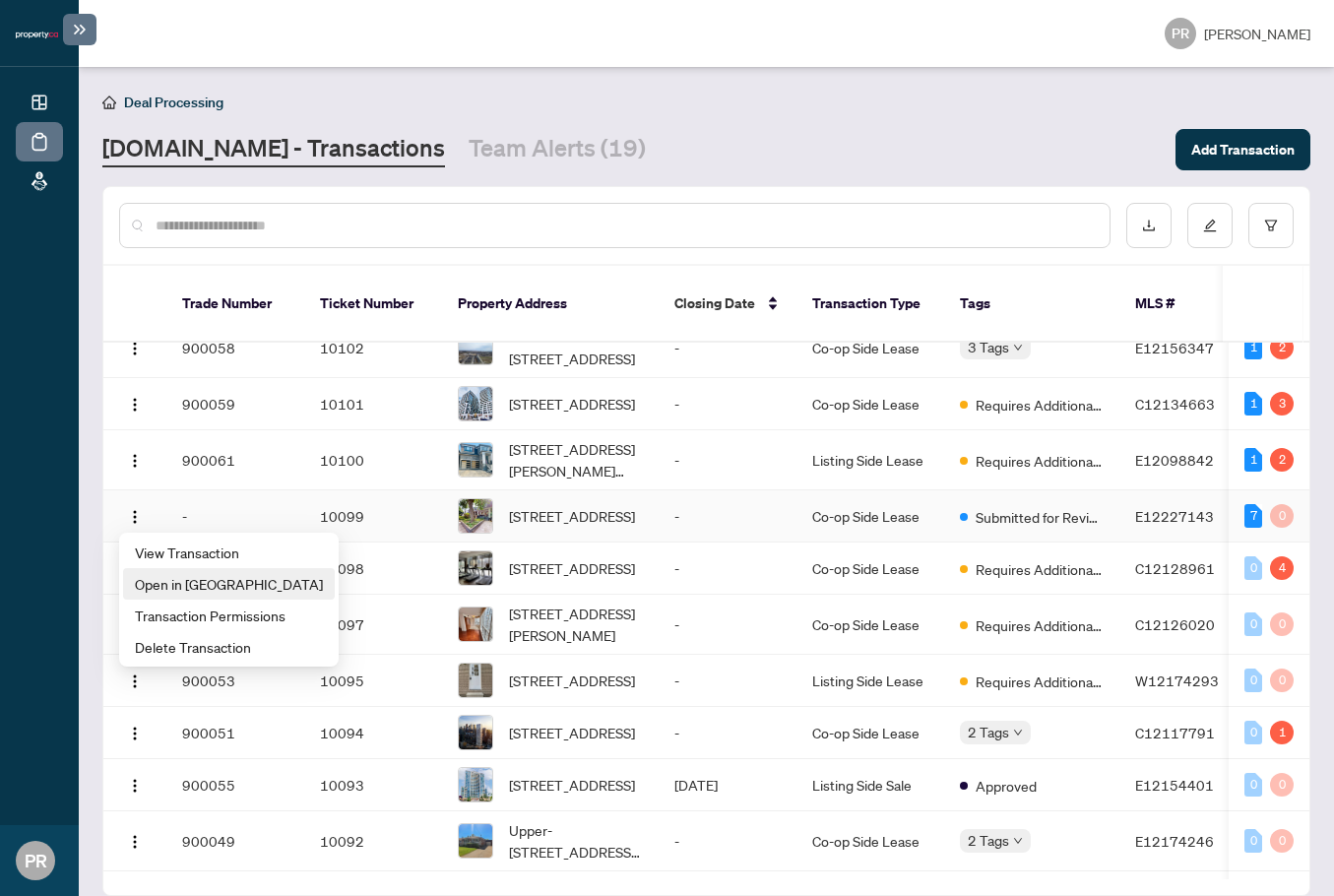 click on "Open in New Tab" at bounding box center (228, 584) 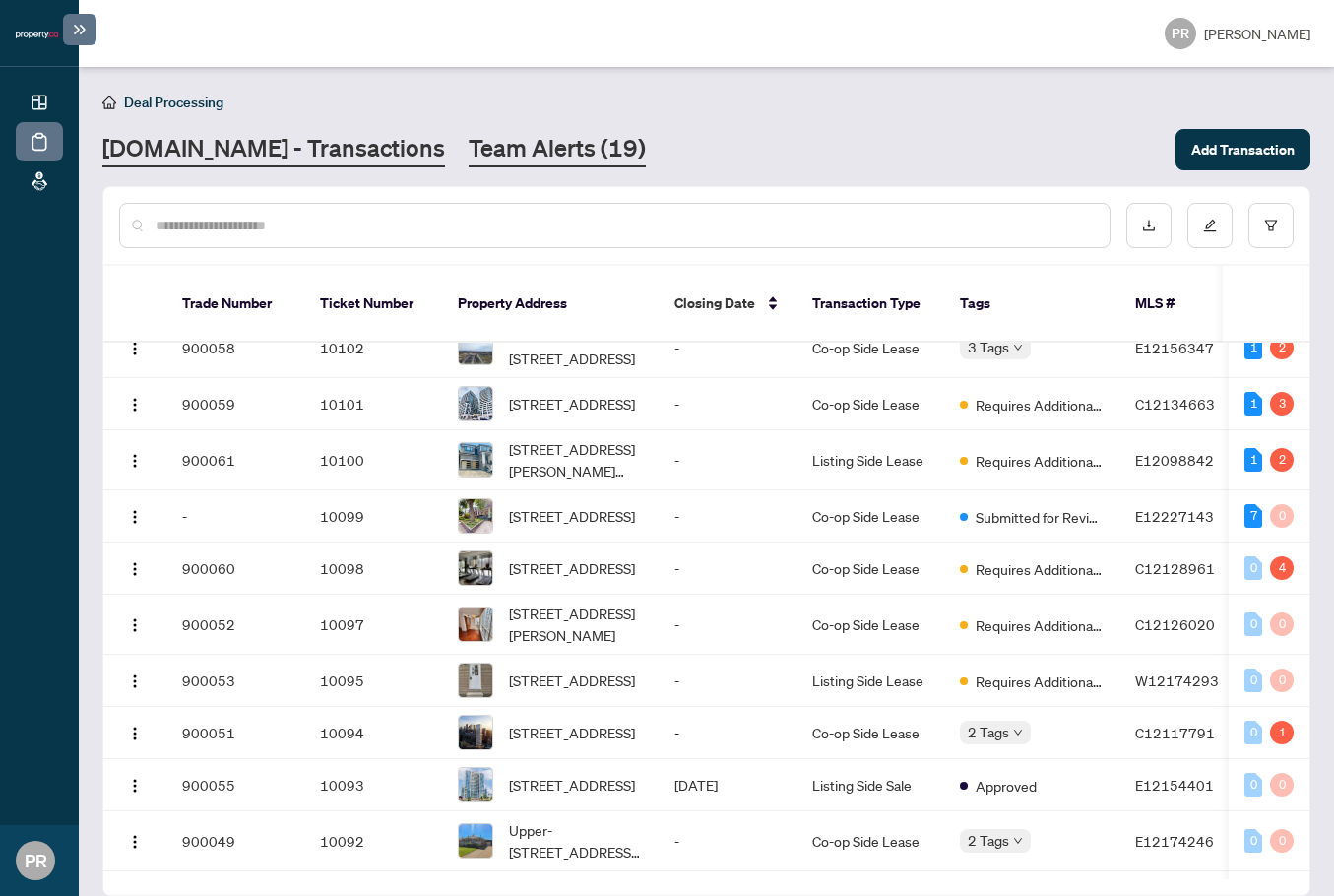 click on "Team Alerts   (19)" at bounding box center (557, 150) 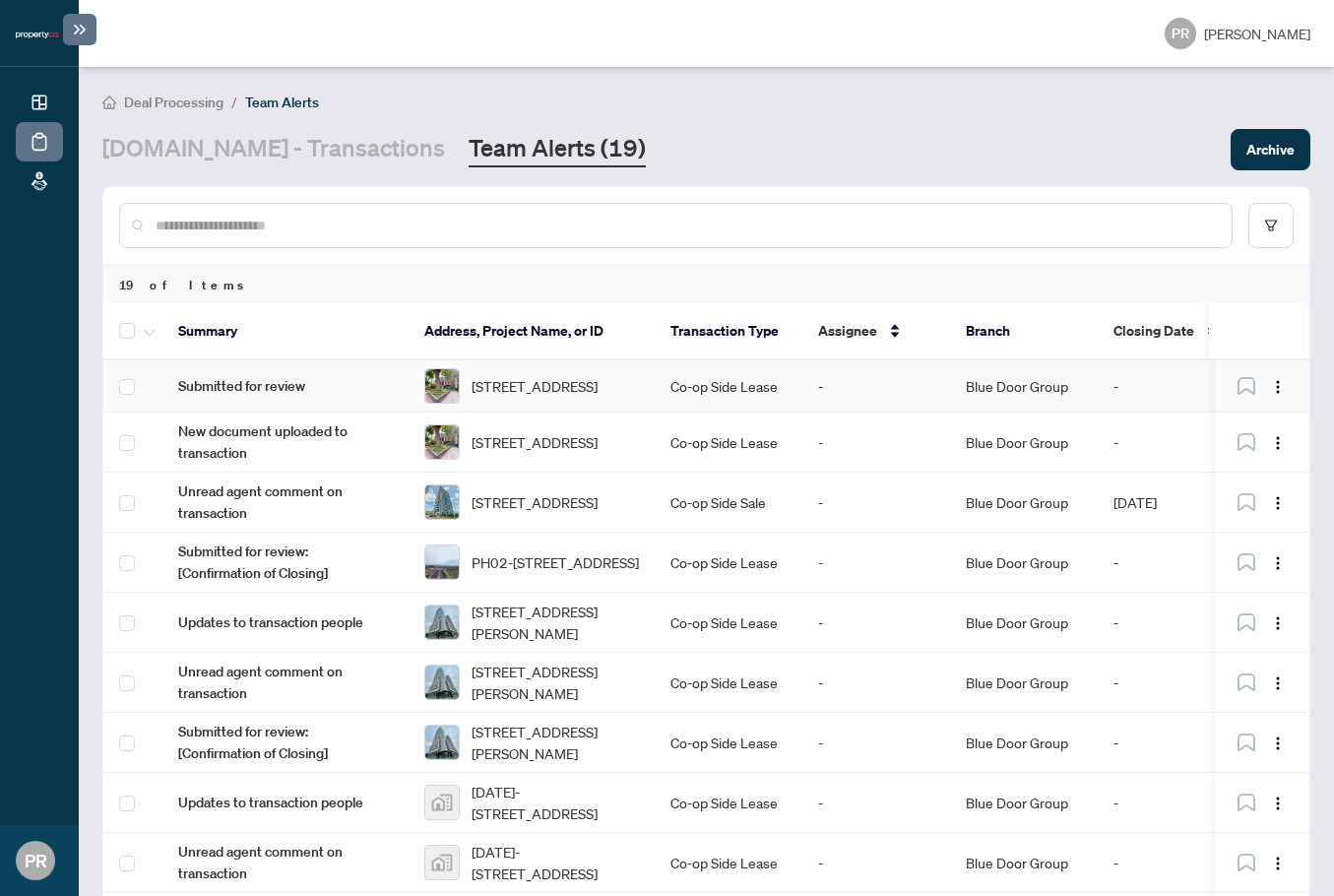 click on "Co-op Side Lease" at bounding box center (729, 386) 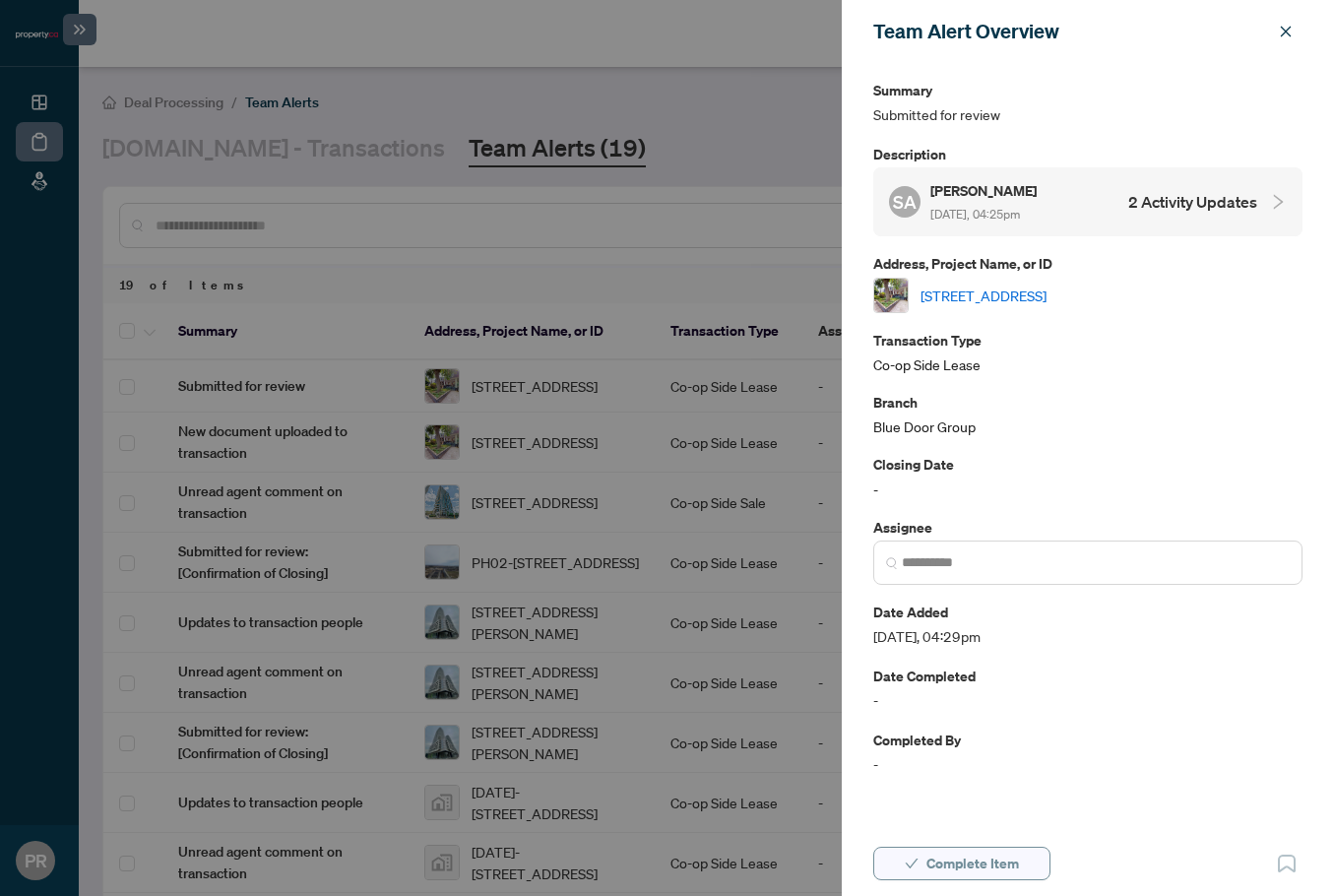 click on "Complete Item" at bounding box center (973, 864) 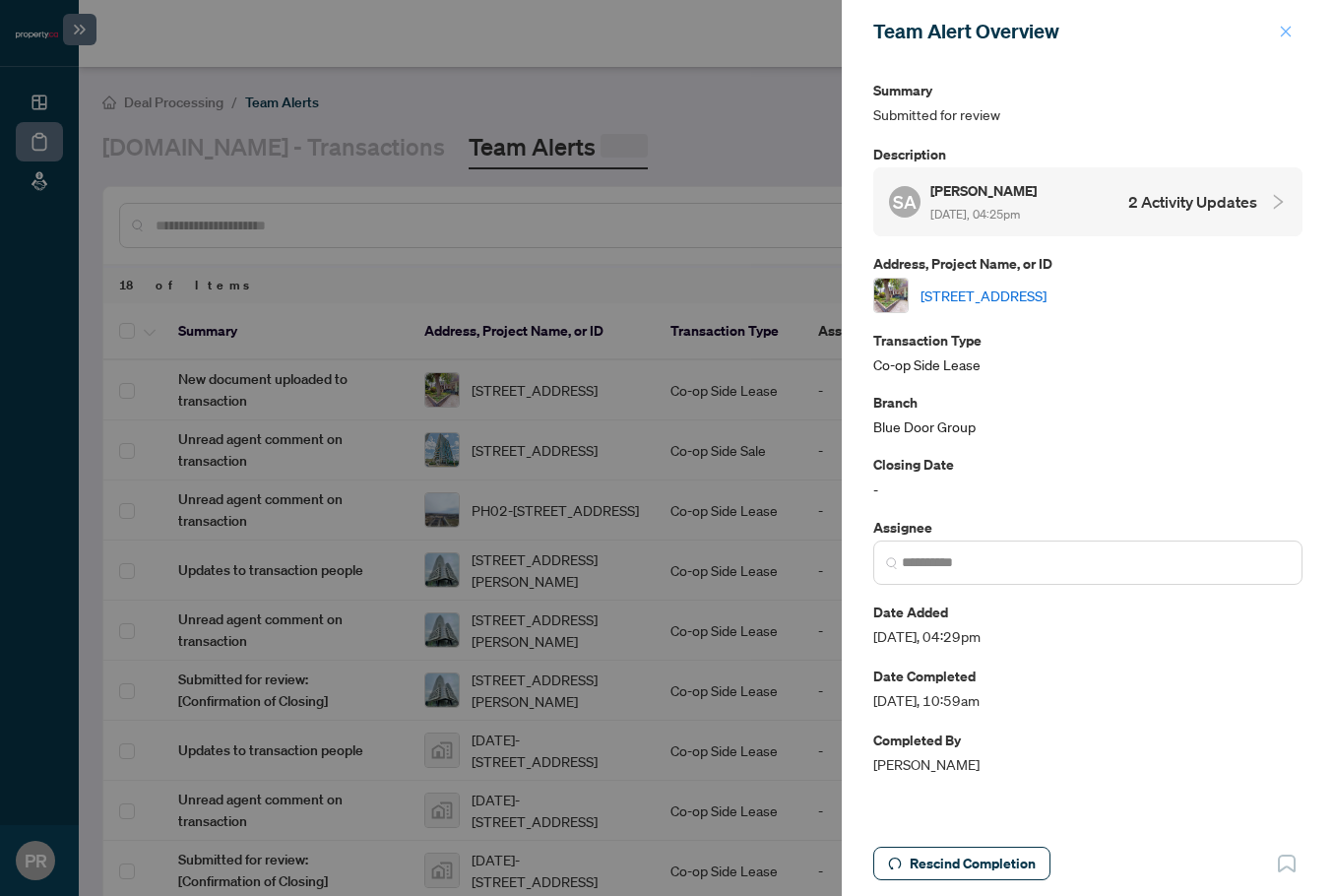 click at bounding box center [1286, 32] 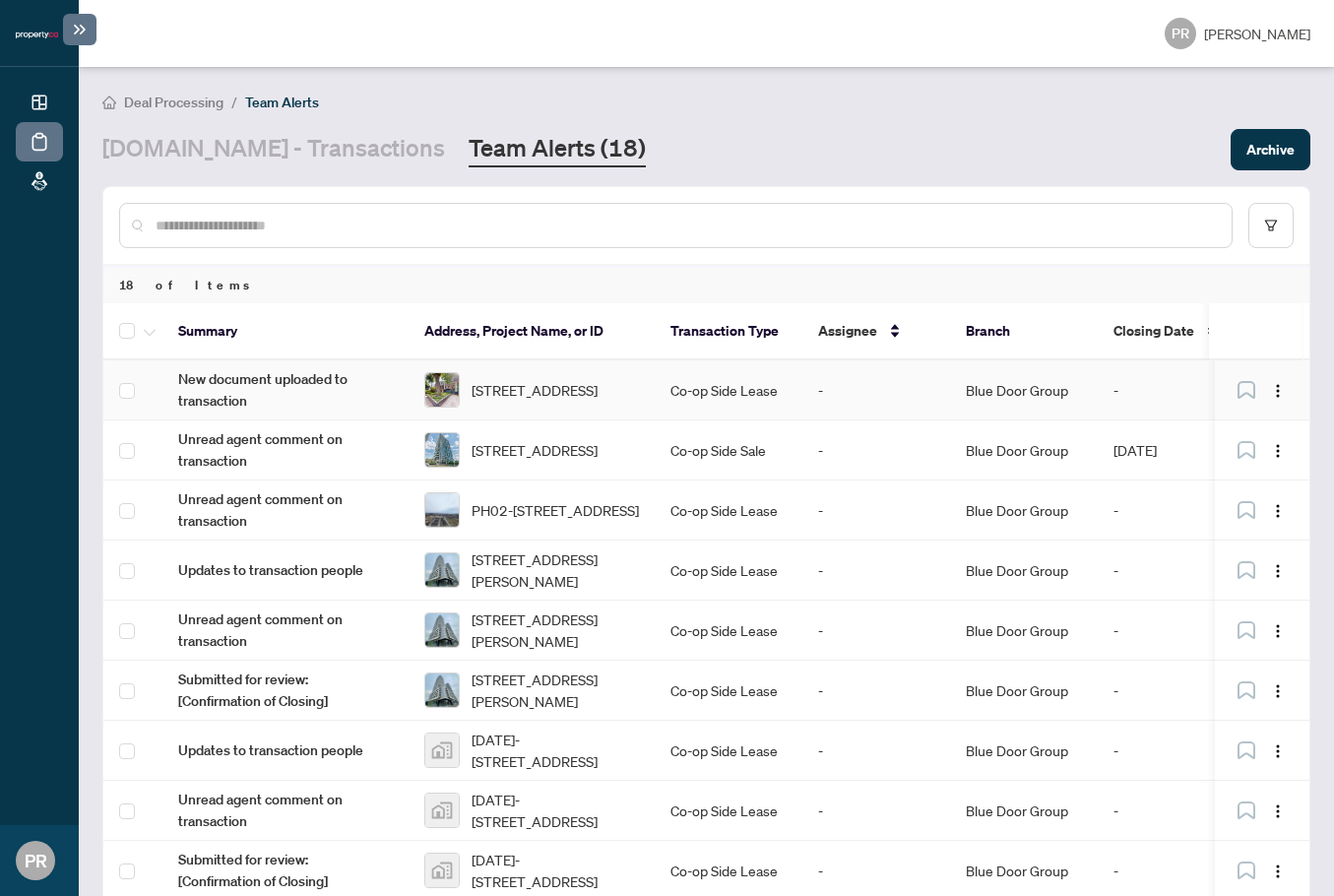 click on "Co-op Side Lease" at bounding box center [729, 390] 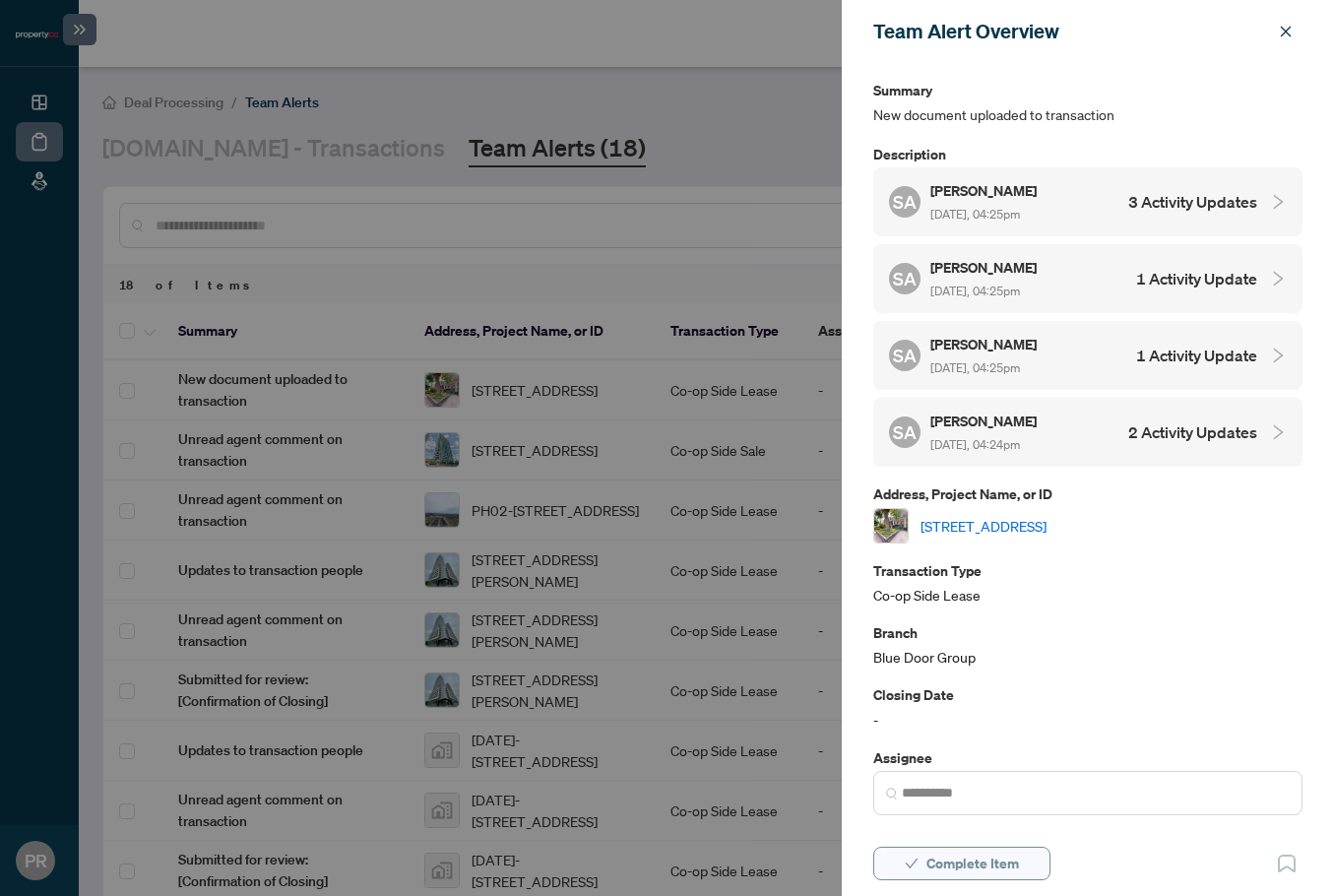click on "Complete Item" at bounding box center [973, 864] 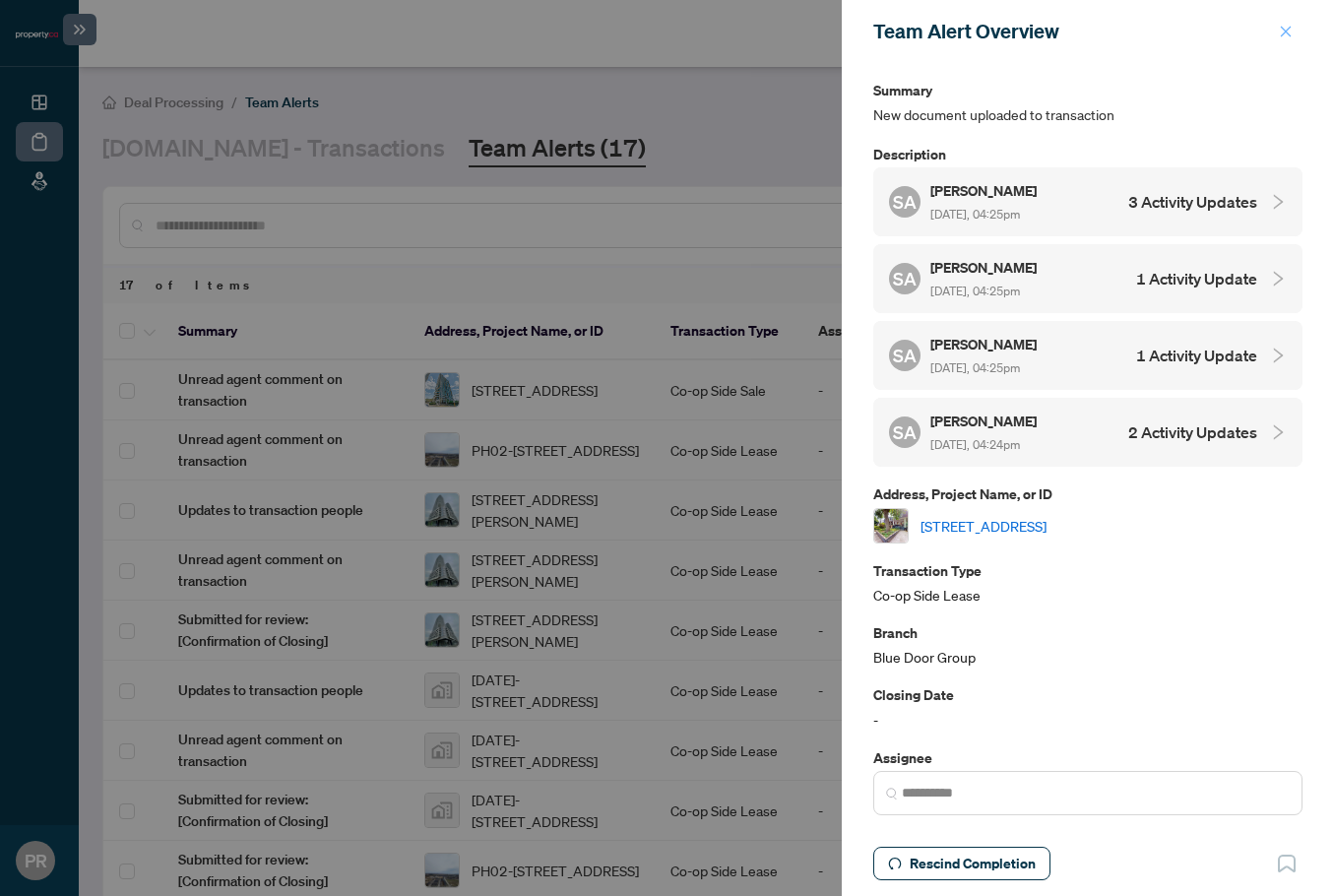 click 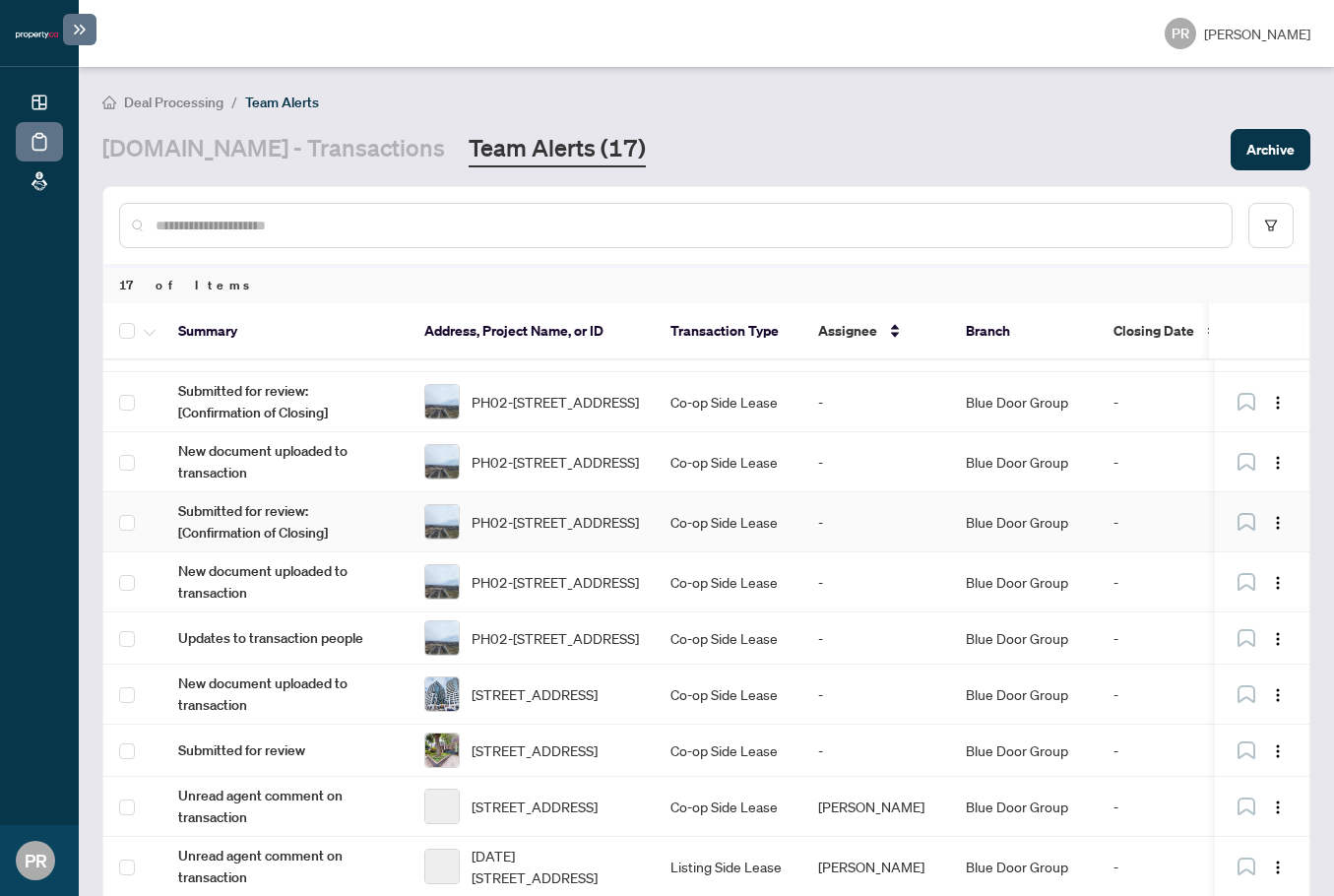 scroll, scrollTop: 490, scrollLeft: 0, axis: vertical 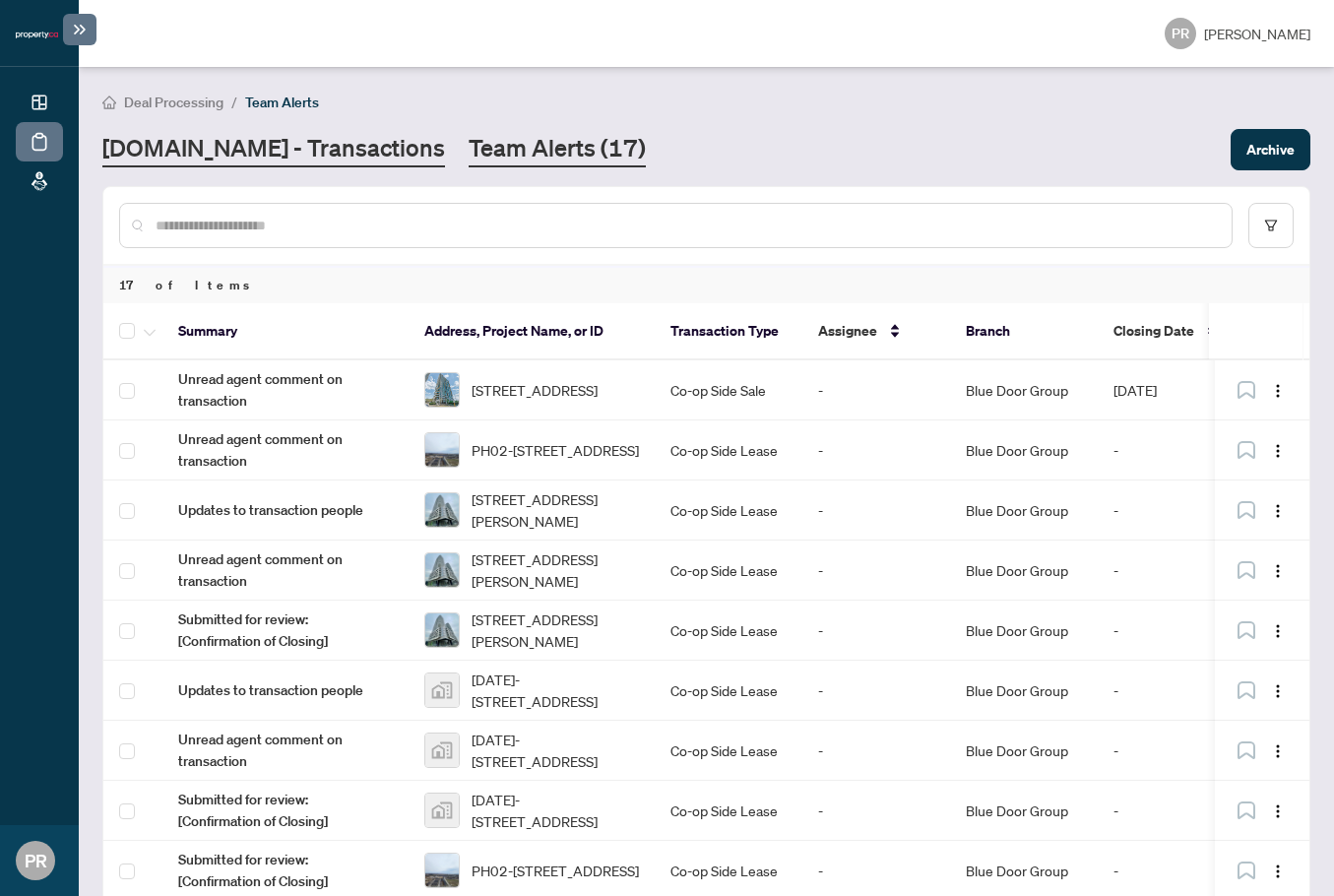 click on "Property.ca - Transactions" at bounding box center (274, 150) 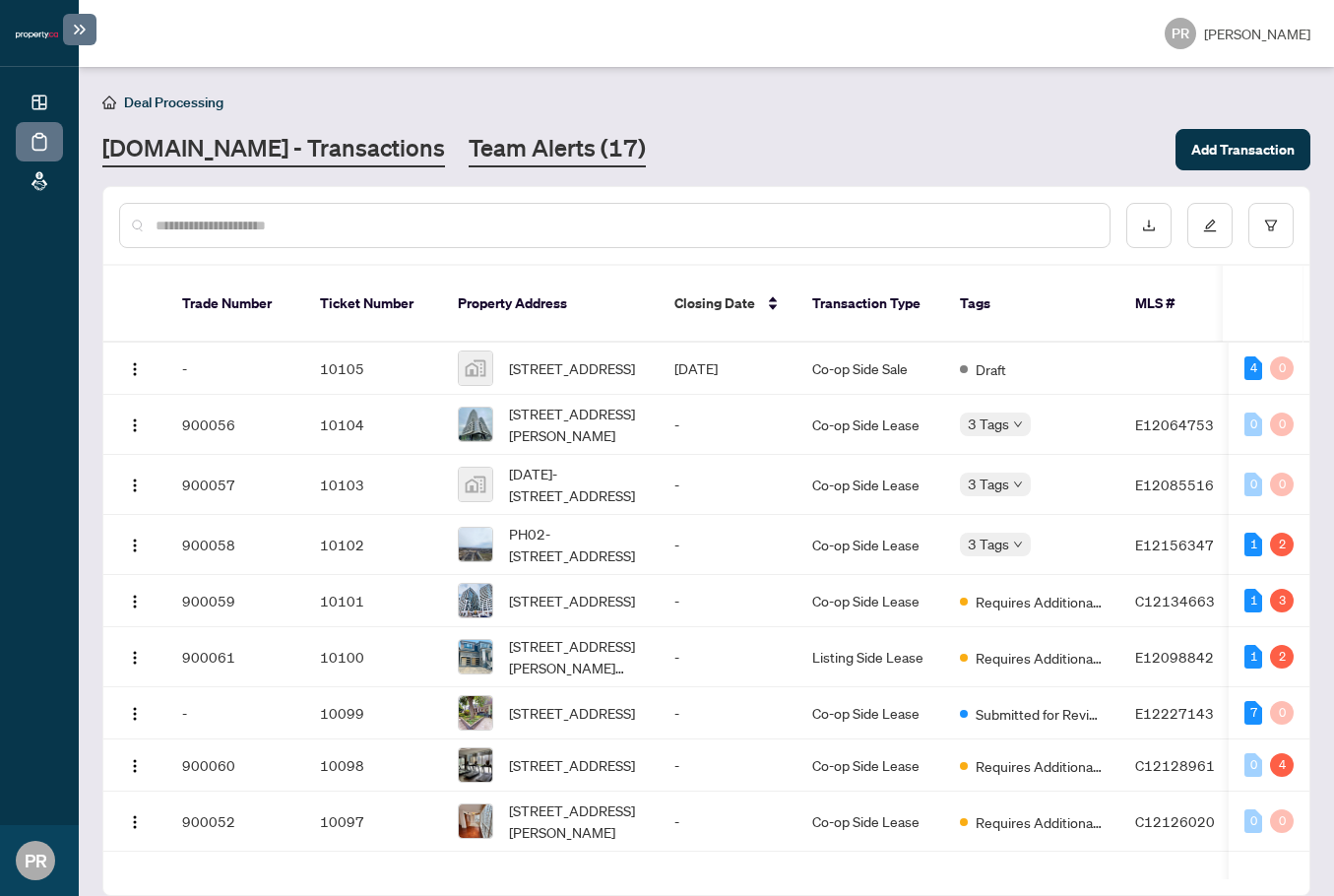 click on "Team Alerts   (17)" at bounding box center (557, 150) 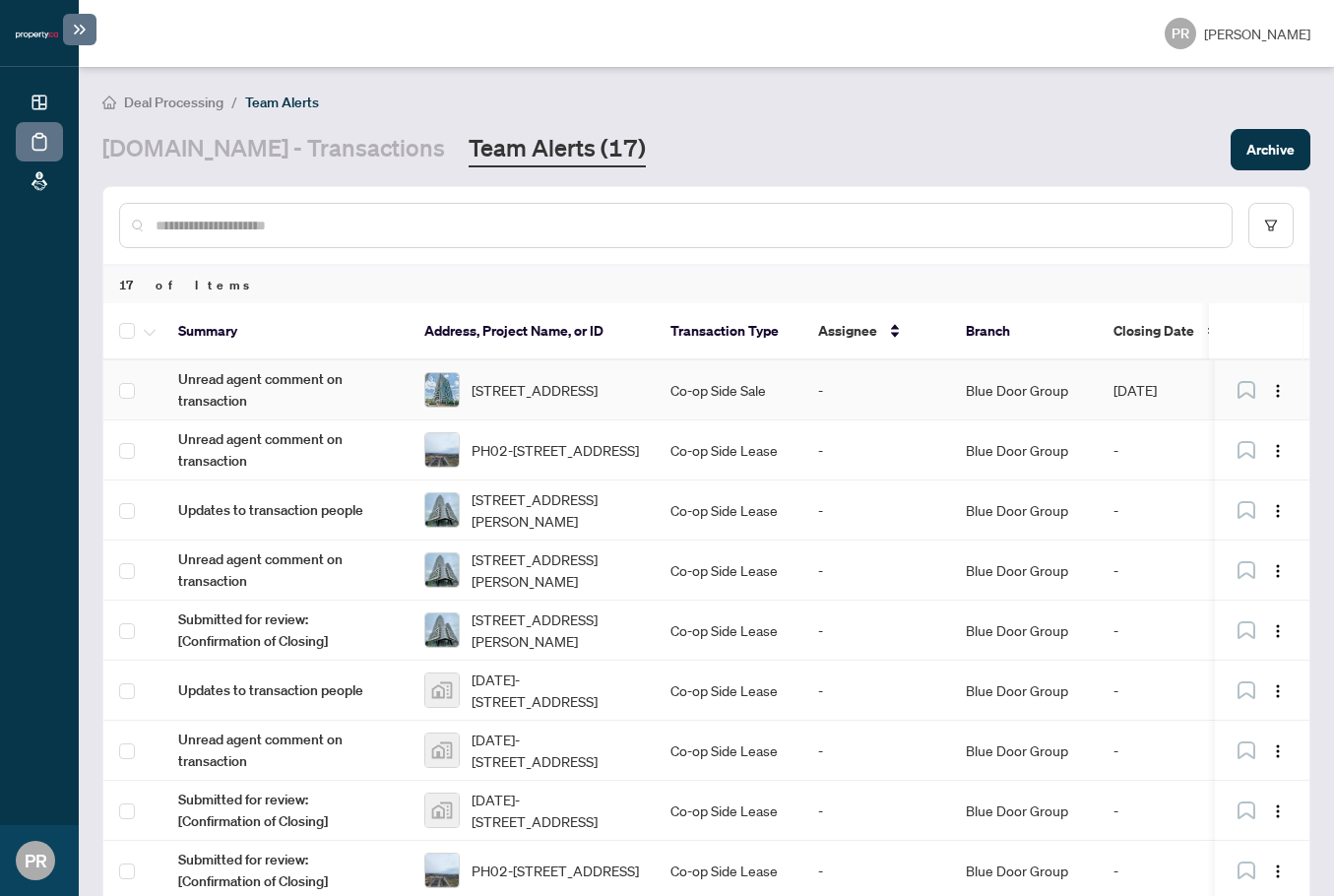 click on "1710-88 Grangeway Ave, Toronto, Ontario M1H 0A2, Canada" at bounding box center (532, 390) 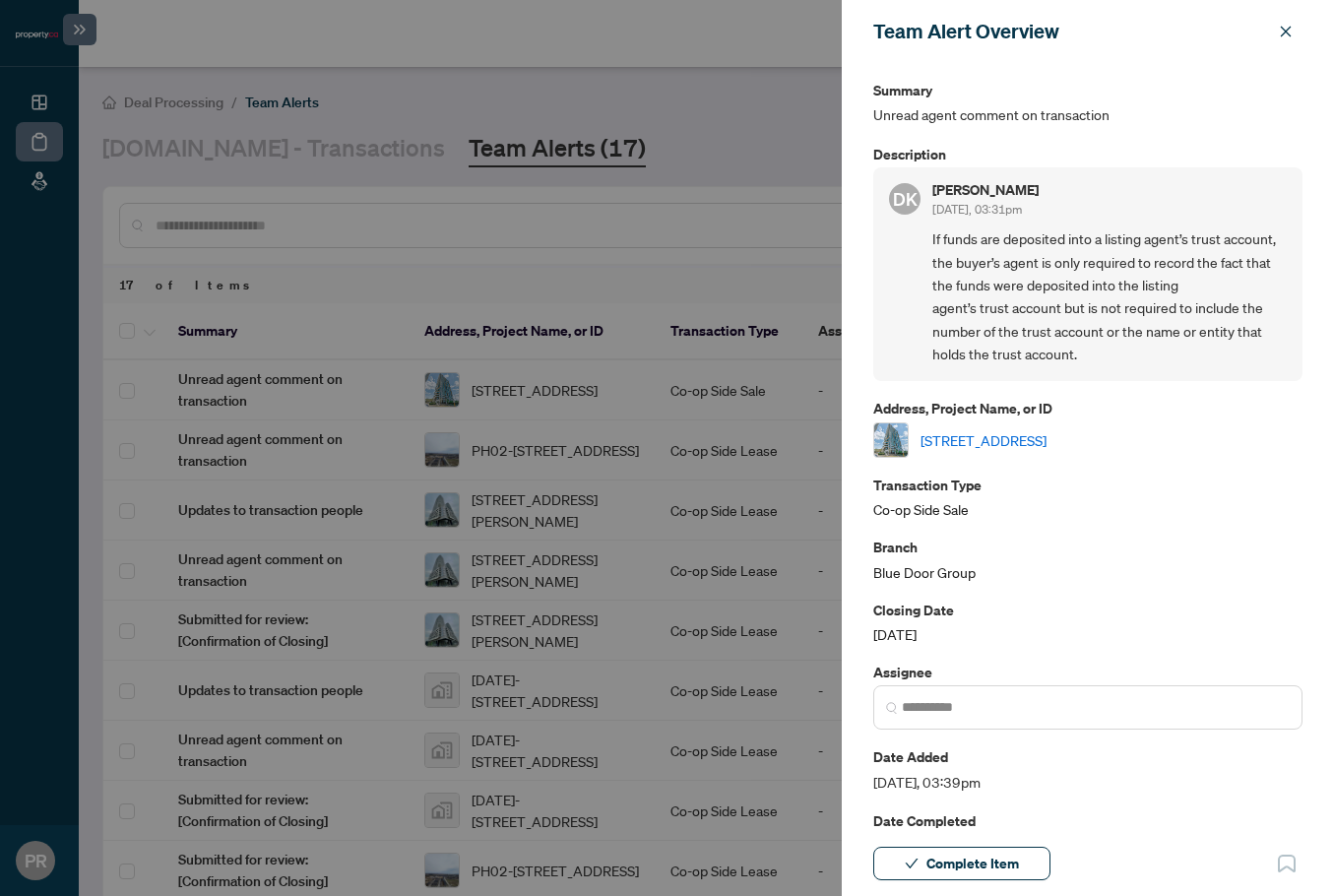 click on "1710-88 Grangeway Ave, Toronto, Ontario M1H 0A2, Canada" at bounding box center [984, 440] 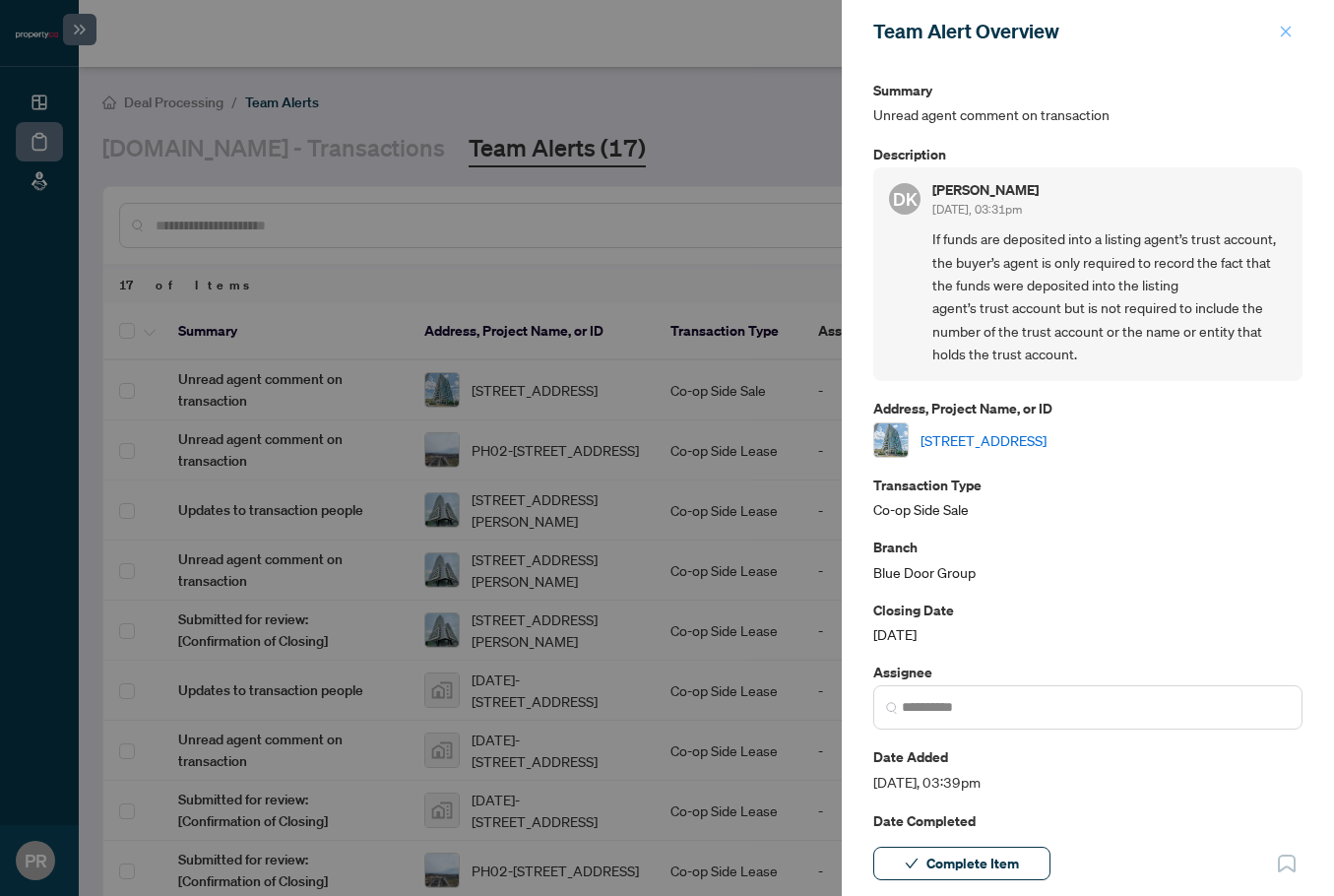 click 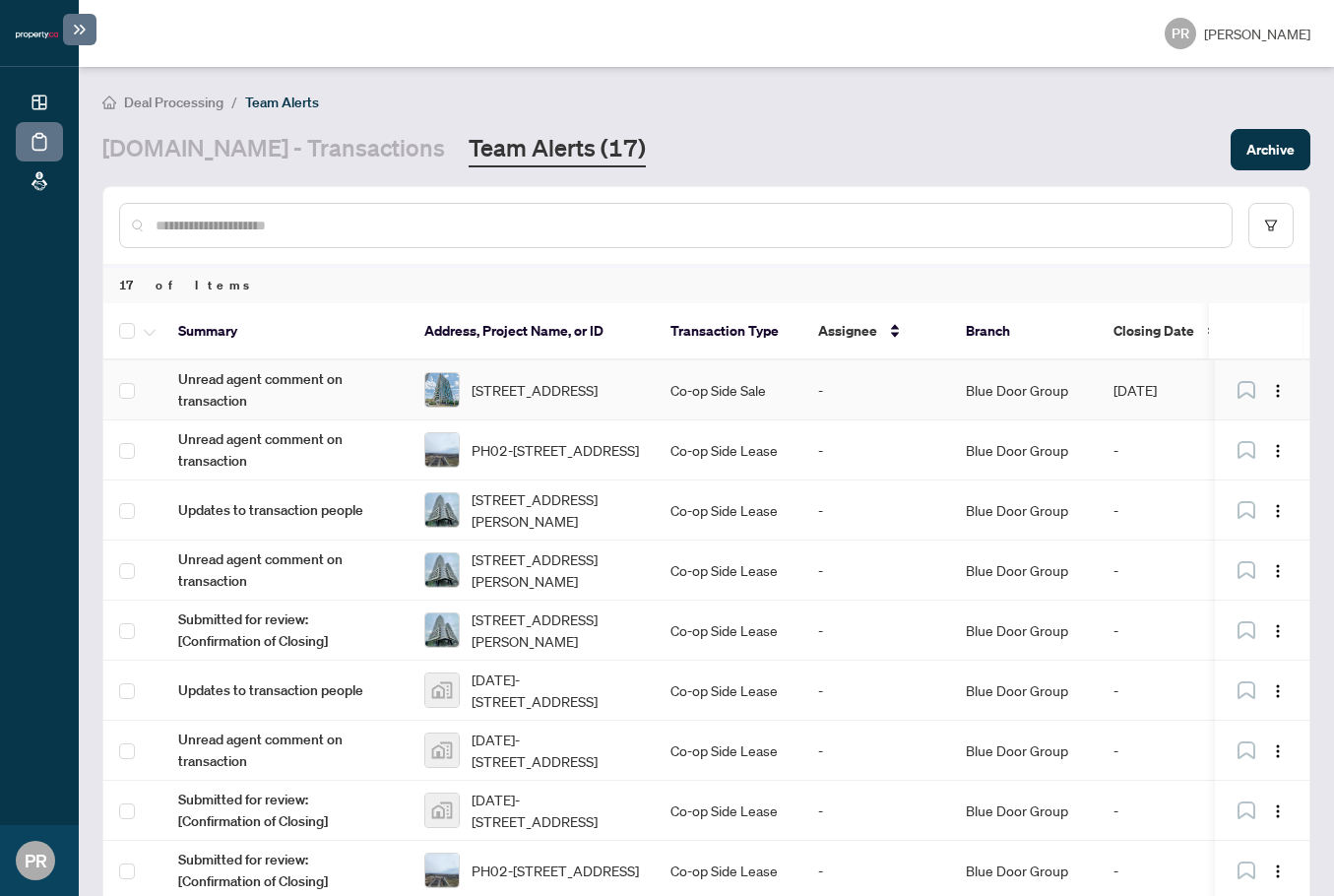 click on "-" at bounding box center [876, 390] 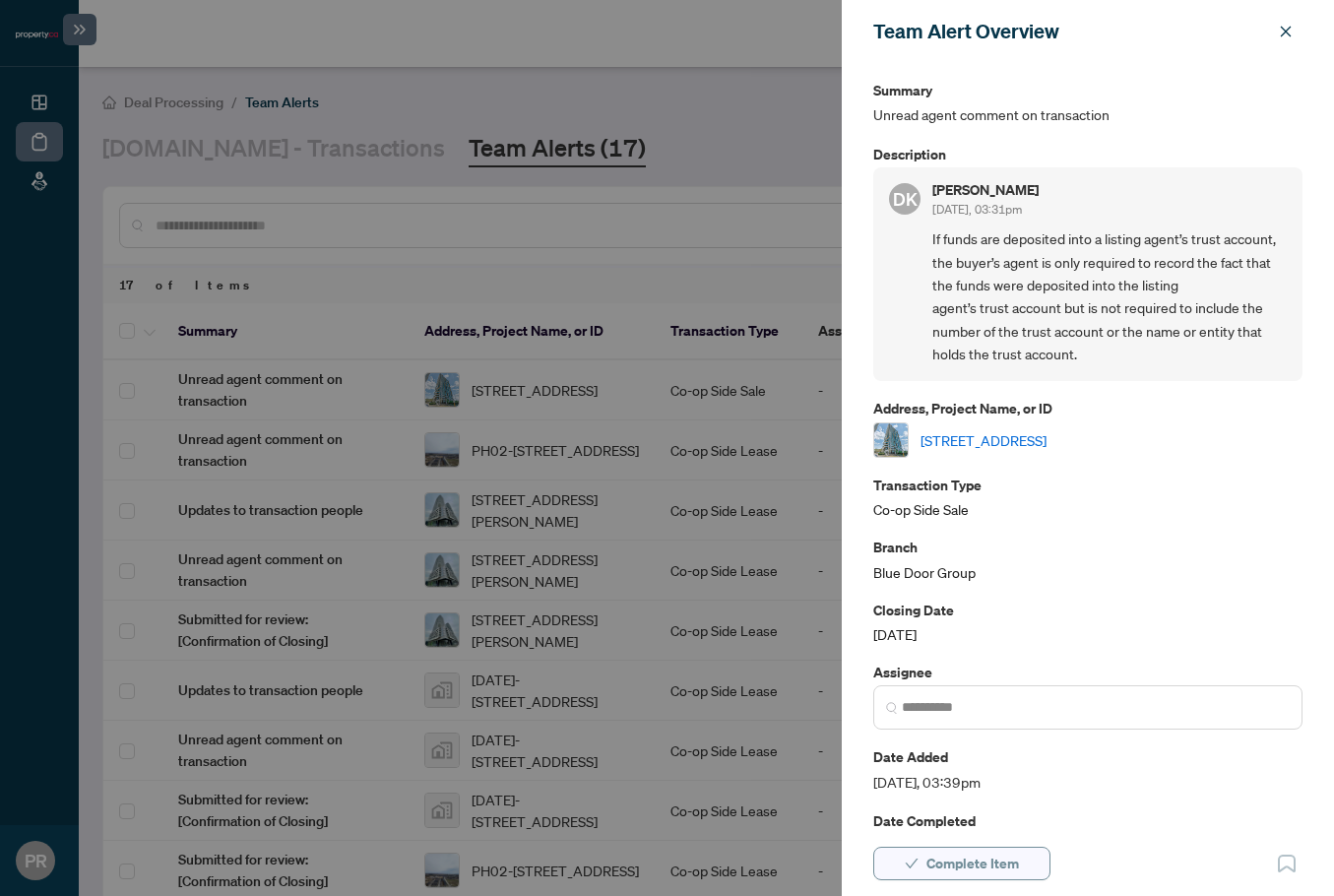 click on "Complete Item" at bounding box center [973, 864] 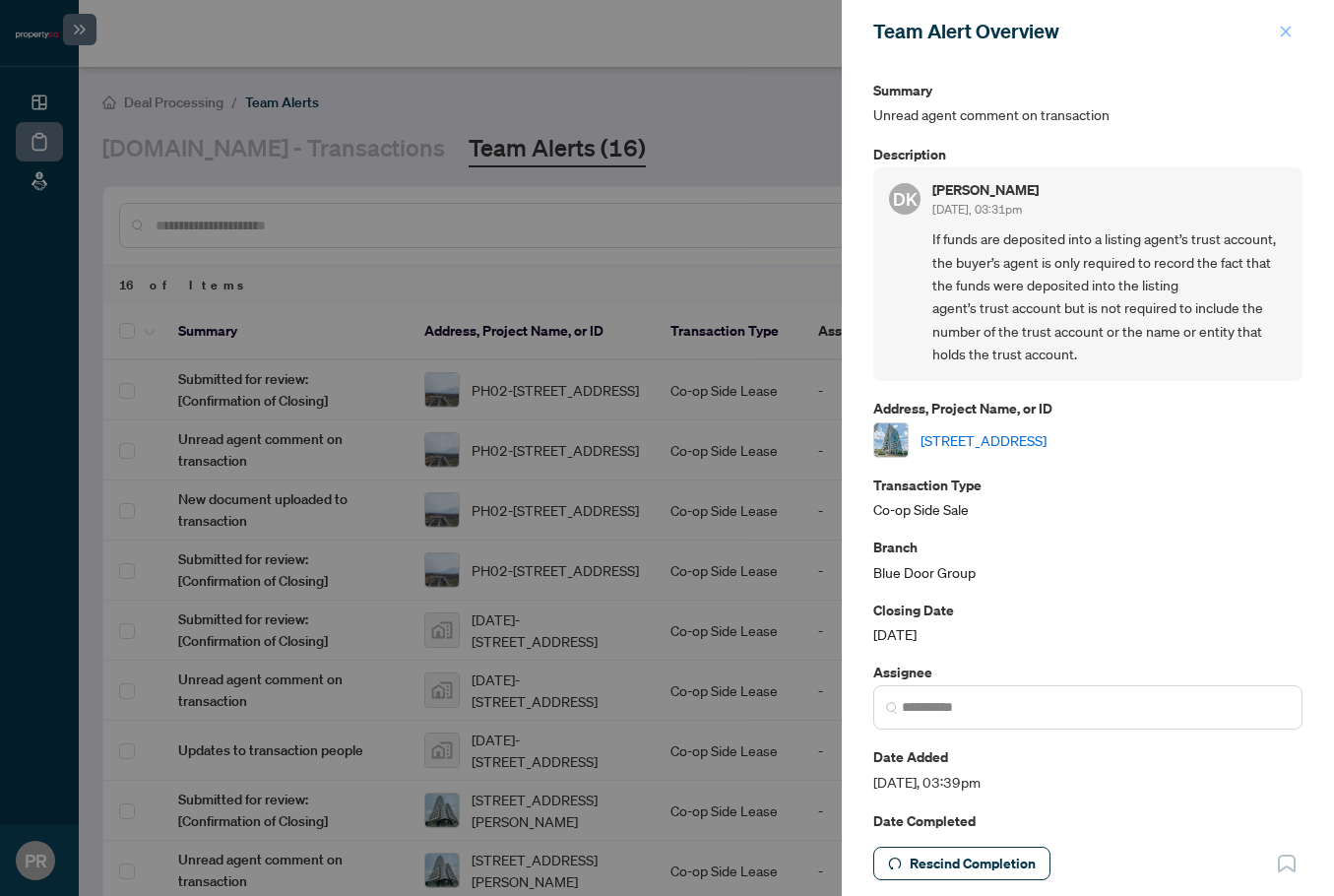 click 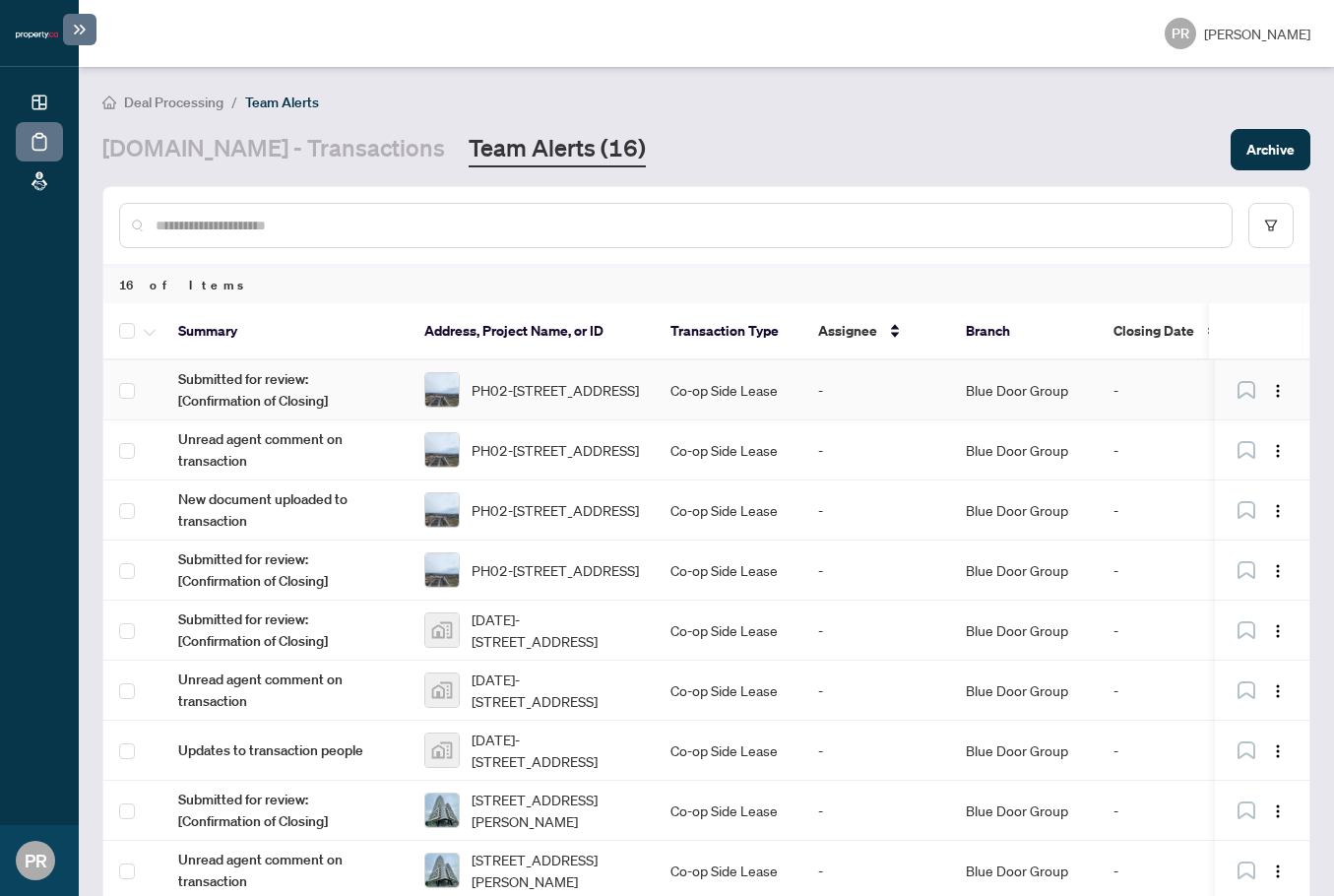 click on "Co-op Side Lease" at bounding box center (729, 390) 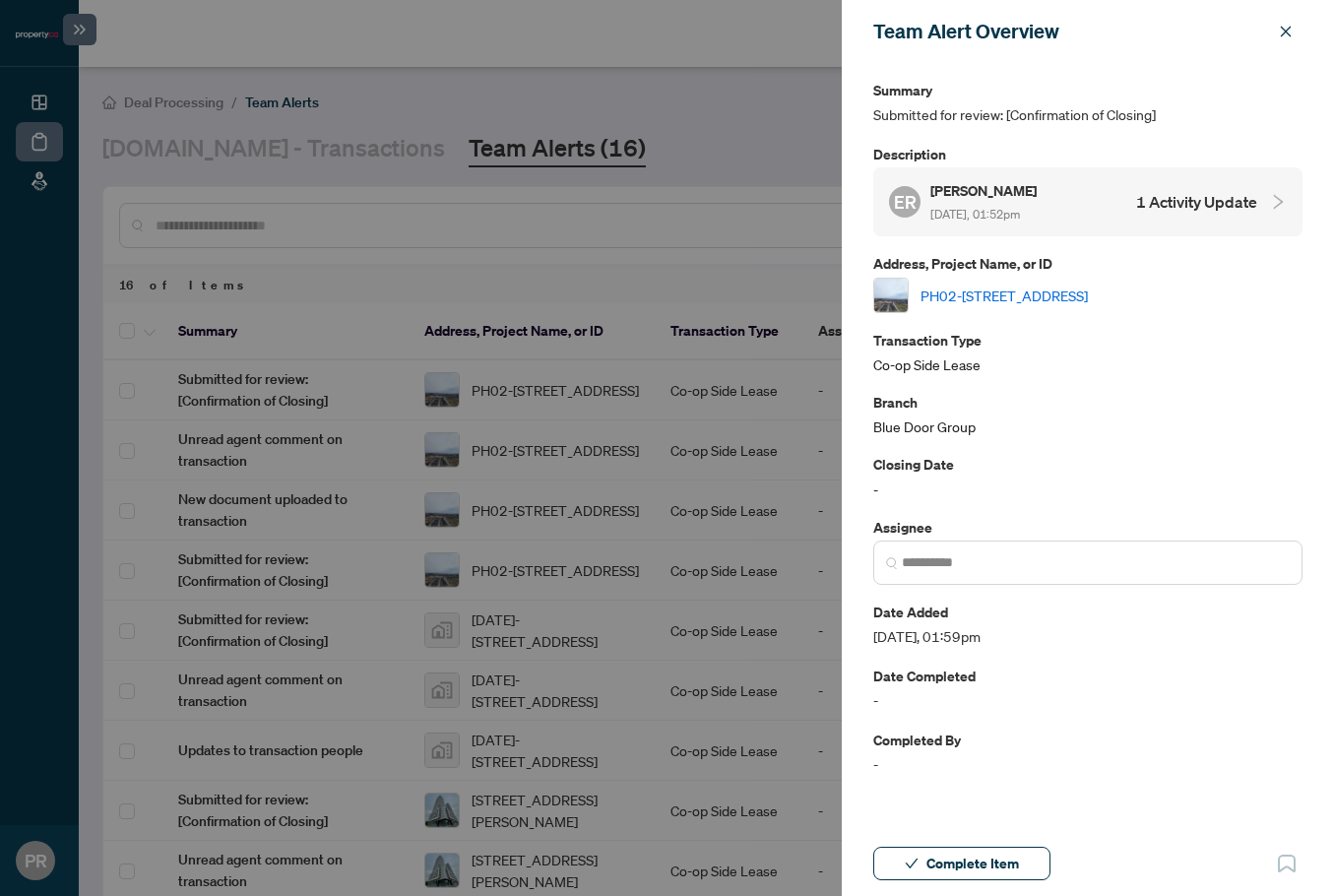 click on "1 Activity Update" at bounding box center (1196, 202) 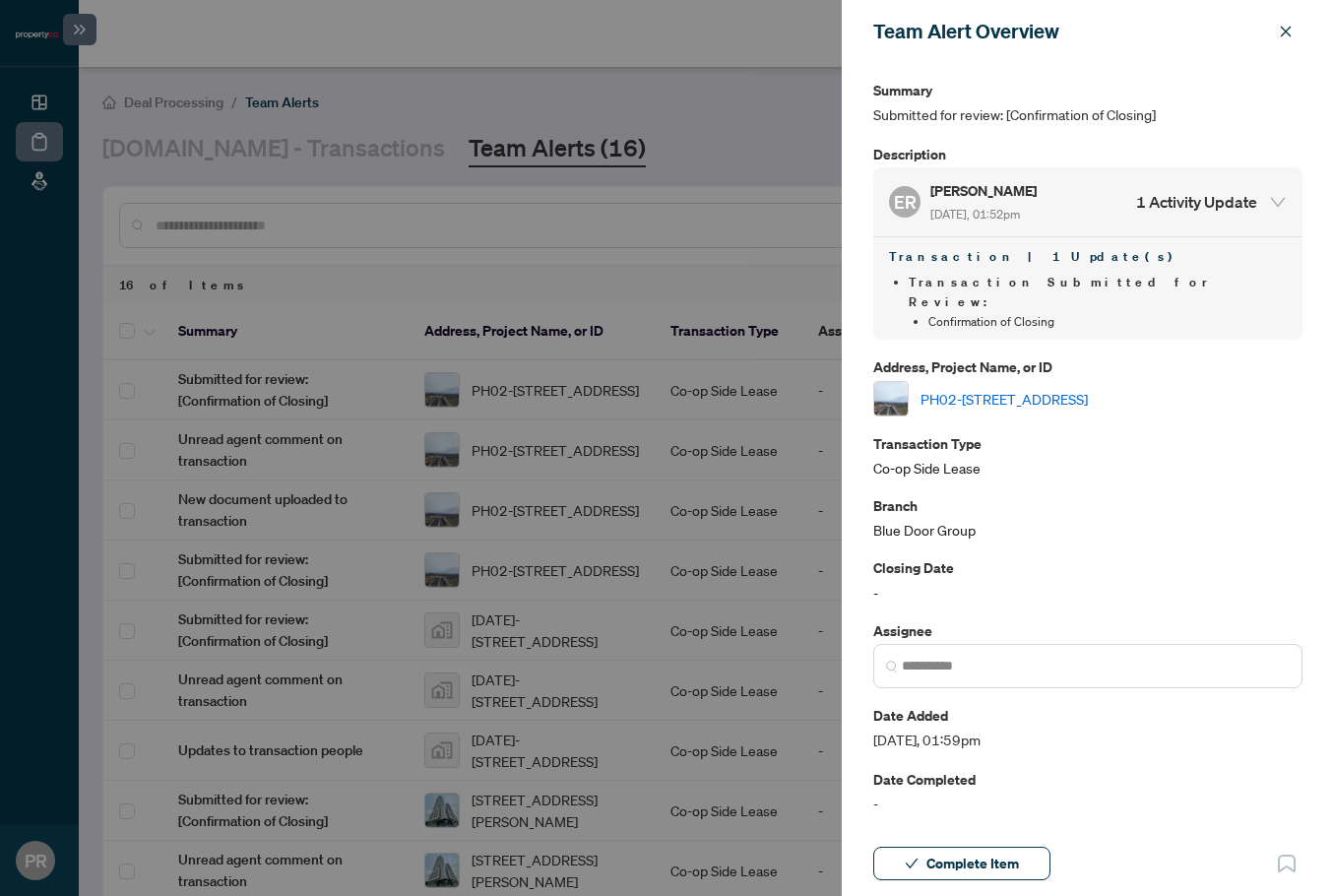click on "PH02-2545 Simcoe St, Oshawa, Ontario L1L 0W3, Canada" at bounding box center (1004, 399) 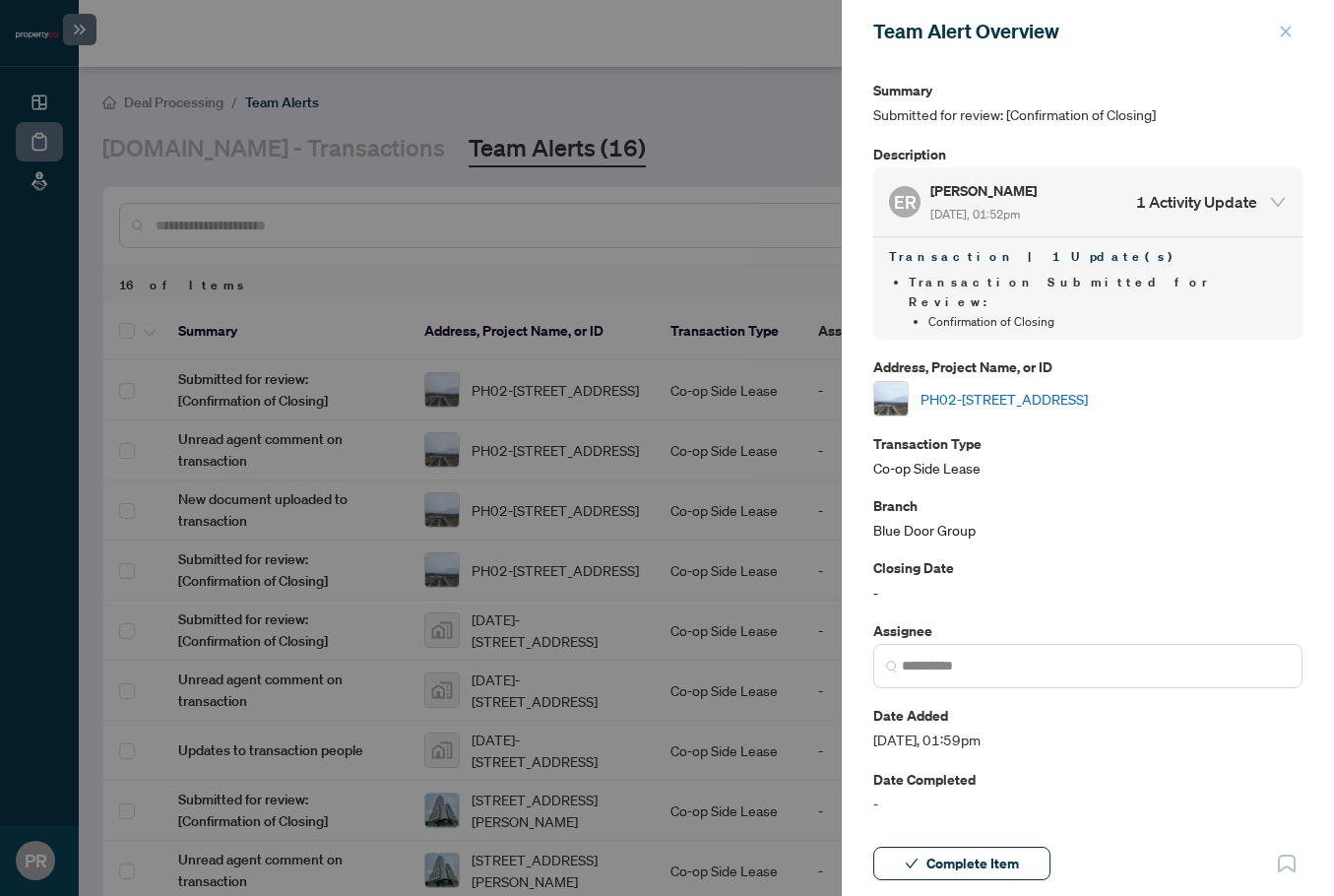 click at bounding box center [1286, 32] 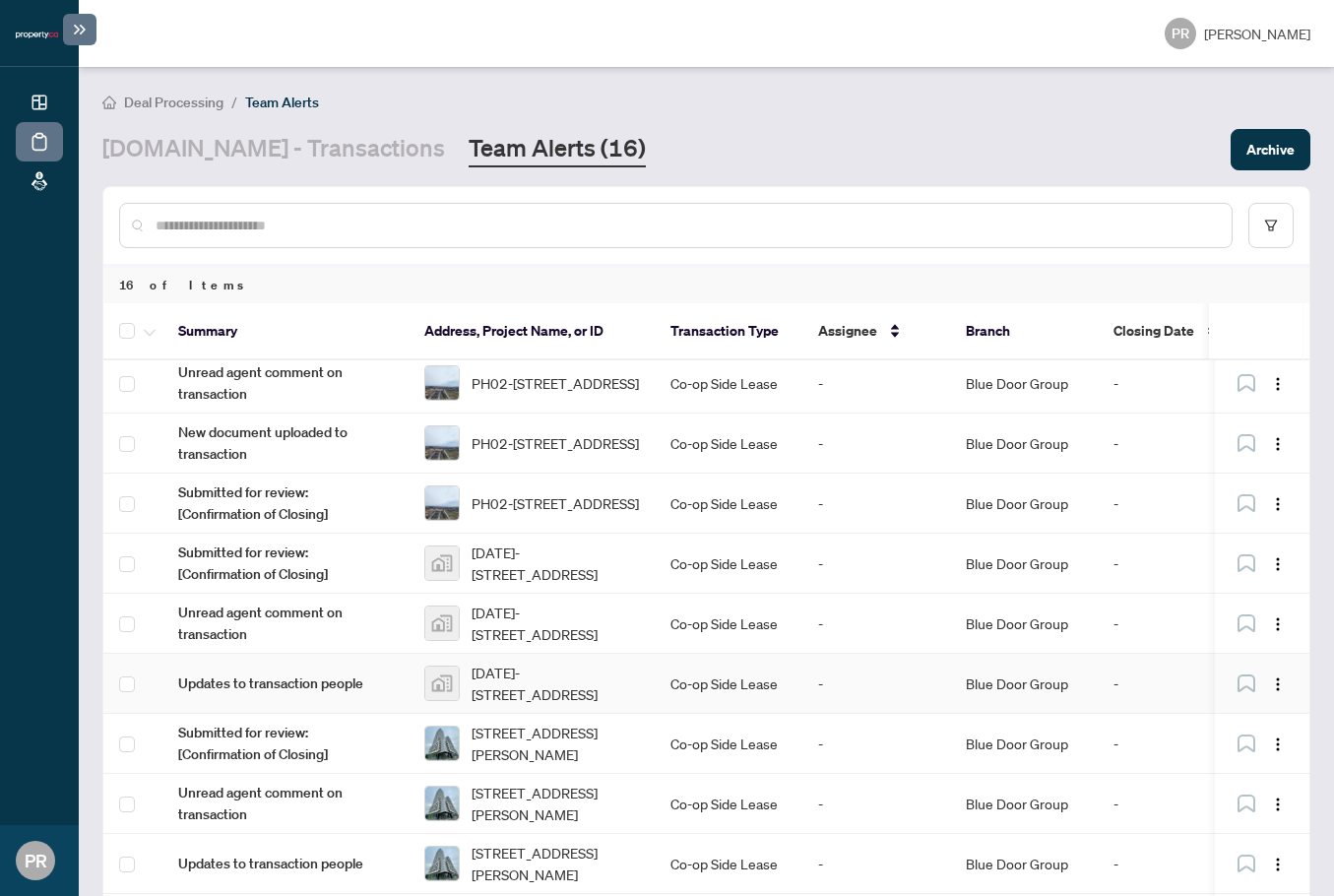 scroll, scrollTop: 98, scrollLeft: 0, axis: vertical 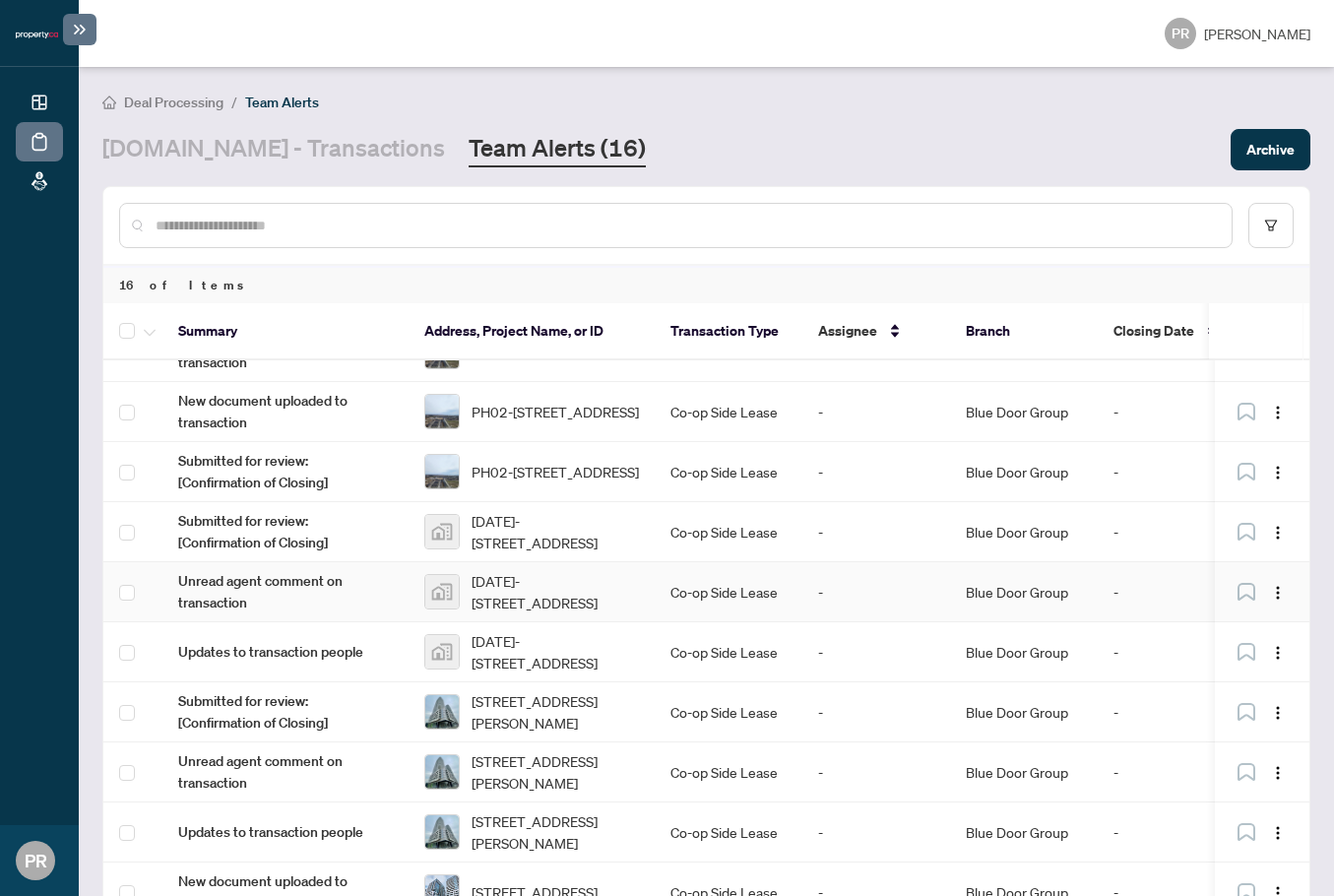 click on "Co-op Side Lease" at bounding box center (729, 592) 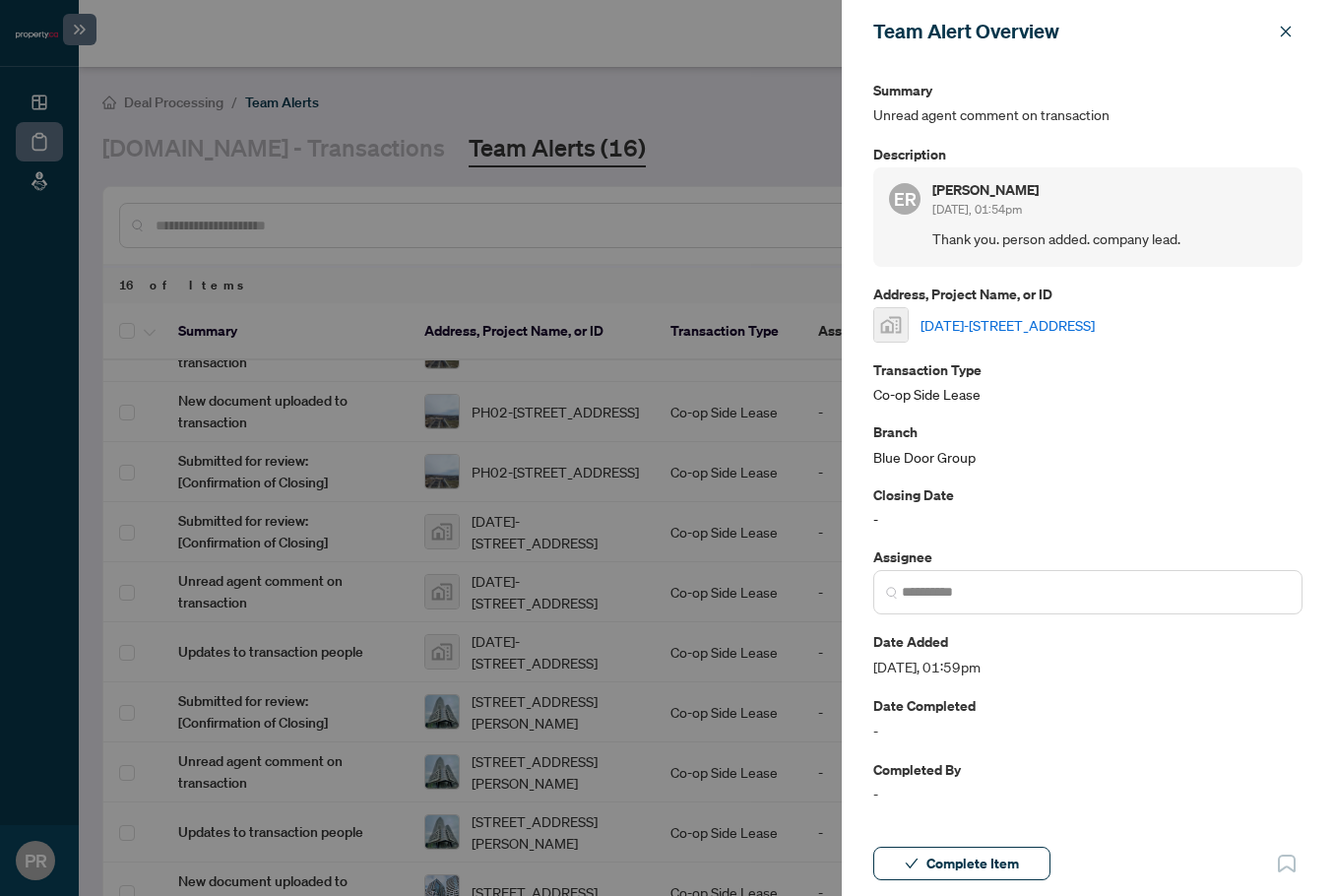 click on "Thank you. person added. company lead." at bounding box center [1110, 238] 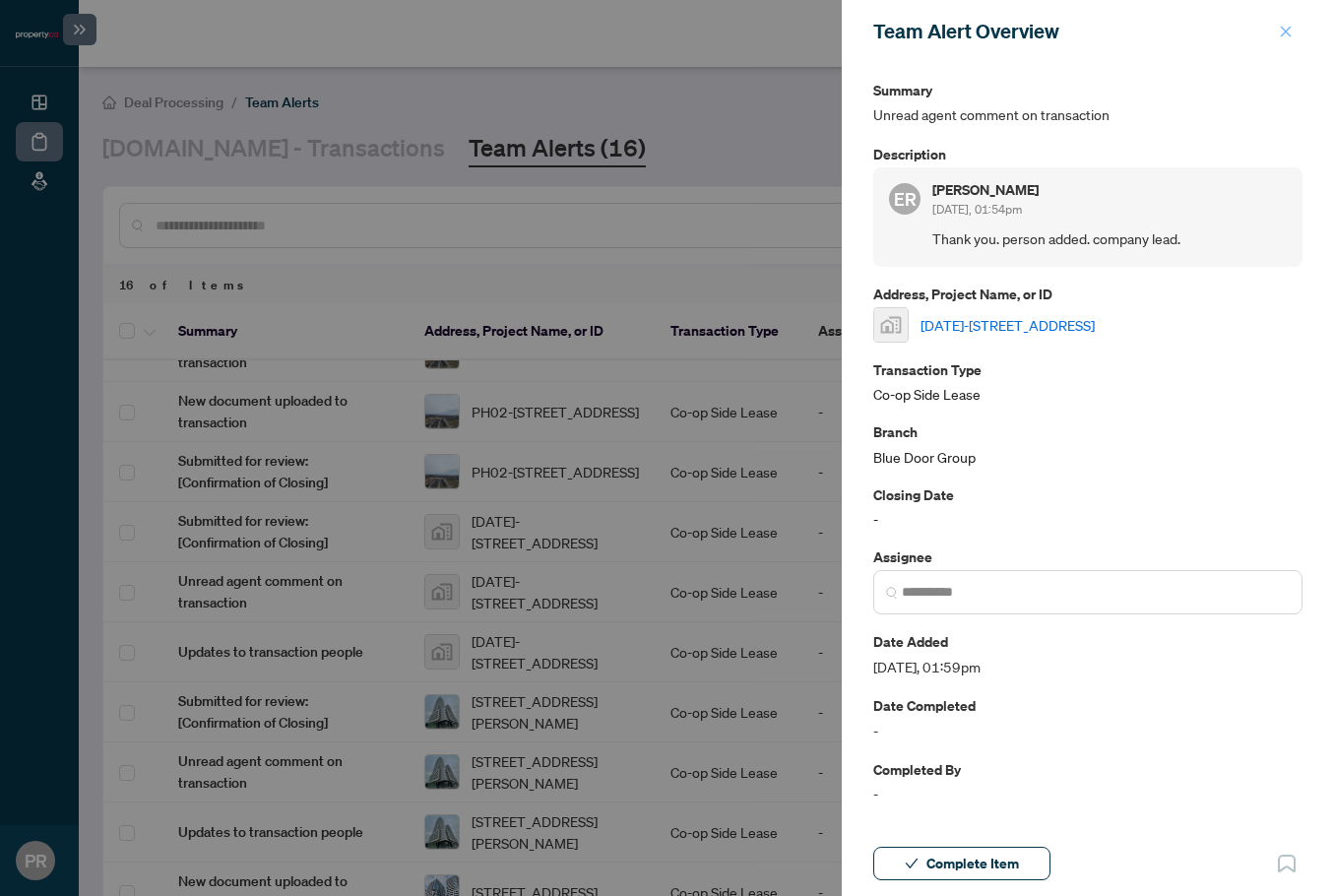 click at bounding box center (1286, 32) 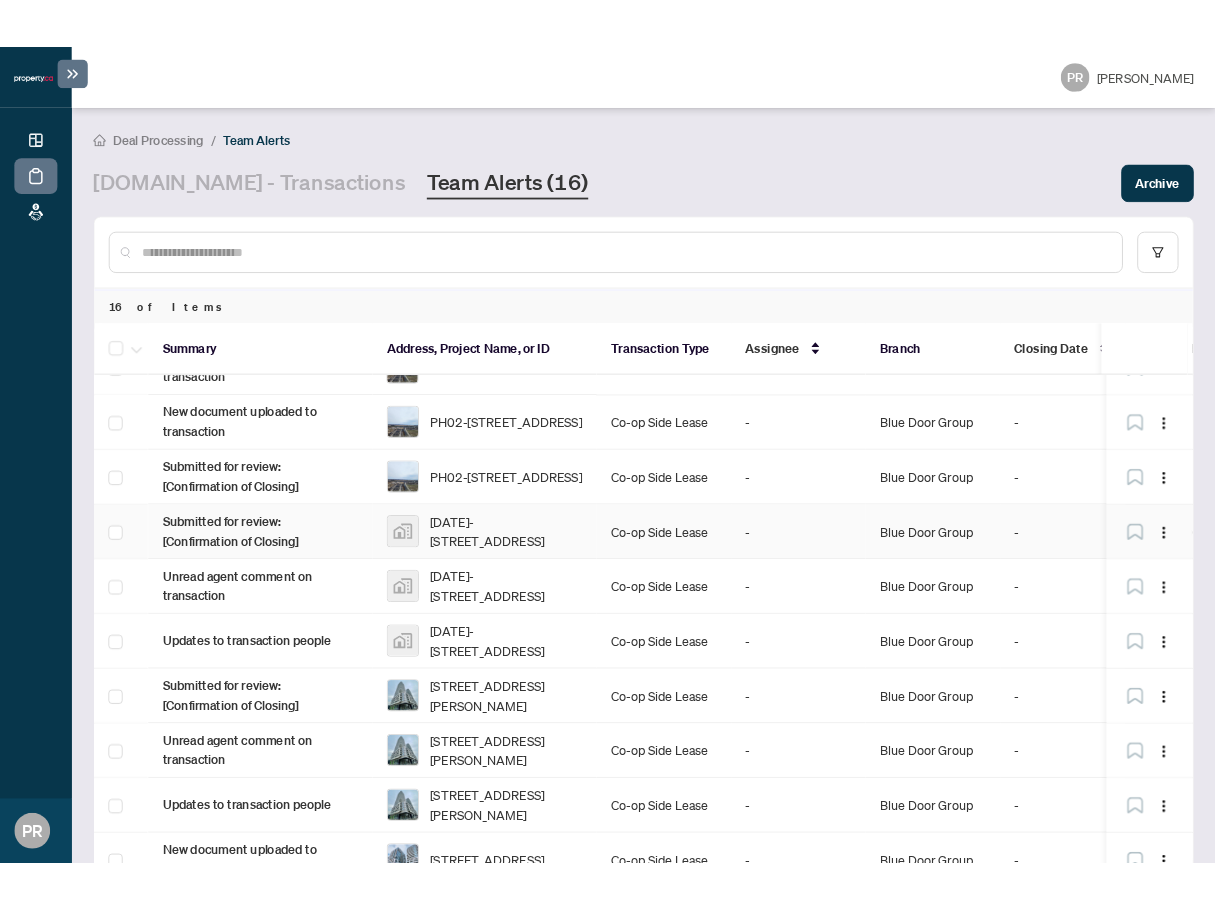 scroll, scrollTop: 0, scrollLeft: 0, axis: both 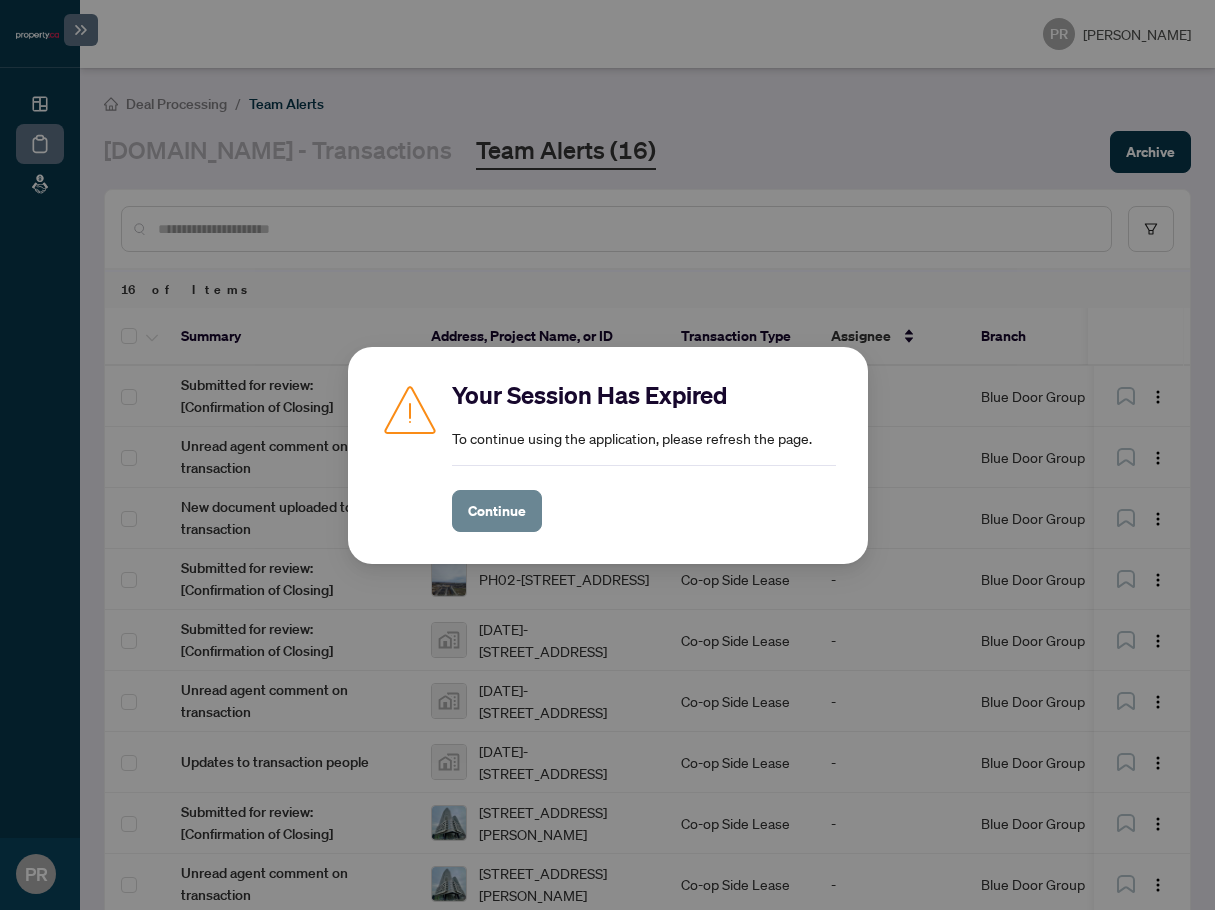 click on "Continue" at bounding box center [497, 511] 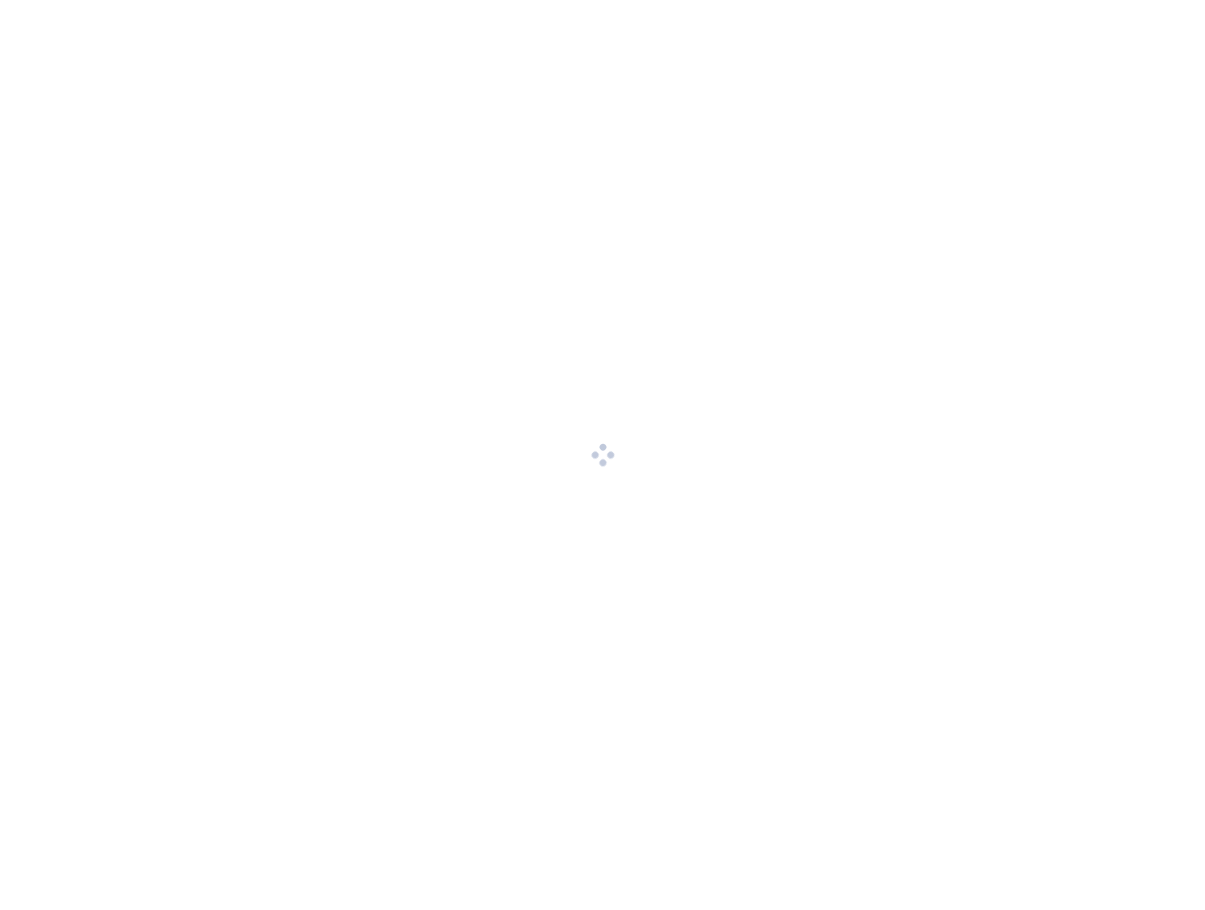 scroll, scrollTop: 0, scrollLeft: 0, axis: both 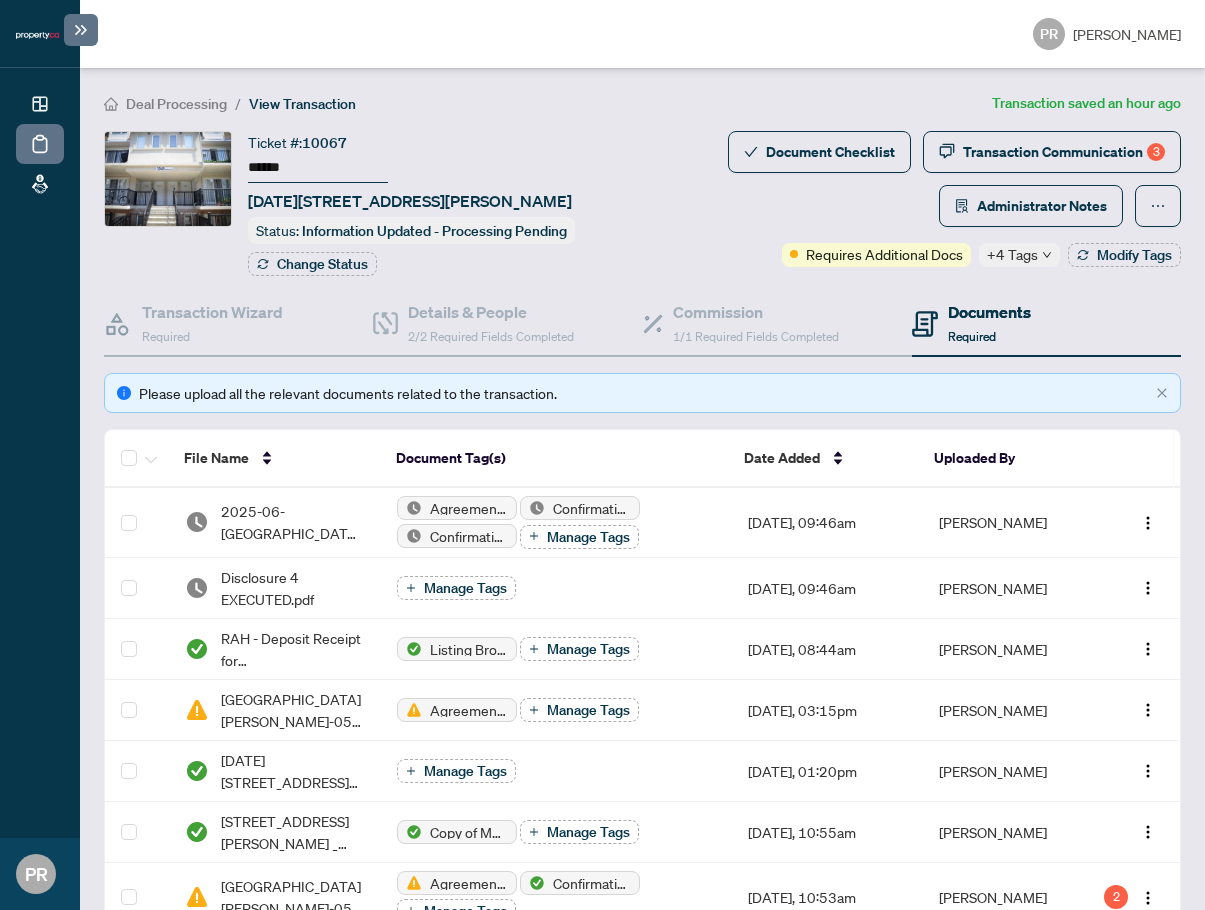 click on "******" at bounding box center (318, 168) 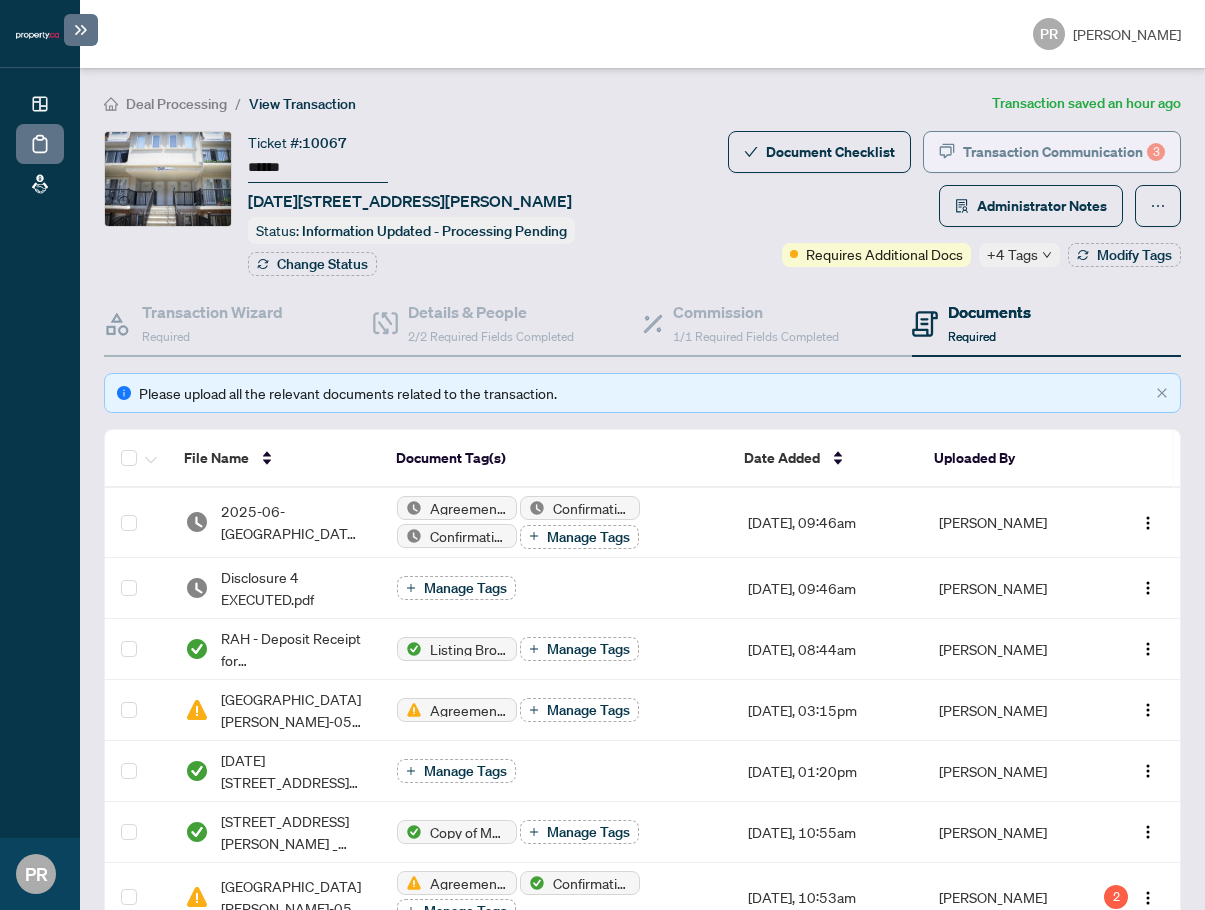 click on "Transaction Communication 3" at bounding box center (1064, 152) 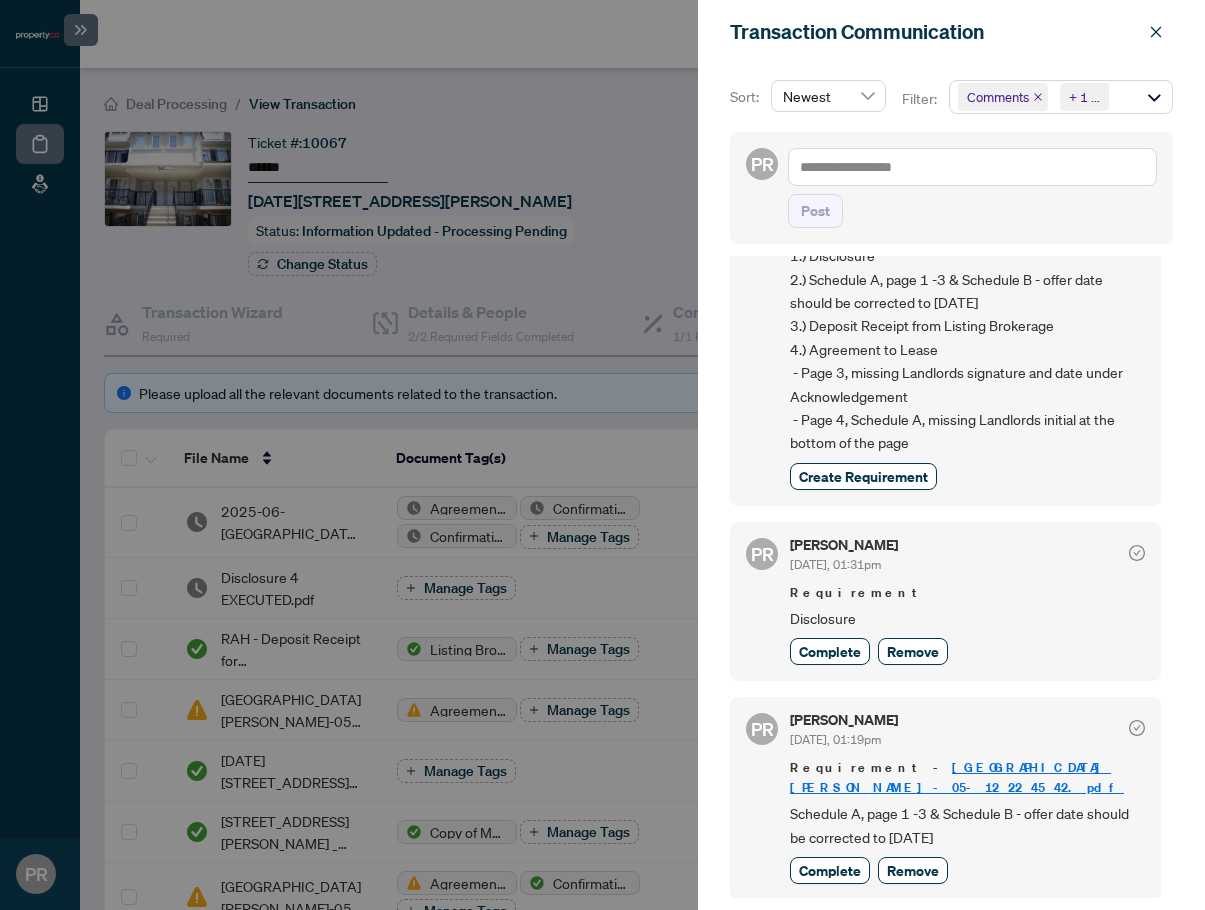 scroll, scrollTop: 1000, scrollLeft: 0, axis: vertical 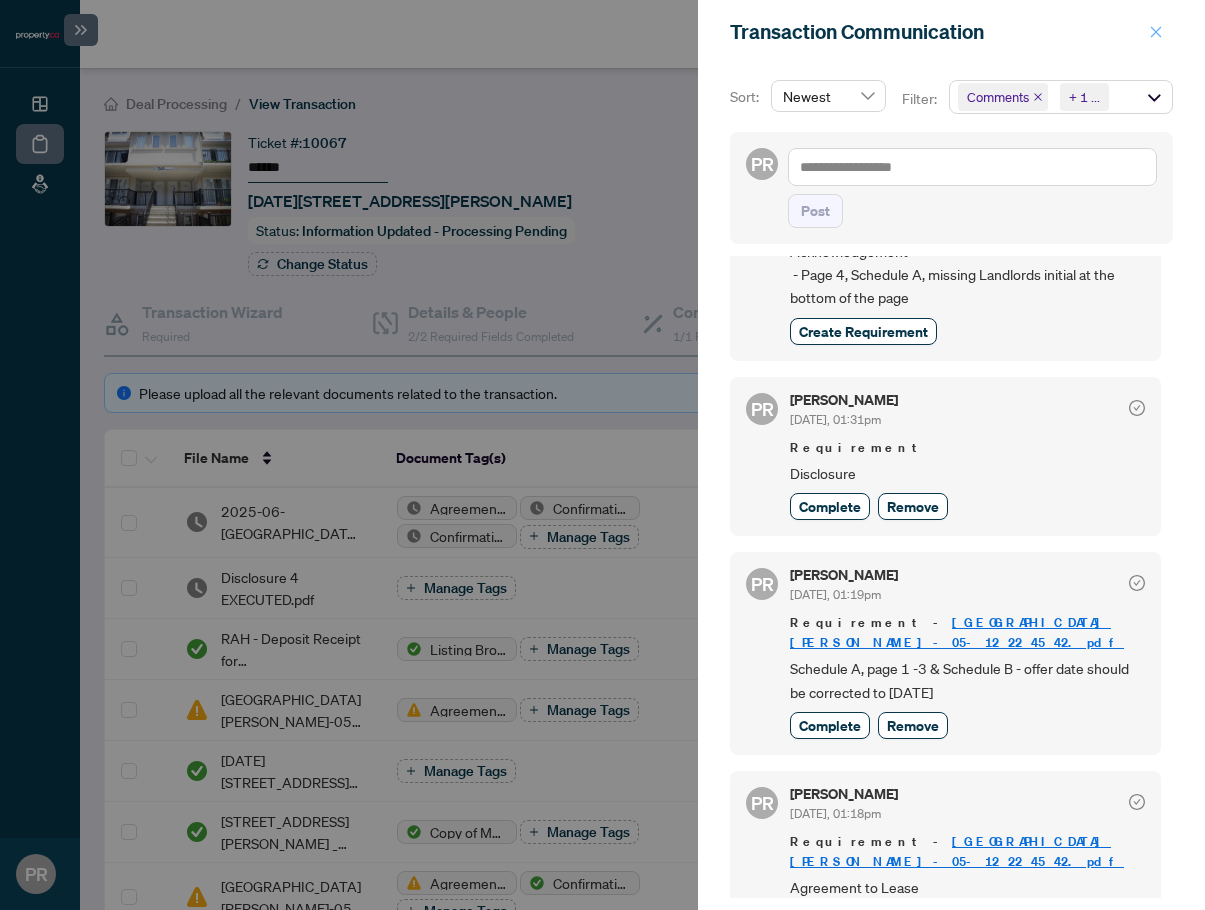 click at bounding box center [1156, 32] 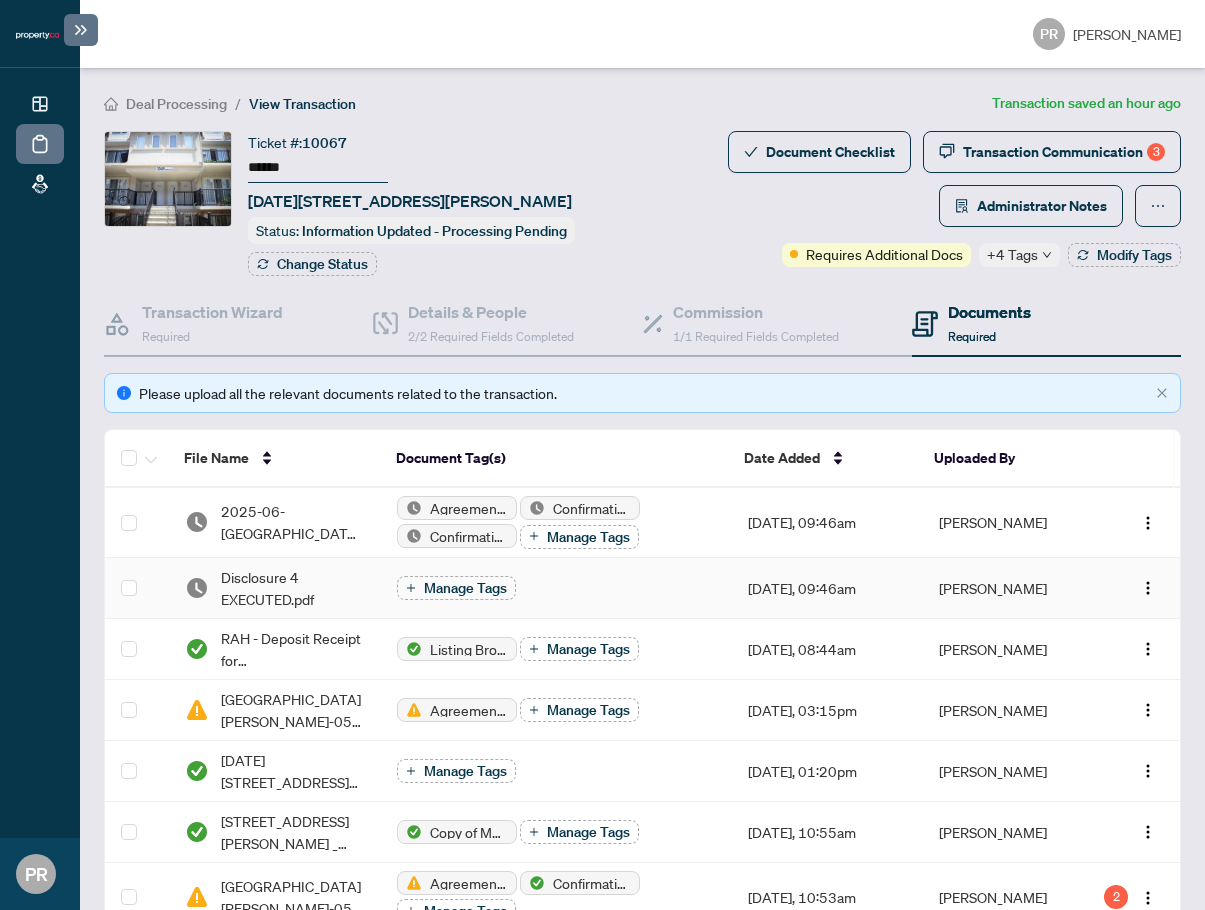 click on "Manage Tags" at bounding box center [556, 588] 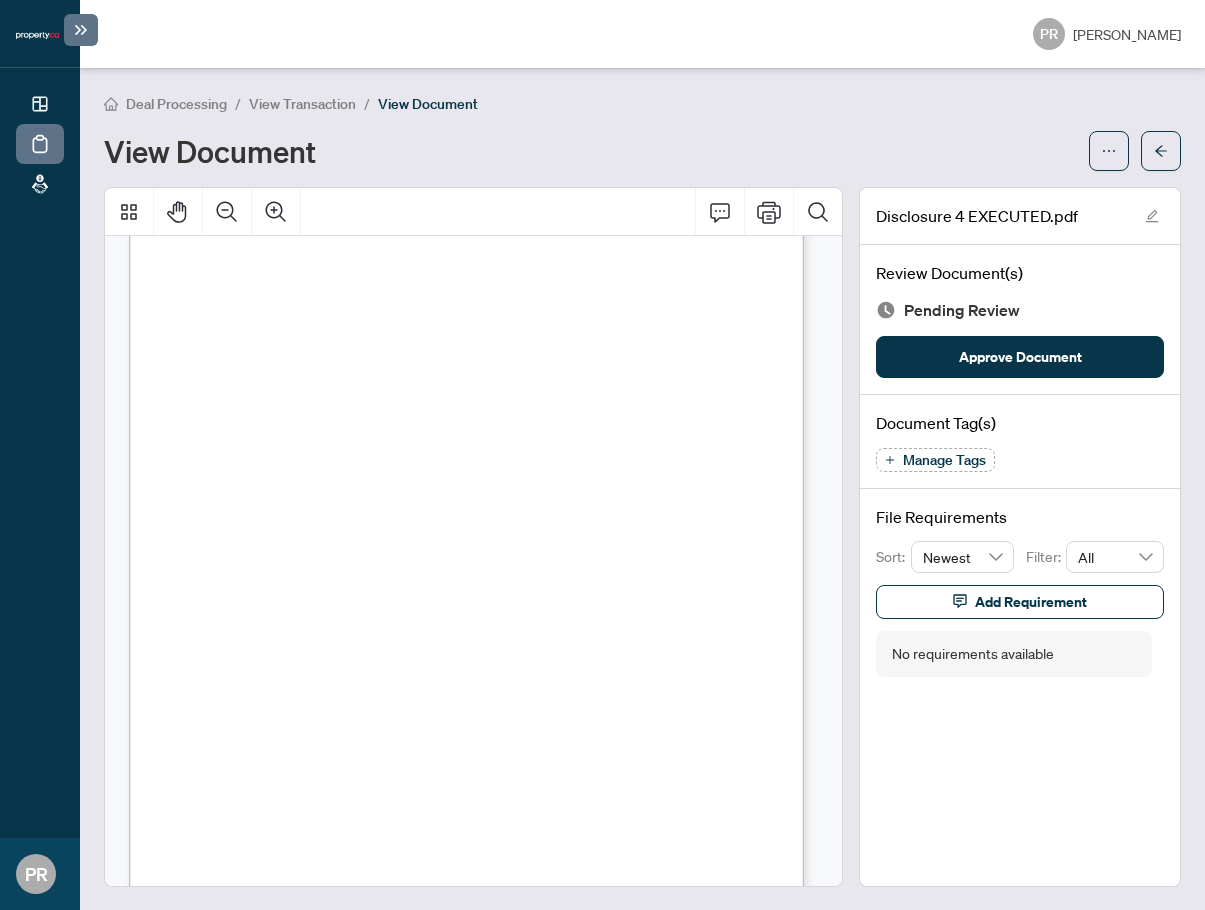 scroll, scrollTop: 65, scrollLeft: 0, axis: vertical 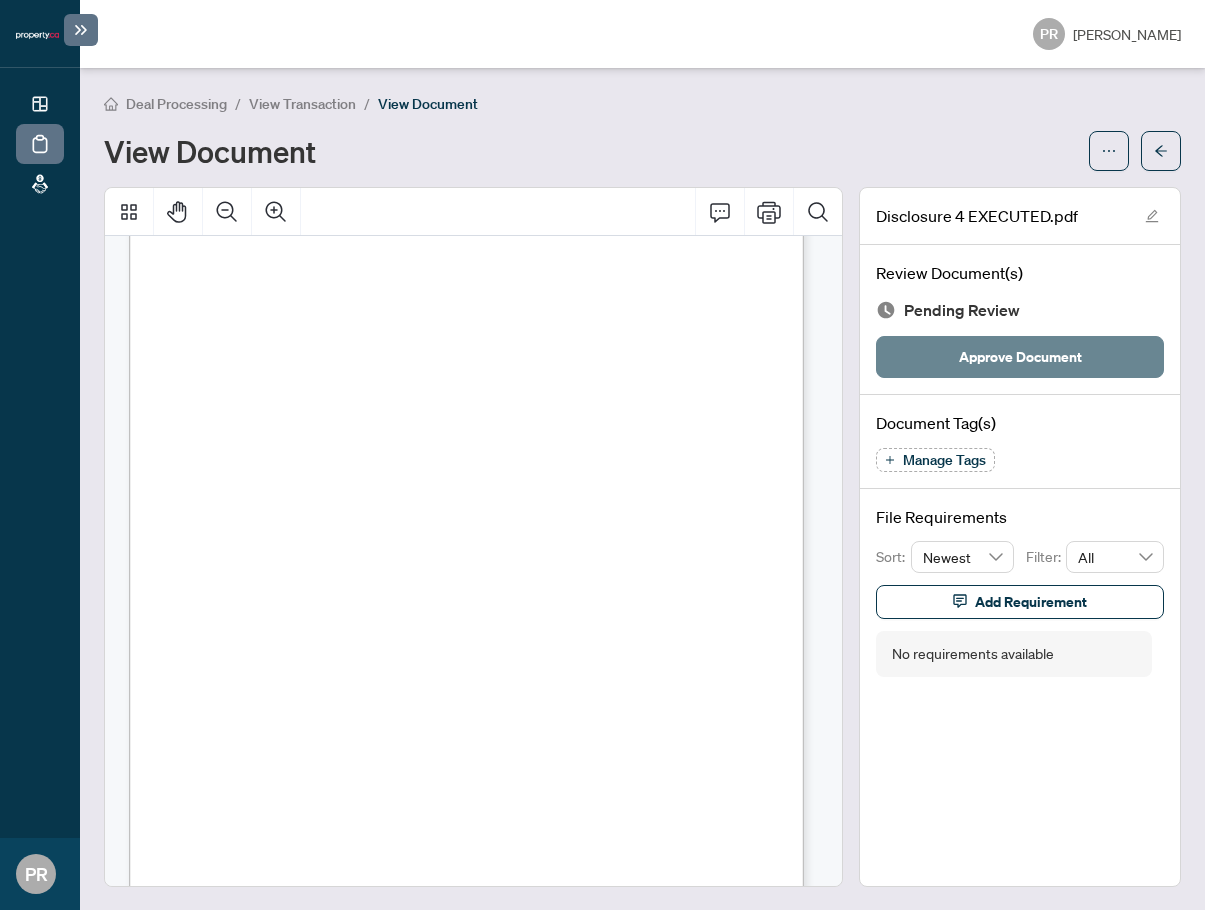 click on "Approve Document" at bounding box center (1020, 357) 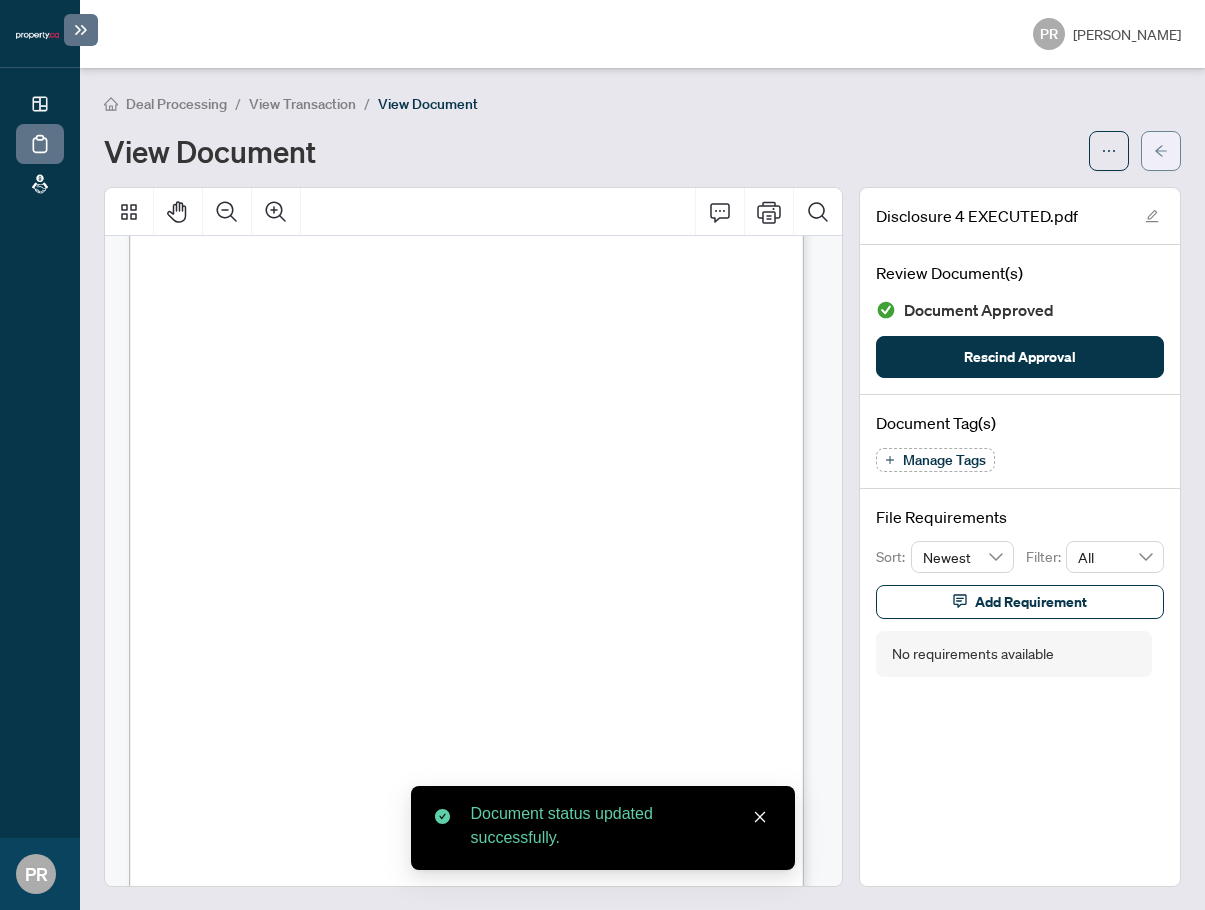 click 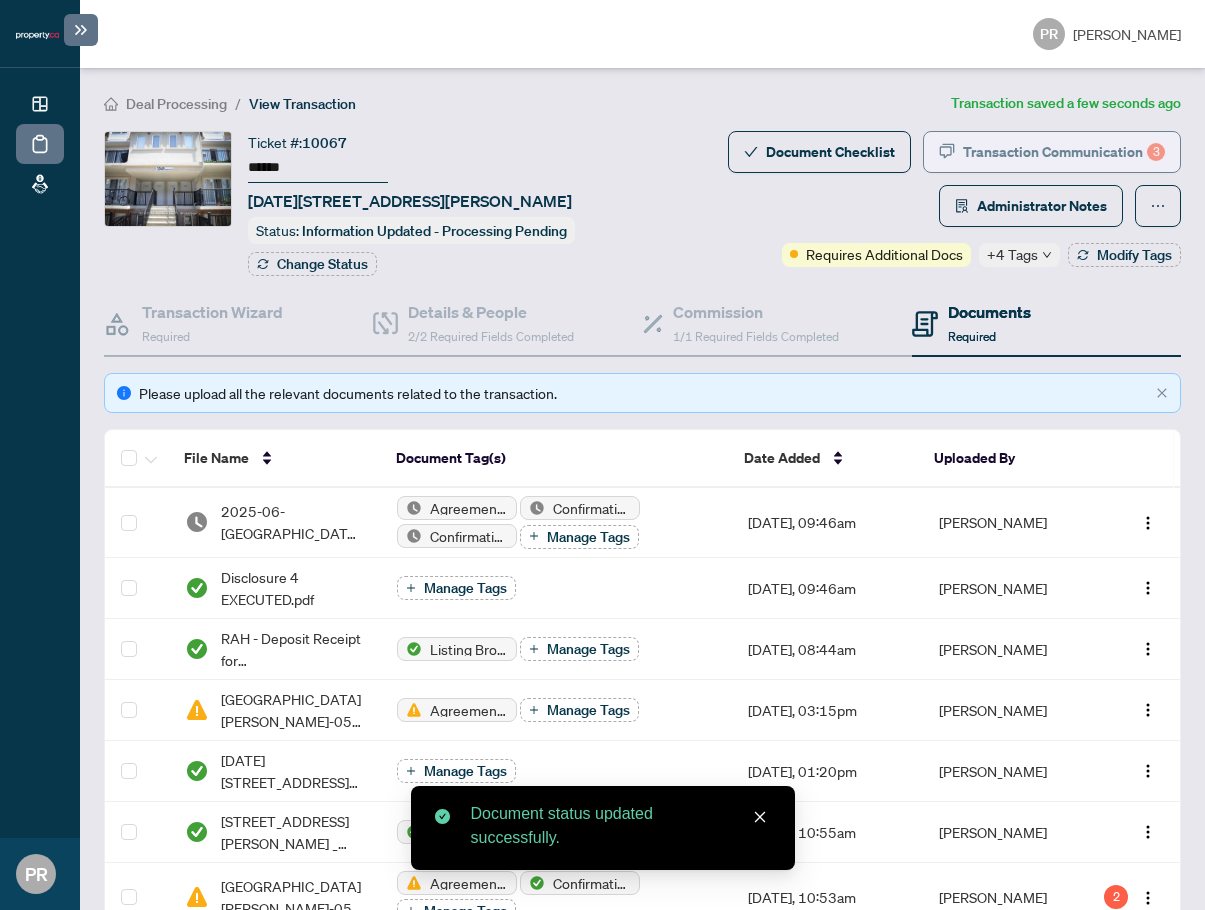 click on "Transaction Communication 3" at bounding box center [1064, 152] 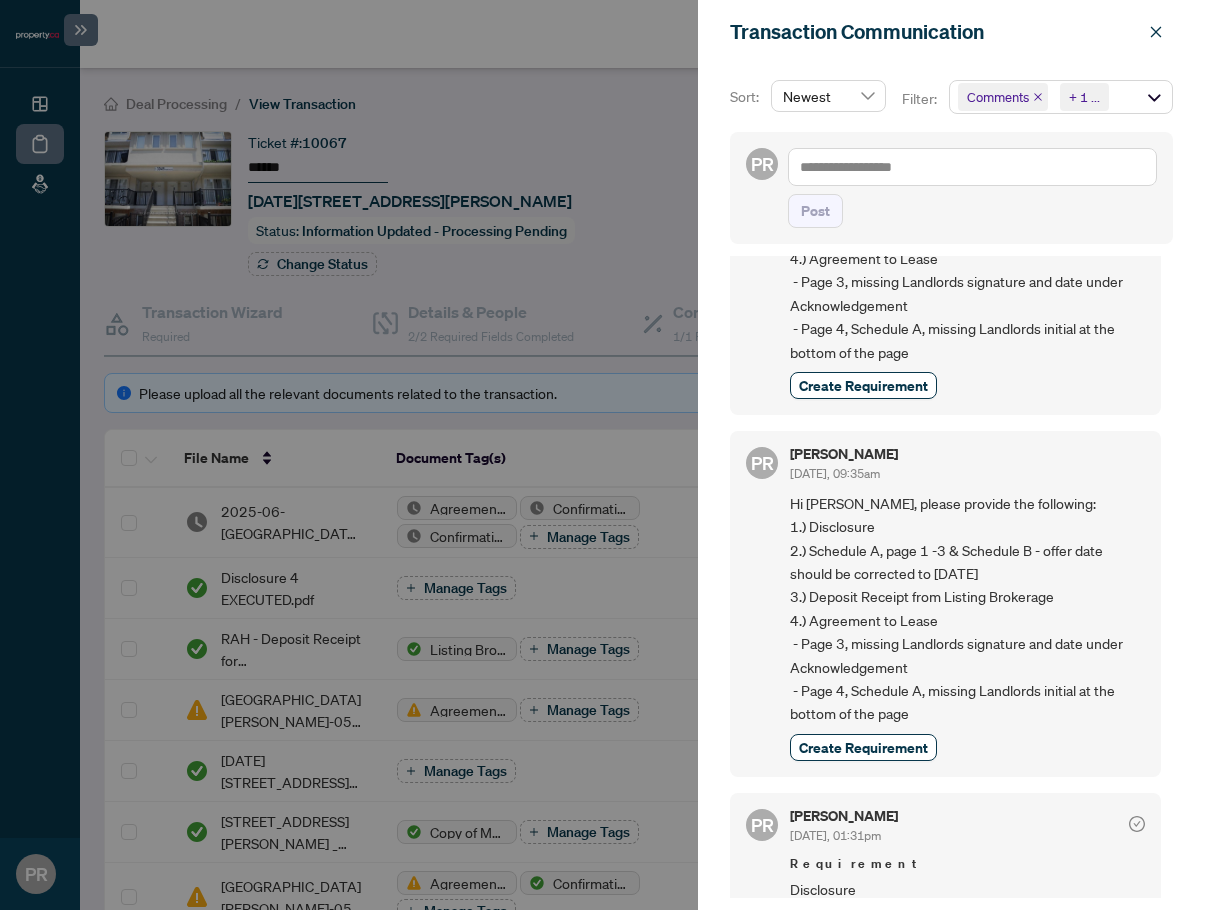 scroll, scrollTop: 900, scrollLeft: 0, axis: vertical 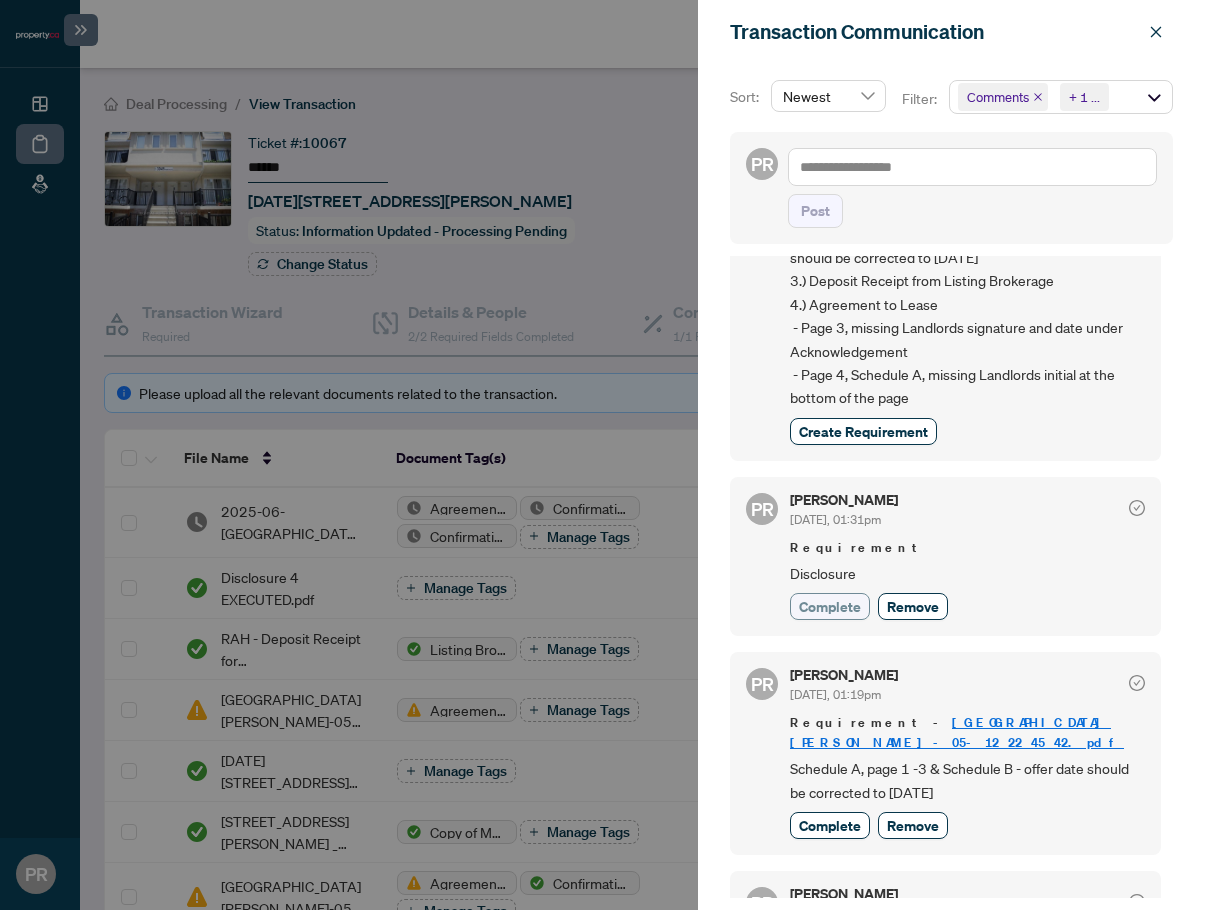 click on "Complete" at bounding box center [830, 606] 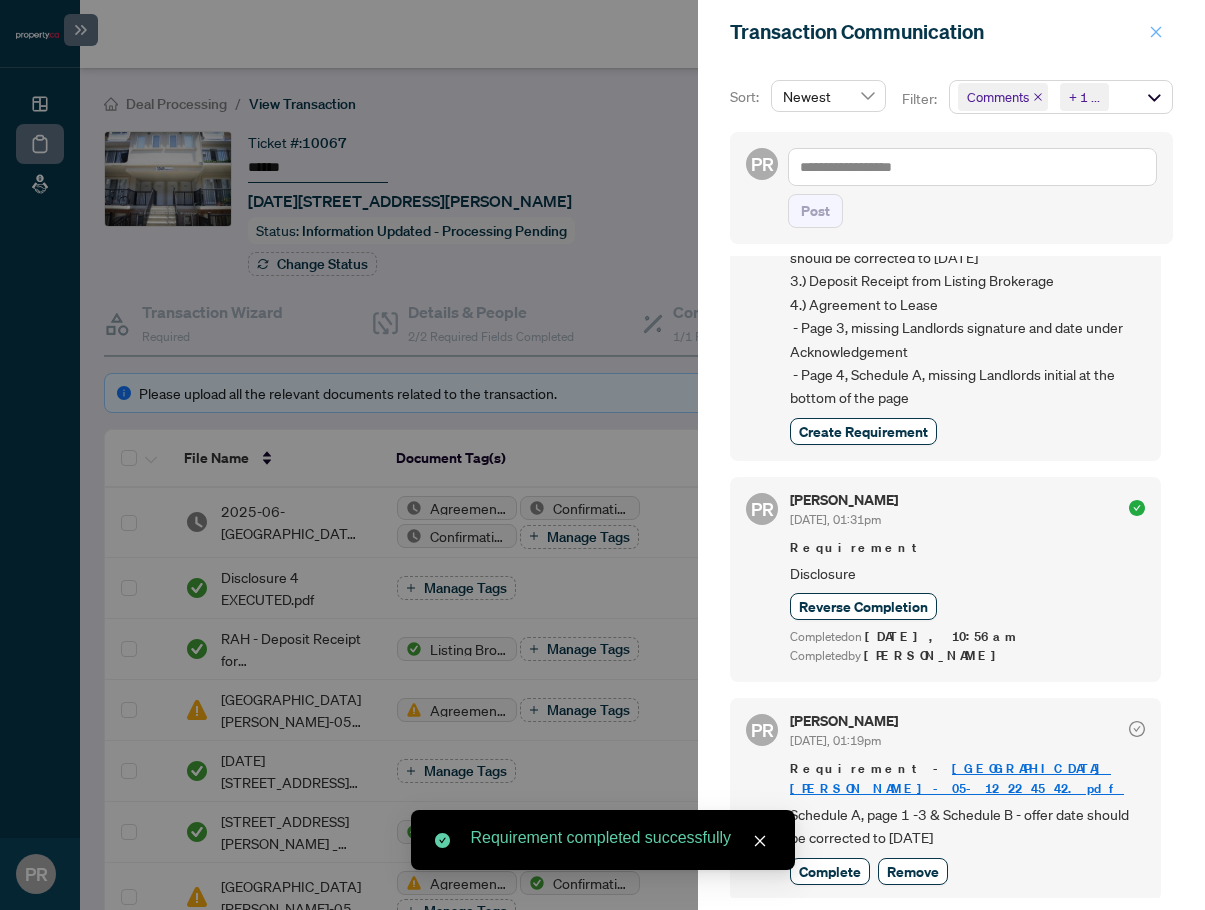 click at bounding box center (1156, 32) 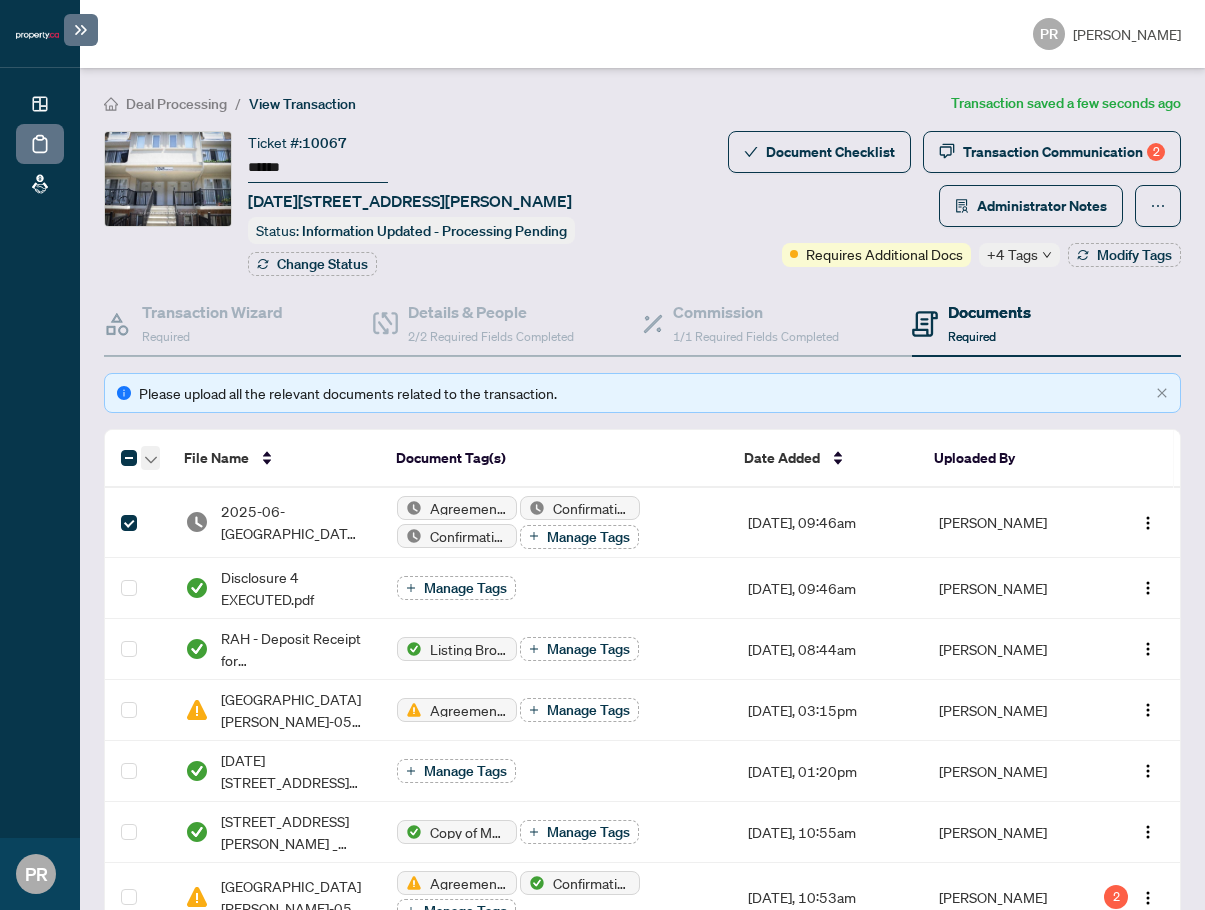 click 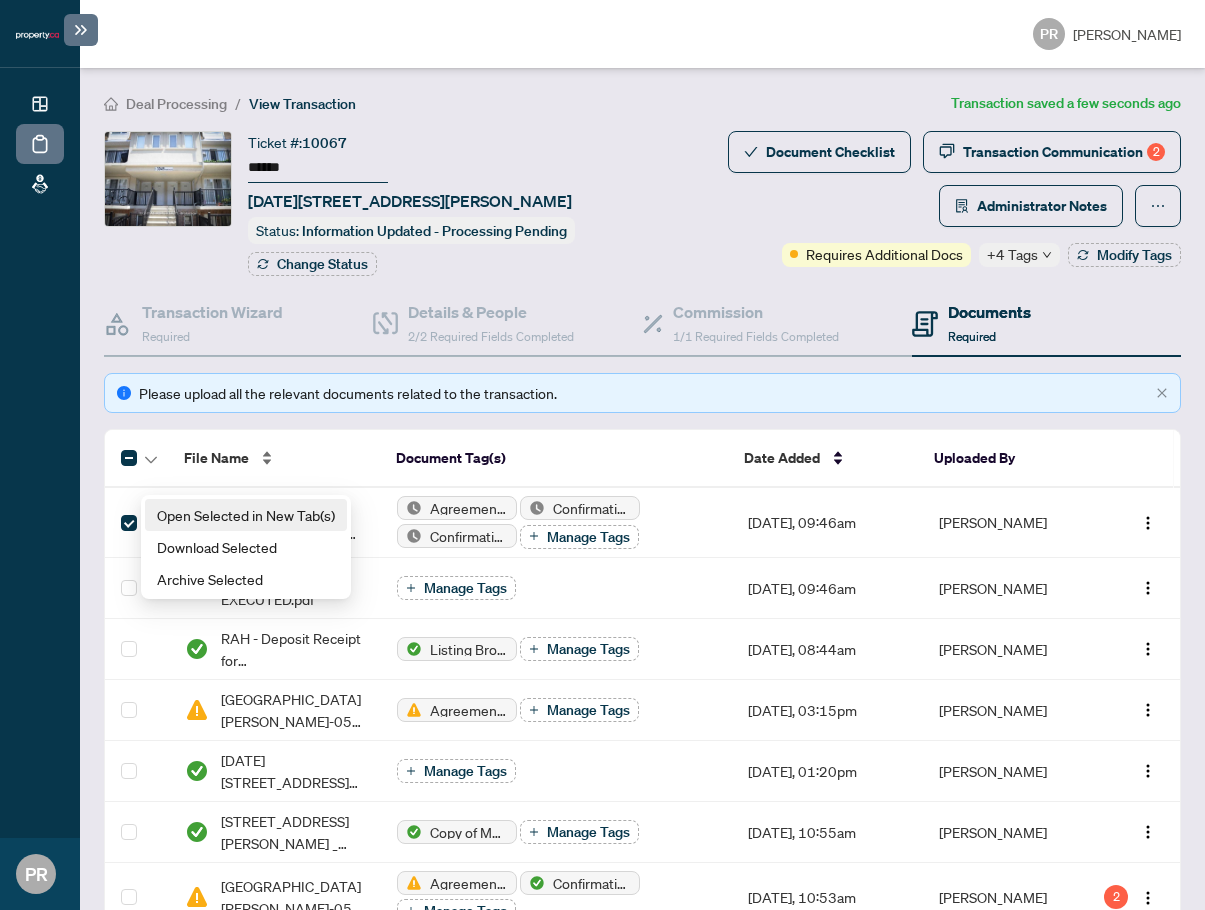 click on "Open Selected in New Tab(s)" at bounding box center (246, 515) 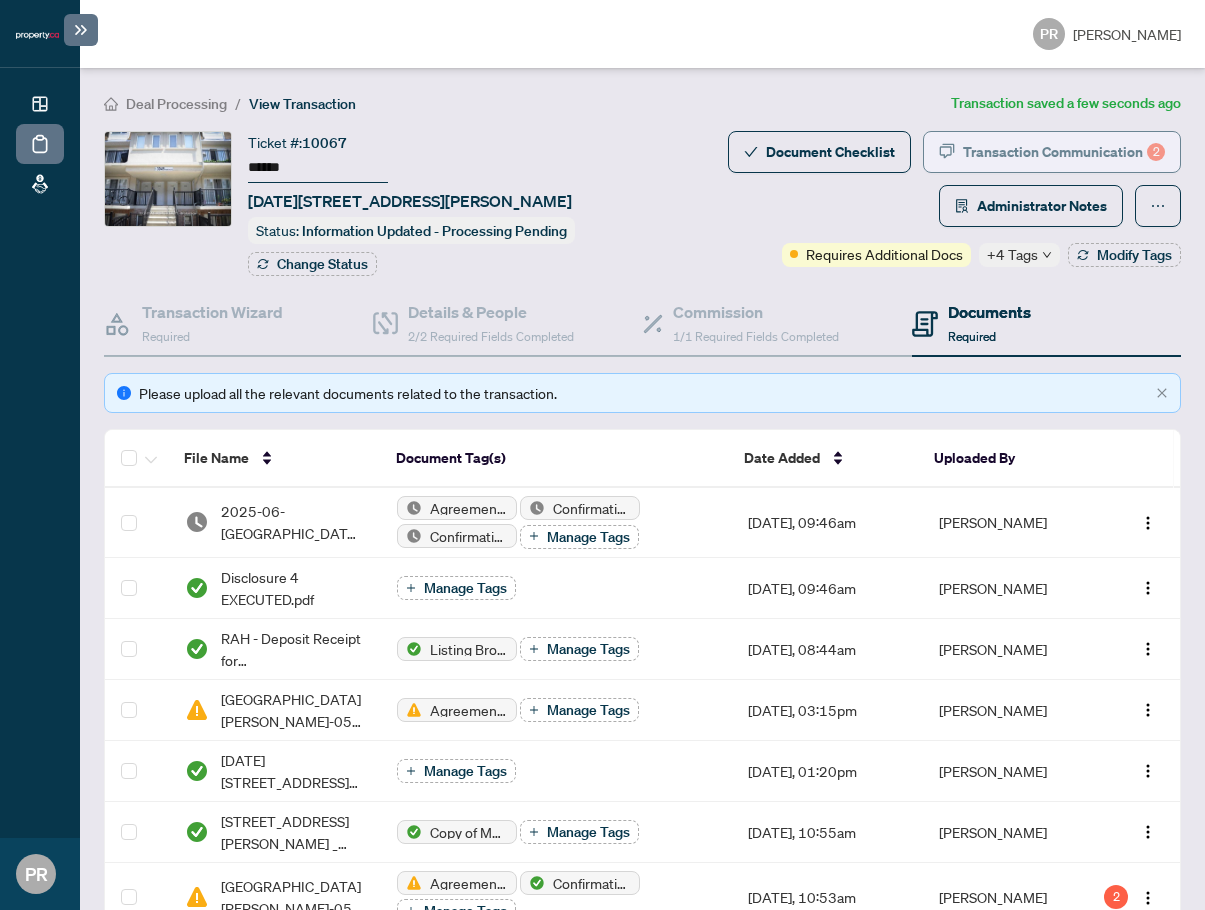 click on "Transaction Communication 2" at bounding box center [1064, 152] 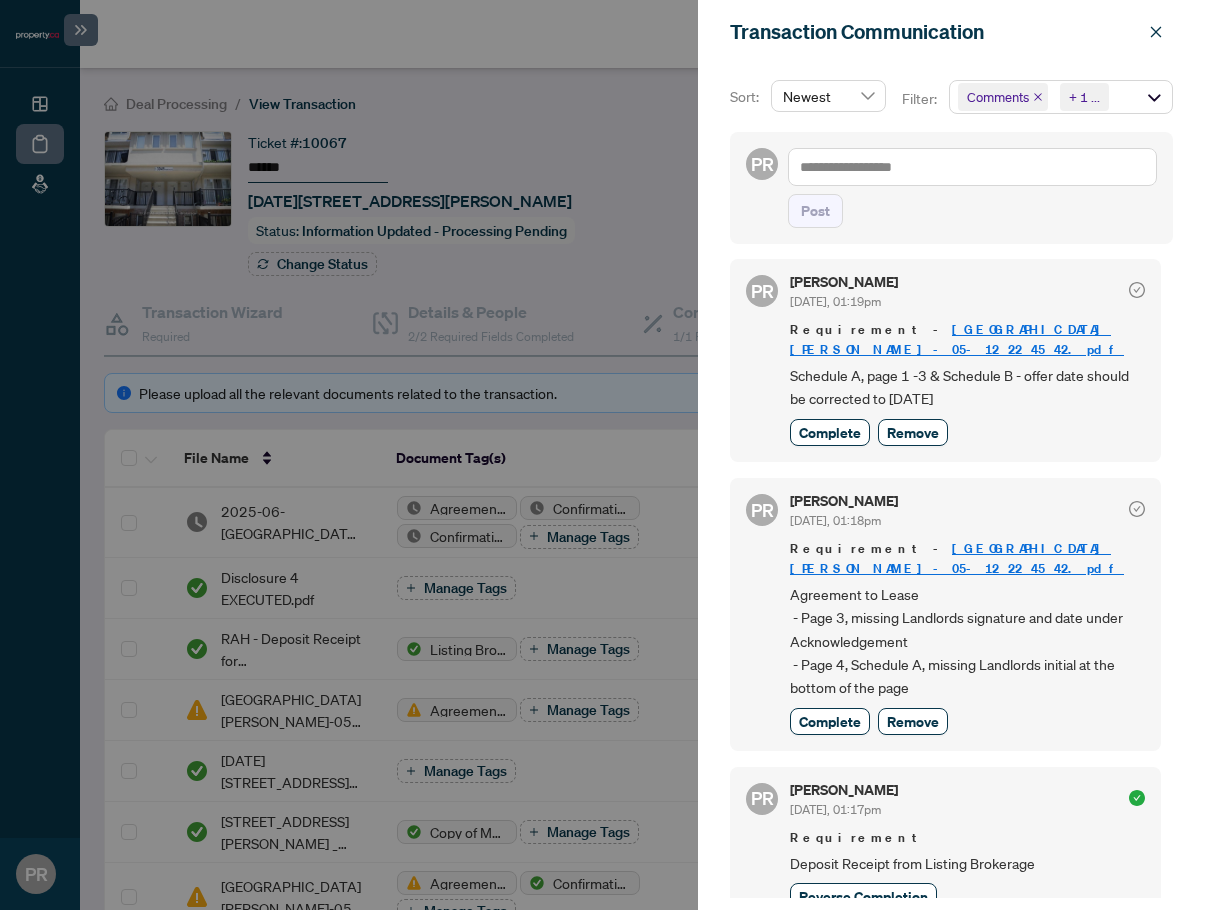 scroll, scrollTop: 1400, scrollLeft: 0, axis: vertical 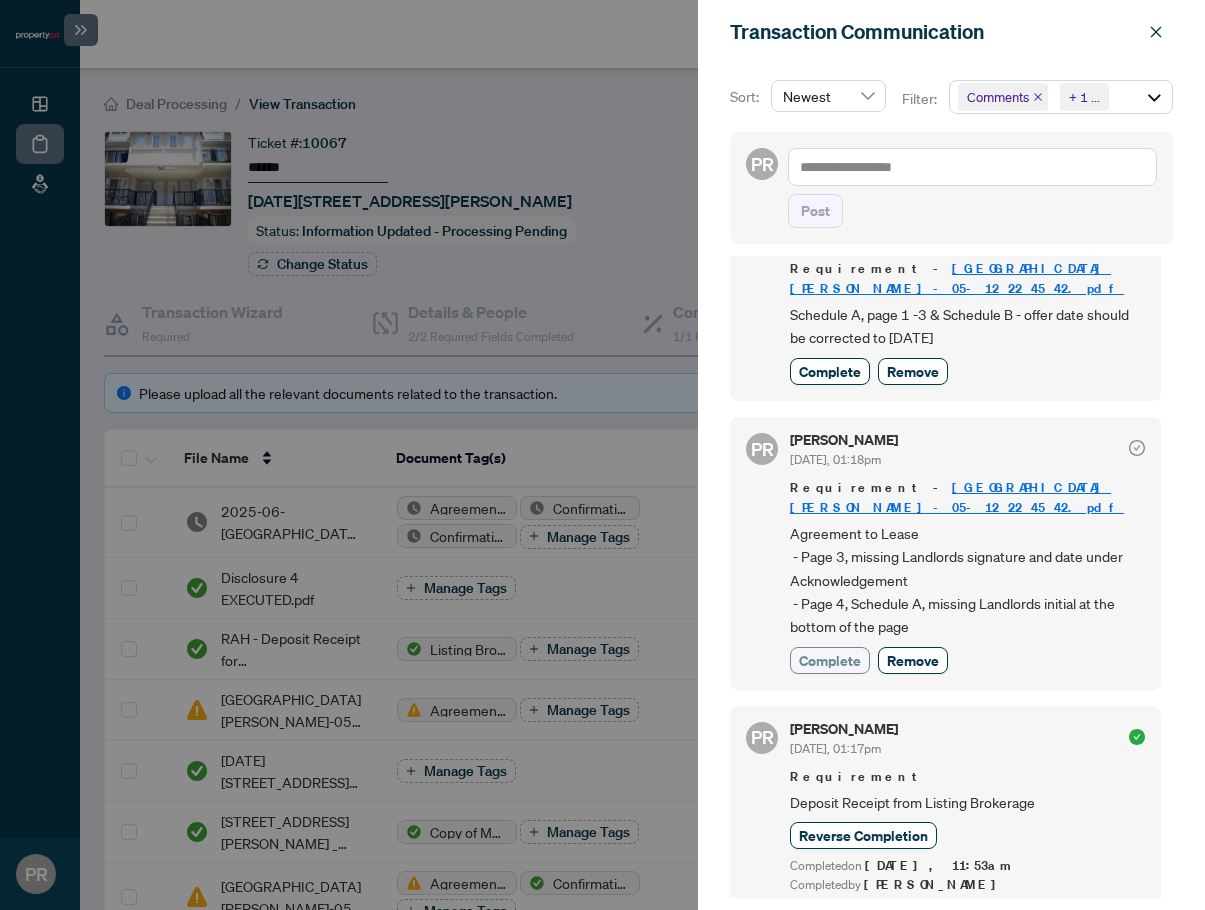 click on "Complete" at bounding box center (830, 660) 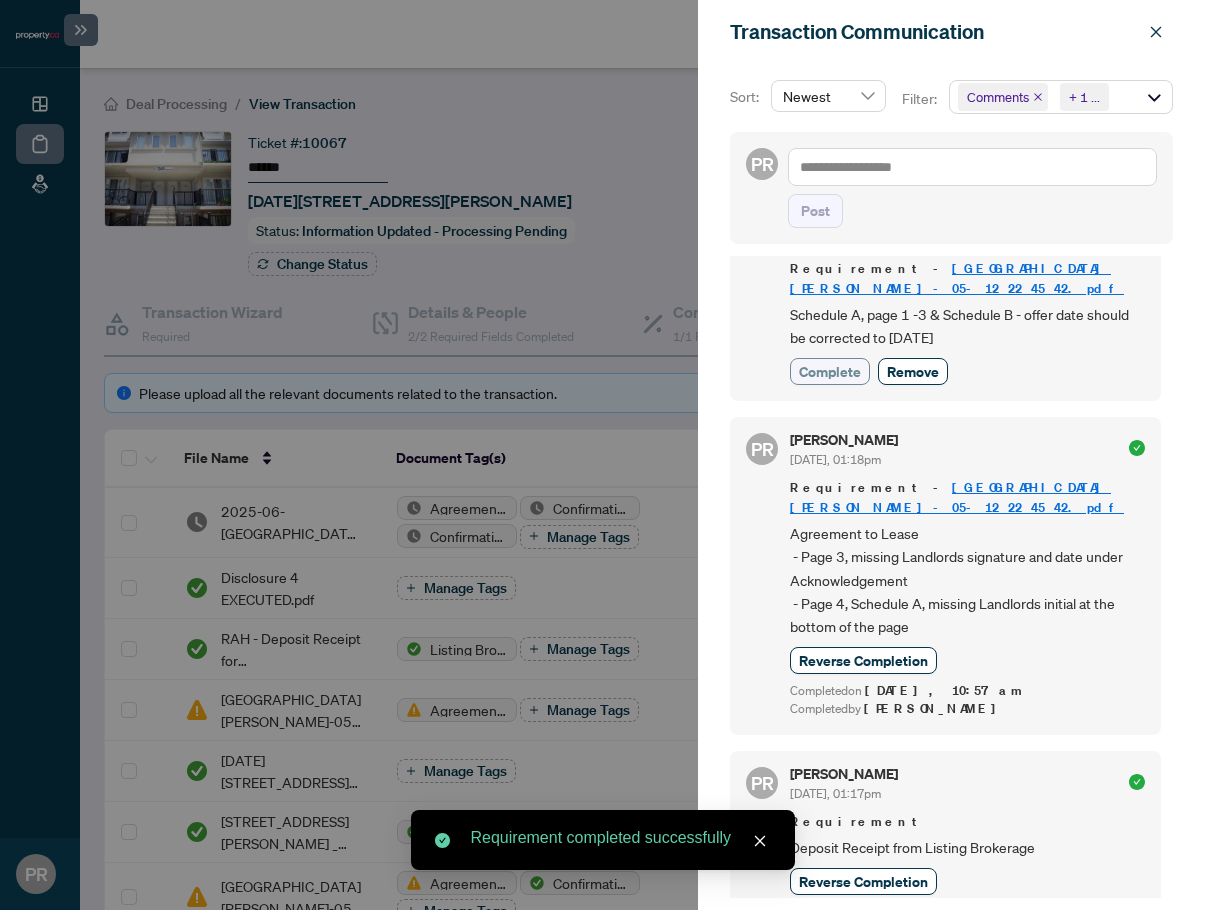 click on "Complete" at bounding box center (830, 371) 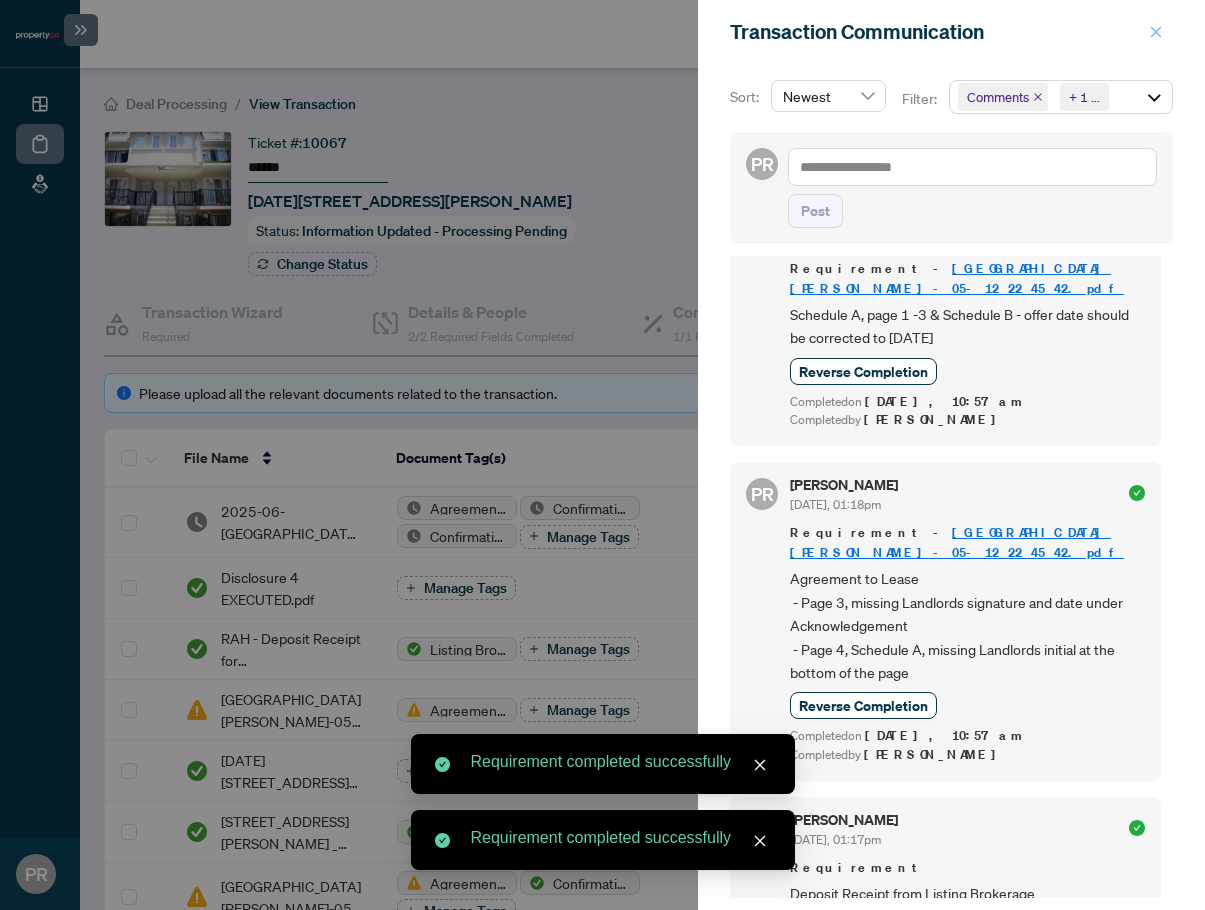 click 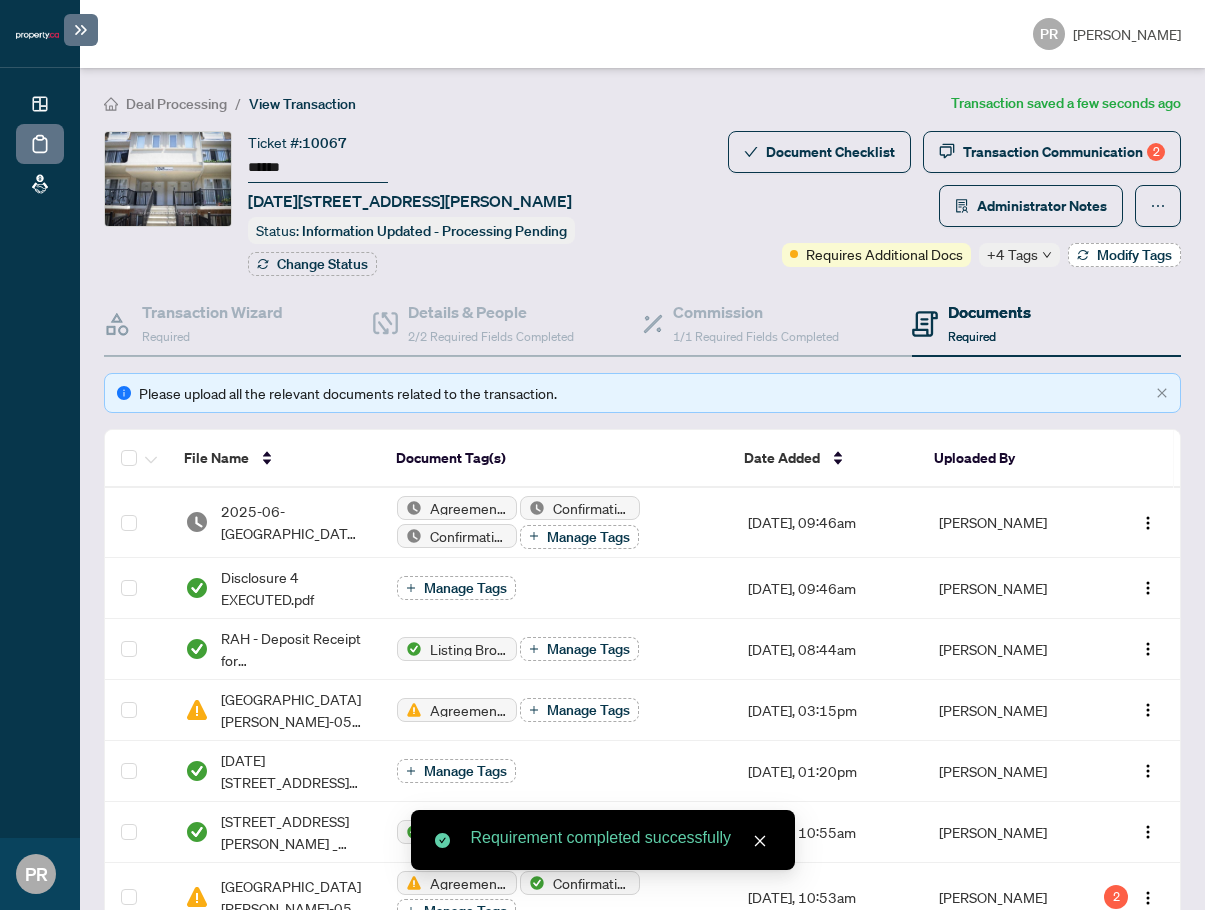 click on "Modify Tags" at bounding box center (1134, 255) 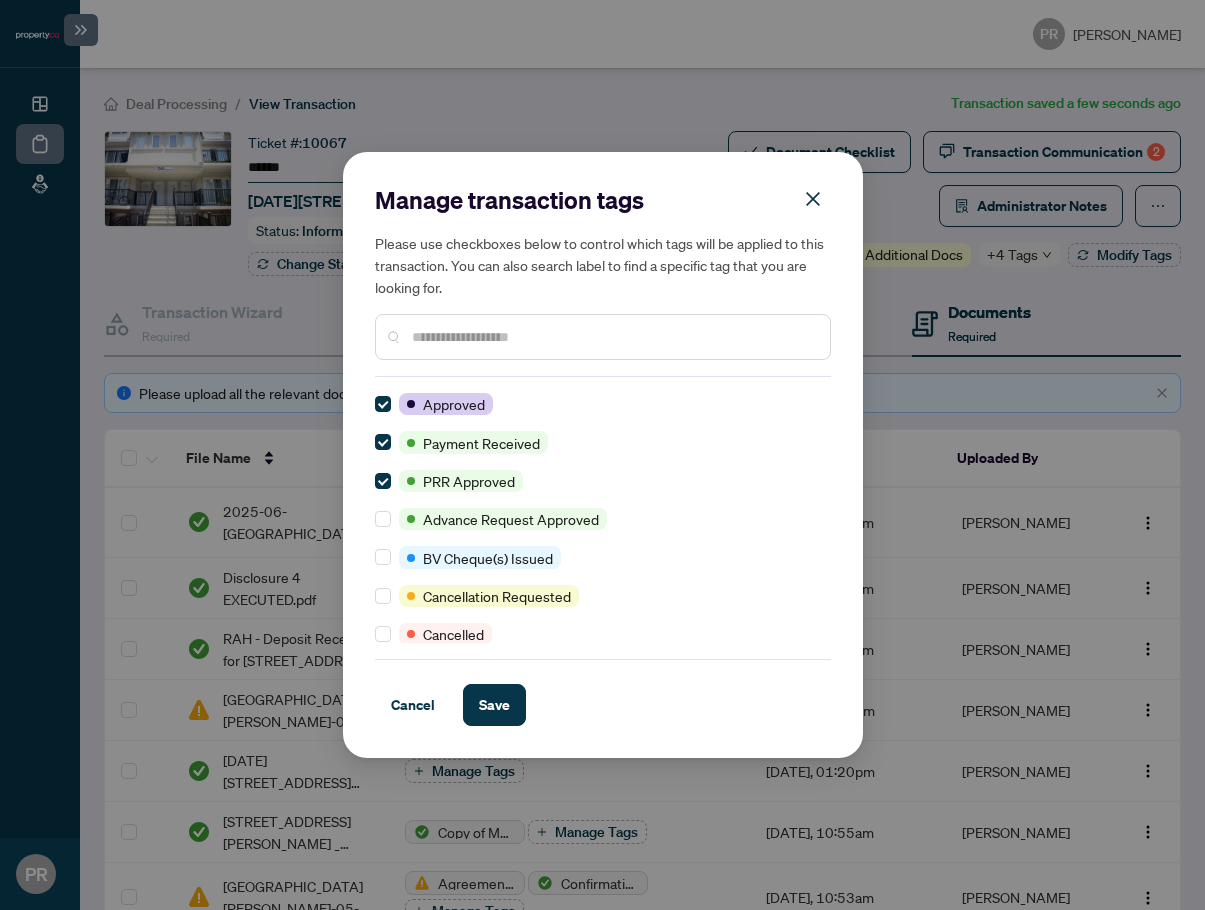 scroll, scrollTop: 0, scrollLeft: 0, axis: both 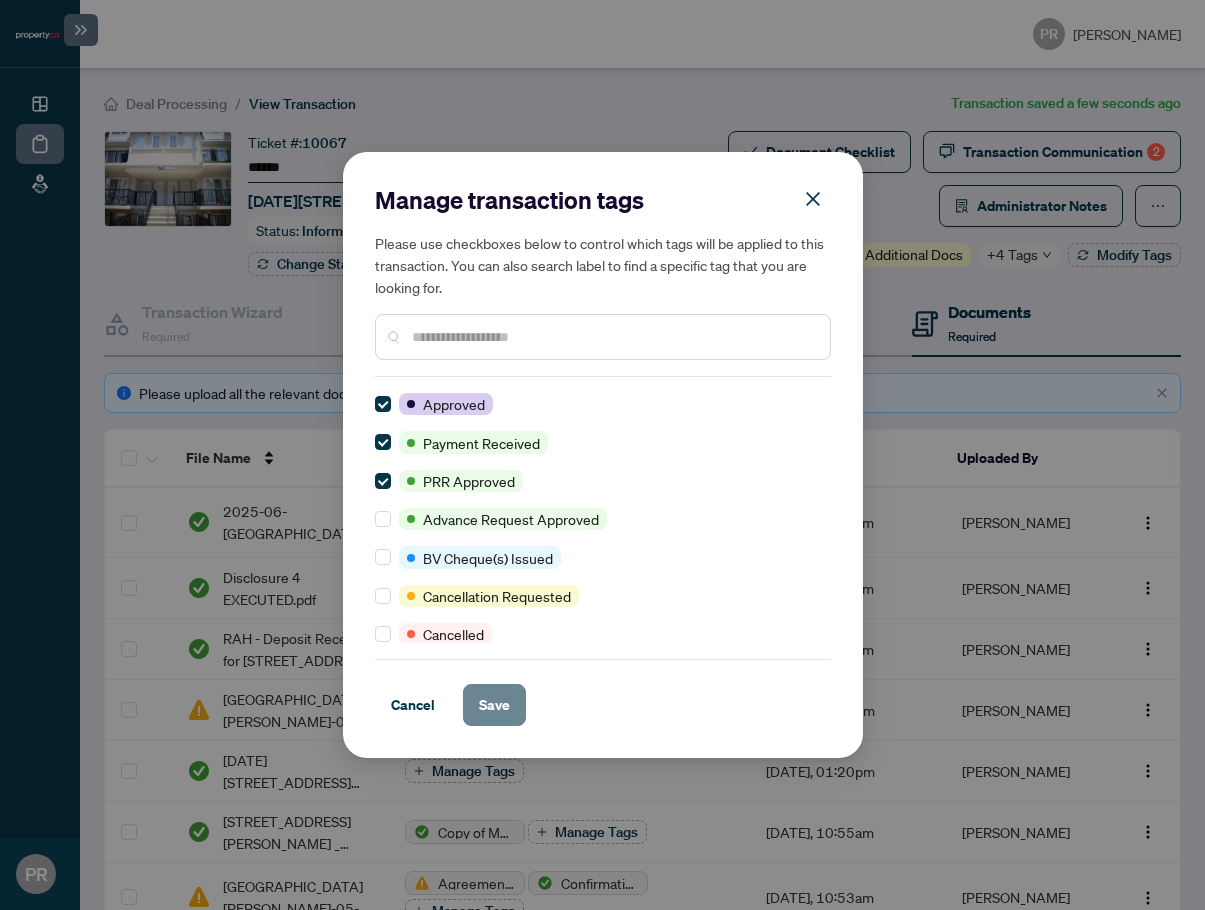 click on "Save" at bounding box center (494, 705) 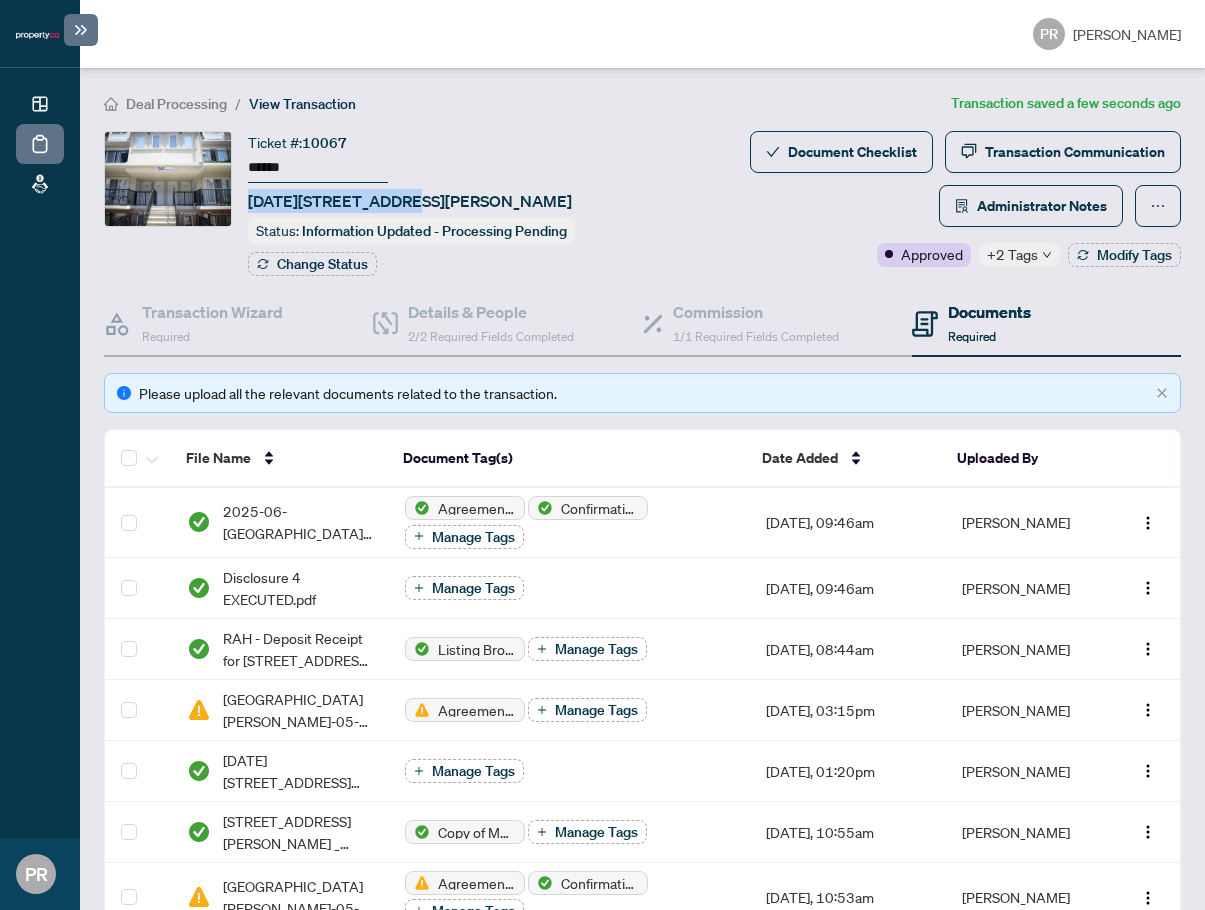 drag, startPoint x: 405, startPoint y: 199, endPoint x: 242, endPoint y: 203, distance: 163.04907 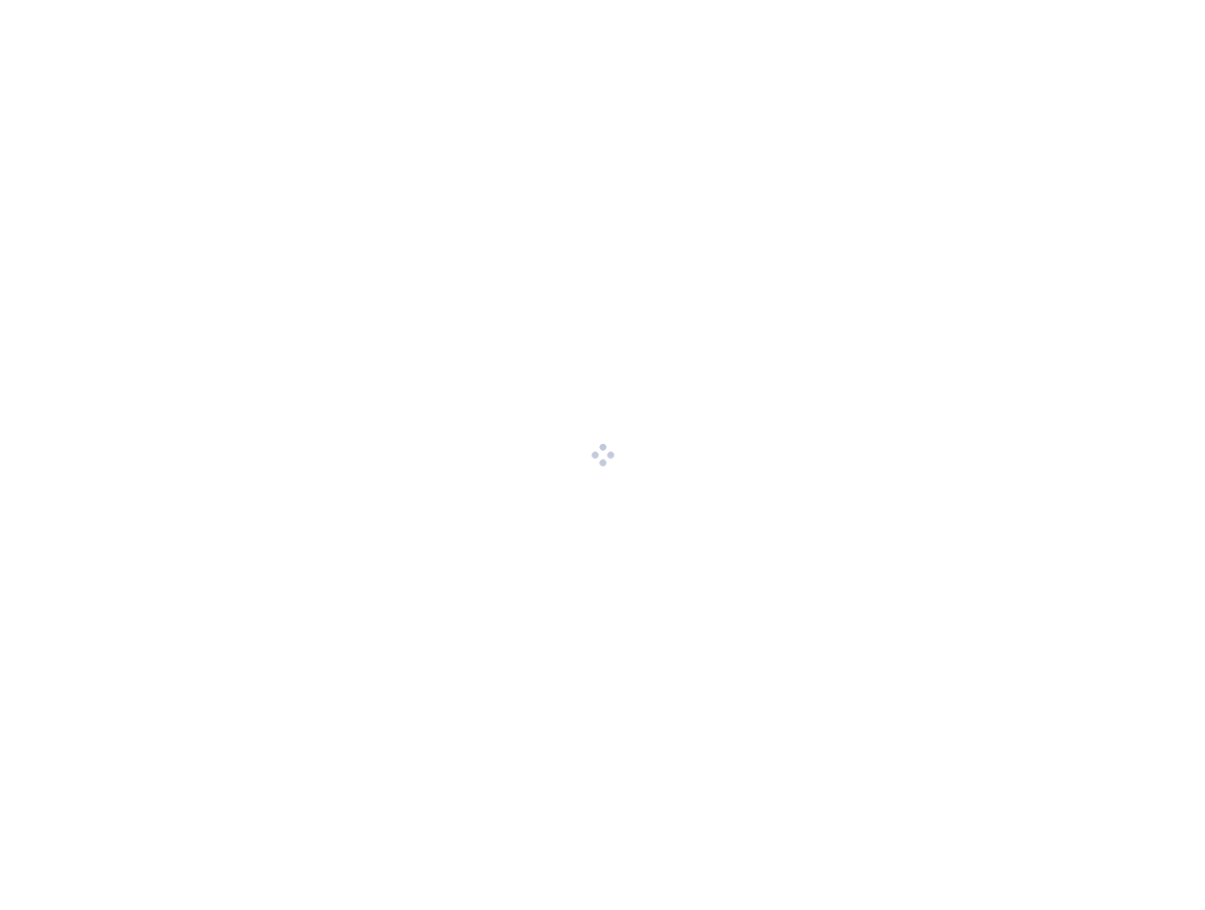 scroll, scrollTop: 0, scrollLeft: 0, axis: both 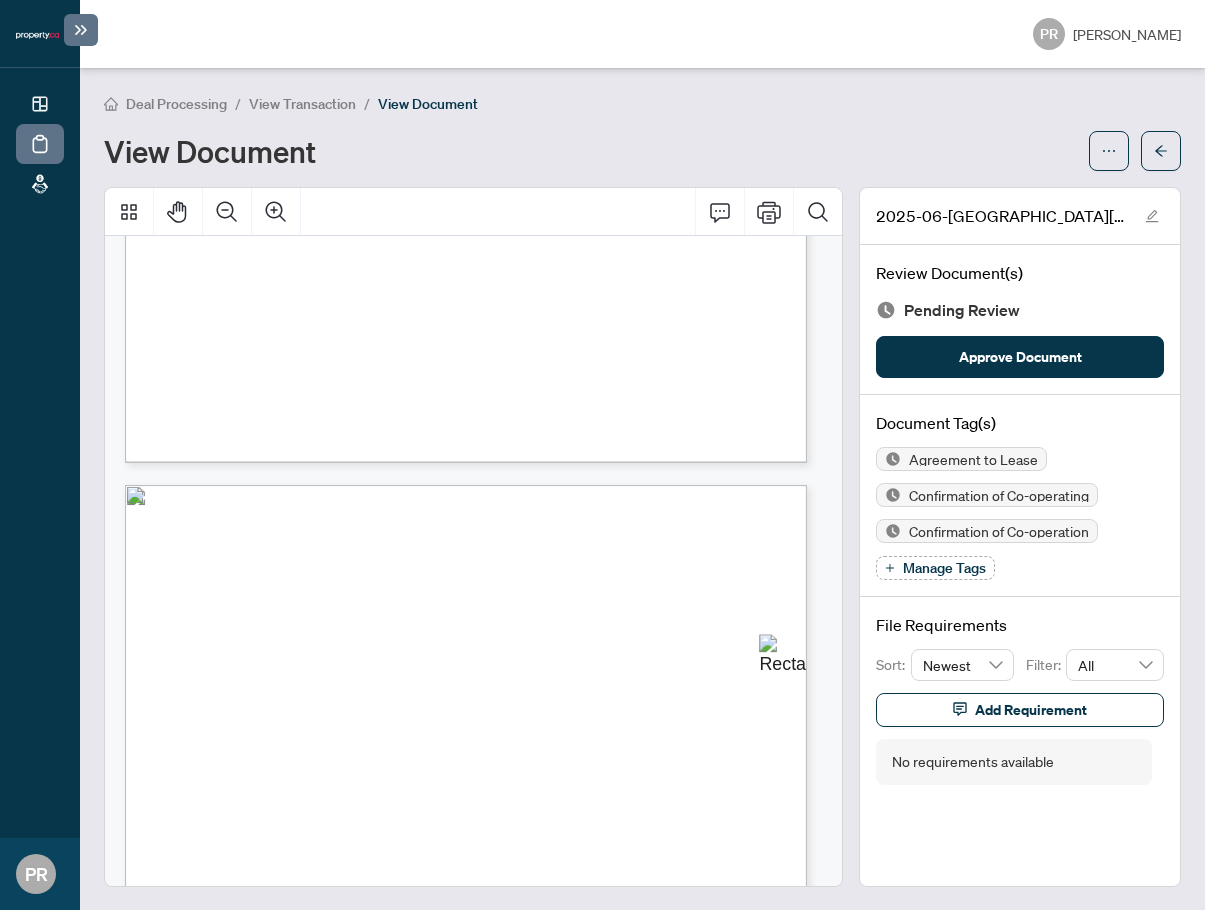 click on "Manage Tags" at bounding box center (944, 568) 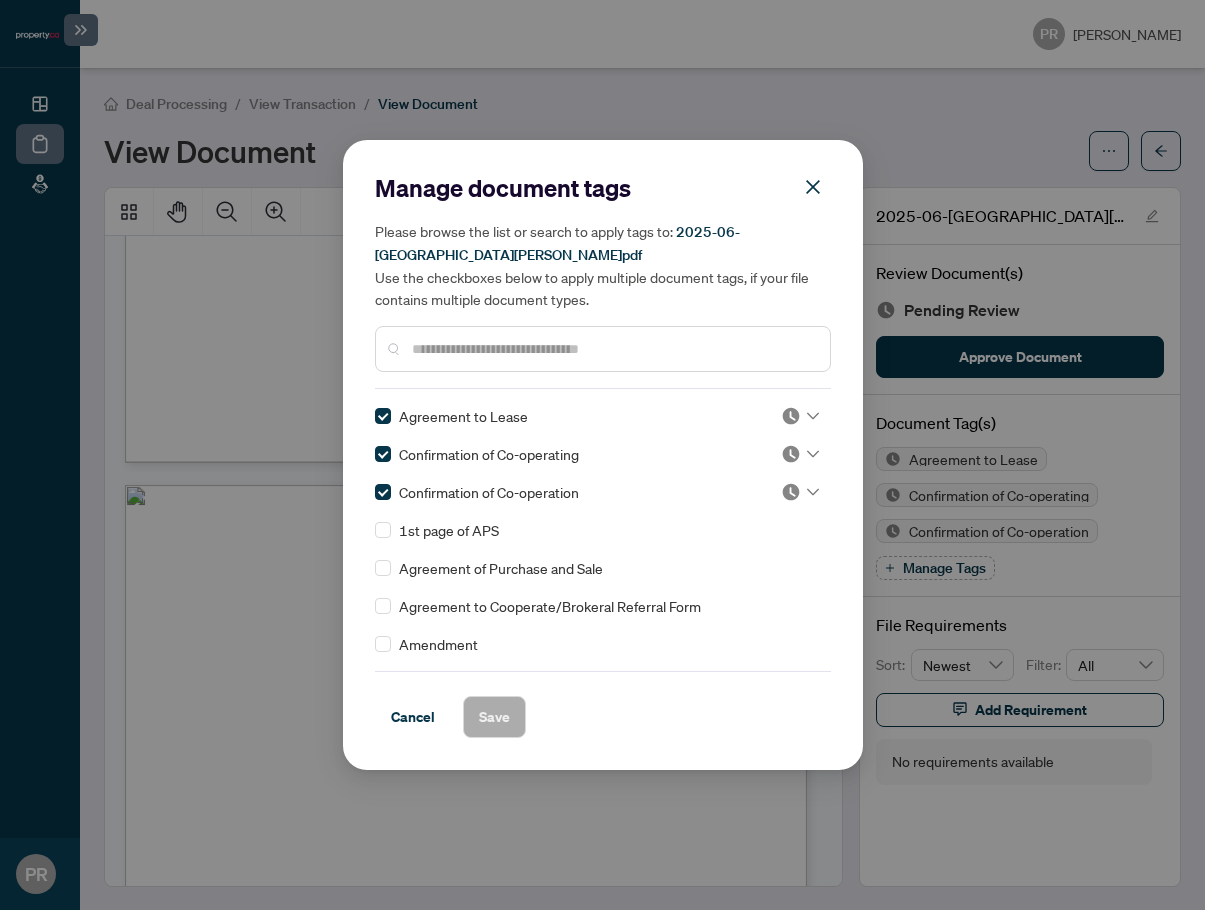 click on "Agreement to Lease Confirmation of Co-operating Confirmation of Co-operation 1st page of APS Agreement of Purchase and Sale Agreement to Cooperate/Brokeral Referral Form Amendment Articles of Incorporation Cancellation Certificate of Estate Copy of Deposit Copy of Deposit Funds Copy of MLS Listing Corporate FINTRAC FINTRAC FINTRAC Individual Identification Information Record FINTRAC Individual Identification Information Record (Buyer) FINTRAC Individual Identification Information Record (Seller) Invoice to Seller Lawyer Listing Brokerage Deposit Receipt Manager Approval Needed MLS Data Sheet MLS Print Out Multiple Representation Consent Form (Buyer) Multiple Representation Consent Form (Landlord) Multiple Representation Consent Form (Seller) Multiple Representation Consent Form (Tenant) Mutual Release Notice of Fulfillment/Waiver OB Commission Invoice PEP/HOI Property.ca Schedule B Receipt of Funds RECO Information Guide RECO Information Guide (Buyer) RECO Information Guide (Landlord) Ref Commission Invoice" at bounding box center [603, 530] 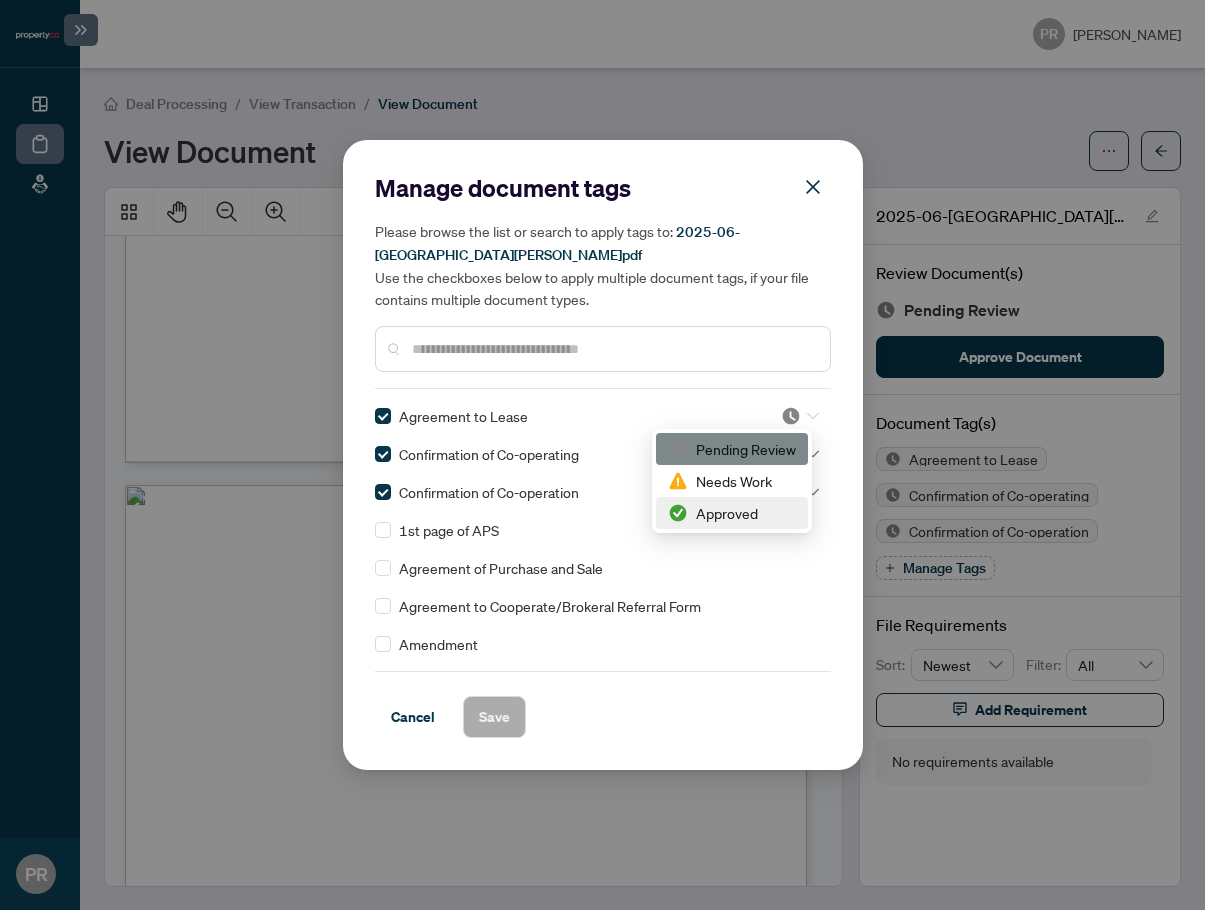 click on "Approved" at bounding box center [732, 513] 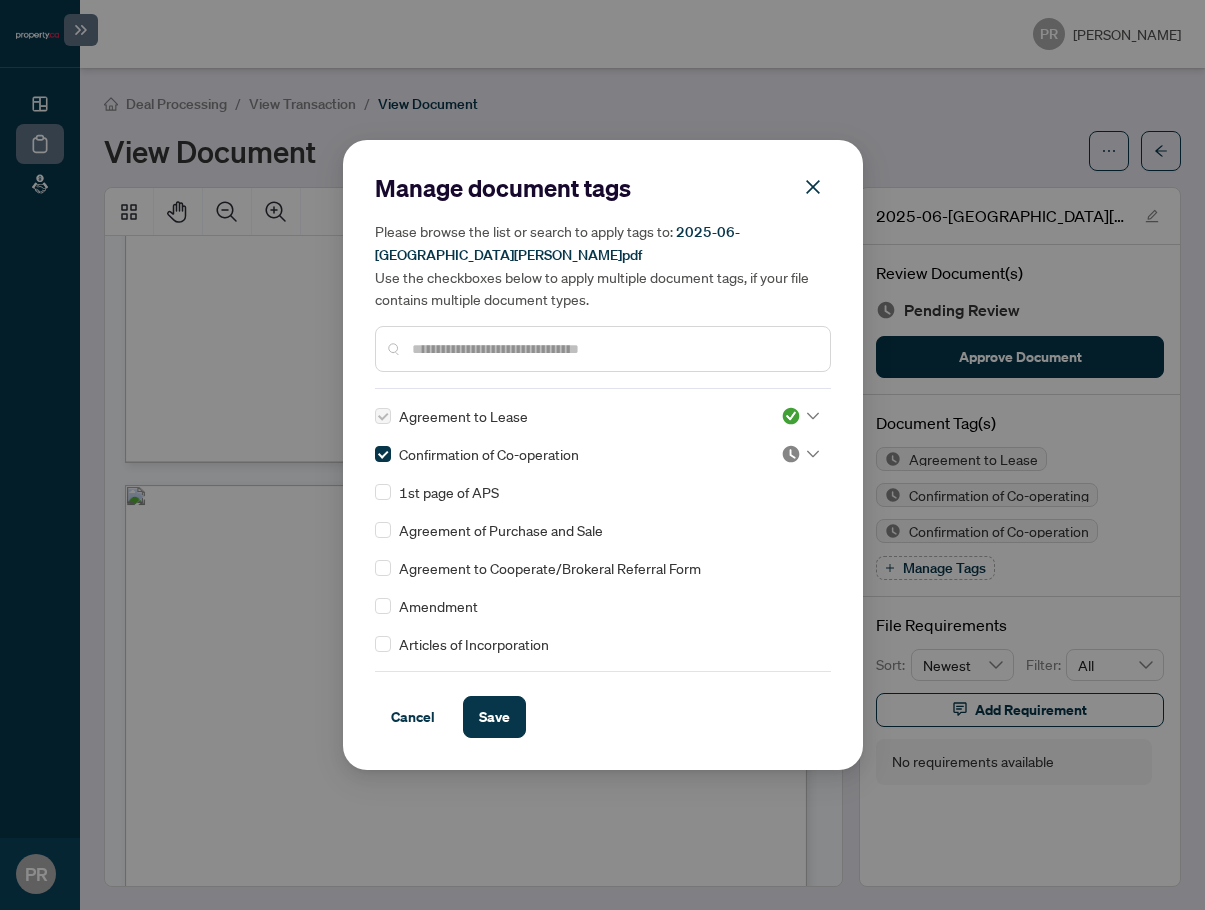 scroll, scrollTop: 0, scrollLeft: 0, axis: both 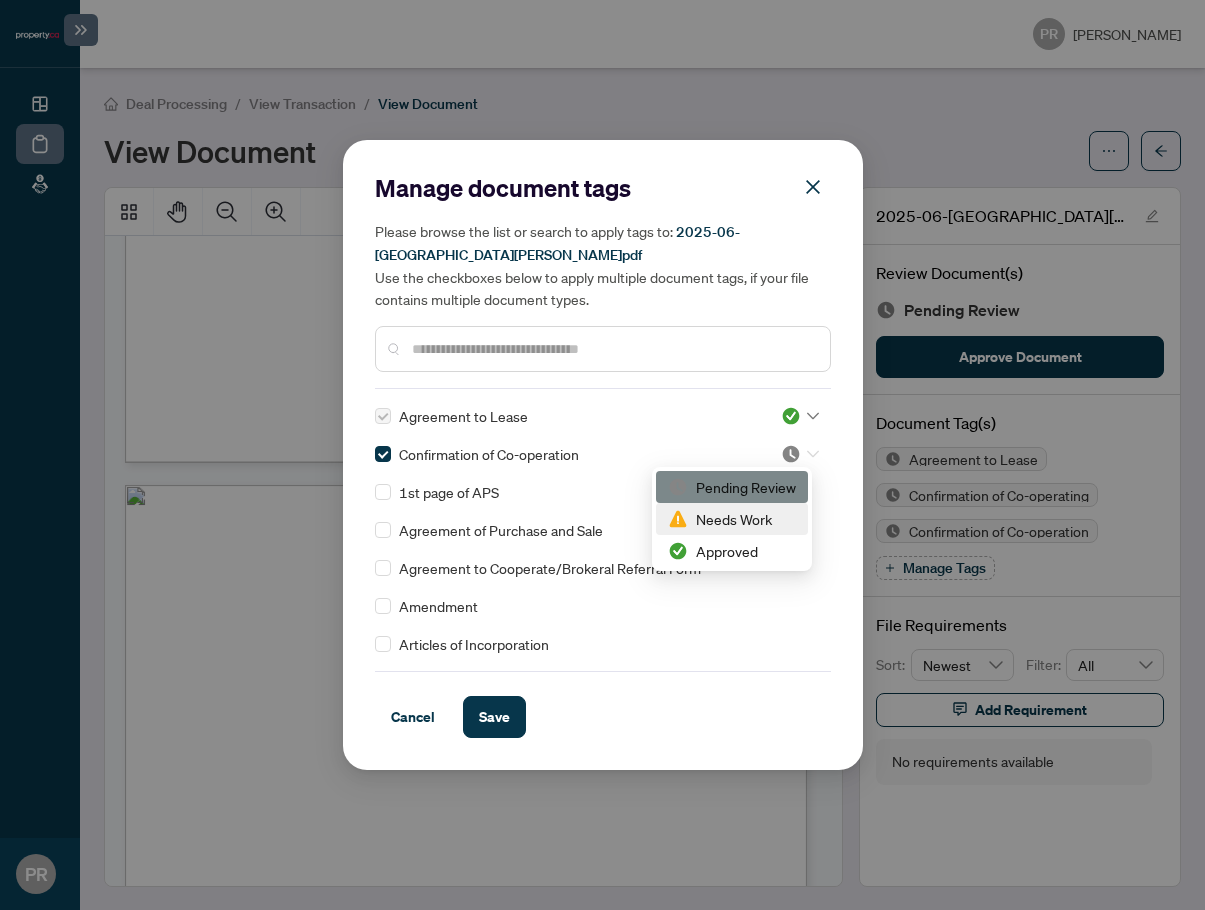 click on "Approved" at bounding box center [732, 551] 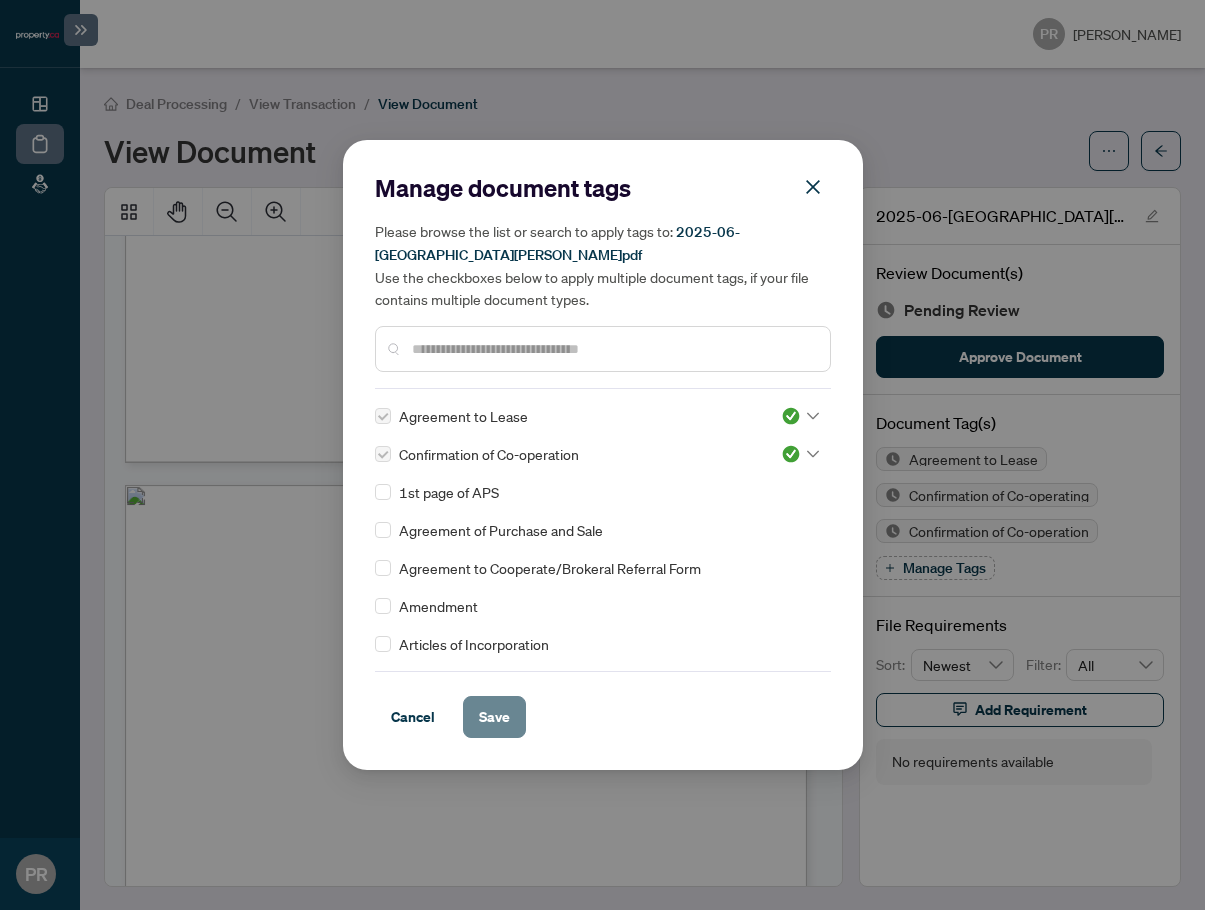 click on "Save" at bounding box center (494, 717) 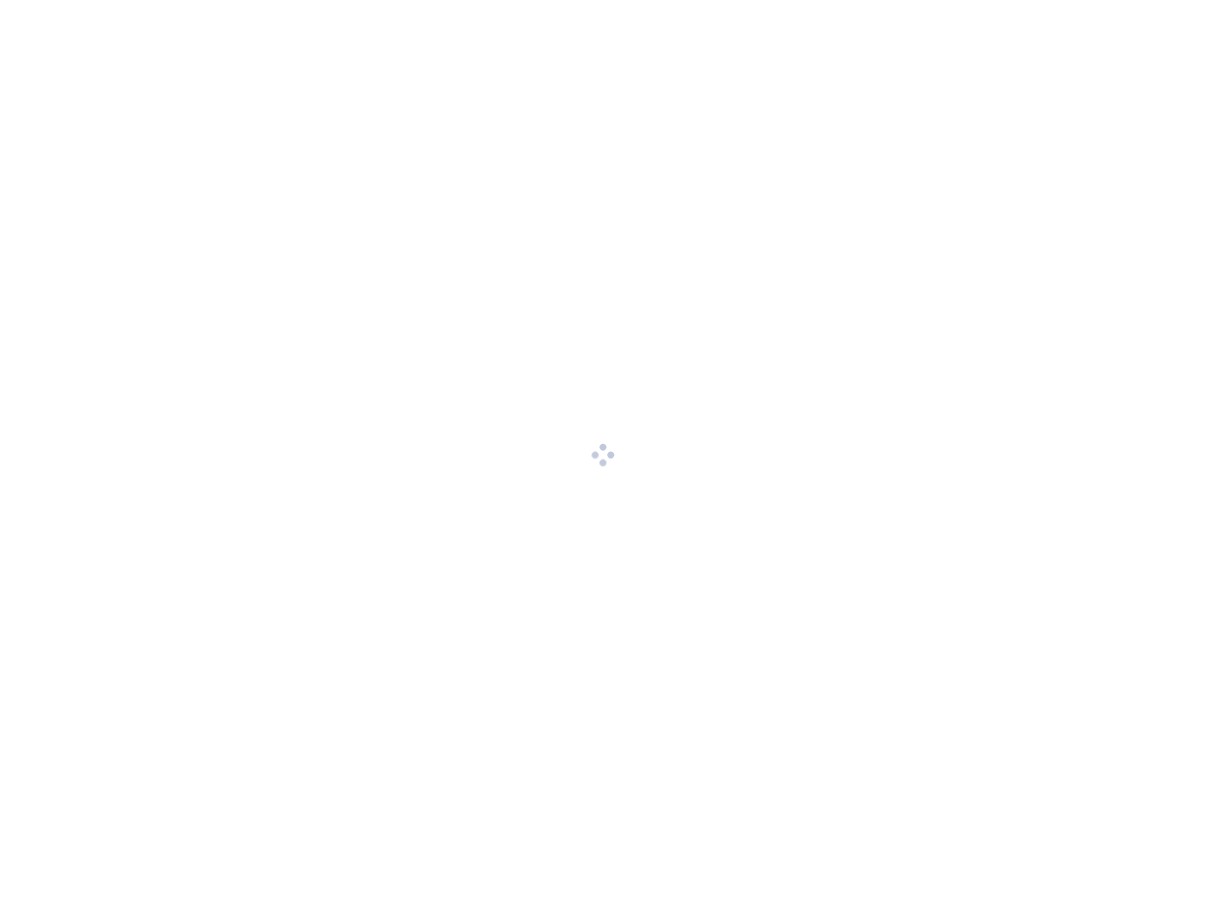 scroll, scrollTop: 0, scrollLeft: 0, axis: both 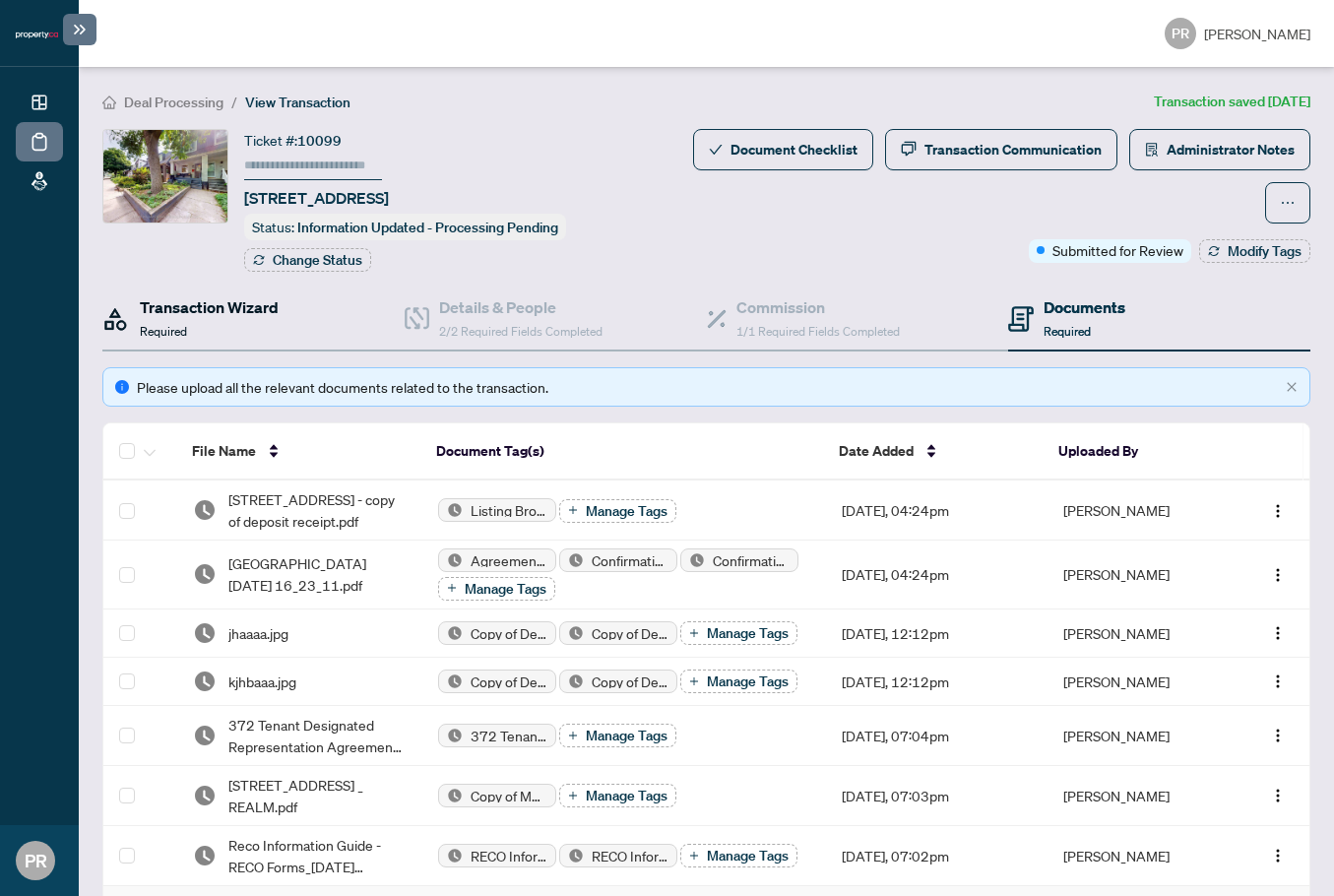 click on "Transaction Wizard" at bounding box center [209, 307] 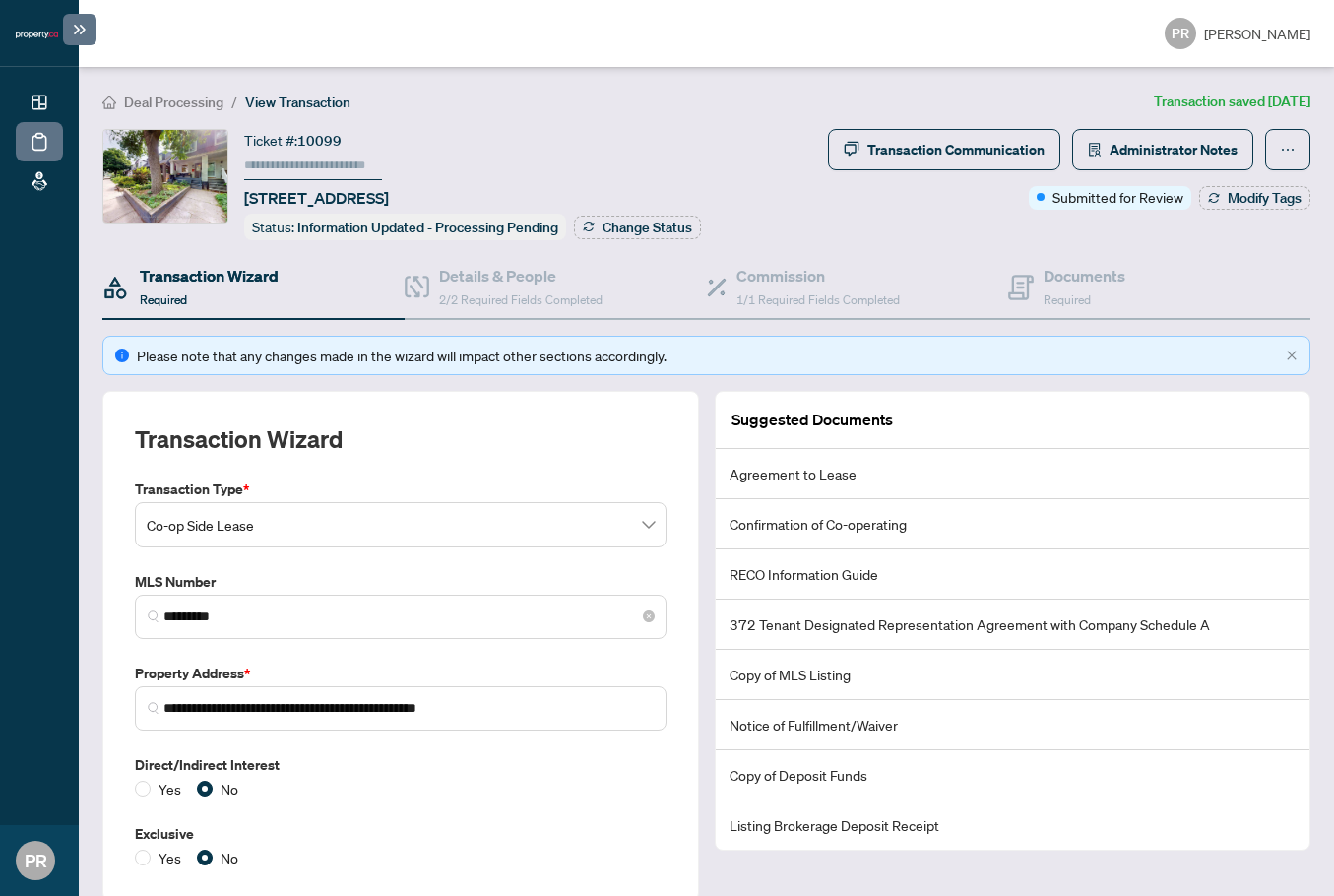 click on "*********" at bounding box center [401, 616] 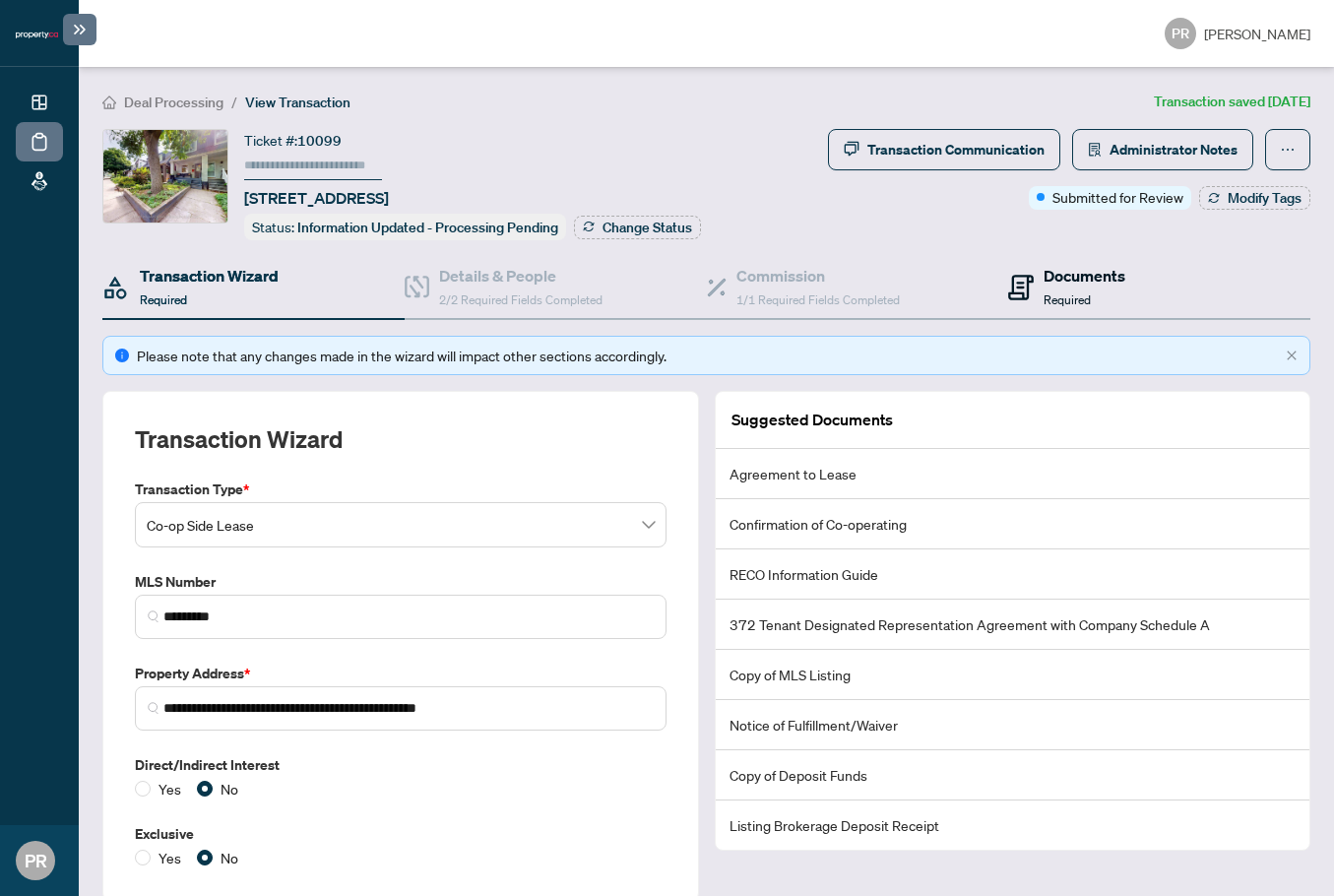 click on "Documents" at bounding box center (1084, 276) 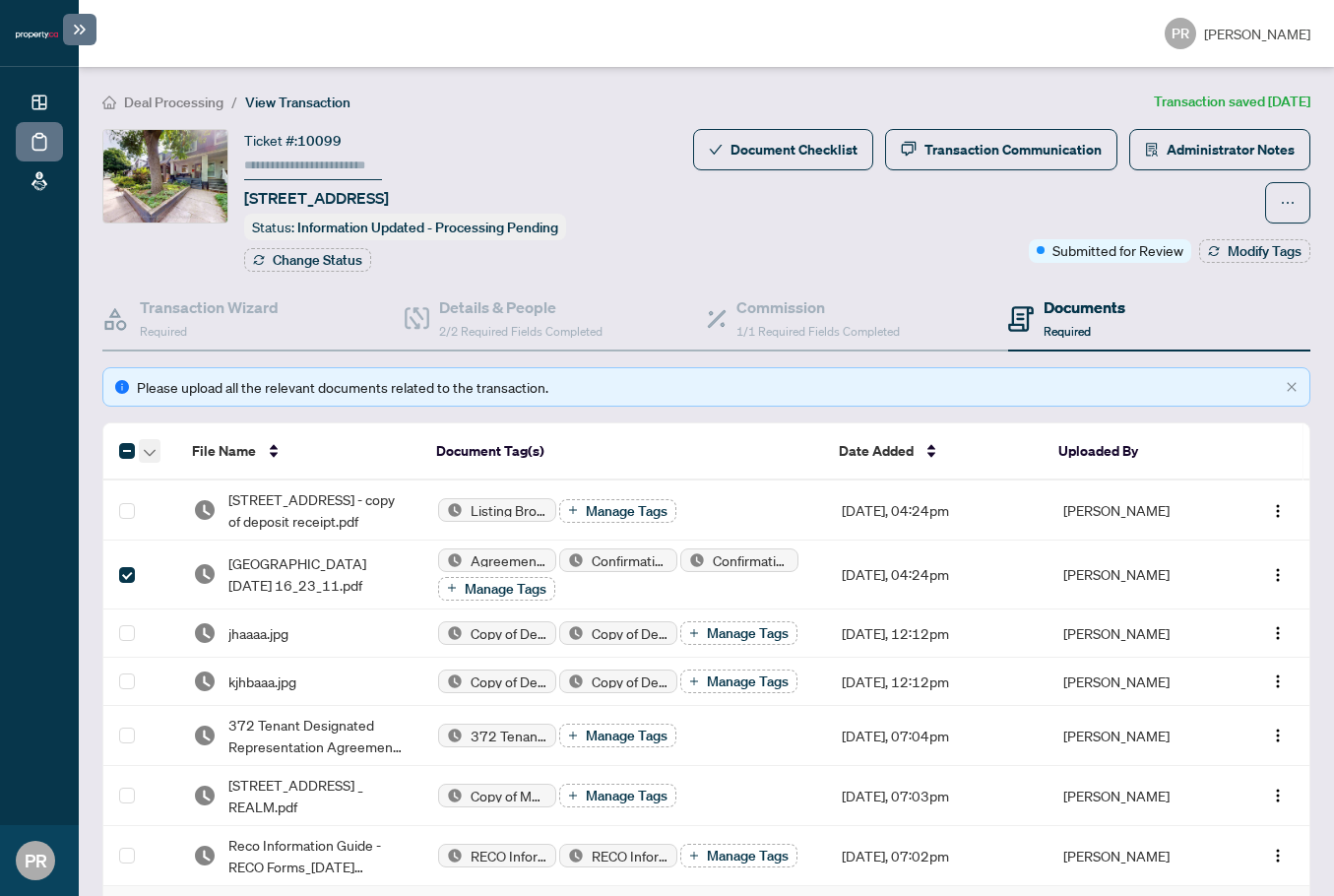 click at bounding box center [150, 451] 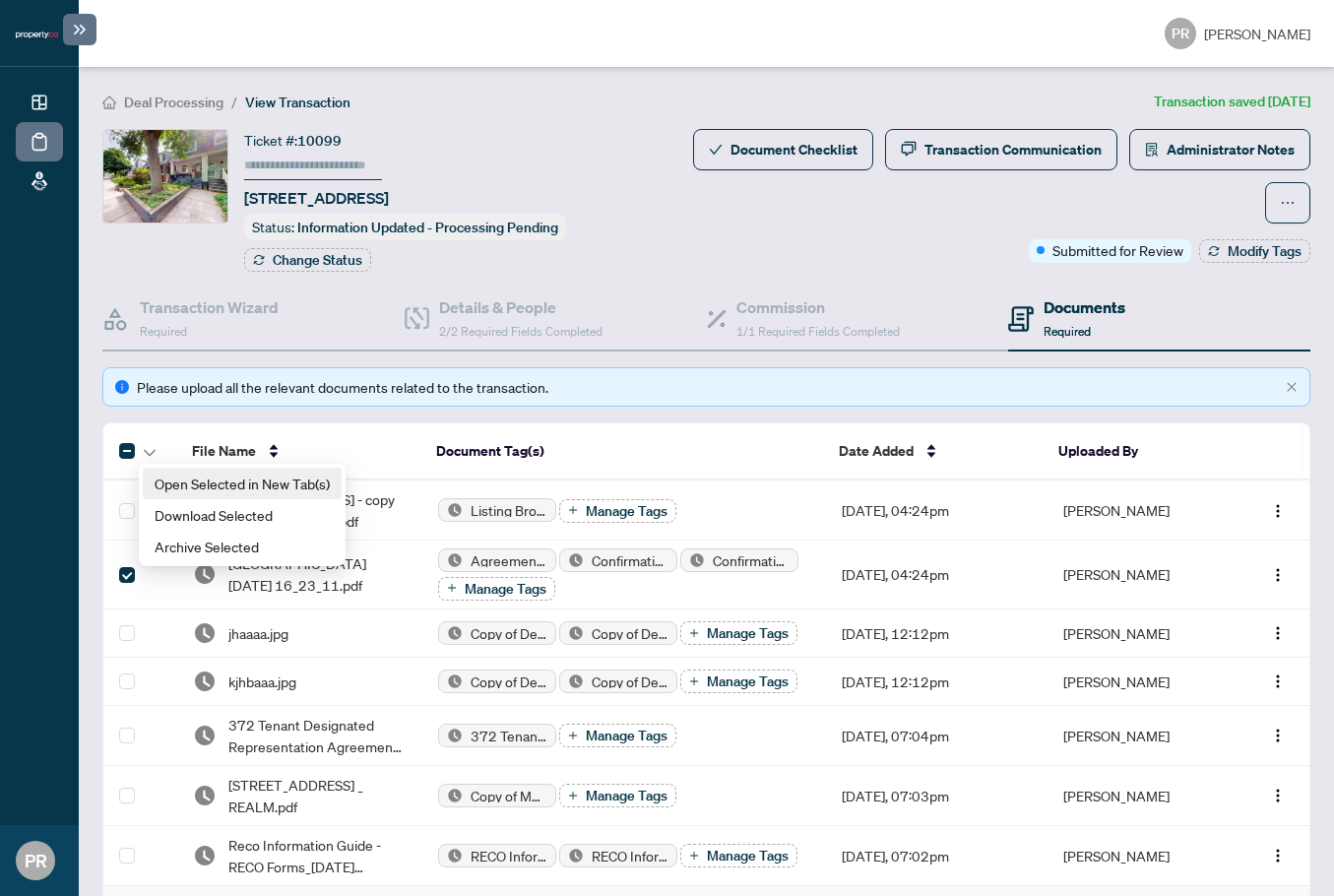 click on "Open Selected in New Tab(s)" at bounding box center (242, 483) 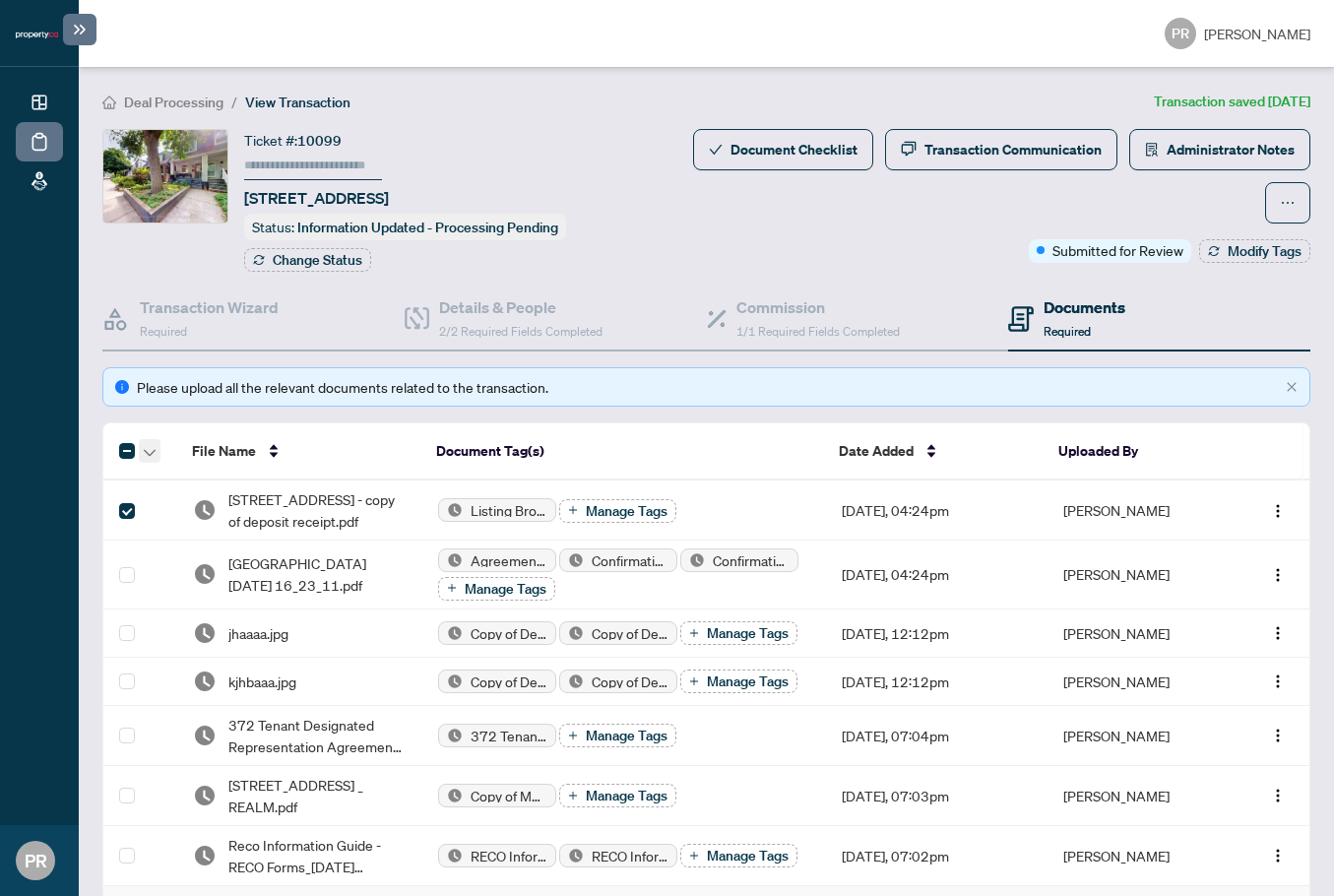 click 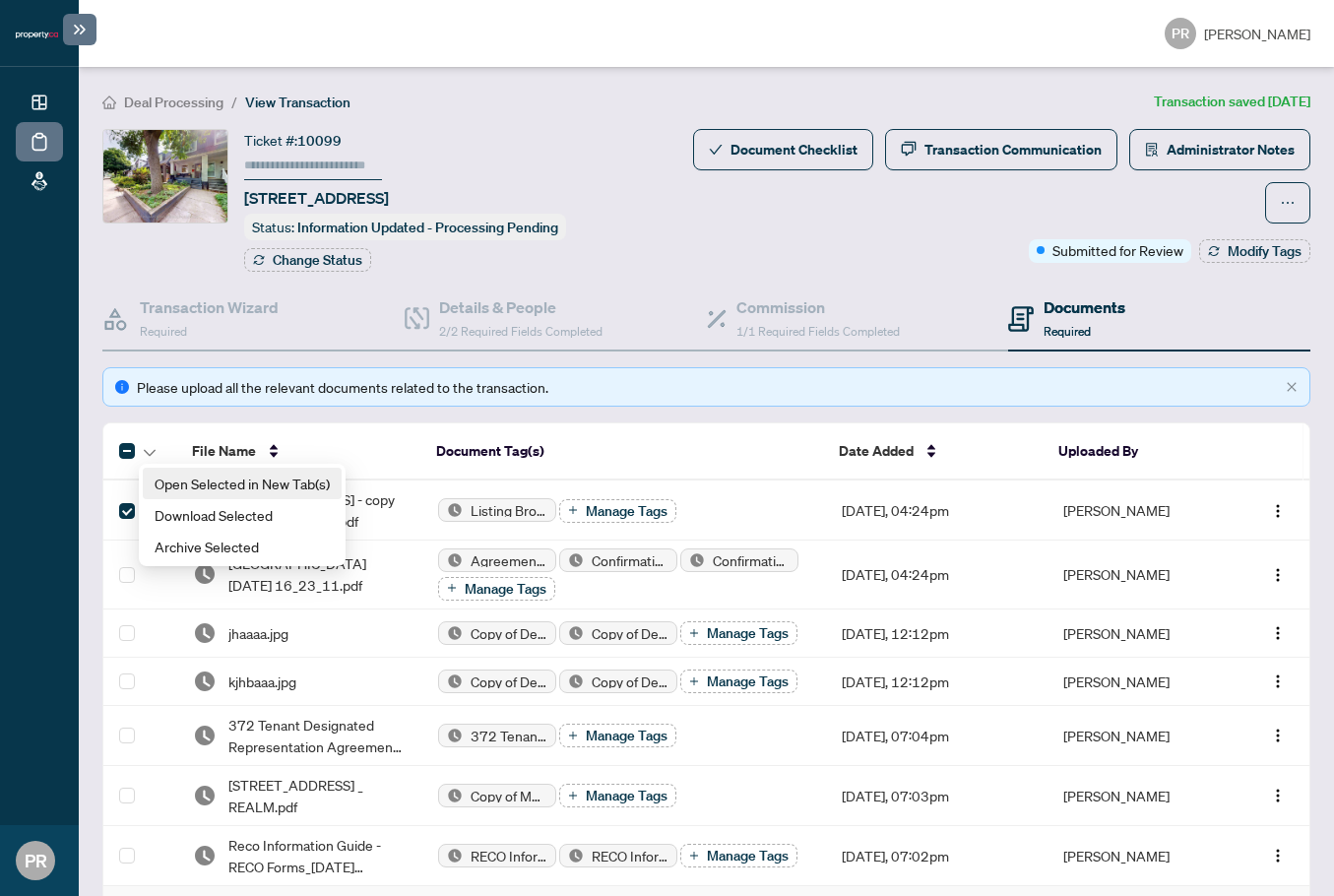 click on "Open Selected in New Tab(s)" at bounding box center [242, 483] 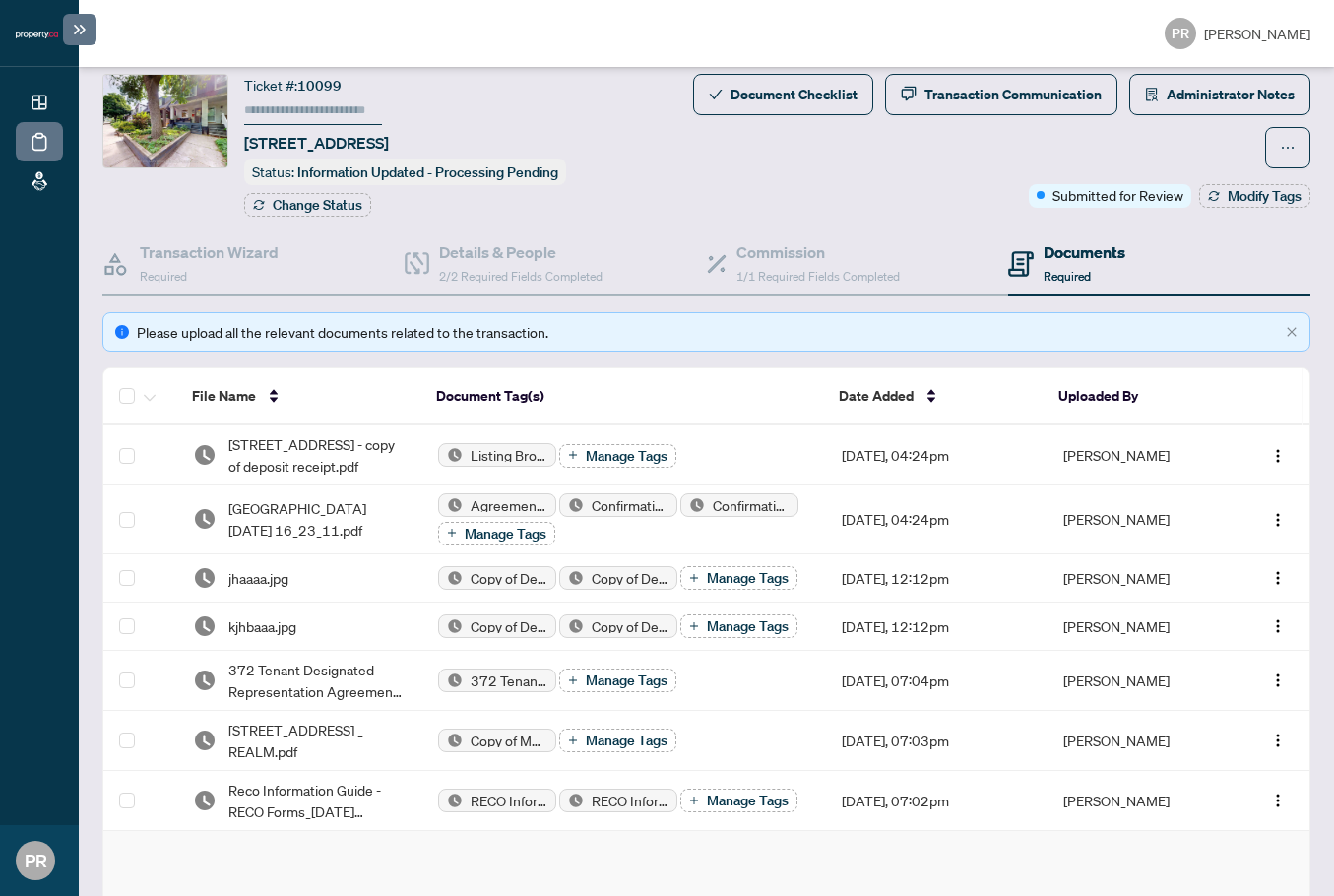 scroll, scrollTop: 98, scrollLeft: 0, axis: vertical 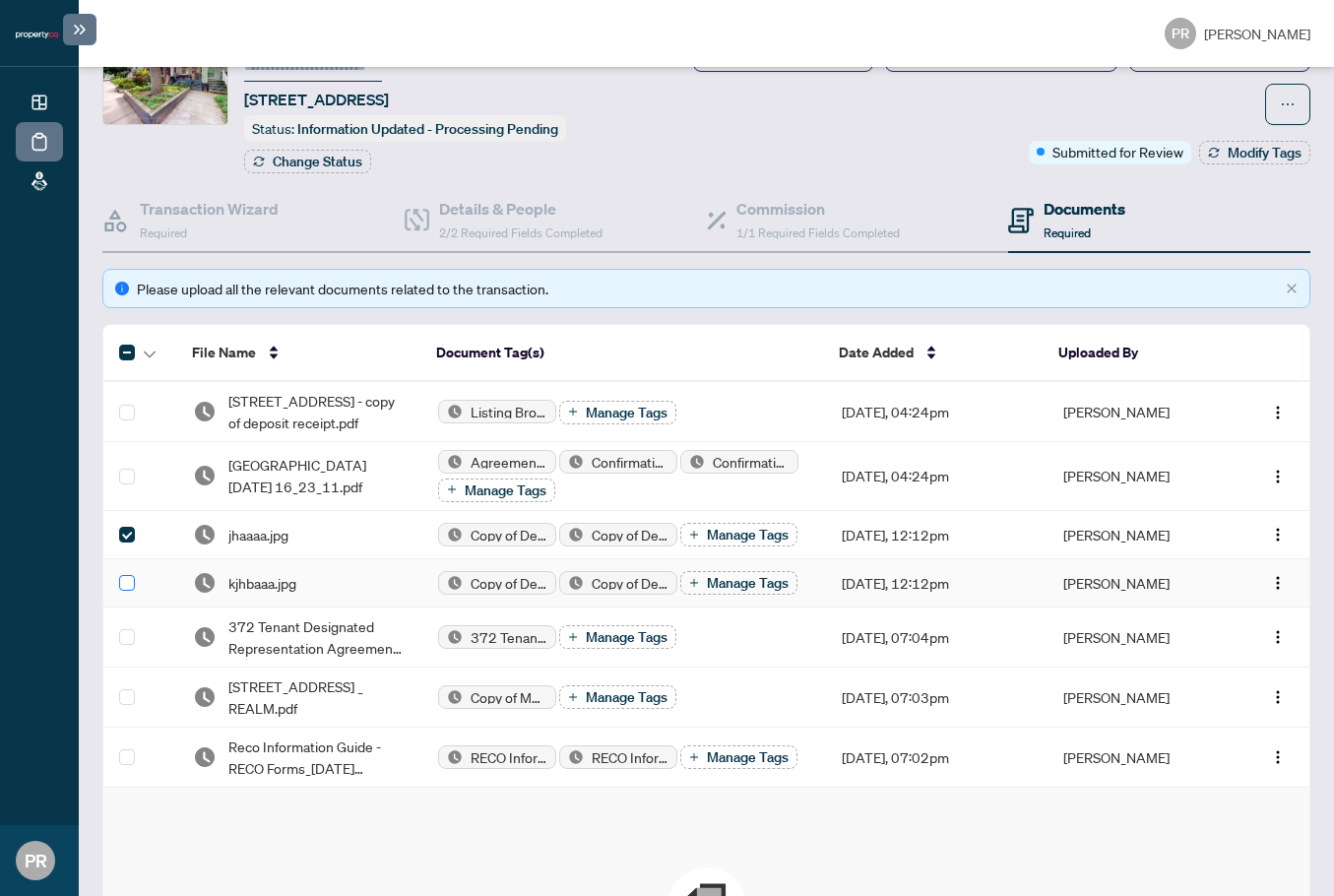 click at bounding box center (127, 583) 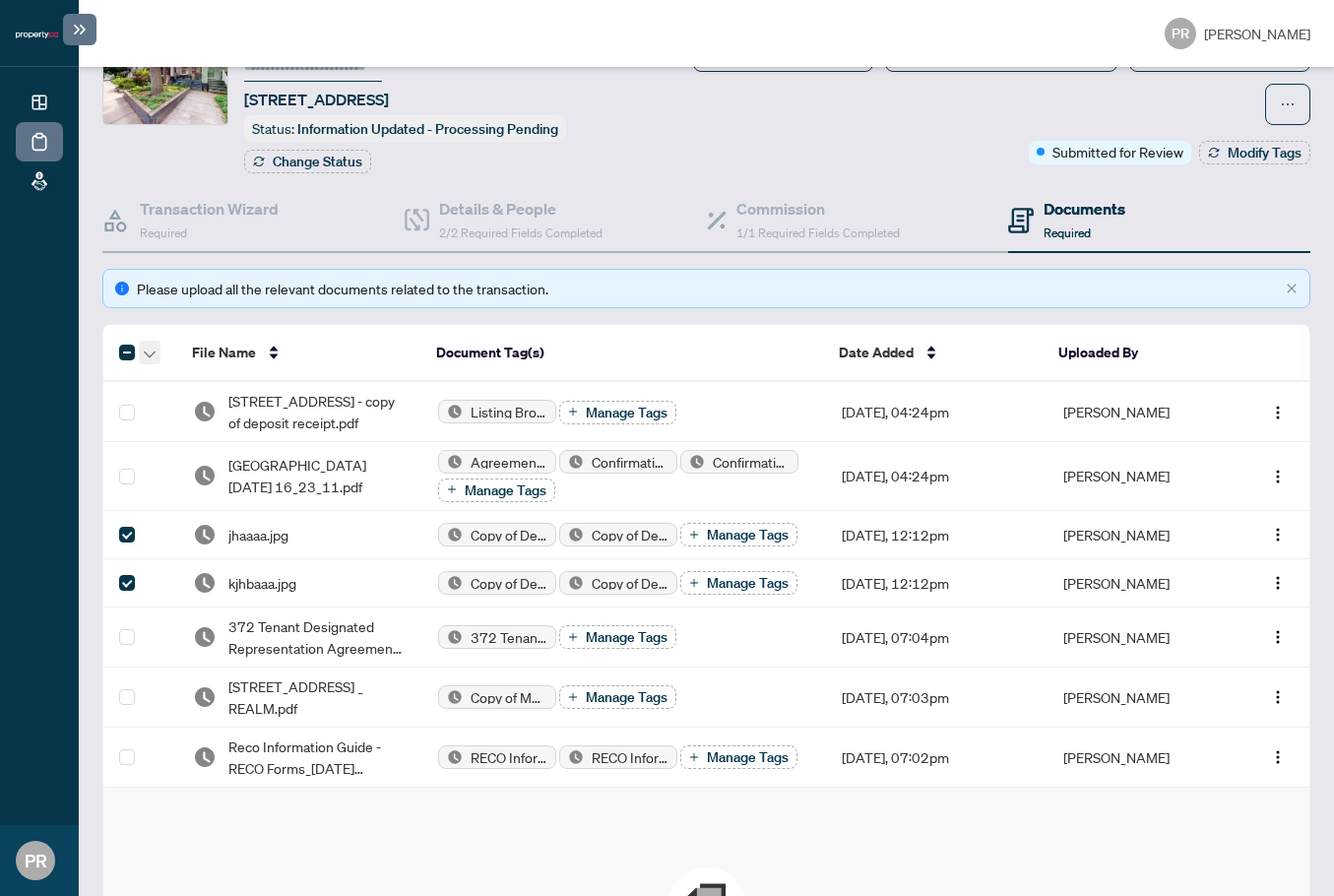 click 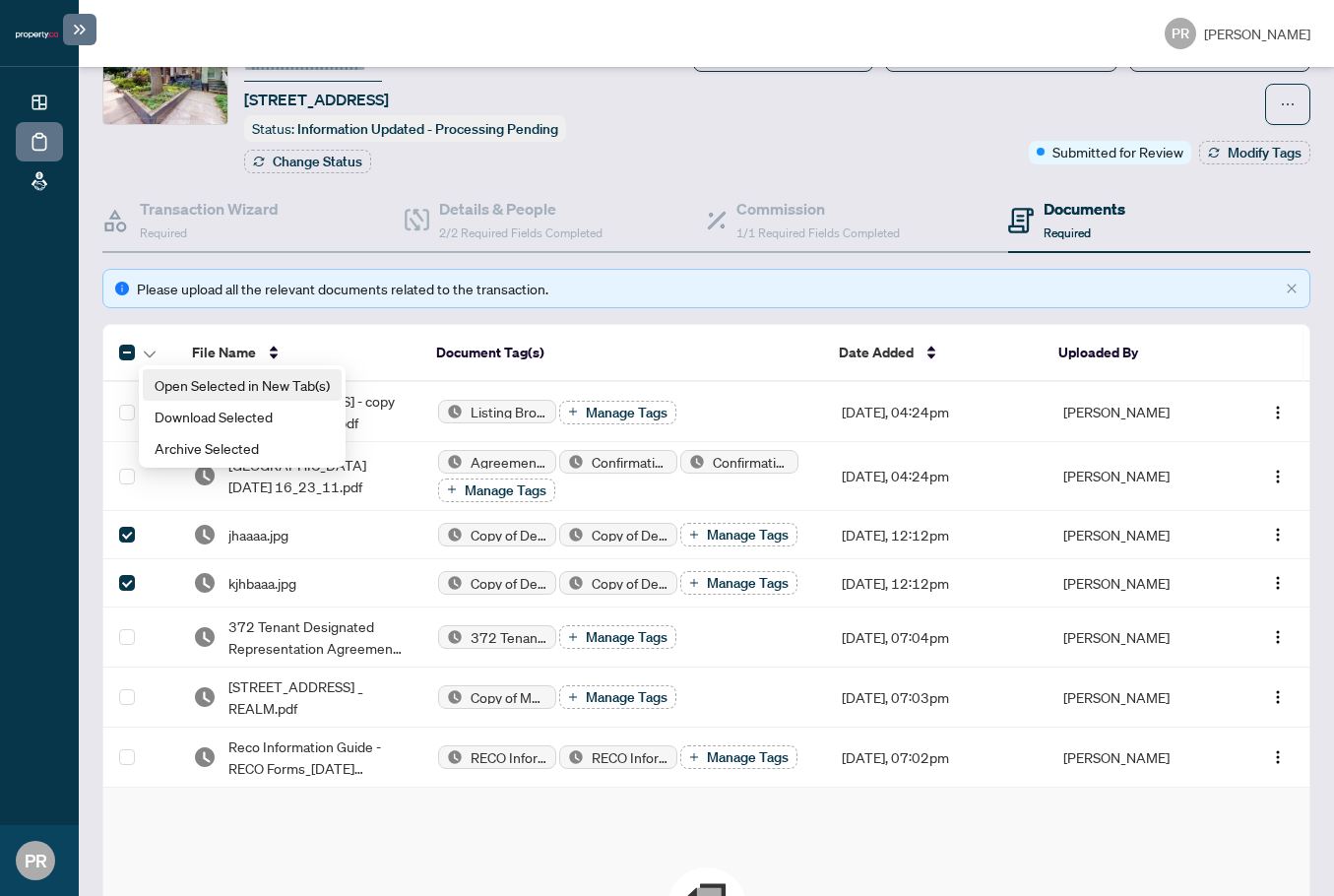 click on "Open Selected in New Tab(s)" at bounding box center [242, 385] 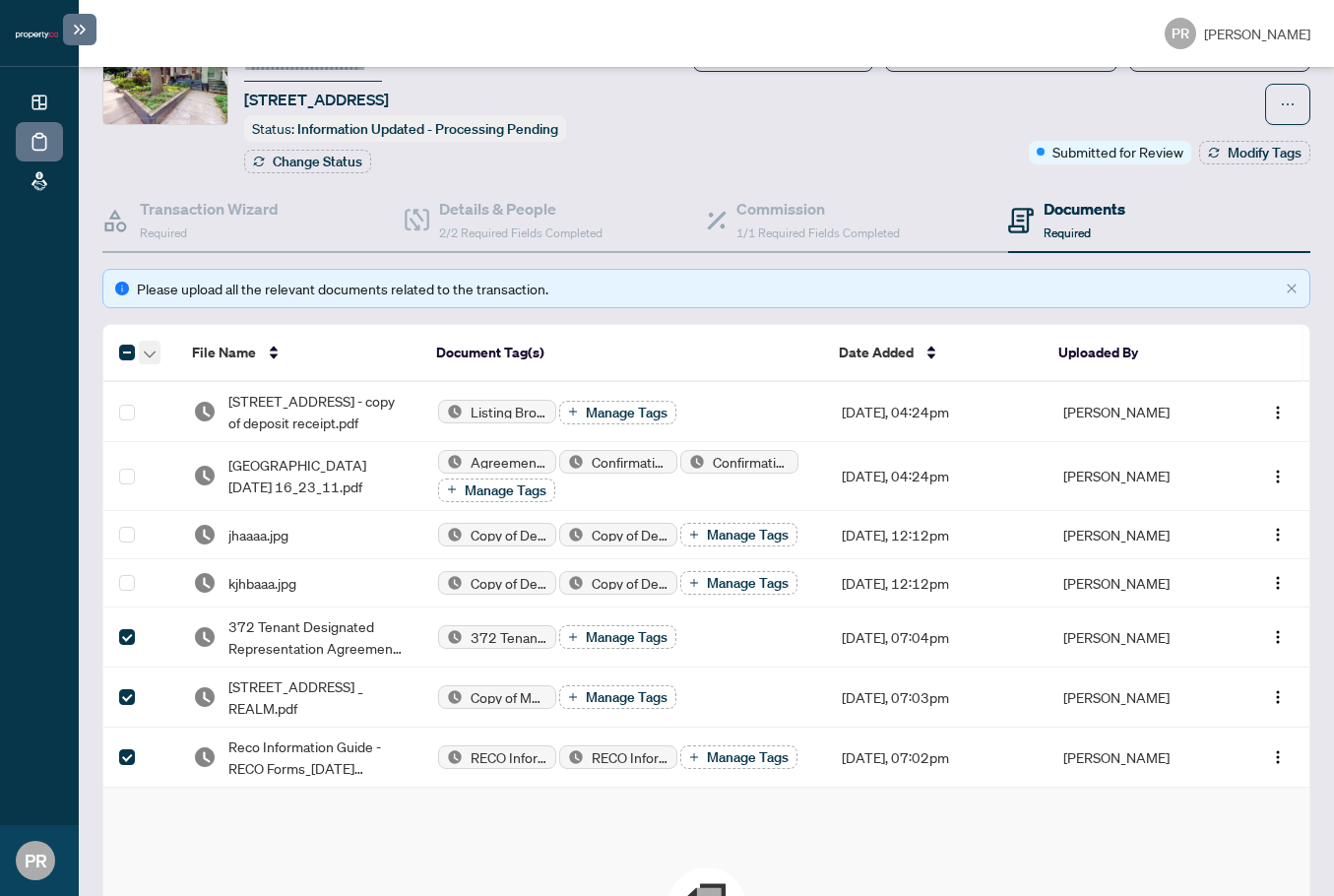click at bounding box center (150, 352) 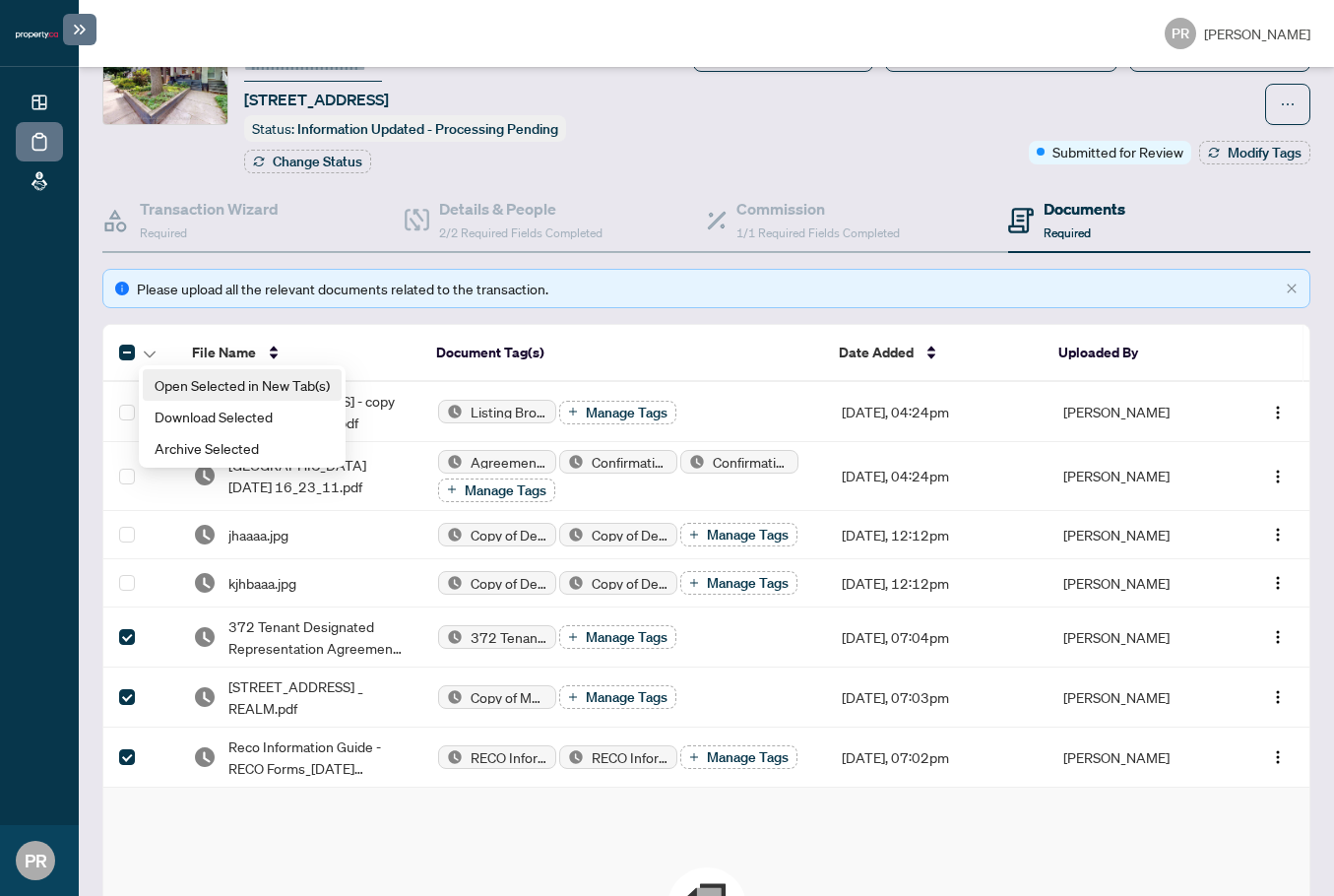 click on "Open Selected in New Tab(s) Download Selected Archive Selected" at bounding box center (242, 416) 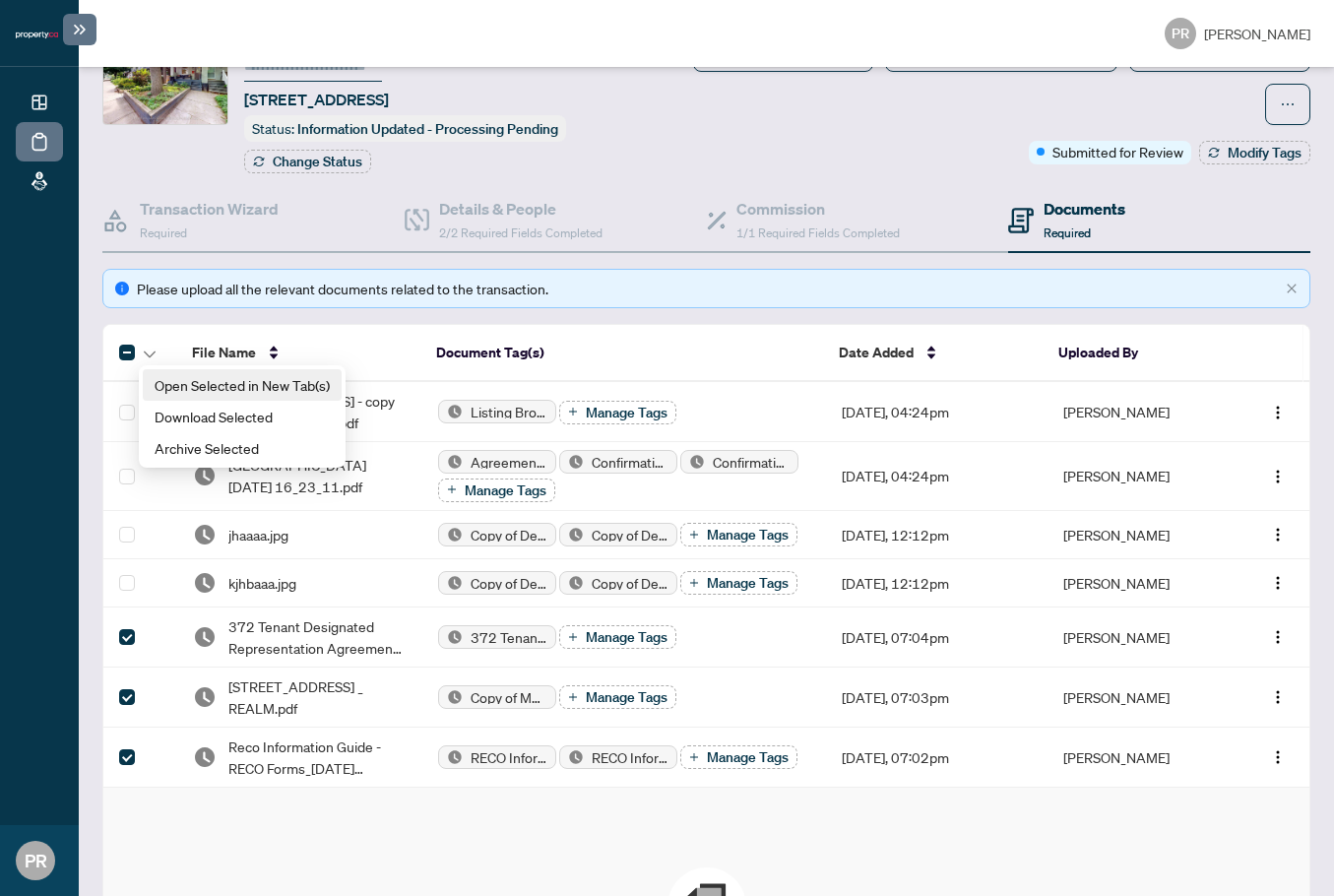 click on "Open Selected in New Tab(s)" at bounding box center [242, 385] 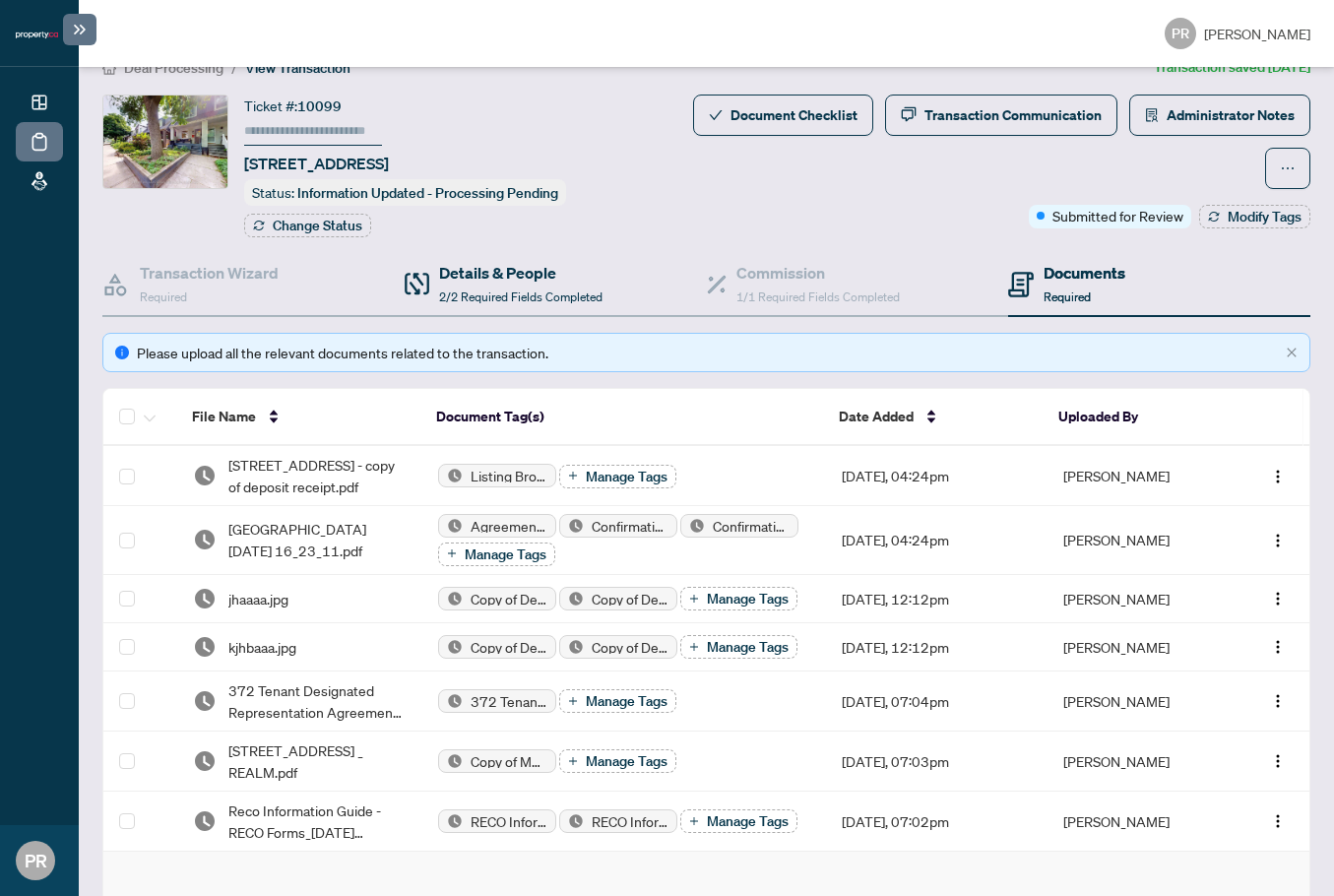 scroll, scrollTop: 0, scrollLeft: 0, axis: both 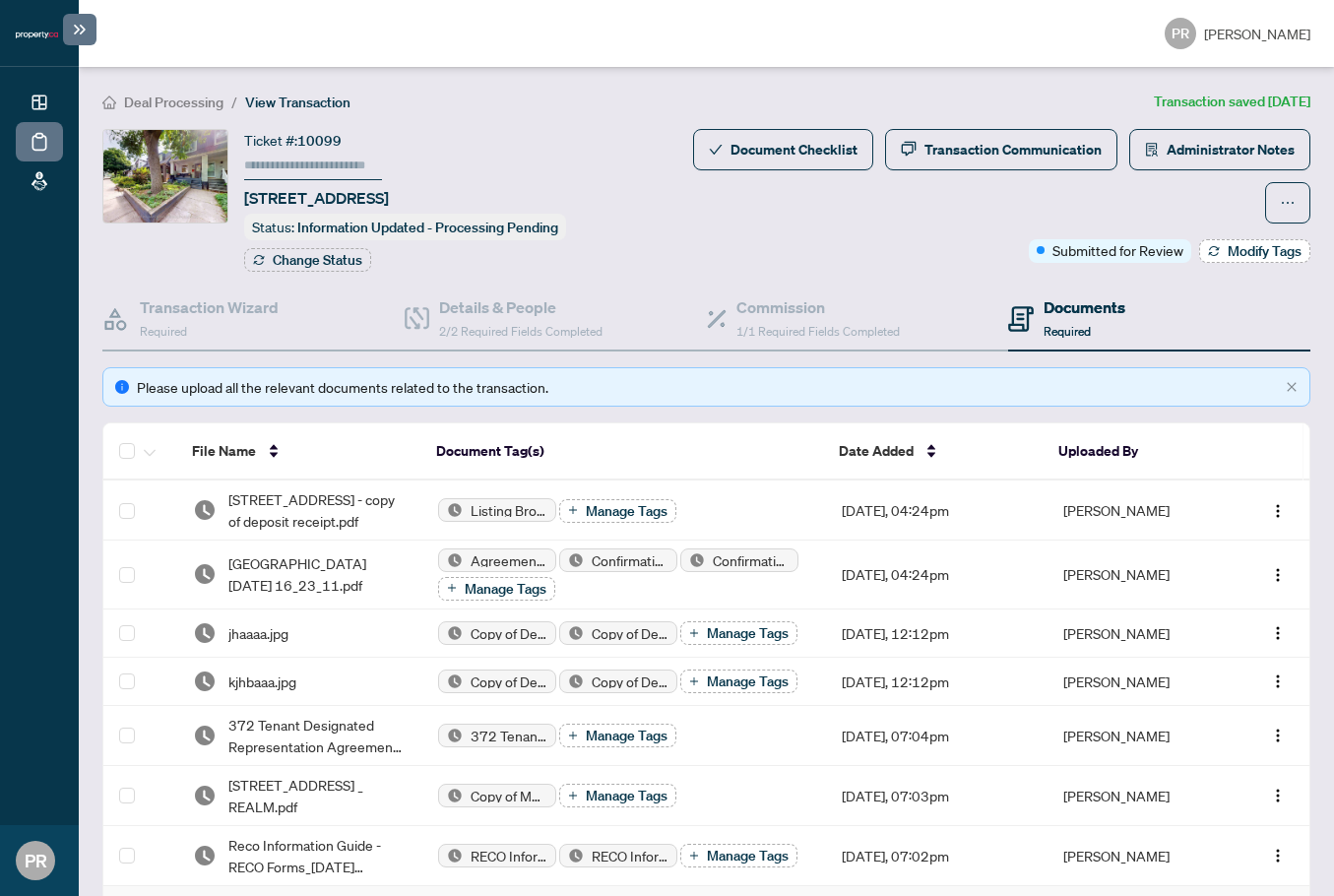 click on "Modify Tags" at bounding box center [1254, 251] 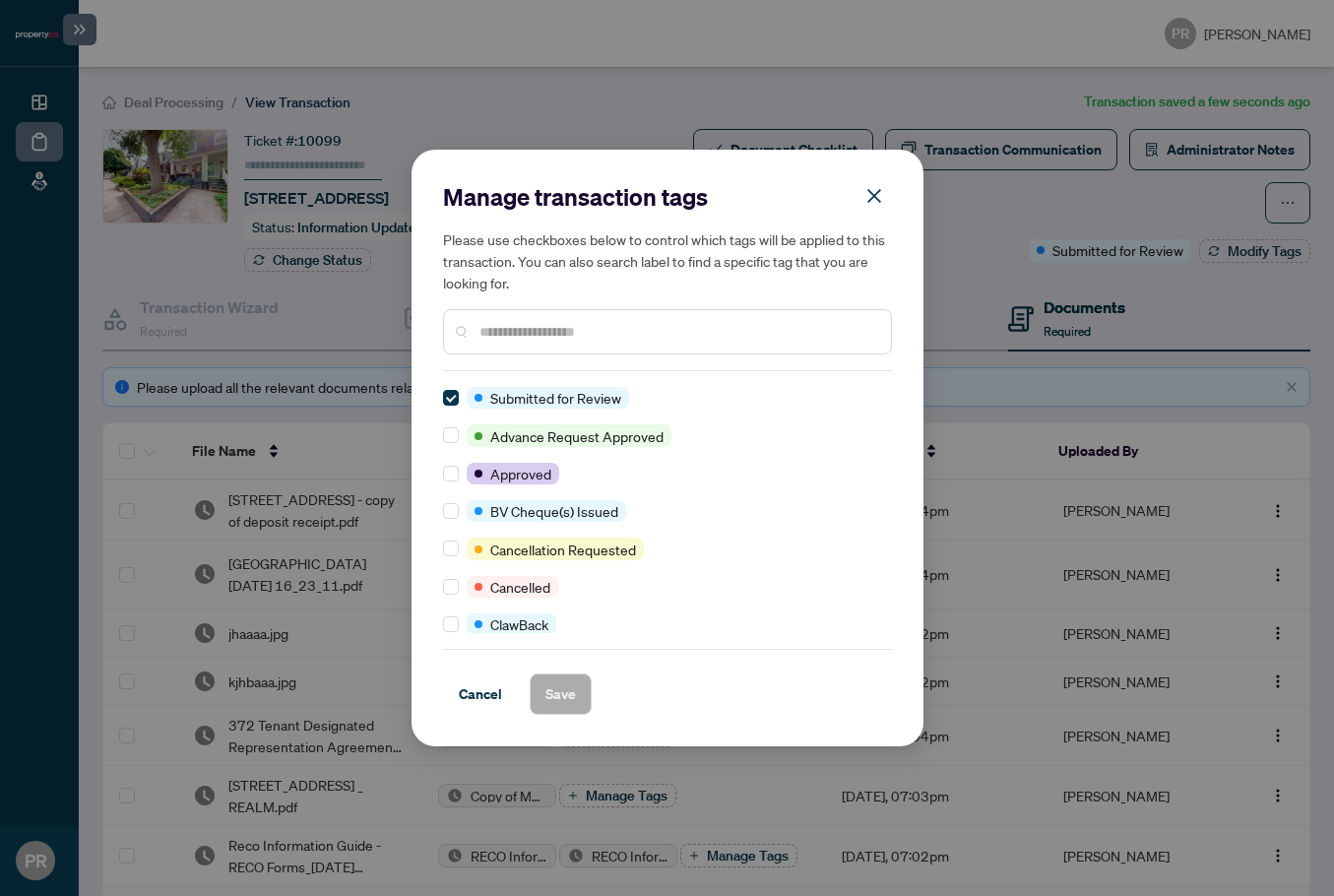 scroll, scrollTop: 0, scrollLeft: 0, axis: both 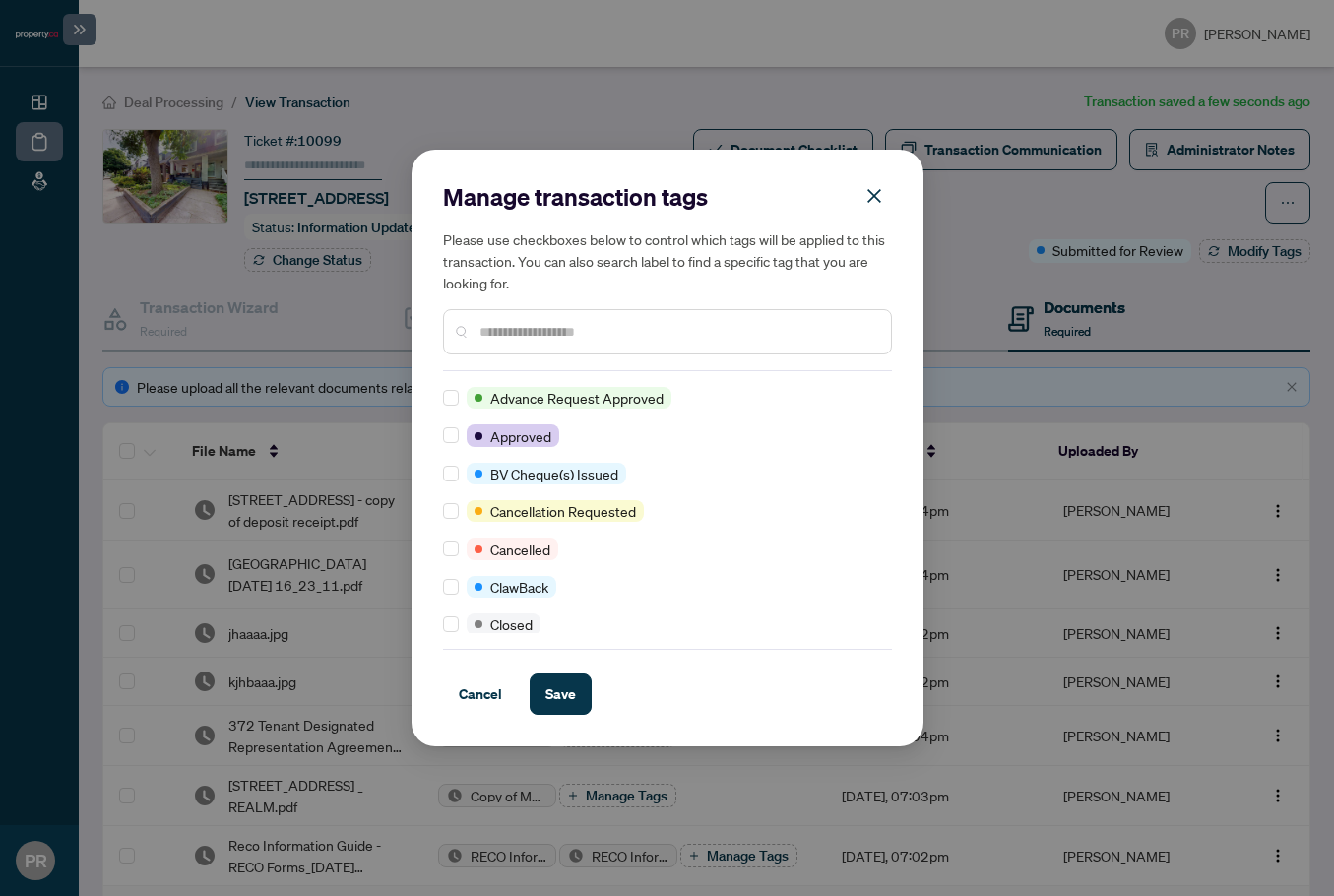click at bounding box center (677, 332) 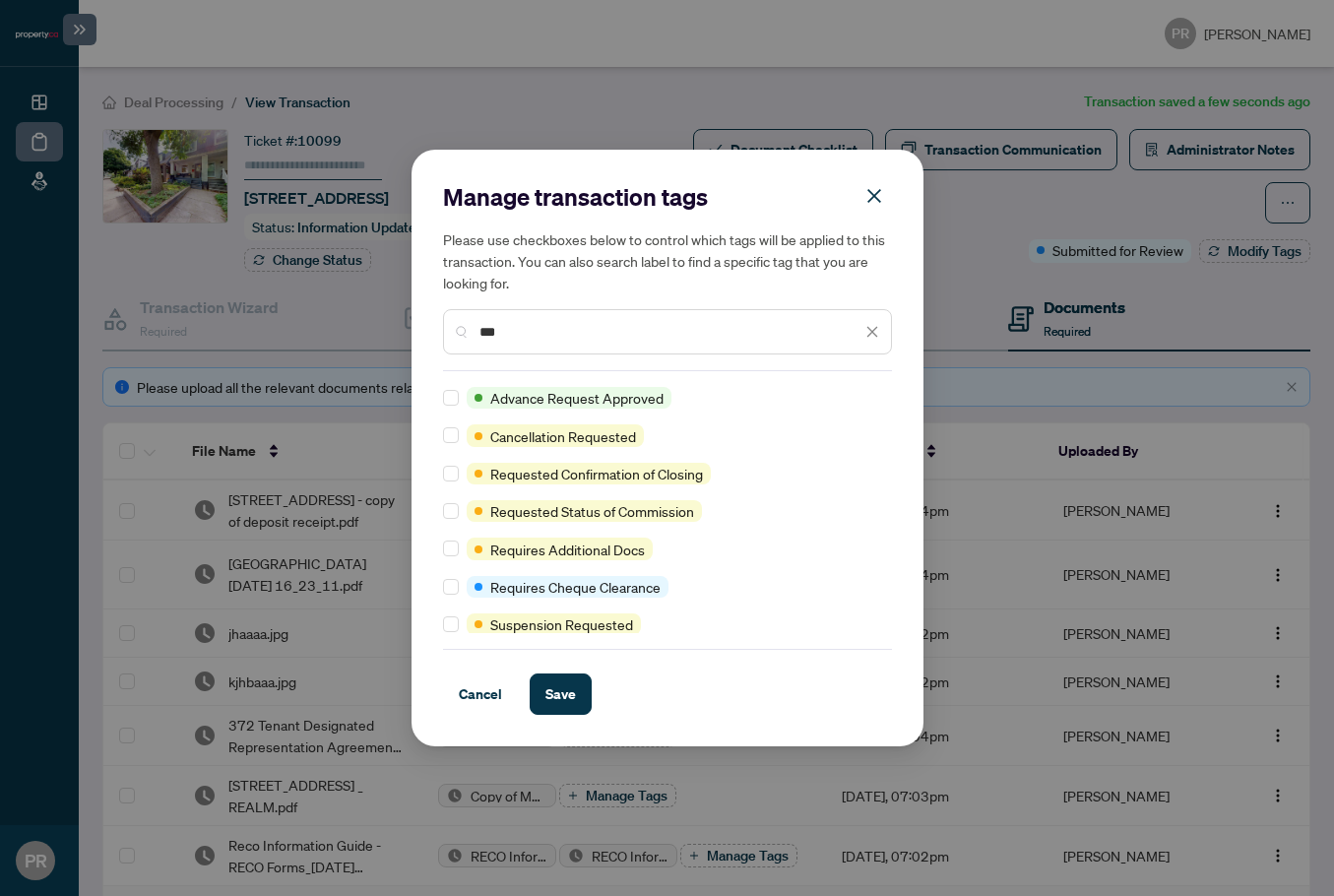 type on "***" 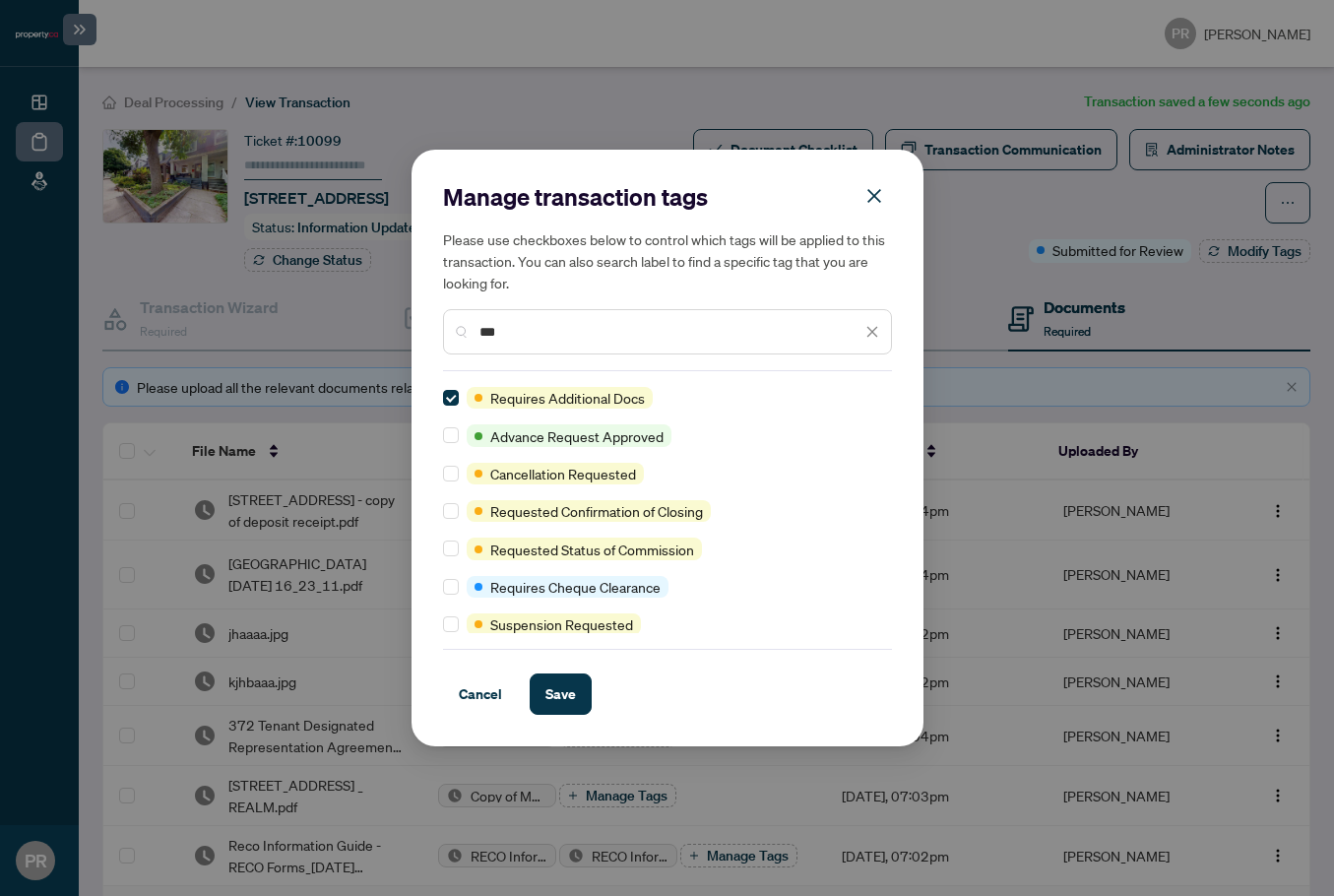 click on "Manage transaction tags Please use checkboxes below to control which tags will be
applied to this transaction. You can also search label to find a
specific tag that you are looking for.   *** Requires Additional Docs Advance Request Approved Cancellation Requested Requested Confirmation of Closing Requested Status of Commission Requires Cheque Clearance Suspension Requested Cancel Save Cancel OK" at bounding box center [667, 448] 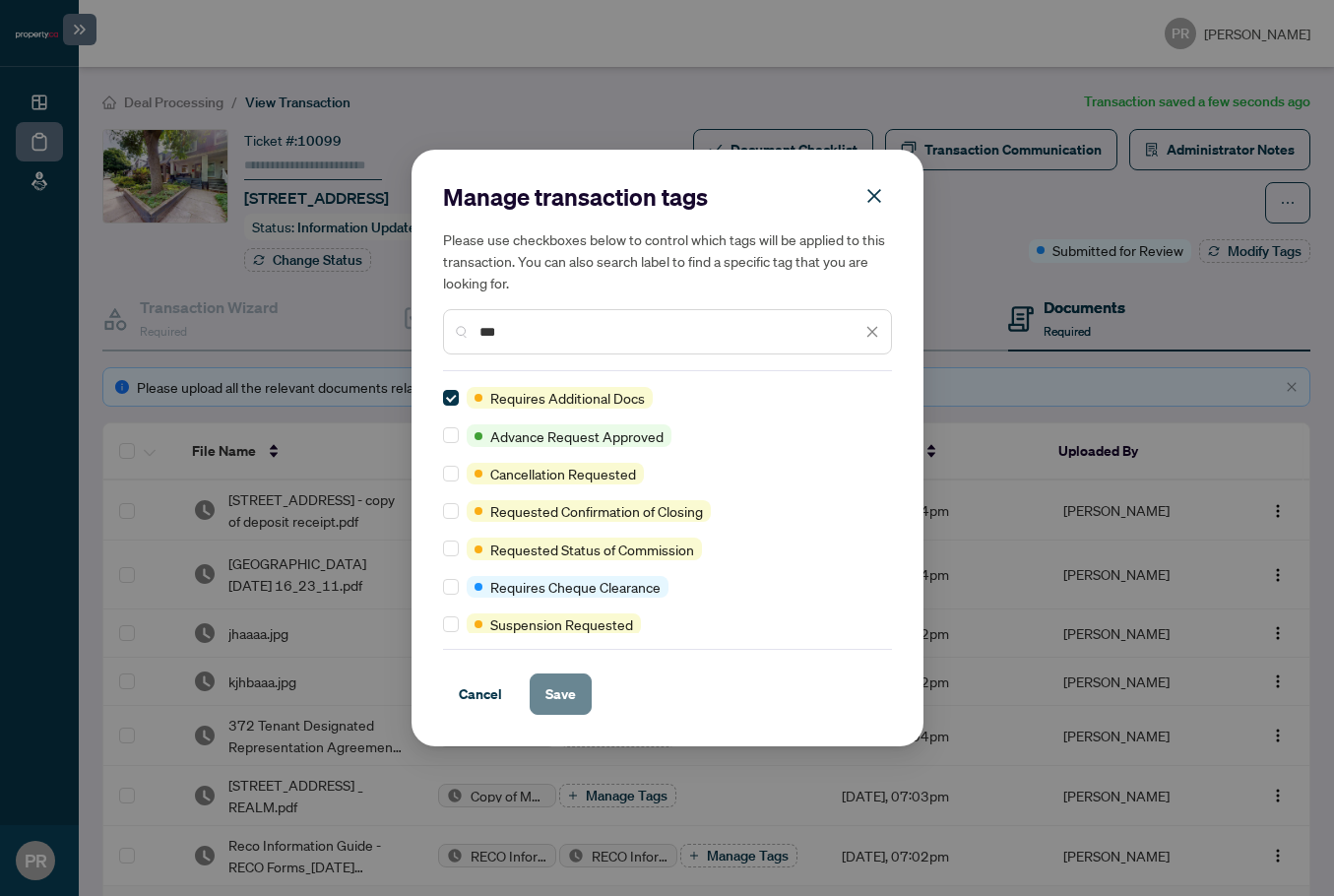 click on "Save" at bounding box center [560, 694] 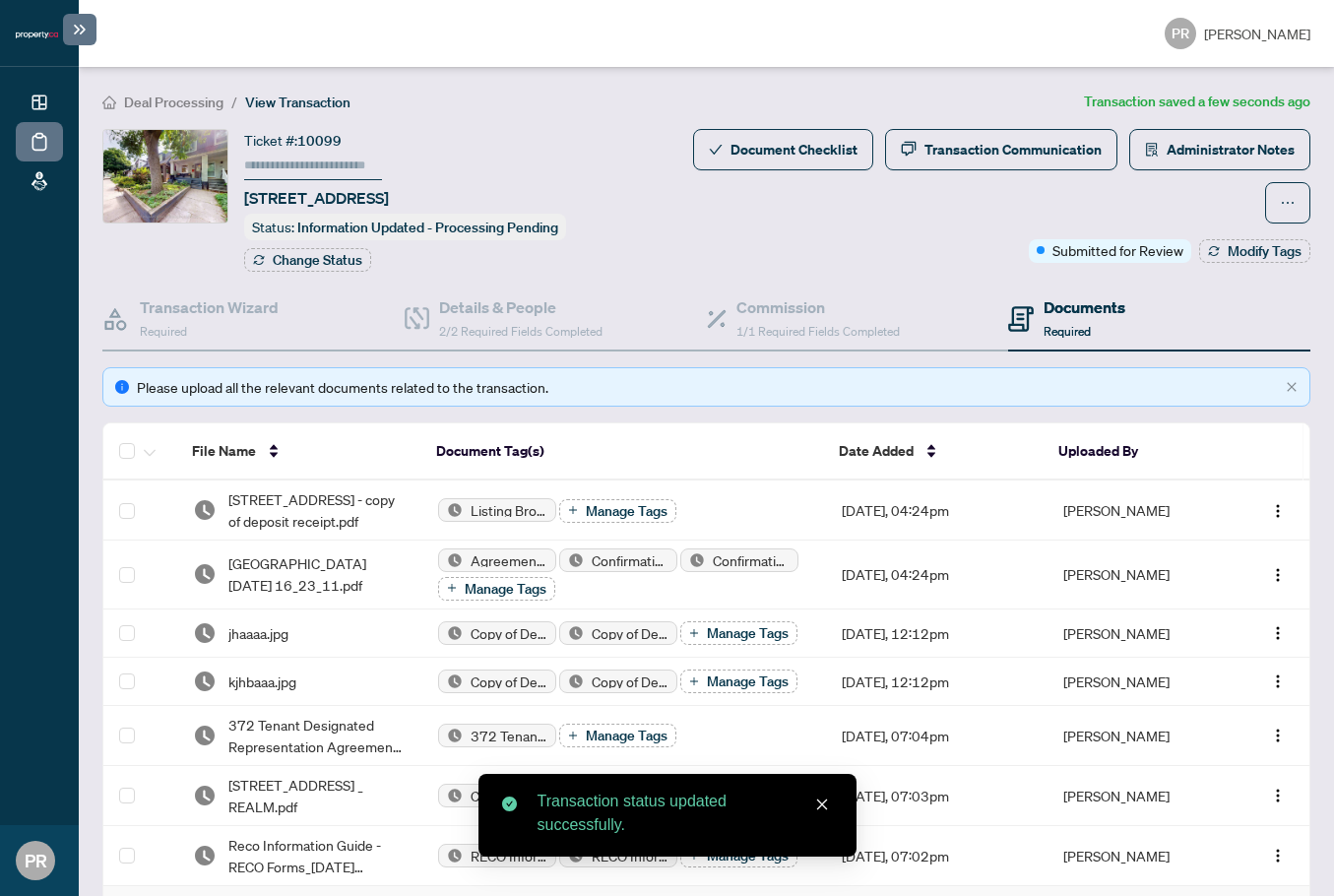 click on "Transaction Wizard Required Details & People 2/2 Required Fields Completed Commission 1/1 Required Fields Completed Documents Required Please upload all the relevant documents related to the transaction. File Name Document Tag(s) Date Added Uploaded By             14 Rushbrooke Ave - copy of deposit receipt.pdf Listing Brokerage Deposit Receipt Manage Tags Jun/27/2025, 04:24pm Sid Arora 14 Rushbrooke Ave Toronto_2025-06-27 16_23_11.pdf Agreement to Lease Confirmation of Co-operating Confirmation of Co-operation Manage Tags Jun/27/2025, 04:24pm Sid Arora jhaaaa.jpg Copy of Deposit Copy of Deposit Funds Manage Tags Jun/24/2025, 12:12pm Sid Arora kjhbaaa.jpg Copy of Deposit Copy of Deposit Funds Manage Tags Jun/24/2025, 12:12pm Sid Arora 372 Tenant Designated Representation Agreement - PropTx-OREA_2025-06-23 19_04_03.pdf 372 Tenant Designated Representation Agreement with Company Schedule A Manage Tags Jun/23/2025, 07:04pm Sid Arora 14 Rushbrooke Ave _ REALM.pdf Copy of MLS Listing Manage Tags Sid Arora 25" at bounding box center (706, 766) 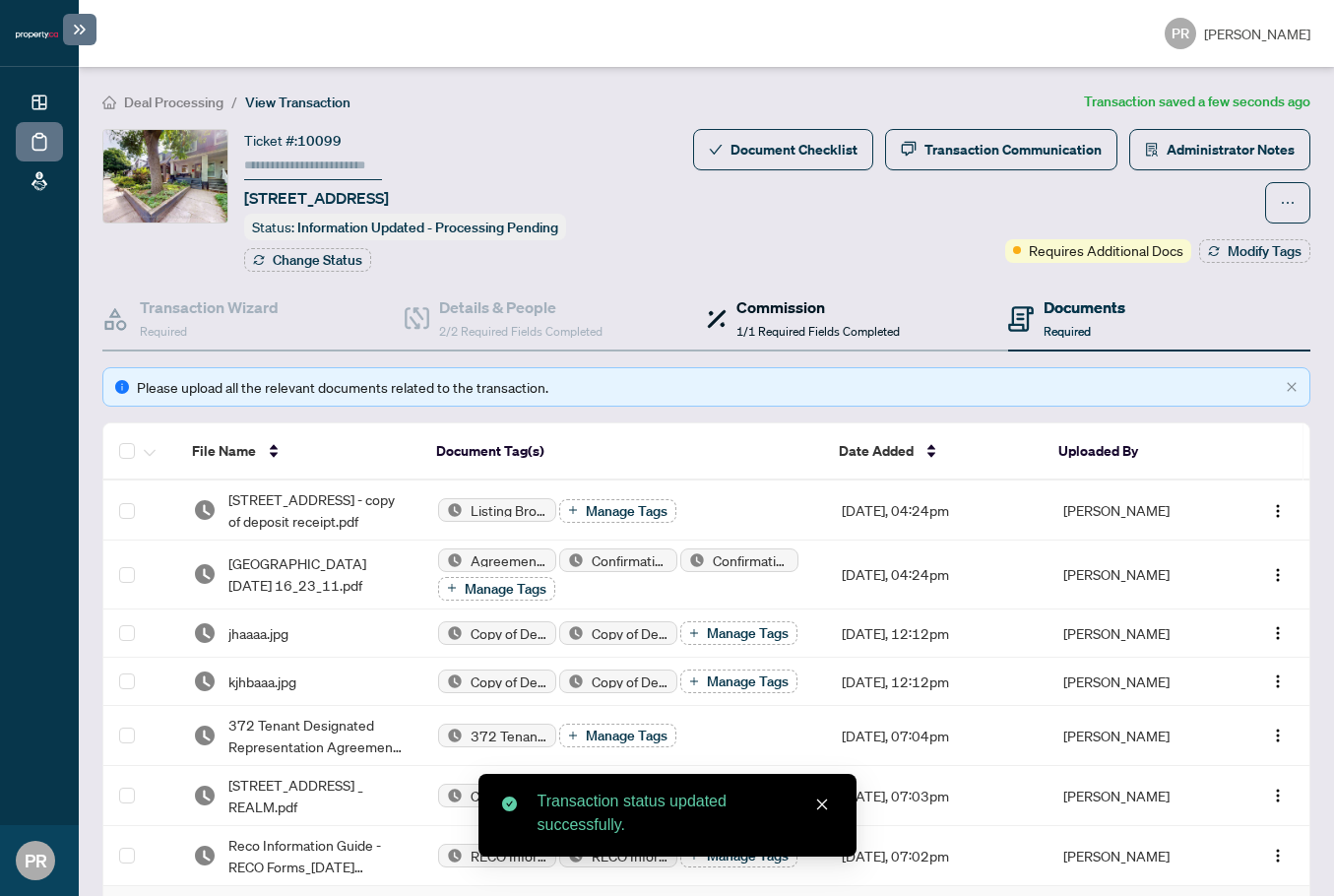 click on "Commission 1/1 Required Fields Completed" at bounding box center [818, 318] 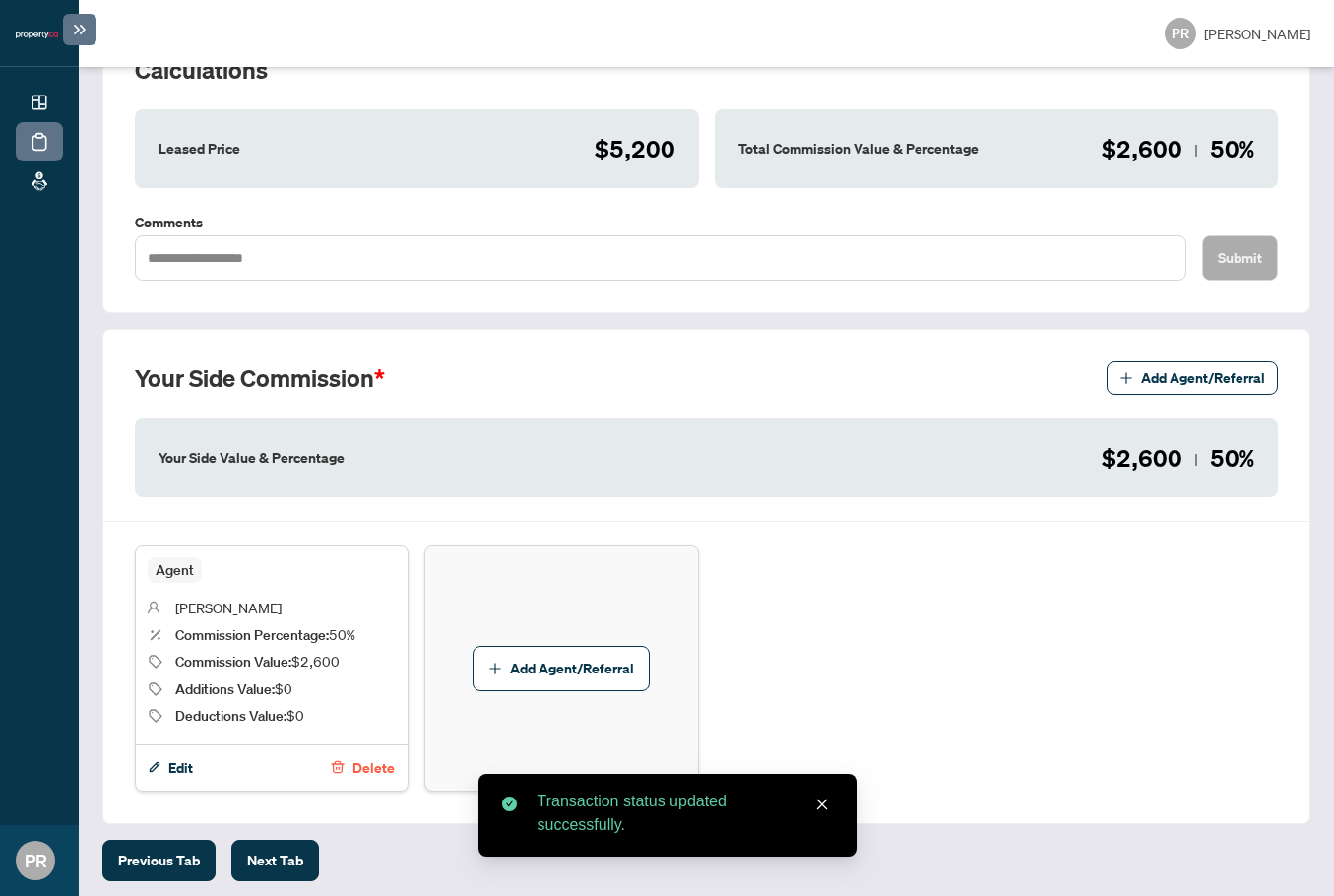 scroll, scrollTop: 0, scrollLeft: 0, axis: both 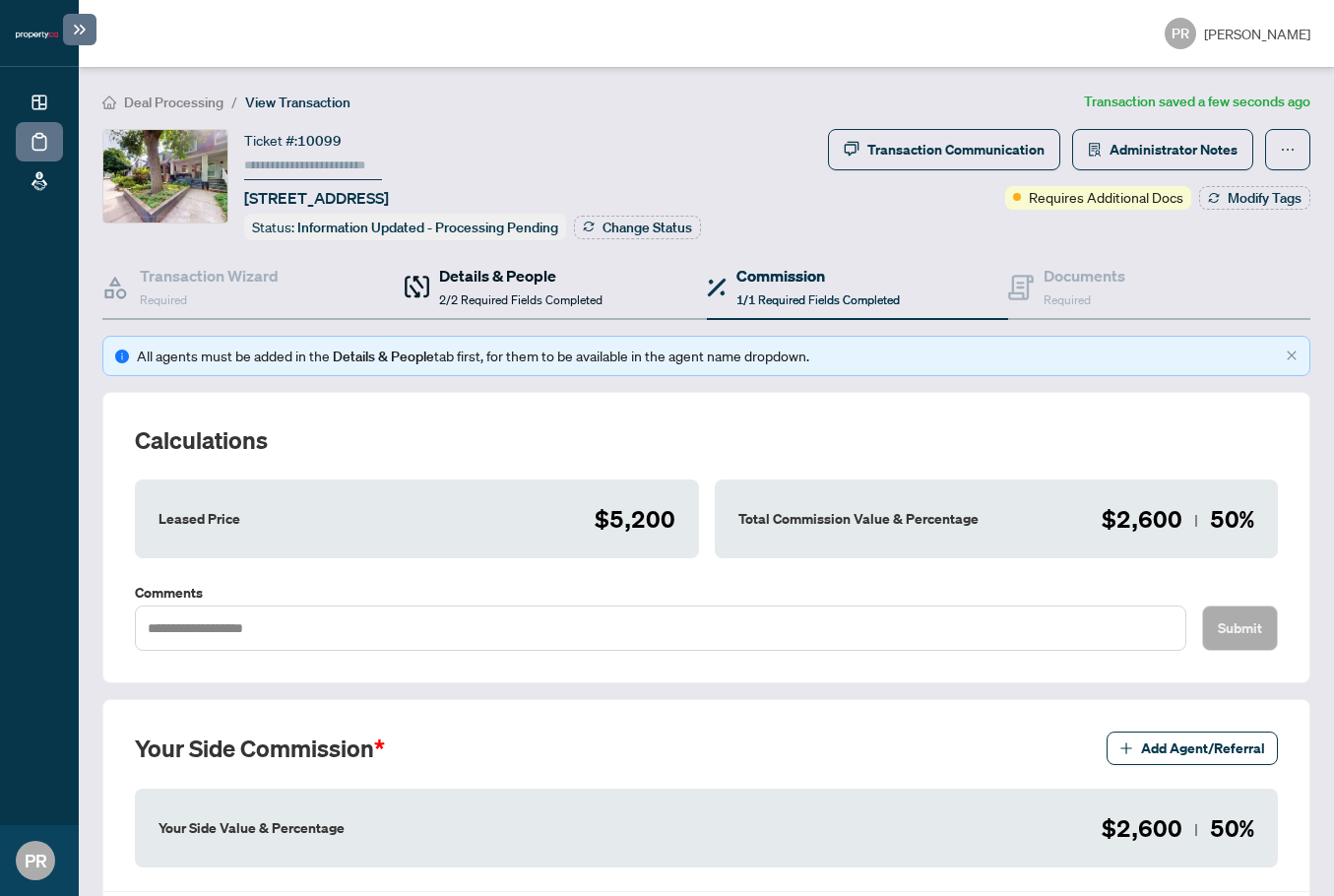 click on "Details & People" at bounding box center (521, 276) 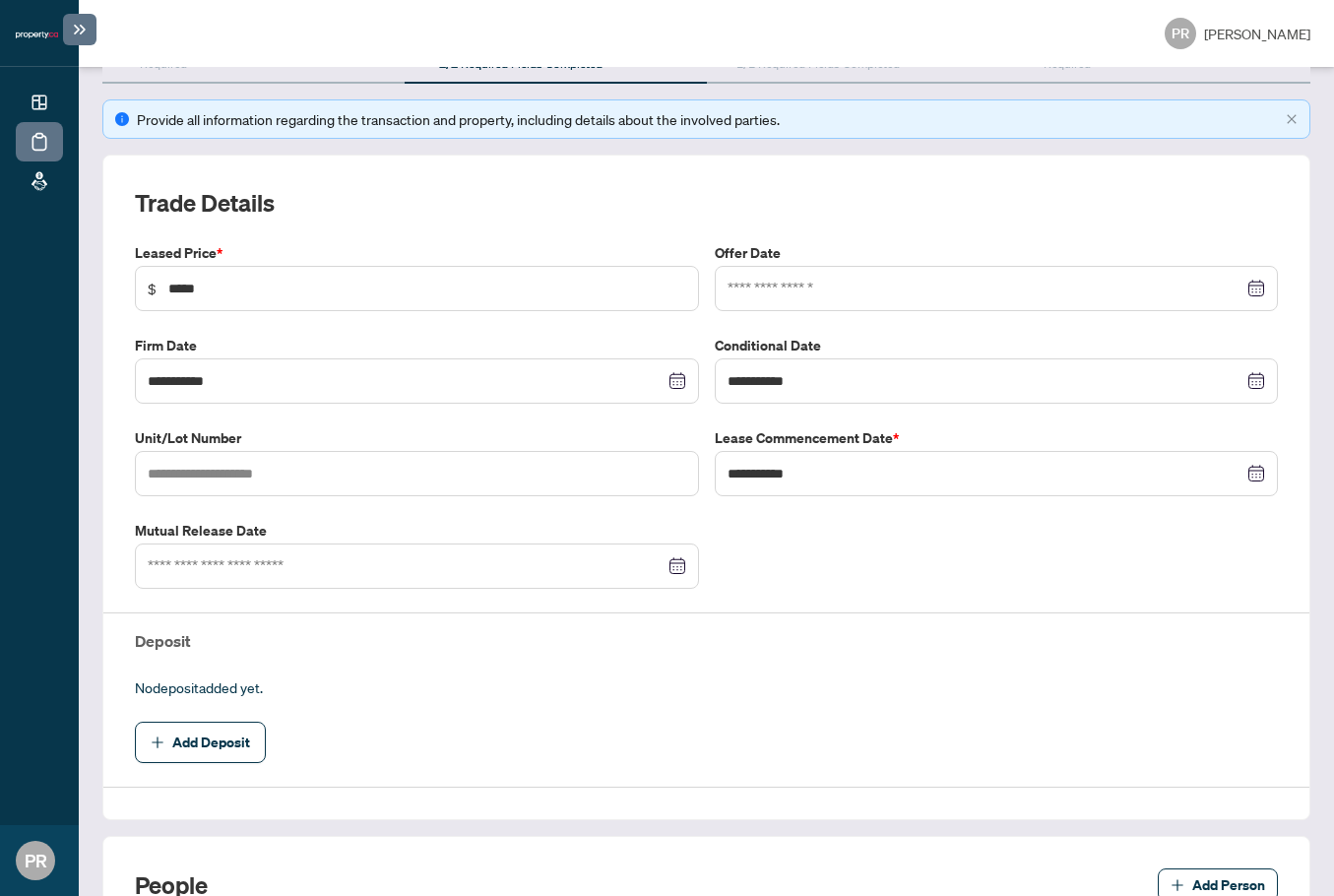 scroll, scrollTop: 0, scrollLeft: 0, axis: both 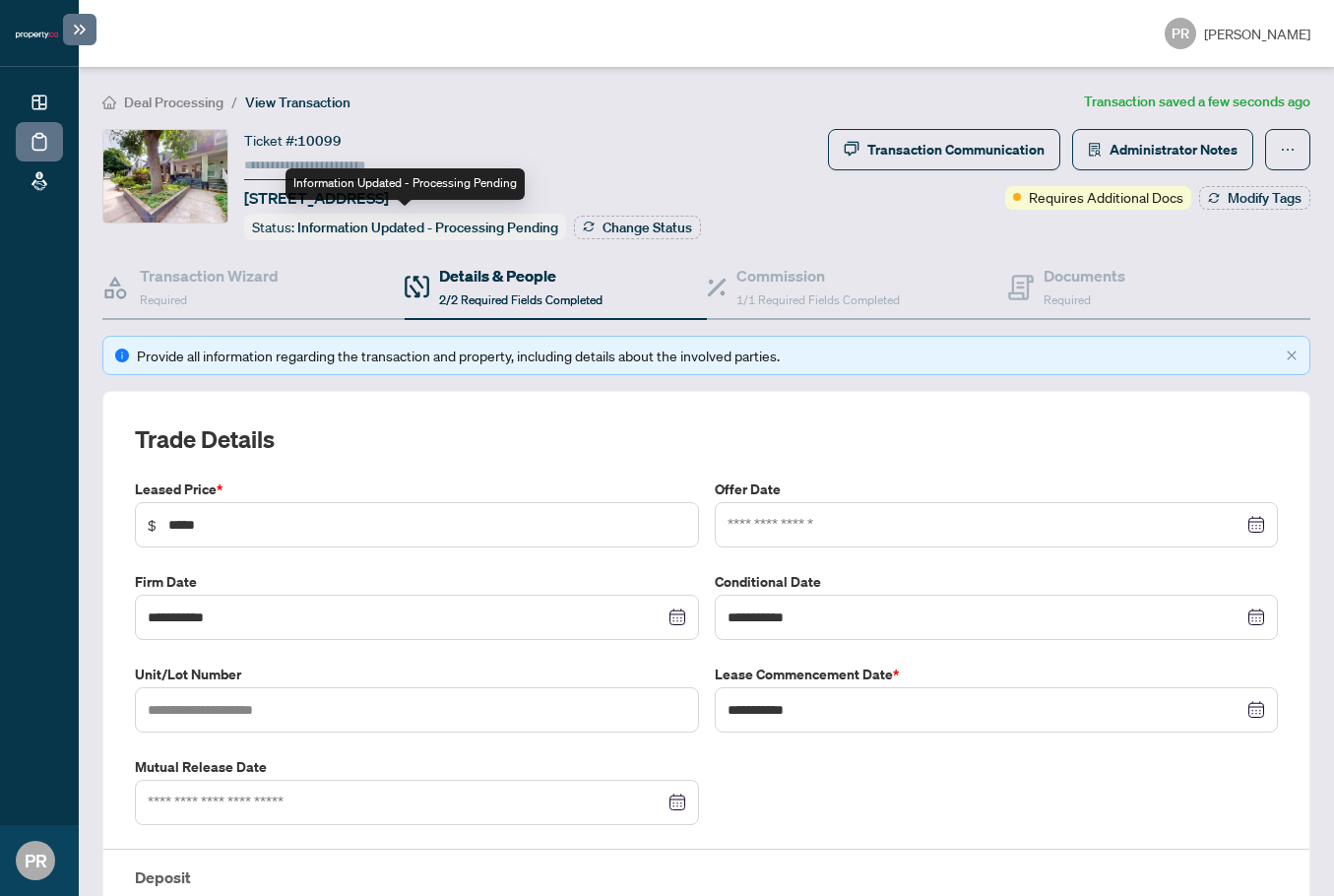 click at bounding box center (313, 165) 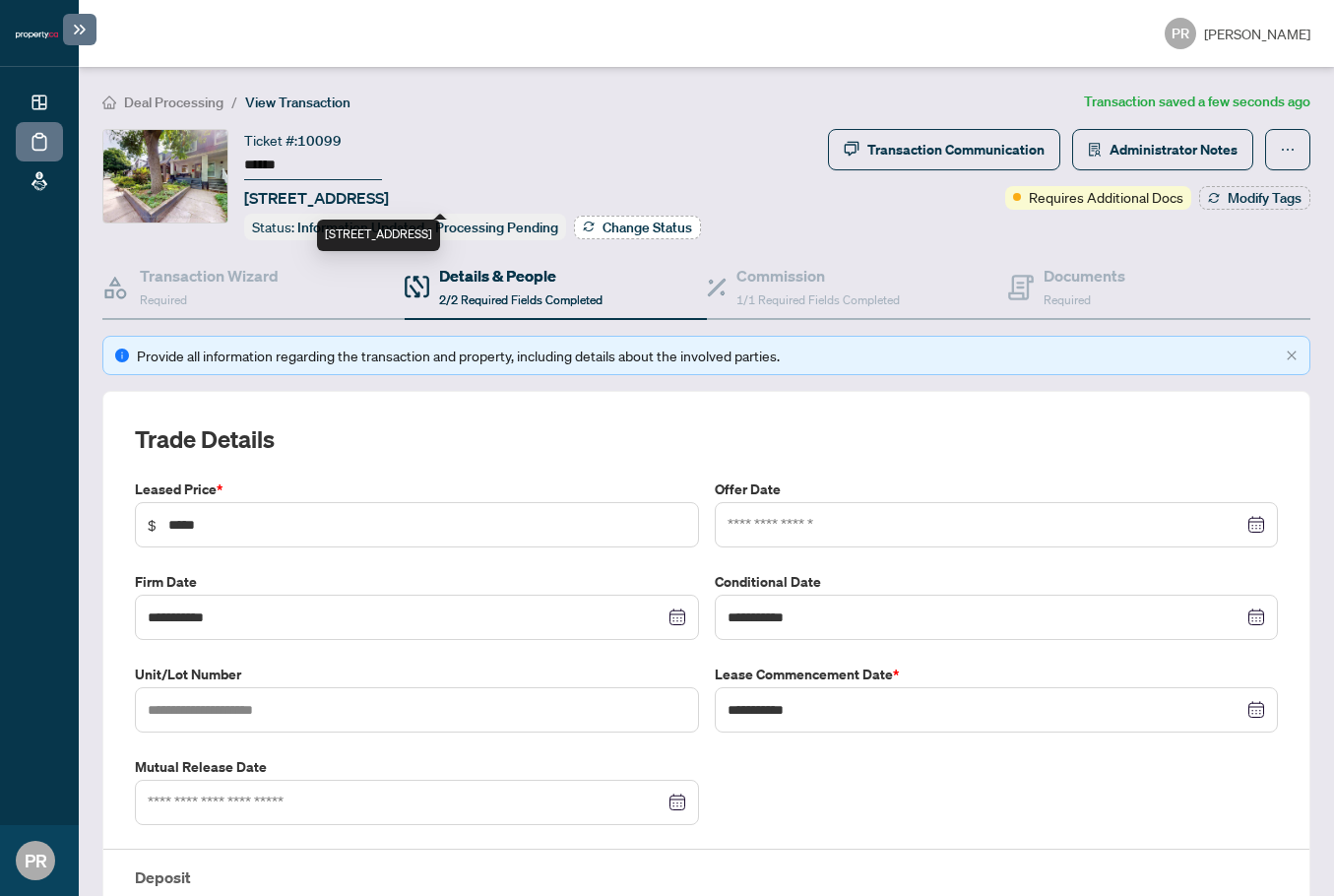 type on "******" 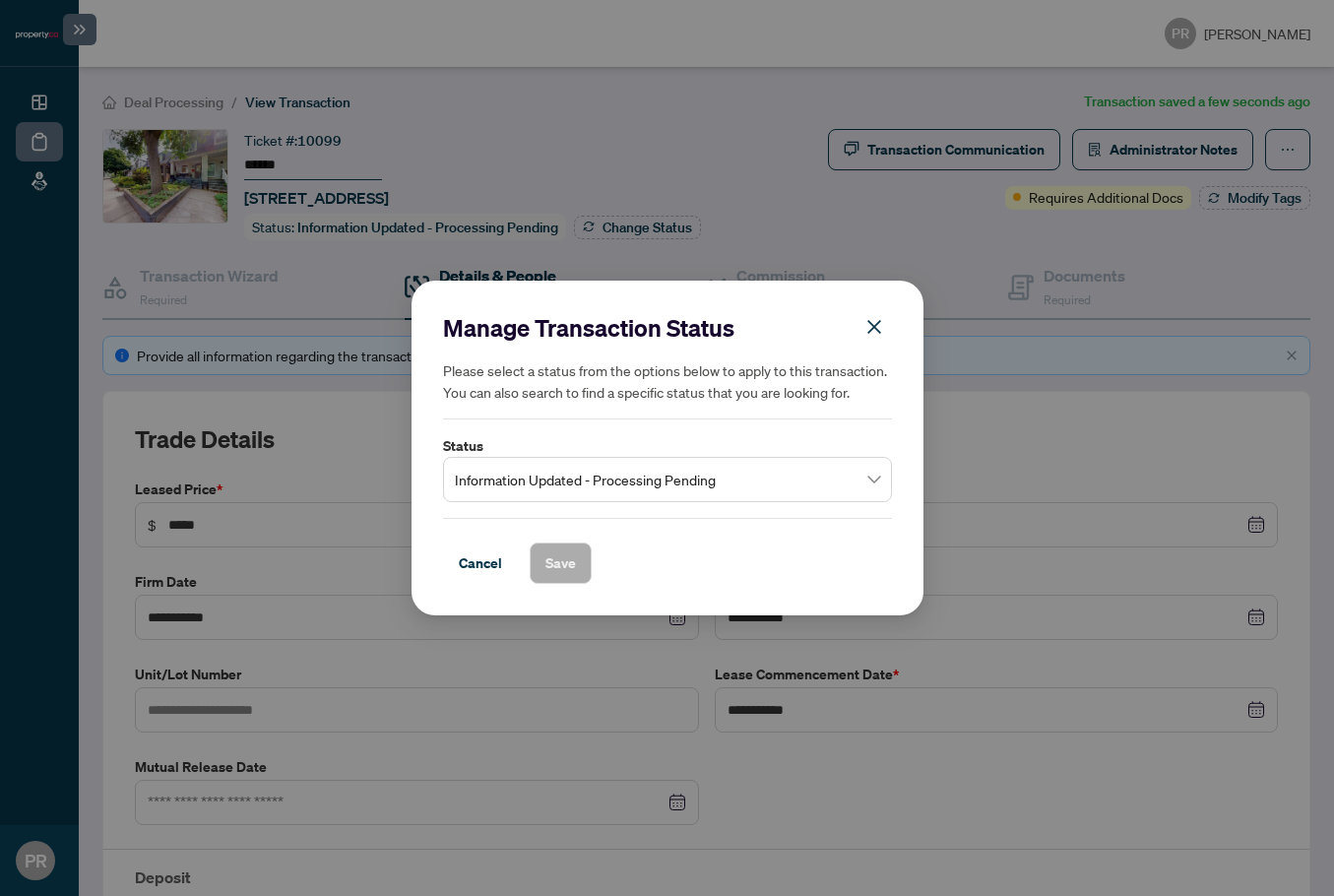 click on "Information Updated - Processing Pending" at bounding box center (667, 480) 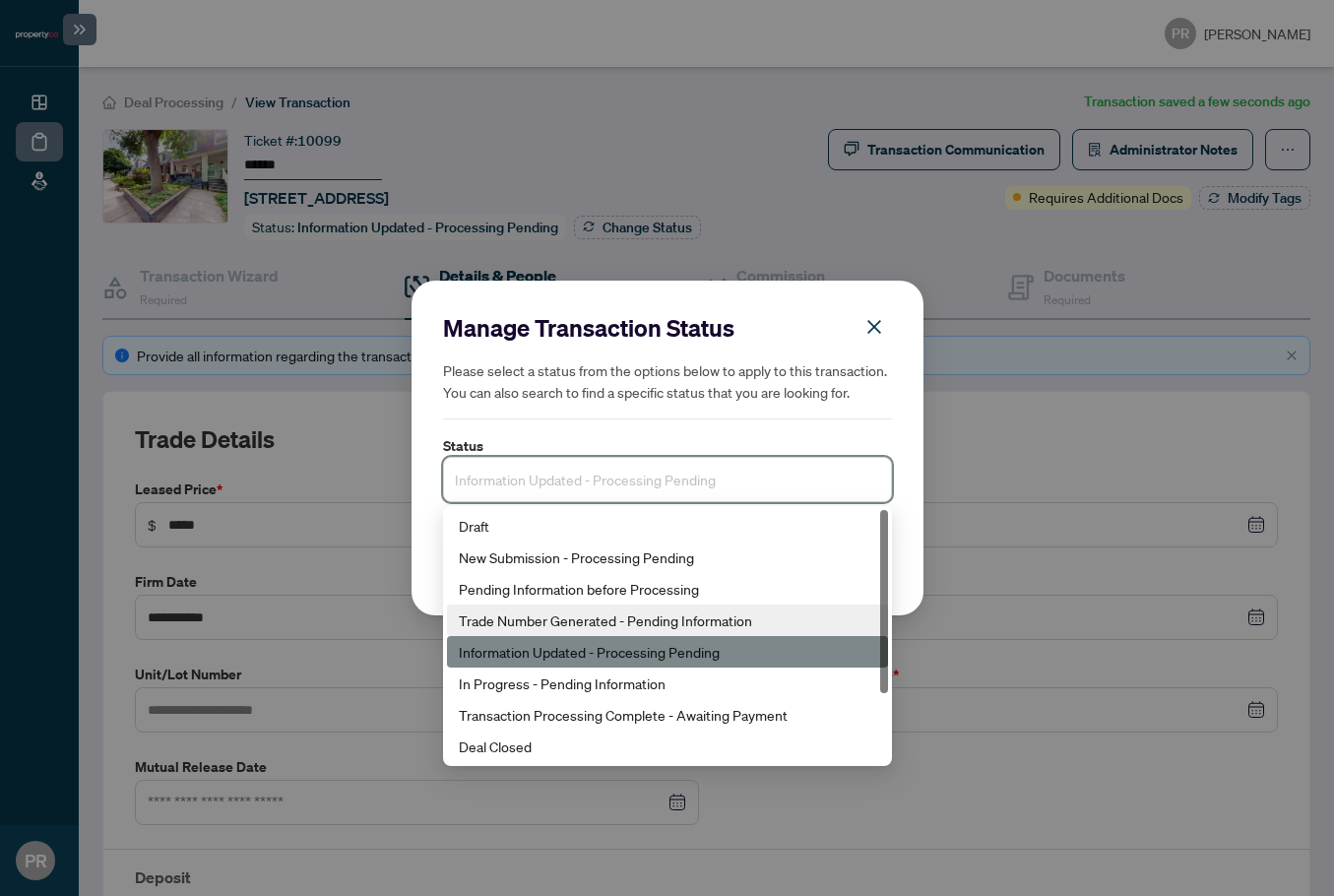 click on "Trade Number Generated - Pending Information" at bounding box center [667, 620] 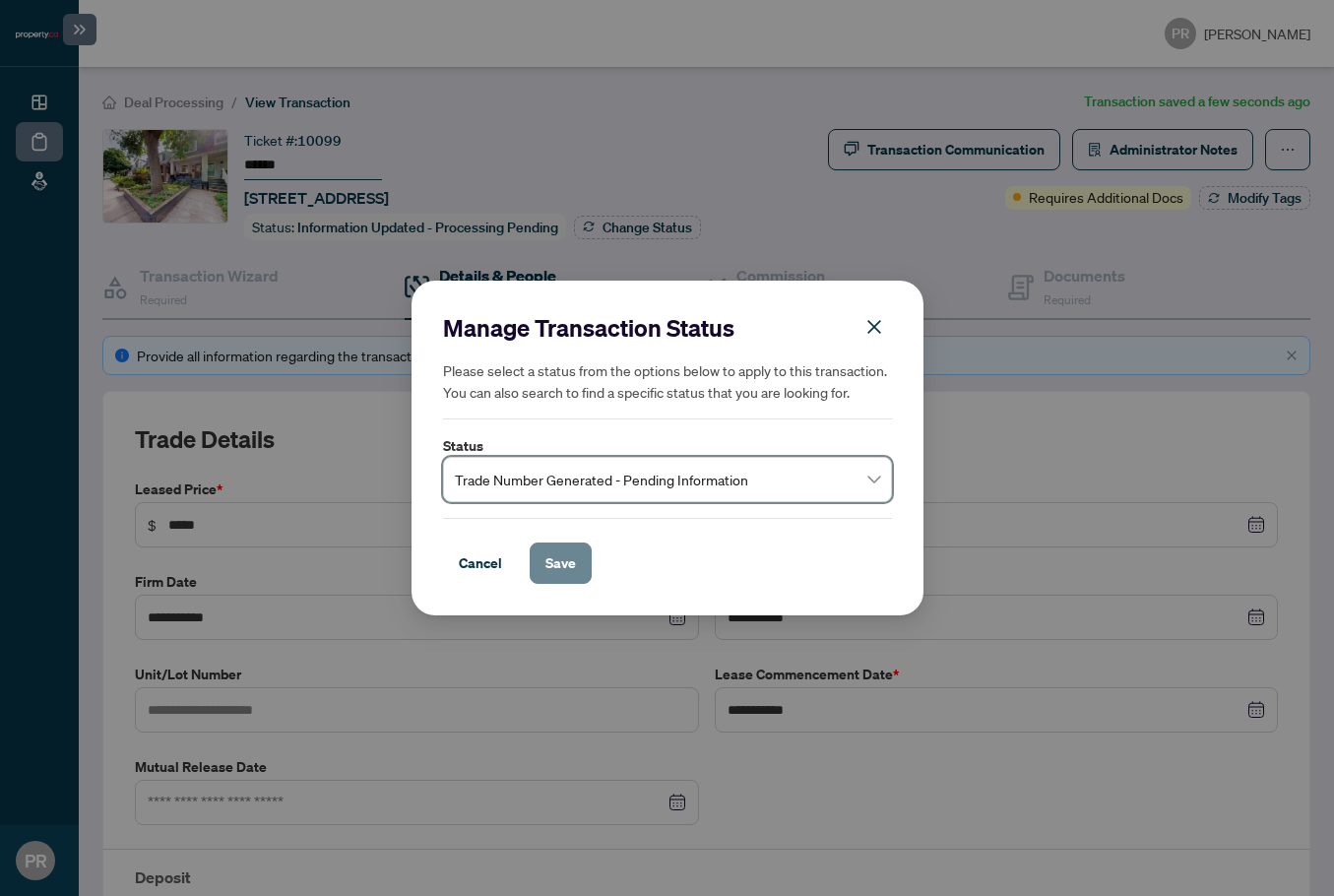click on "Save" at bounding box center [560, 563] 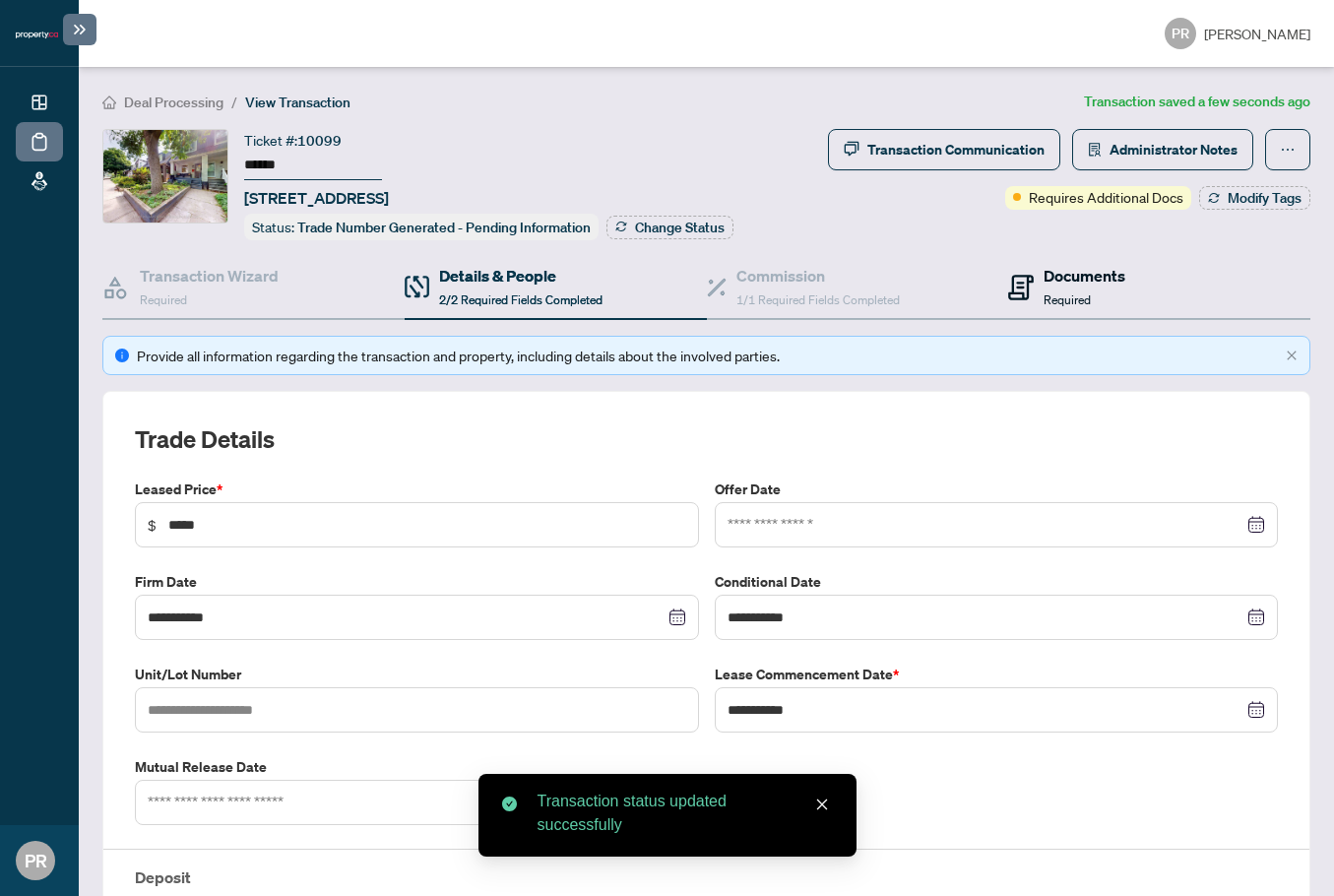 click on "Documents" at bounding box center [1084, 276] 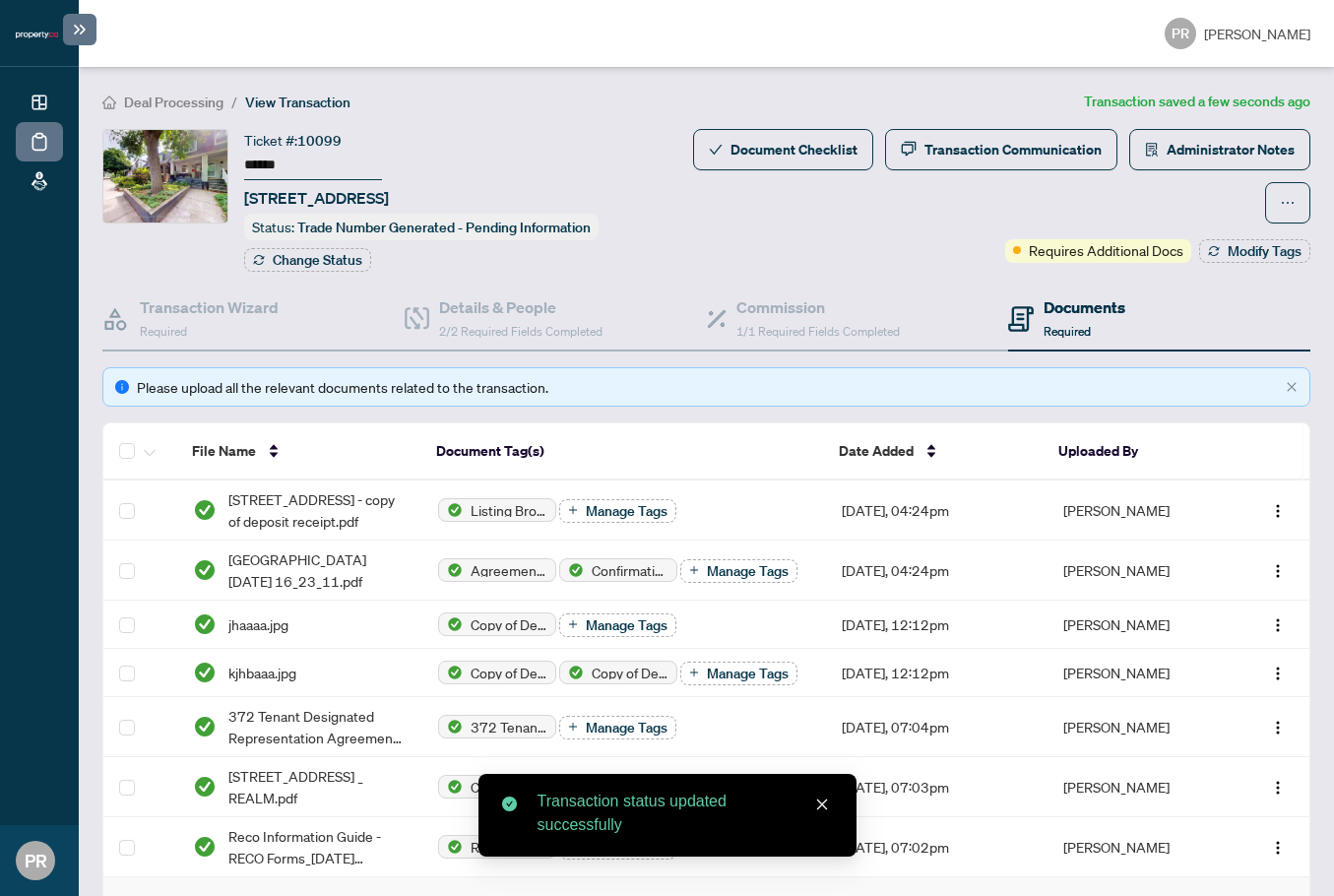 click on "Document Checklist Transaction Communication Administrator Notes" at bounding box center (1000, 176) 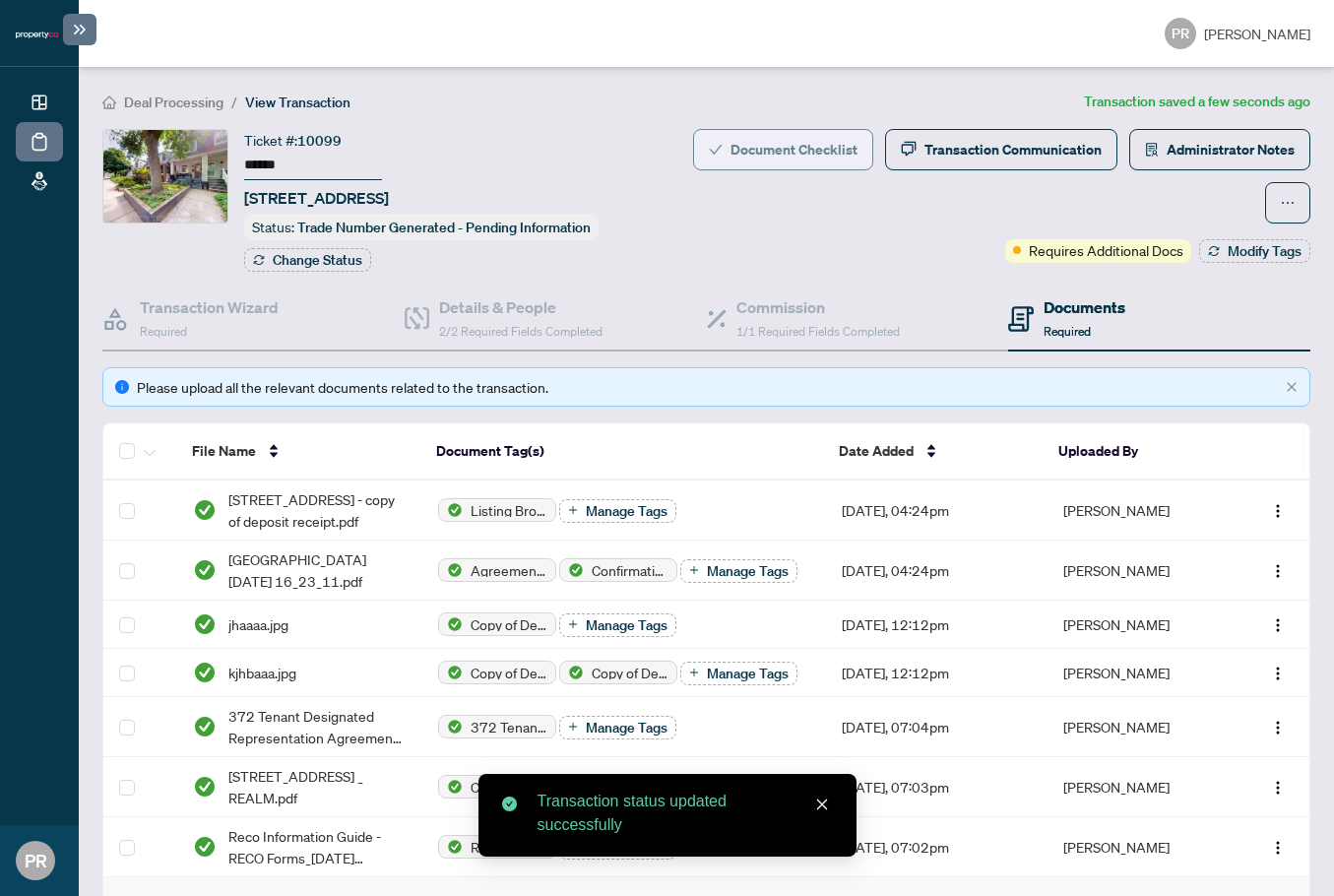 click on "Document Checklist" at bounding box center [794, 150] 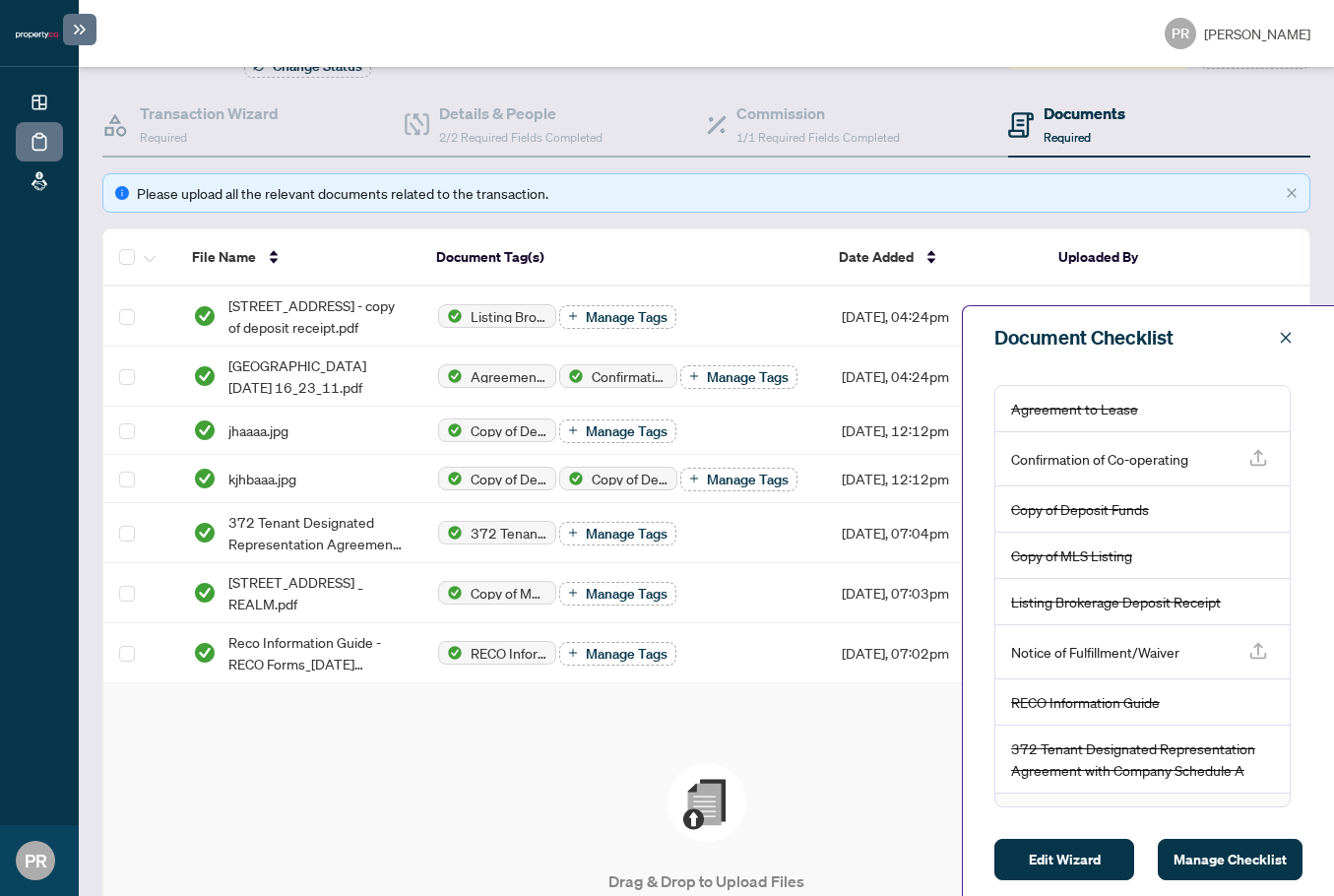 scroll, scrollTop: 418, scrollLeft: 0, axis: vertical 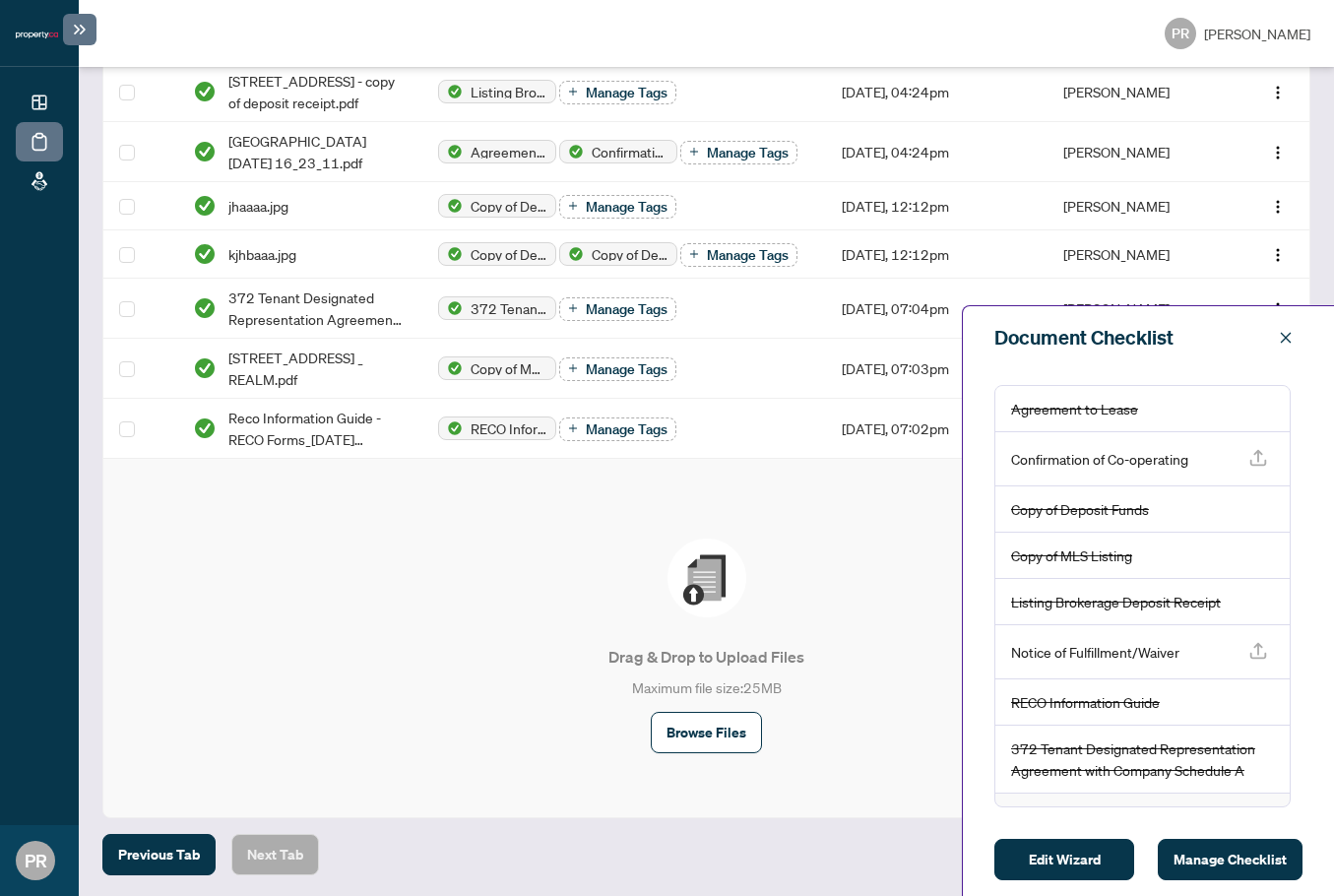 click on "Edit Wizard Manage Checklist" at bounding box center (1148, 860) 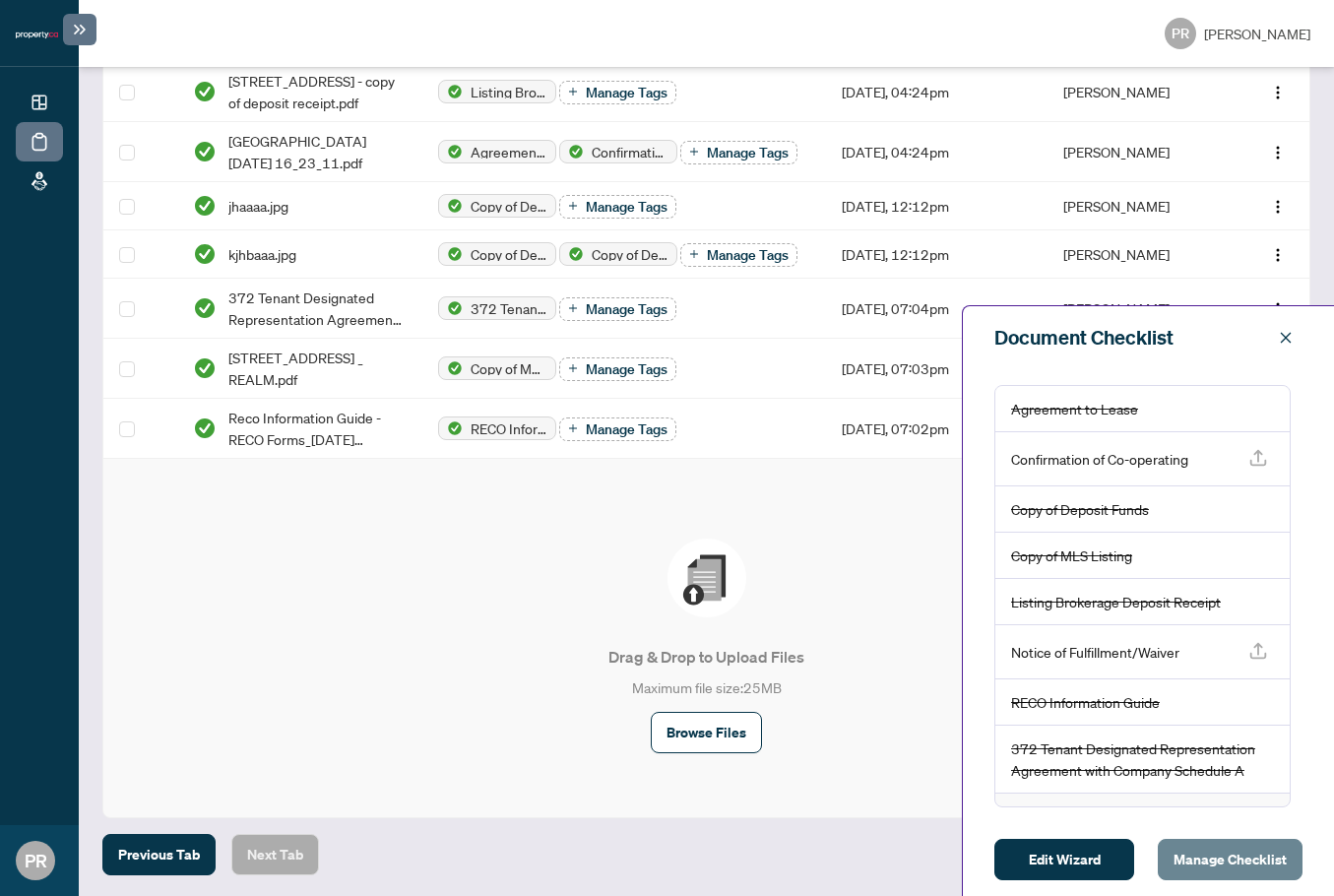 click on "Manage Checklist" at bounding box center [1230, 860] 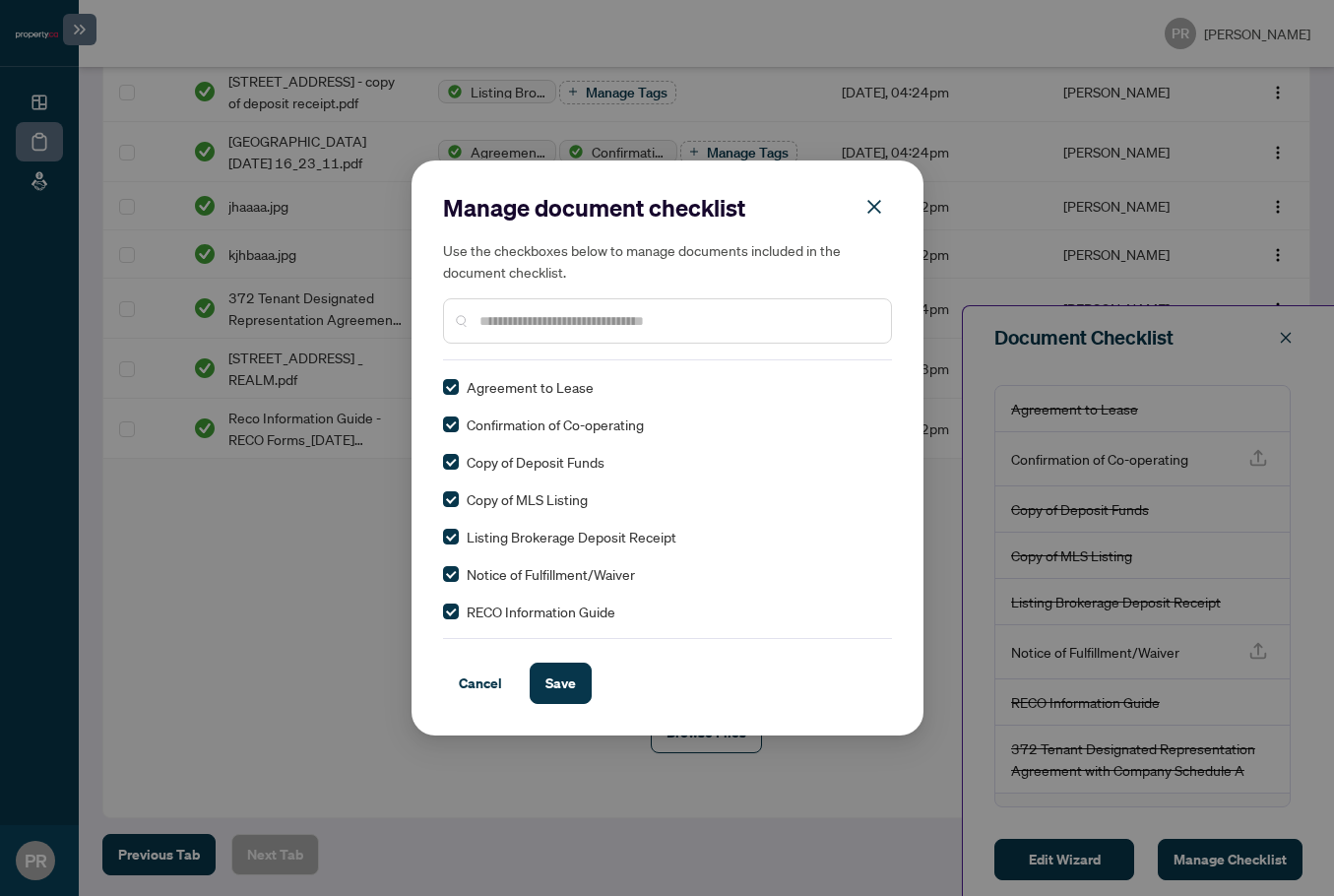 click at bounding box center (677, 321) 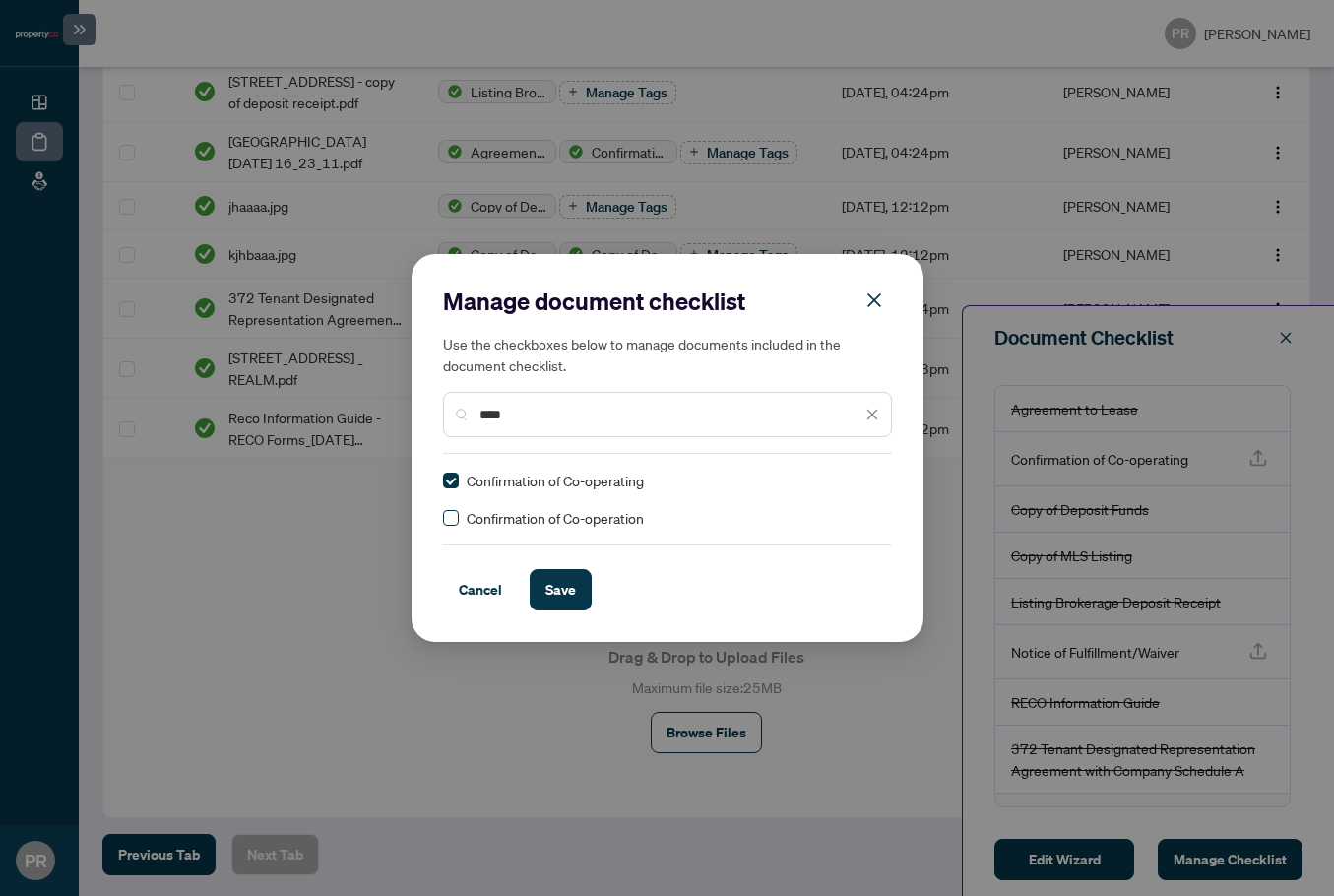 type on "****" 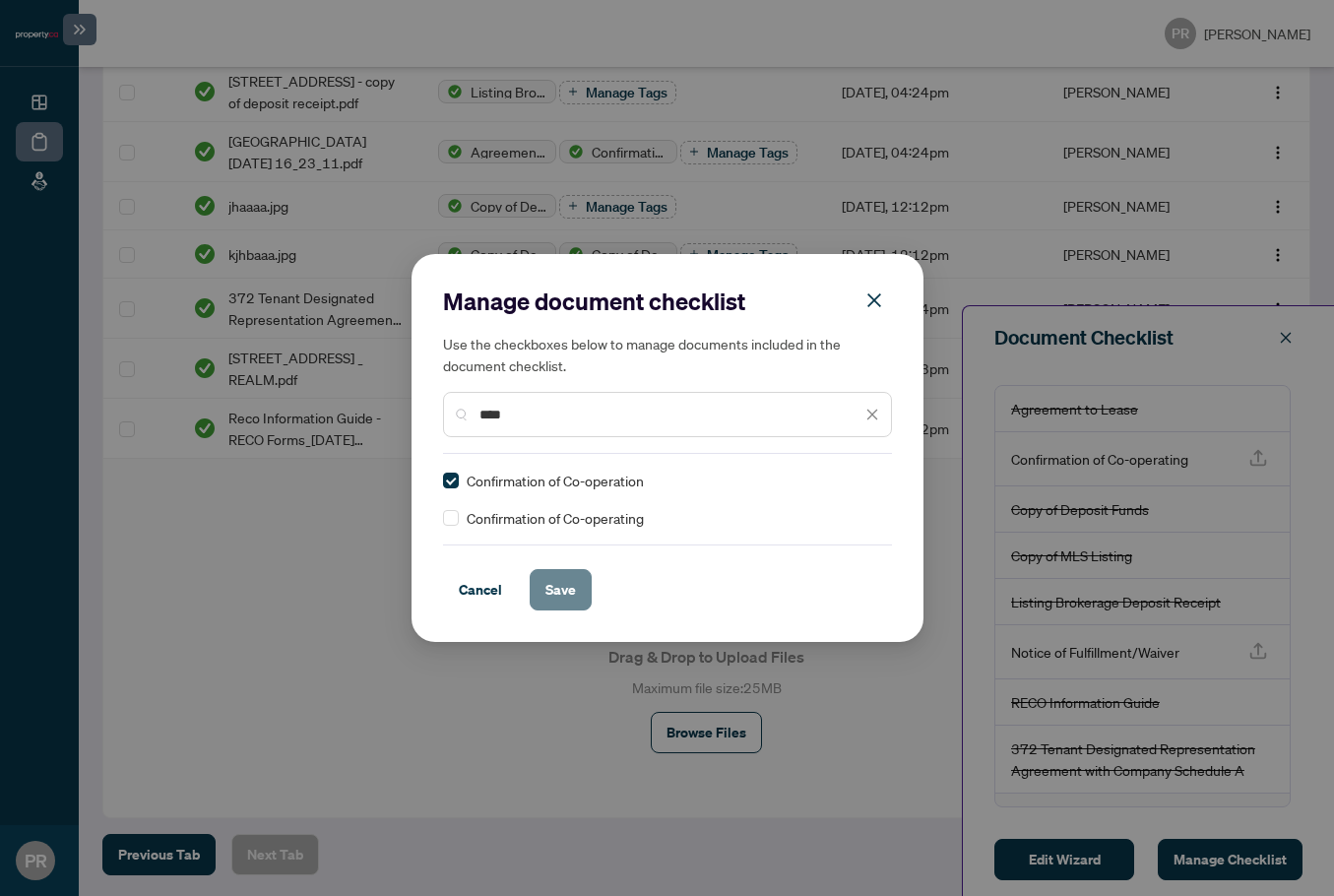 click on "Save" at bounding box center [560, 590] 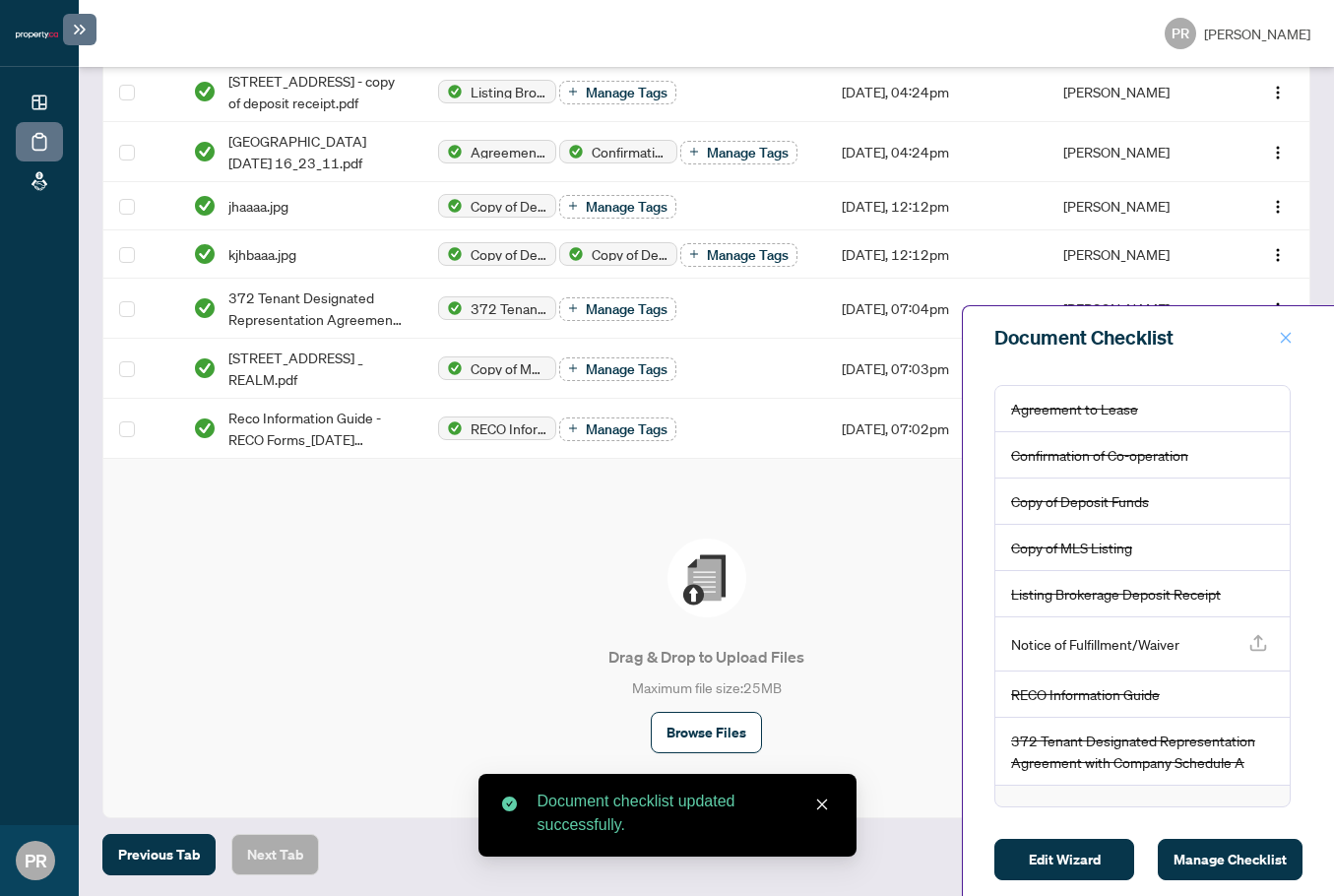 click 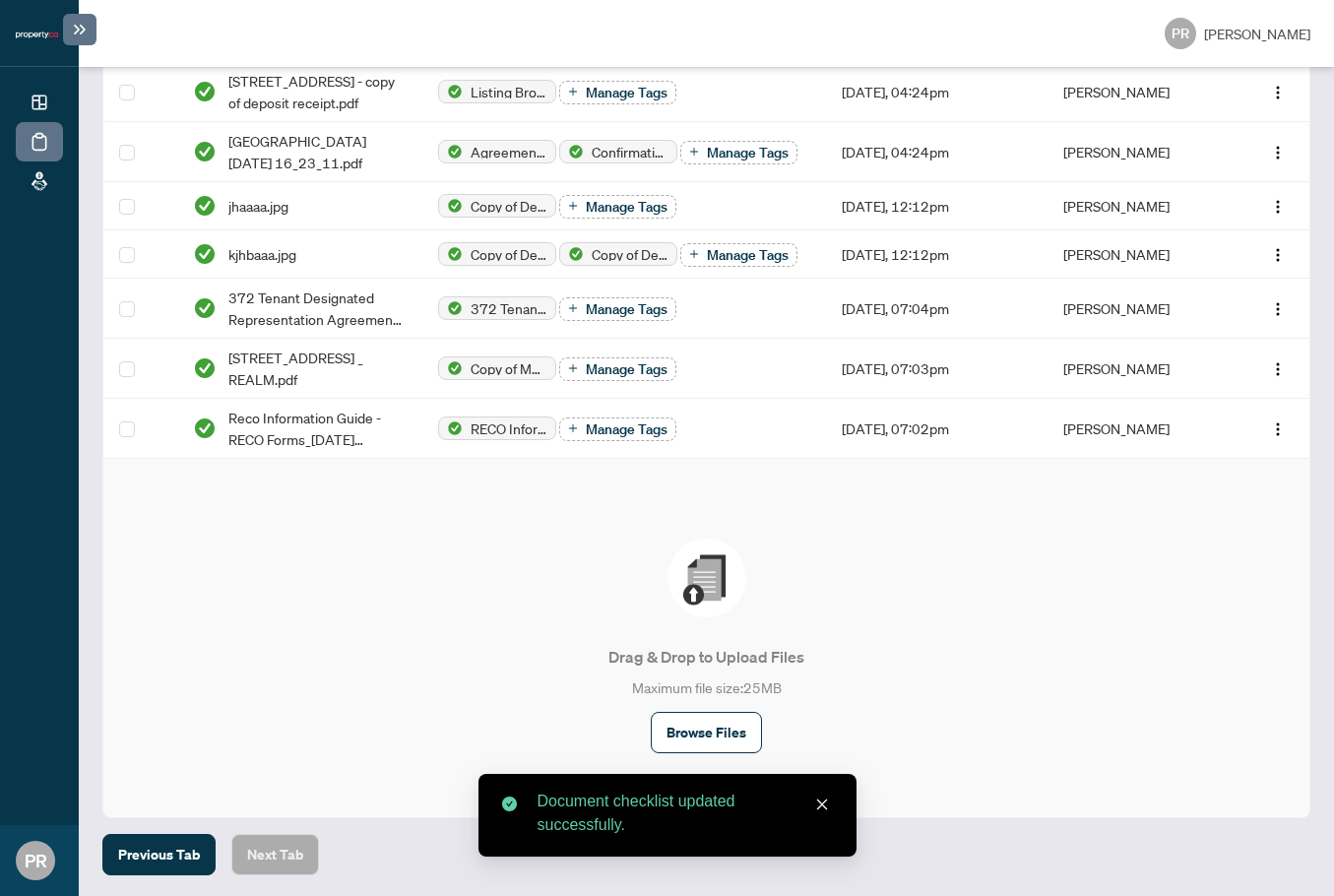 scroll, scrollTop: 123, scrollLeft: 0, axis: vertical 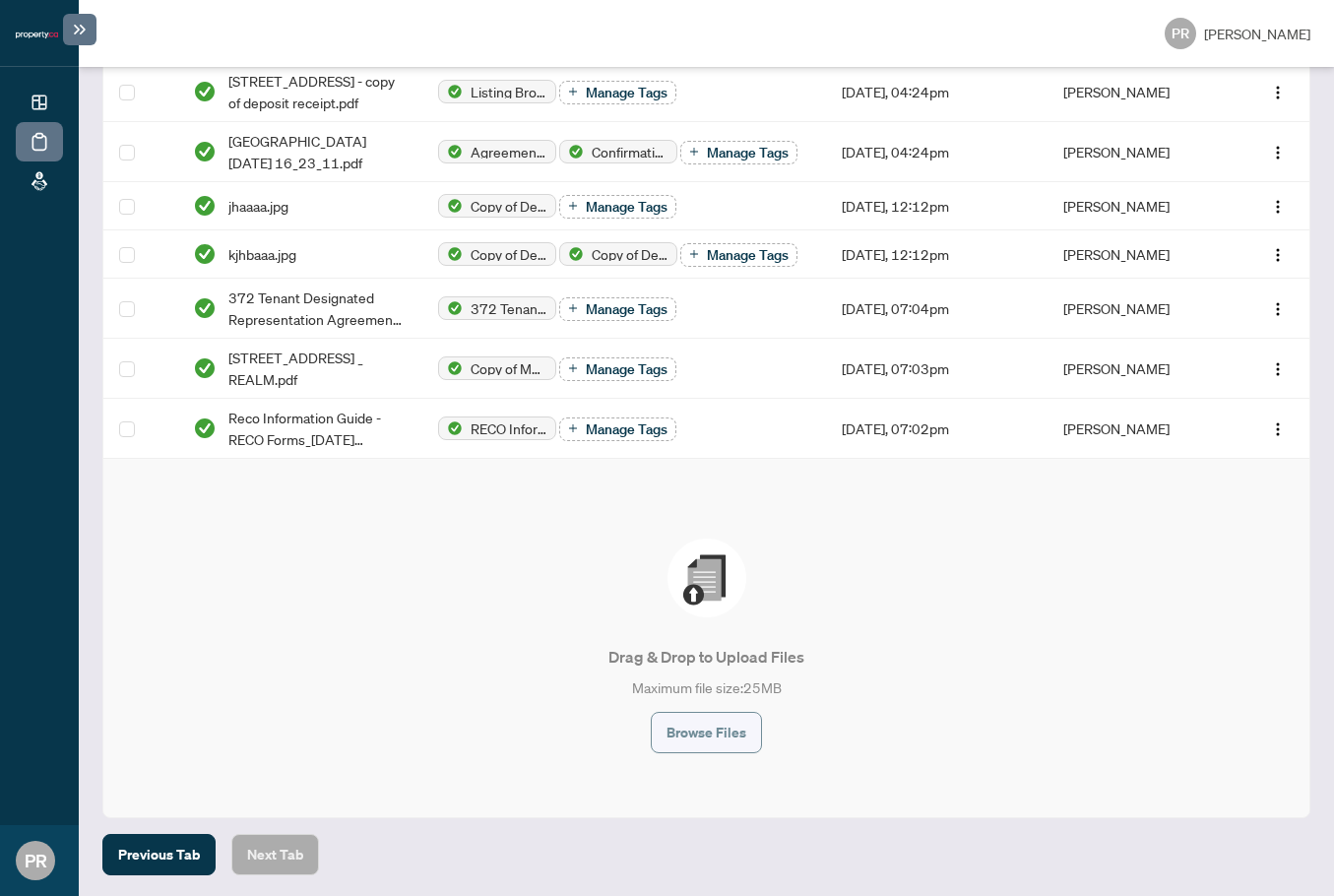 click on "Browse Files" at bounding box center [706, 733] 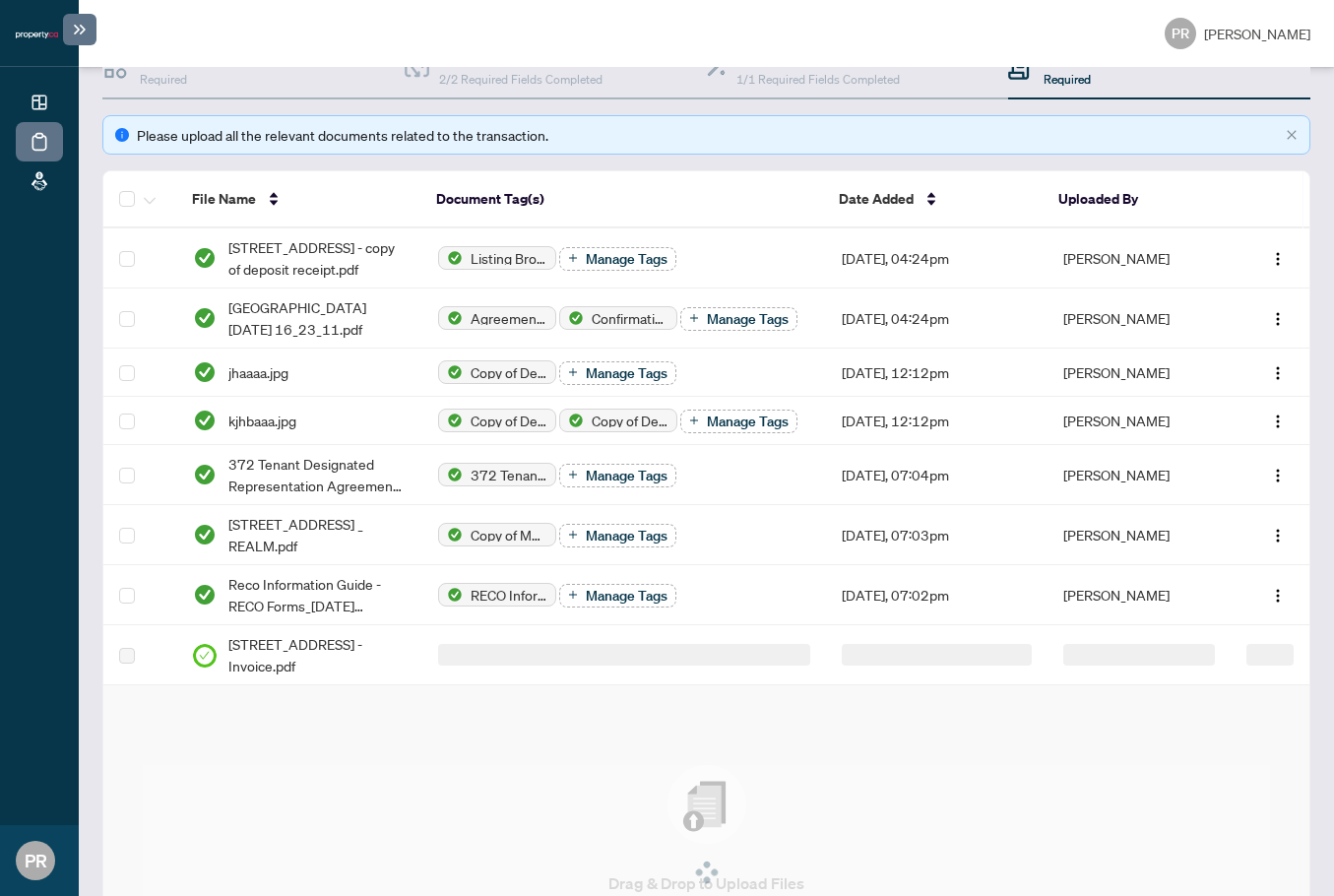 scroll, scrollTop: 25, scrollLeft: 0, axis: vertical 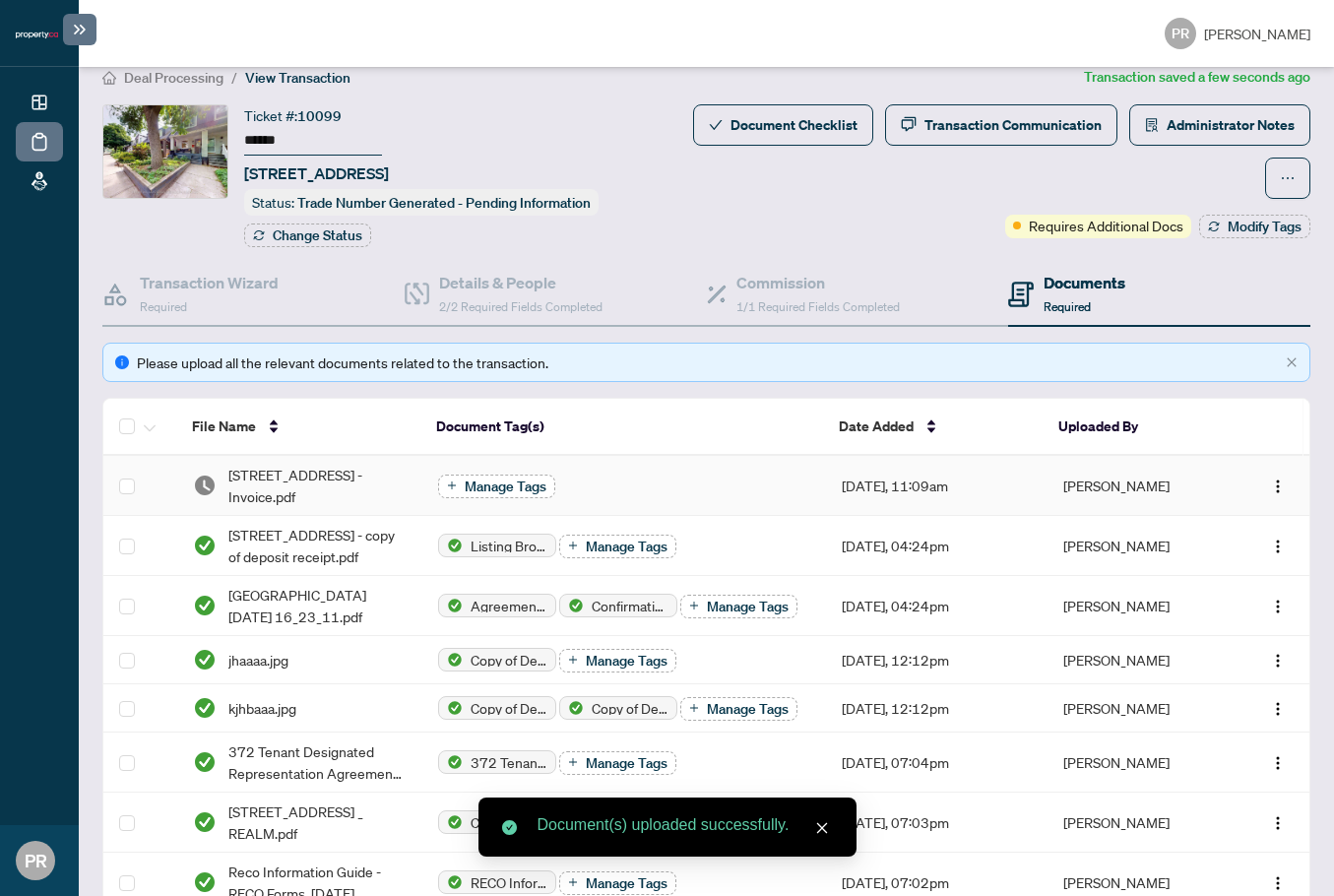 click on "Manage Tags" at bounding box center (505, 486) 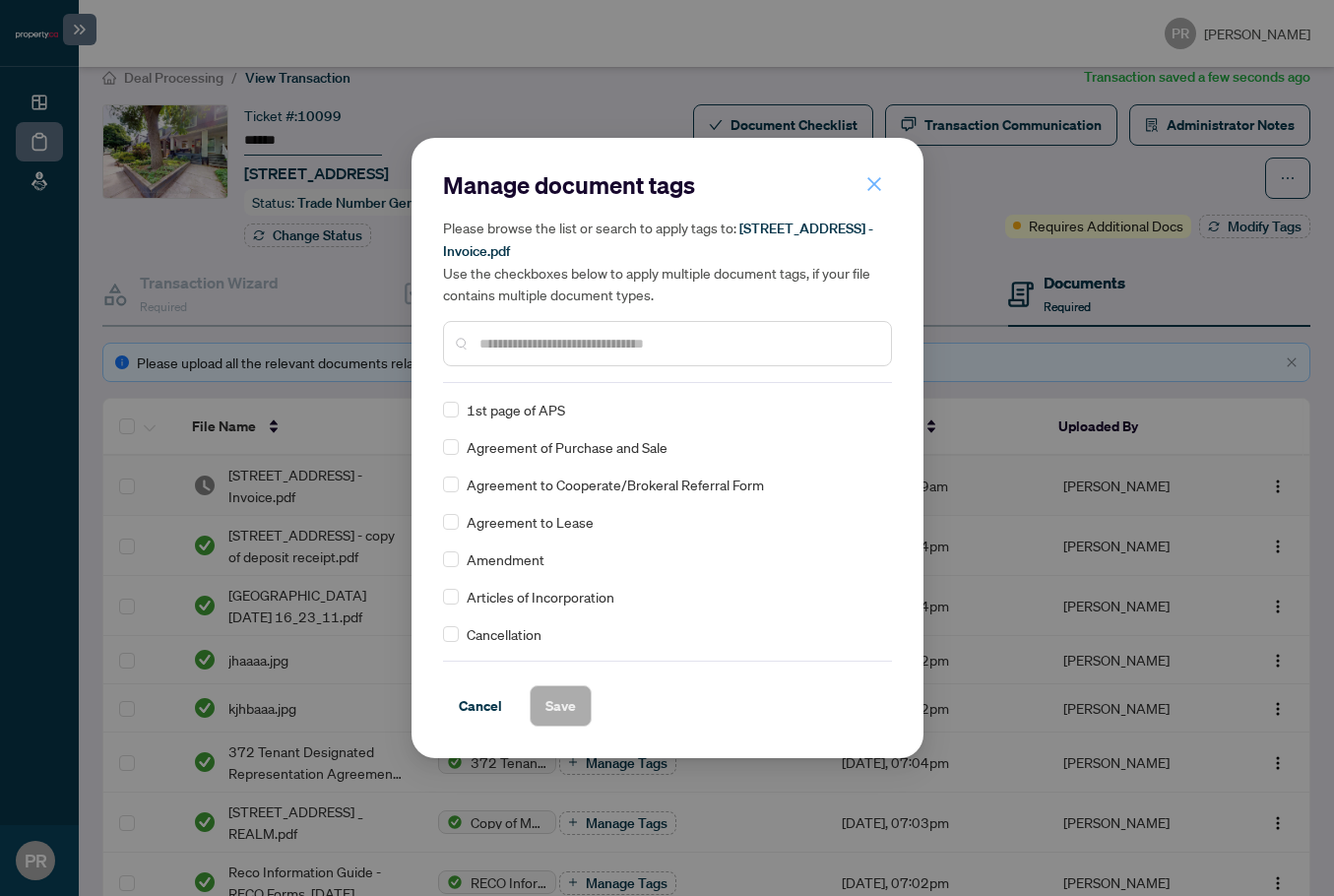 click 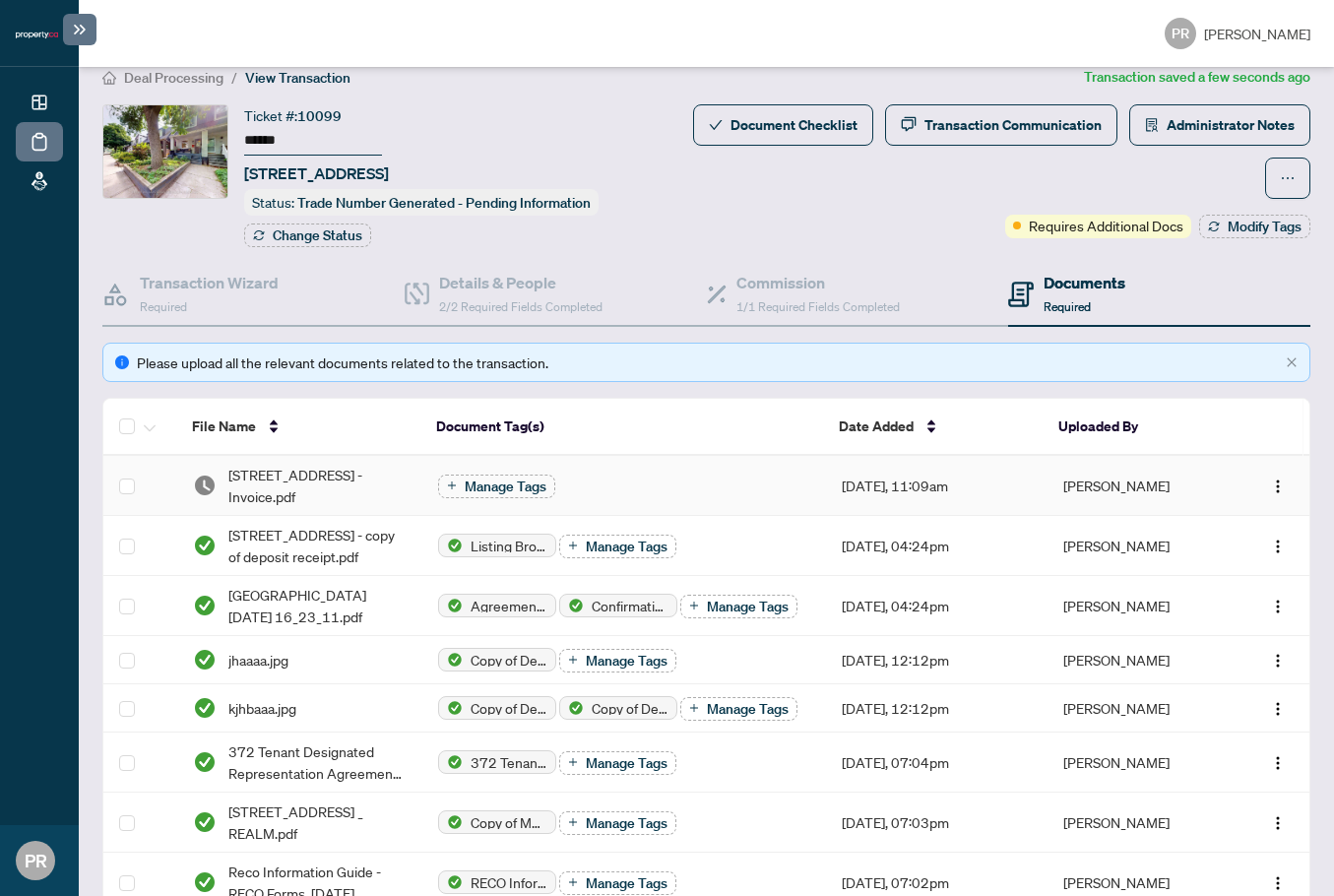 click on "Manage Tags" at bounding box center (624, 485) 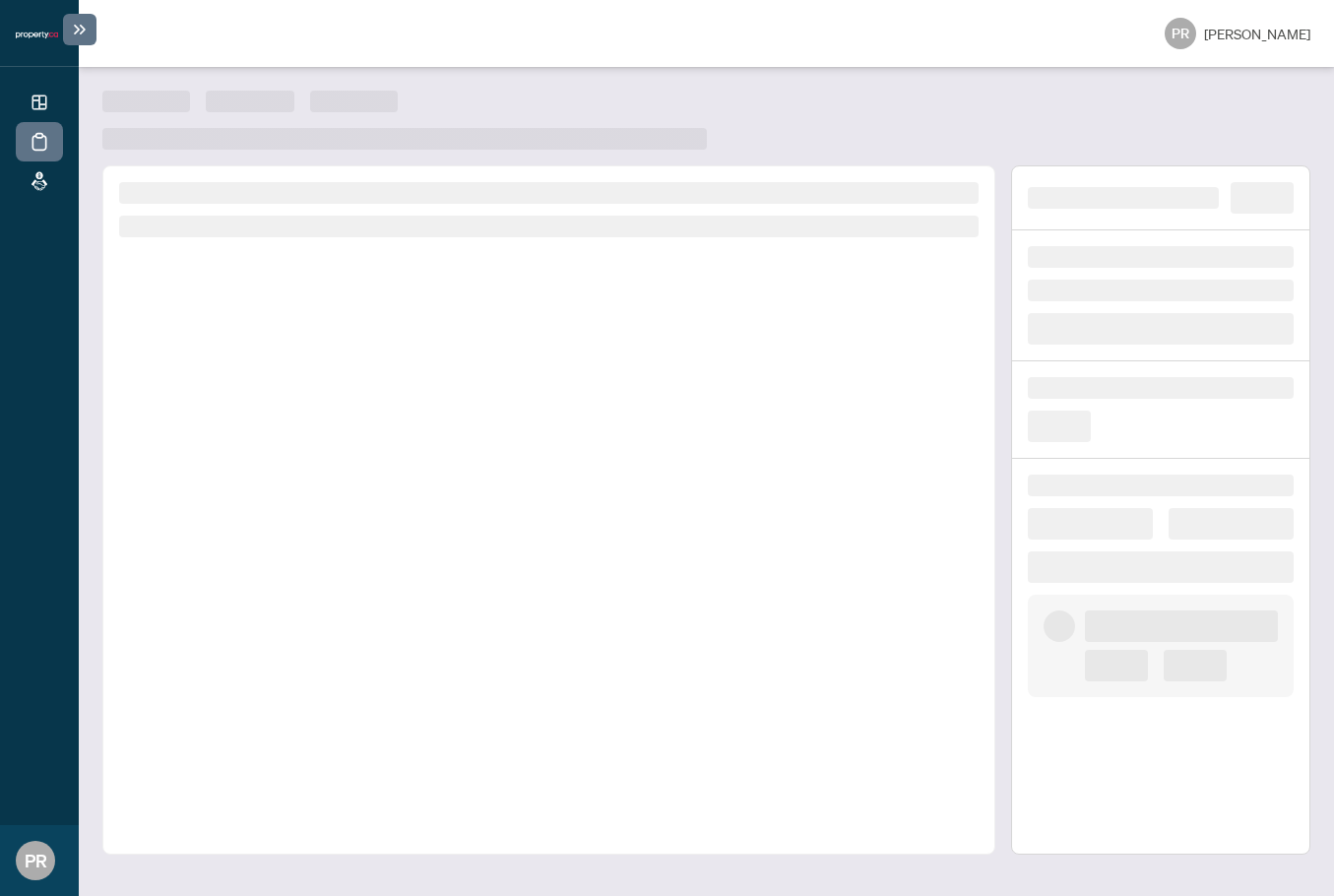 scroll, scrollTop: 0, scrollLeft: 0, axis: both 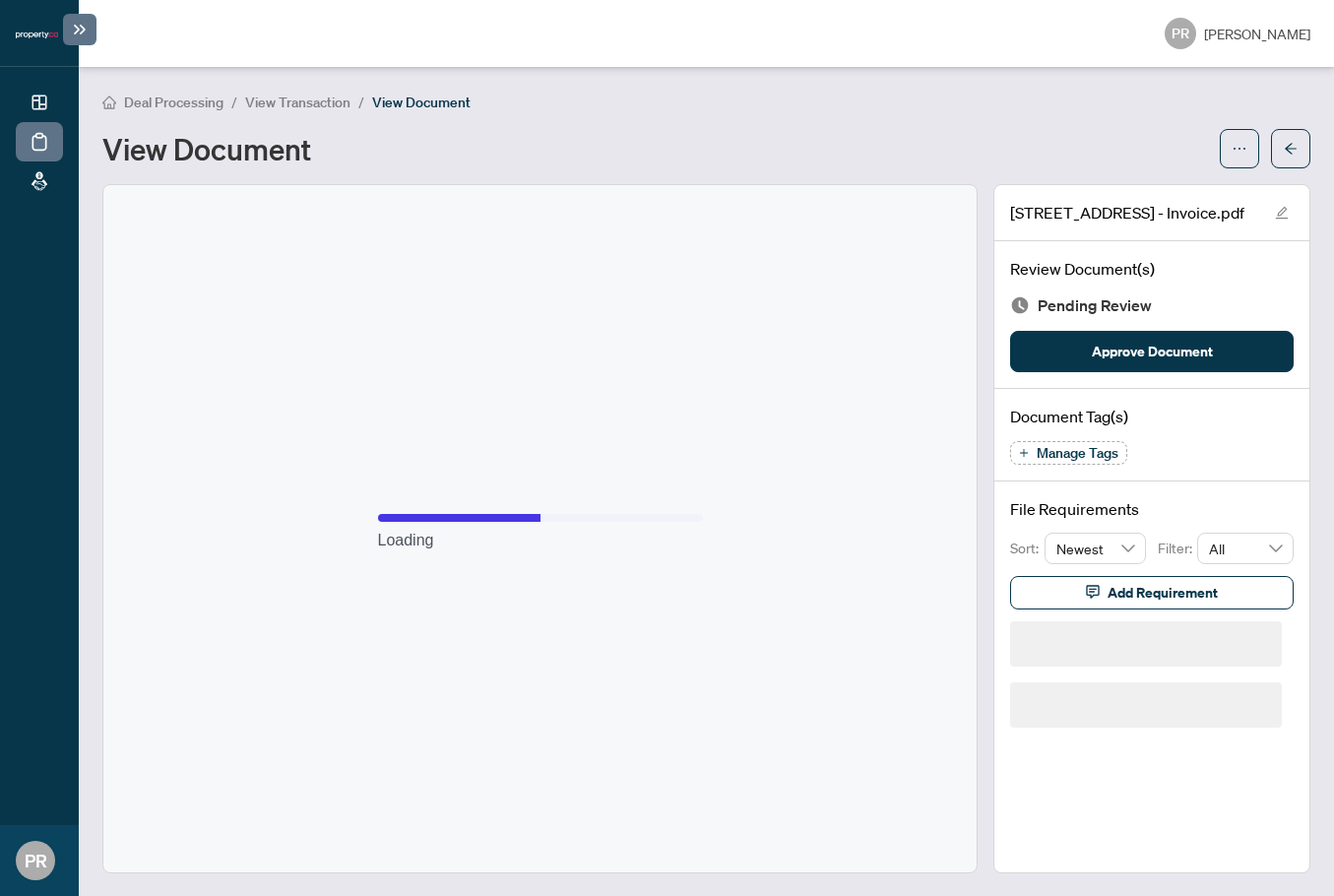 click on "Approve Document" at bounding box center (1152, 352) 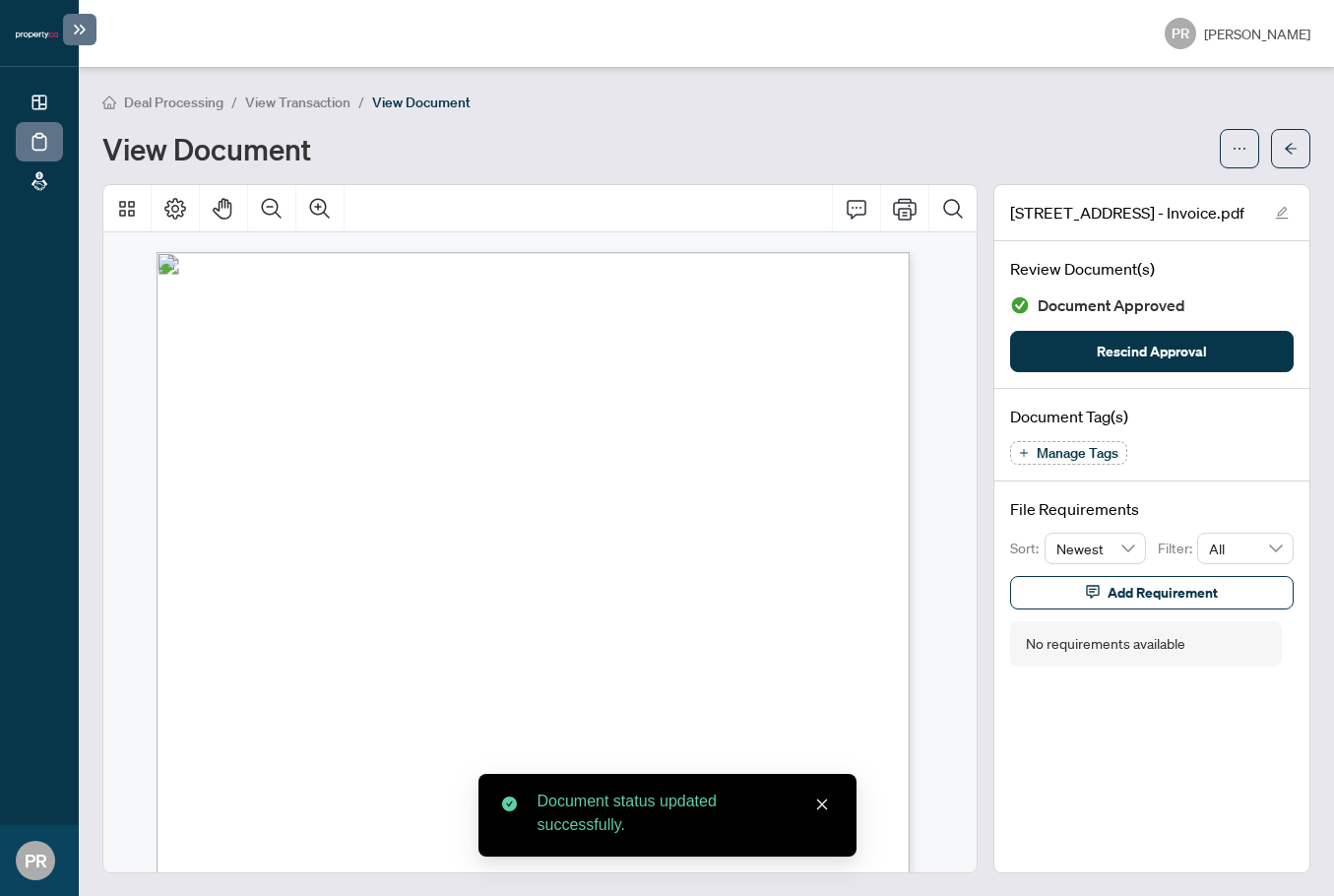 click at bounding box center [1291, 149] 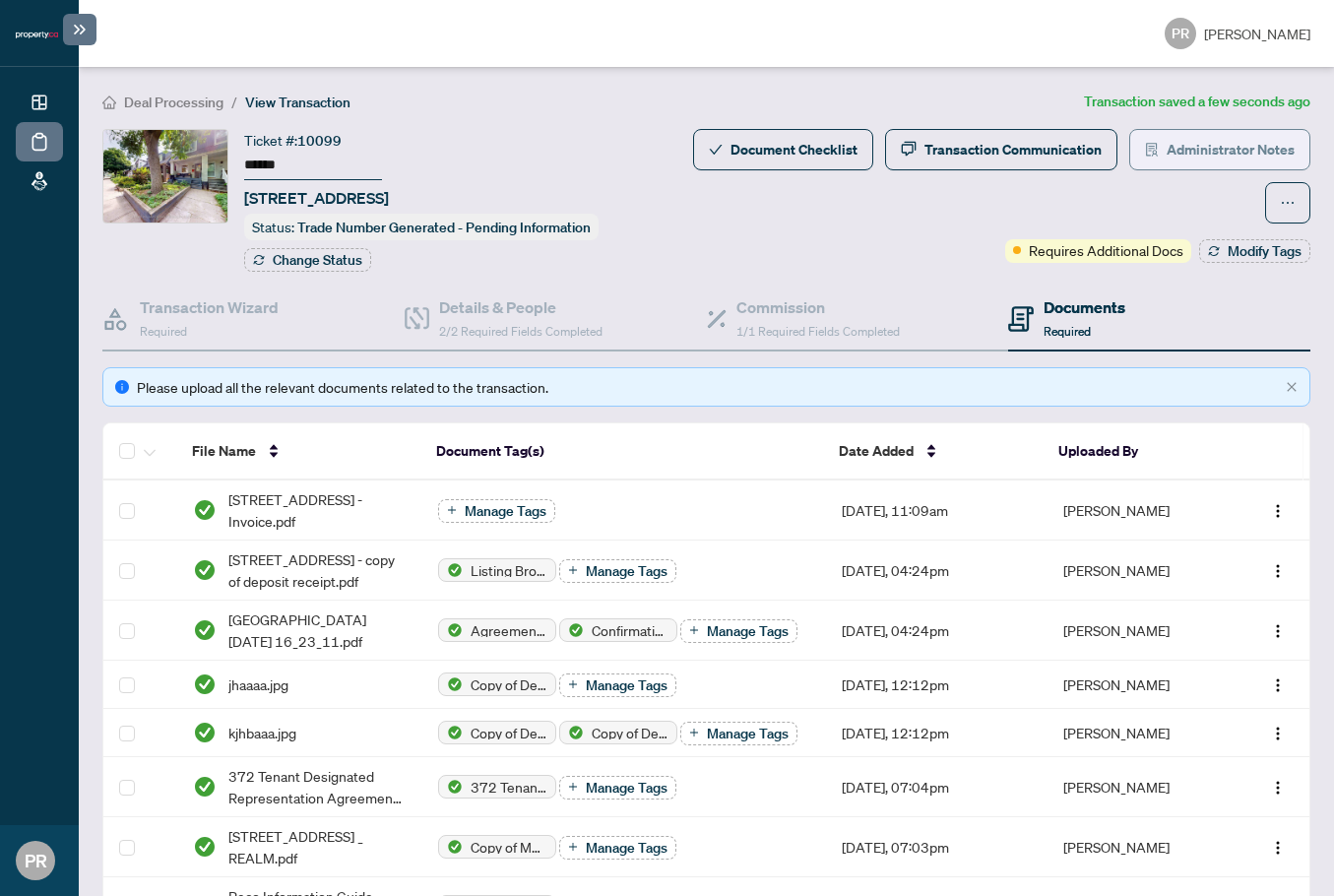 click on "Administrator Notes" at bounding box center [1231, 150] 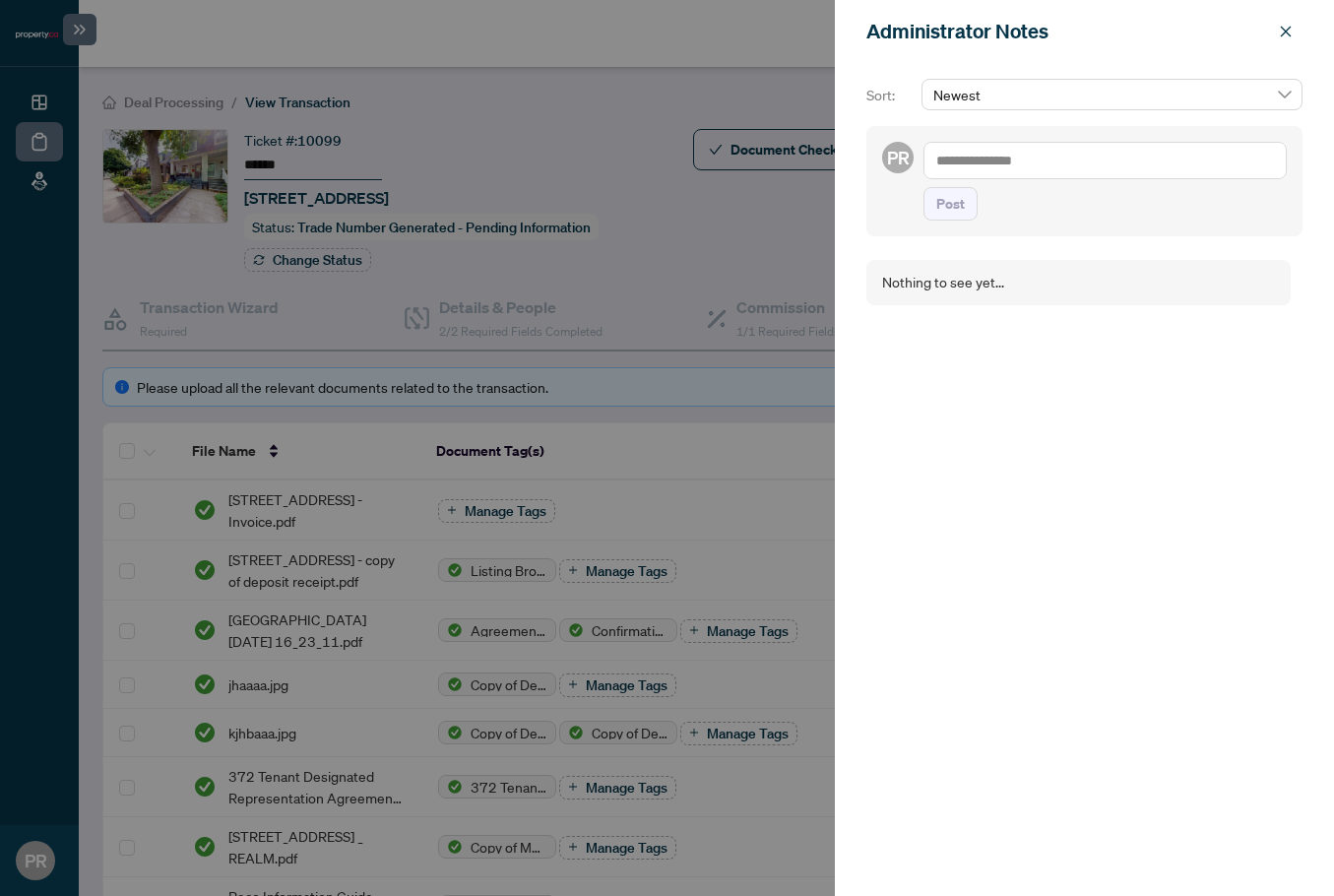 click at bounding box center [1105, 160] 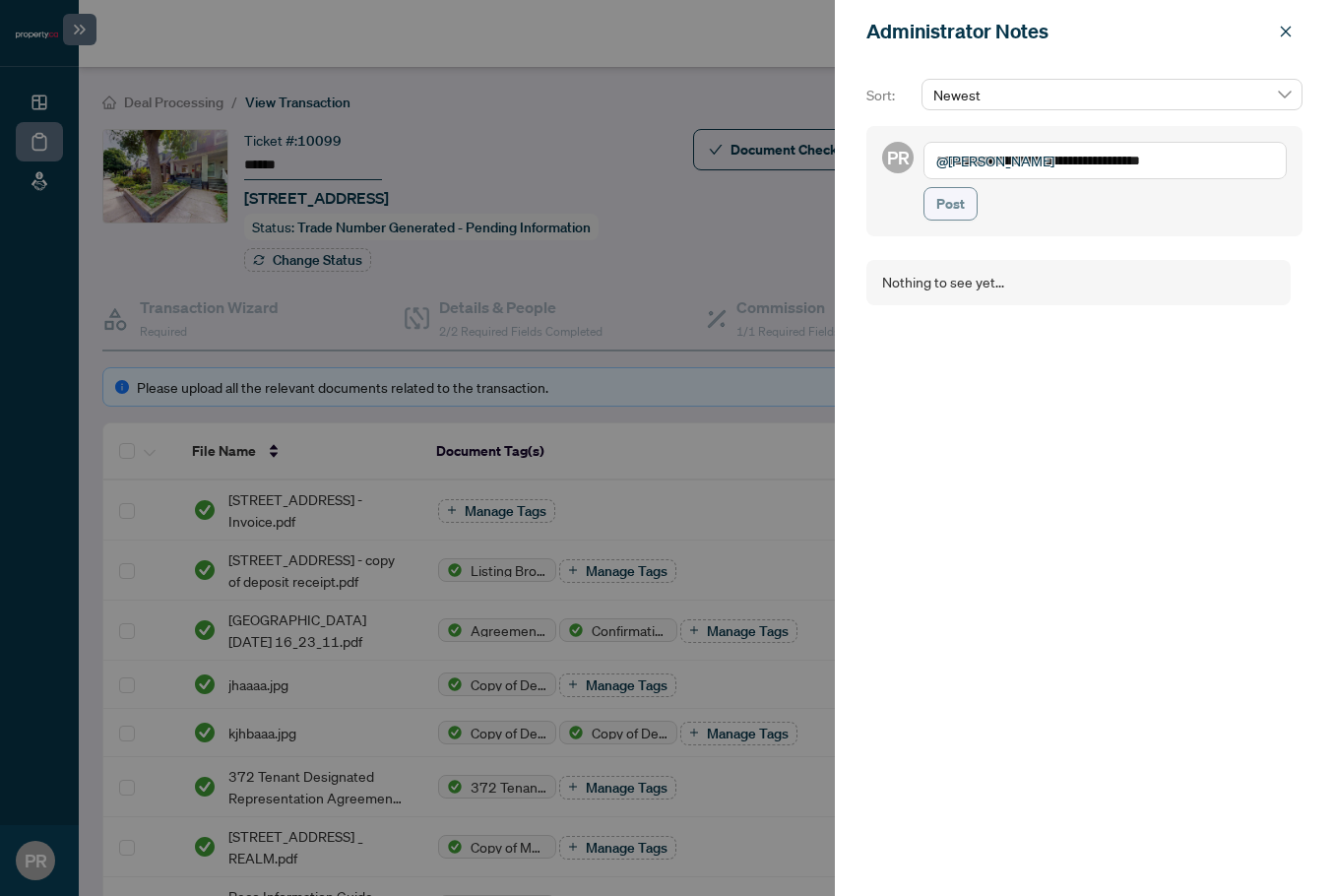 type on "**********" 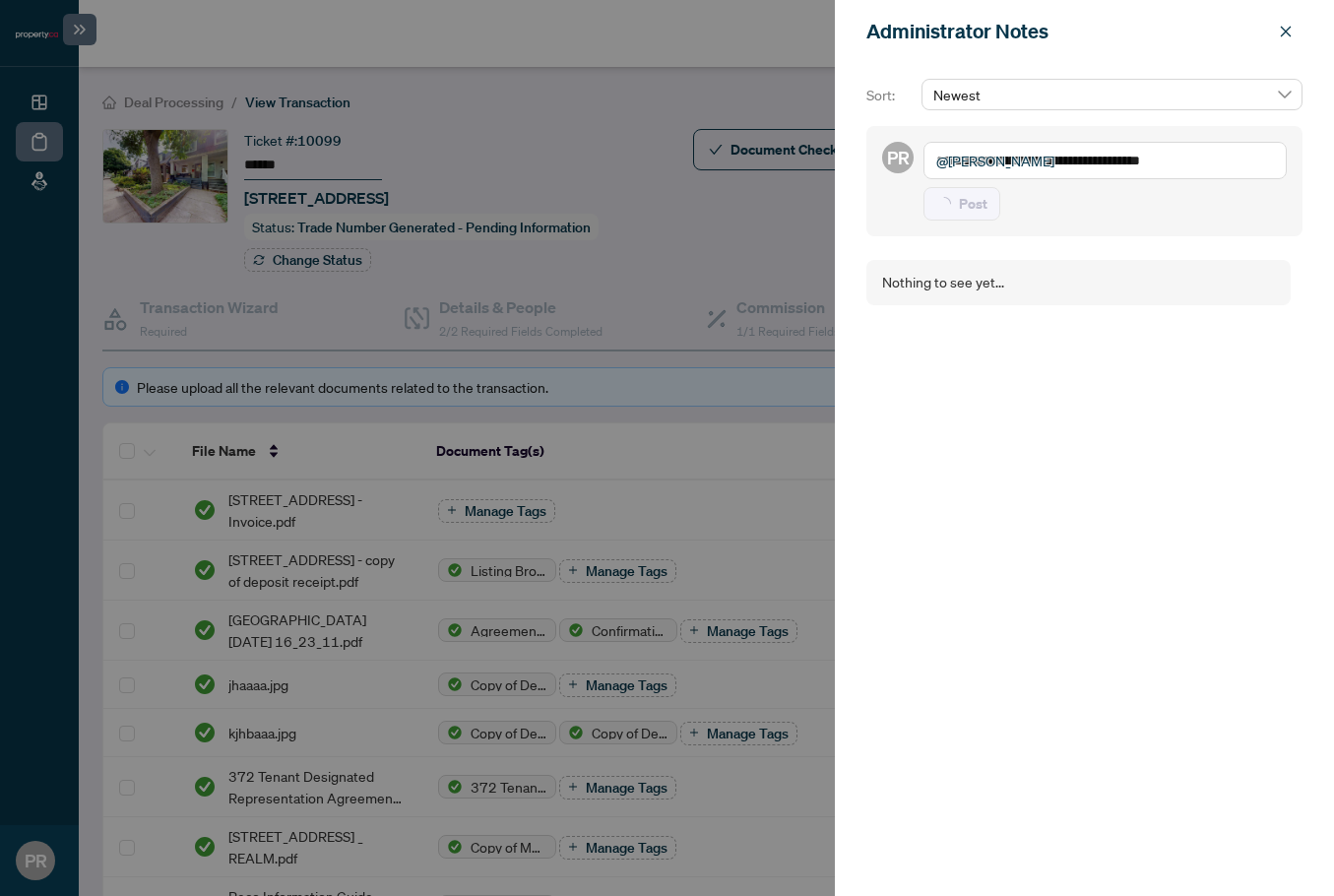 type 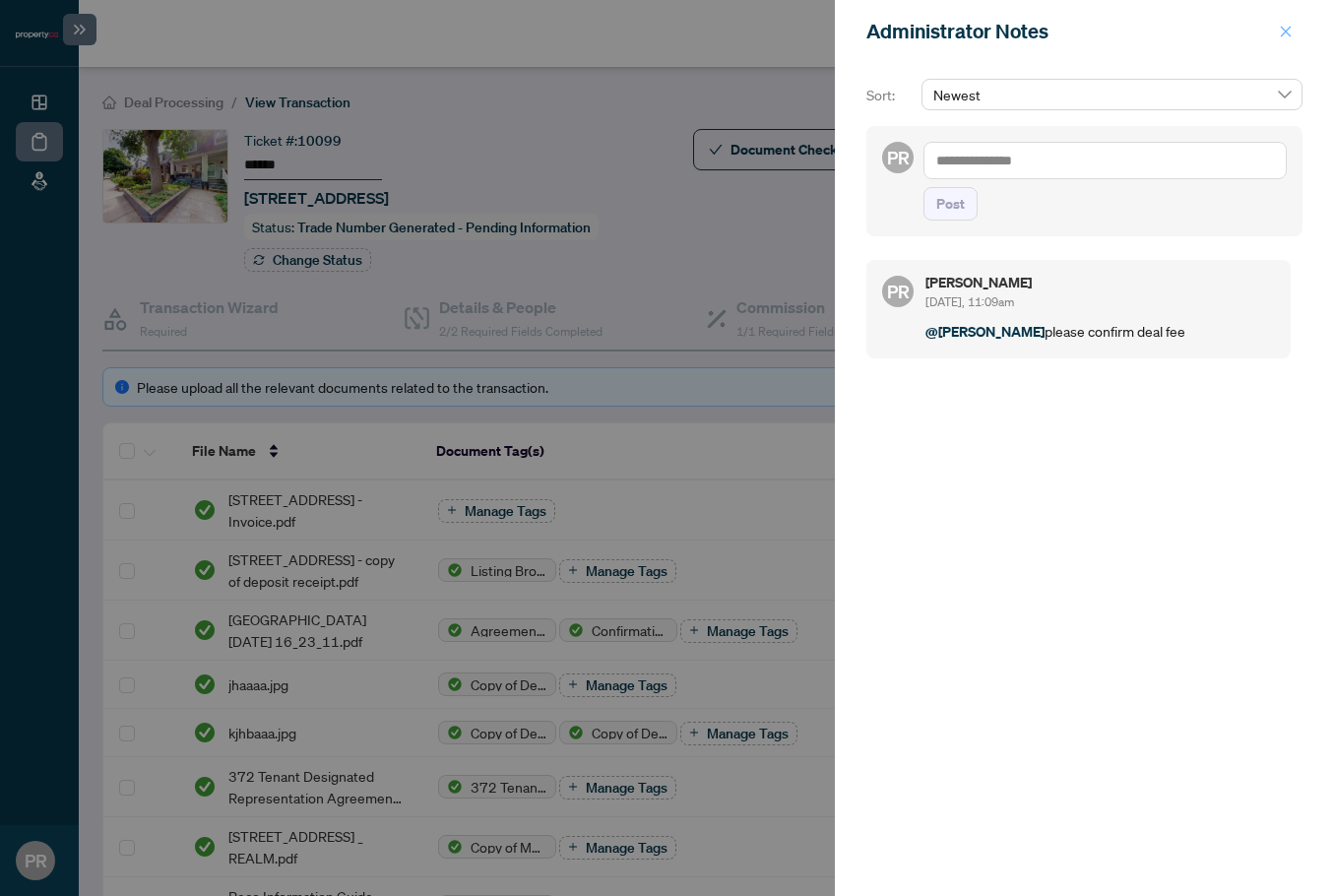 click at bounding box center (1286, 32) 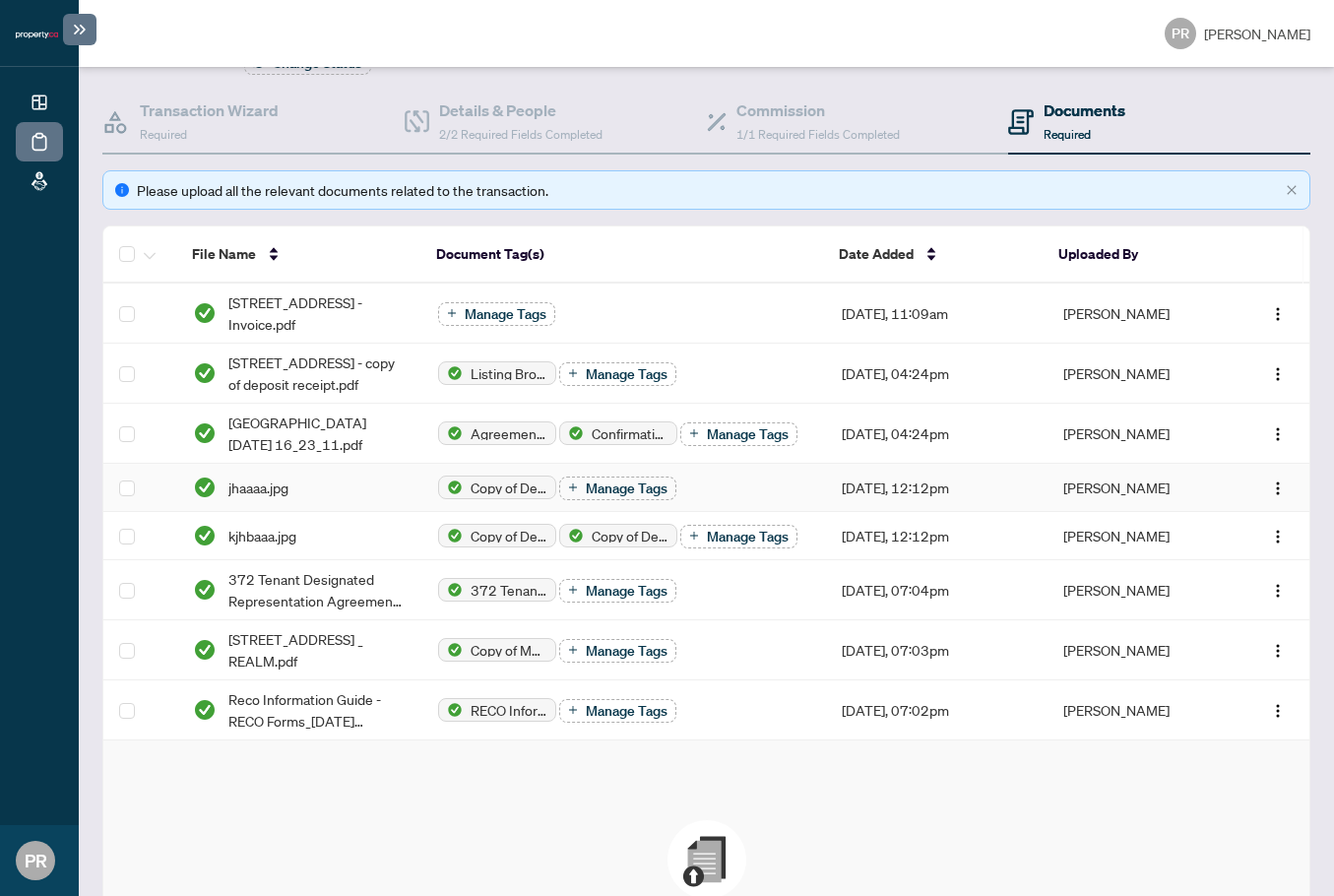 scroll, scrollTop: 0, scrollLeft: 0, axis: both 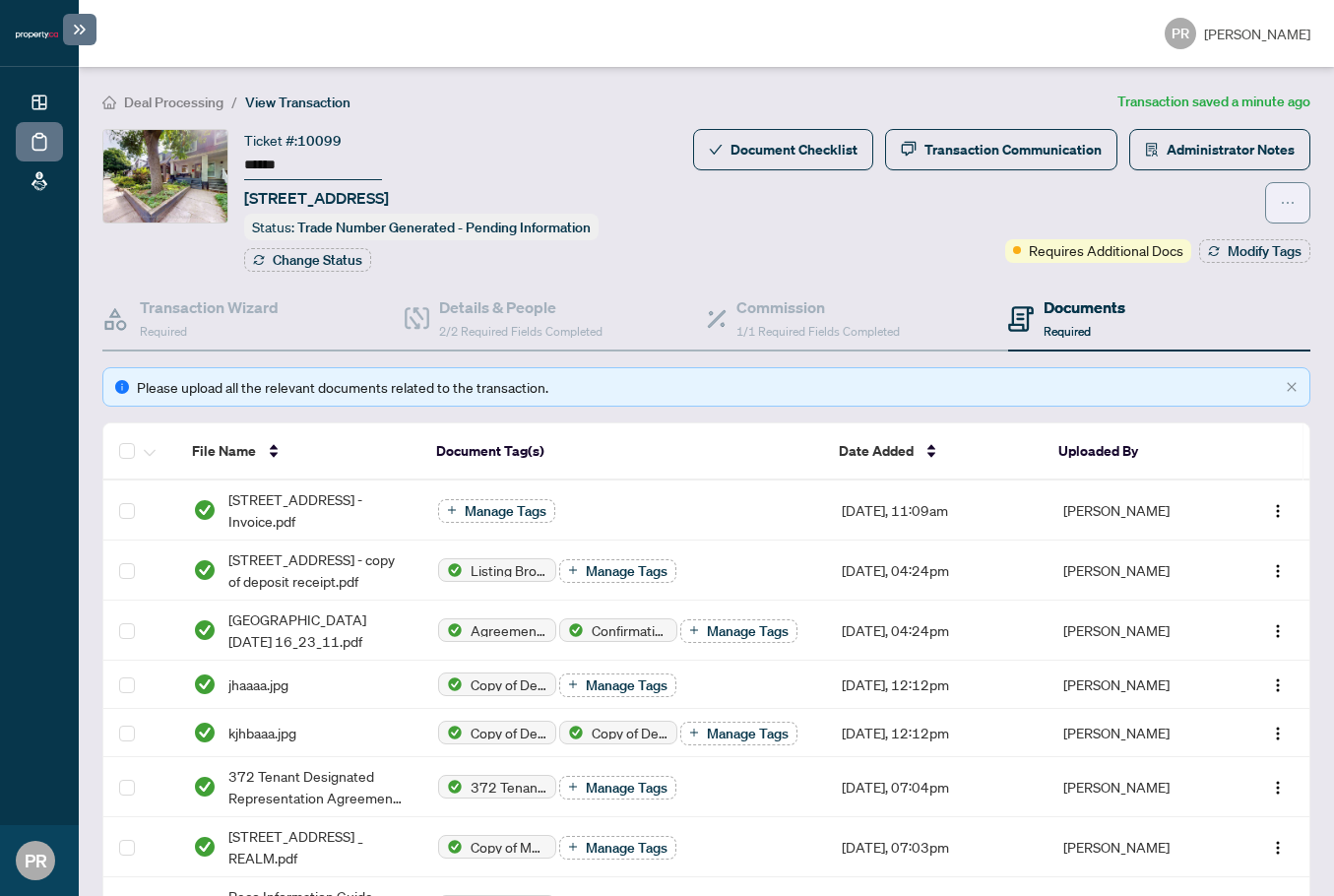 click at bounding box center (1288, 203) 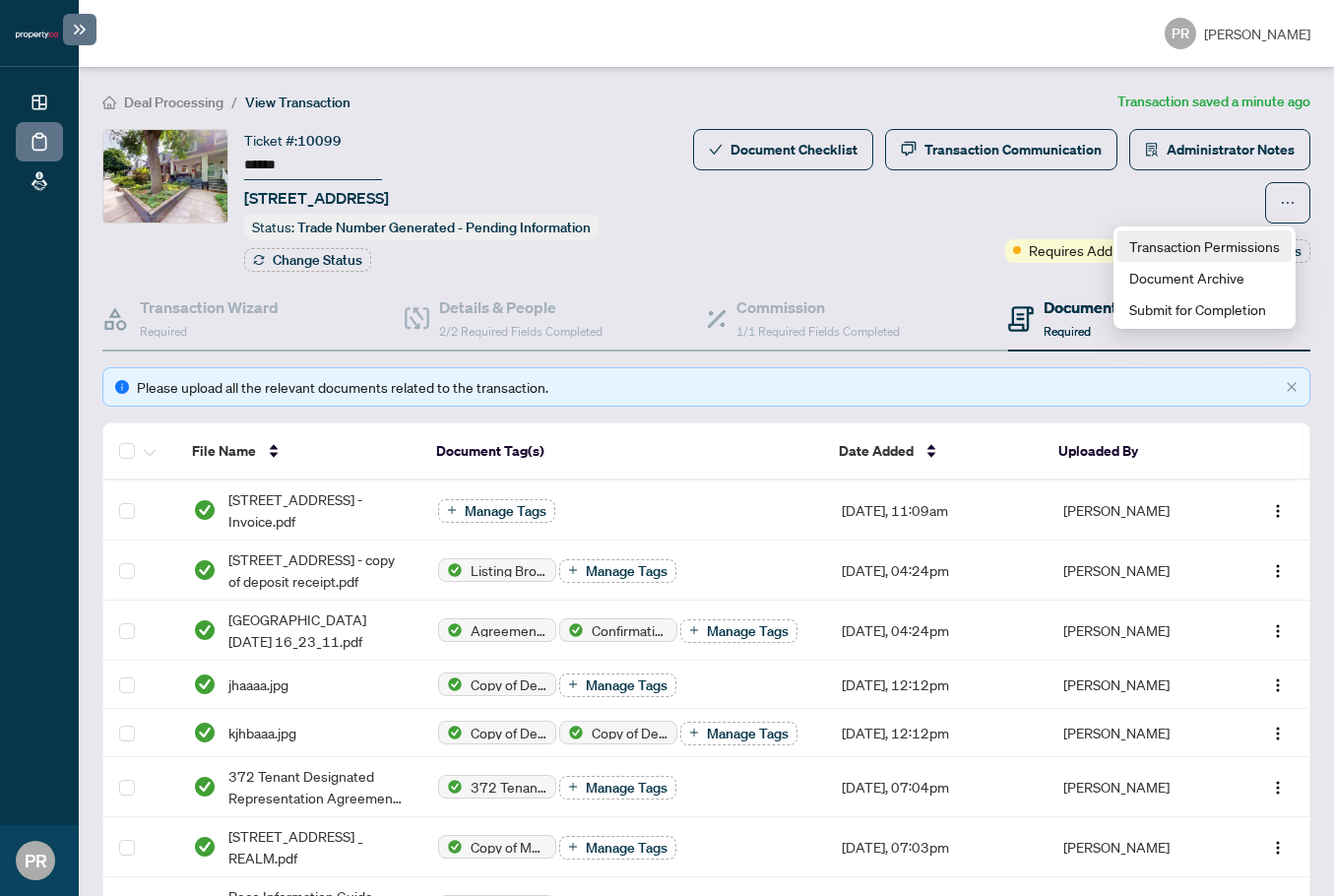 click on "Transaction Permissions" at bounding box center (1204, 246) 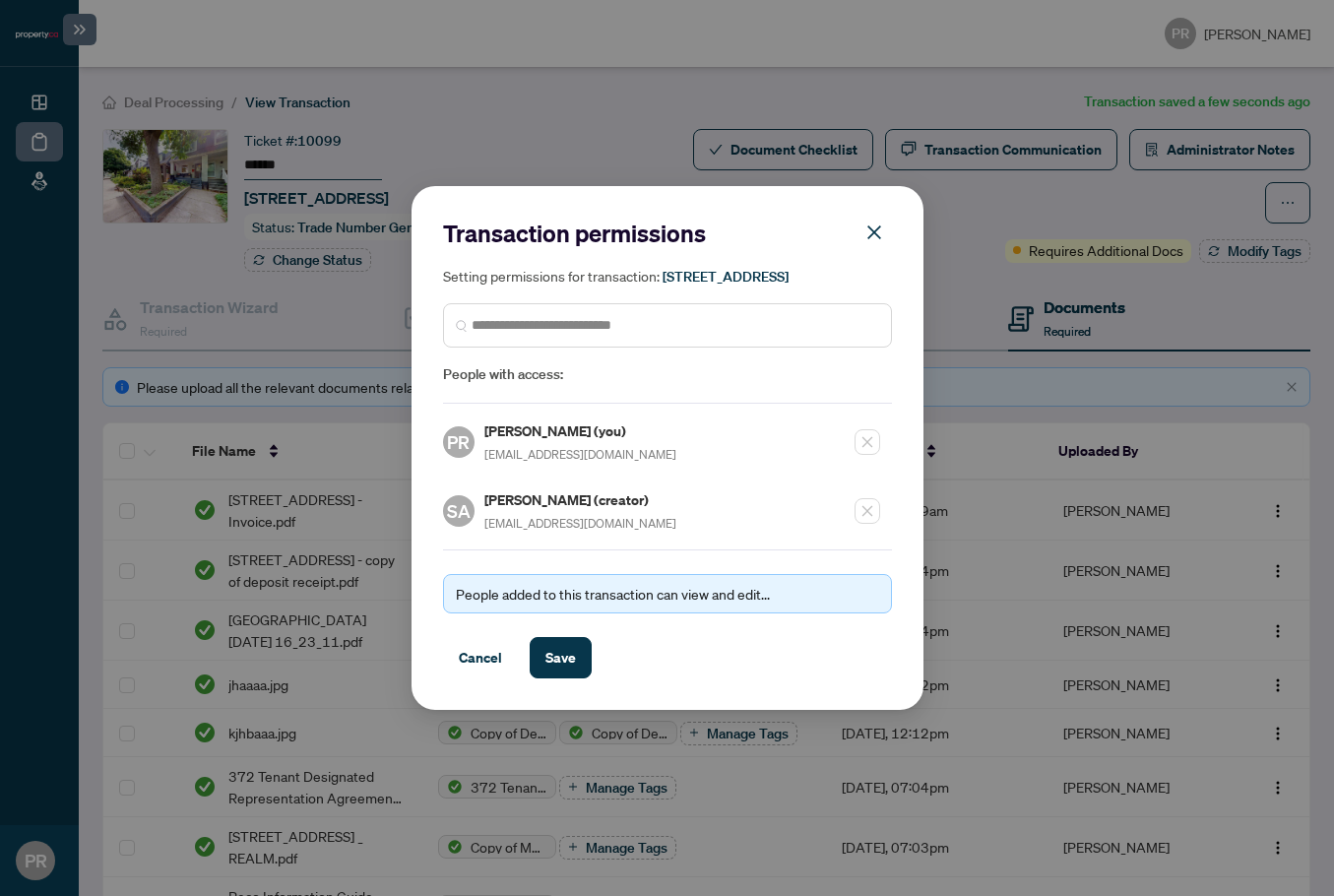 click on "Setting permissions for transaction:   14 Rushbrooke Ave, Toronto, Ontario M4M 3A9, Canada   People with access:" at bounding box center [667, 325] 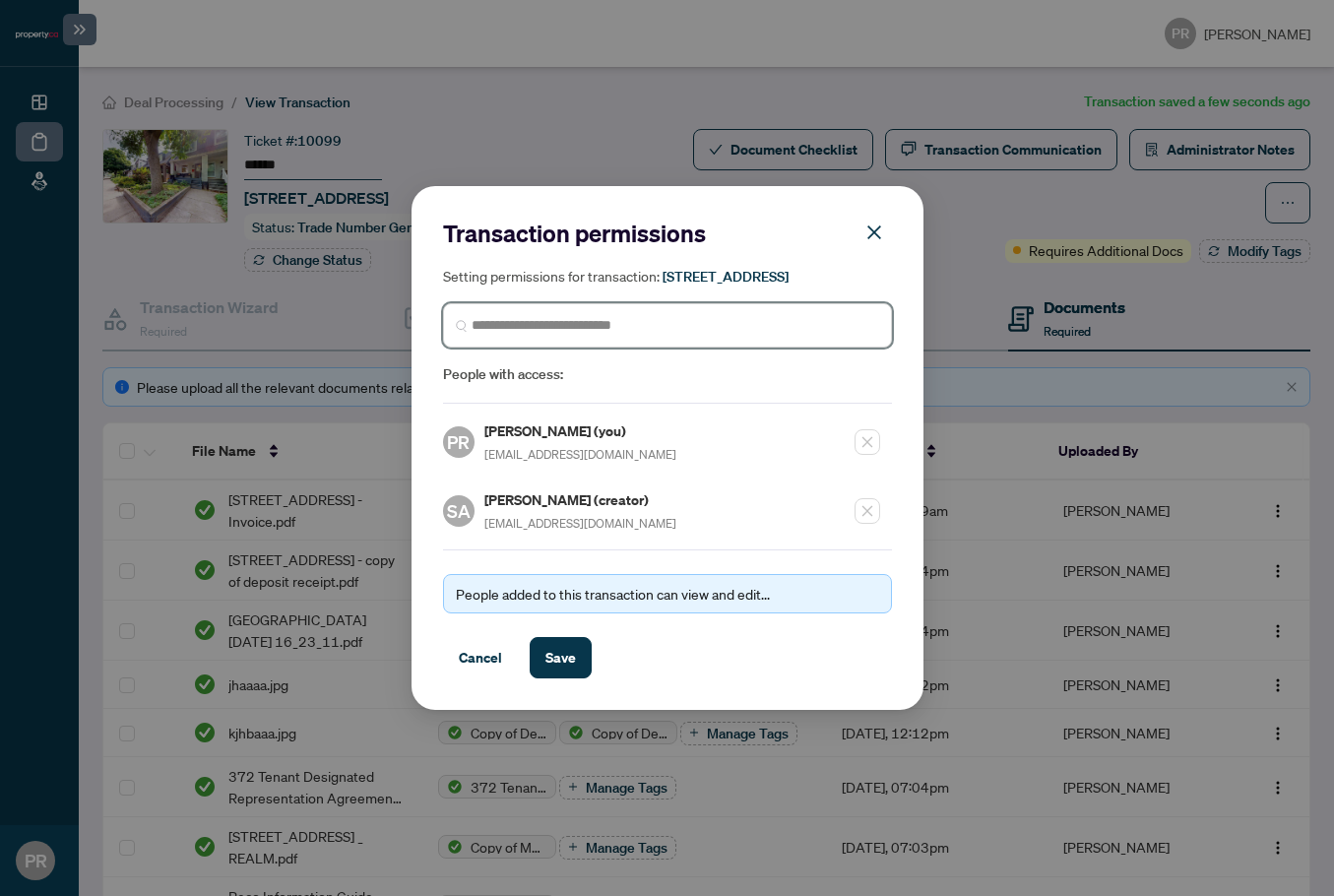 click at bounding box center (675, 325) 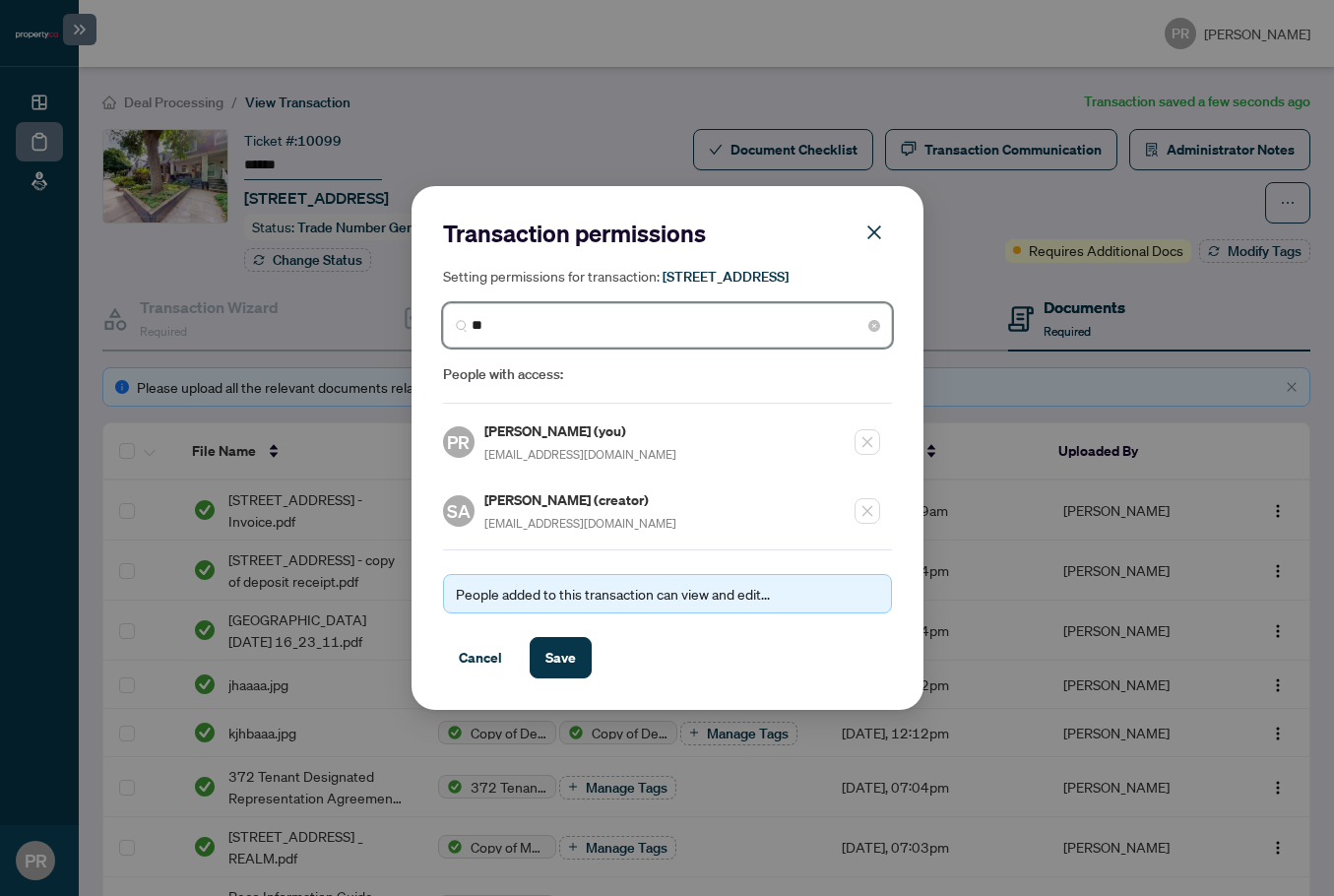 type on "***" 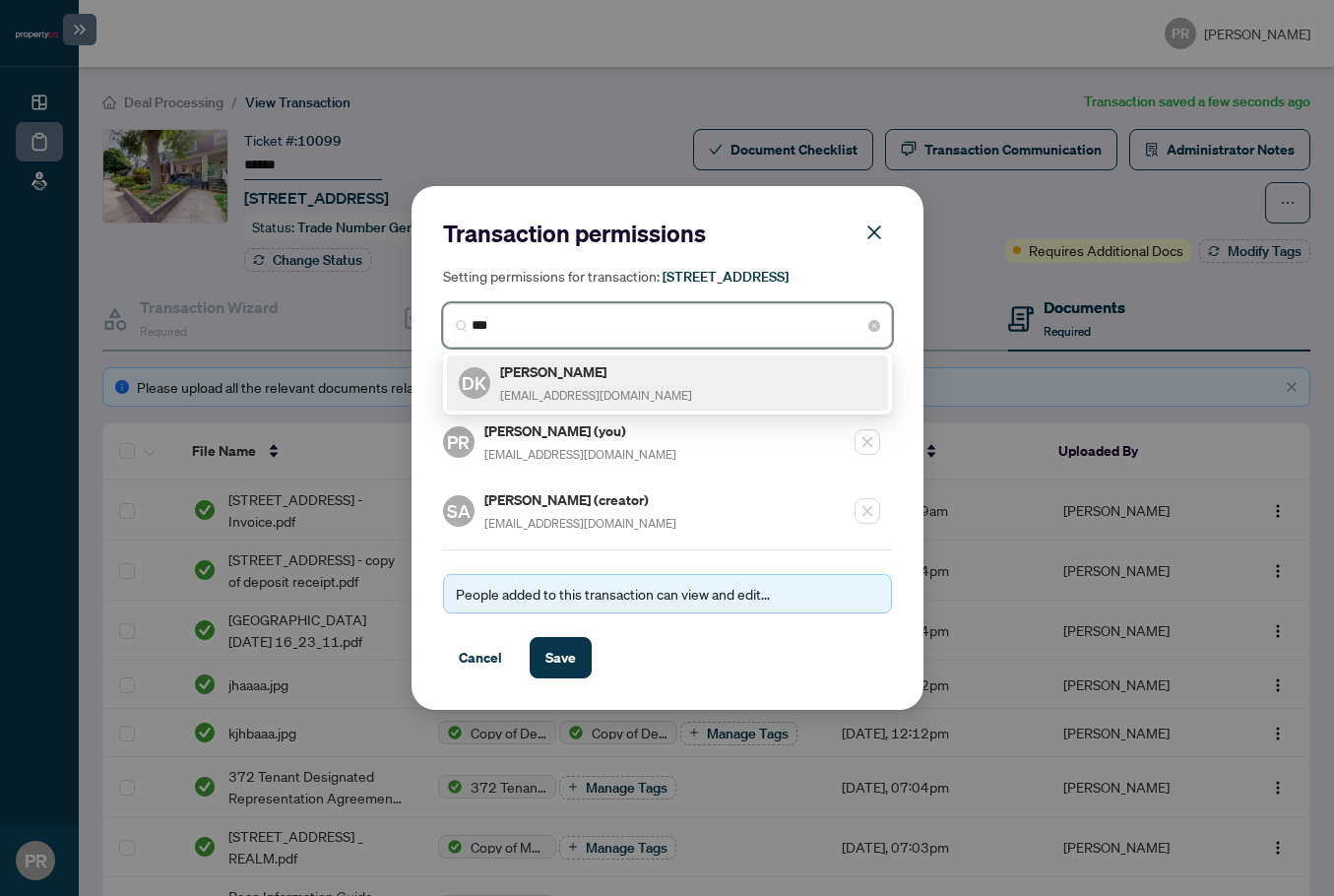 click on "dimitri@property.ca" at bounding box center [596, 395] 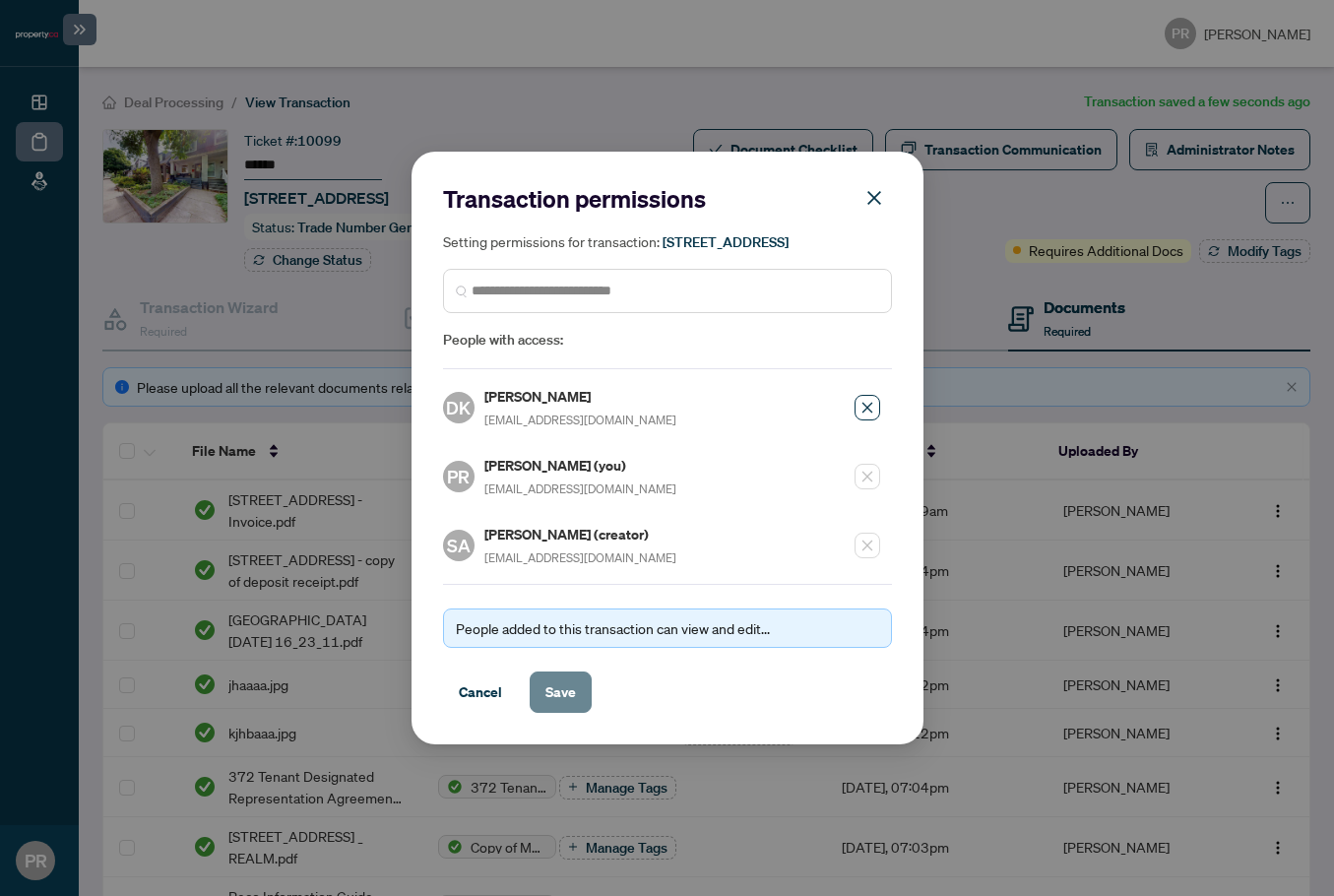 click on "Save" at bounding box center (560, 692) 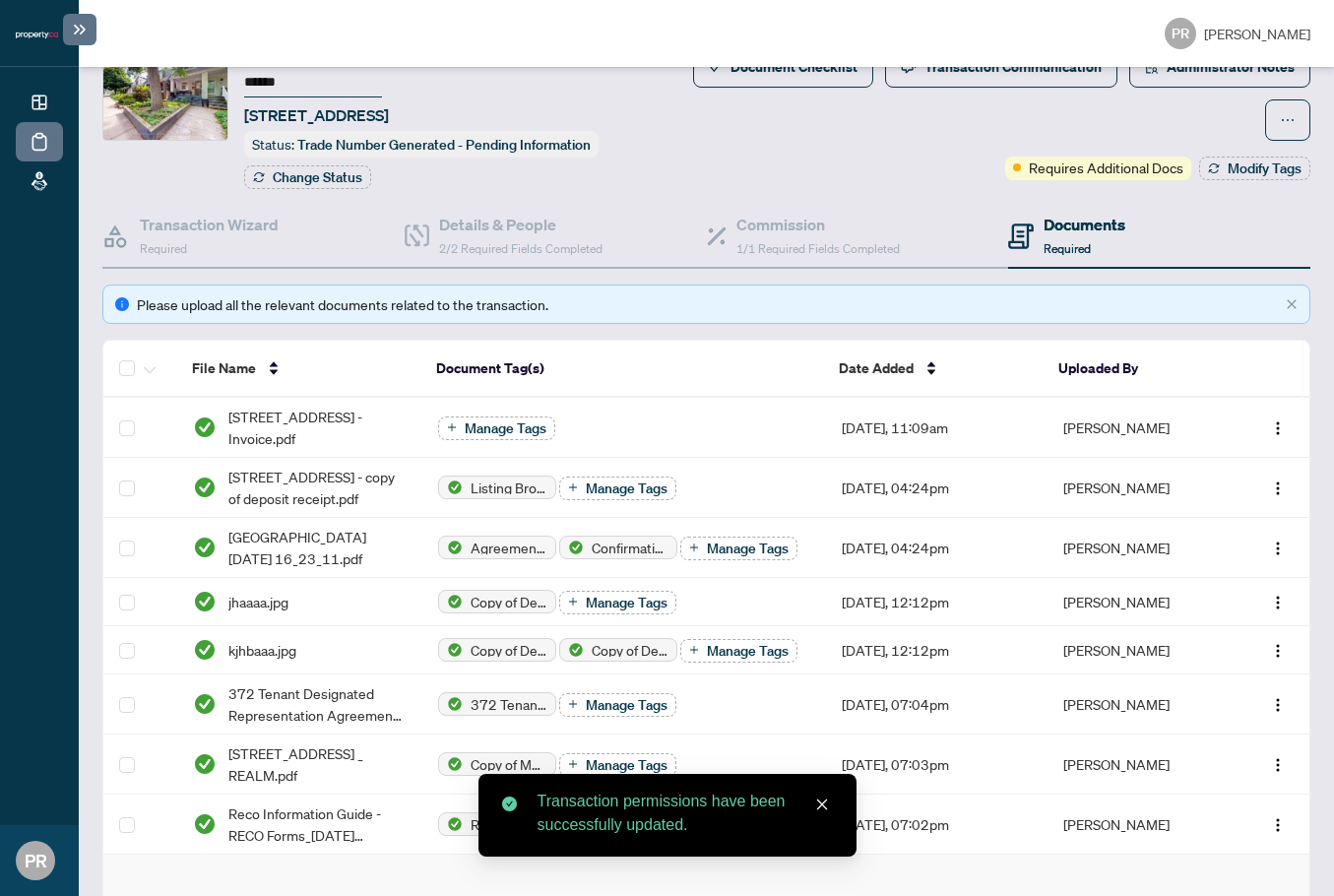 scroll, scrollTop: 0, scrollLeft: 0, axis: both 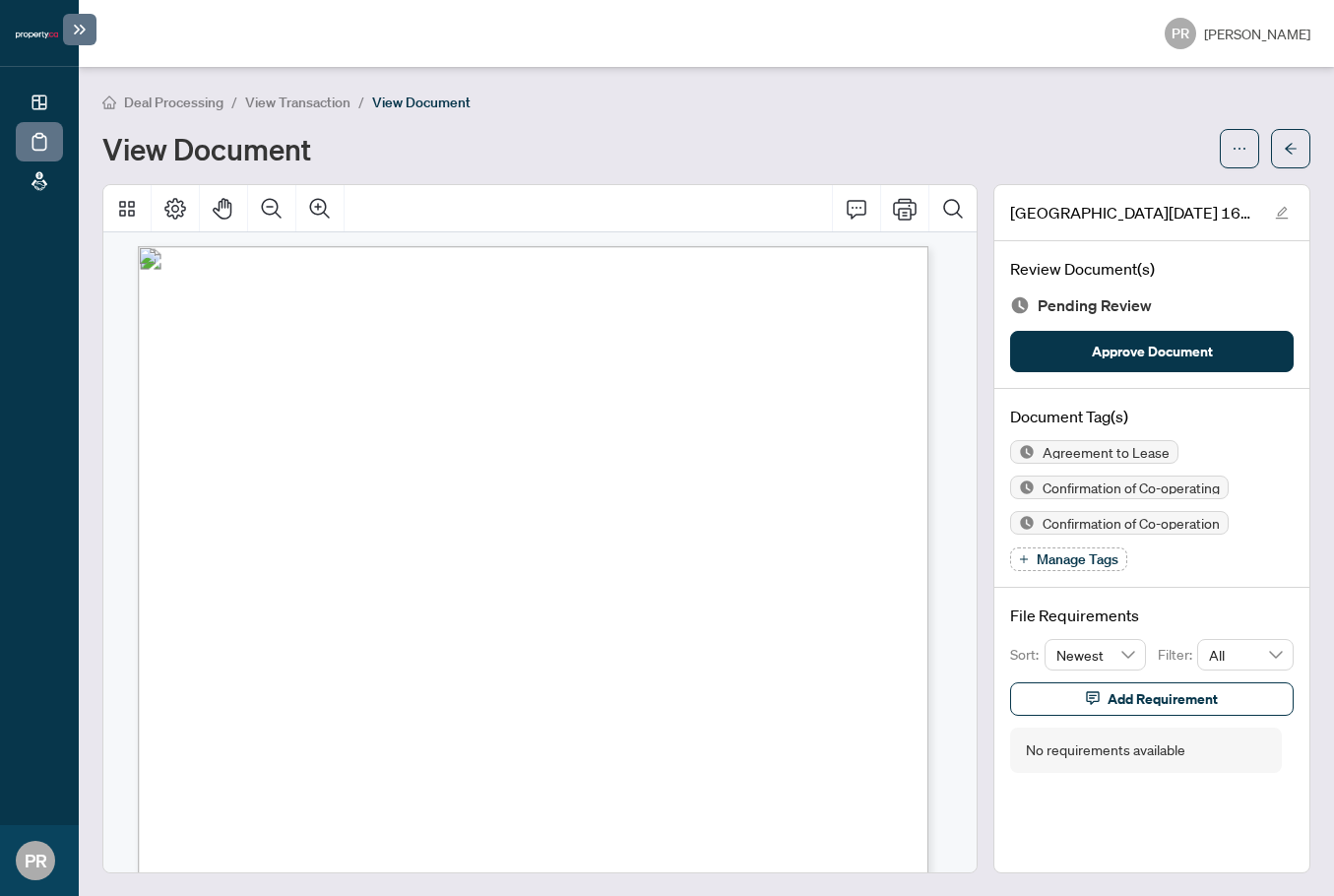 click on "[PERSON_NAME], [PERSON_NAME]" at bounding box center (345, 412) 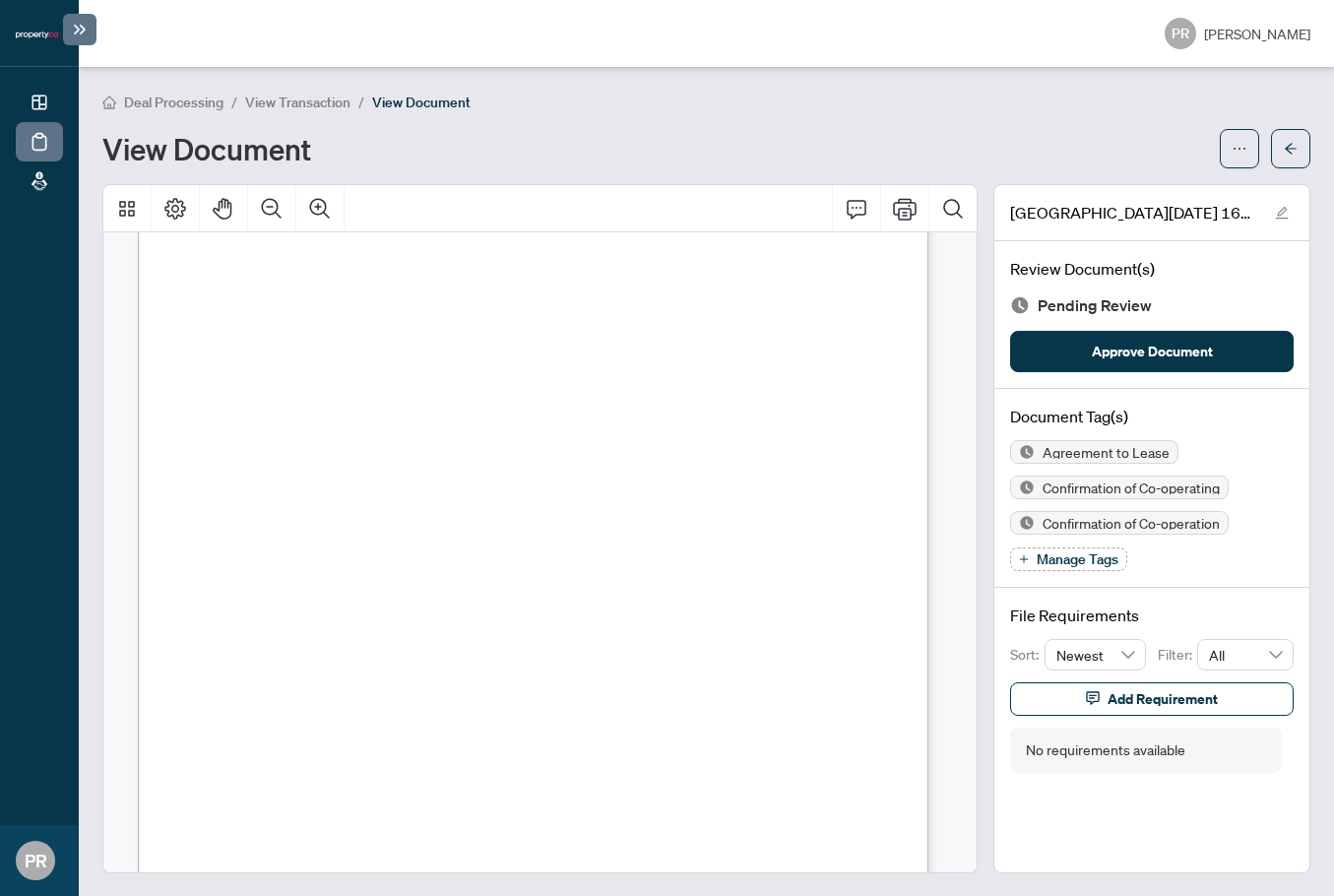 scroll, scrollTop: 5914, scrollLeft: 0, axis: vertical 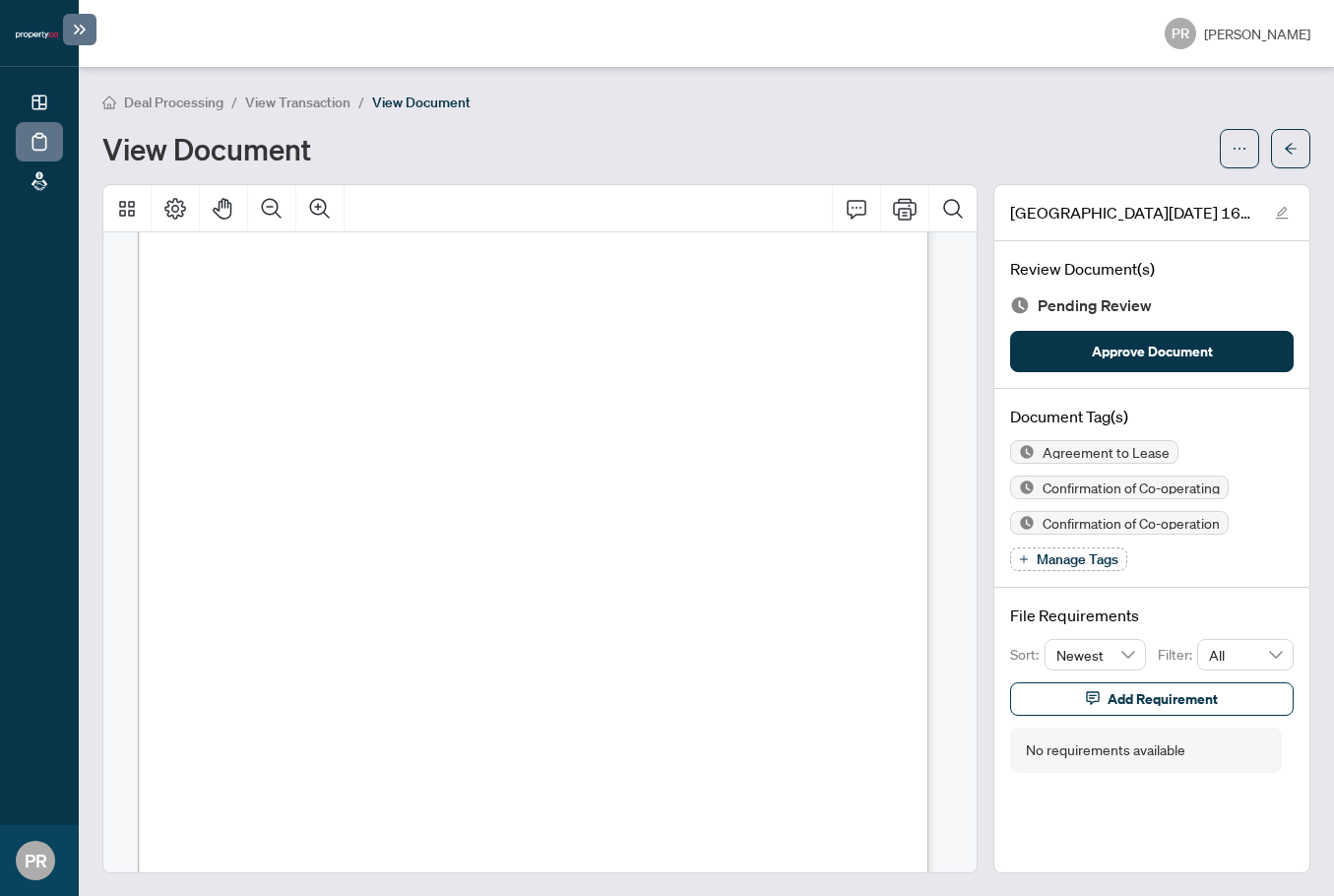 click on "Manage Tags" at bounding box center (1077, 559) 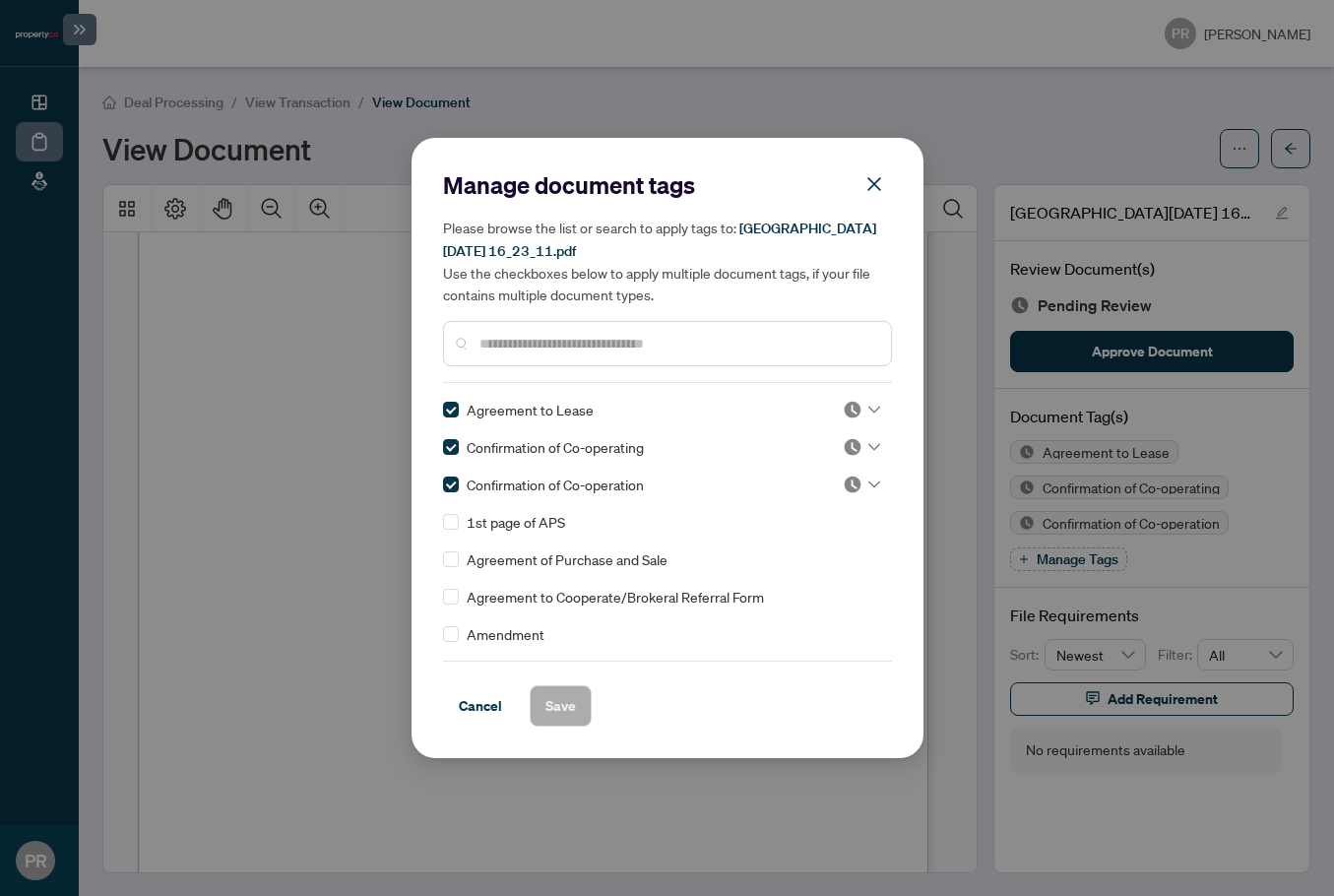 click on "Manage document tags Please browse the list or search to apply tags to:   [GEOGRAPHIC_DATA][DATE] 16_23_11.pdf   Use the checkboxes below to apply multiple document tags, if your file contains multiple document types.   Agreement to Lease Confirmation of Co-operating Confirmation of Co-operation 1st page of APS Agreement of Purchase and Sale Agreement to Cooperate/Brokeral Referral Form Amendment Articles of Incorporation Cancellation Certificate of Estate Copy of Deposit Copy of Deposit Funds Copy of MLS Listing Corporate FINTRAC FINTRAC FINTRAC Individual Identification Information Record FINTRAC Individual Identification Information Record (Buyer) FINTRAC Individual Identification Information Record (Seller) Invoice to Seller Lawyer Listing Brokerage Deposit Receipt Manager Approval Needed MLS Data Sheet MLS Print Out Multiple Representation Consent Form (Buyer) Multiple Representation Consent Form (Landlord) Multiple Representation Consent Form (Seller) Mutual Release OB Commission Invoice" at bounding box center (667, 448) 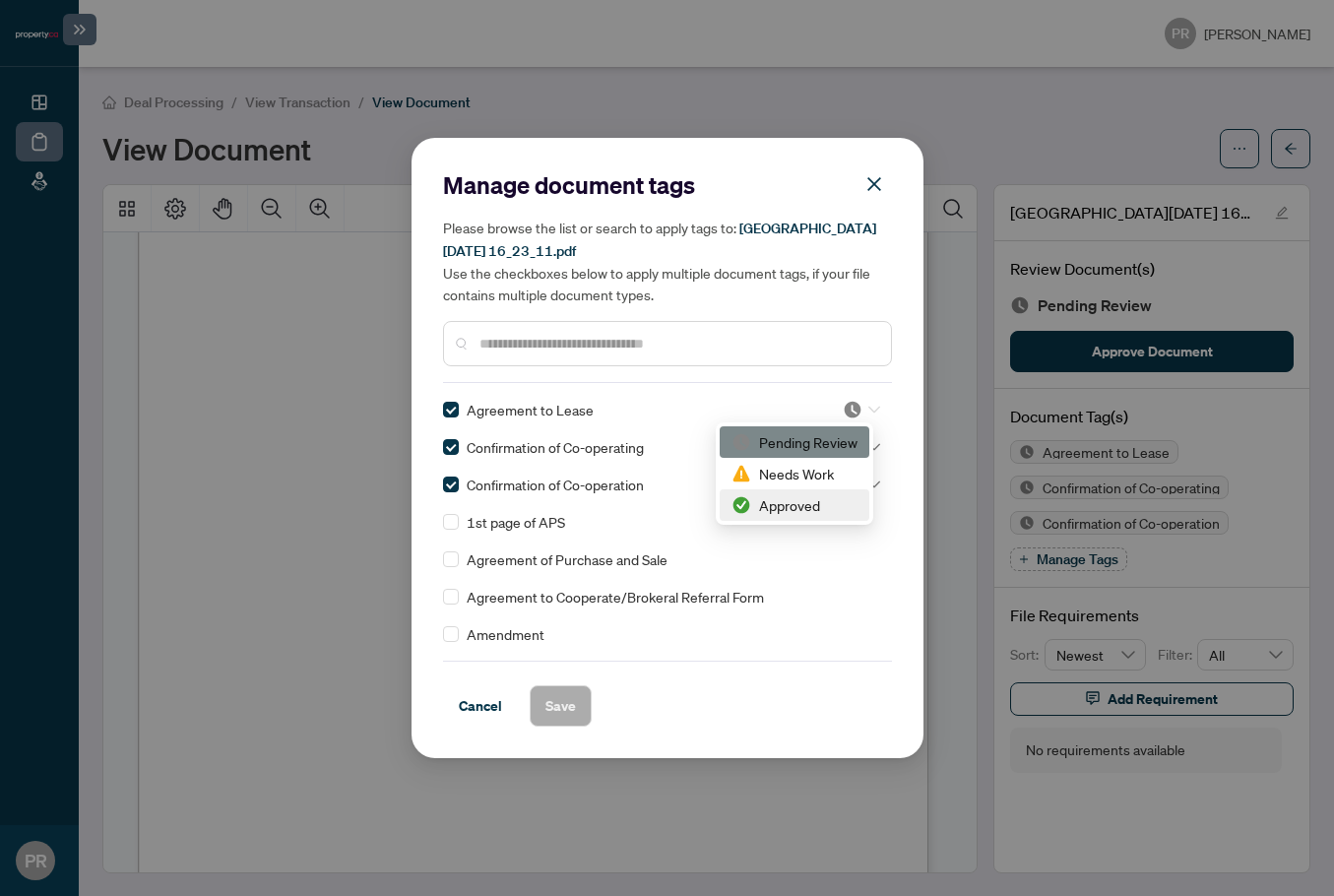 click on "Approved" at bounding box center (794, 505) 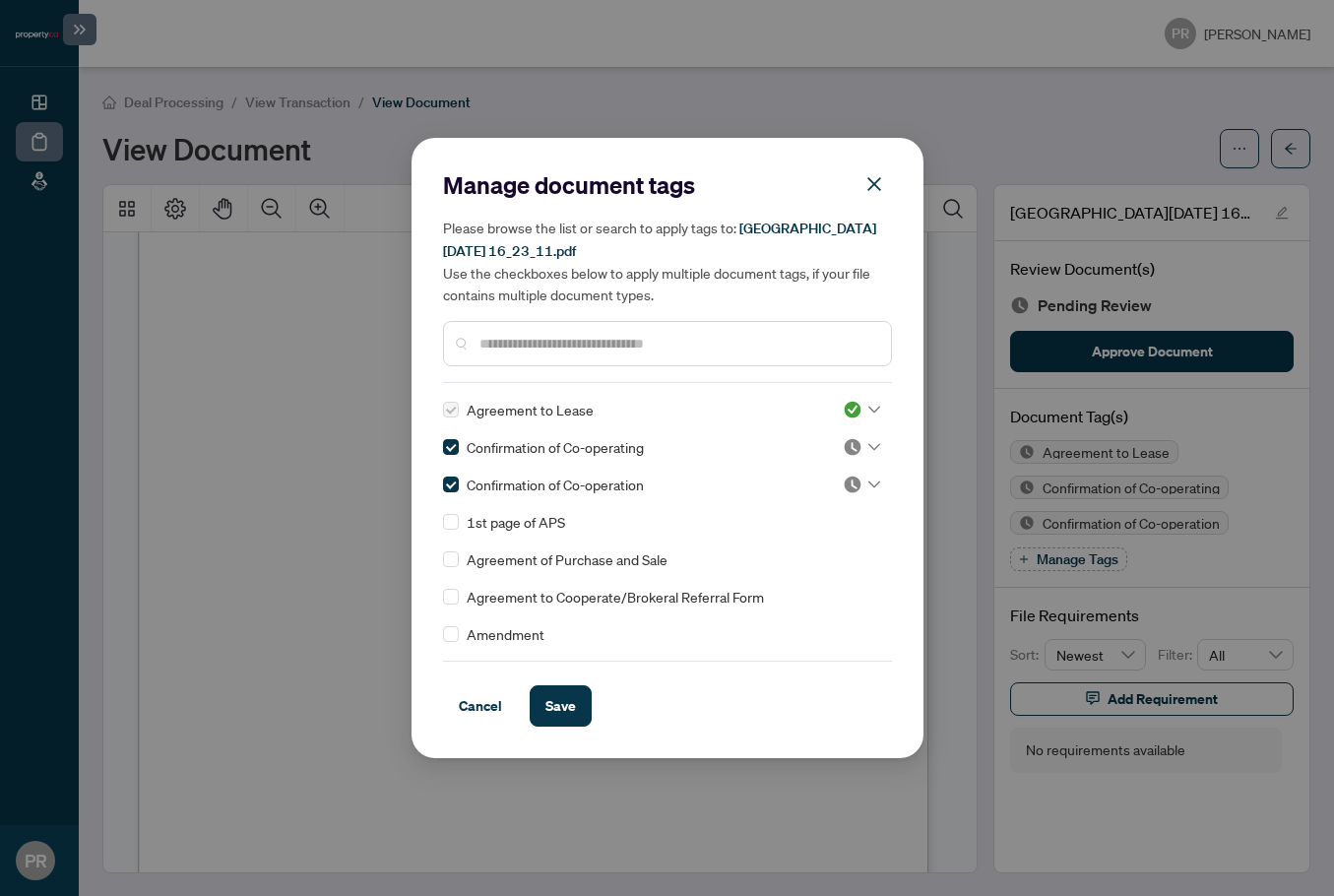 click at bounding box center (667, 344) 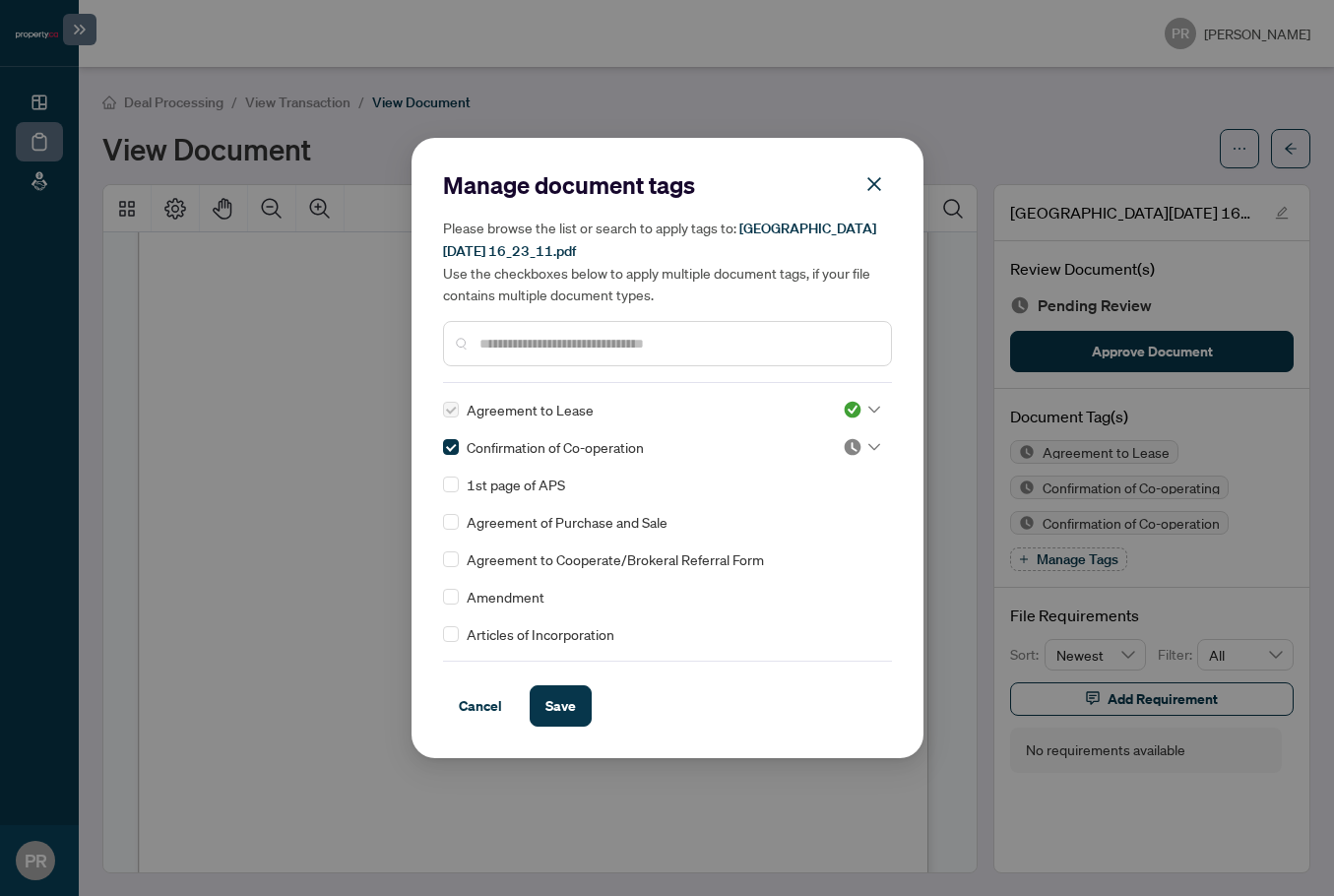 click at bounding box center [667, 344] 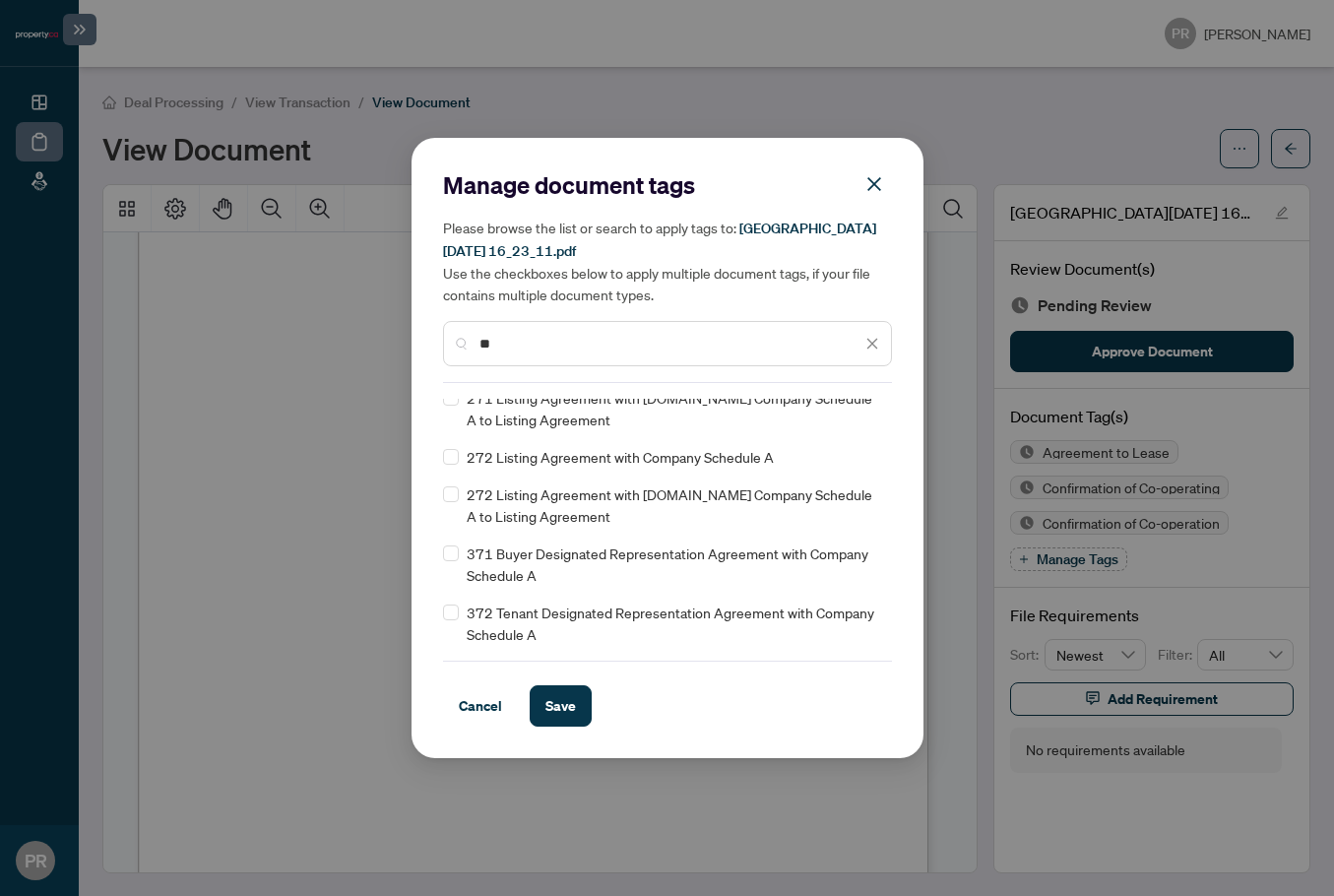 scroll, scrollTop: 0, scrollLeft: 0, axis: both 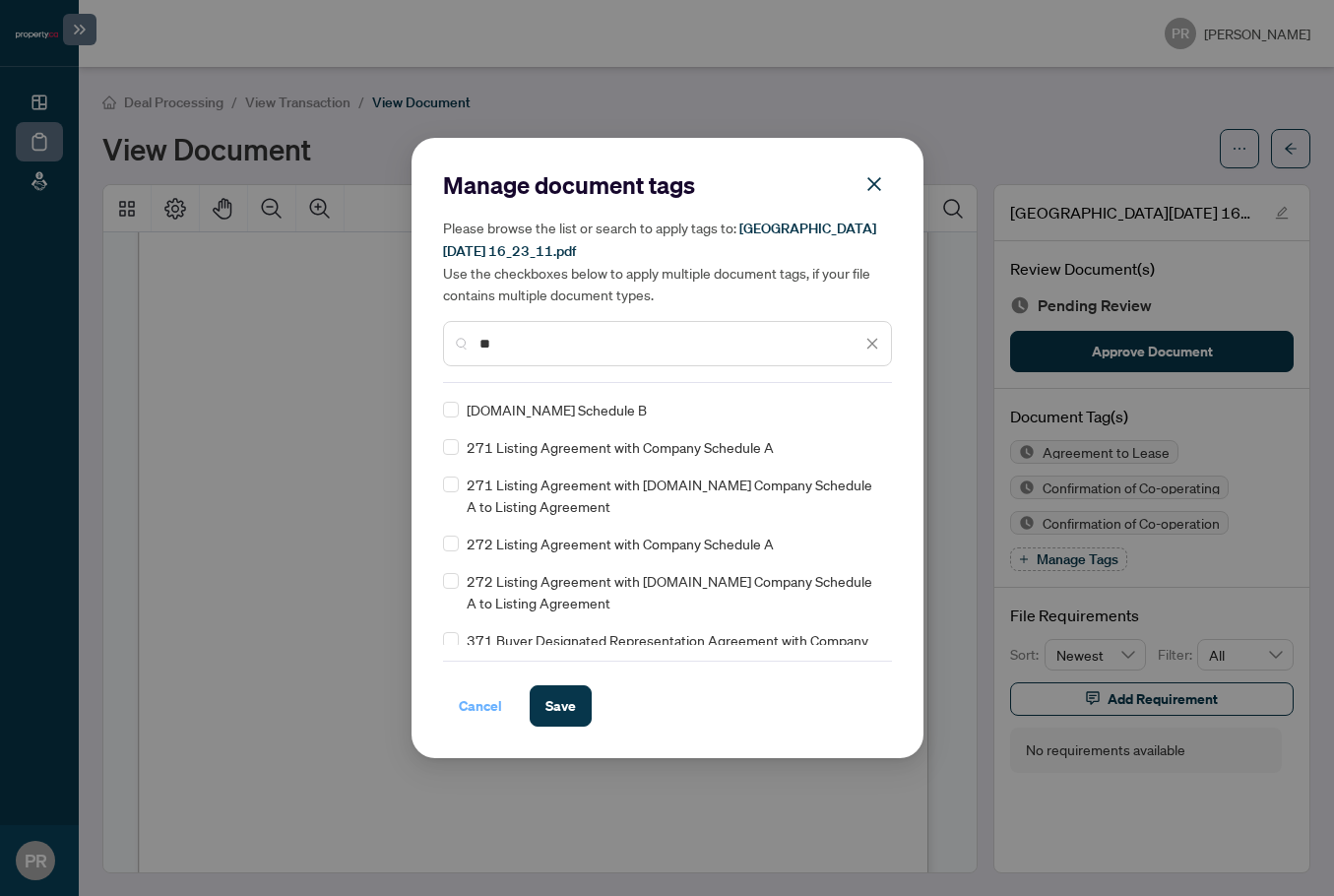 type on "**" 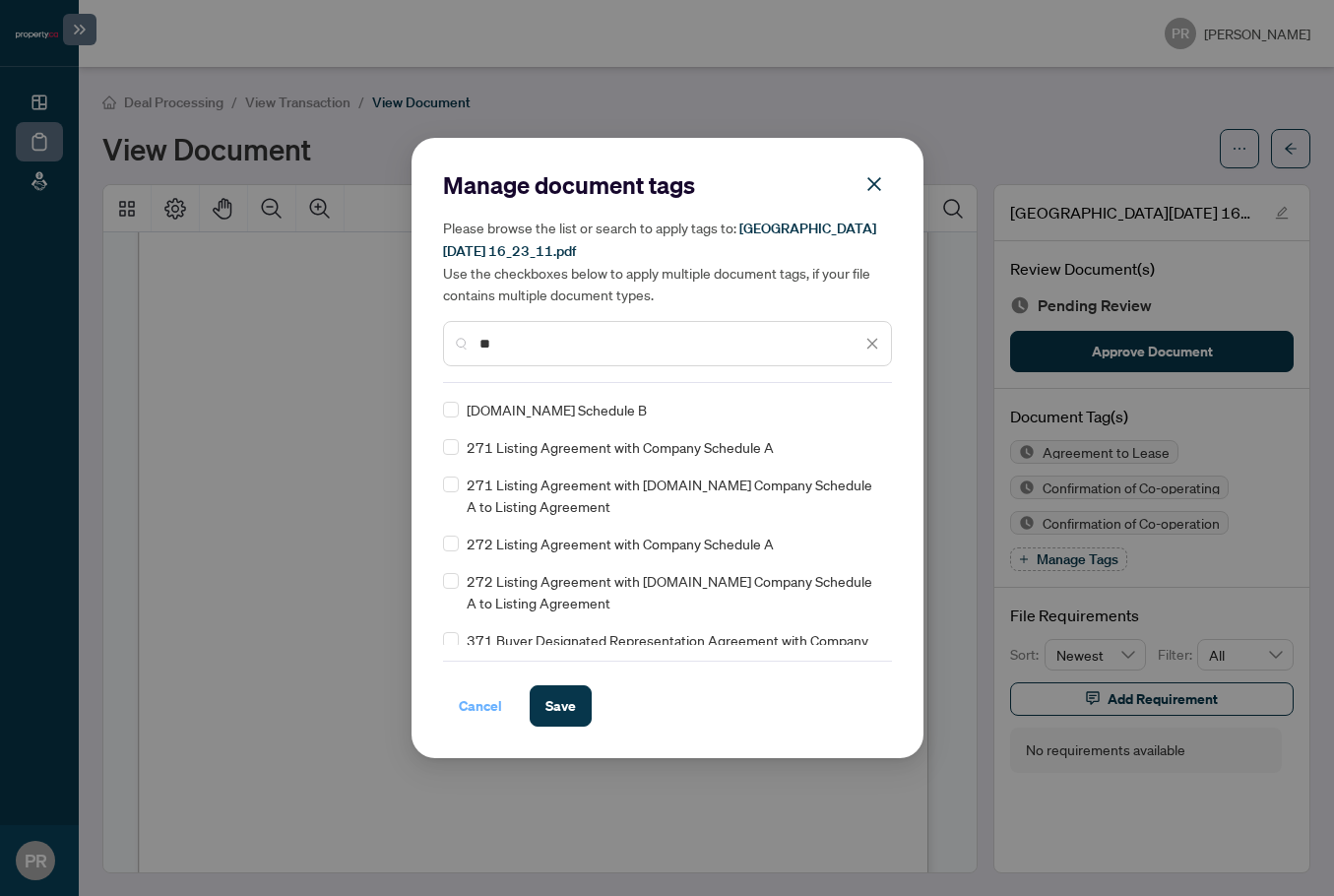 click on "Cancel" at bounding box center (480, 706) 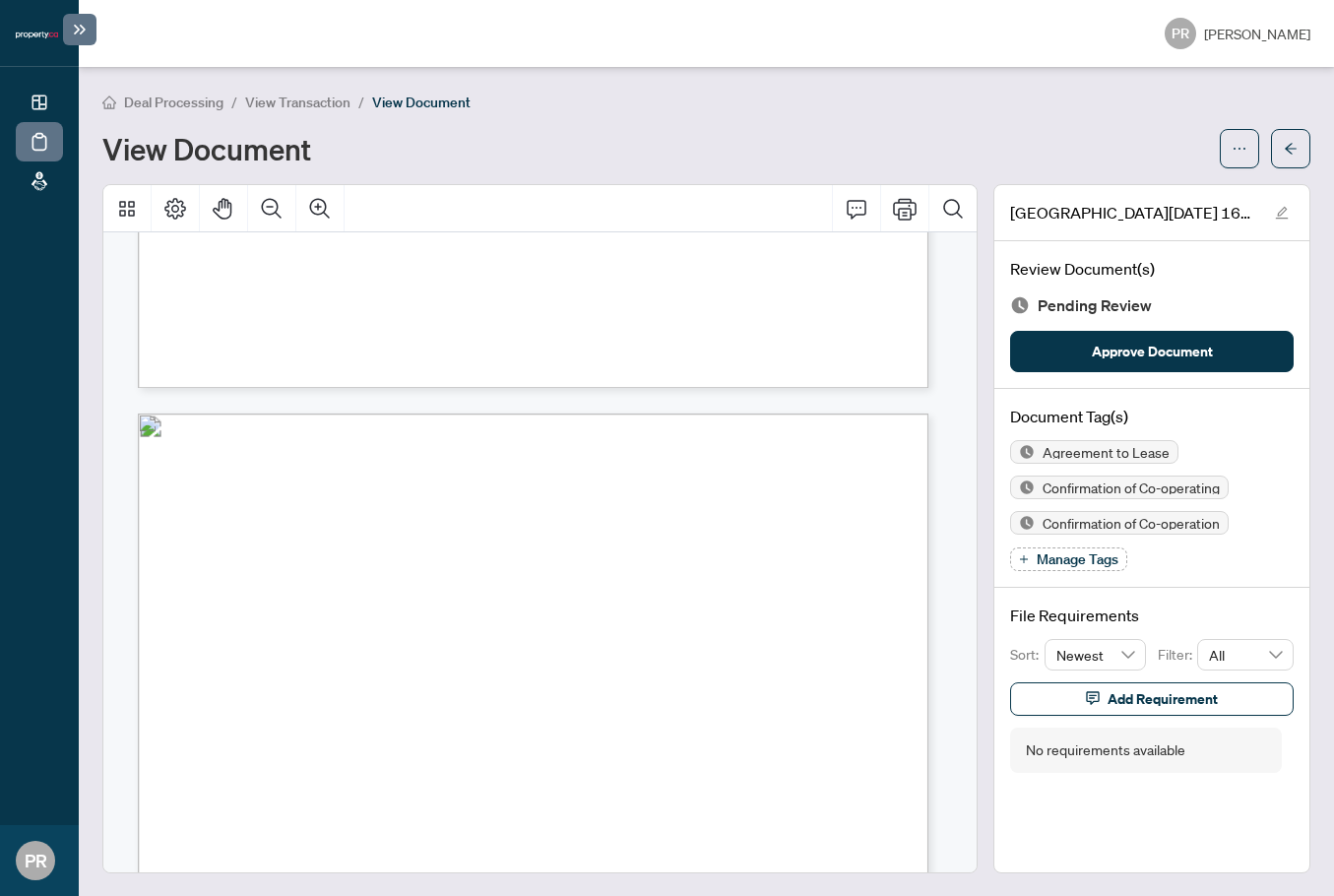 scroll, scrollTop: 2984, scrollLeft: 0, axis: vertical 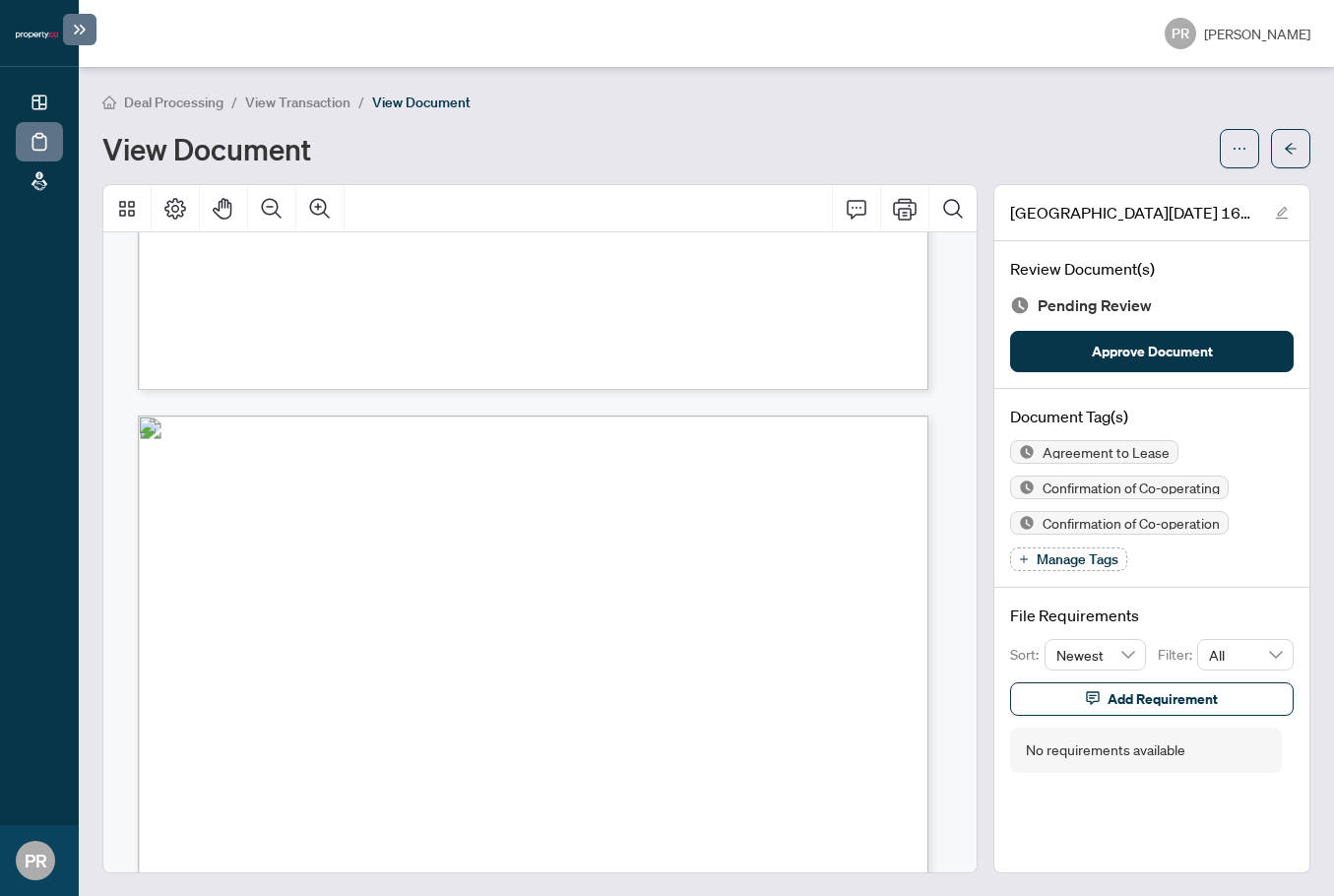 click on "Manage Tags" at bounding box center (1068, 559) 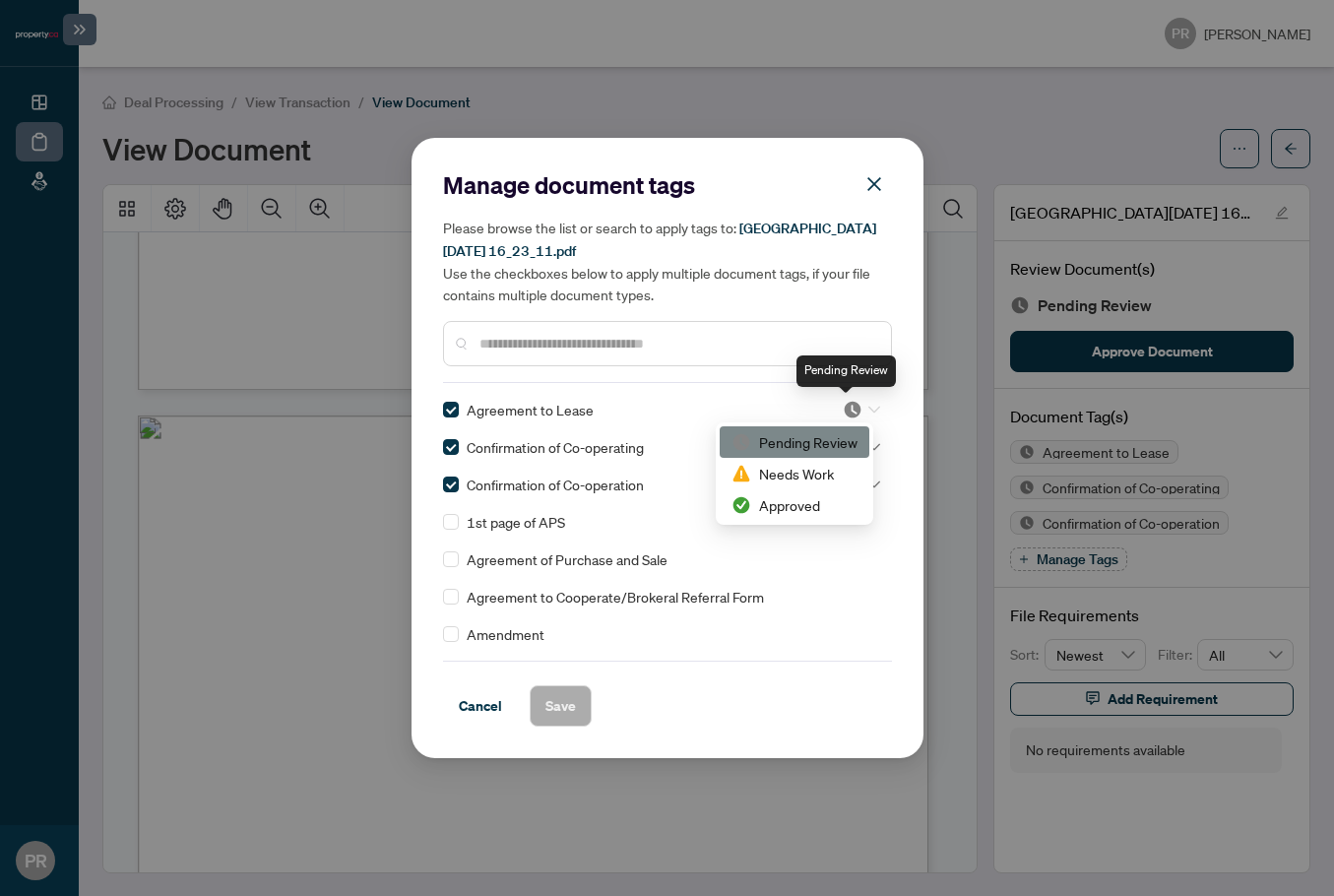 click at bounding box center (853, 410) 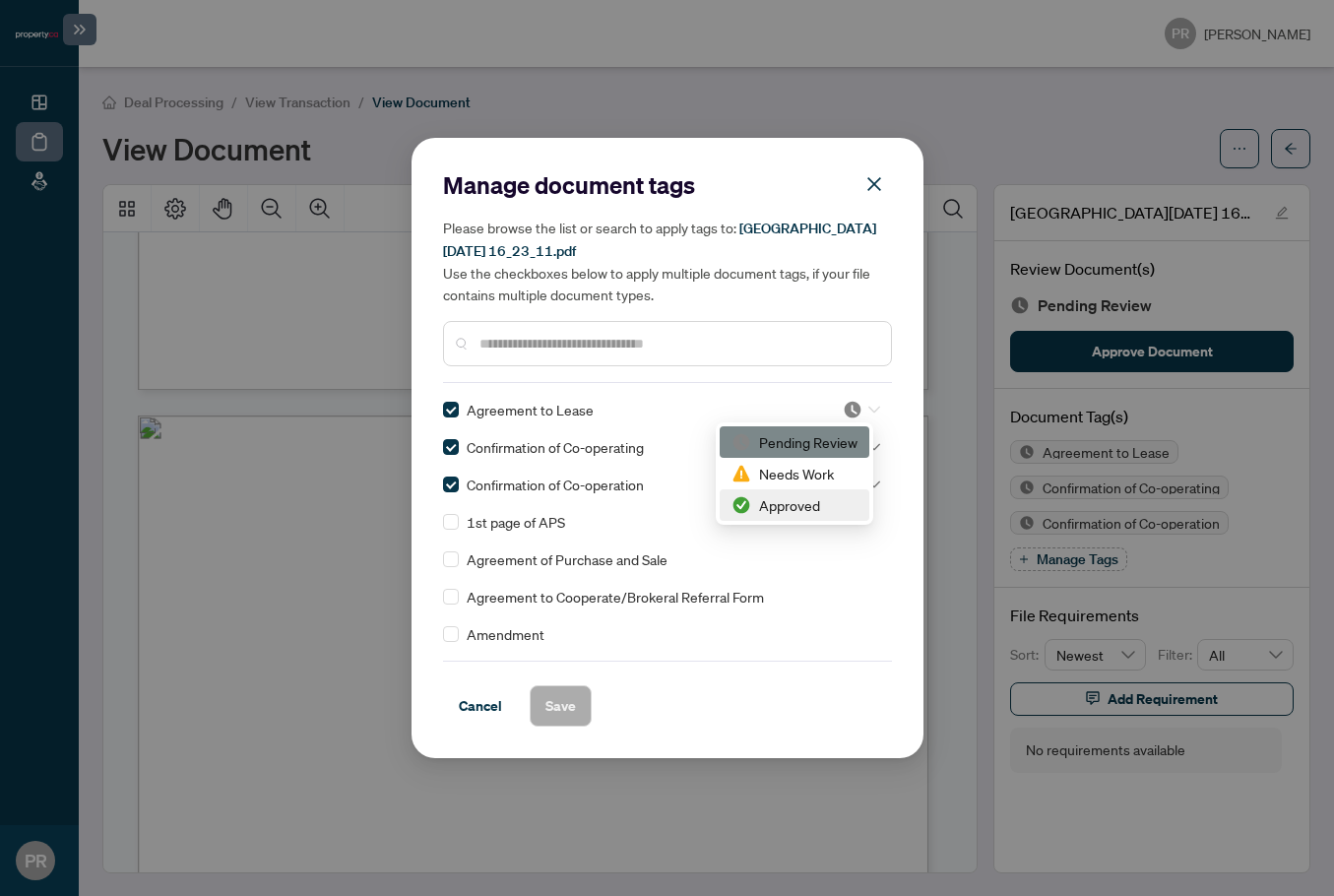 click on "Approved" at bounding box center [794, 505] 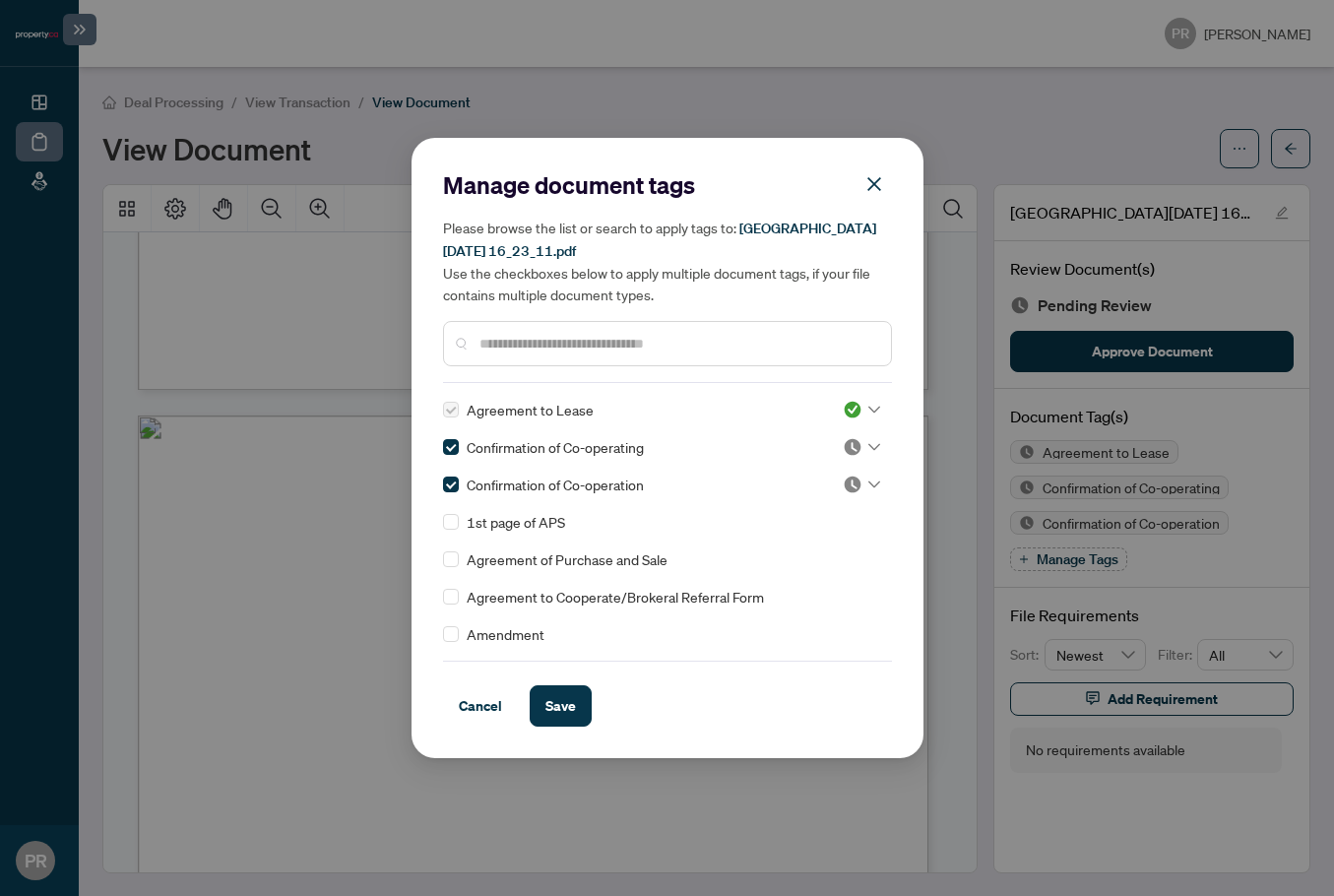 click at bounding box center [677, 344] 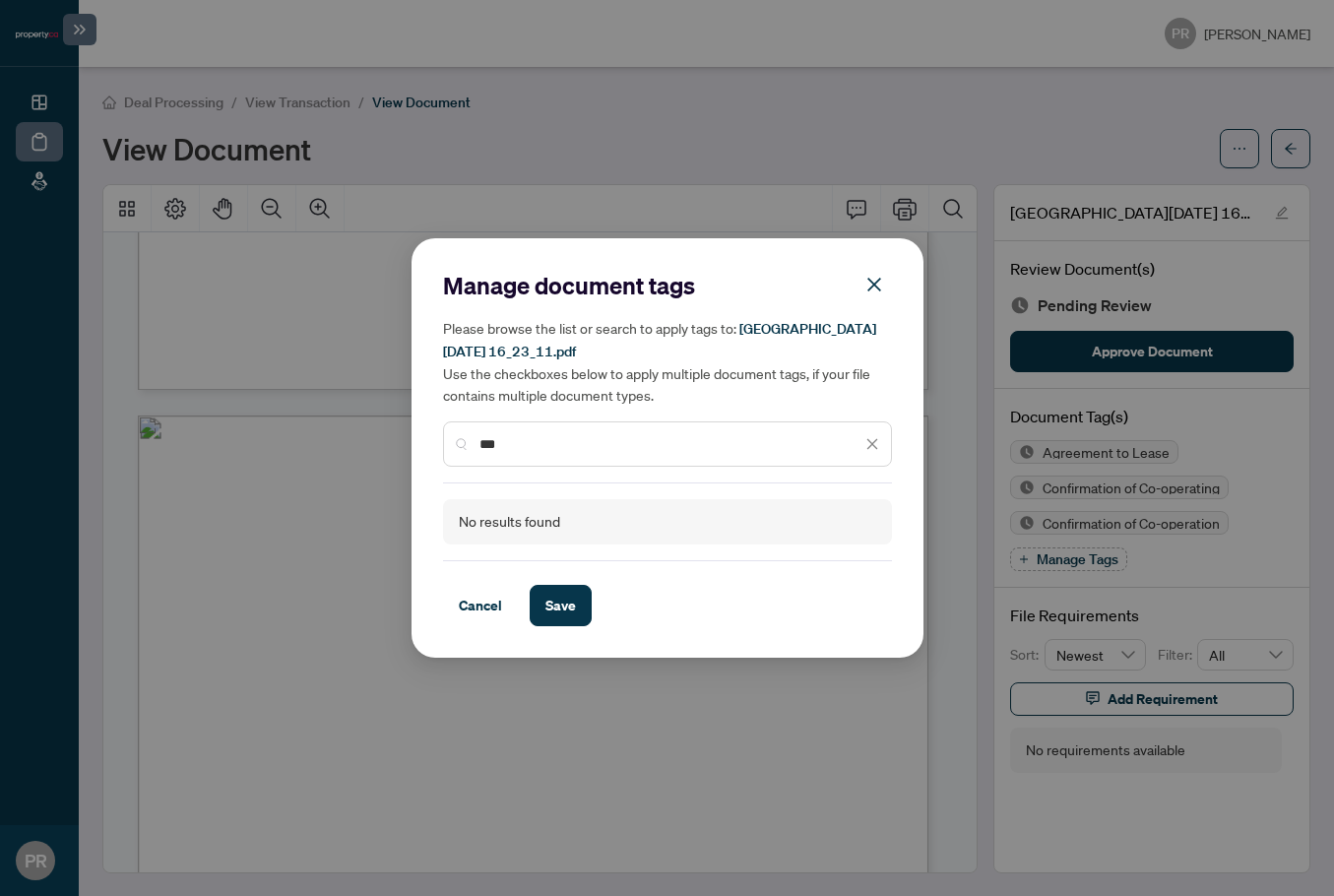 type on "***" 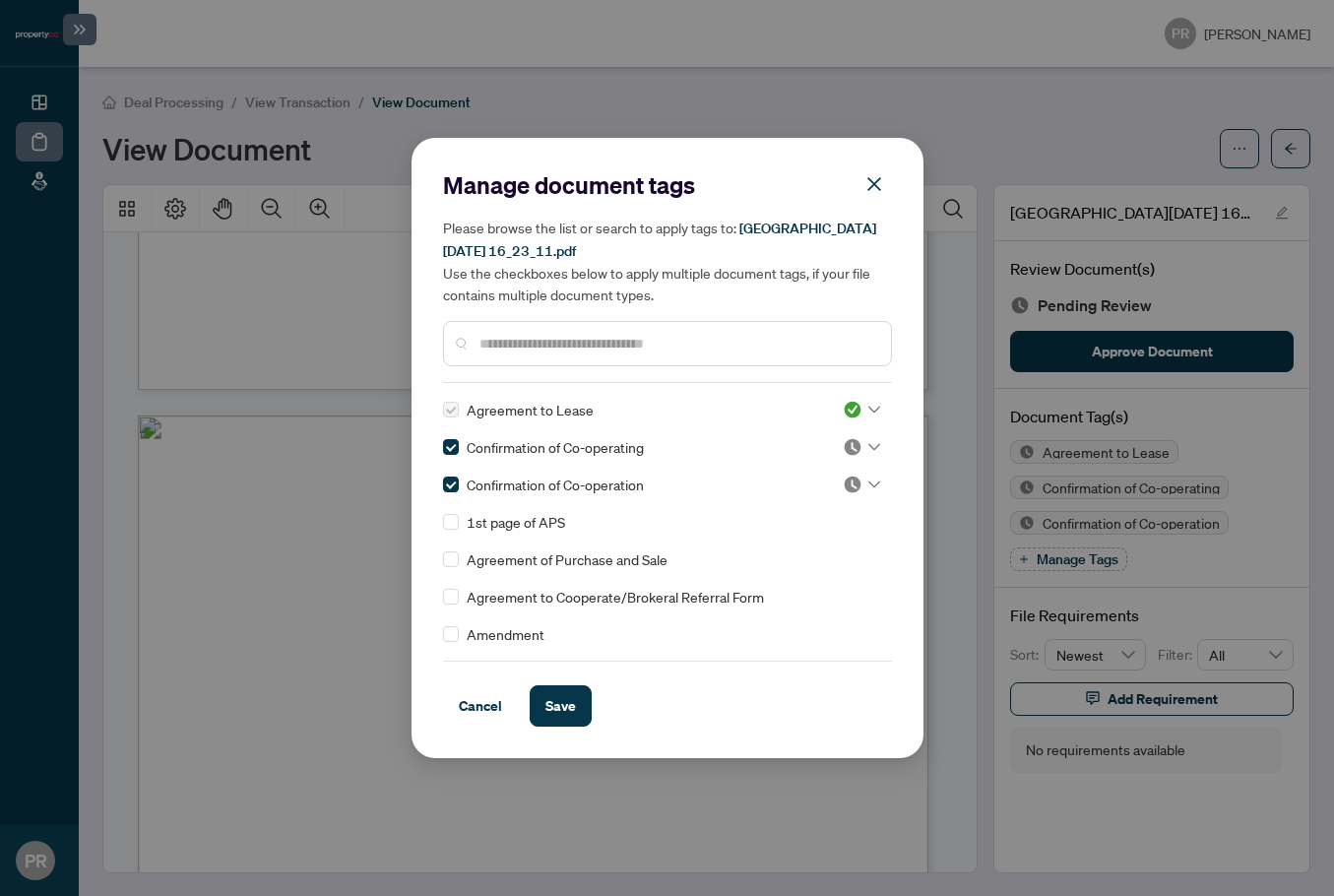 scroll, scrollTop: 0, scrollLeft: 0, axis: both 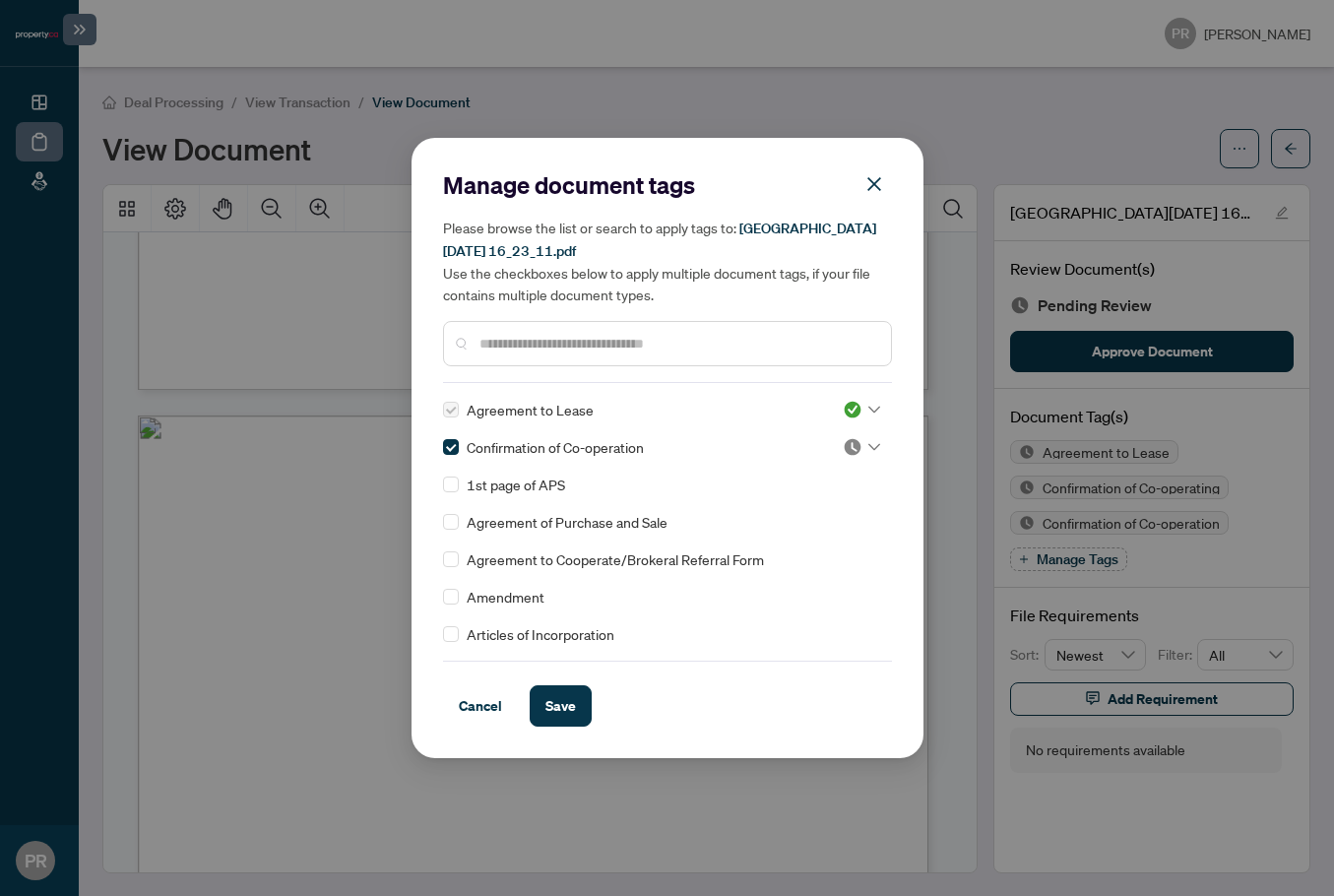 click at bounding box center (861, 447) 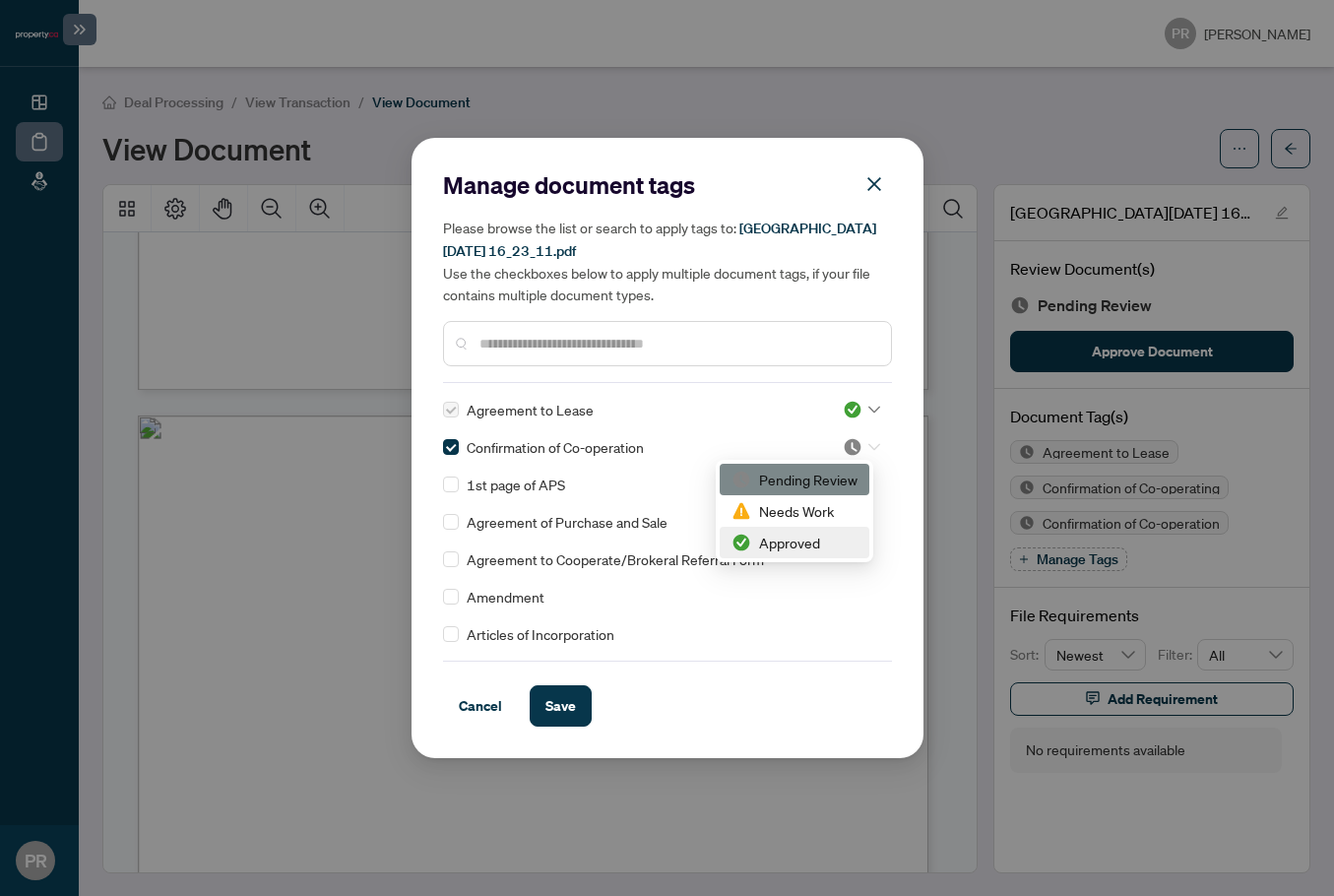 click on "Approved" at bounding box center (794, 543) 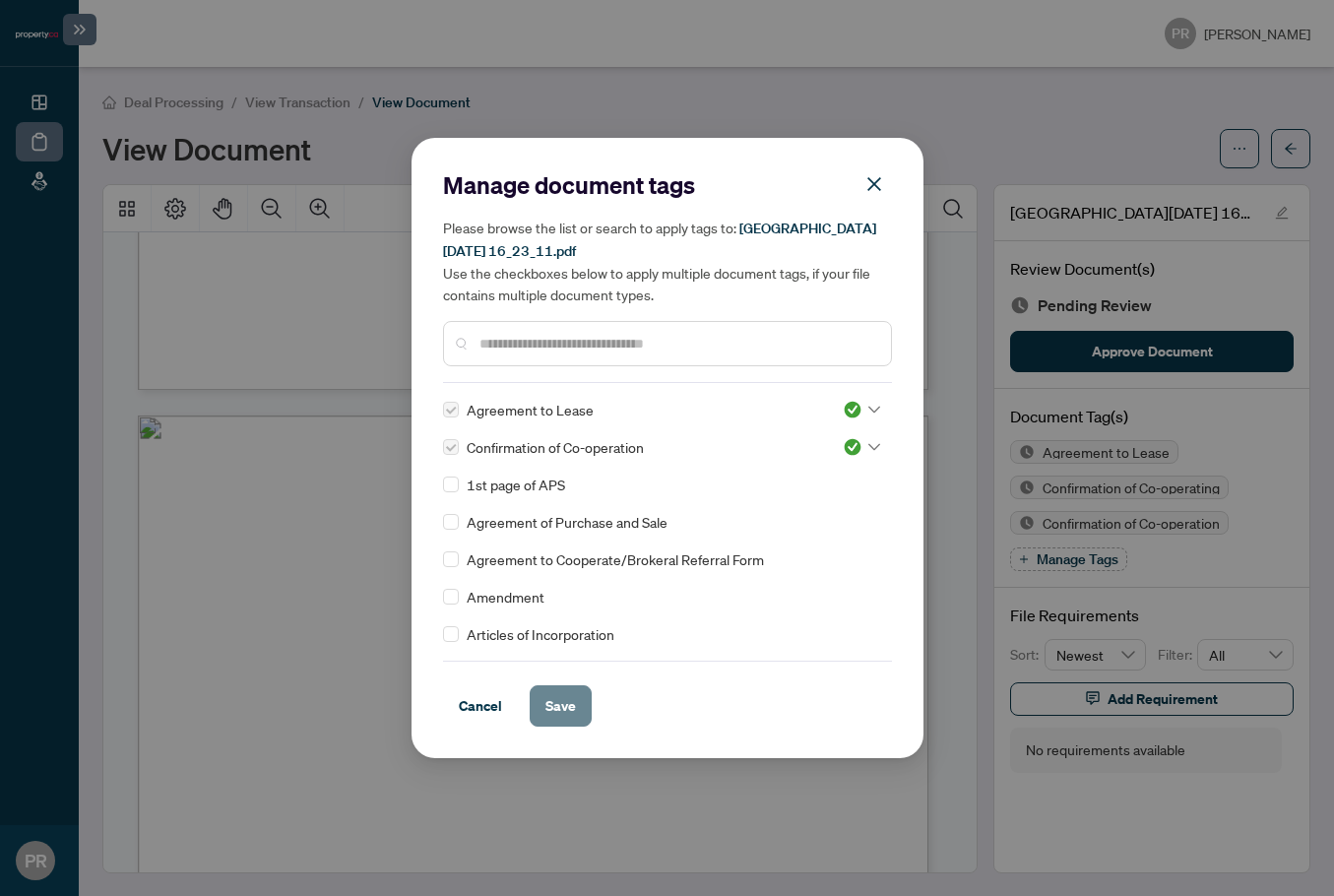 click on "Save" at bounding box center (560, 706) 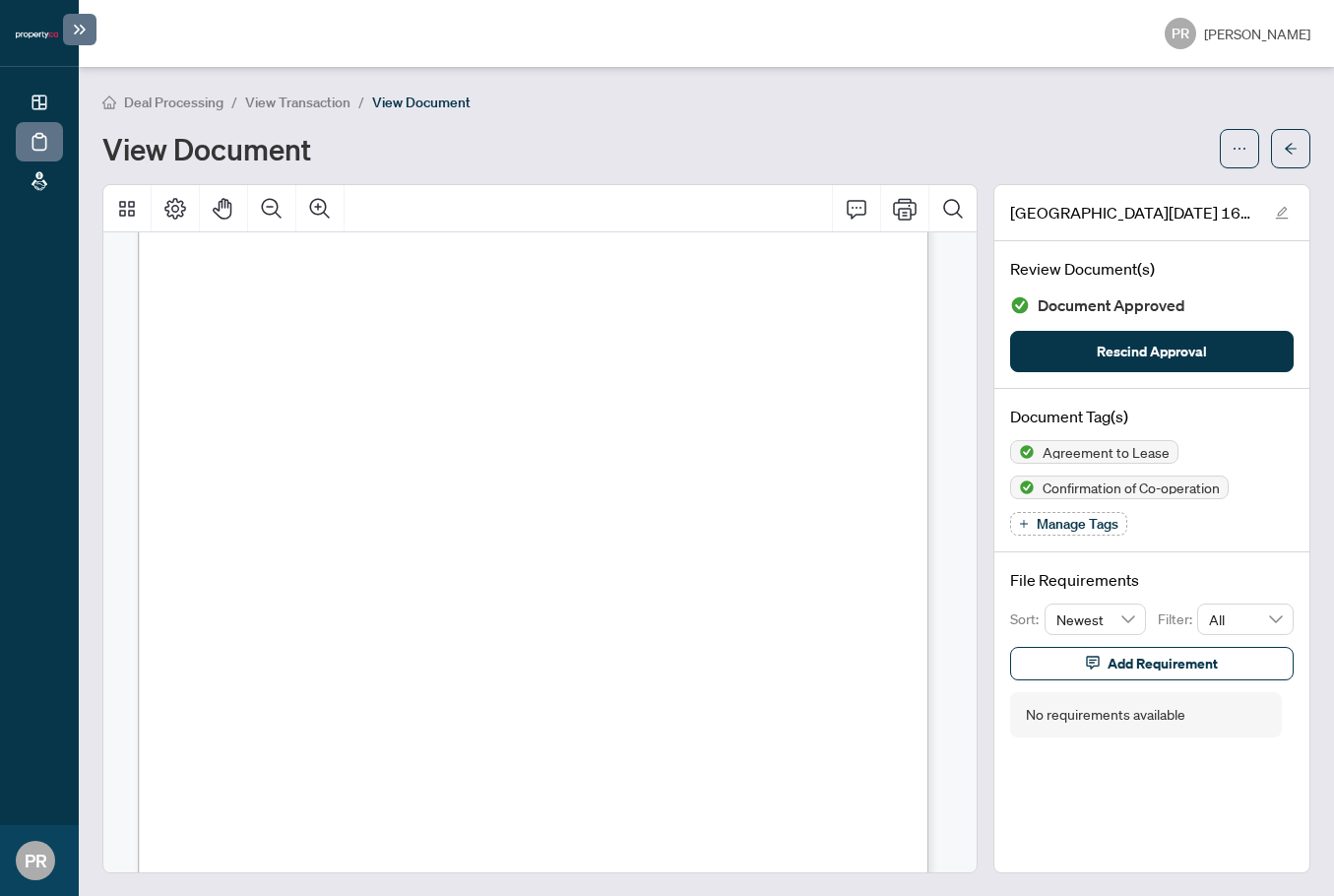 scroll, scrollTop: 10916, scrollLeft: 0, axis: vertical 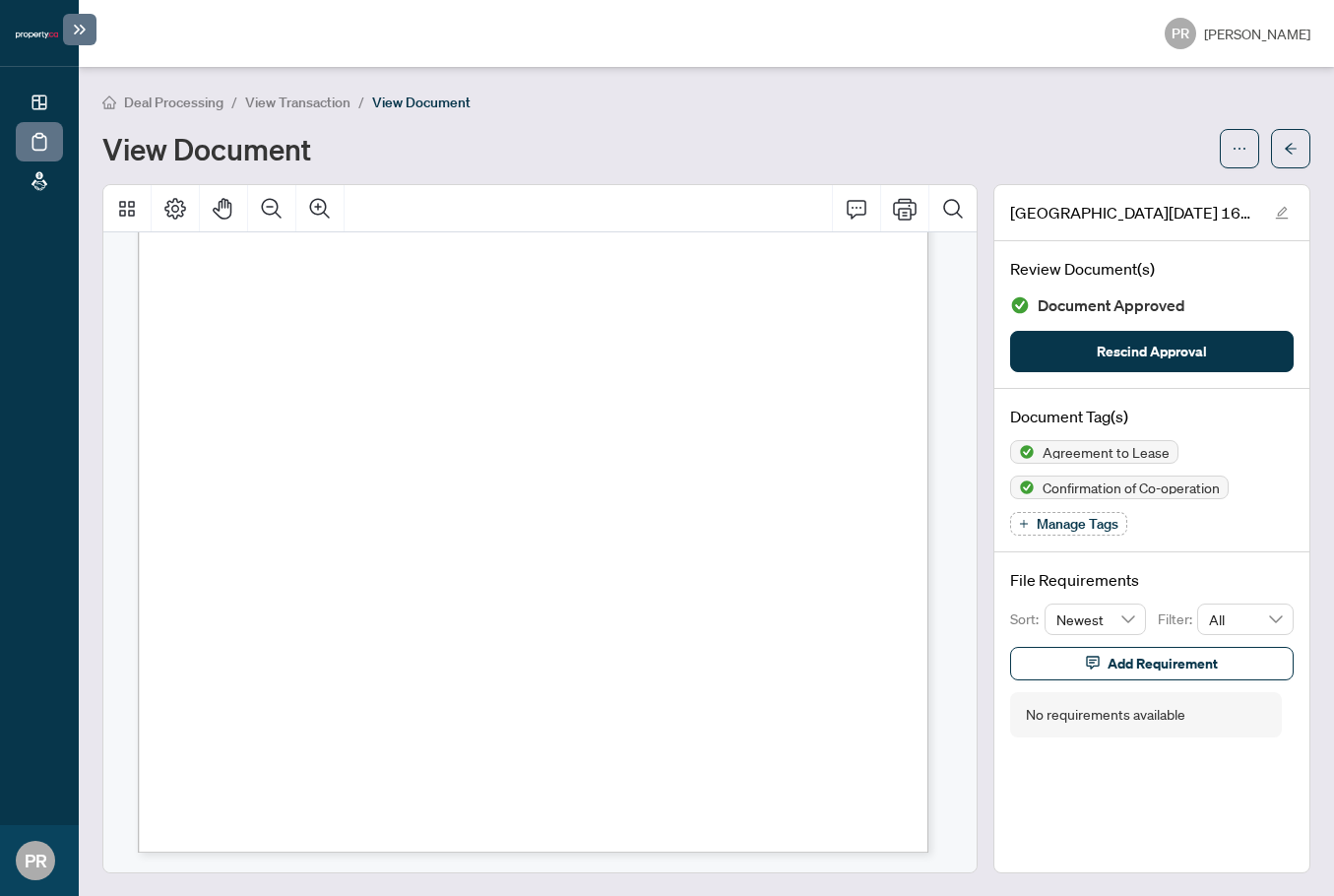 click on "Manage Tags" at bounding box center [1068, 524] 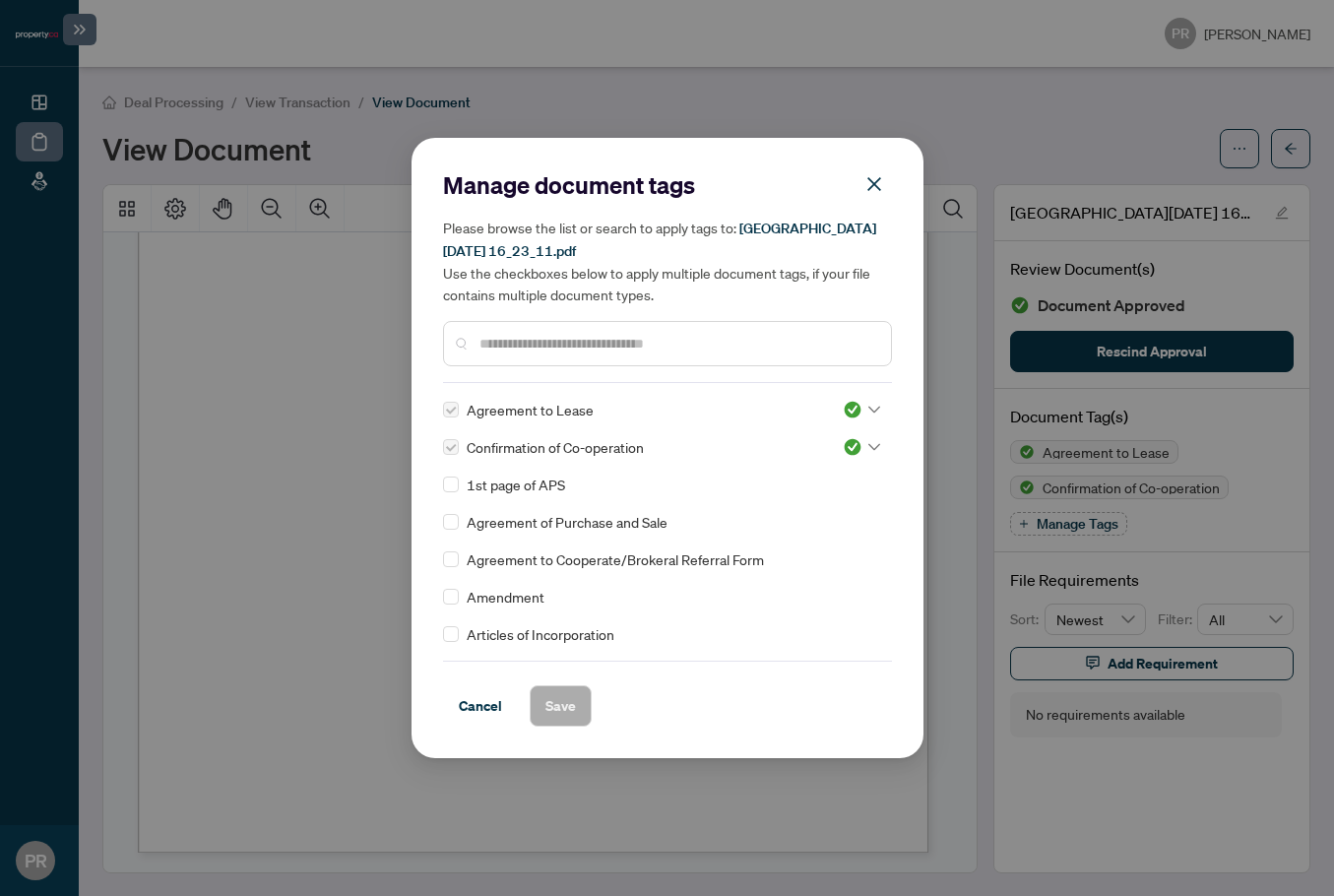 click at bounding box center (677, 344) 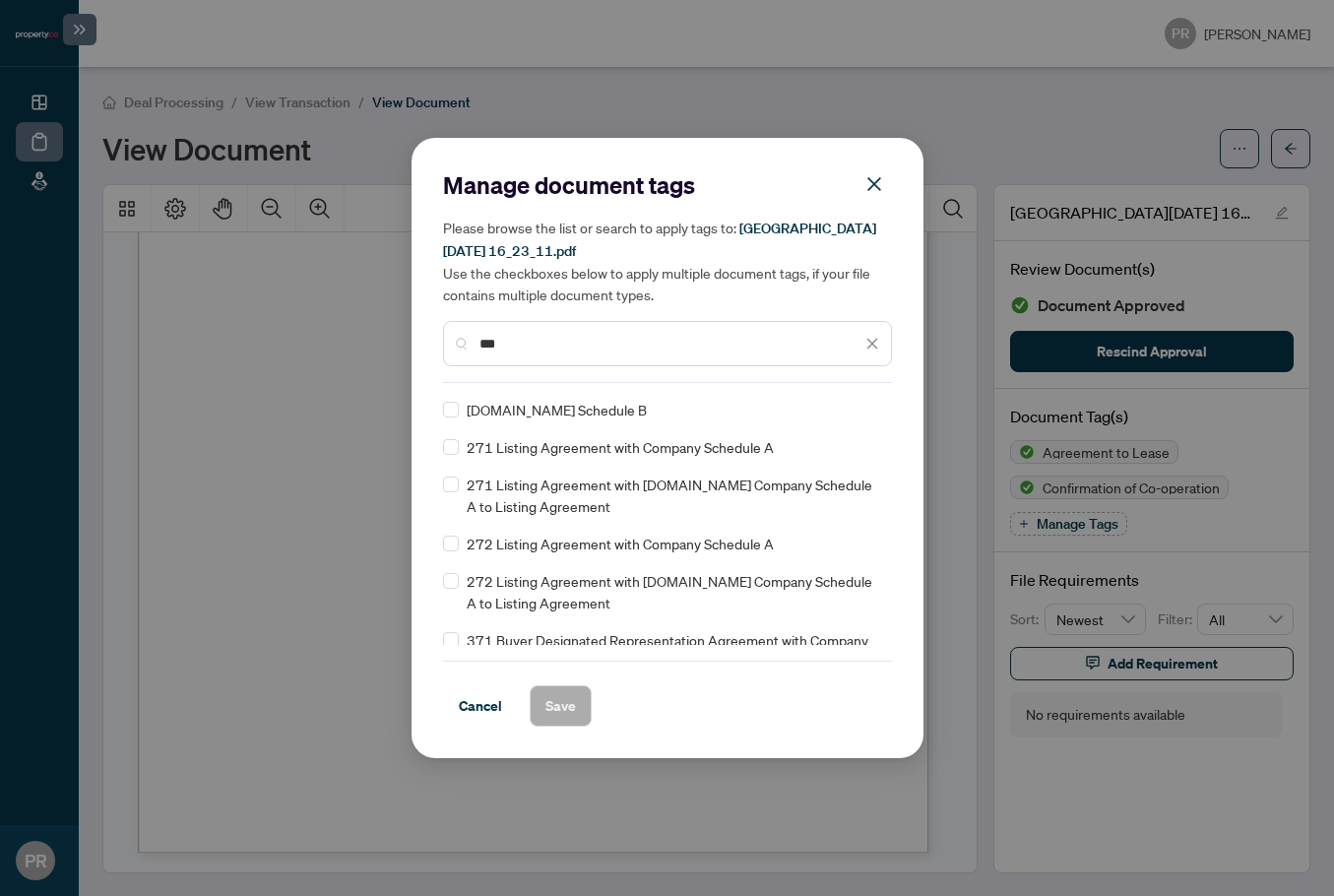 scroll, scrollTop: 87, scrollLeft: 0, axis: vertical 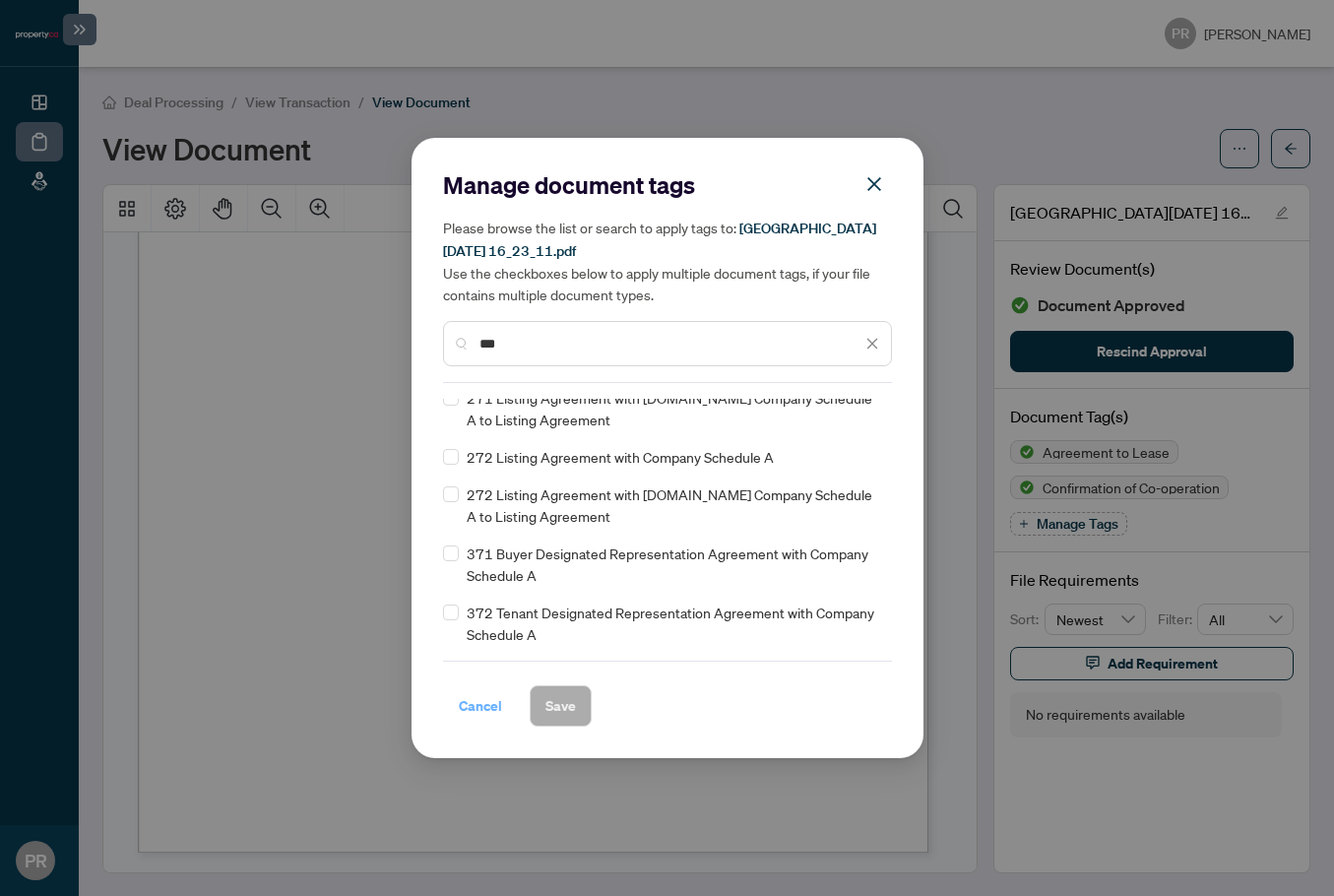 type on "***" 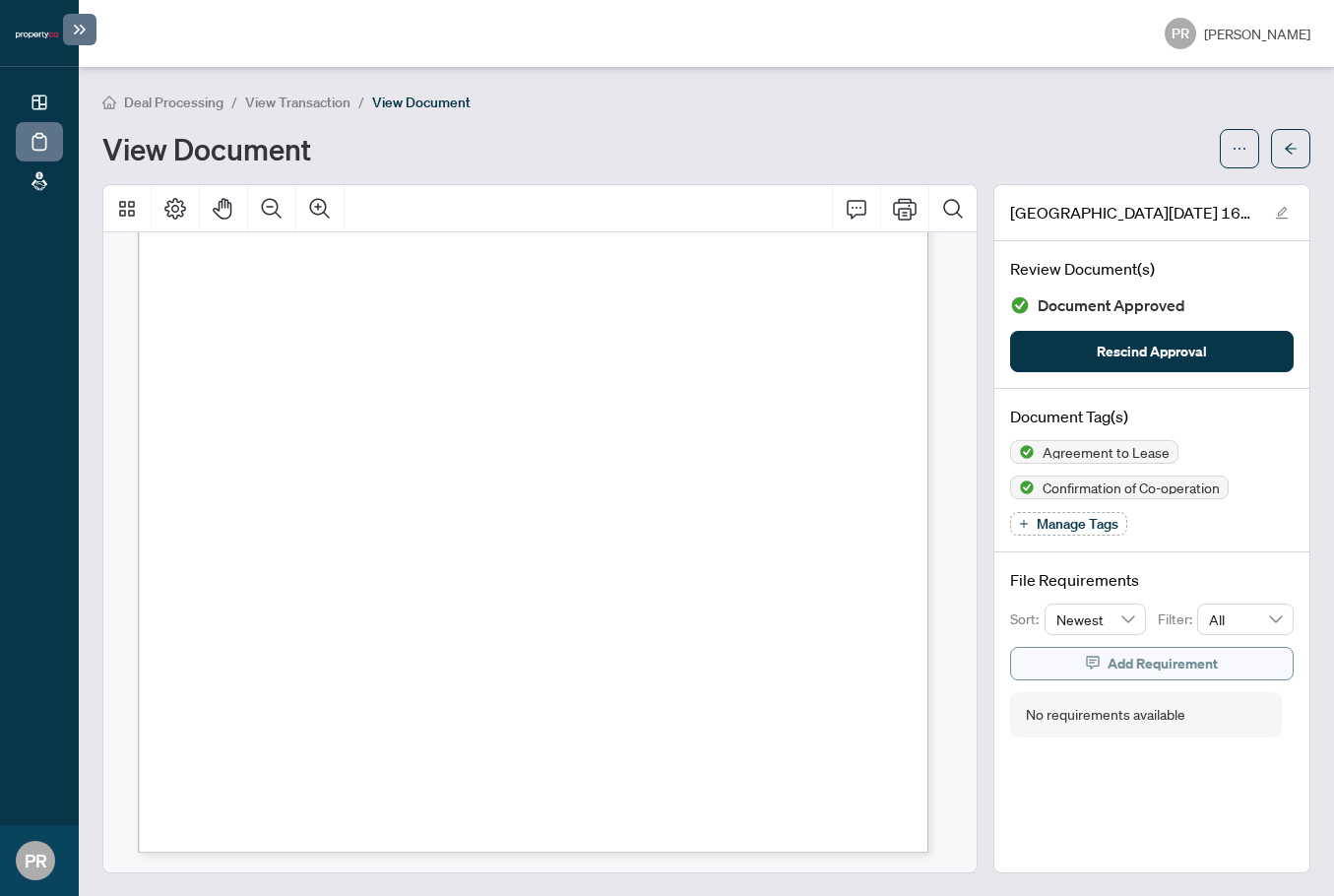 click on "Add Requirement" at bounding box center [1163, 664] 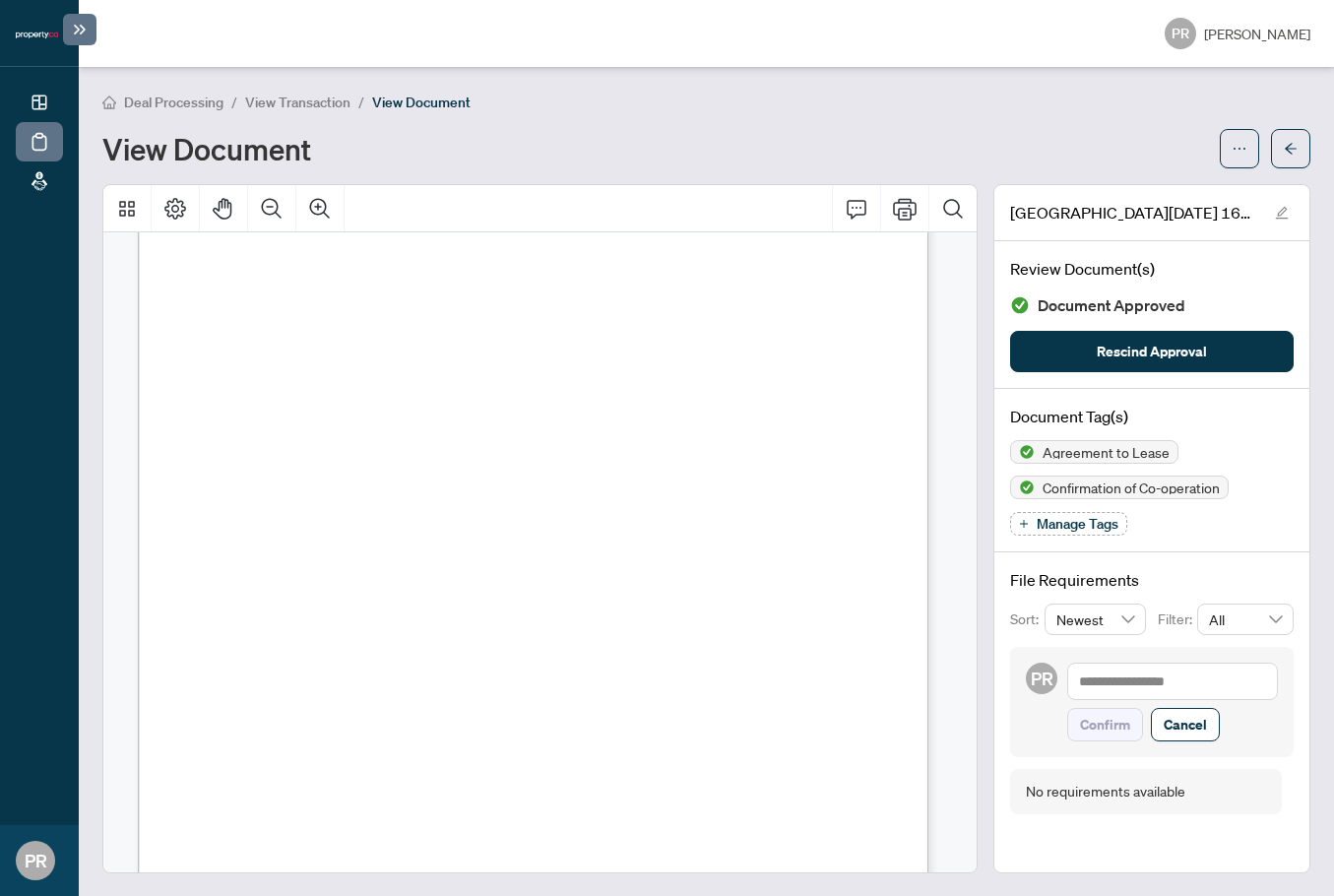scroll, scrollTop: 10523, scrollLeft: 0, axis: vertical 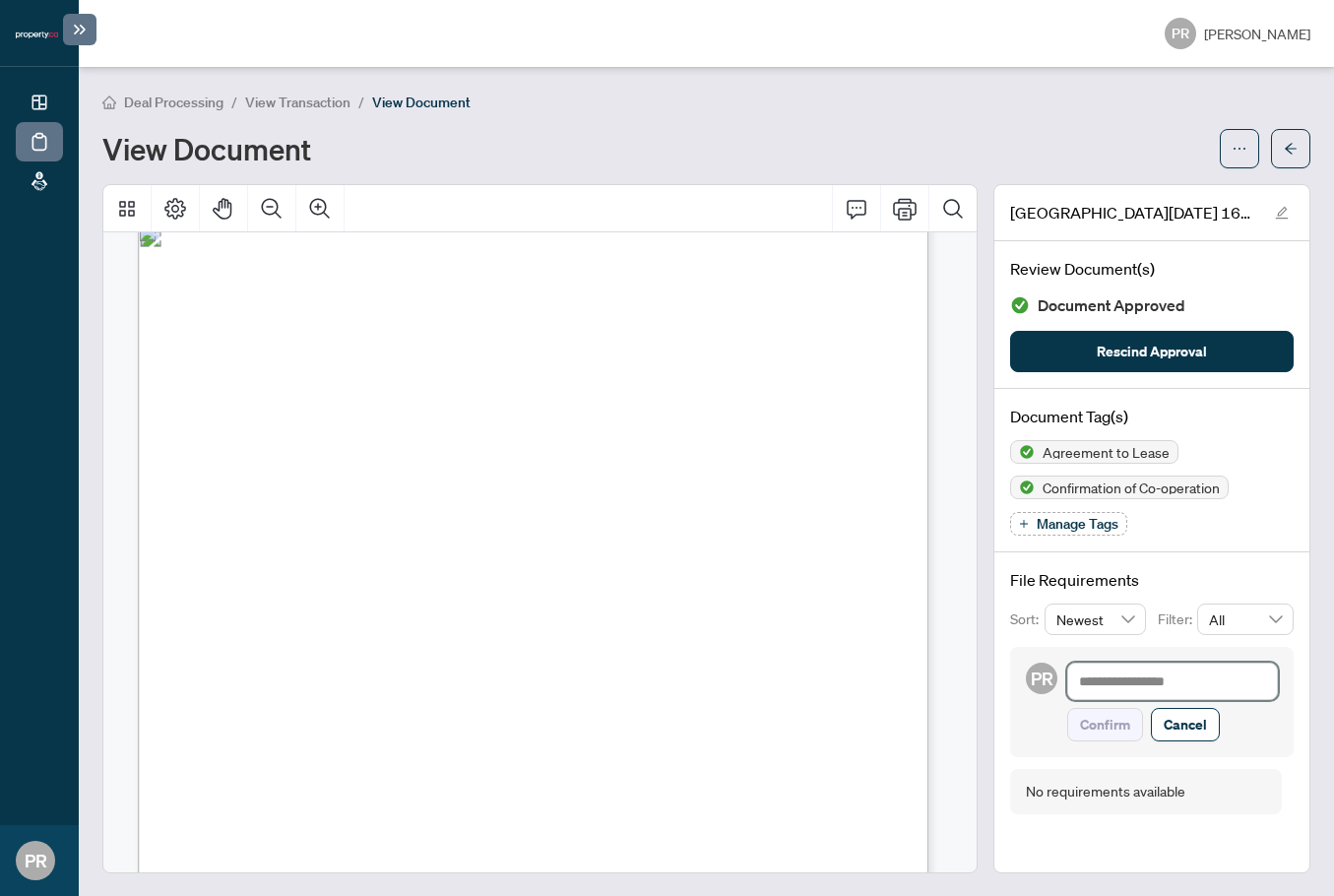 click at bounding box center [1173, 681] 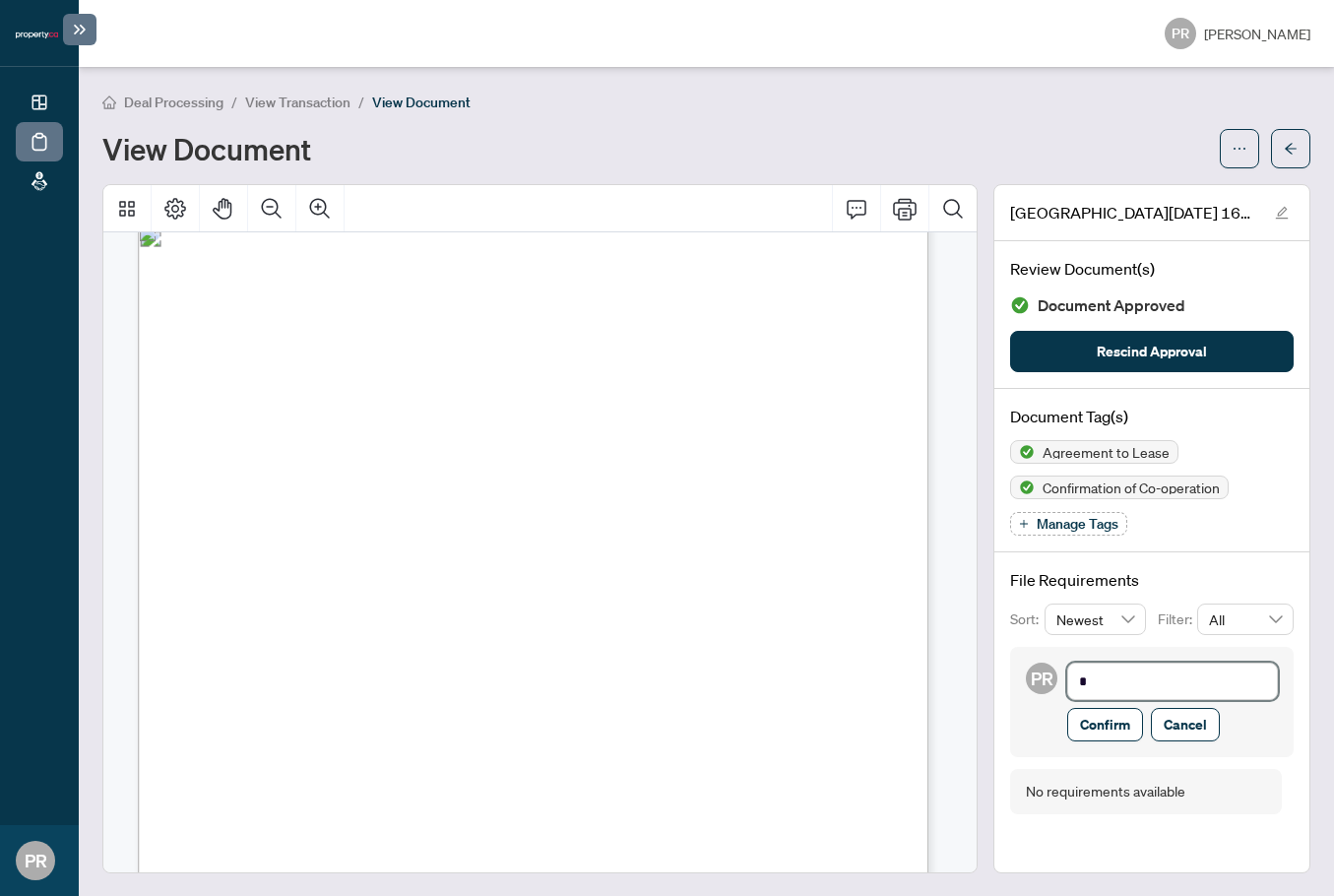 type on "**" 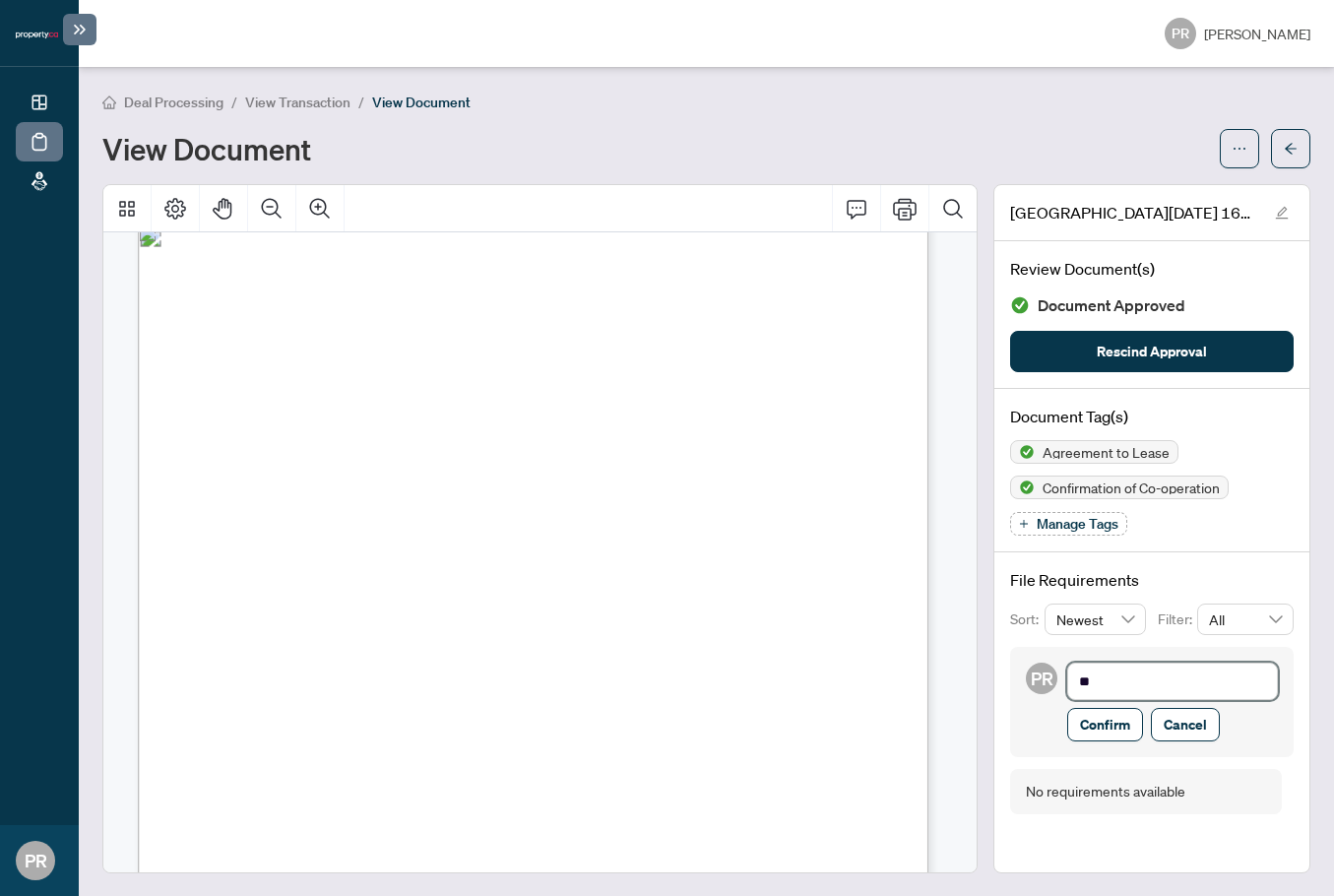 type on "***" 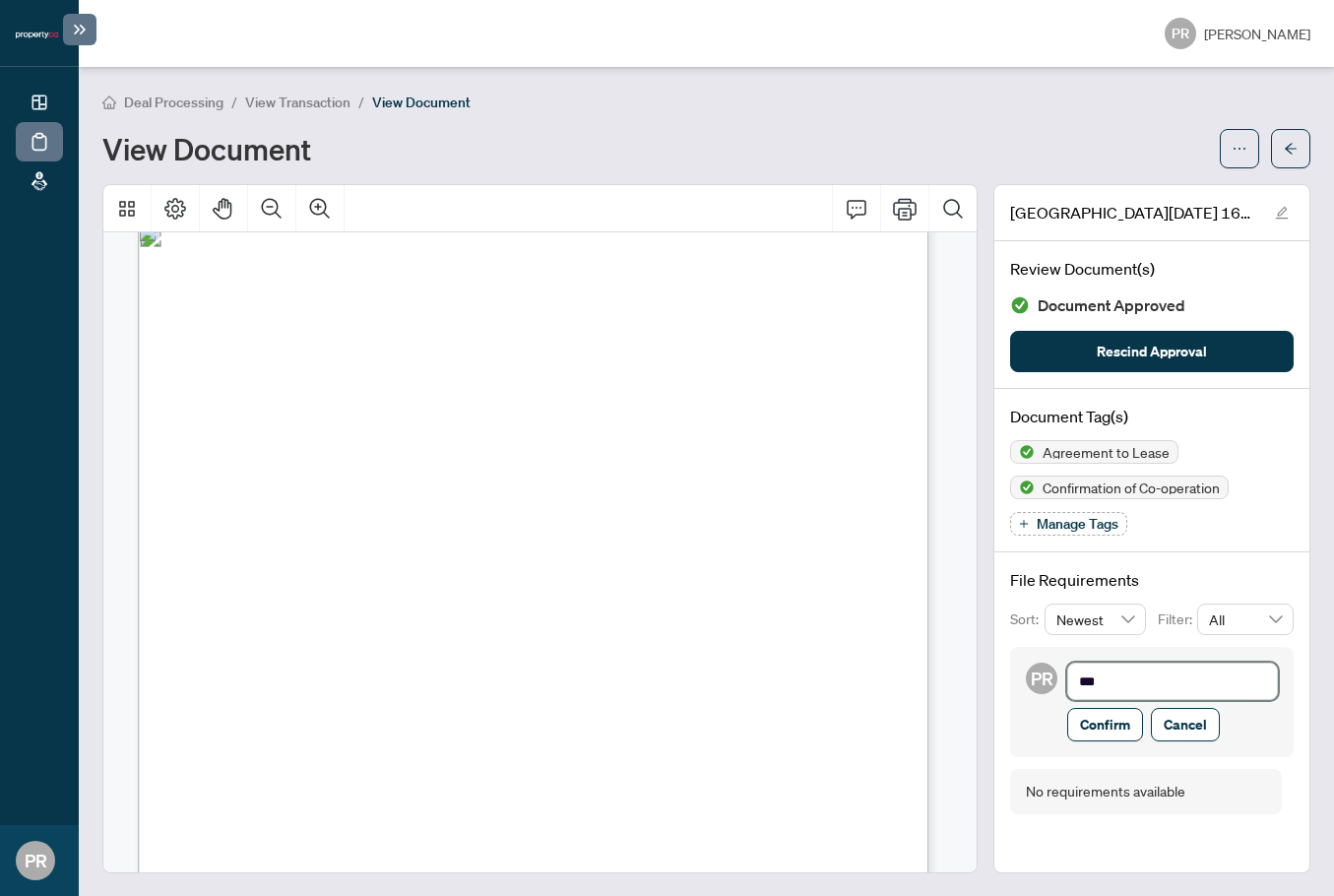 type on "****" 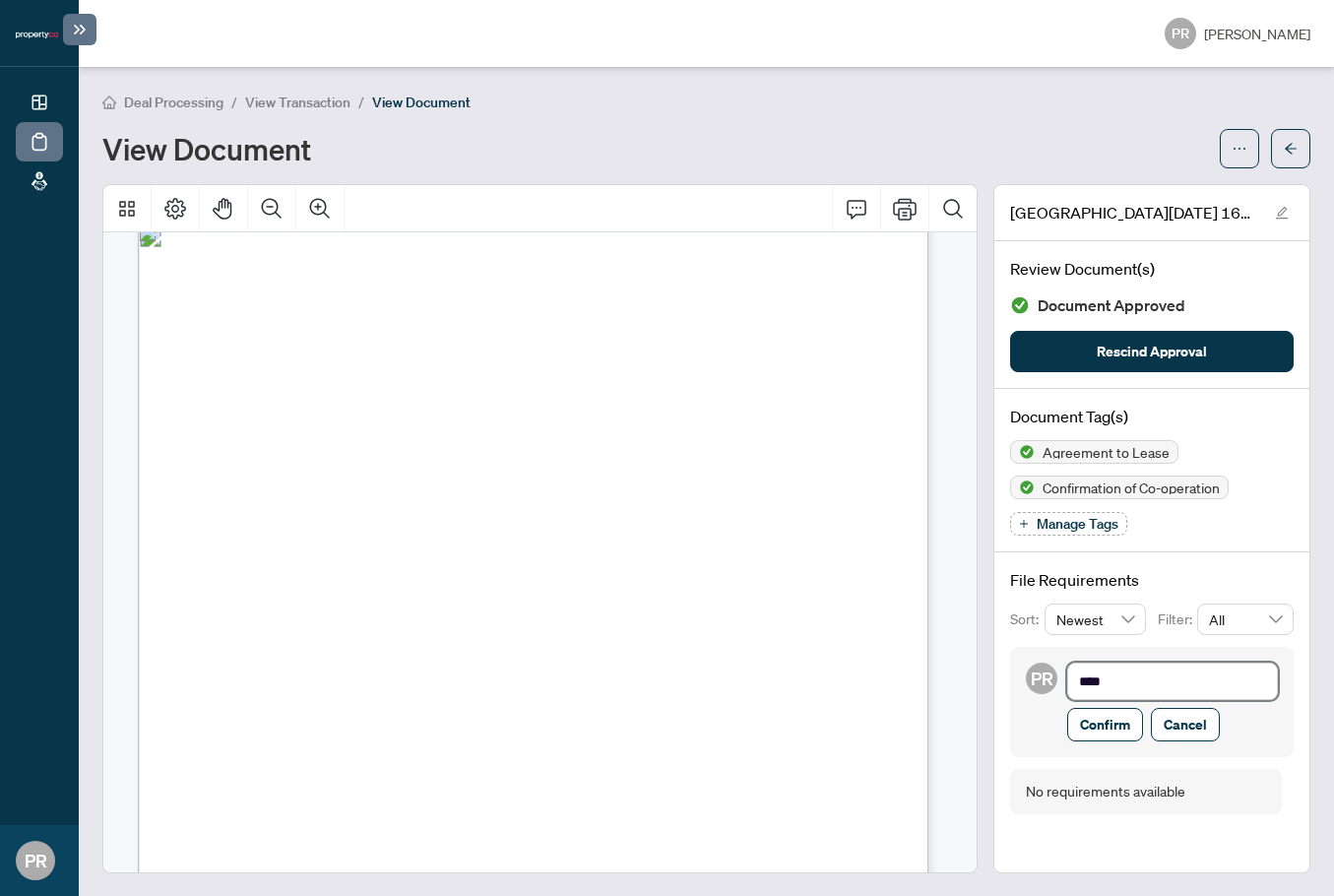 type on "*****" 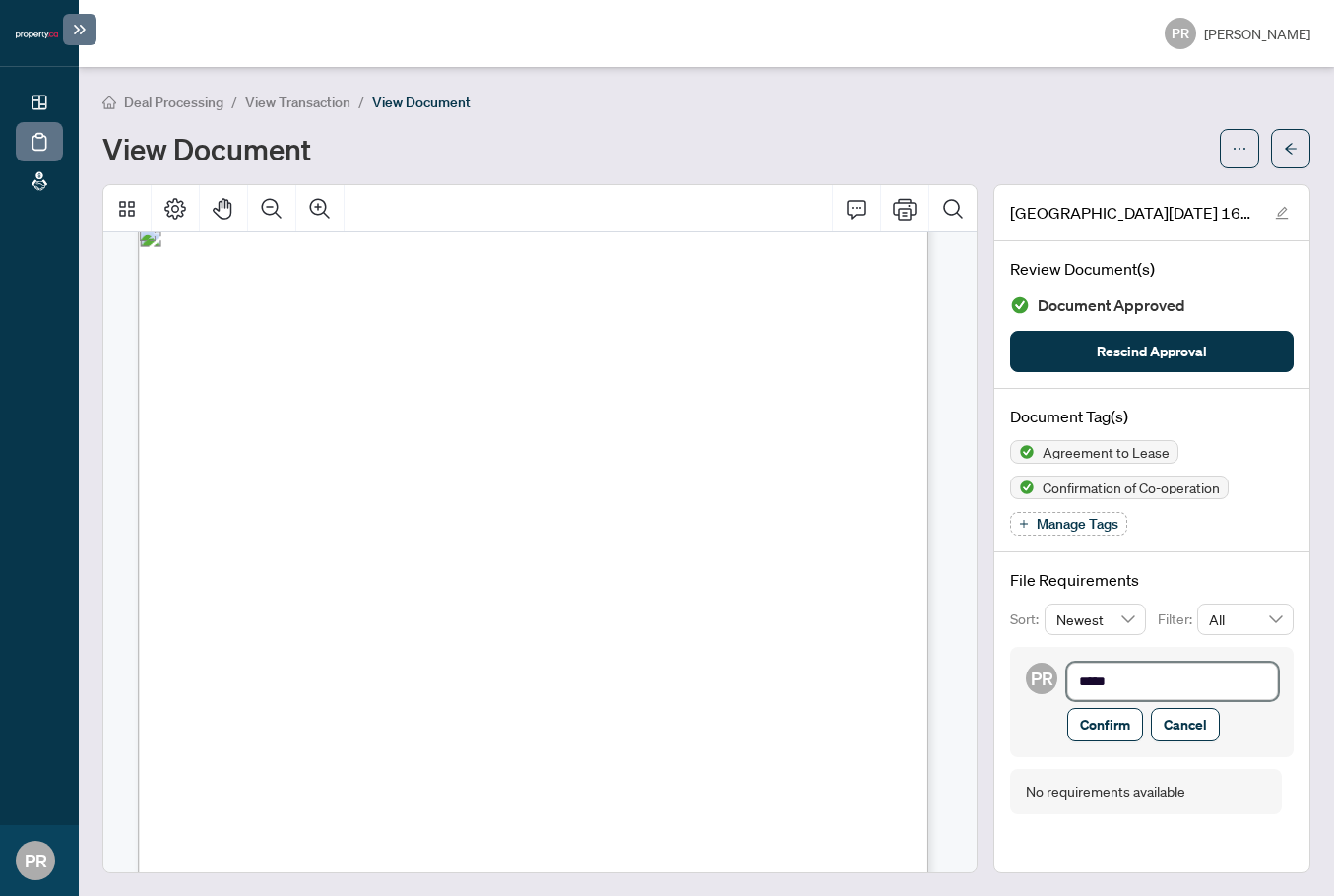 type on "******" 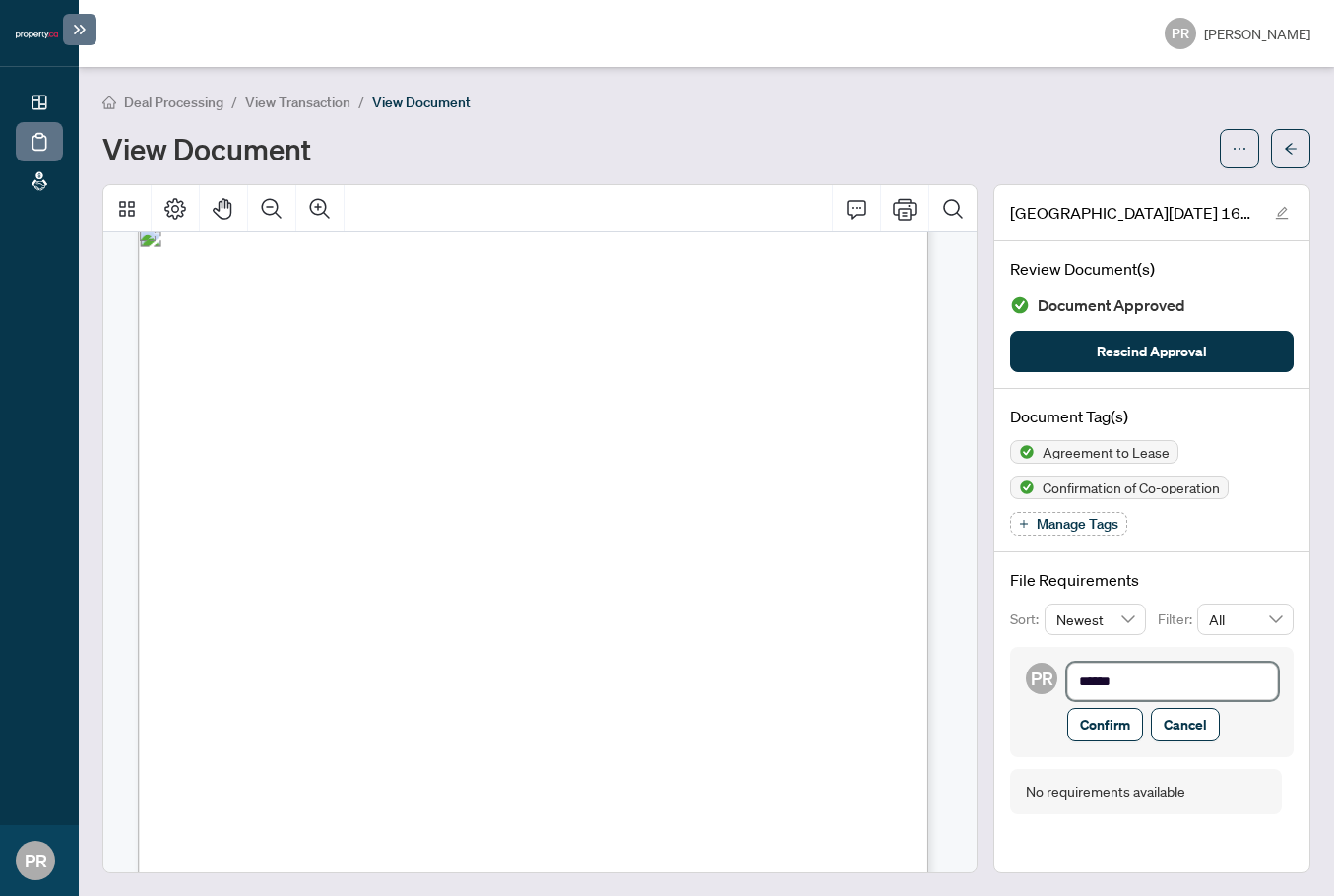 type on "*******" 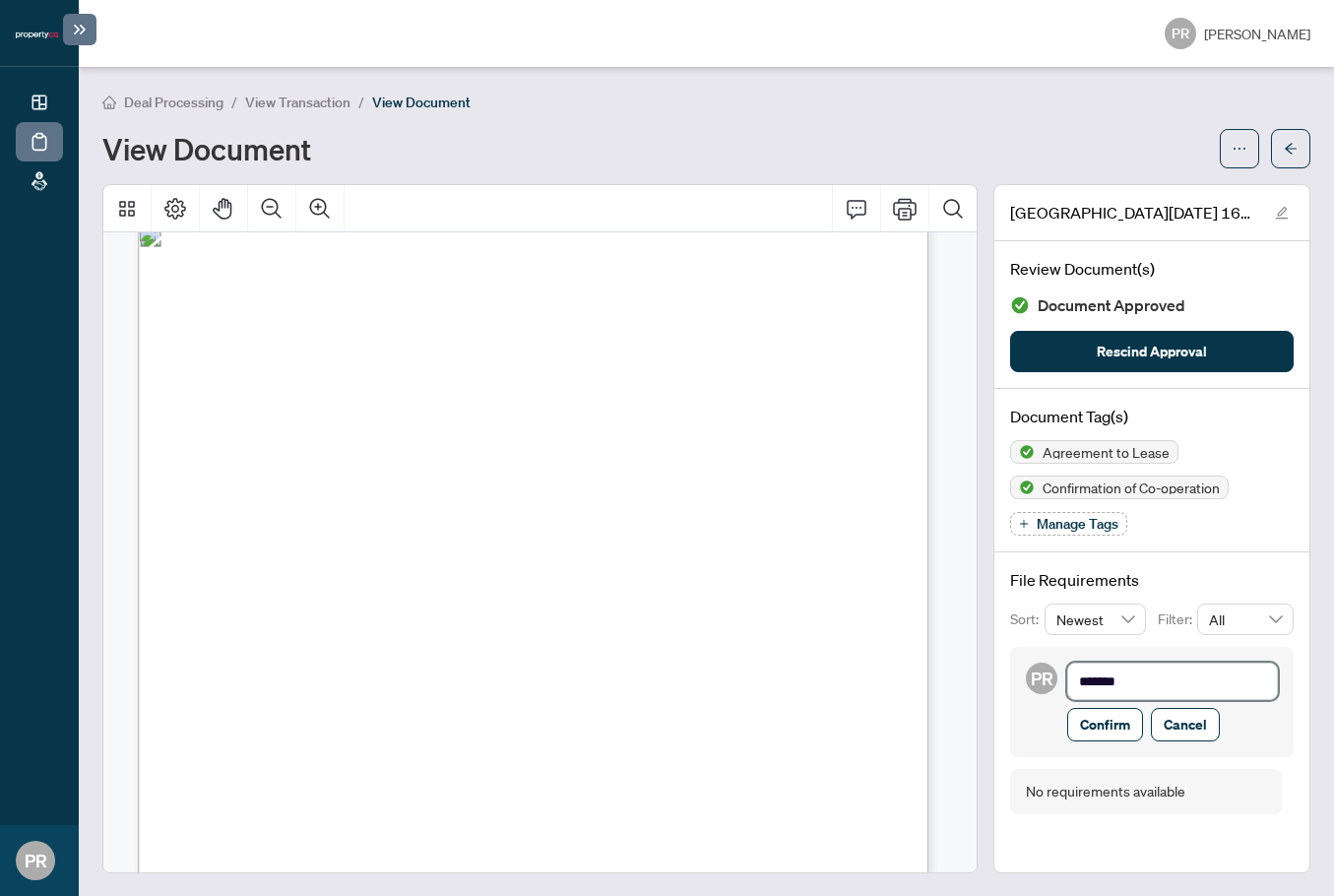 type on "********" 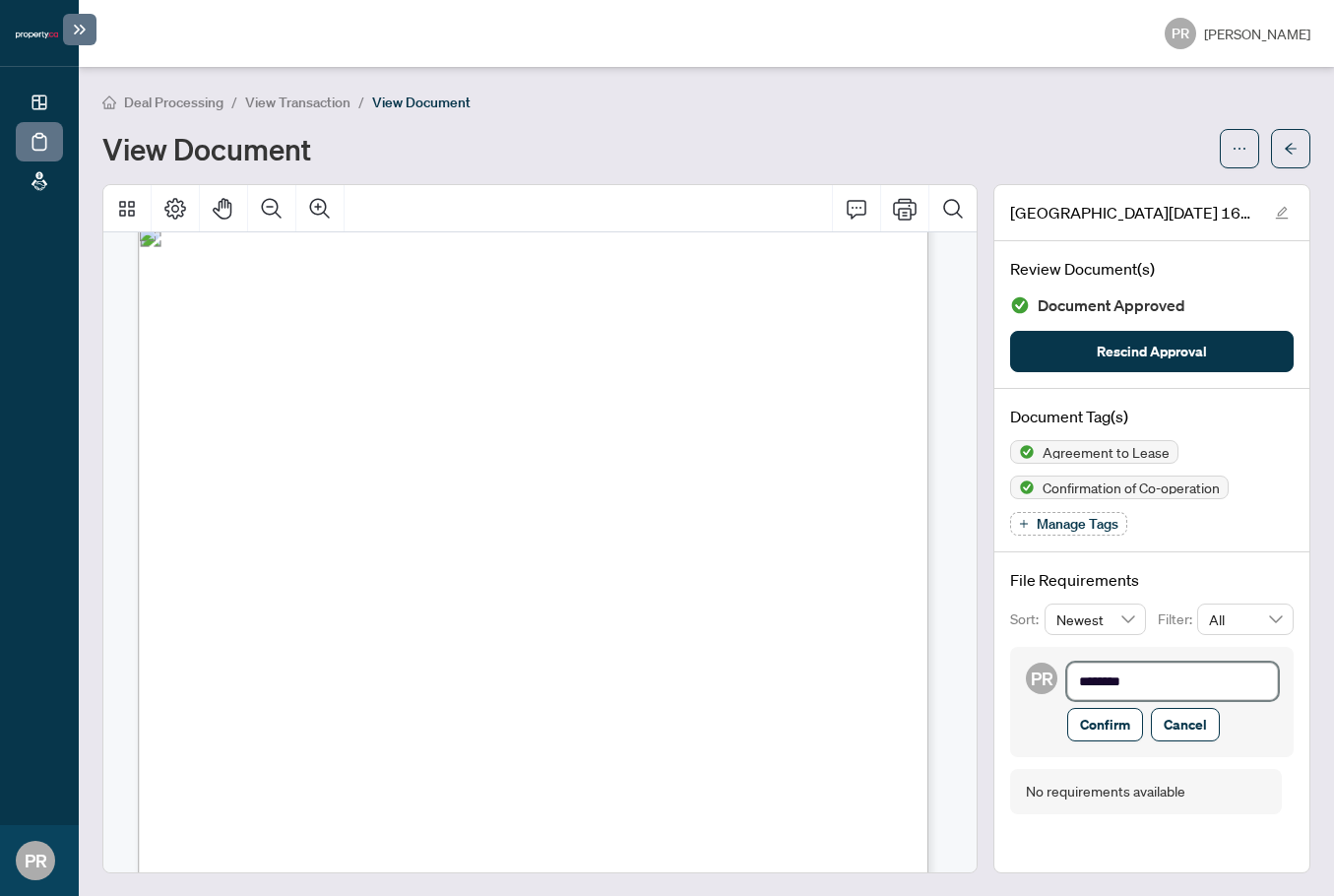 type on "********" 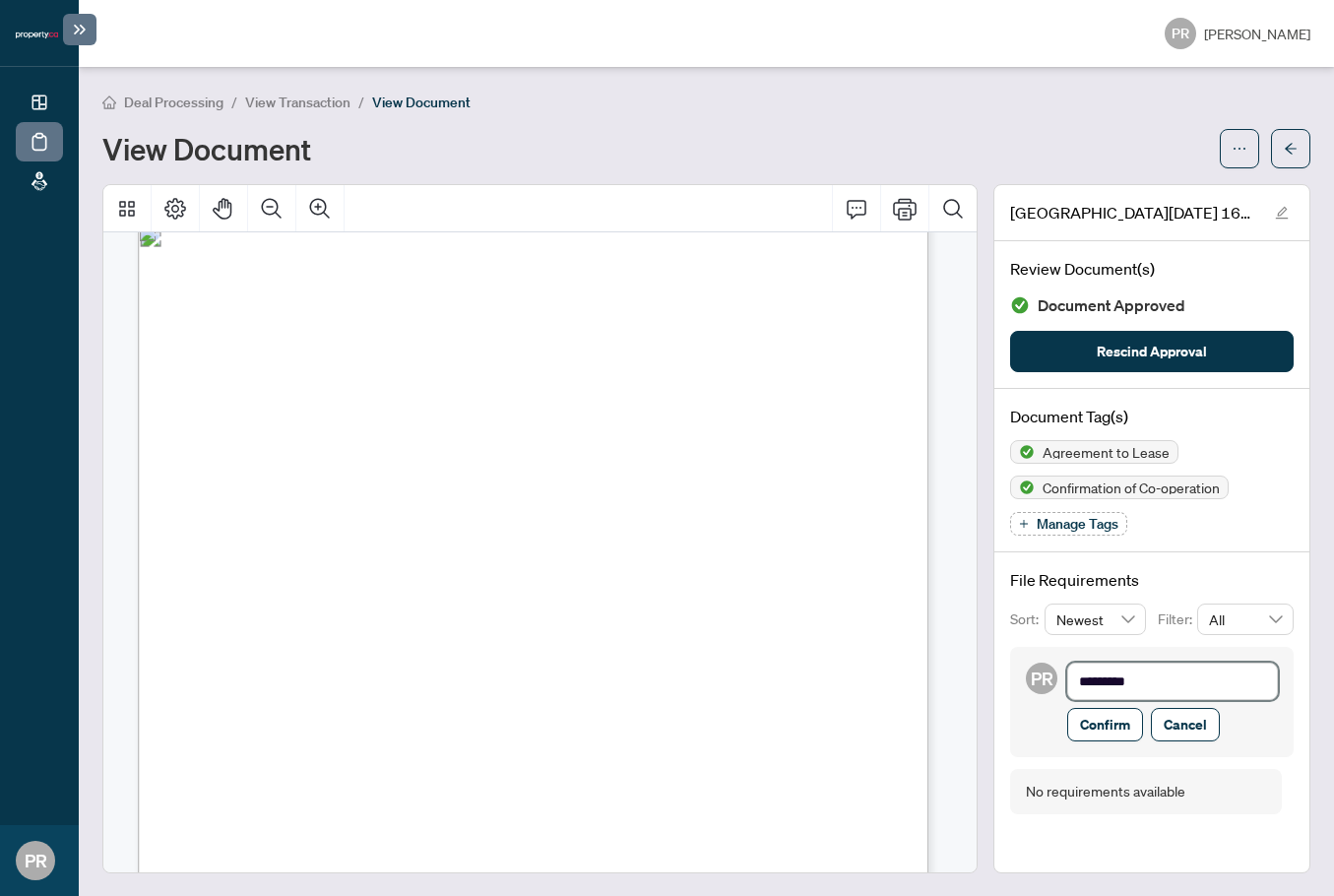 type on "**********" 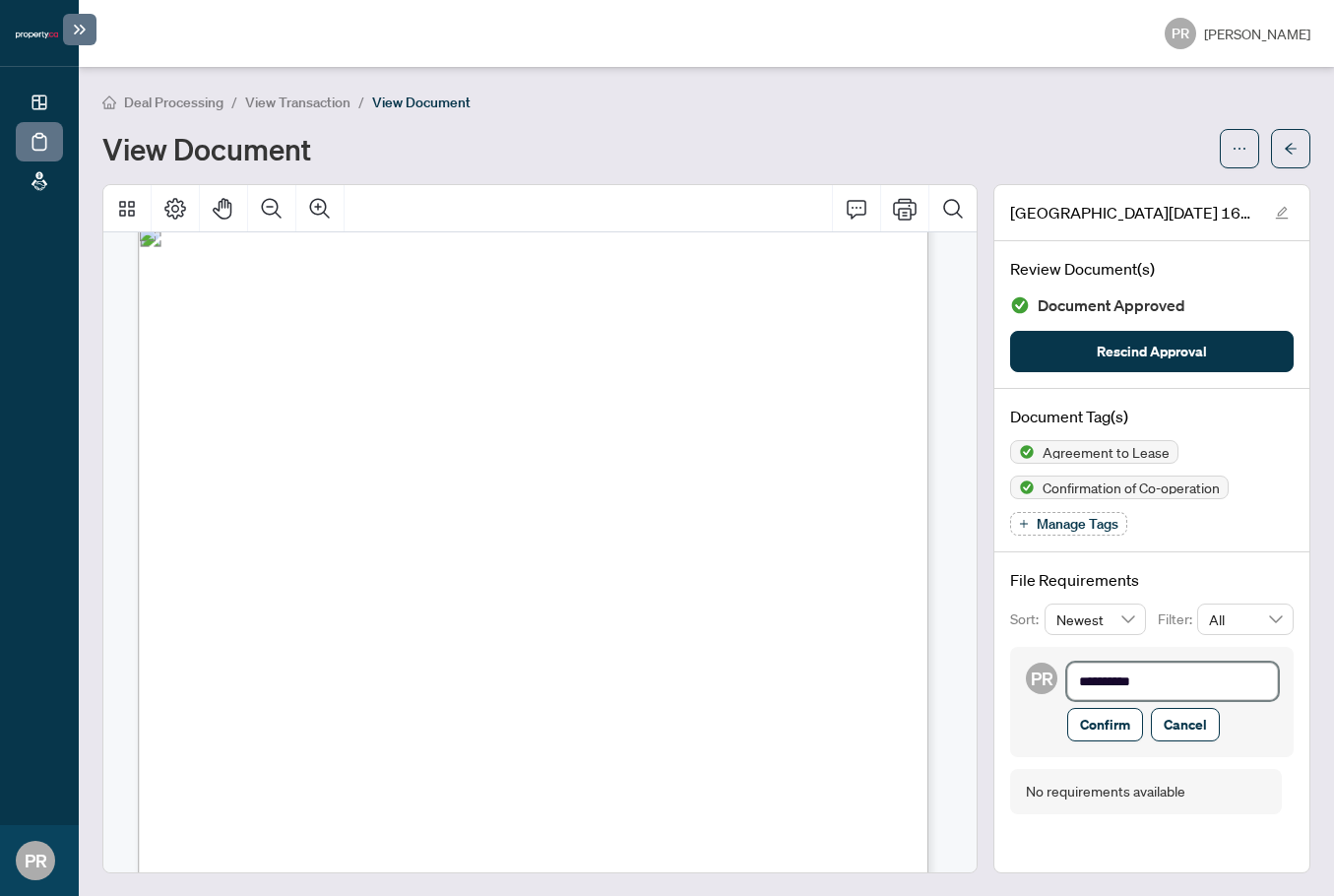 type on "**********" 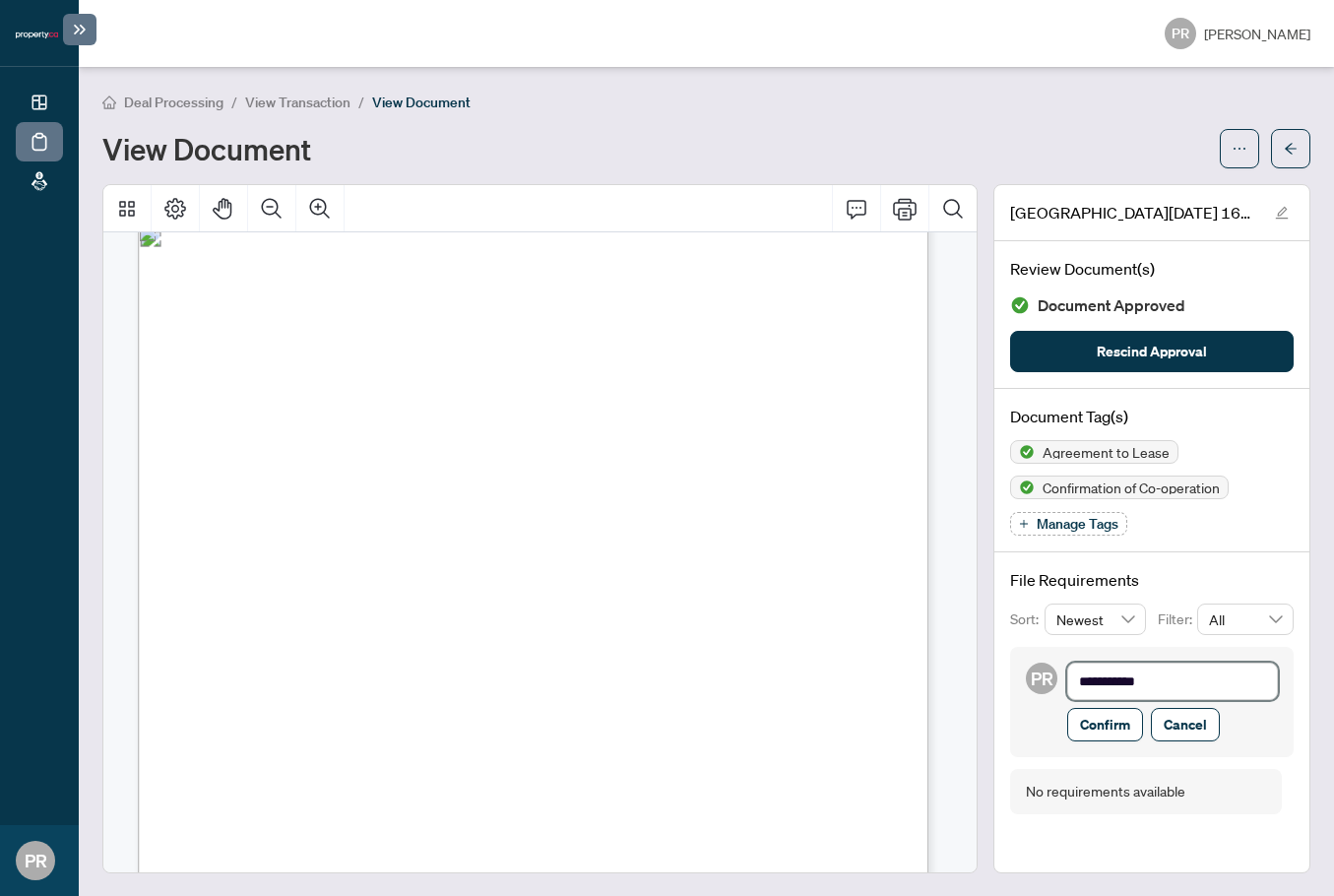 type on "**********" 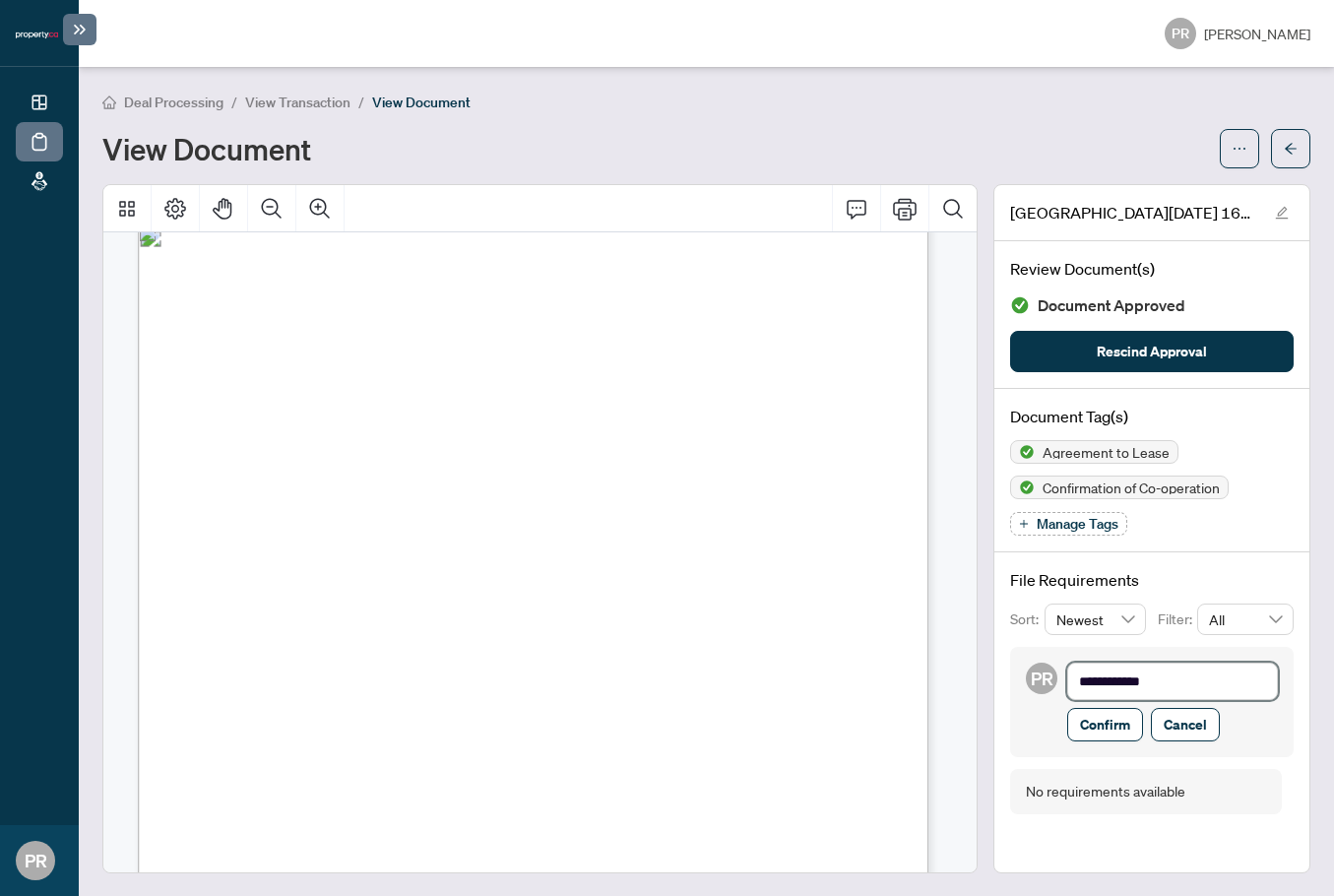 type on "**********" 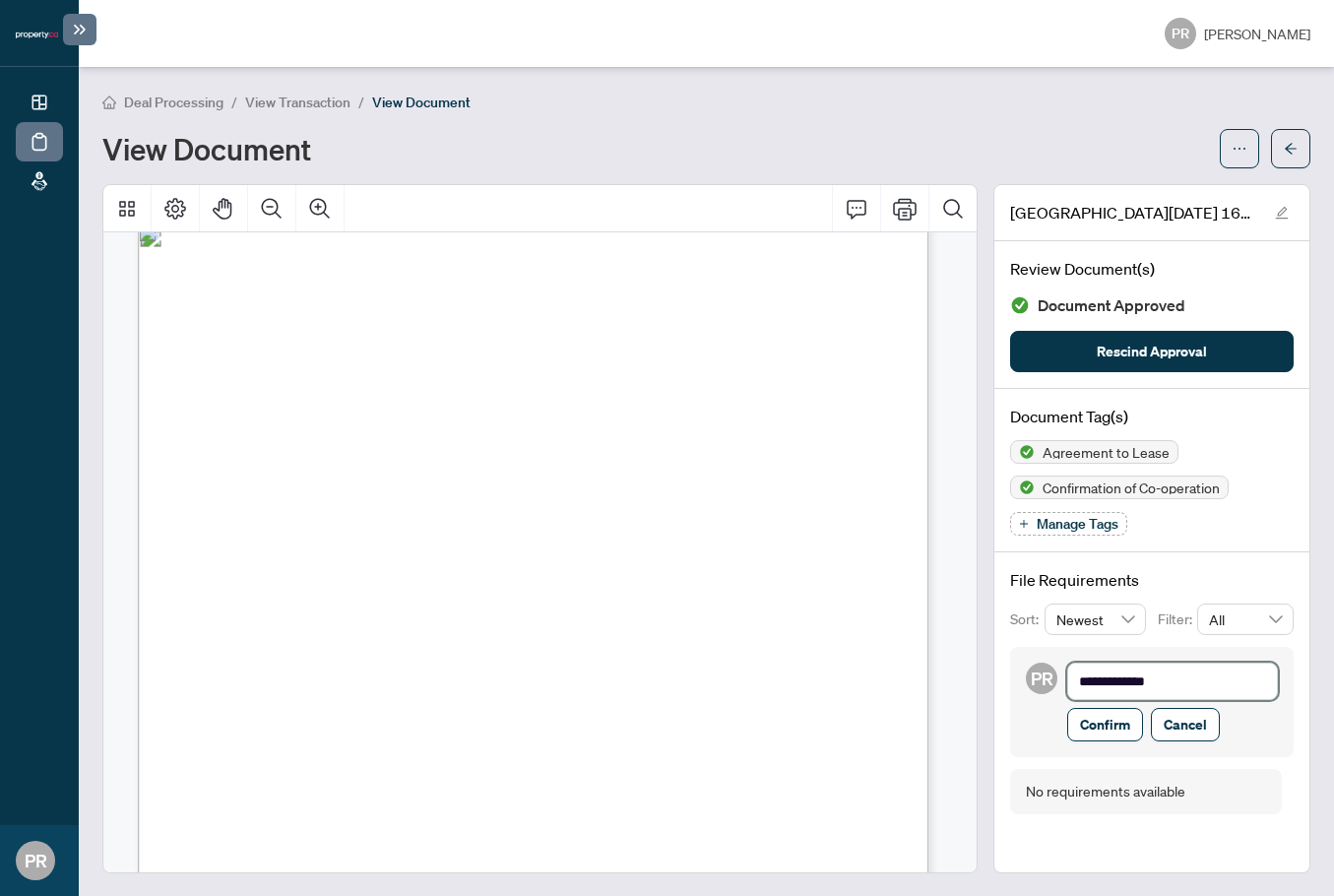 type on "**********" 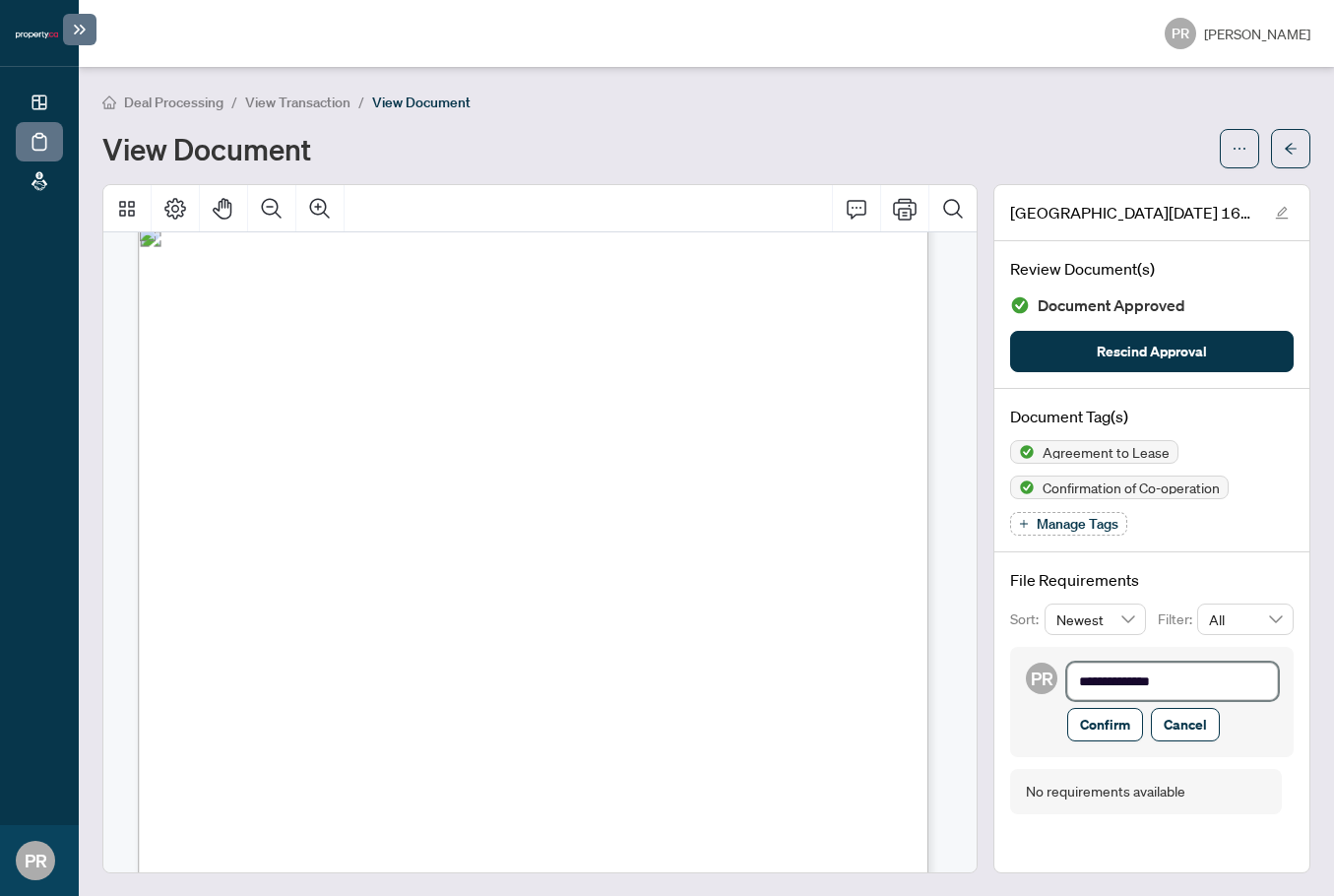 type on "**********" 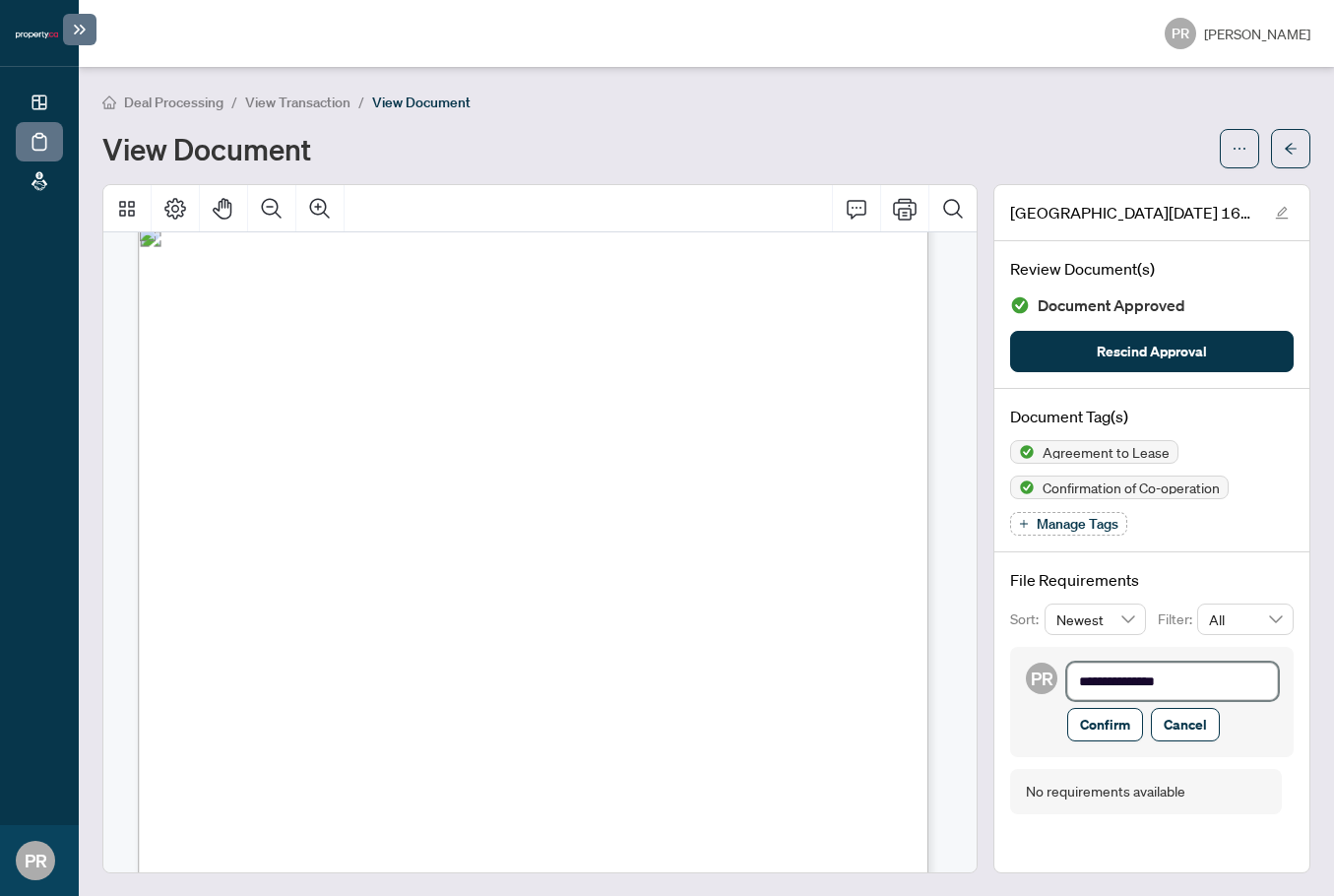 type on "**********" 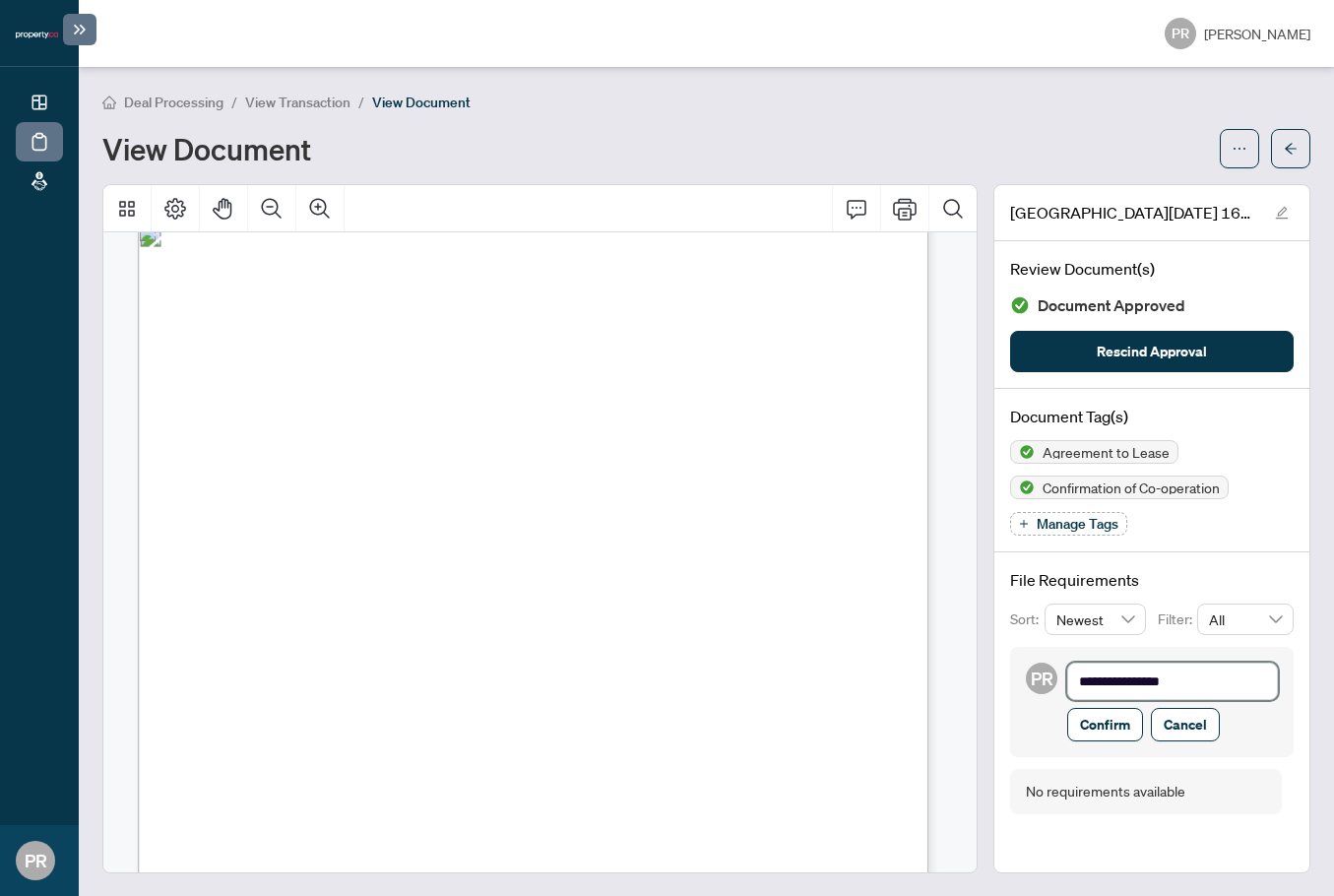 type on "**********" 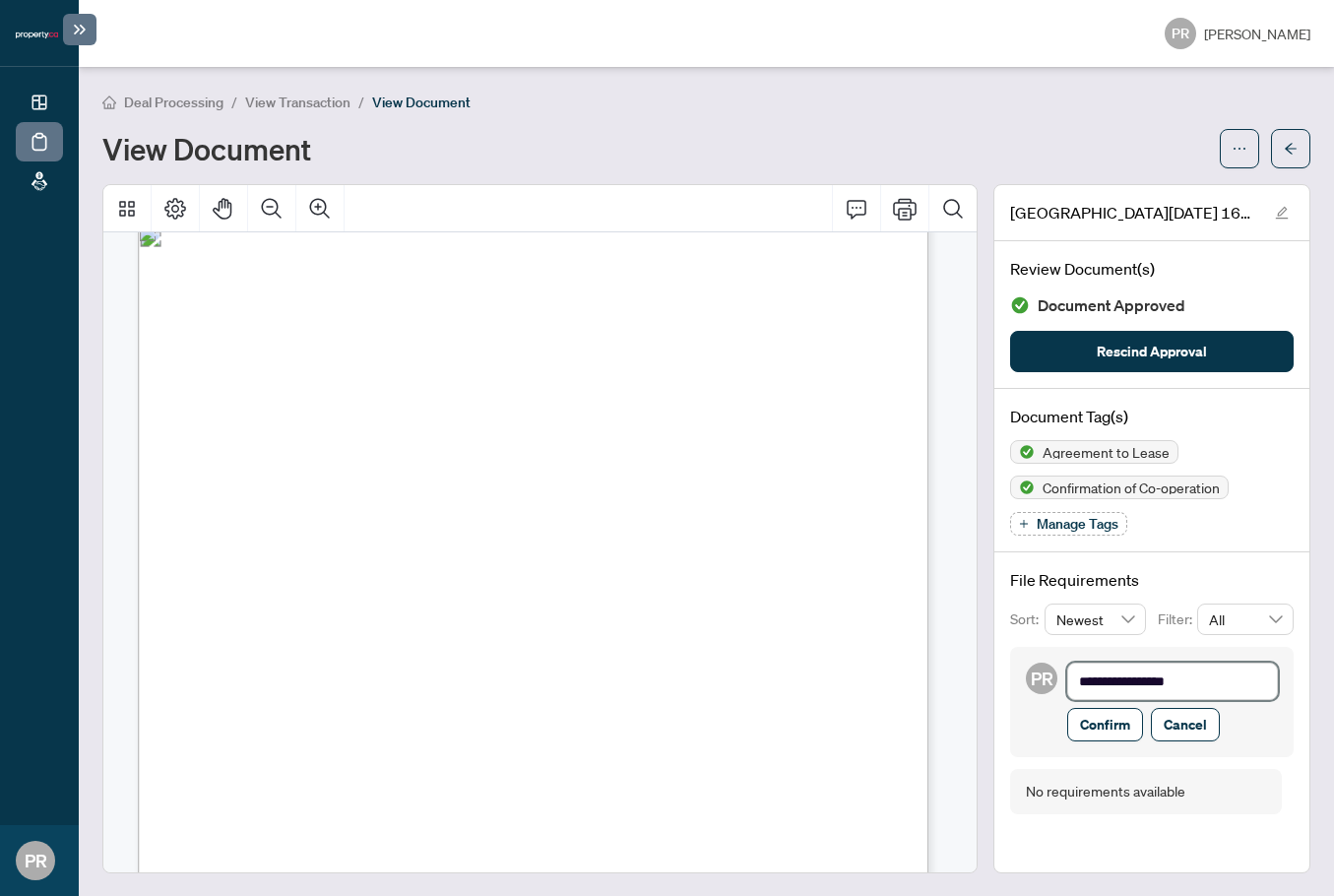 type on "**********" 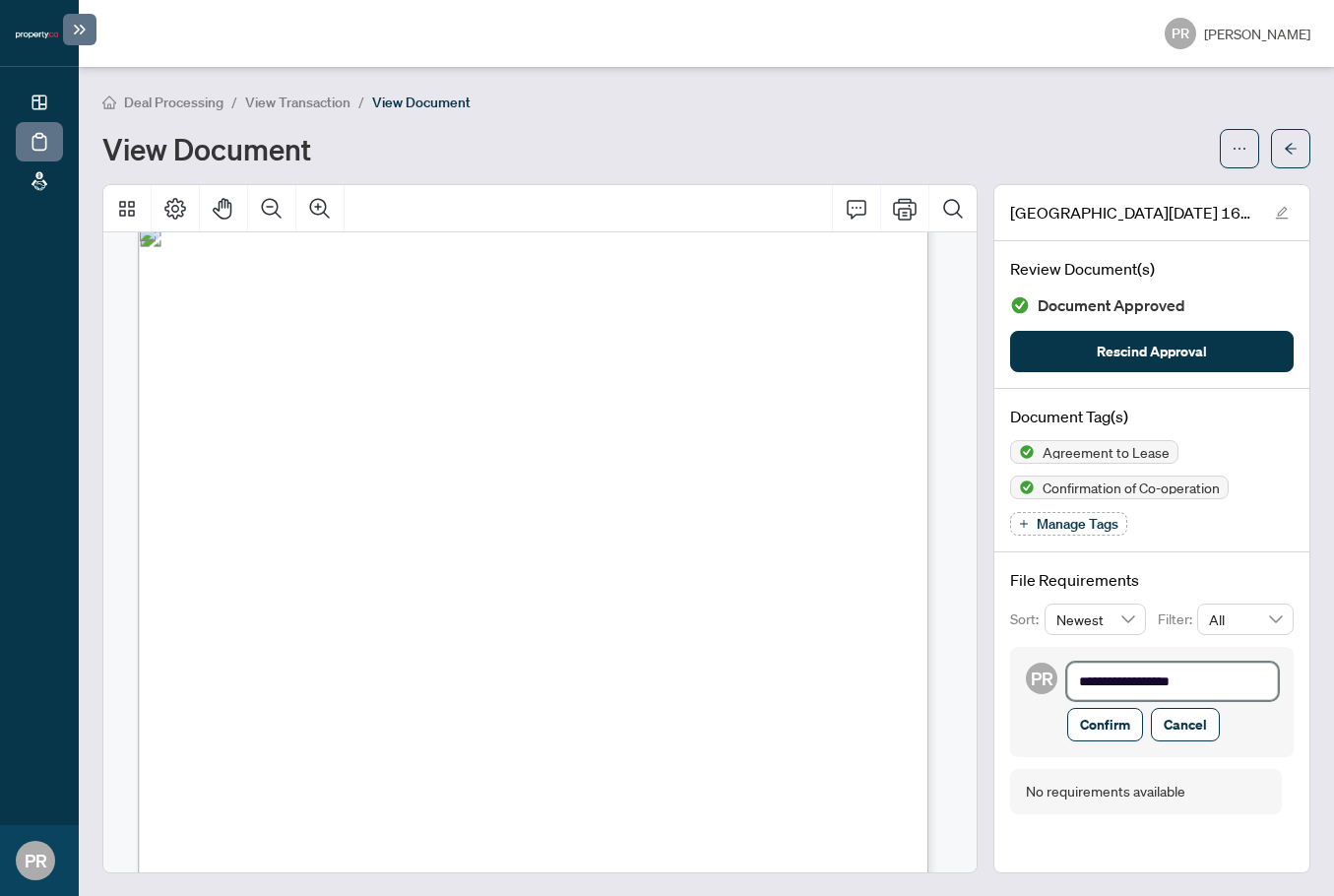 type on "**********" 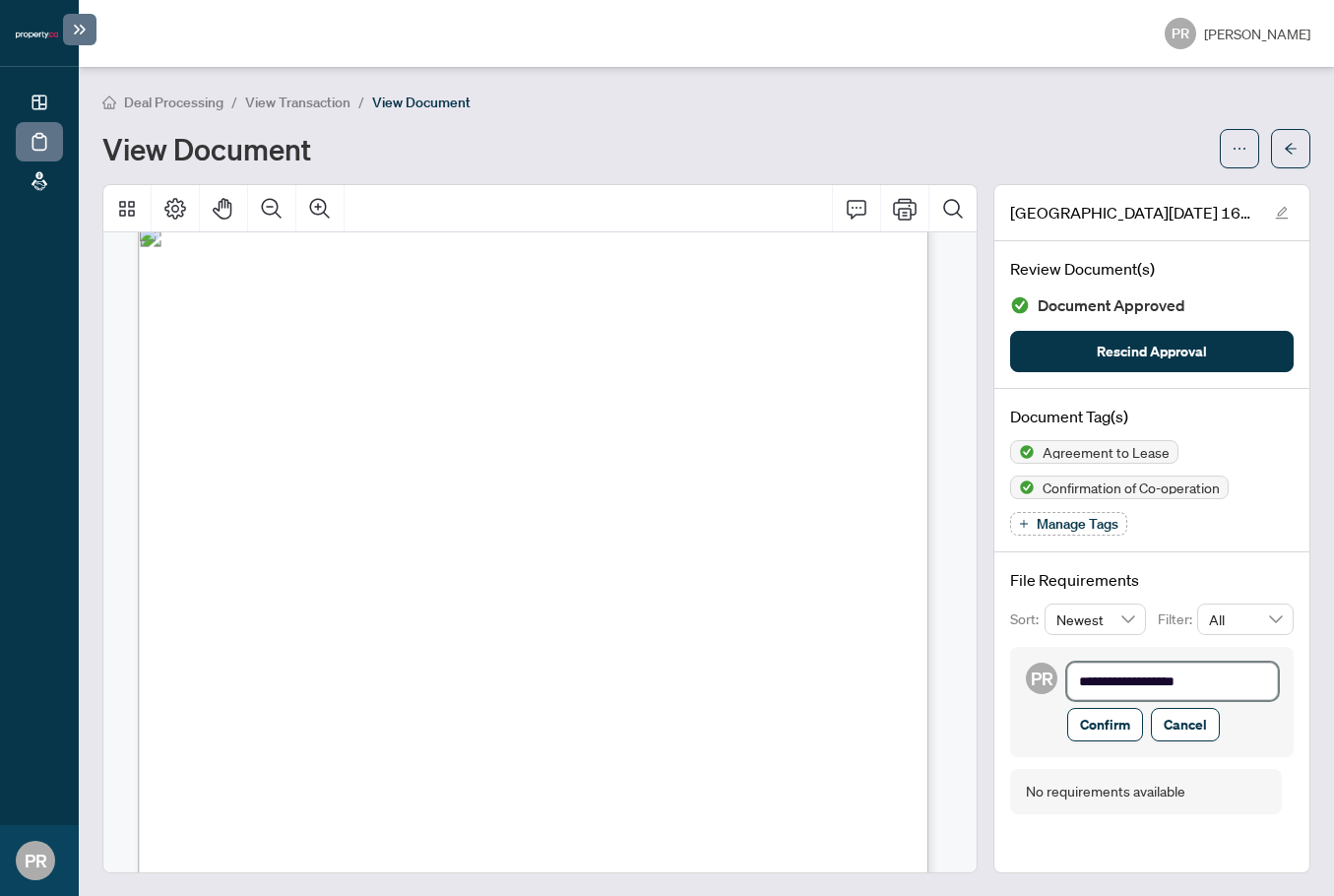 type on "**********" 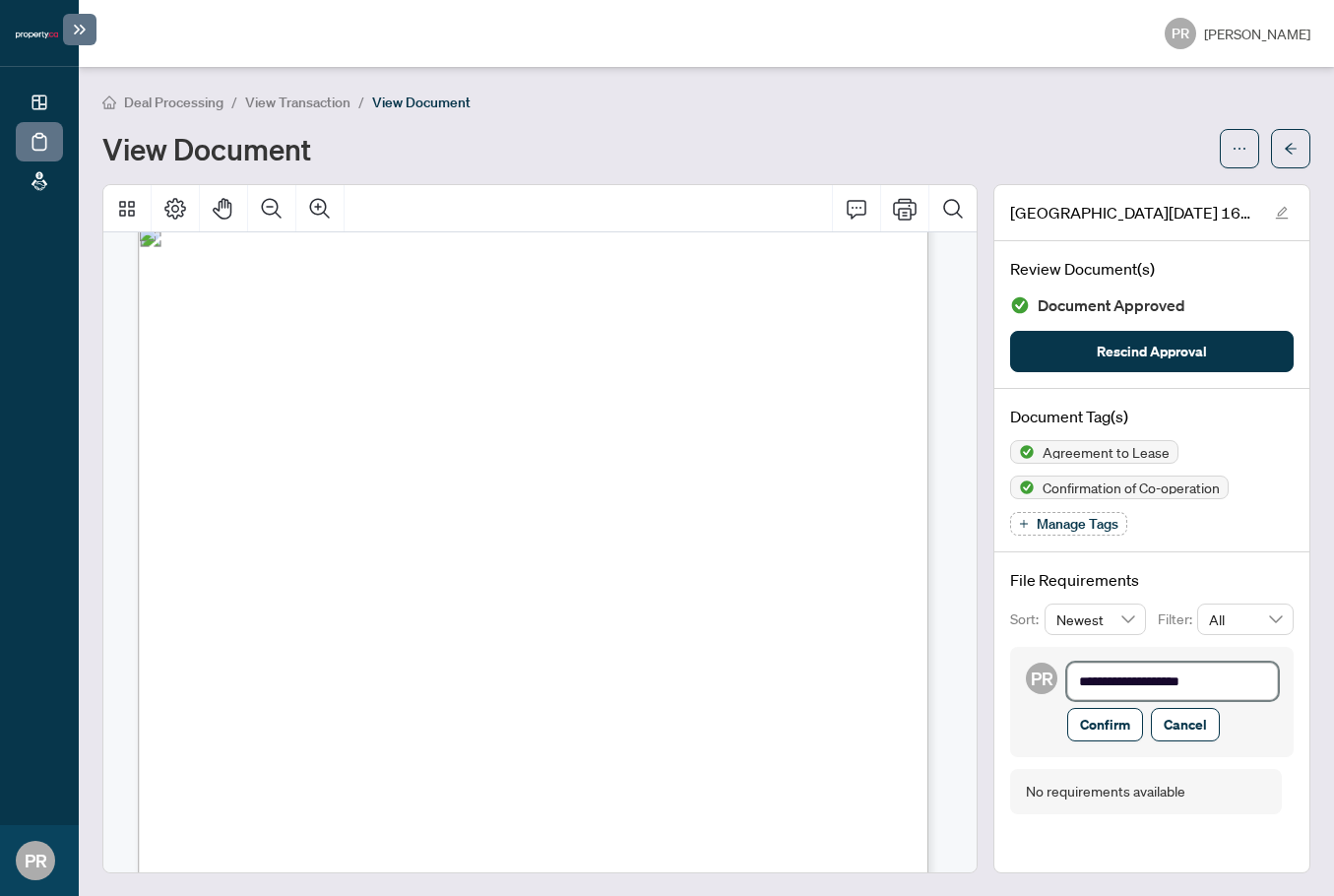 type on "**********" 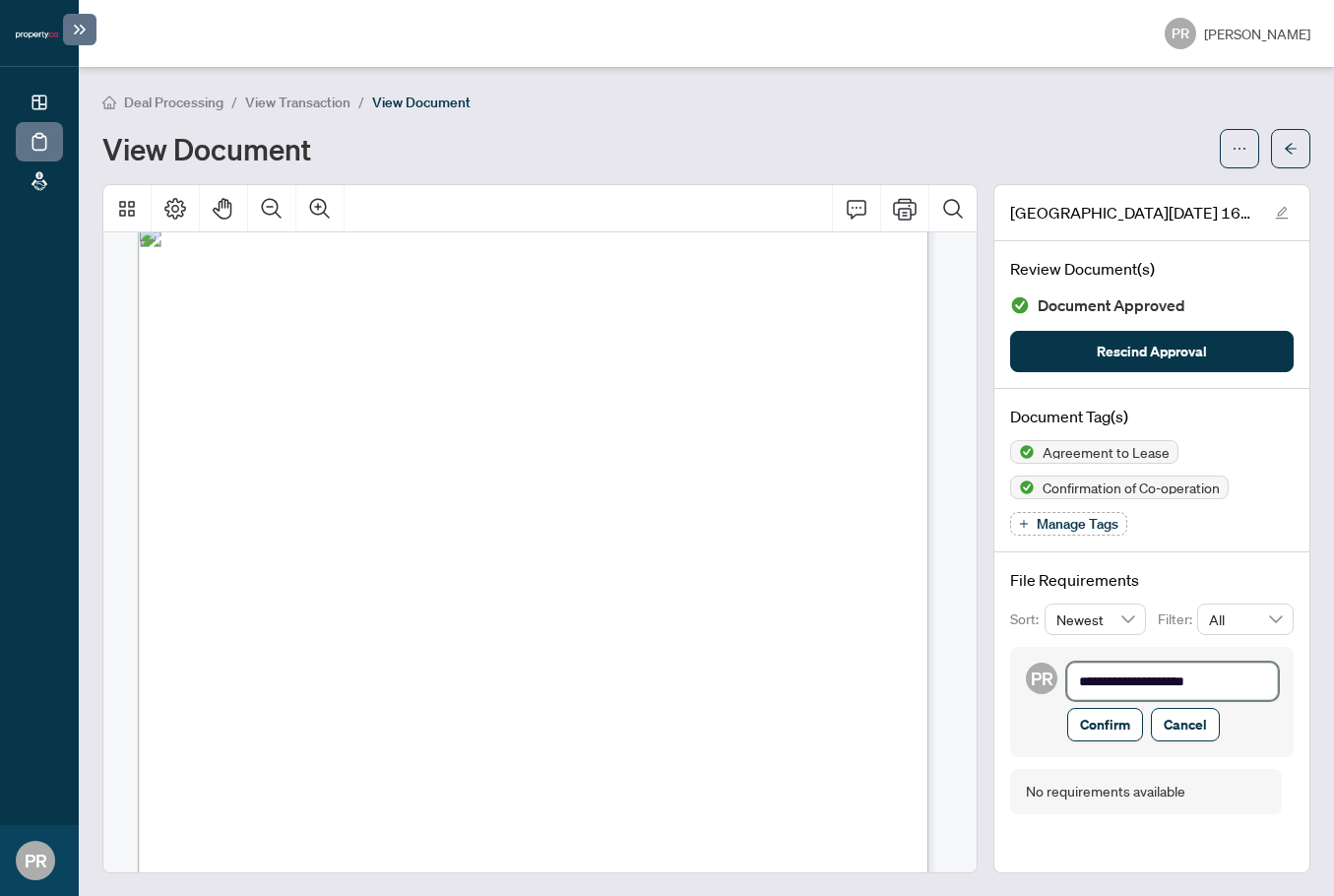 type on "**********" 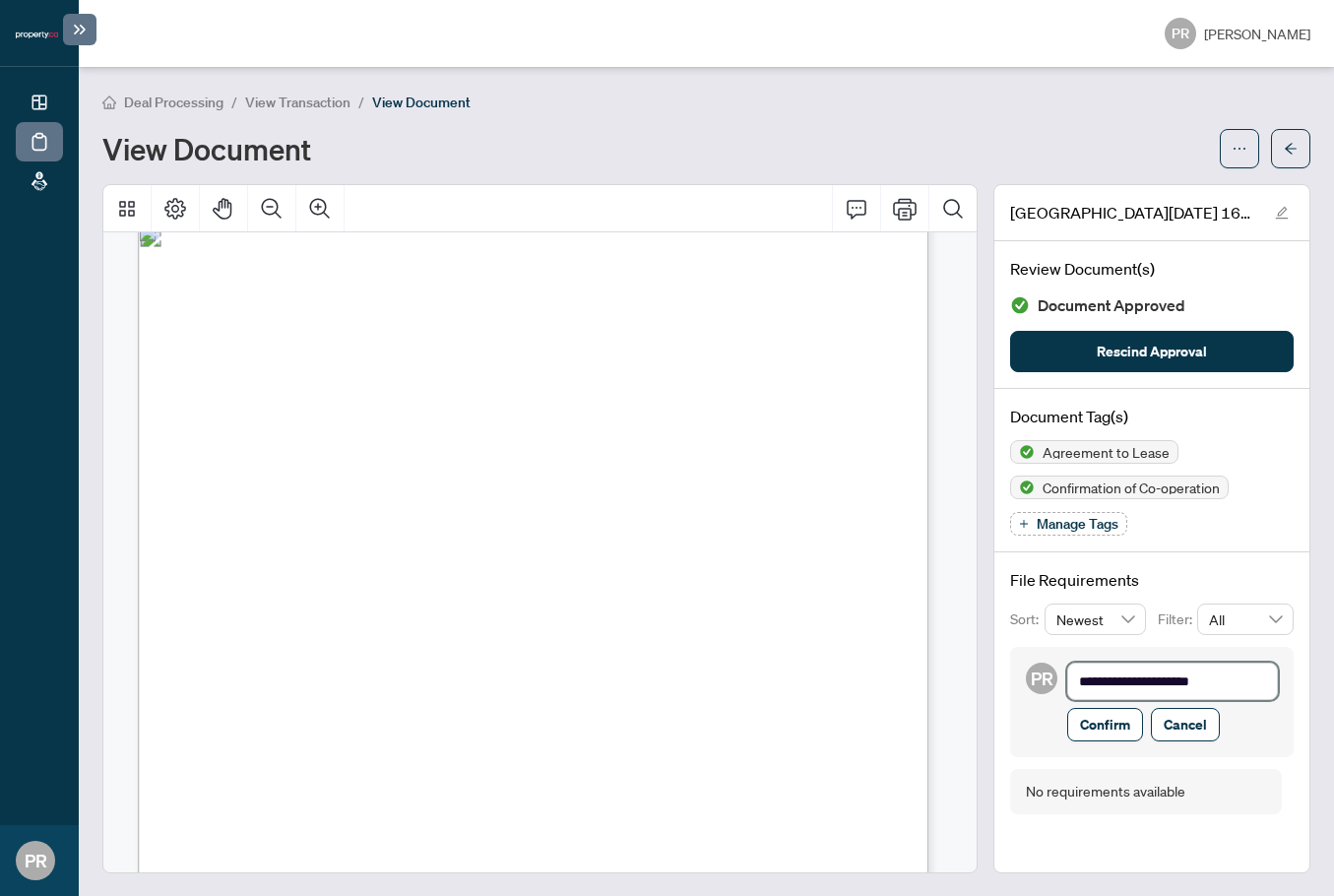 type on "**********" 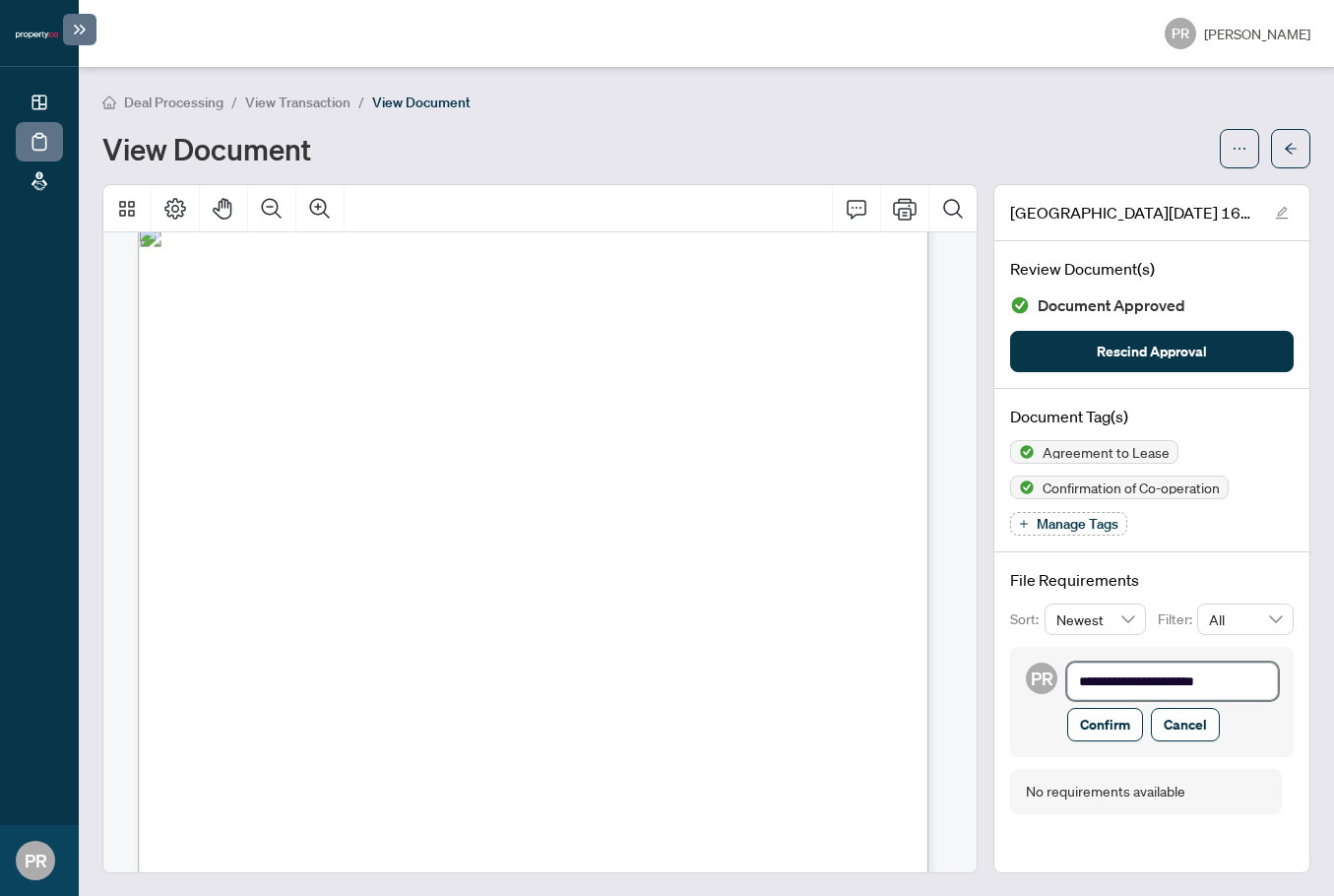 type on "**********" 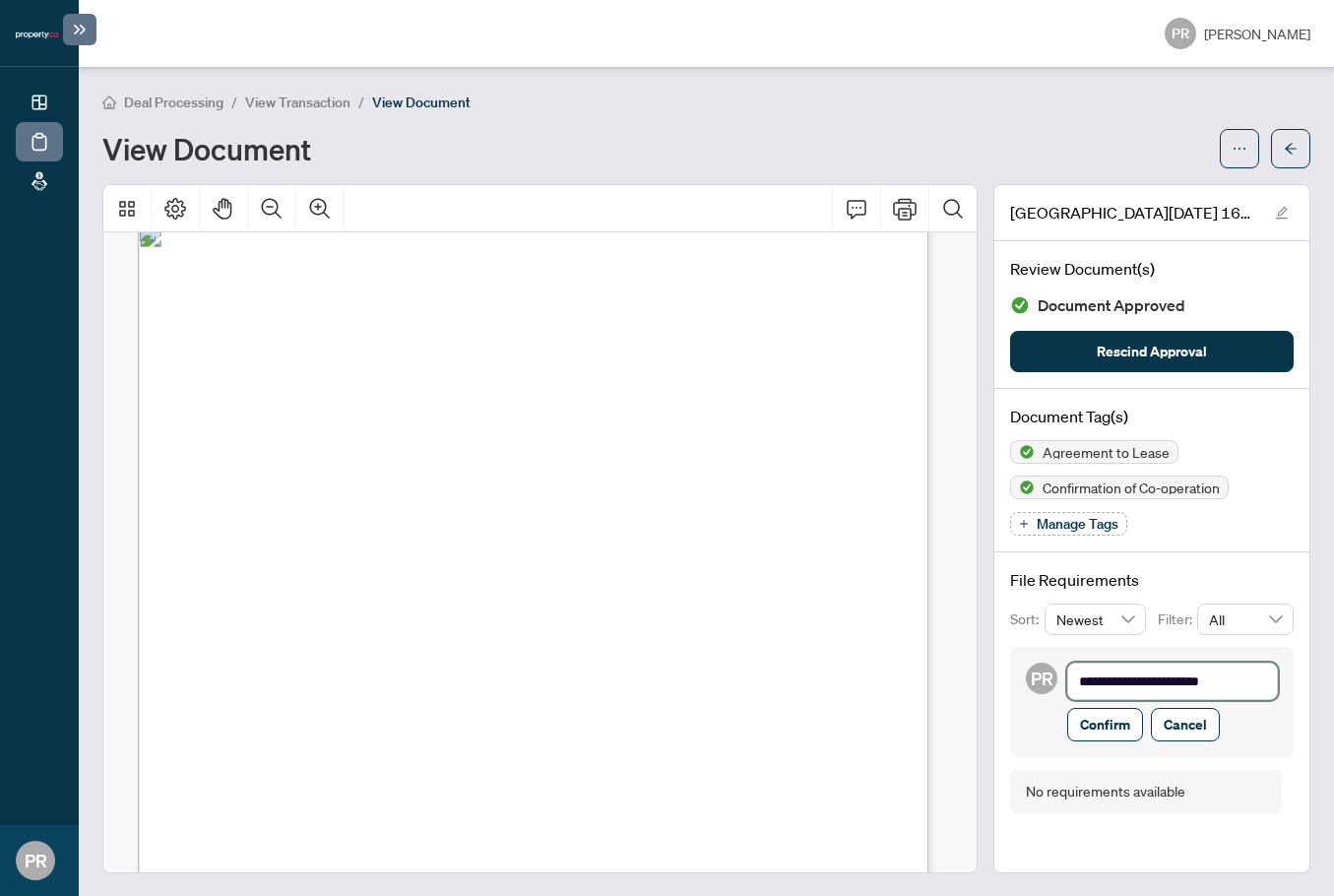 type on "**********" 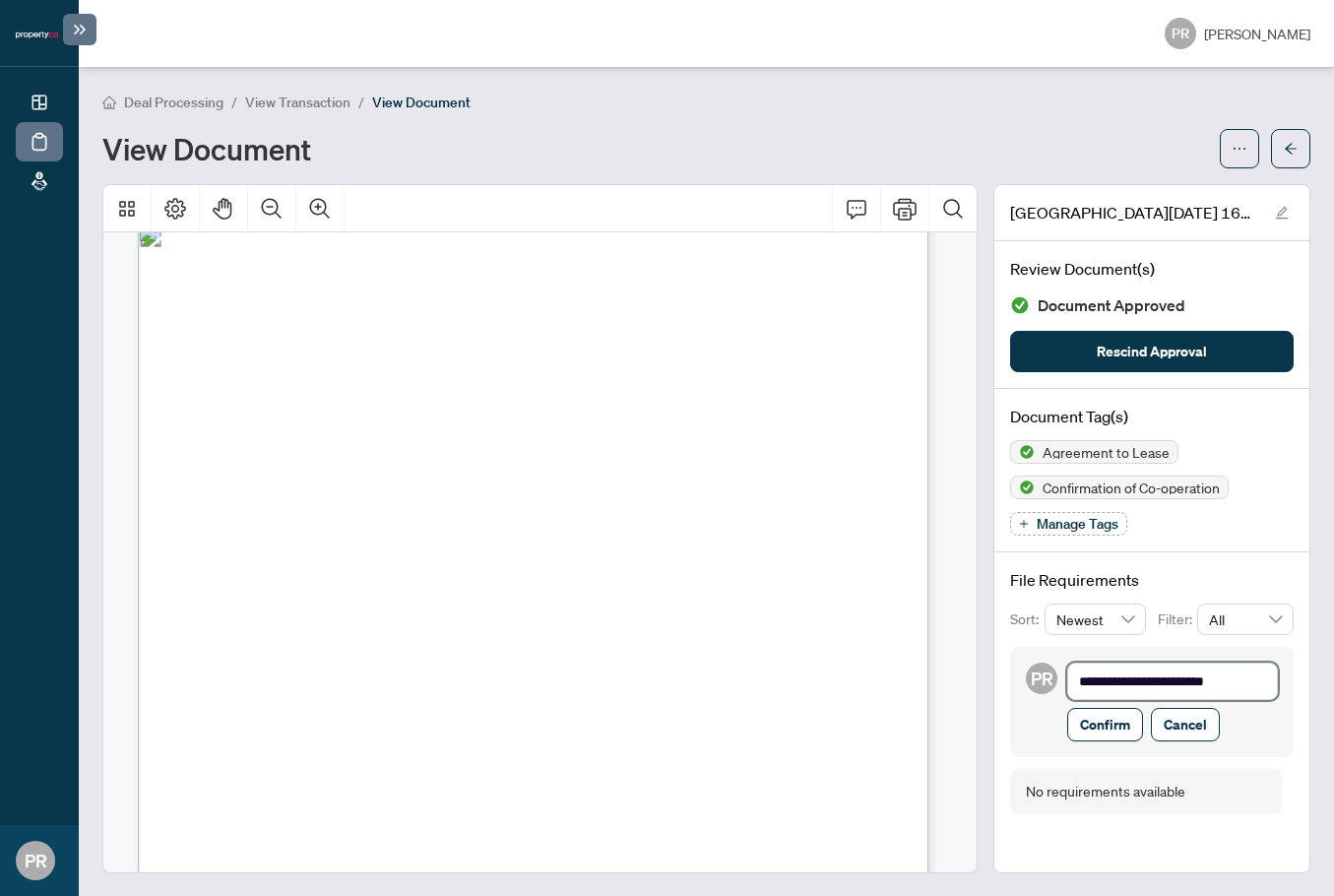 type on "**********" 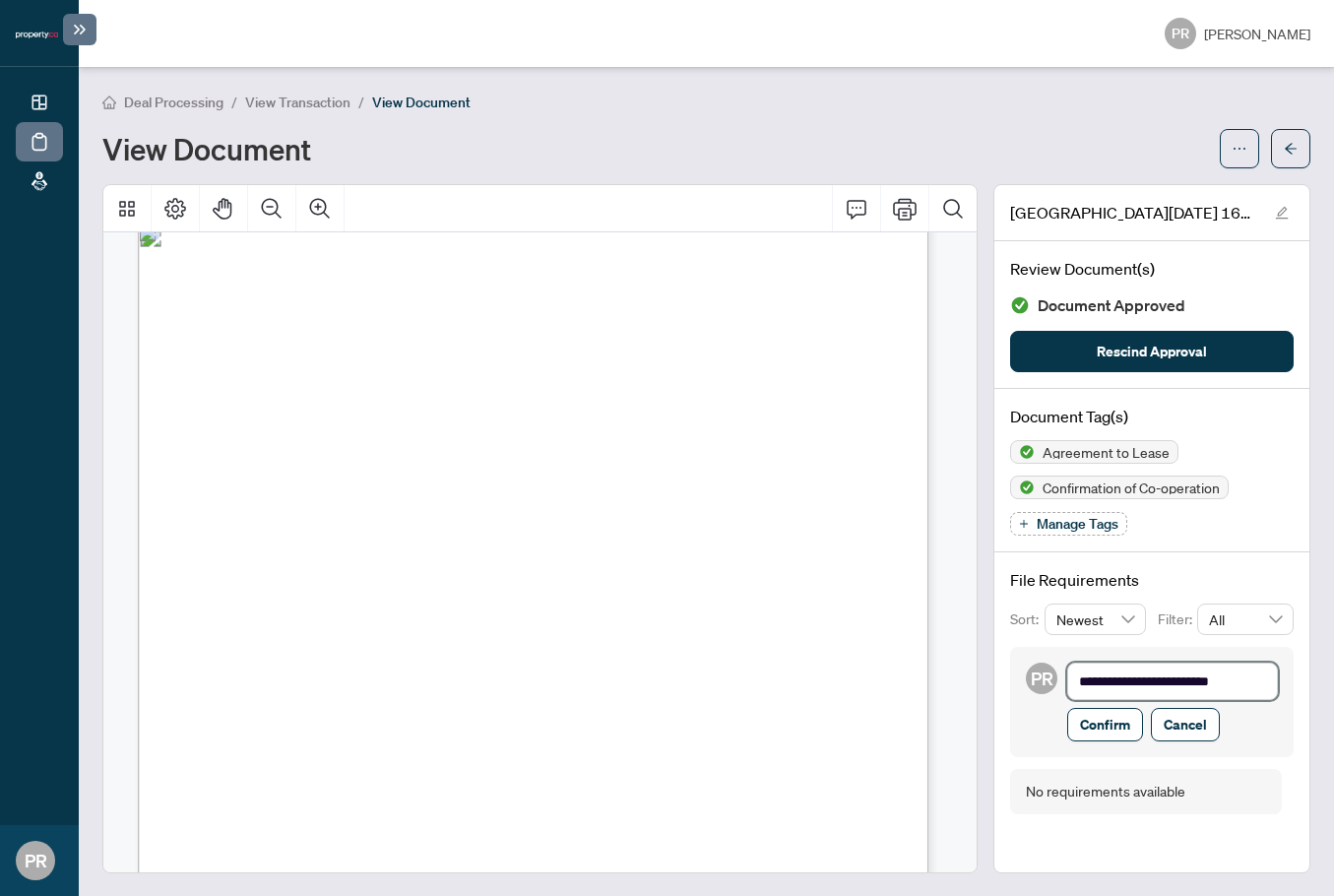type on "**********" 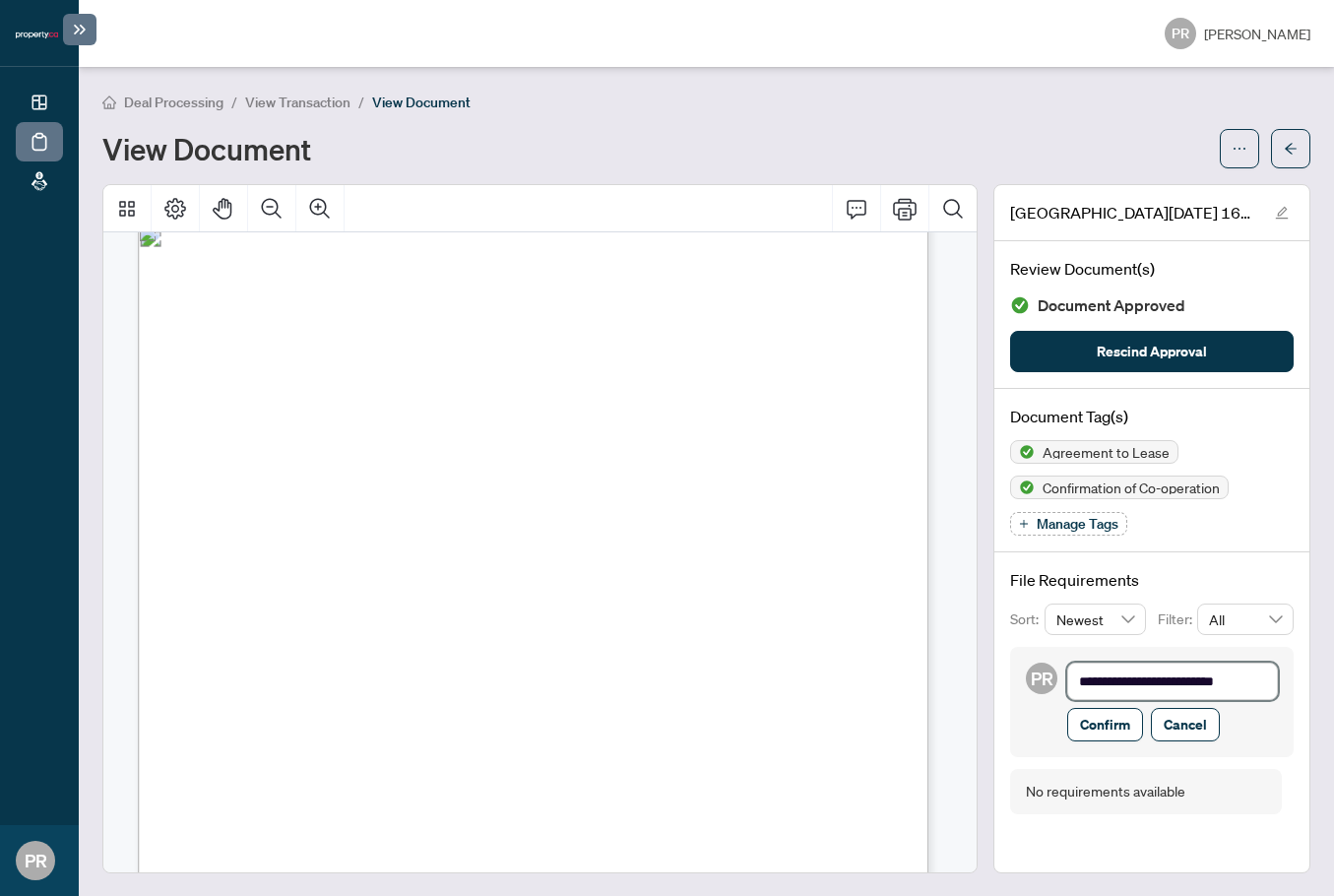 type on "**********" 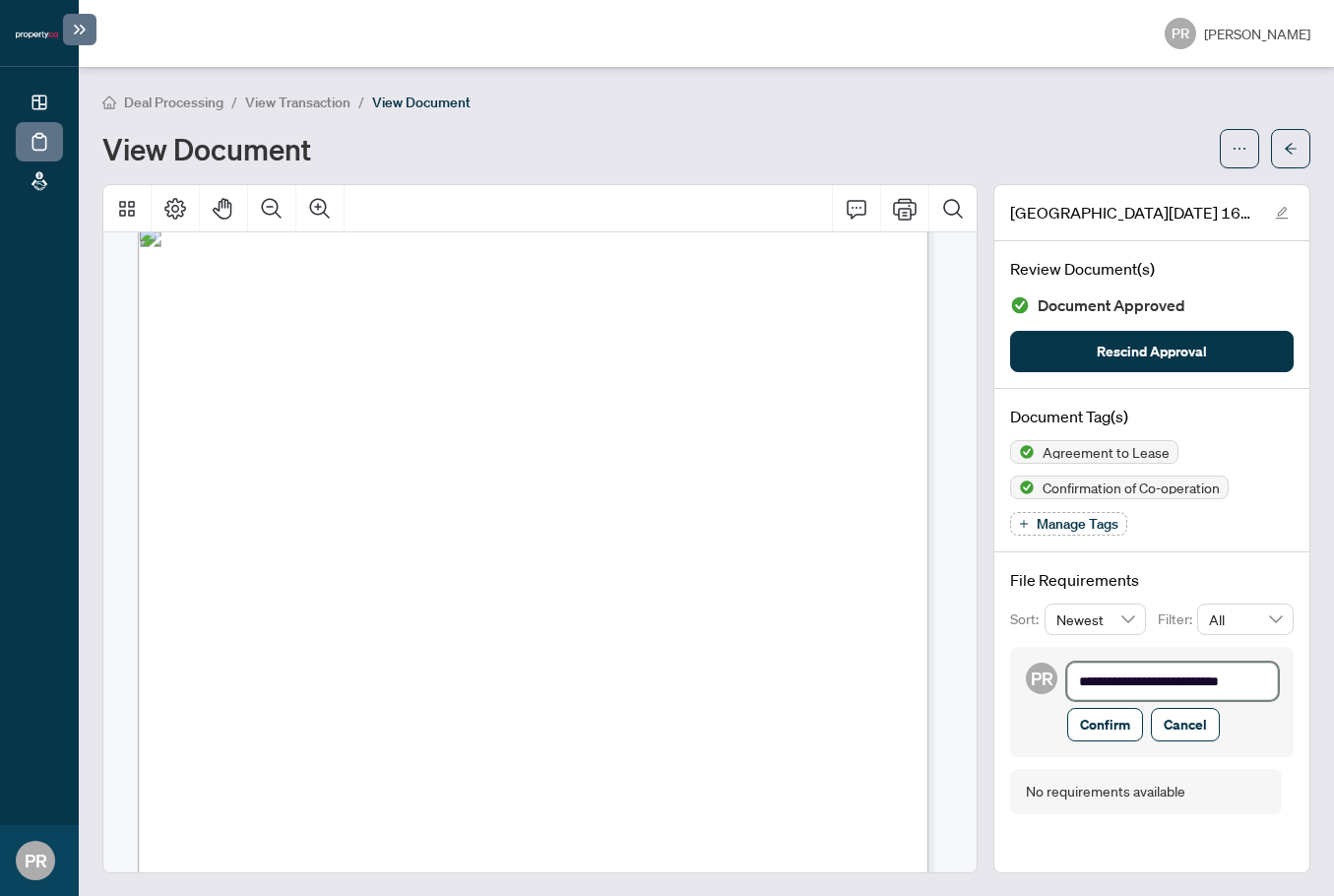 type on "**********" 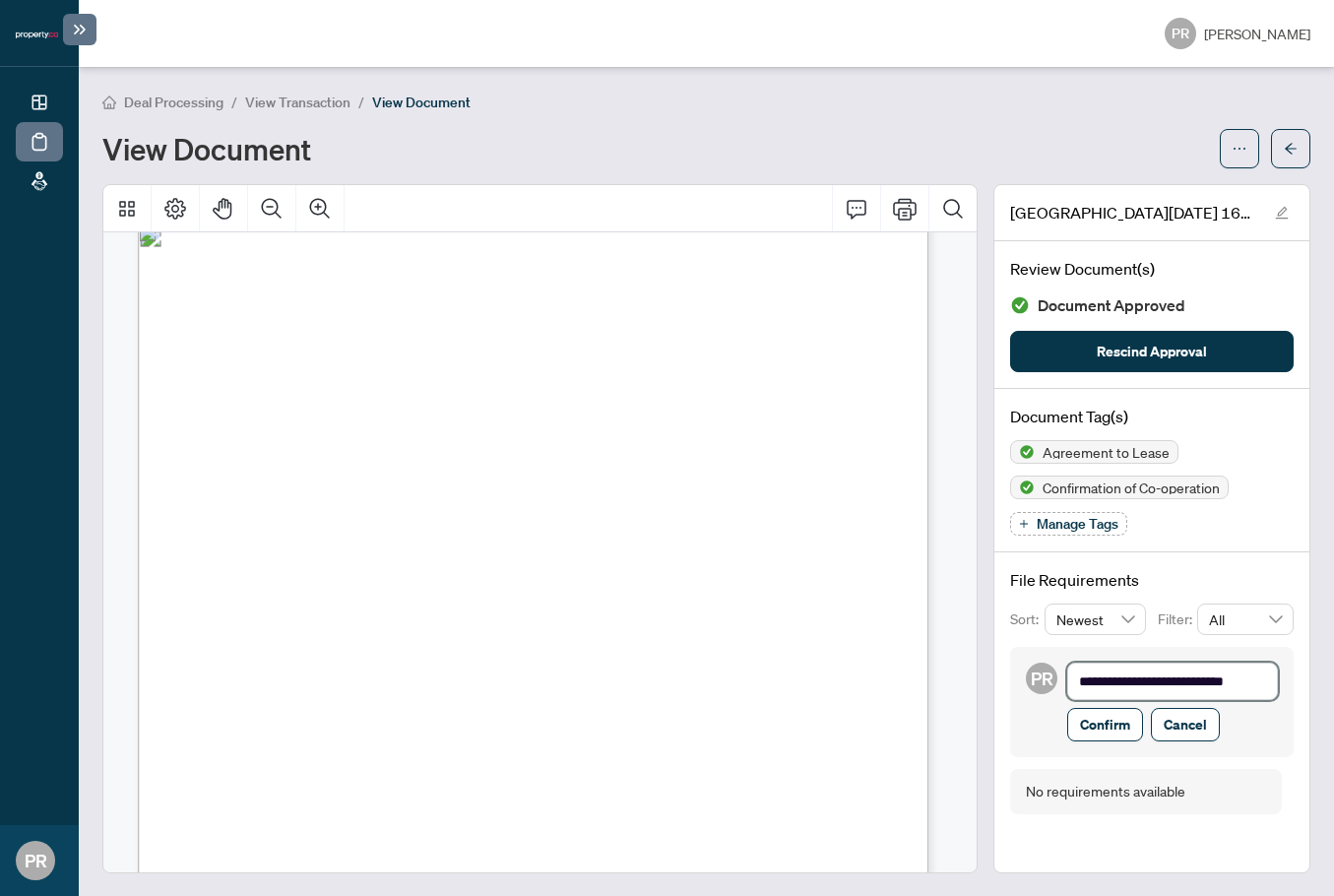 type on "**********" 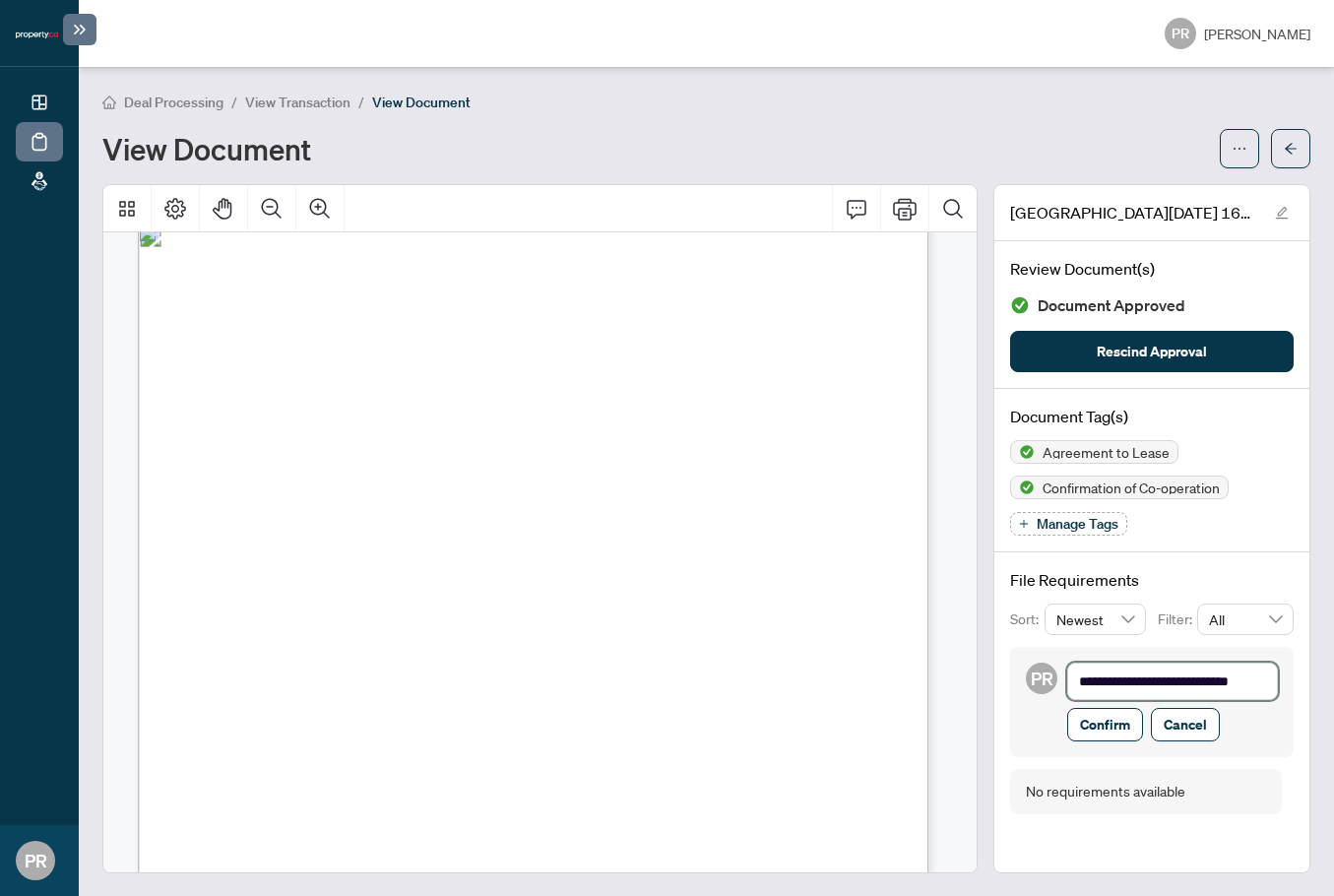 type on "**********" 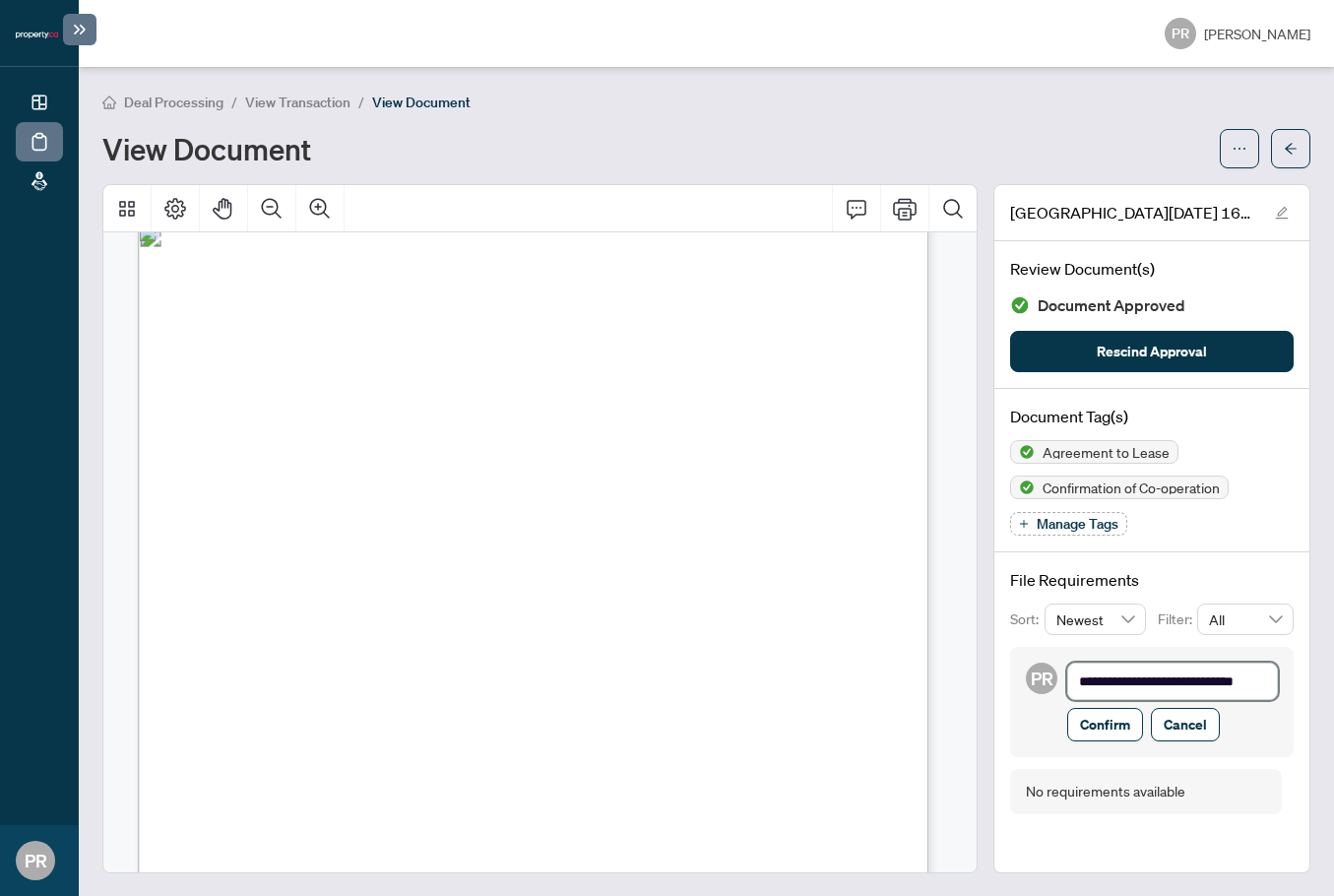 type on "**********" 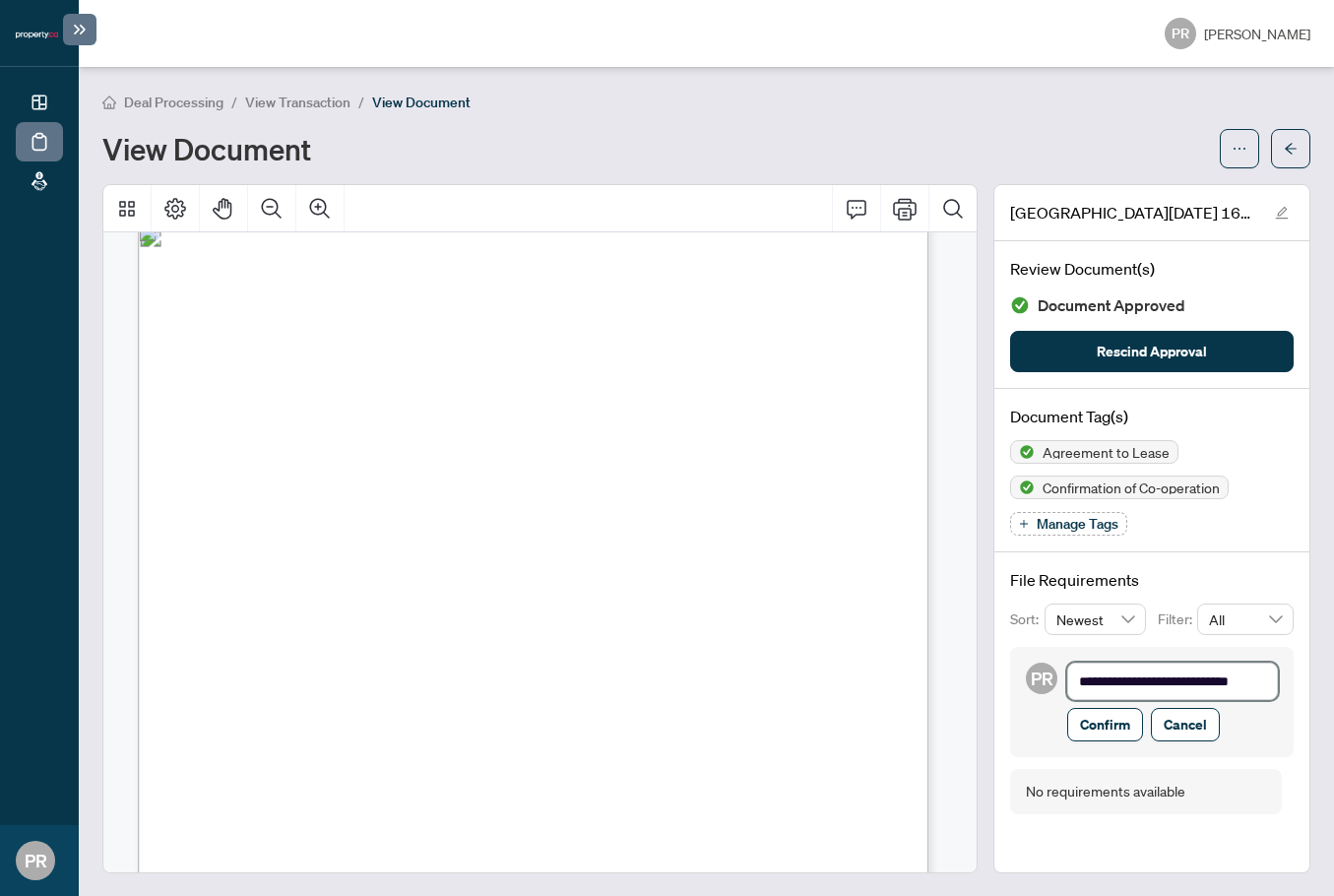 type on "**********" 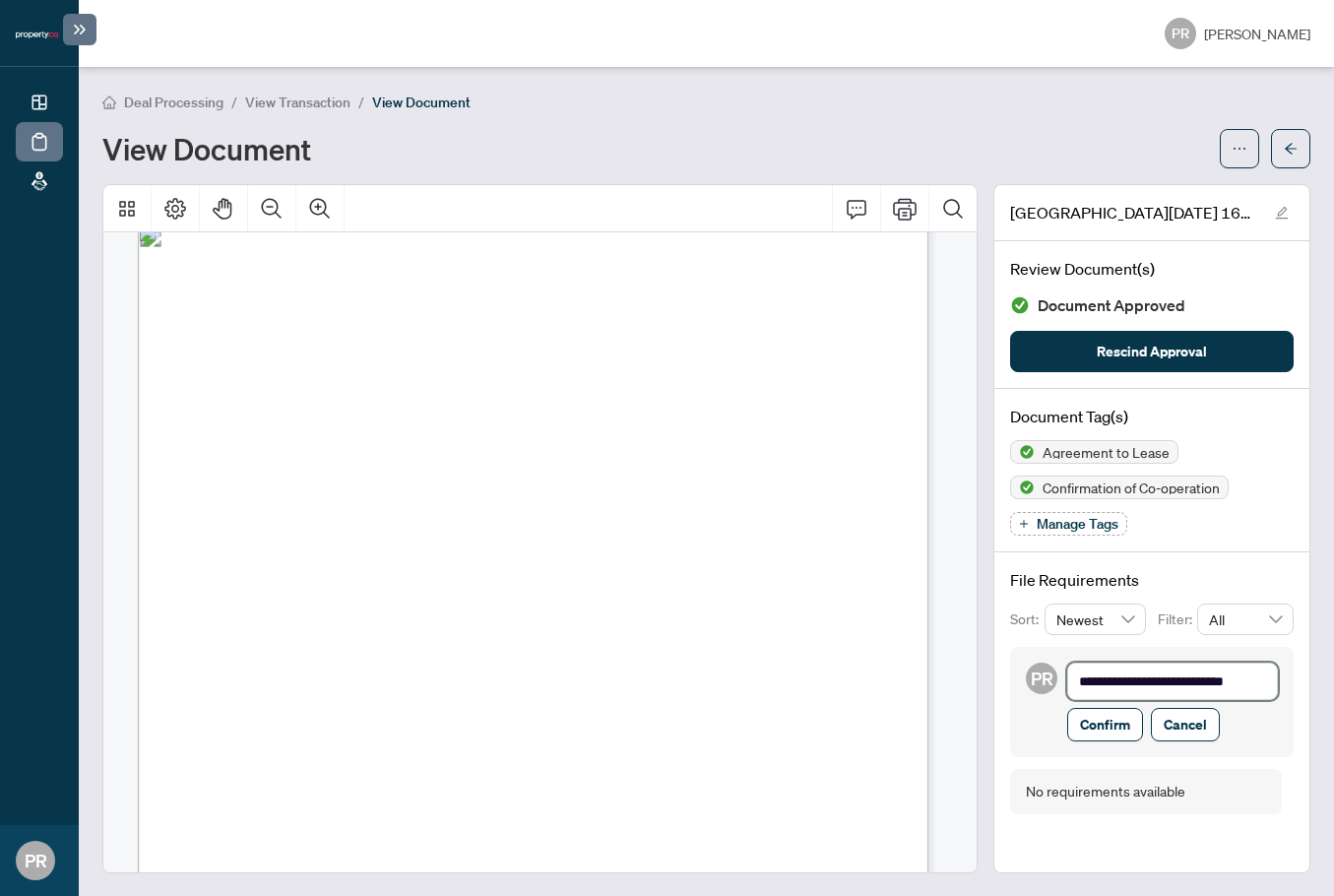 type on "**********" 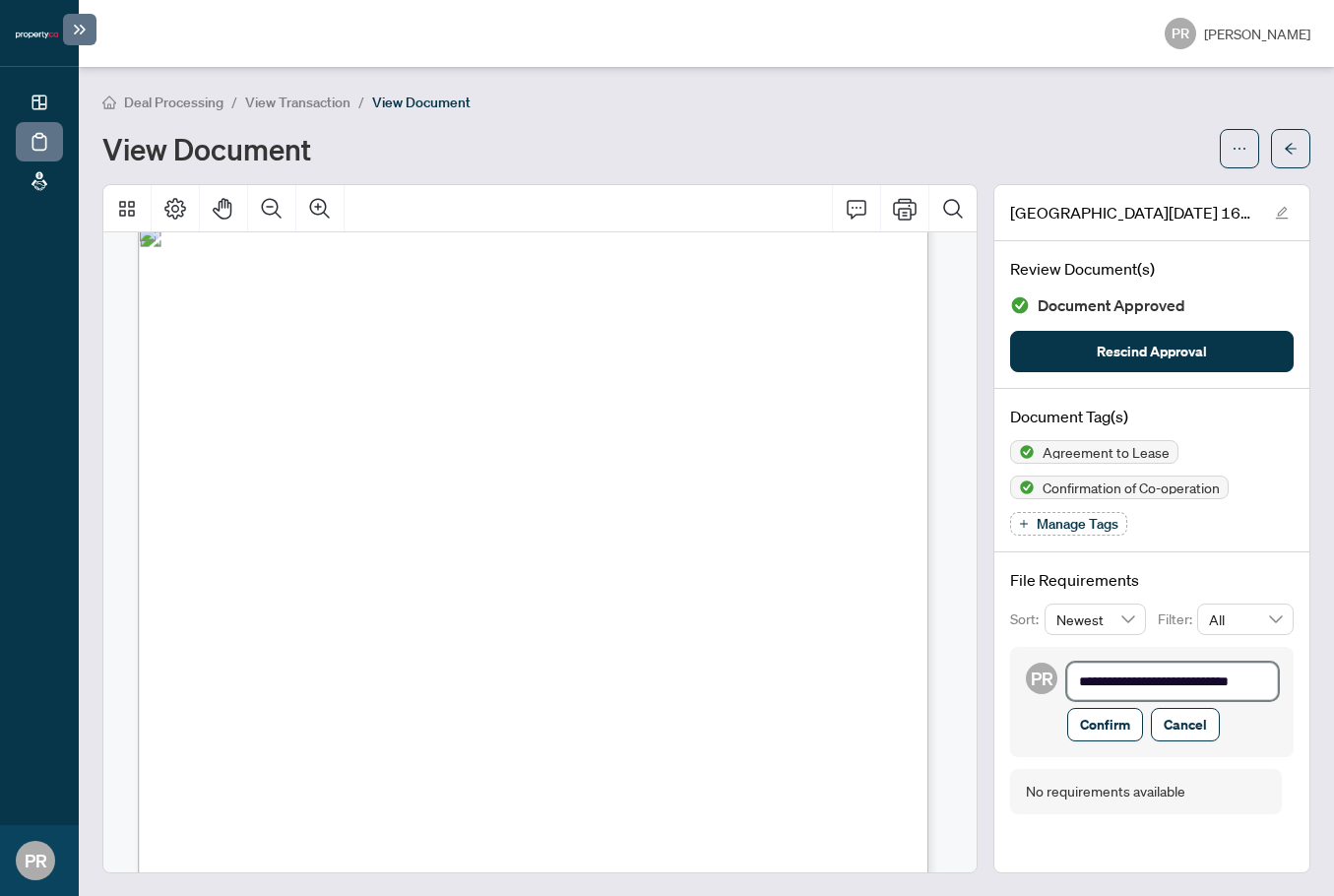 type on "**********" 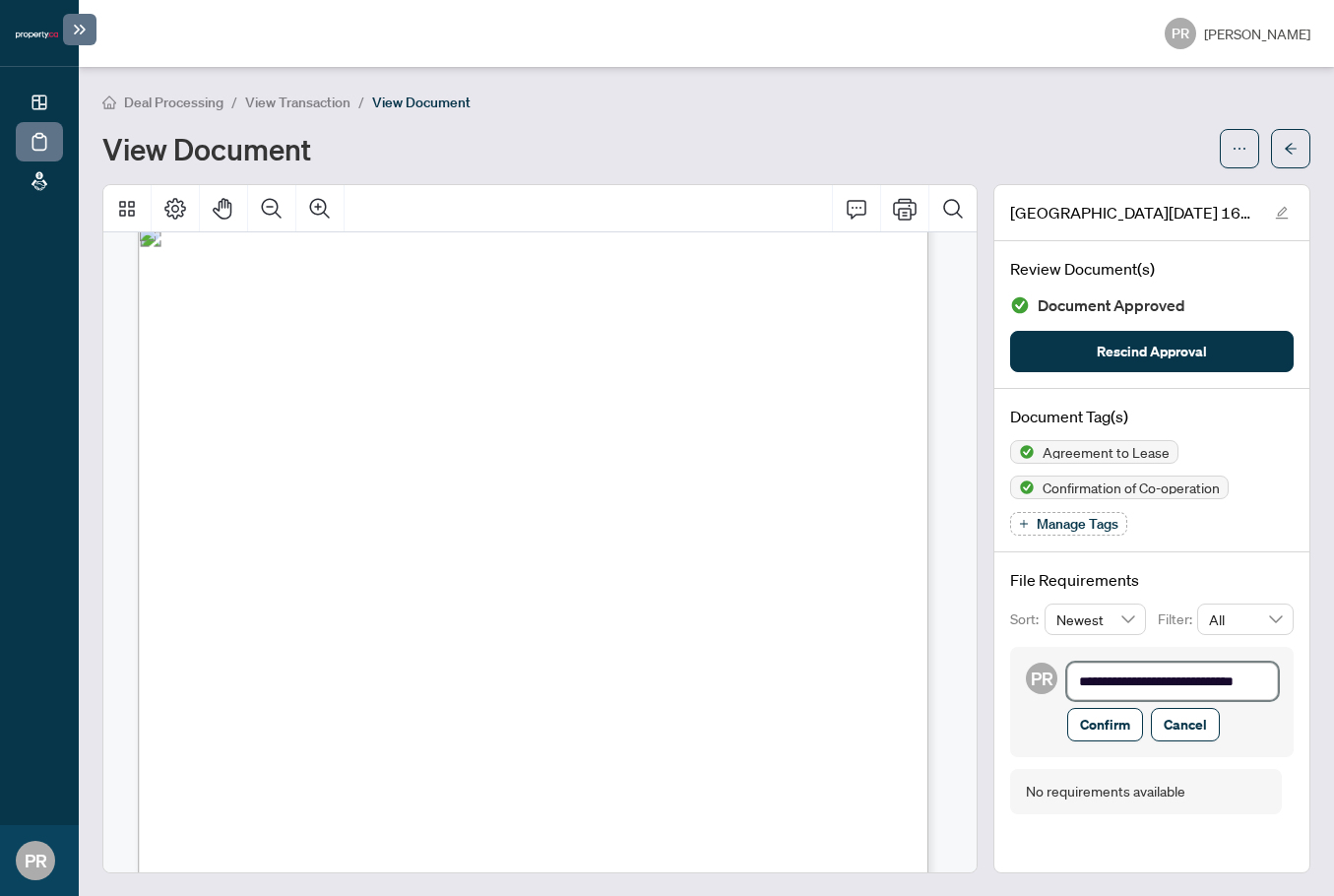 type on "**********" 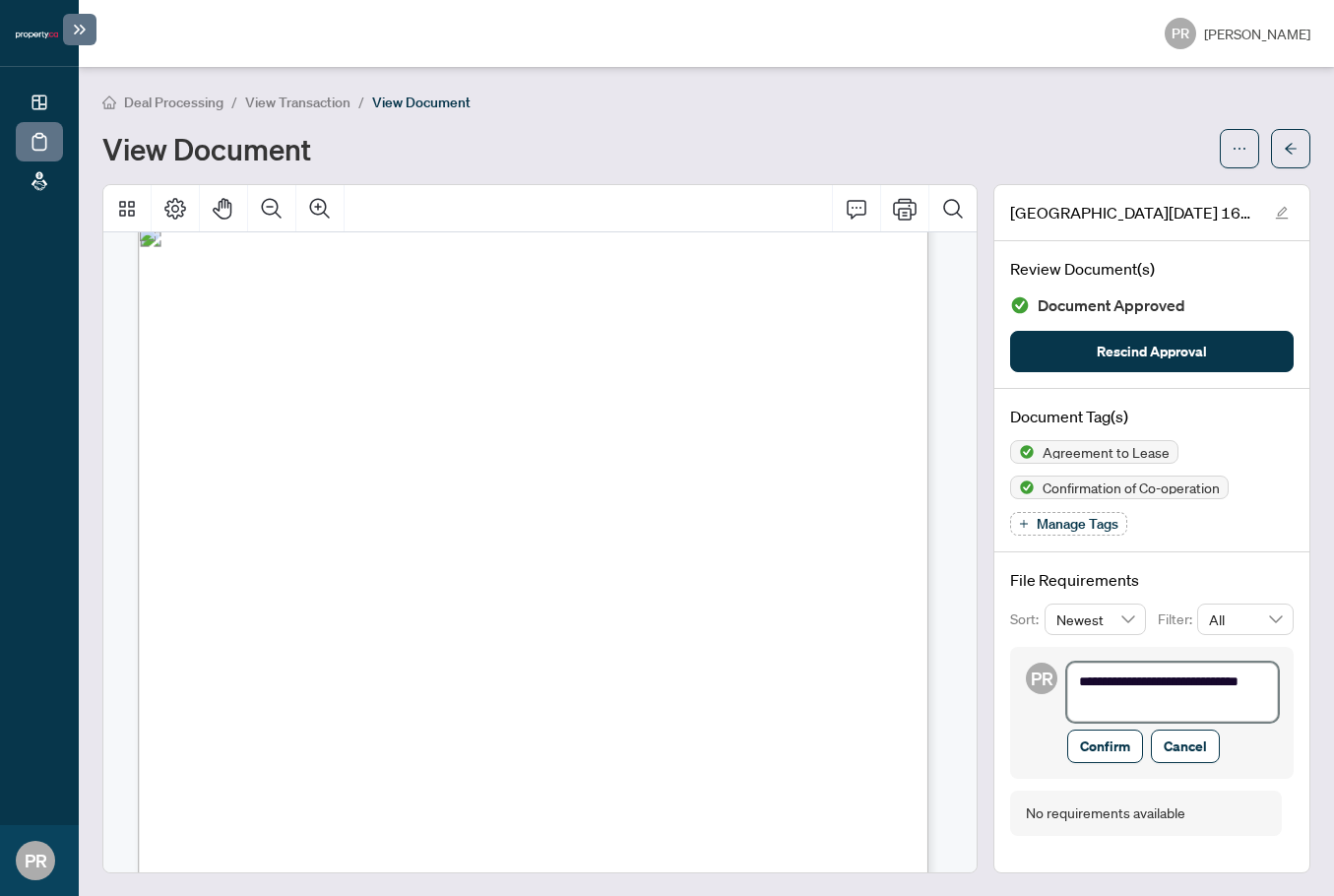type on "**********" 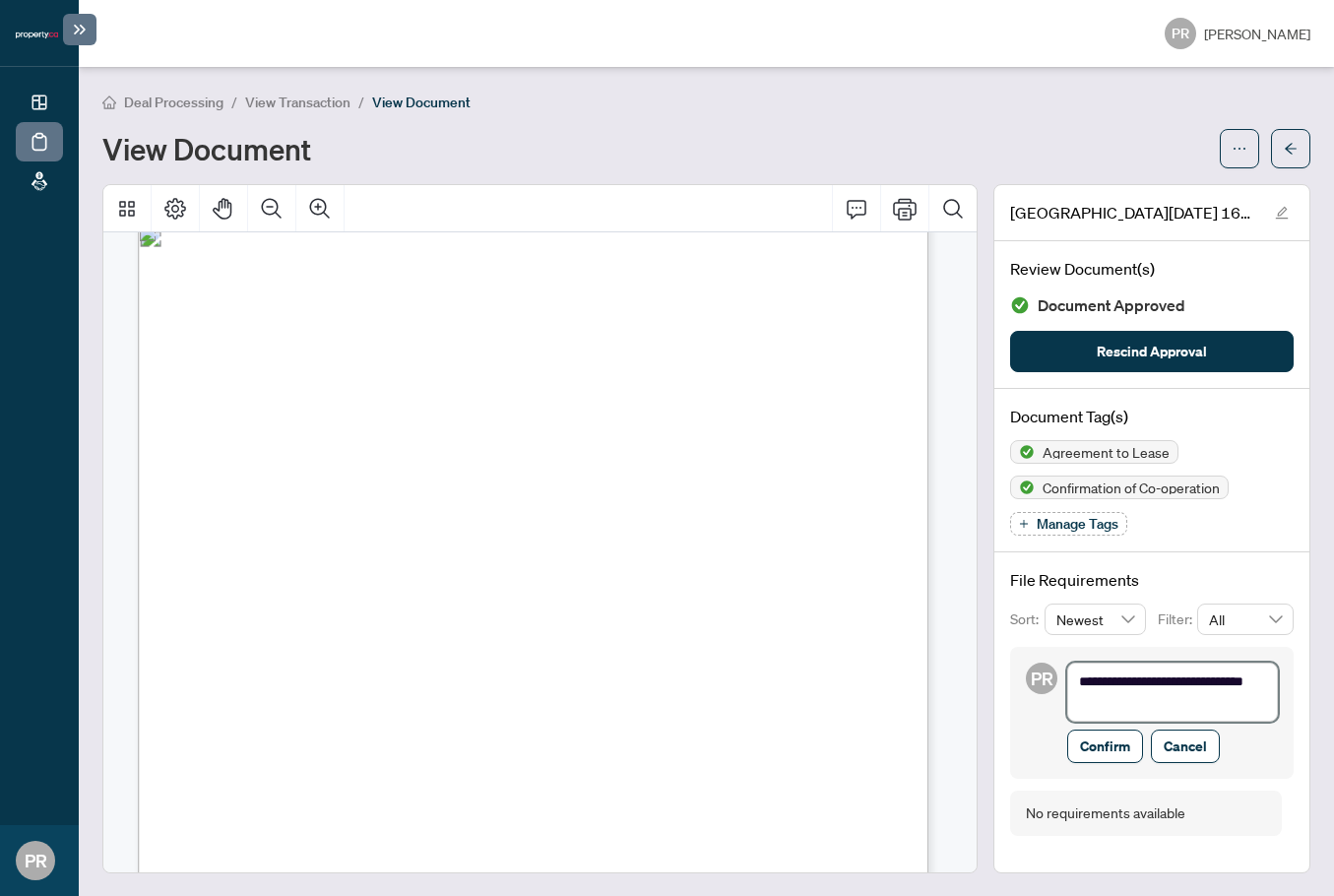 type on "**********" 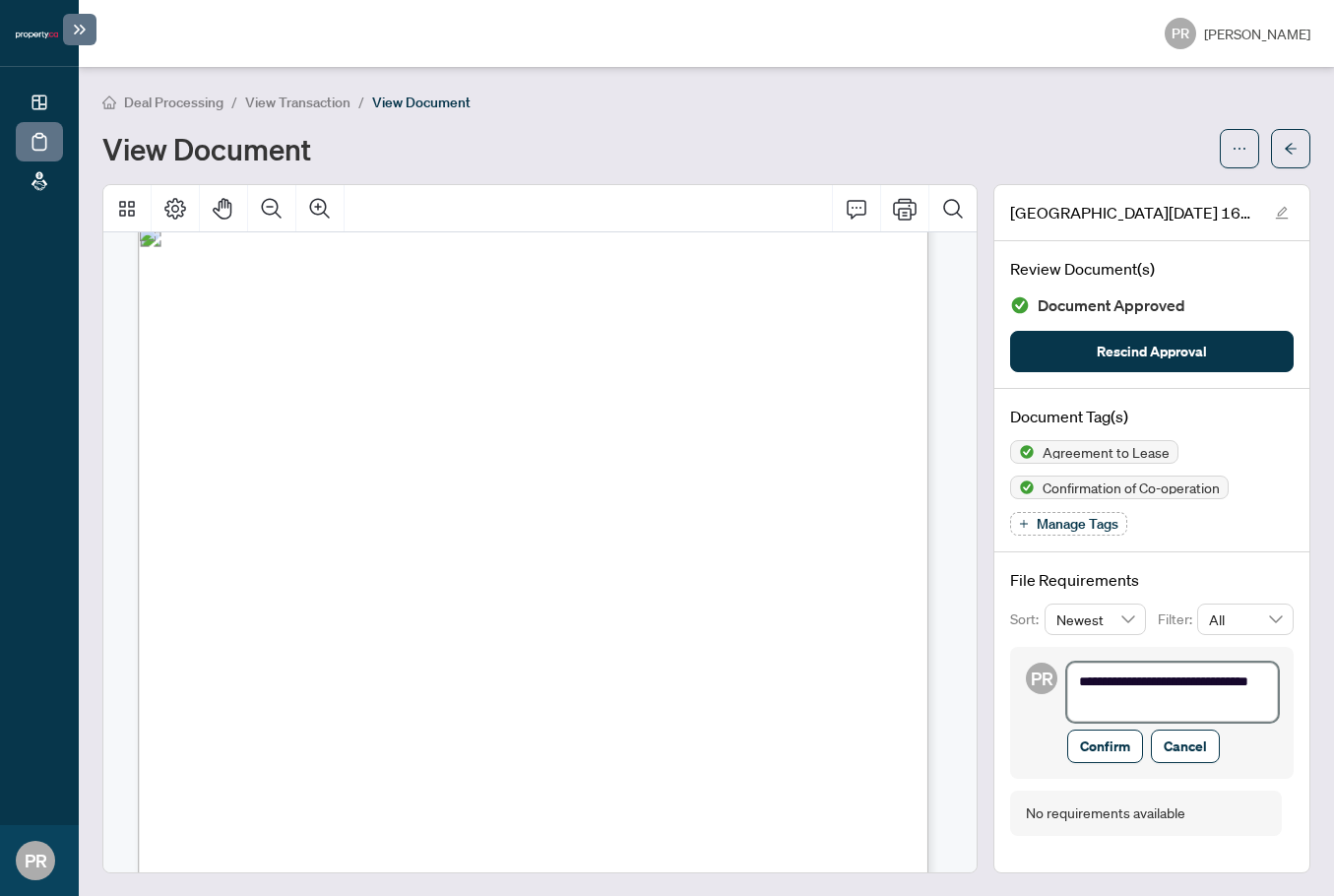 type on "**********" 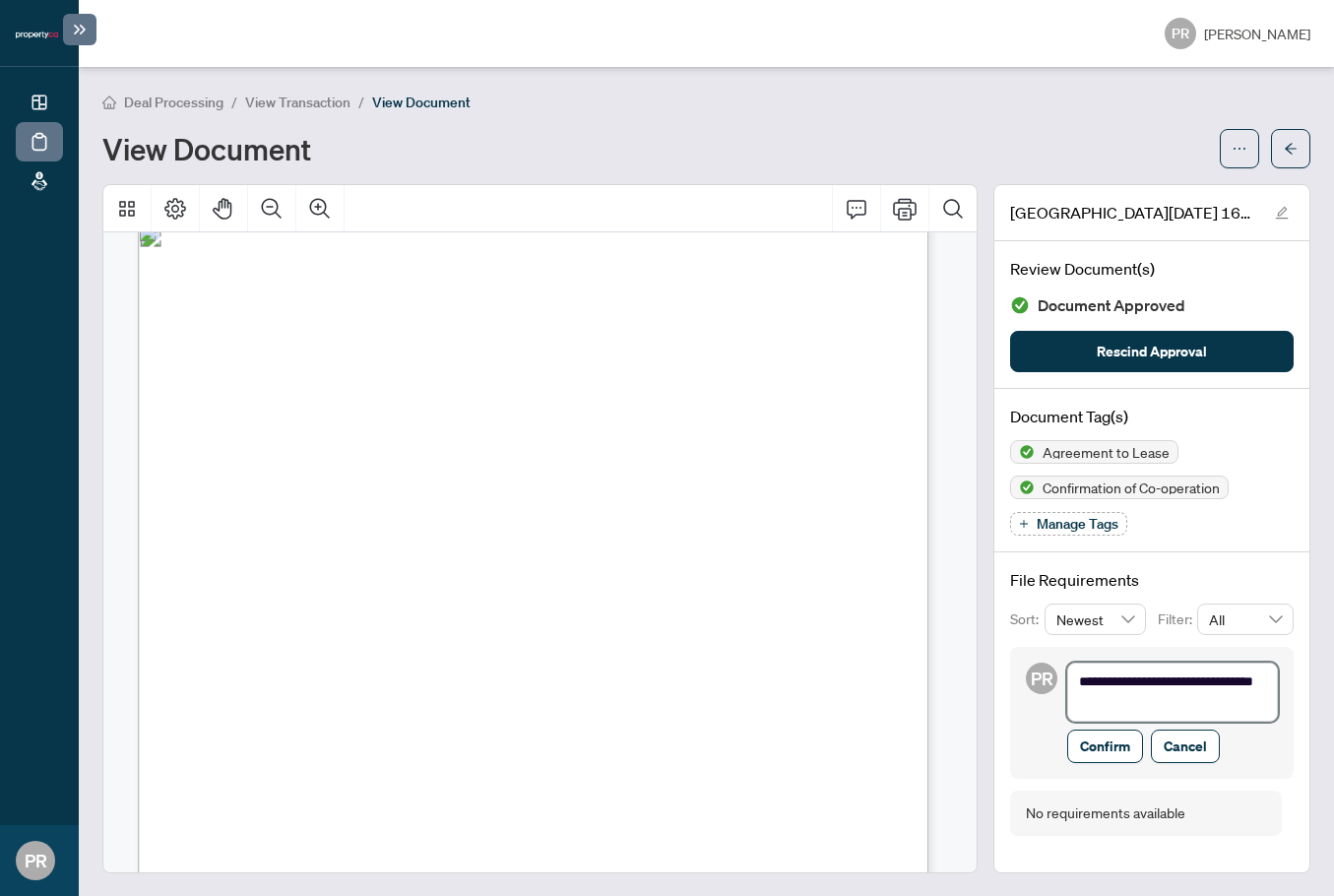 type on "**********" 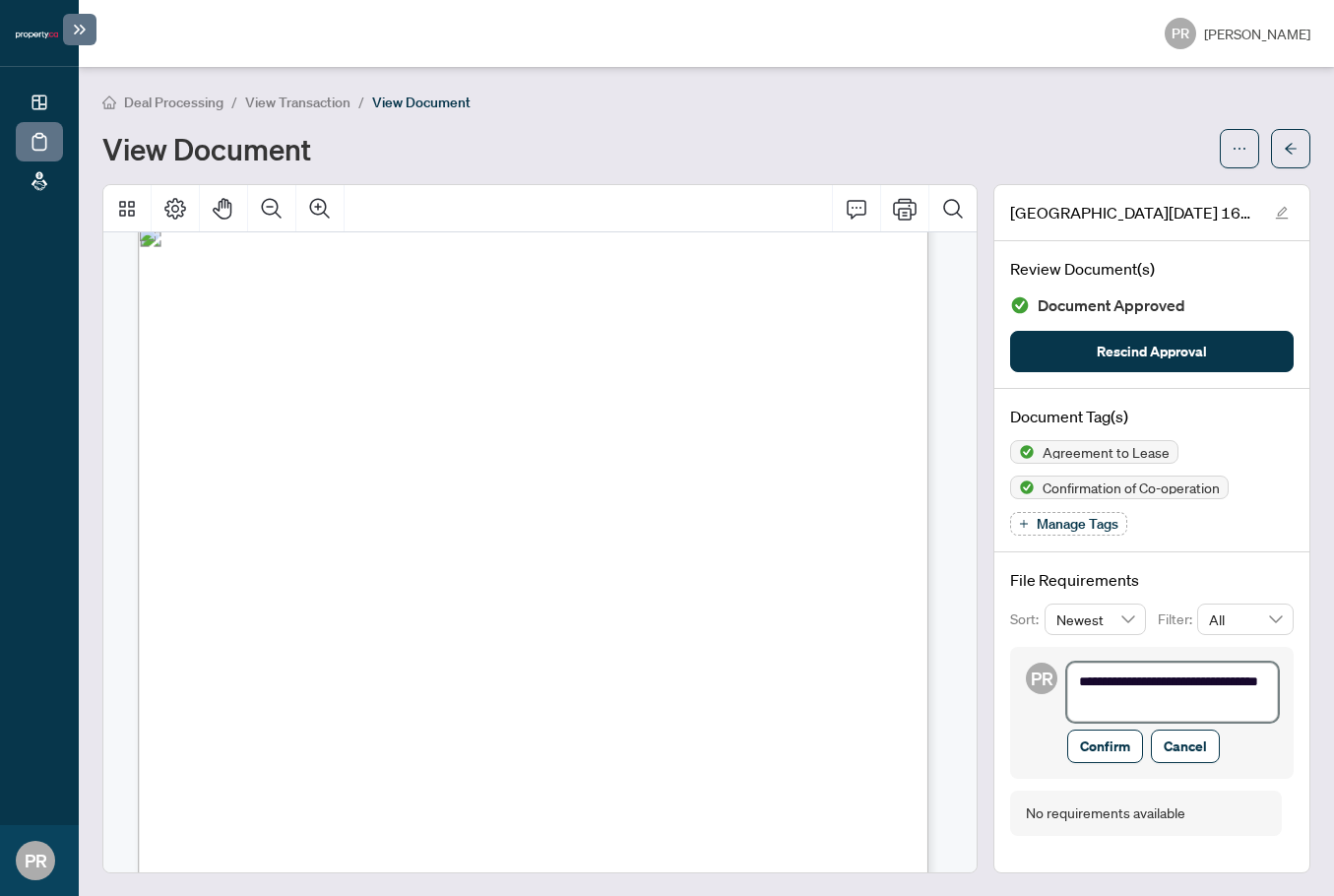 type on "**********" 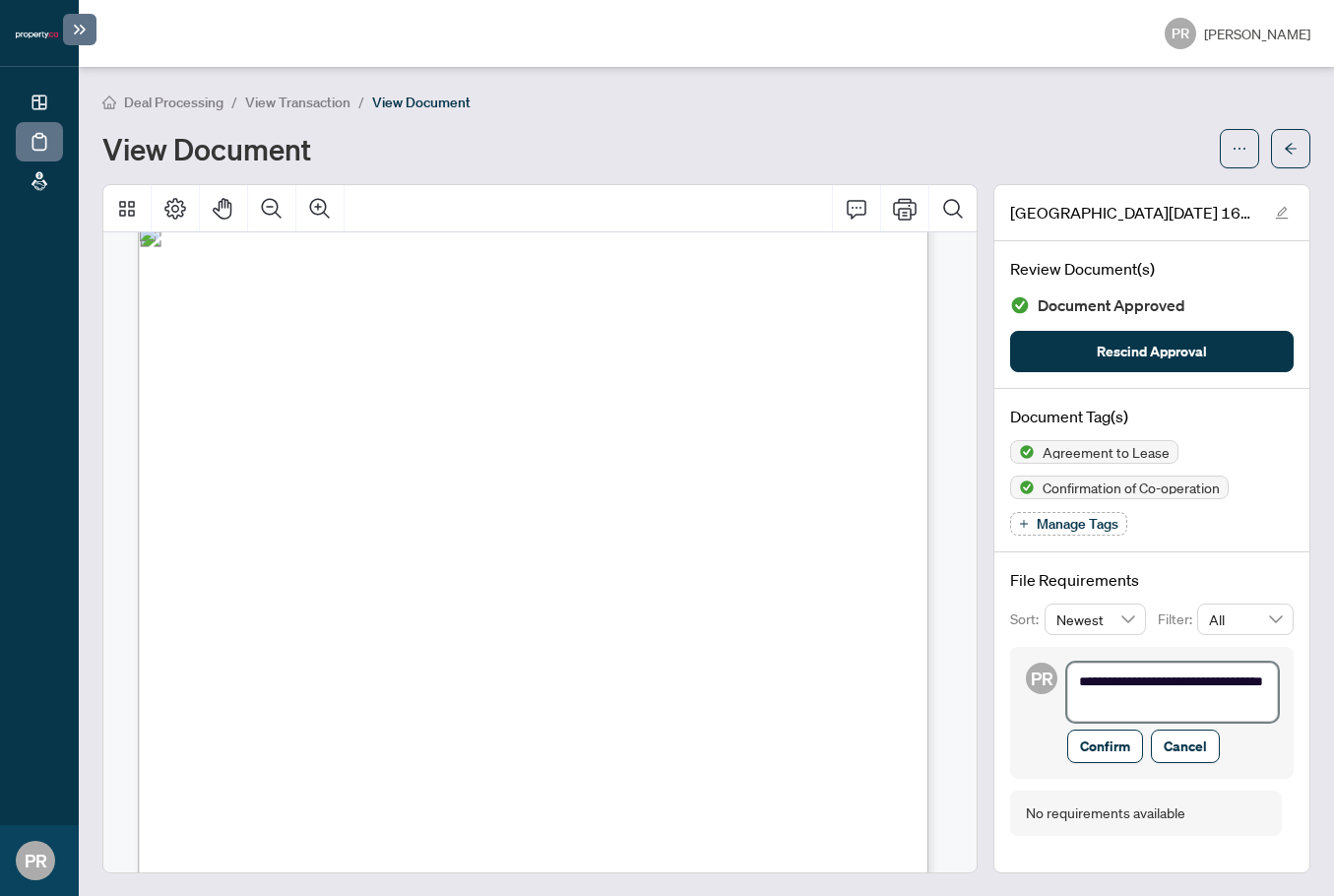 type on "**********" 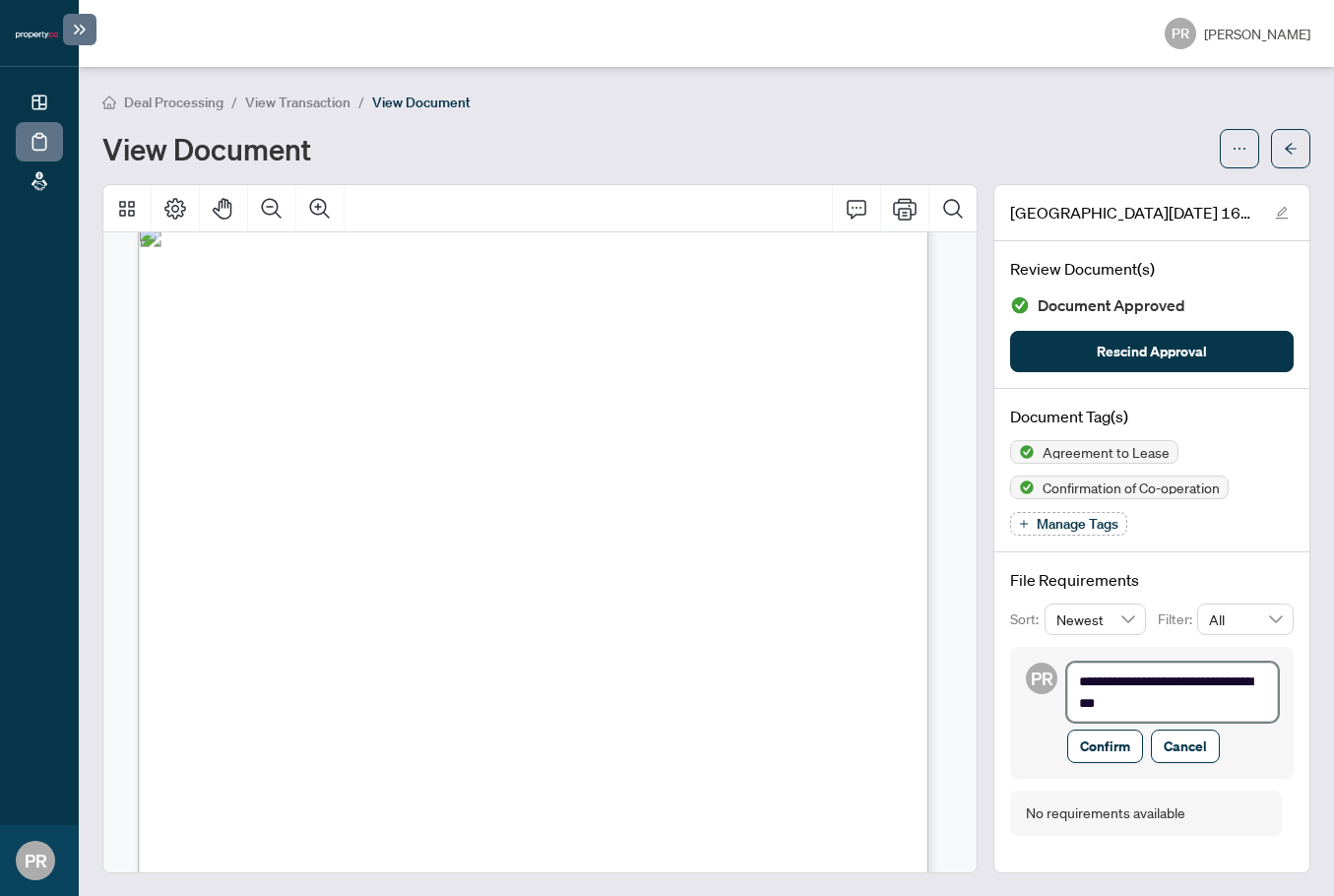 type on "**********" 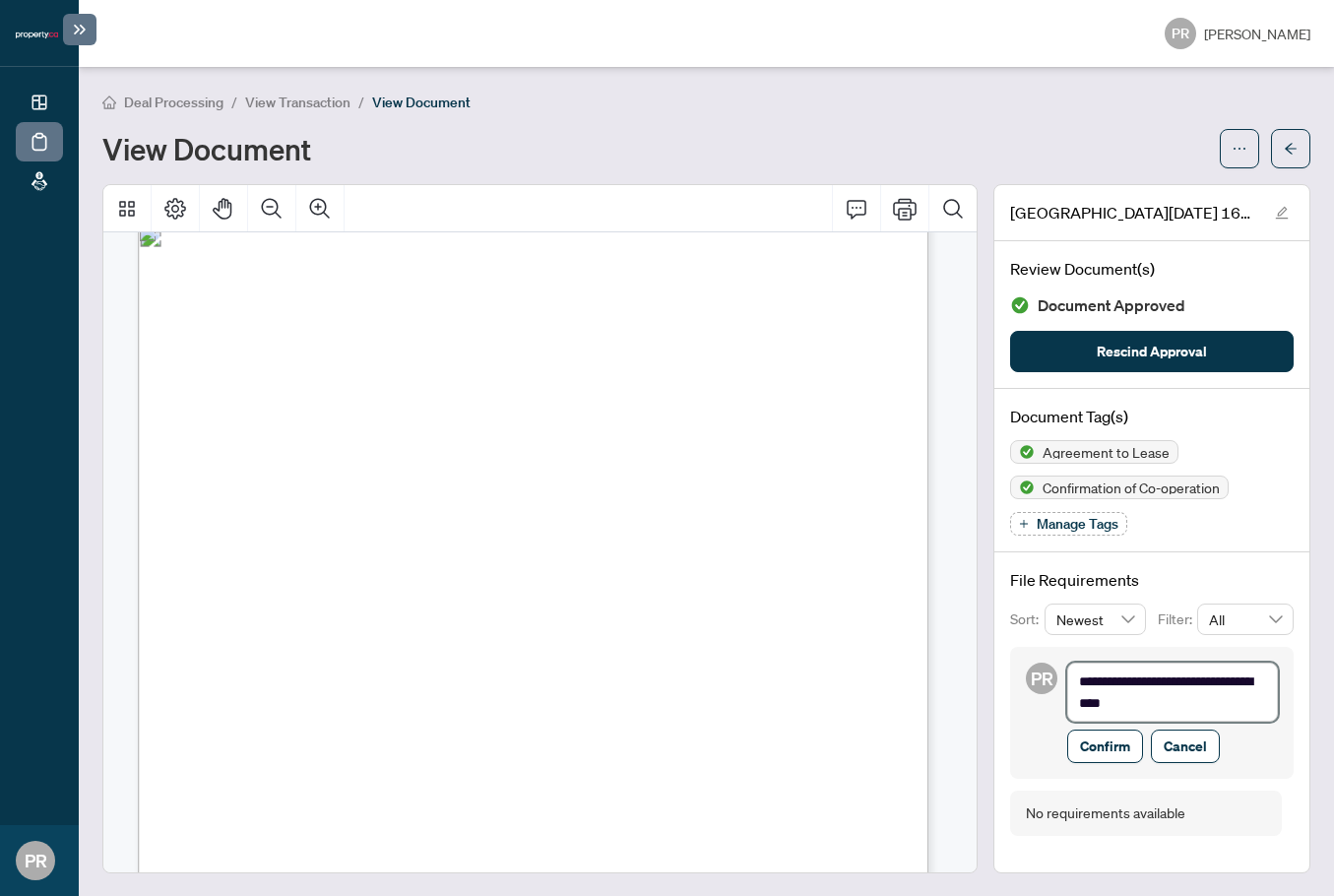 type on "**********" 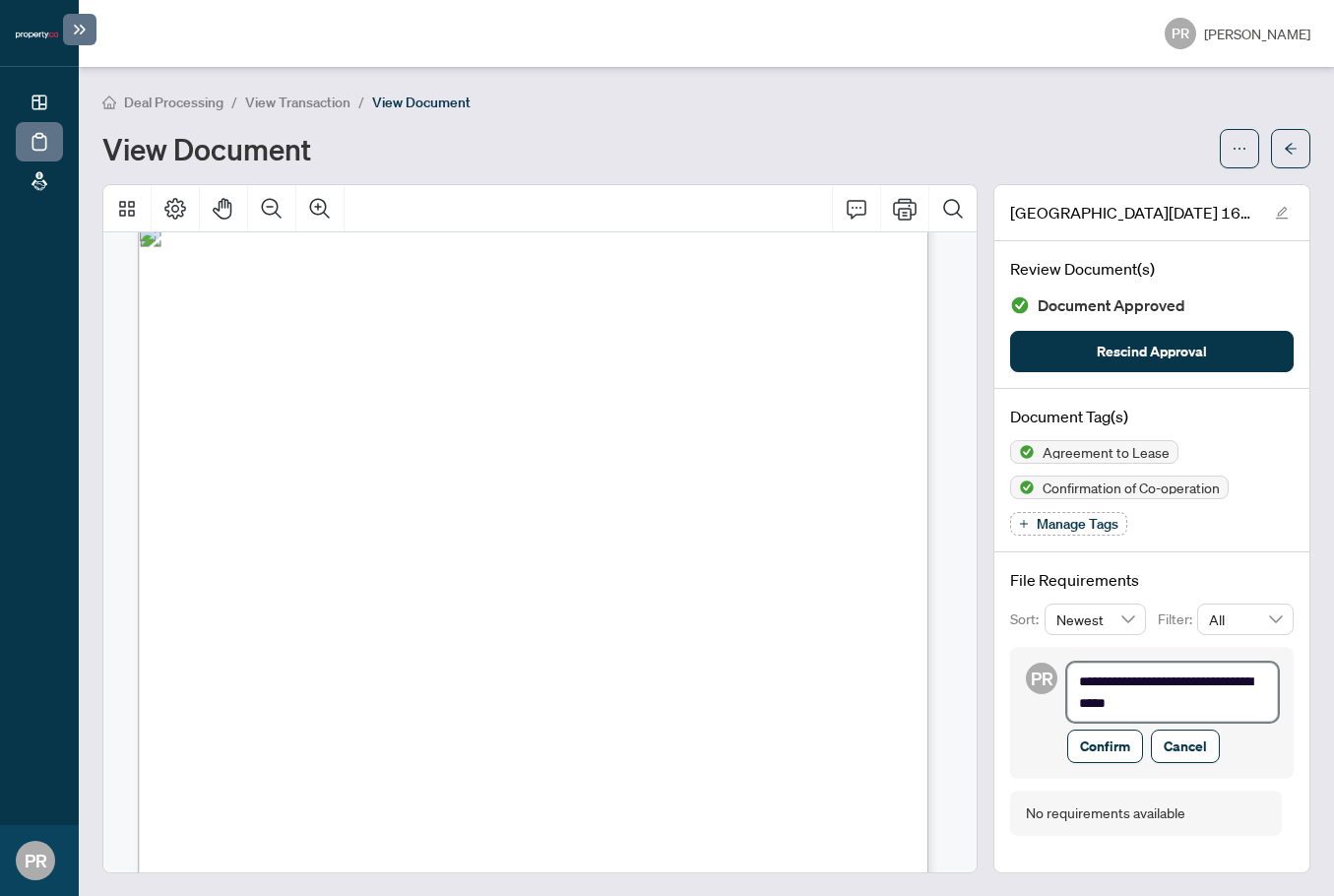 type on "**********" 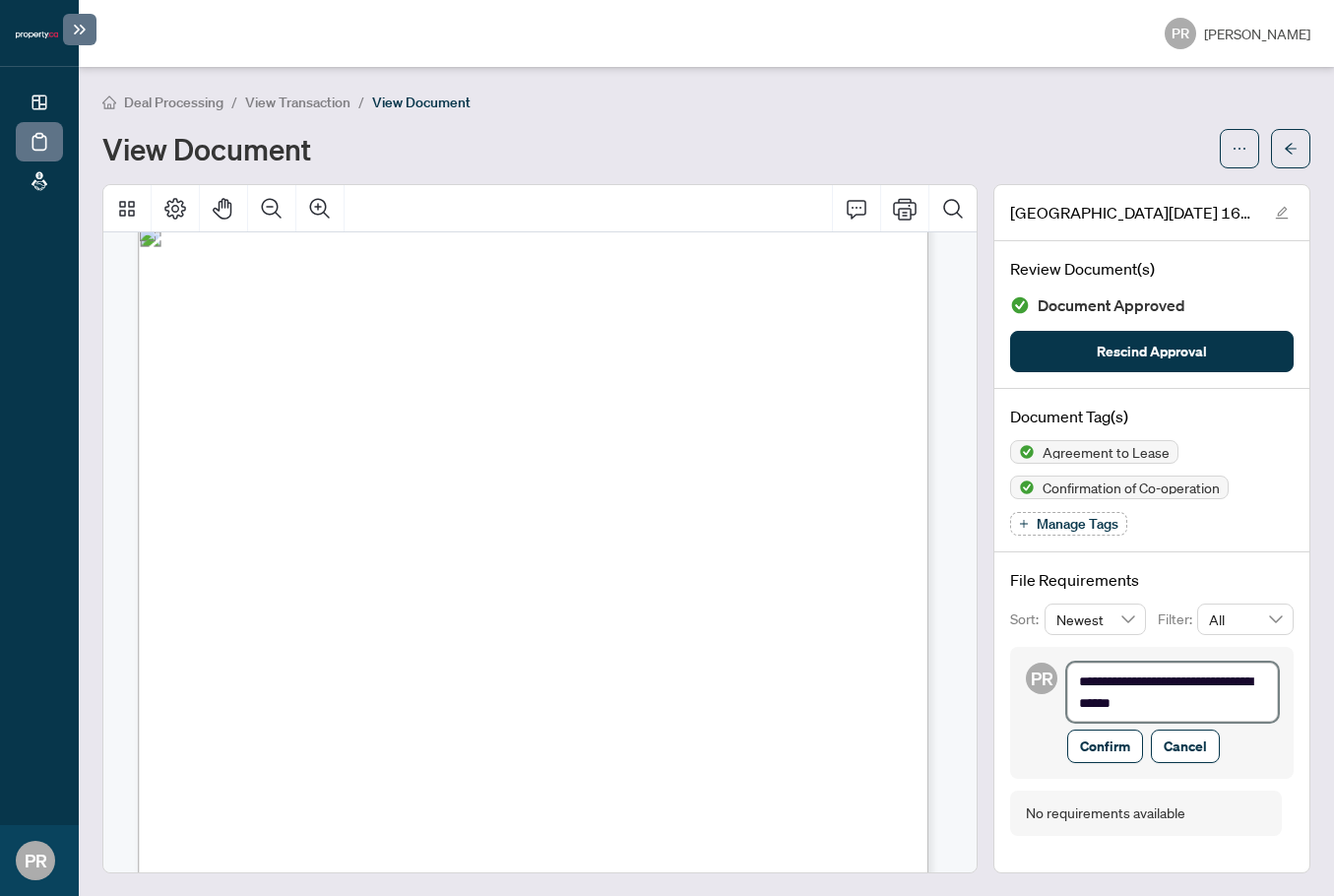 type on "**********" 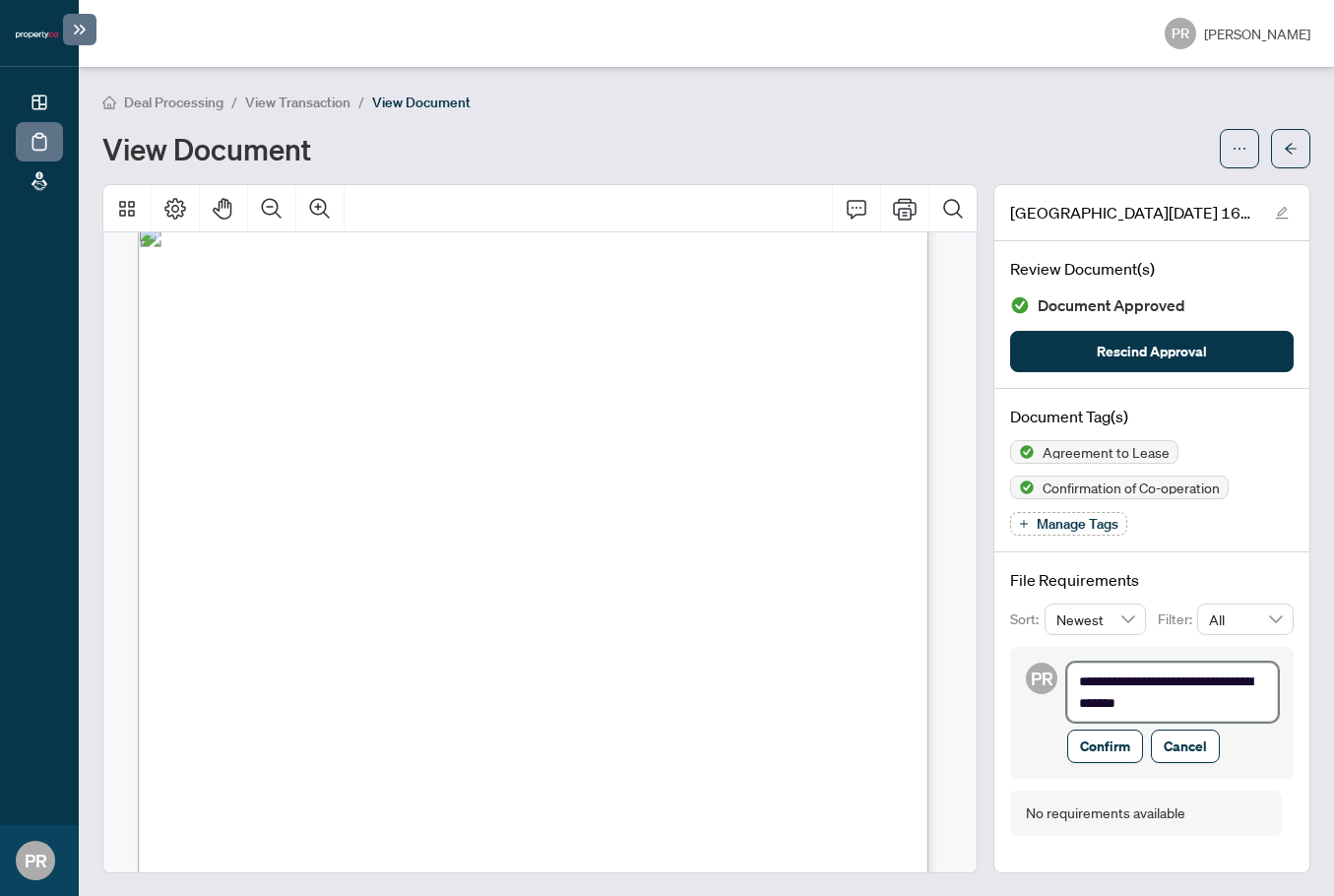 type on "**********" 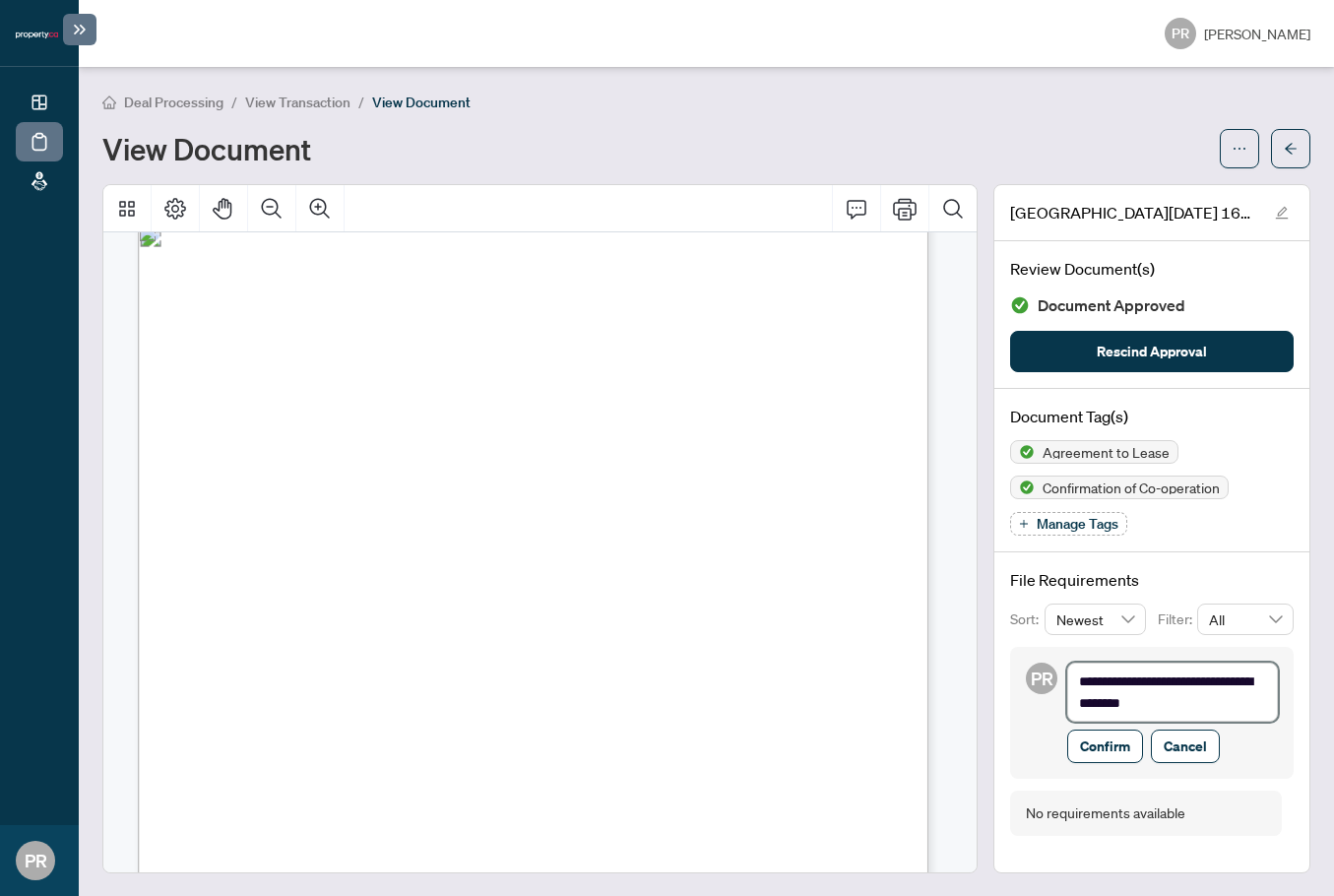type on "**********" 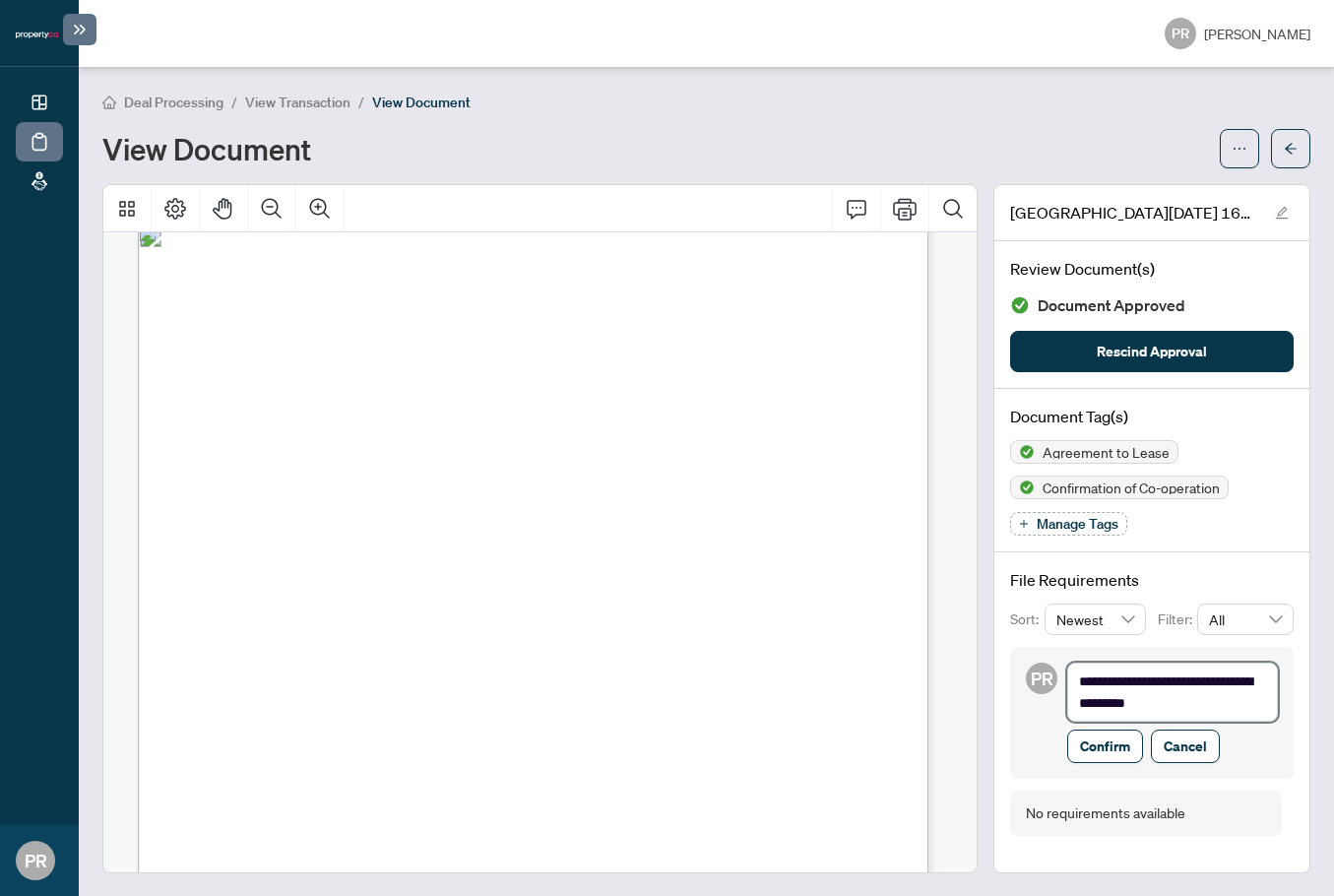 type on "**********" 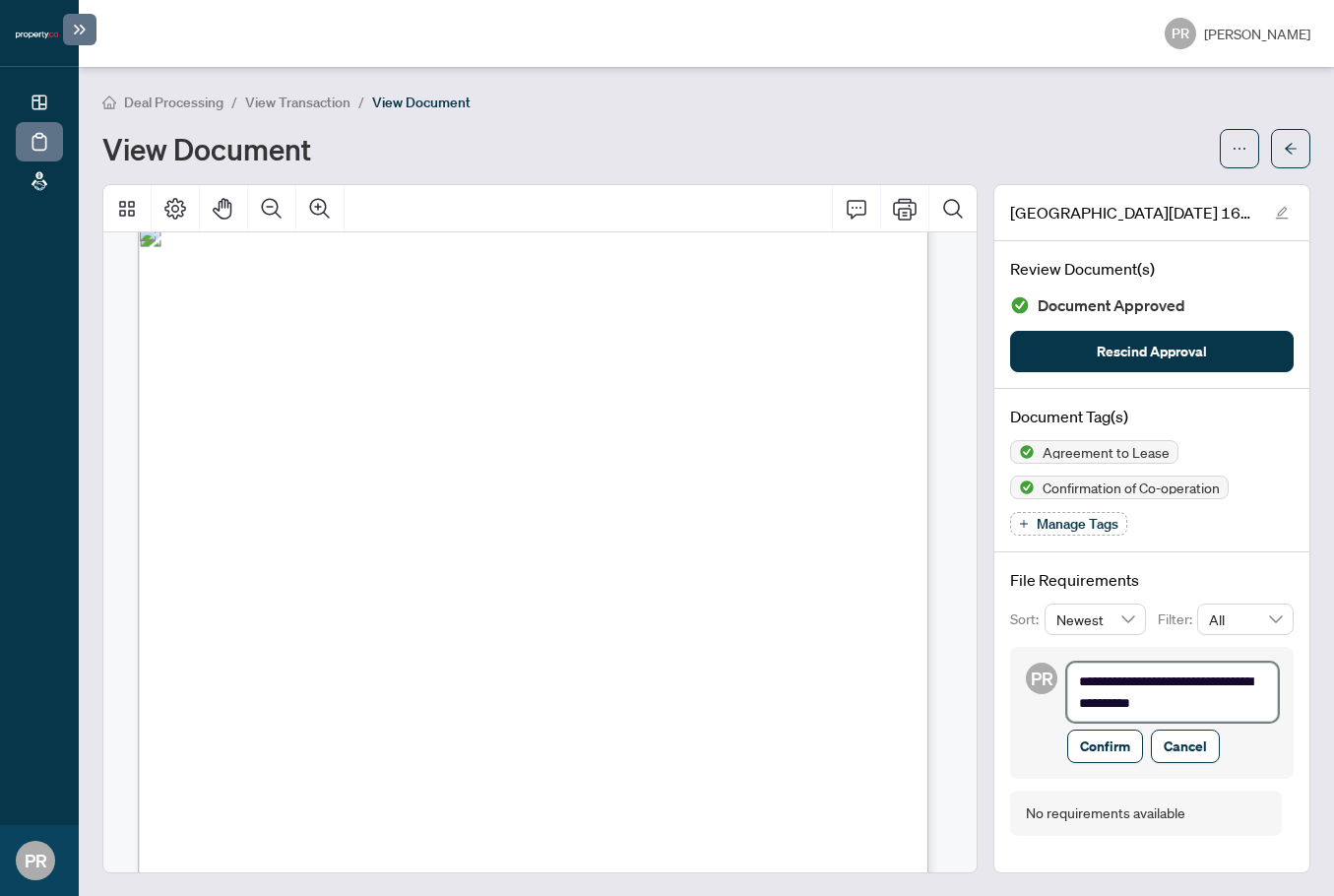 type on "**********" 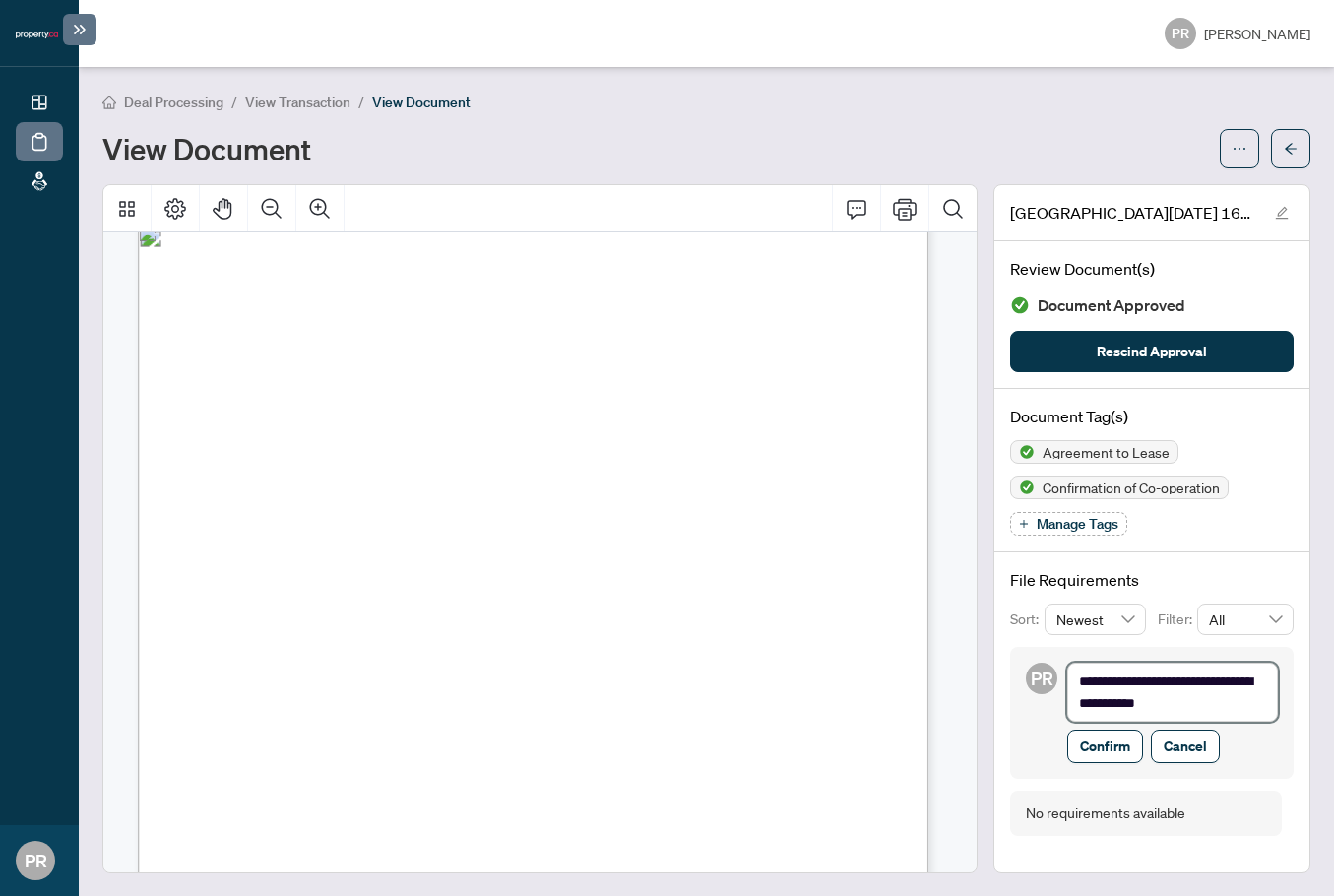 type on "**********" 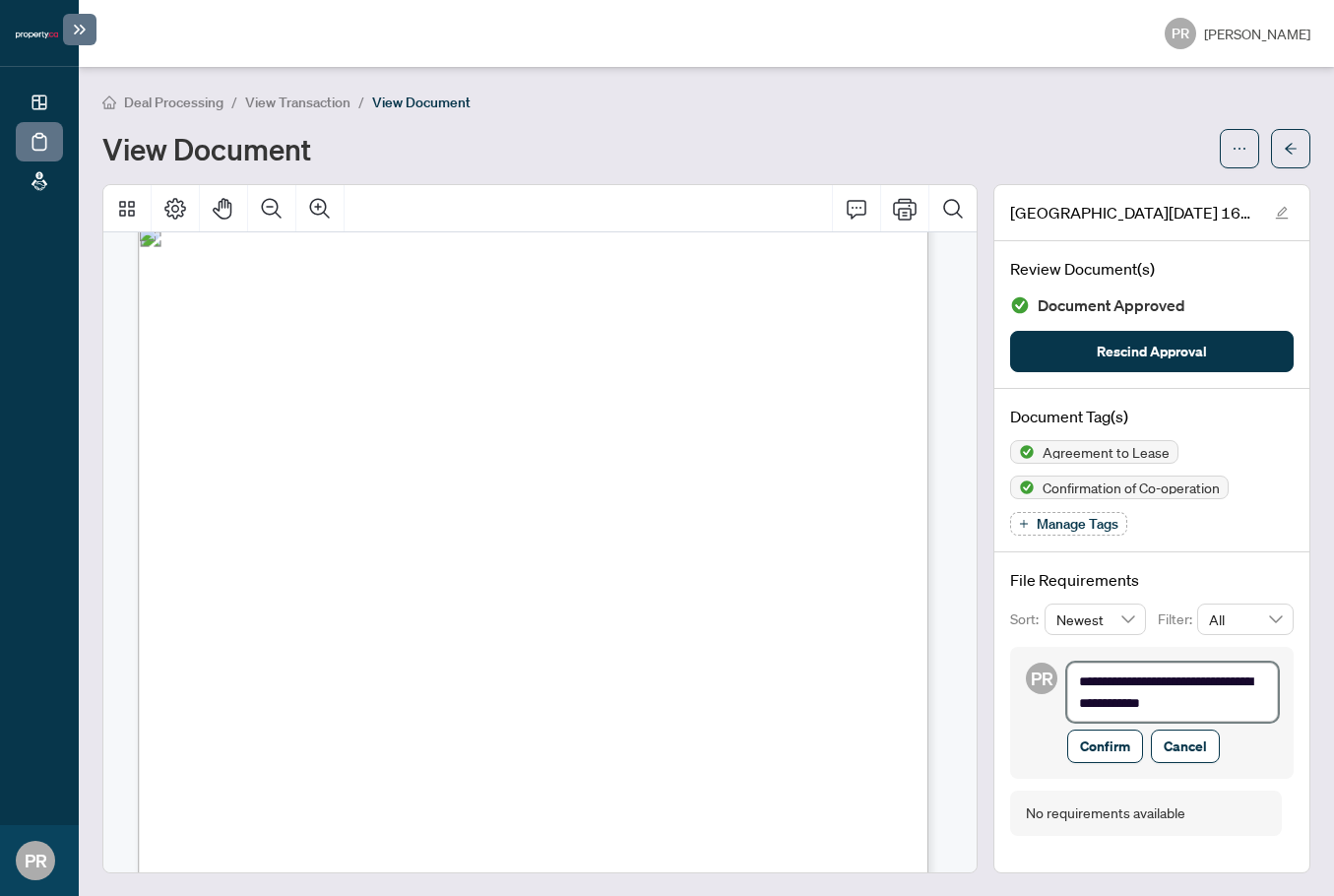 type on "**********" 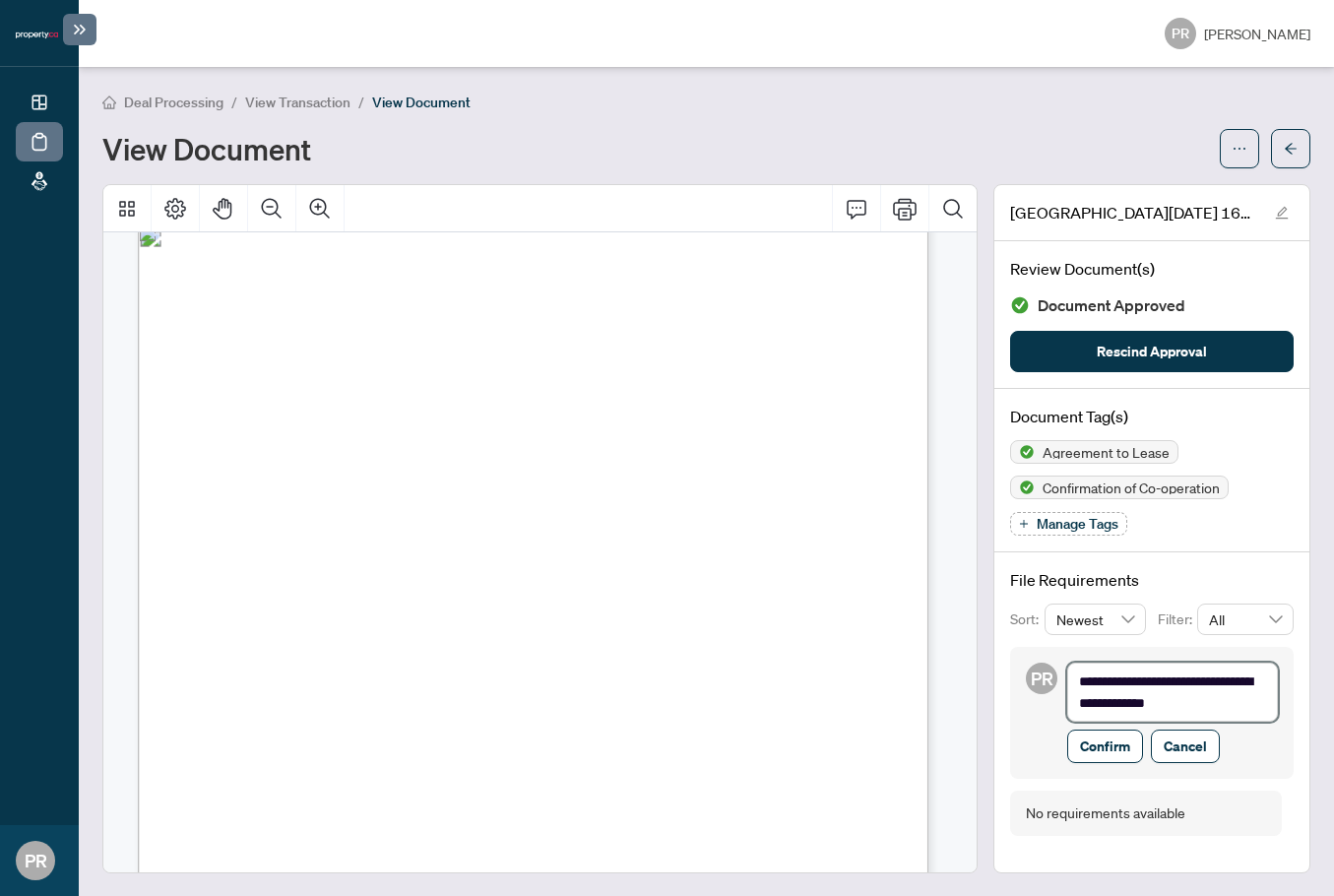 type on "**********" 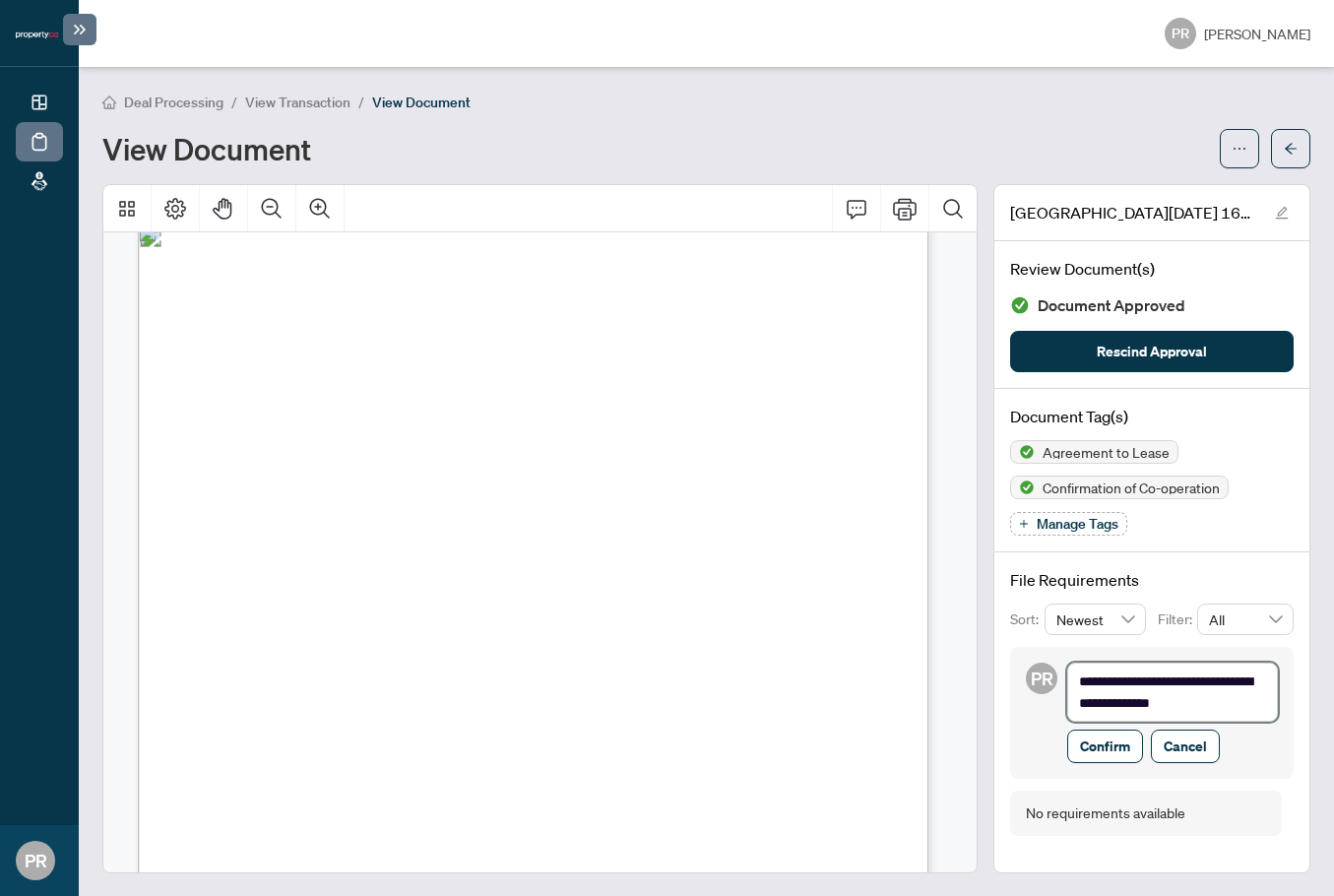 type on "**********" 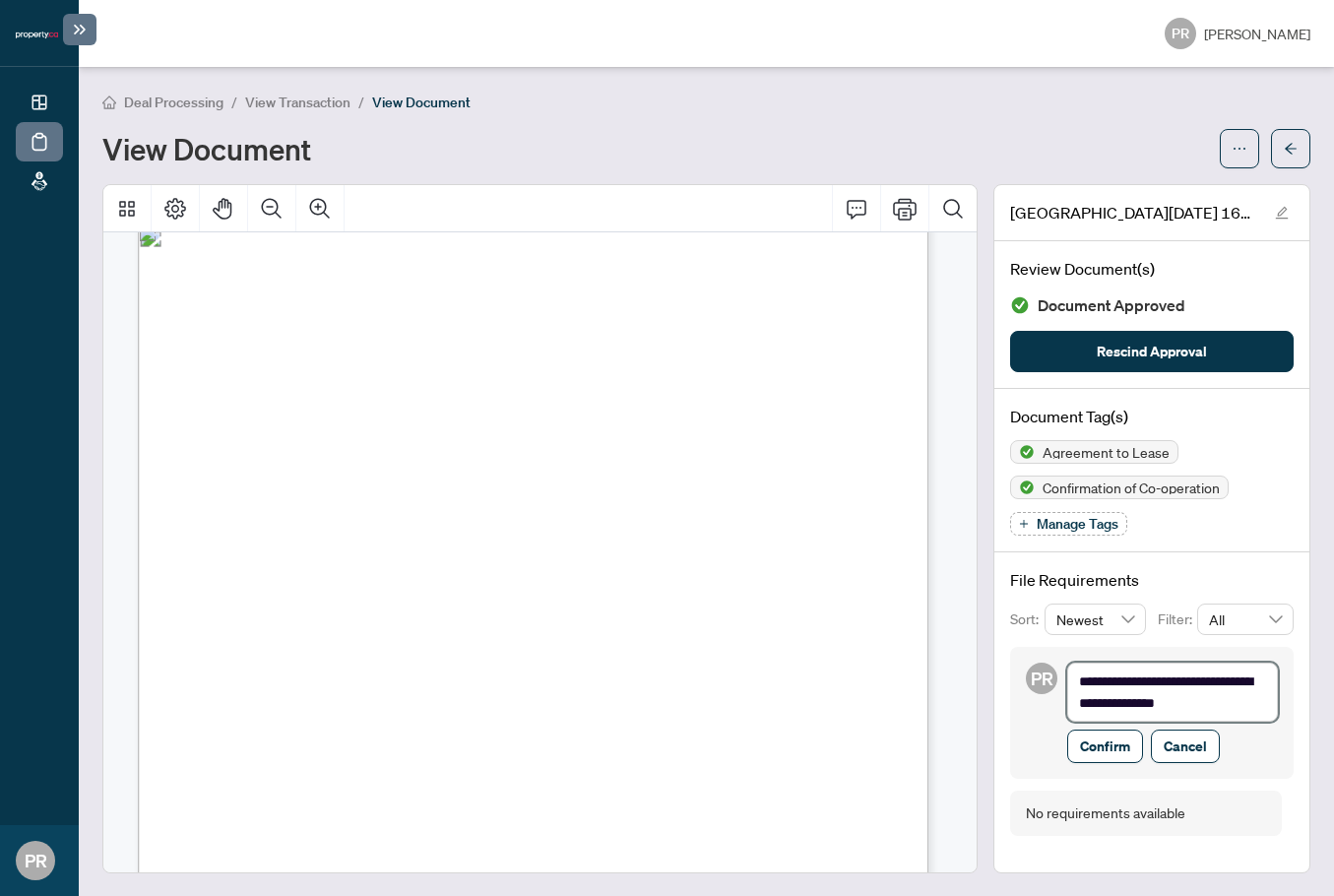 type on "**********" 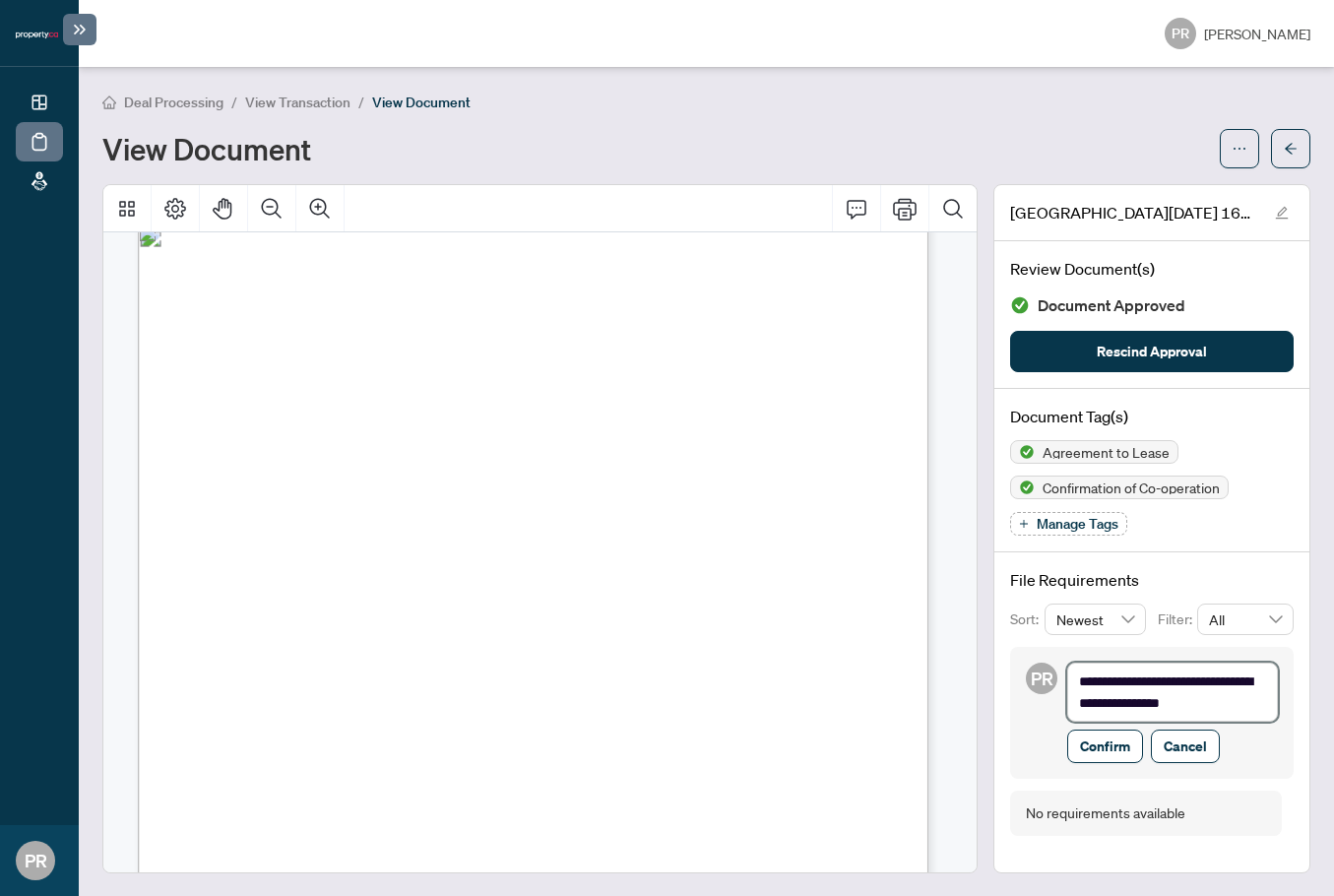 type on "**********" 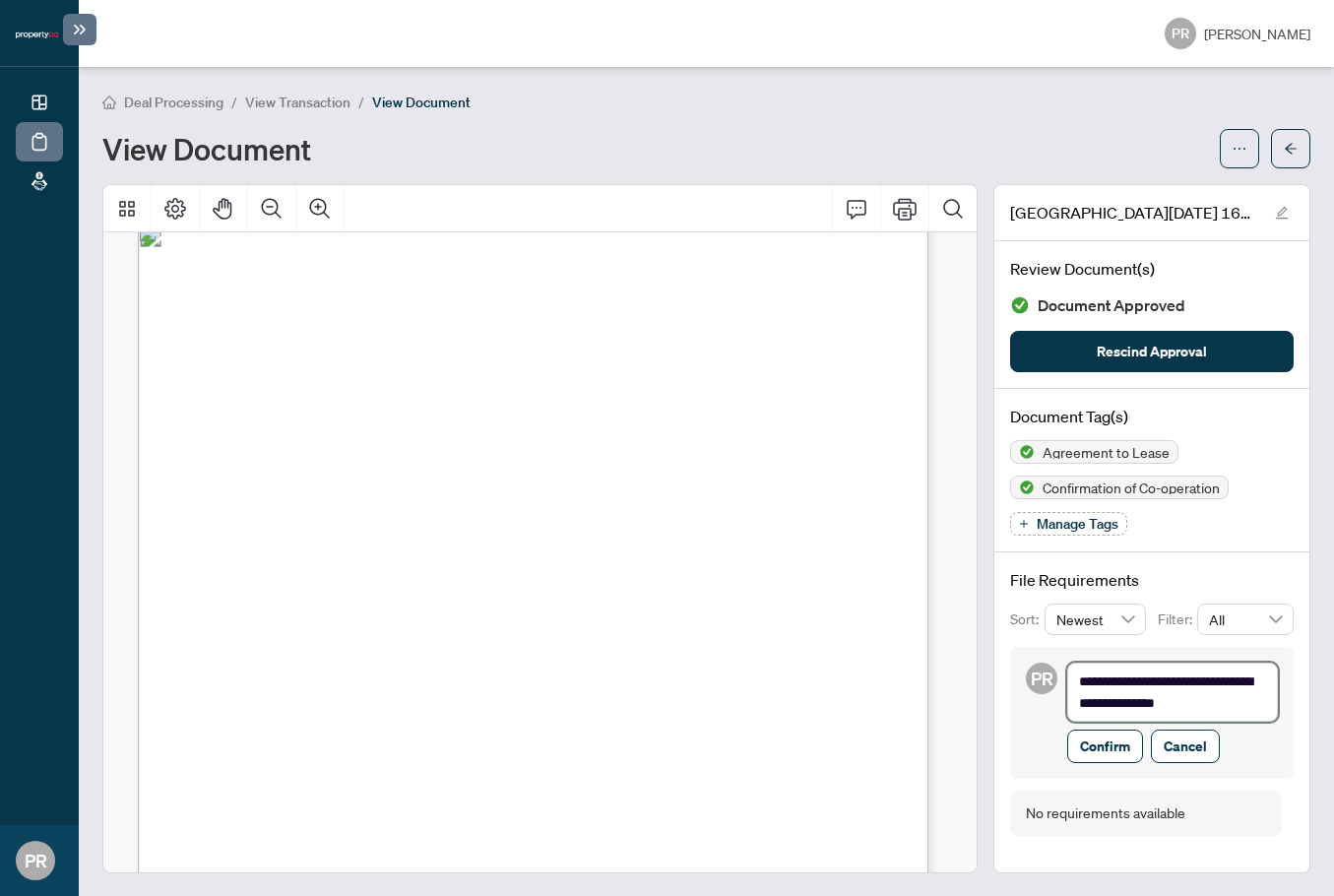 type on "**********" 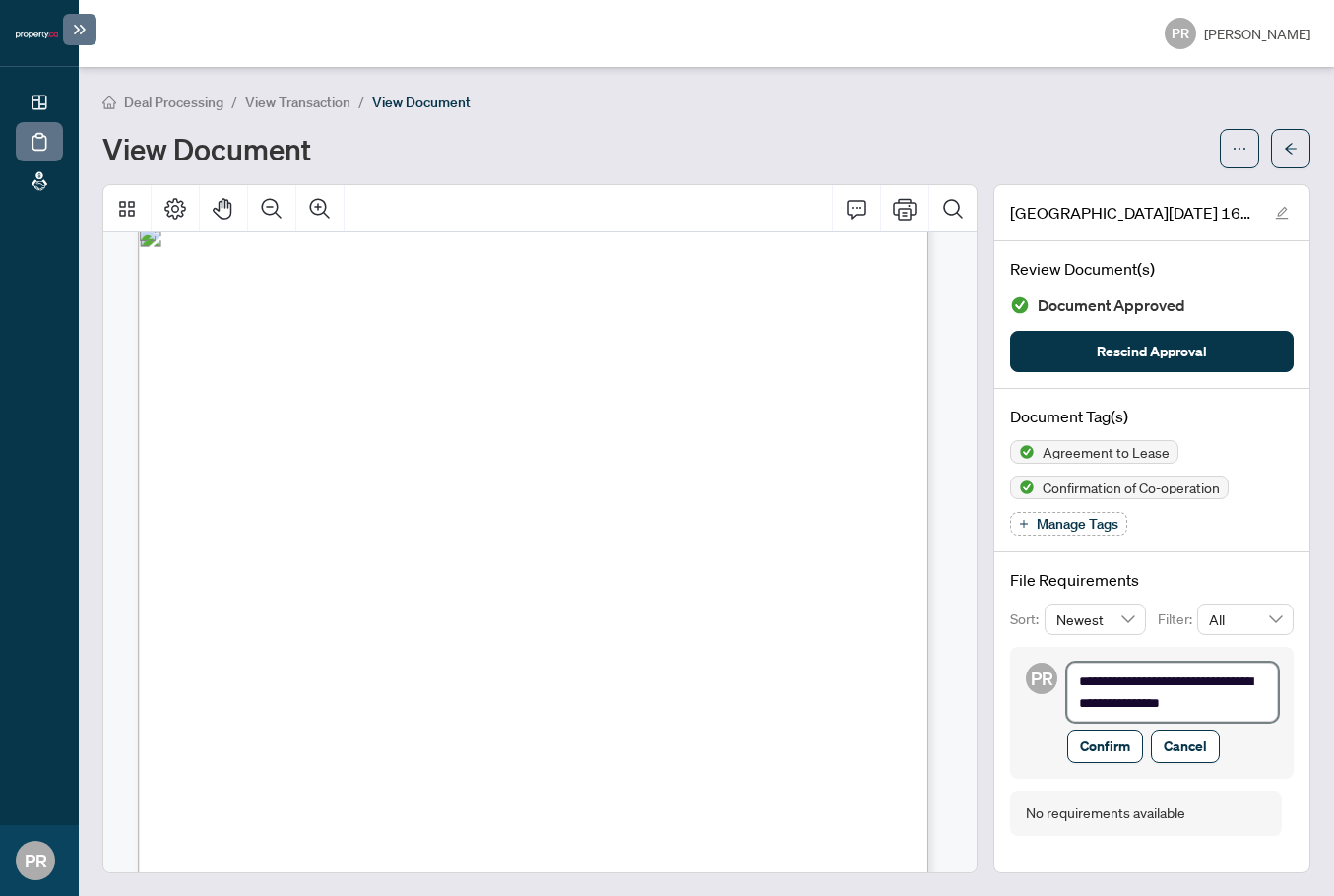 type on "**********" 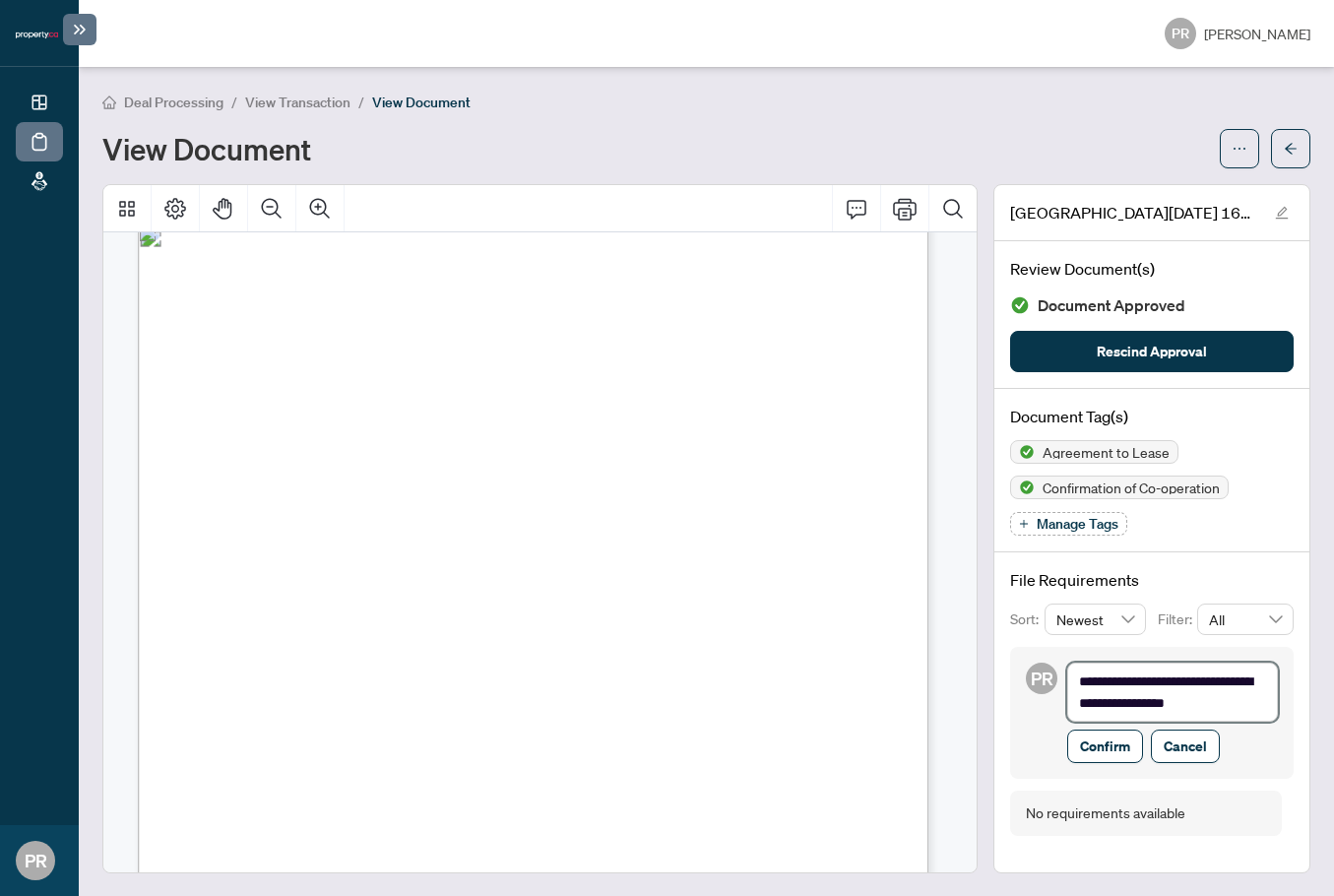 type on "**********" 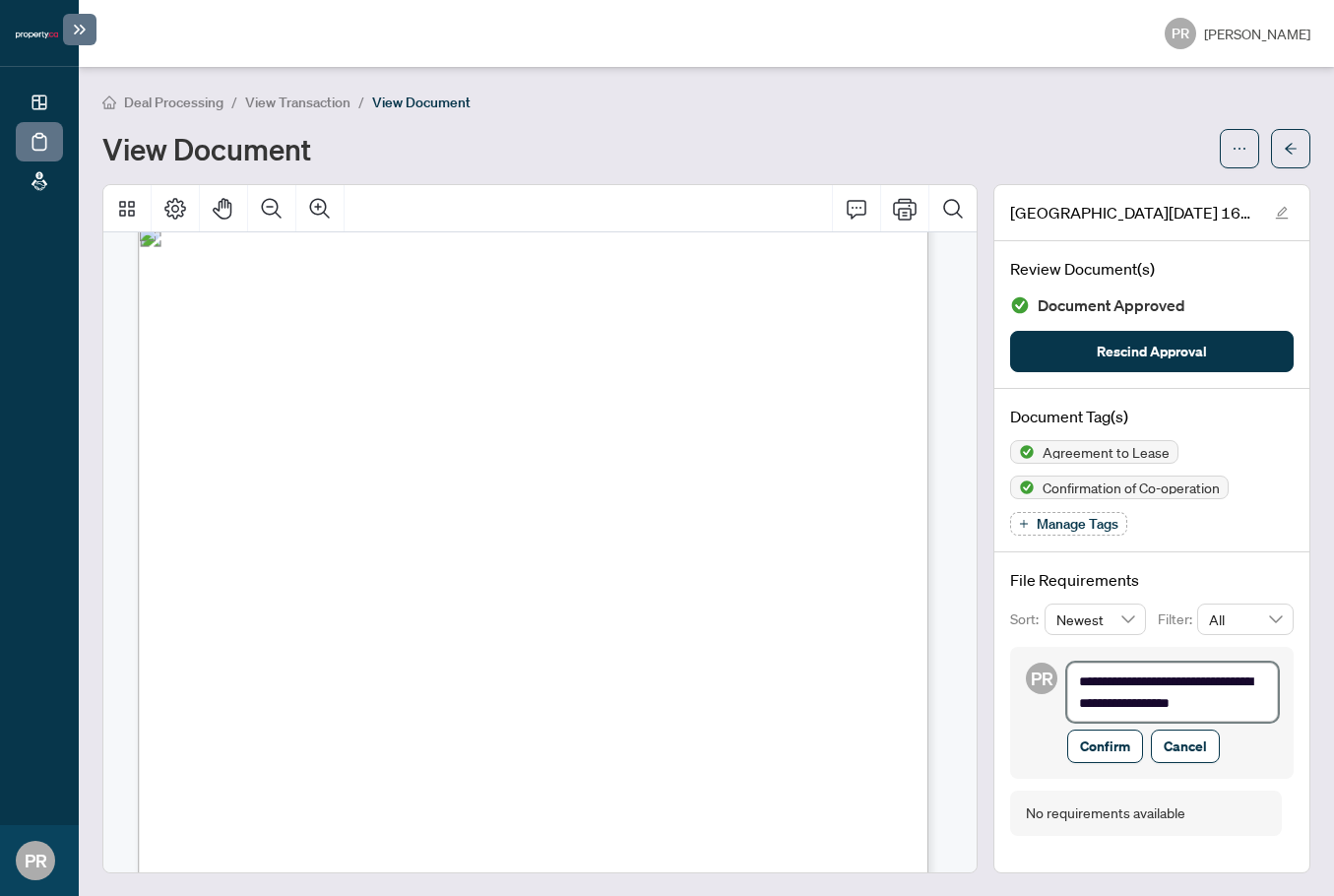 type on "**********" 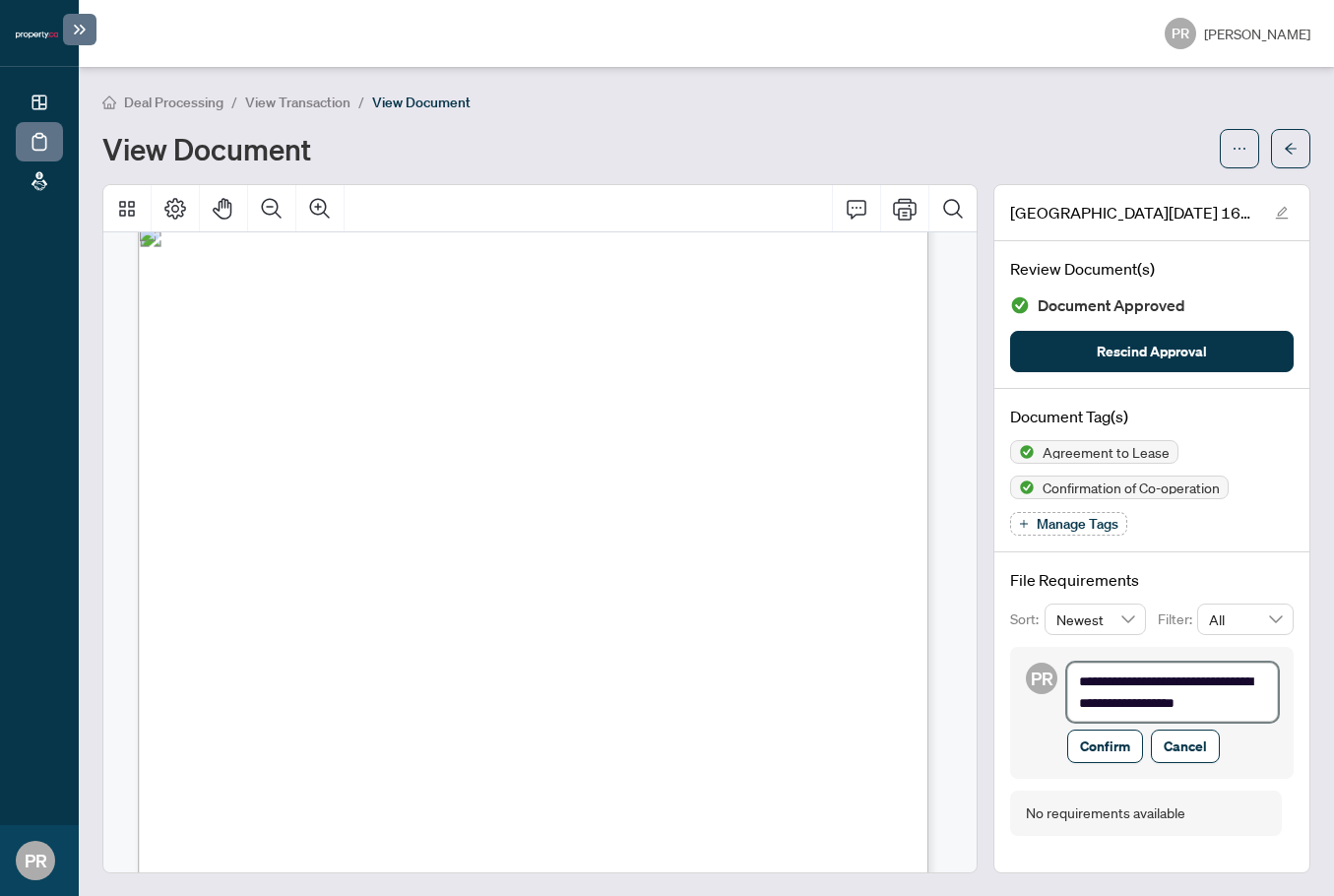 type on "**********" 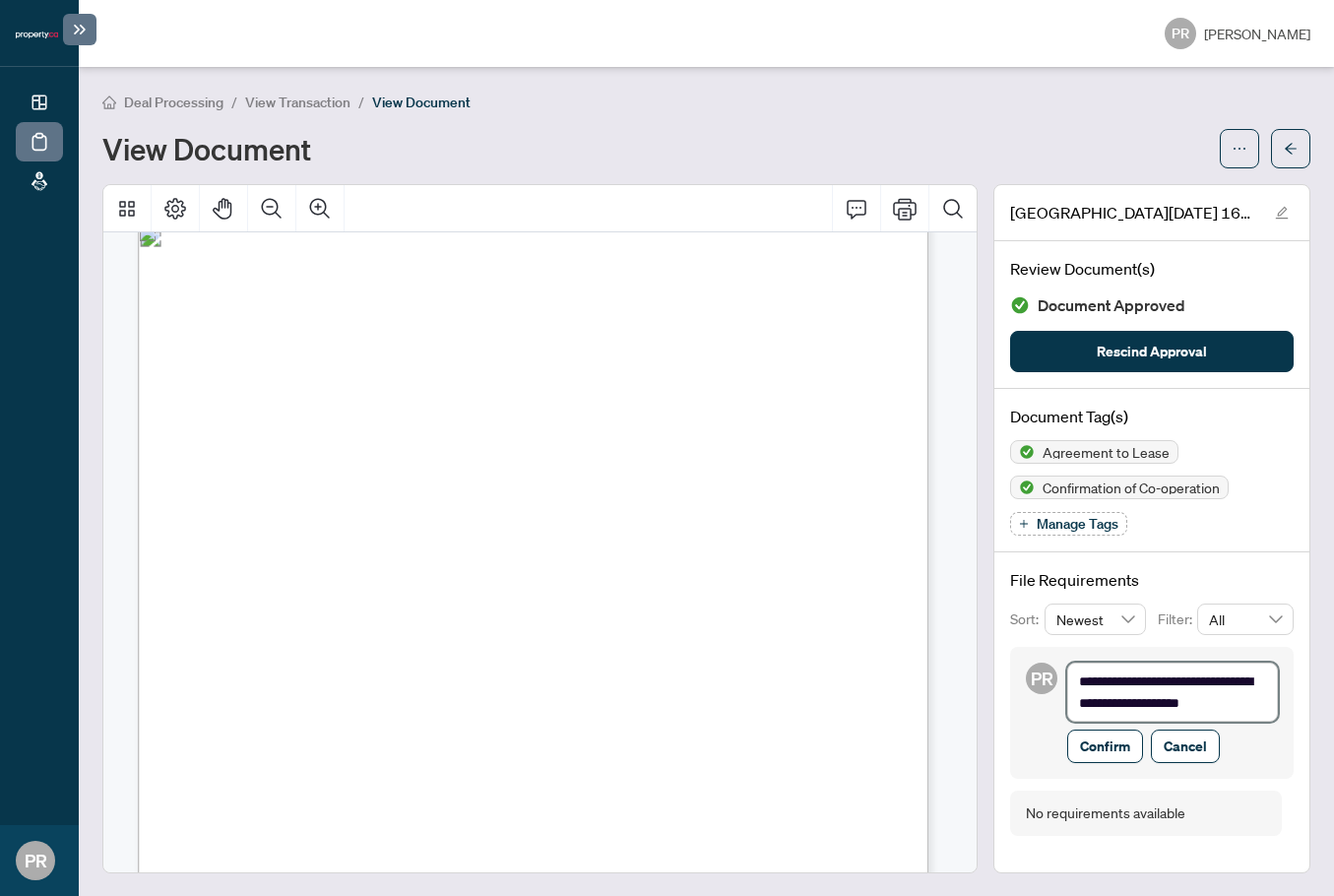 type on "**********" 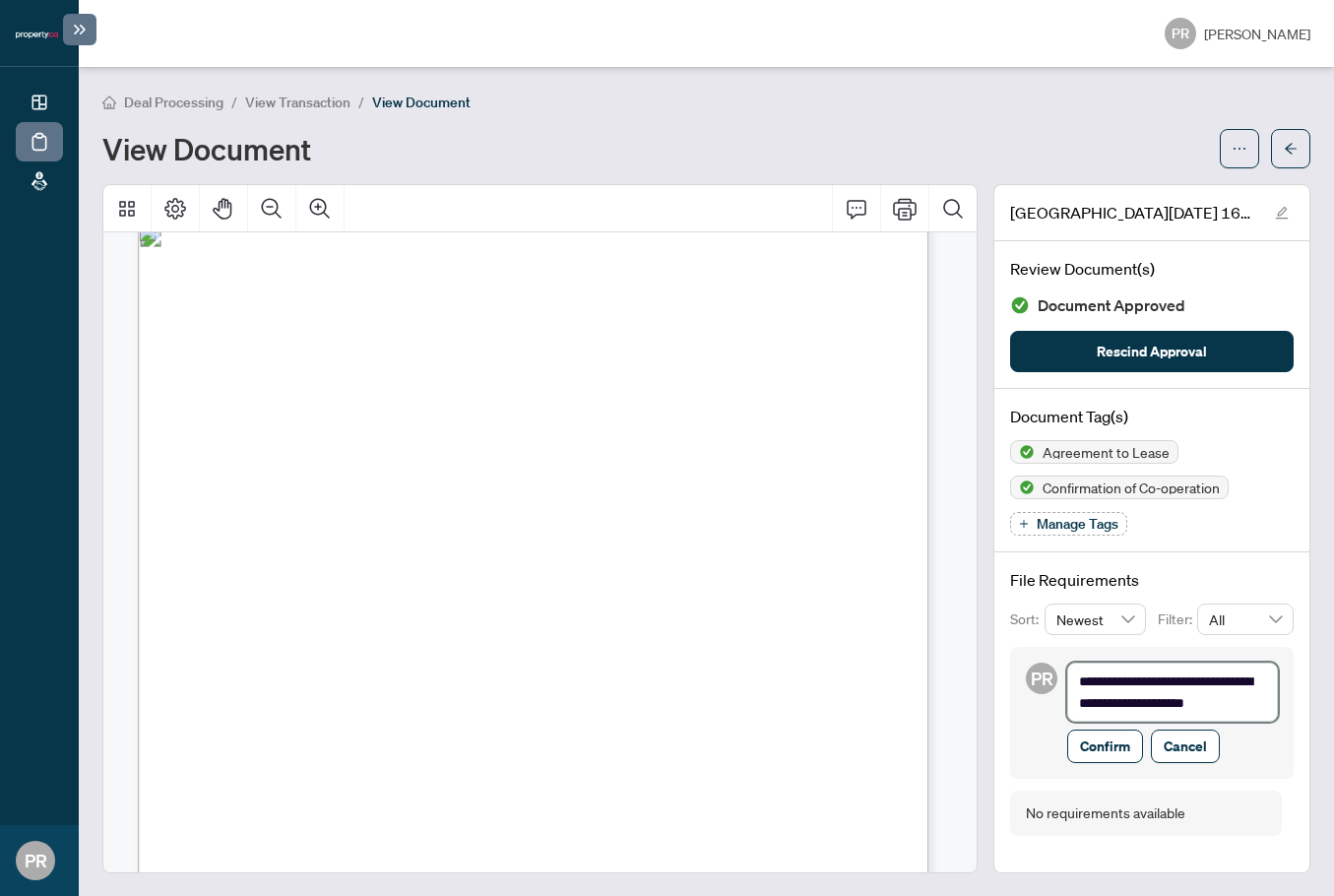 type on "**********" 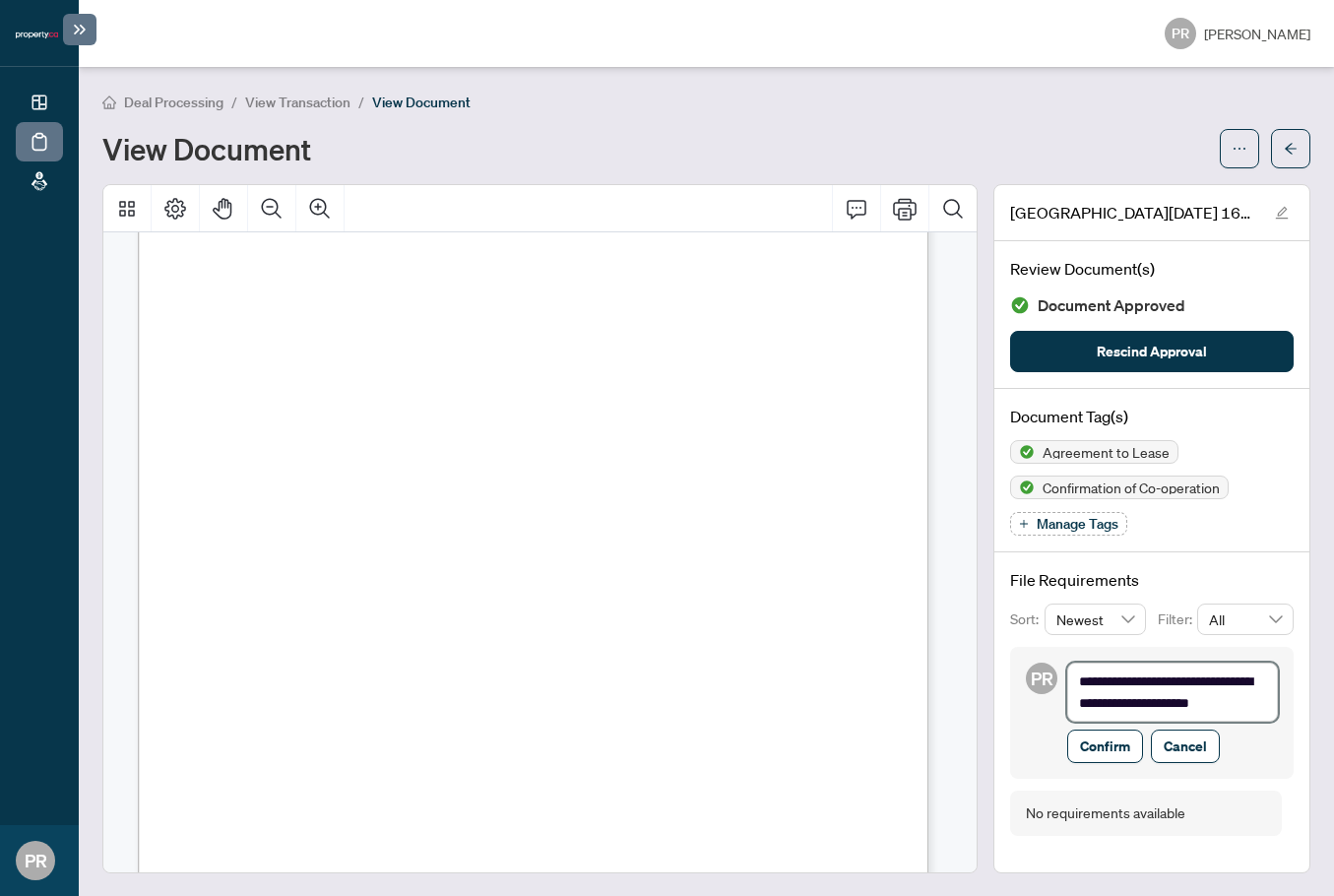 scroll, scrollTop: 10916, scrollLeft: 0, axis: vertical 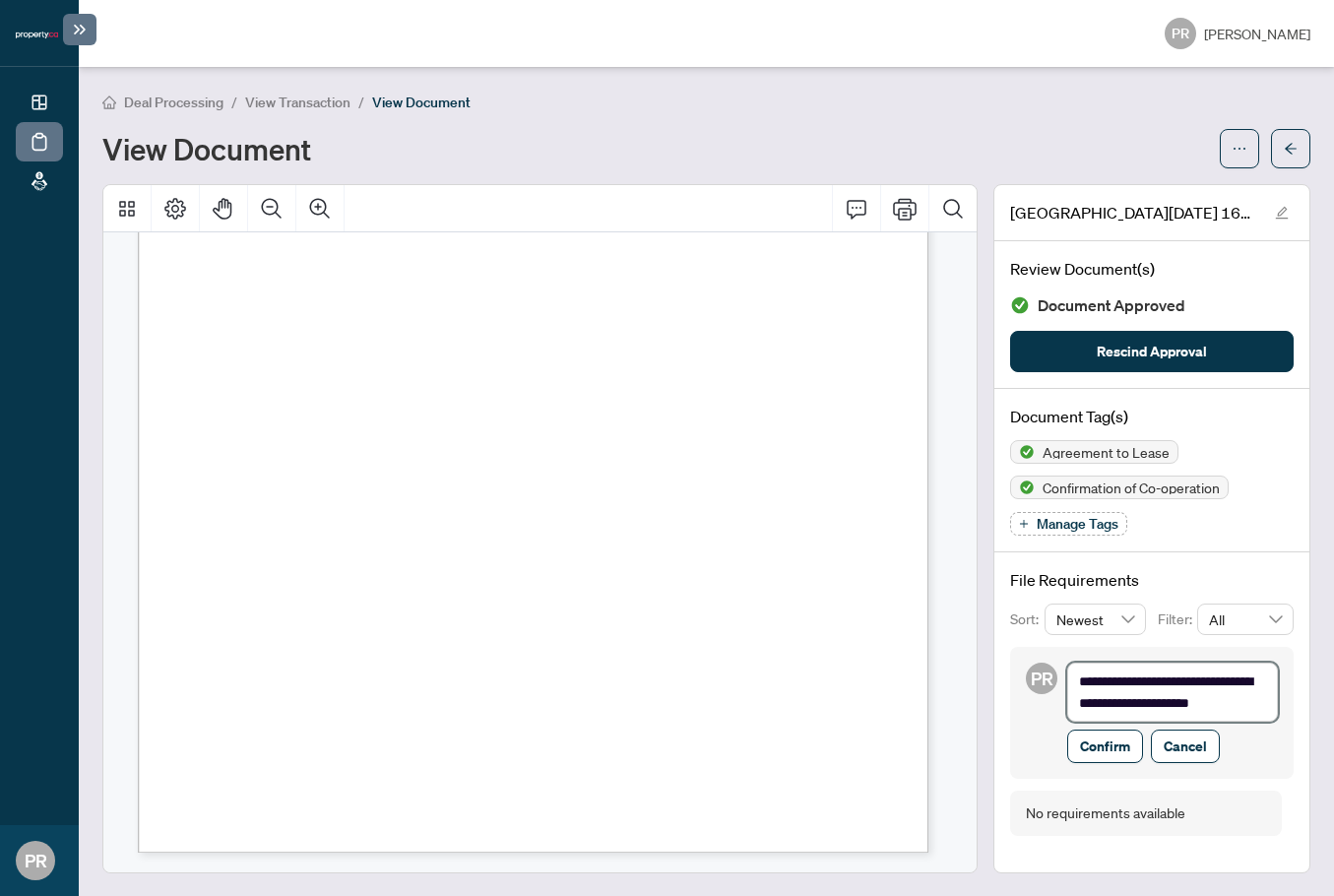 type on "**********" 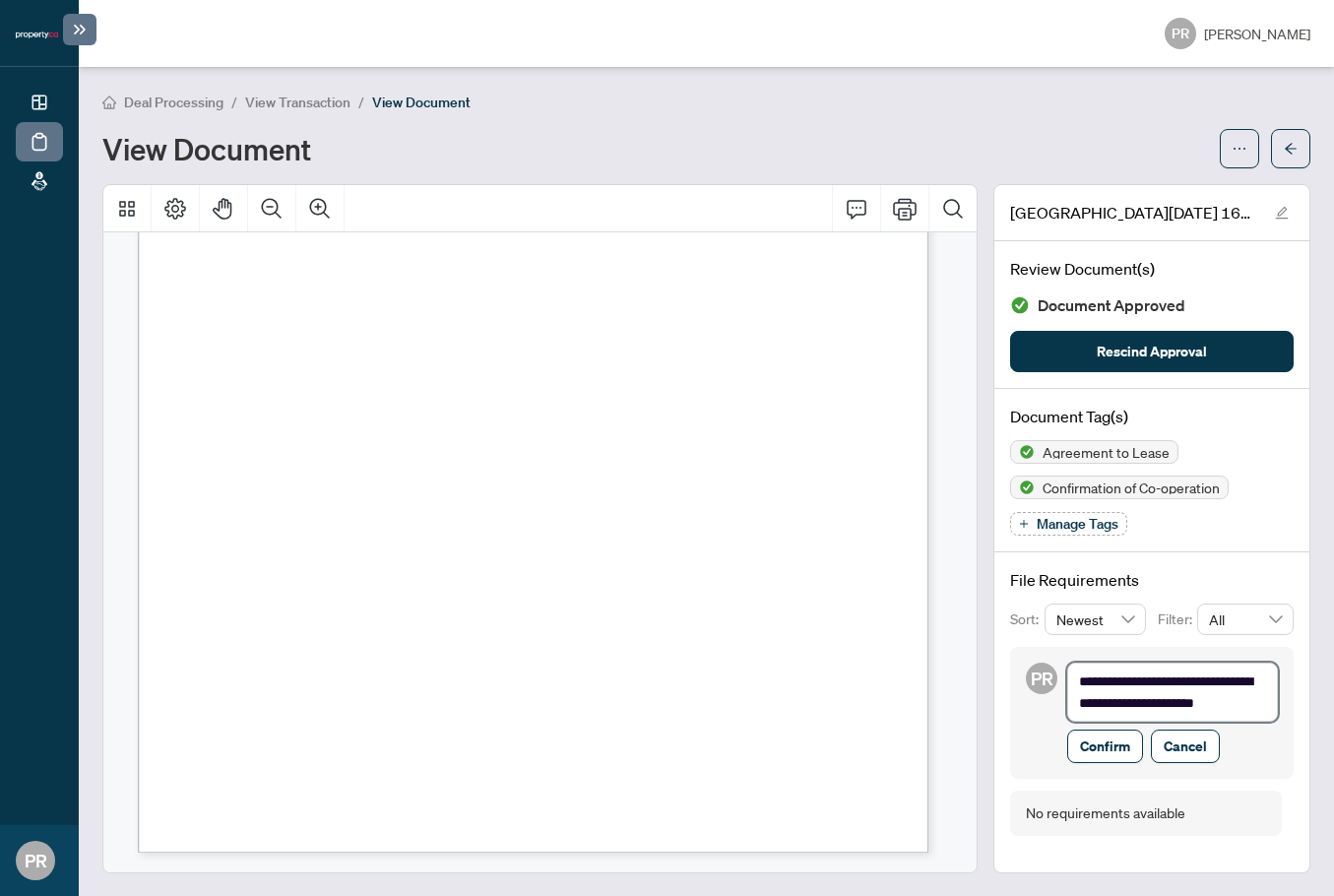 type on "**********" 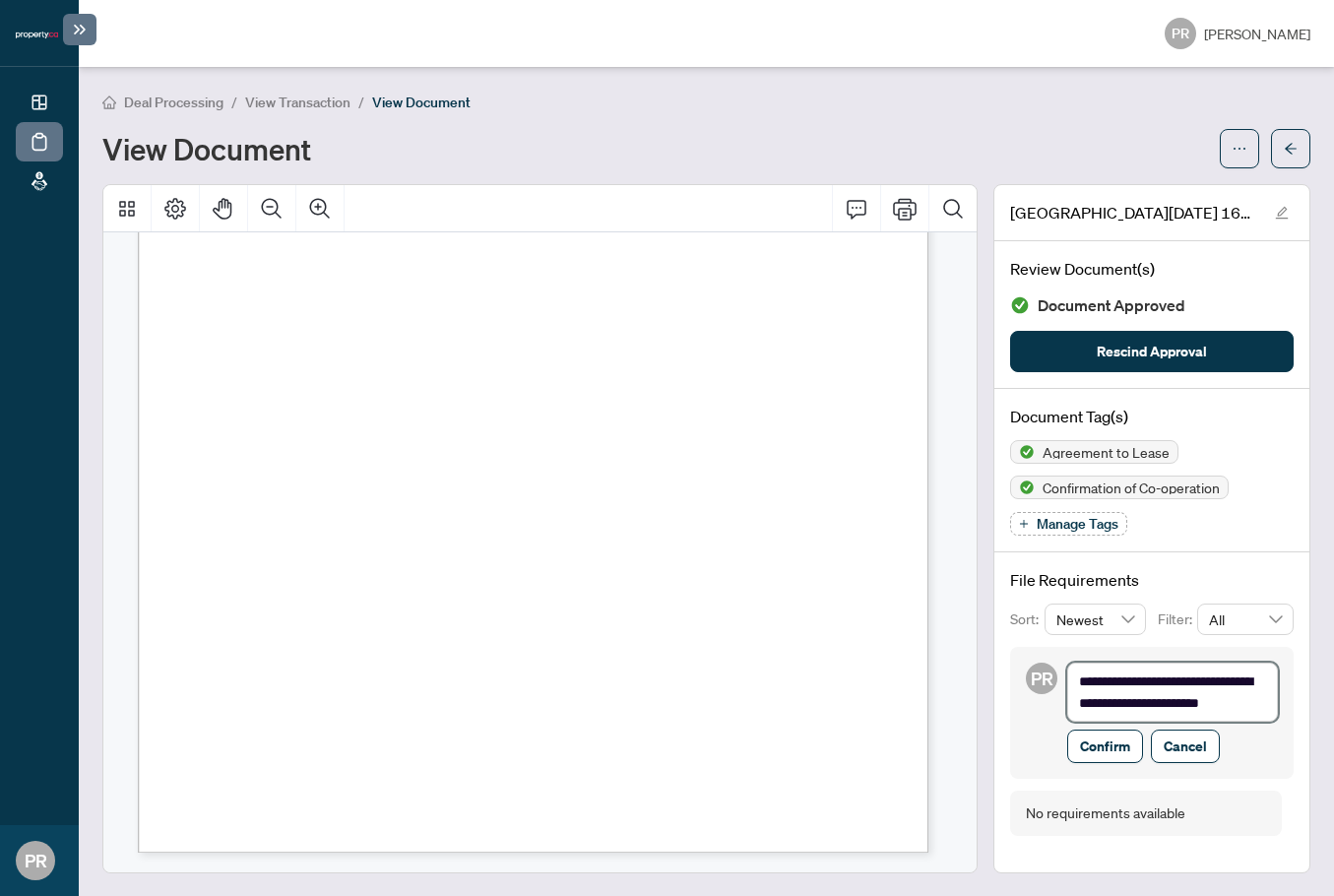 type on "**********" 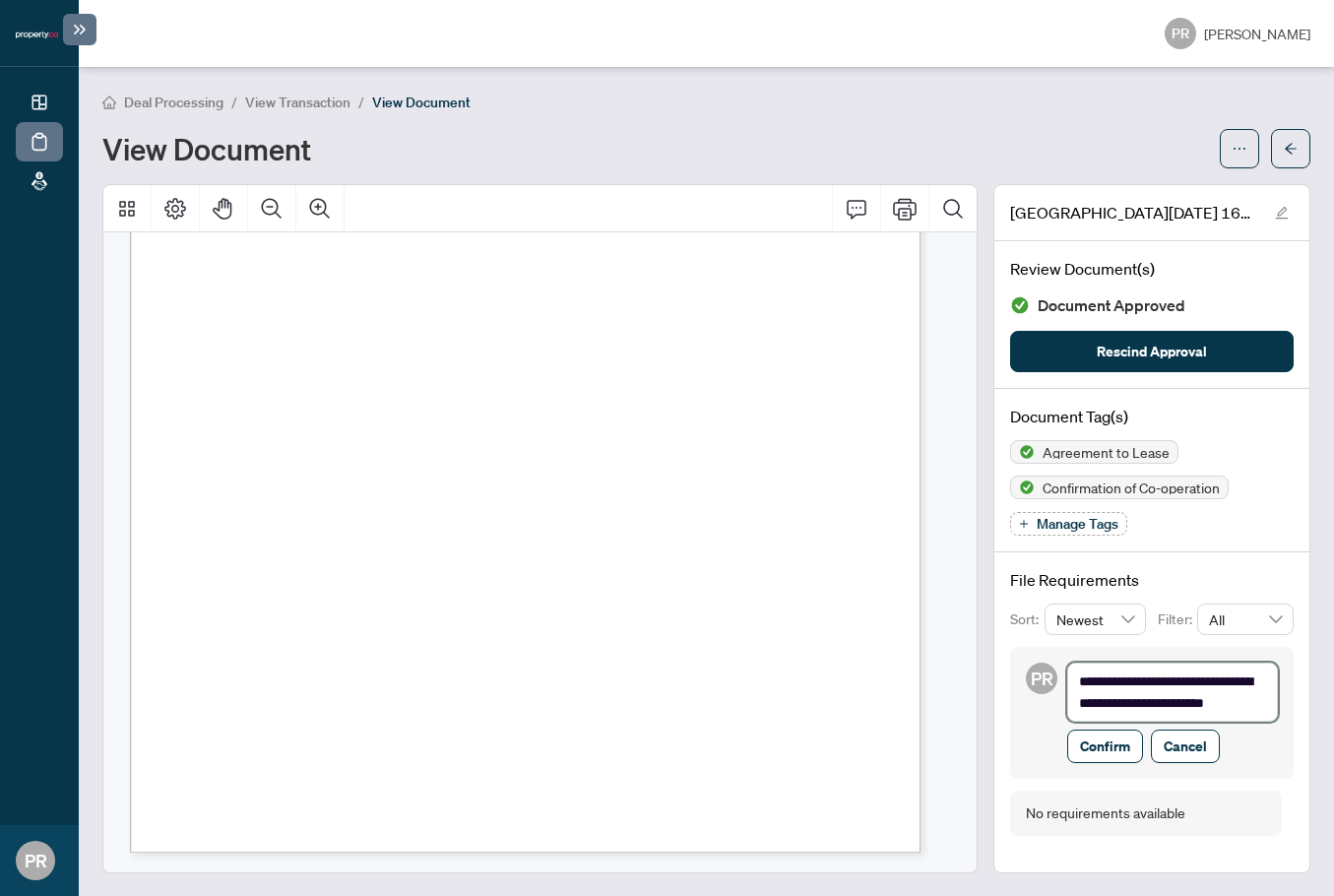 type on "**********" 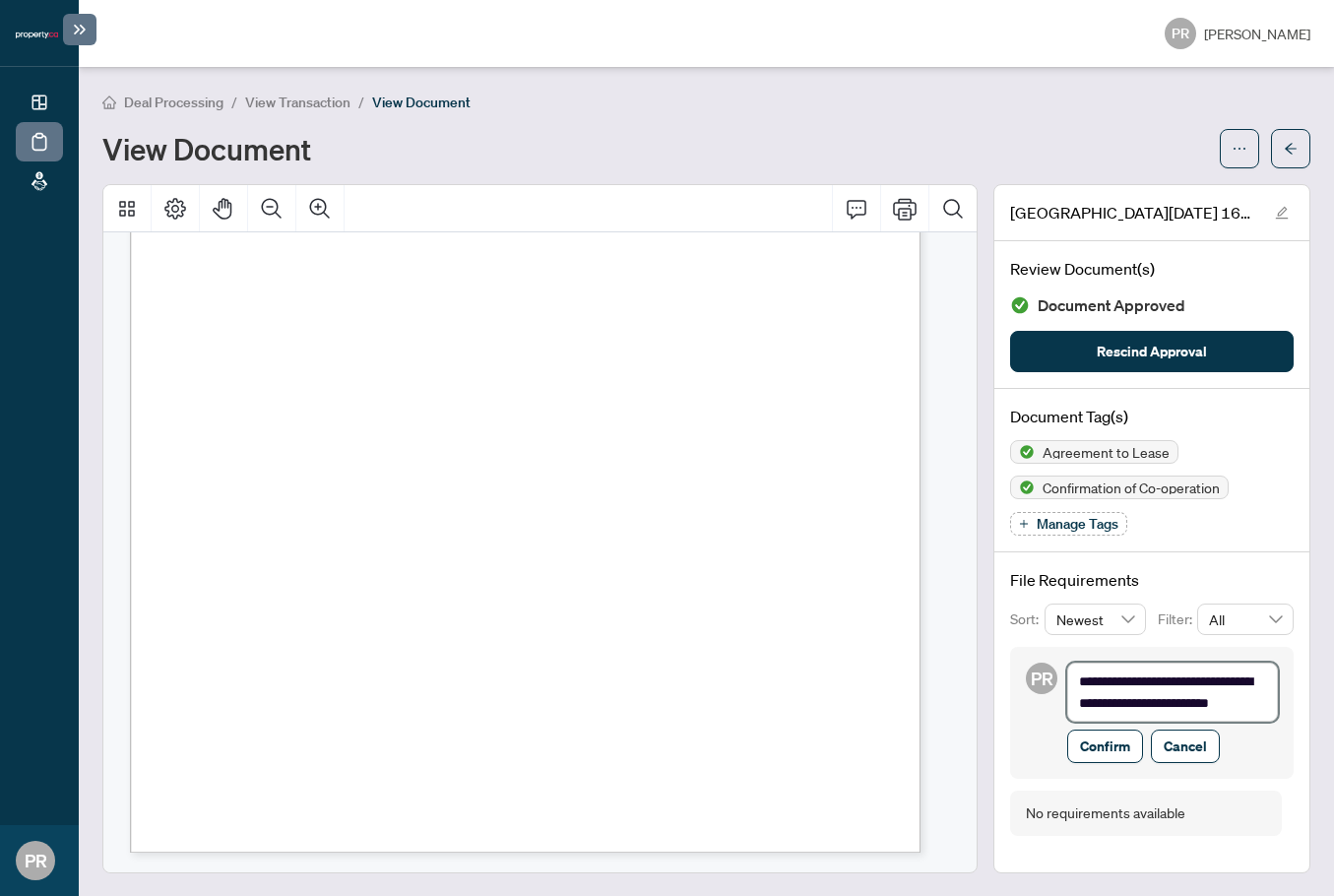 type on "**********" 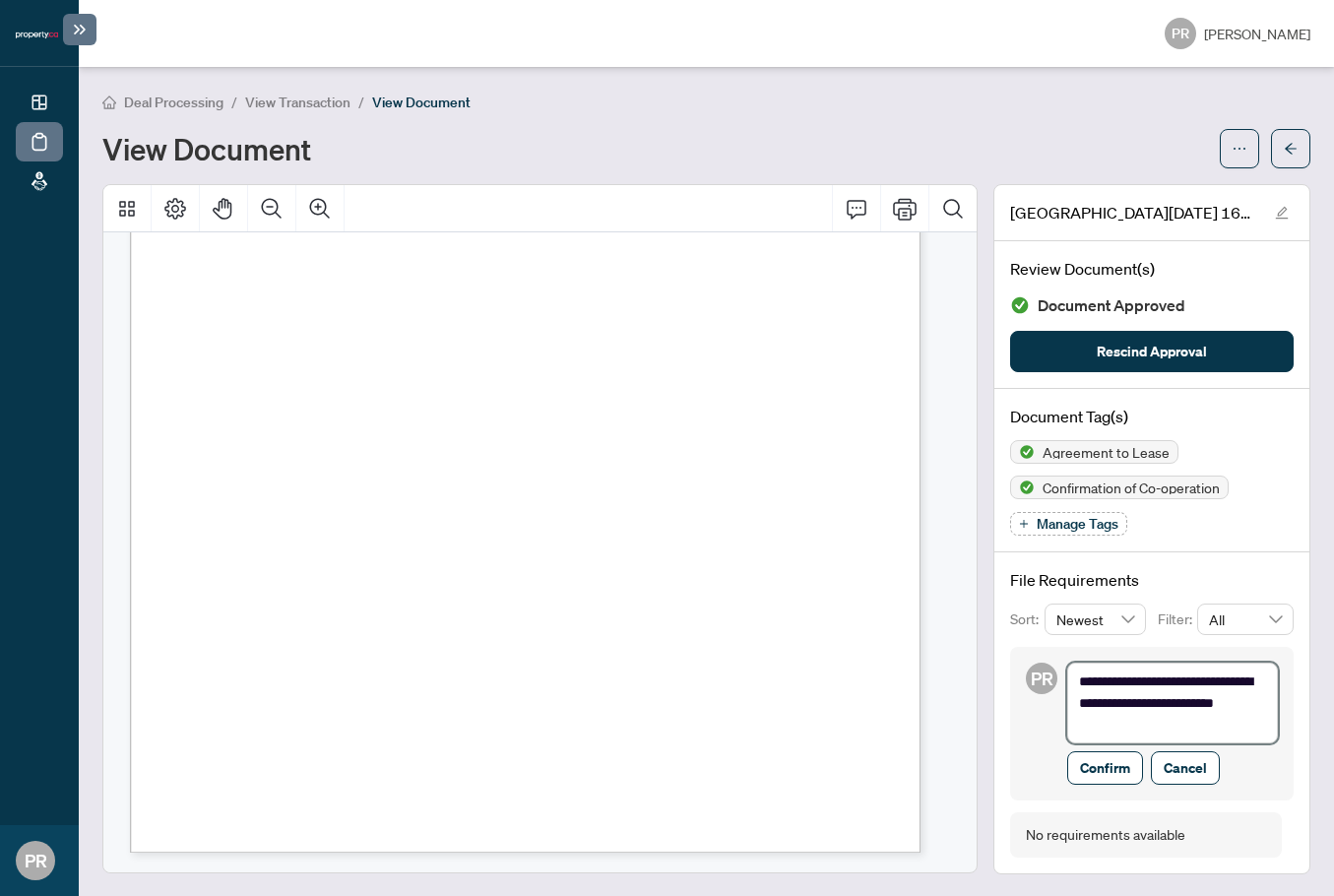 type on "**********" 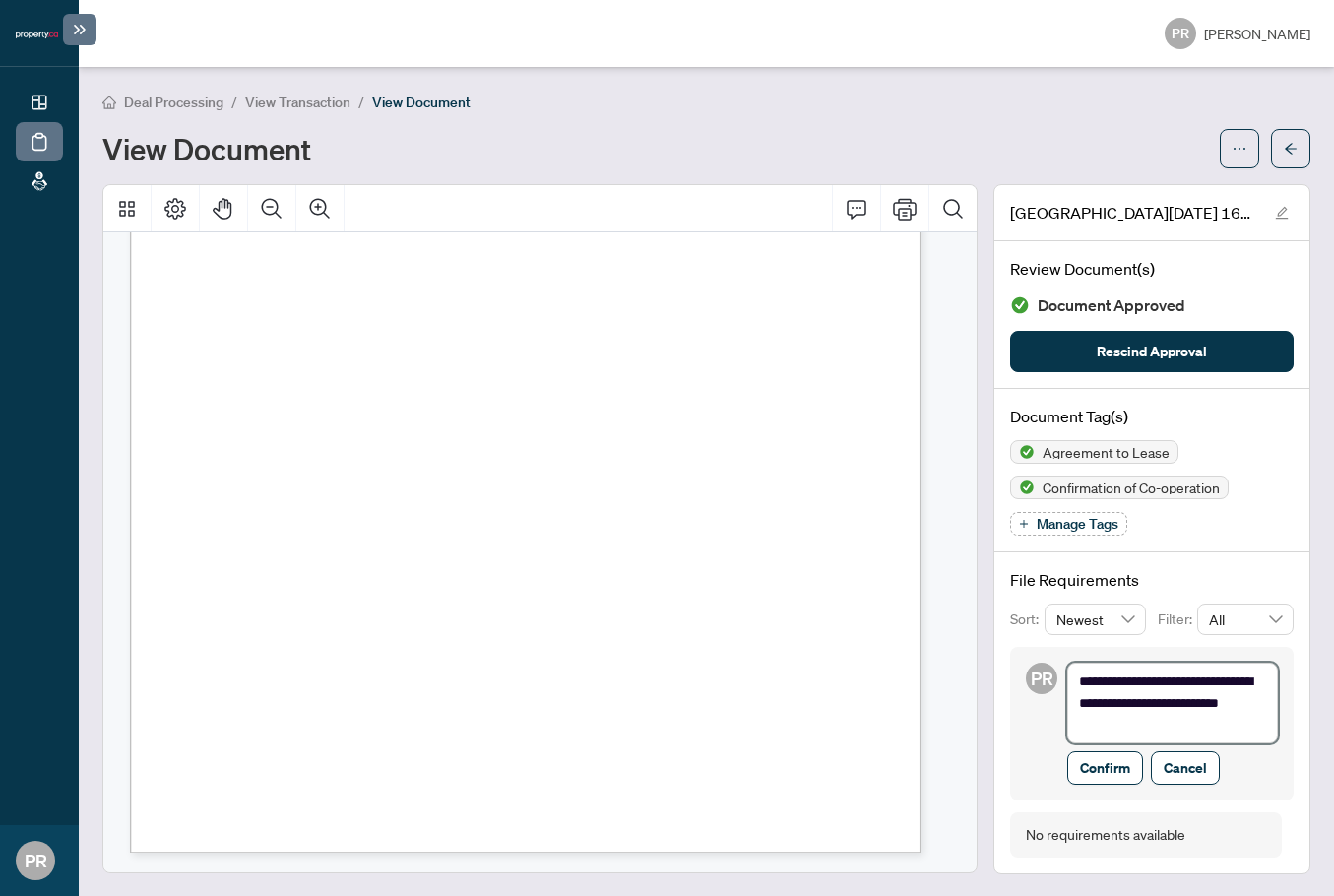 type on "**********" 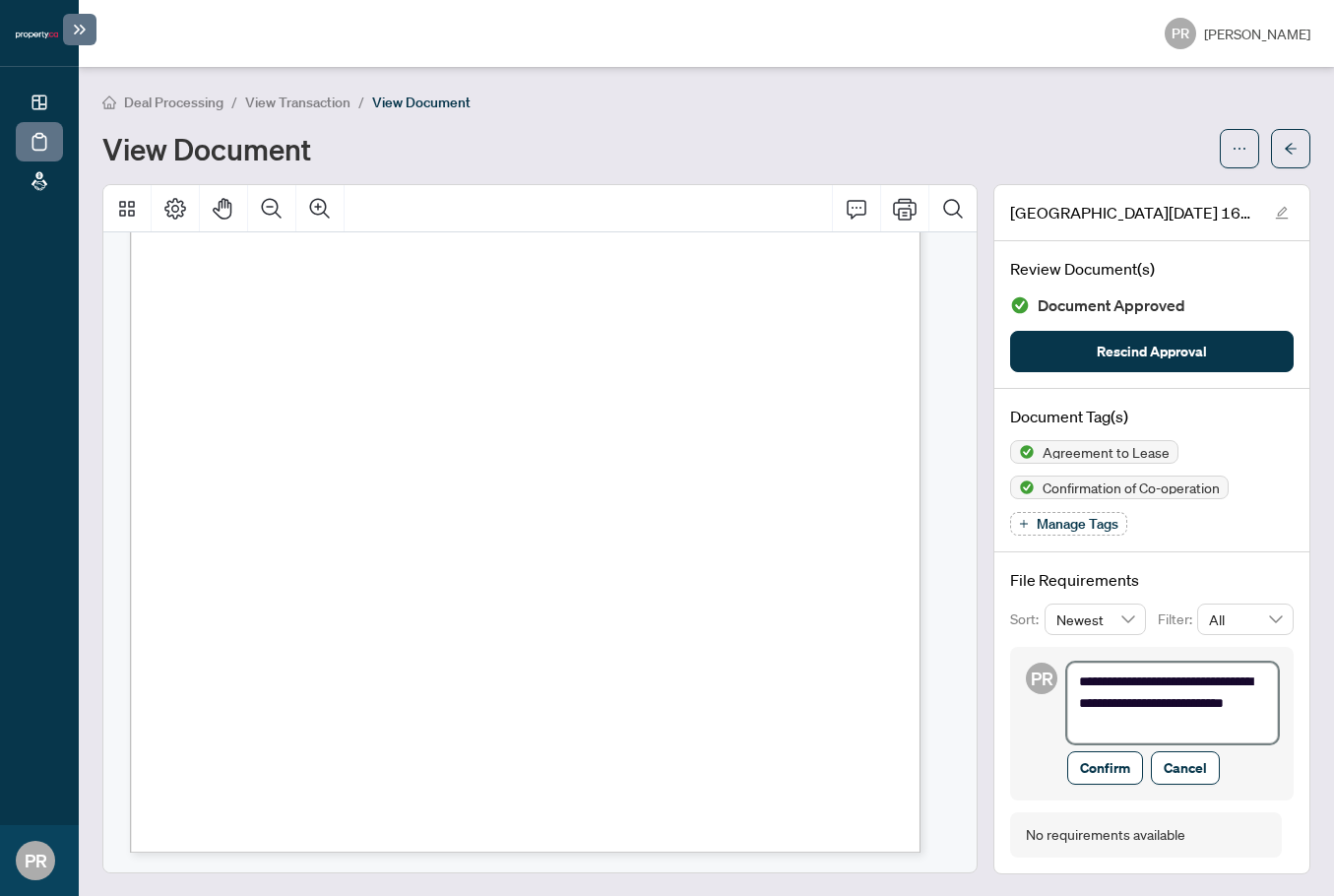 type on "**********" 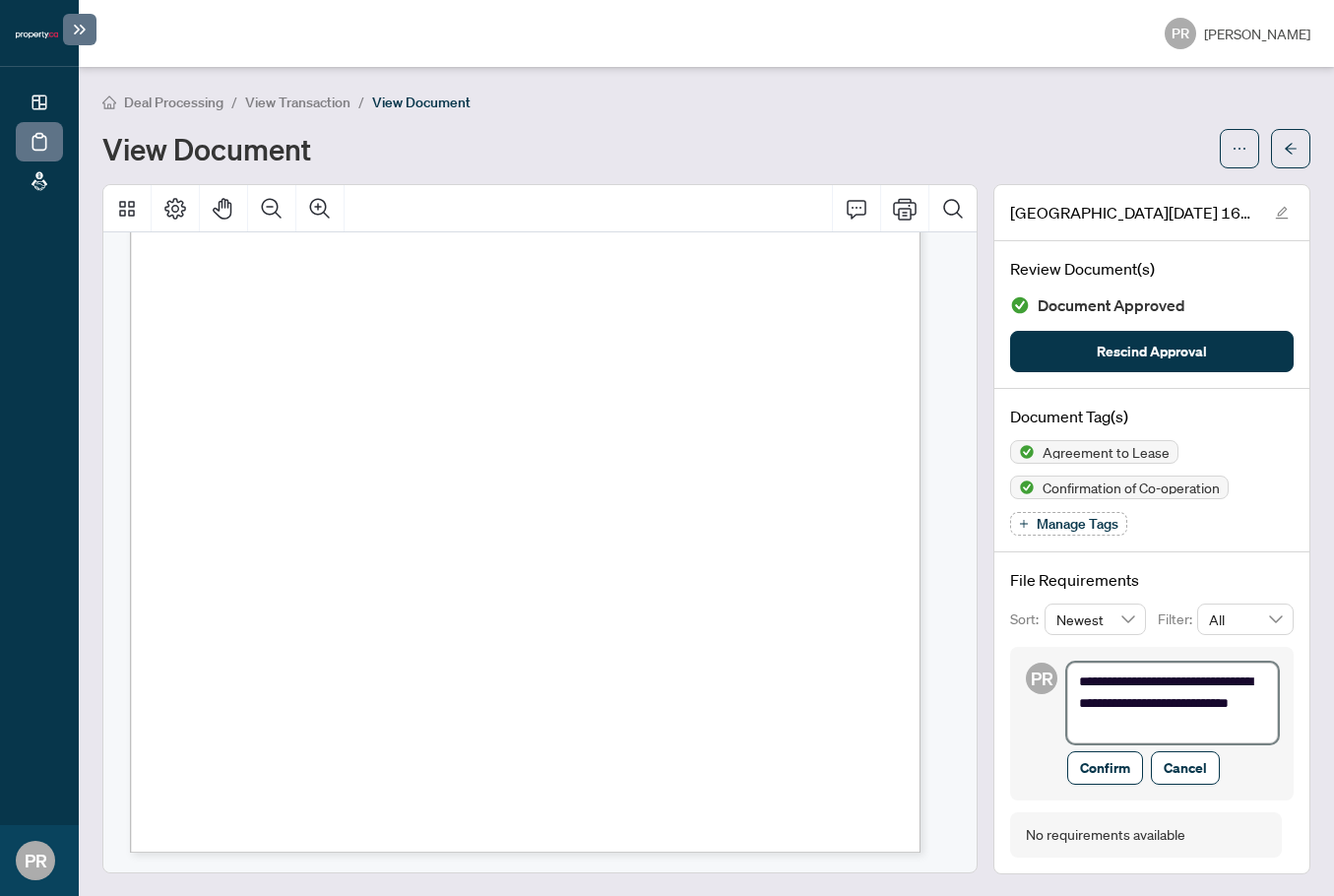 type on "**********" 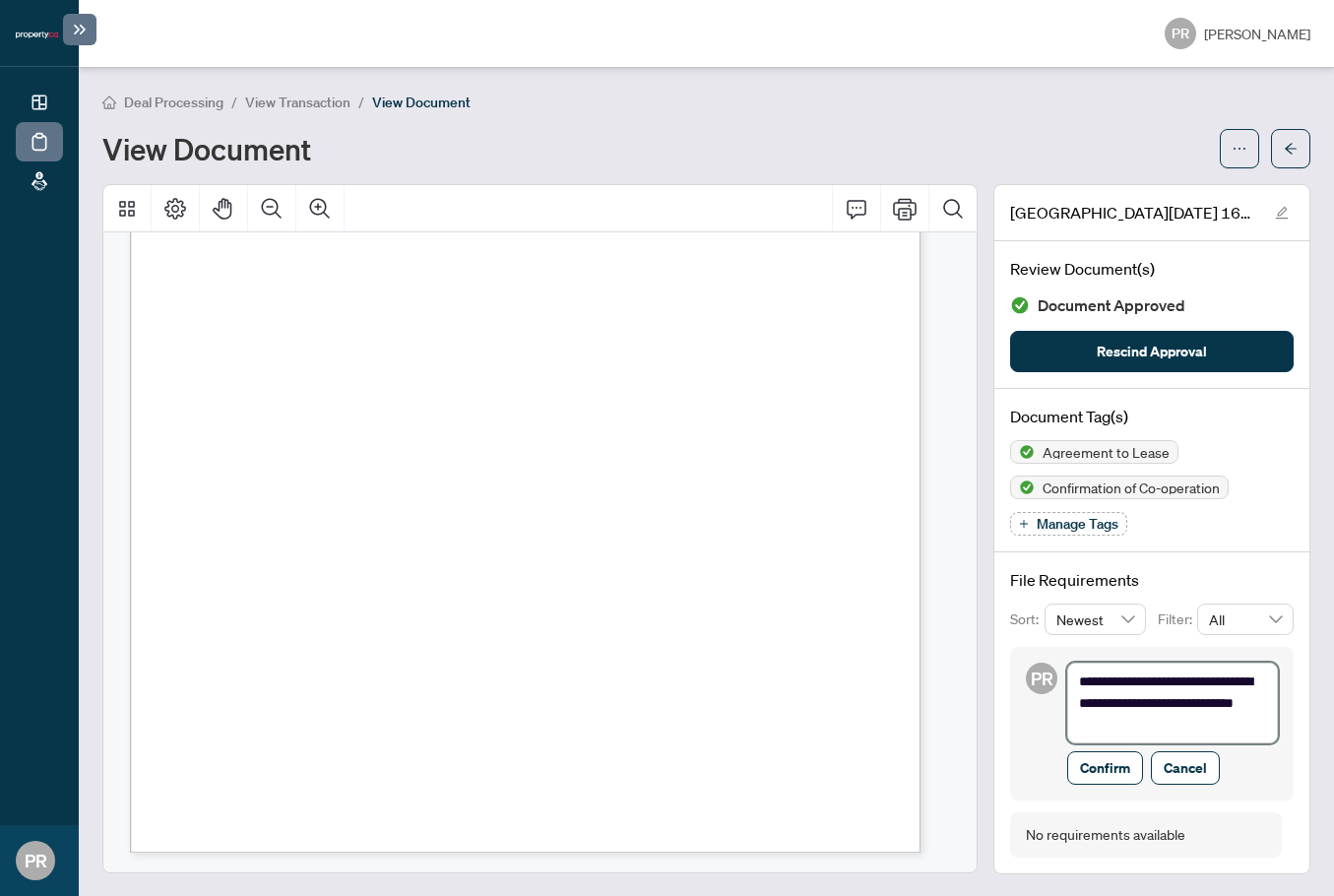 type on "**********" 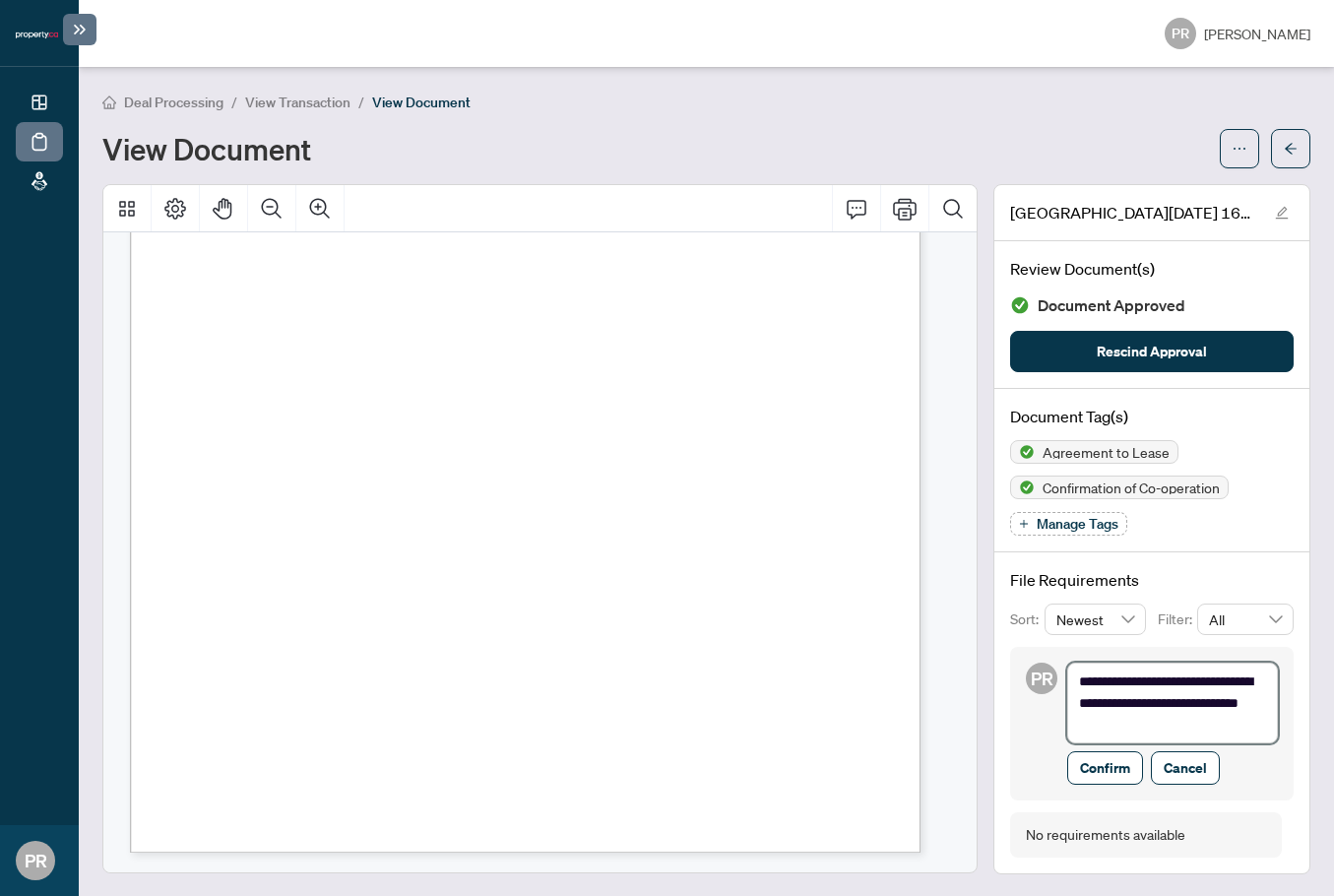 type on "**********" 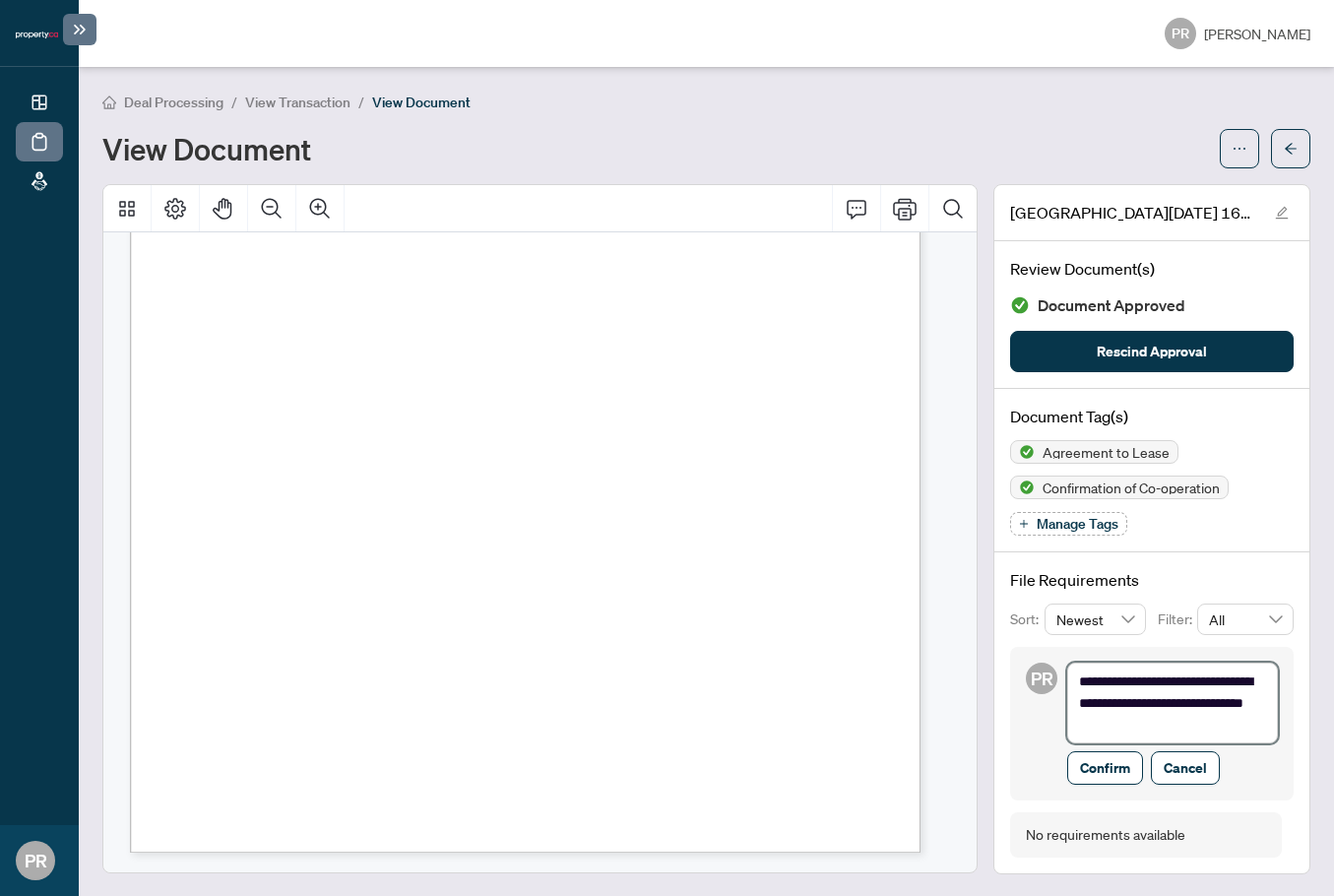type on "**********" 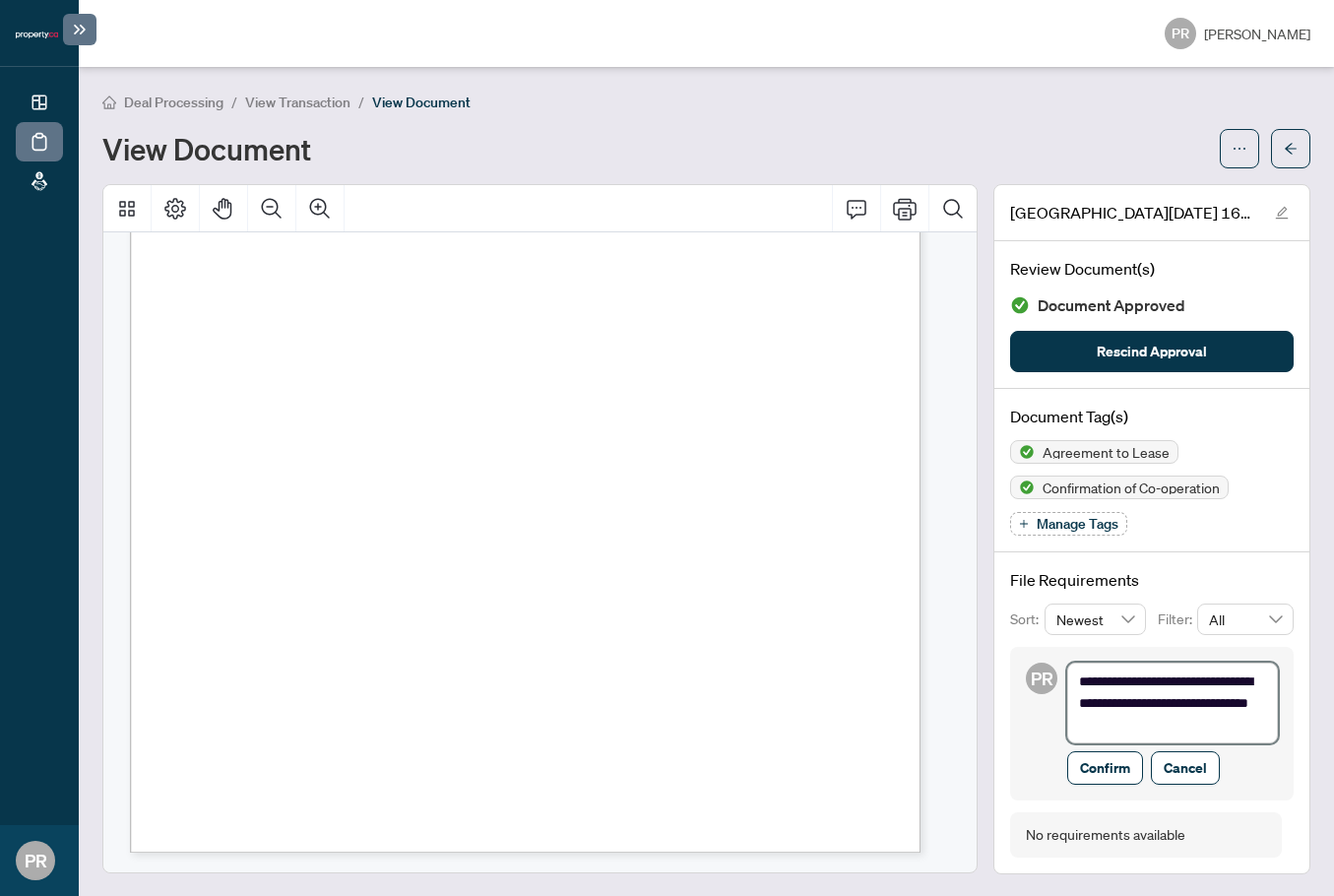 type on "**********" 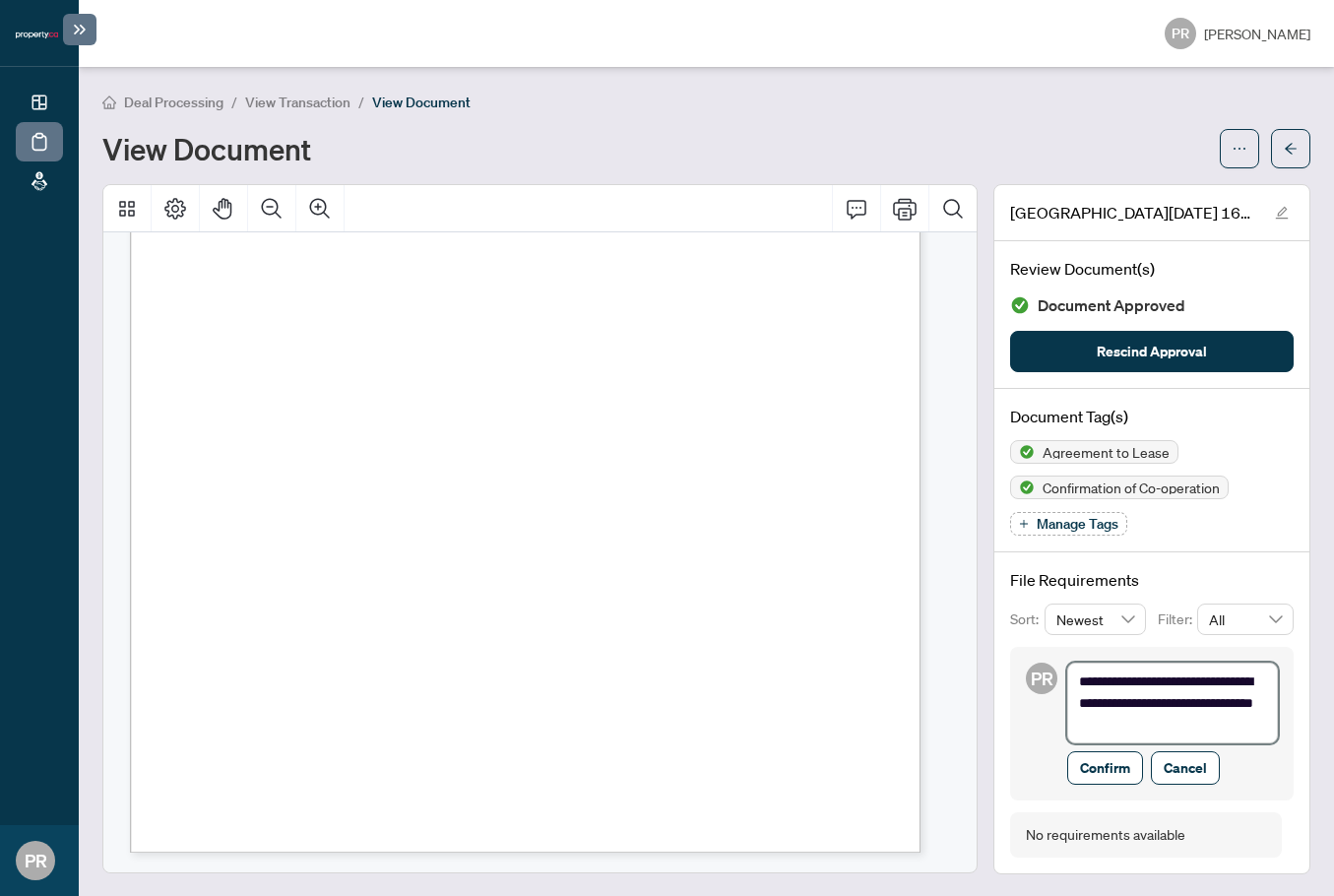 type on "**********" 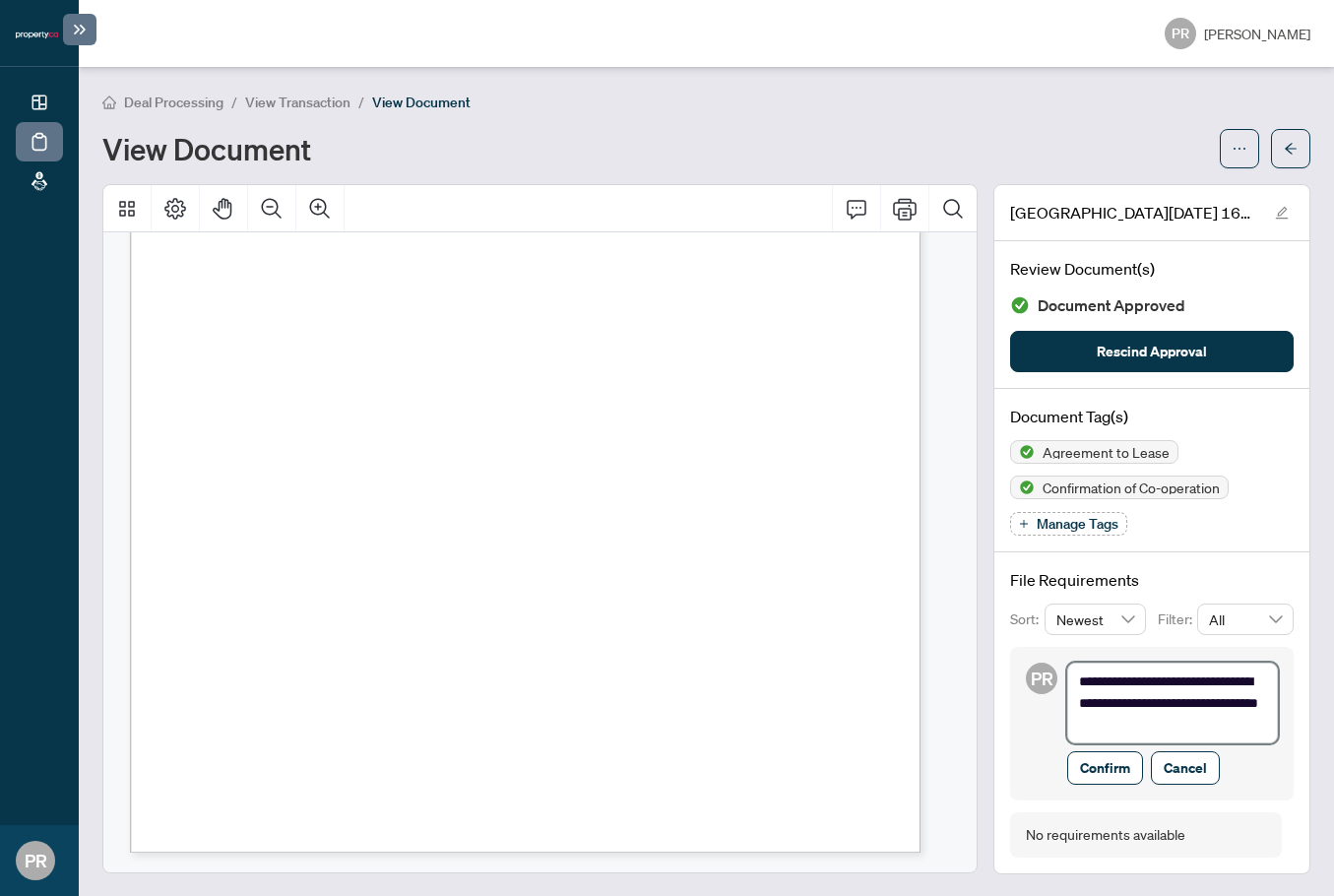 type on "**********" 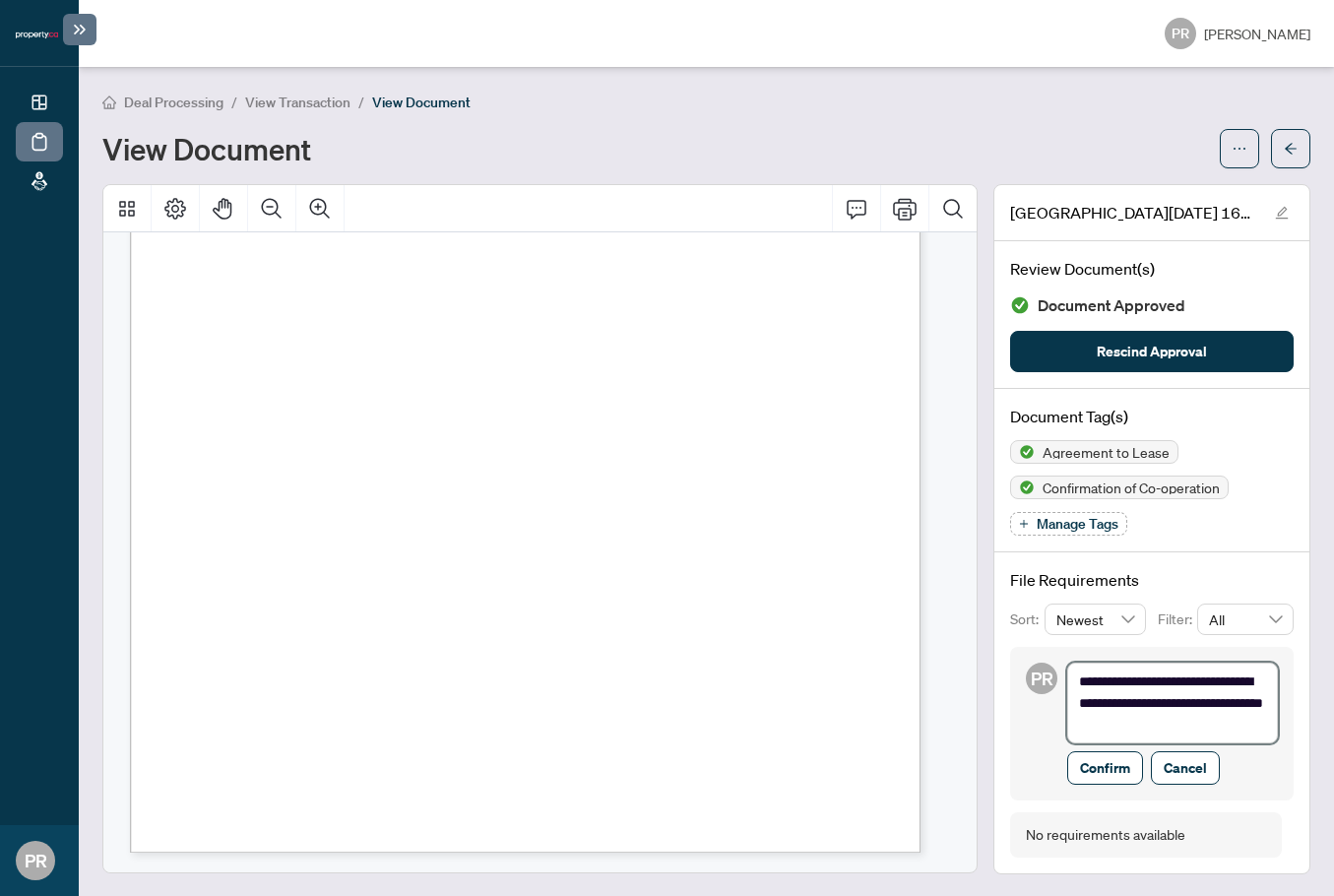 type on "**********" 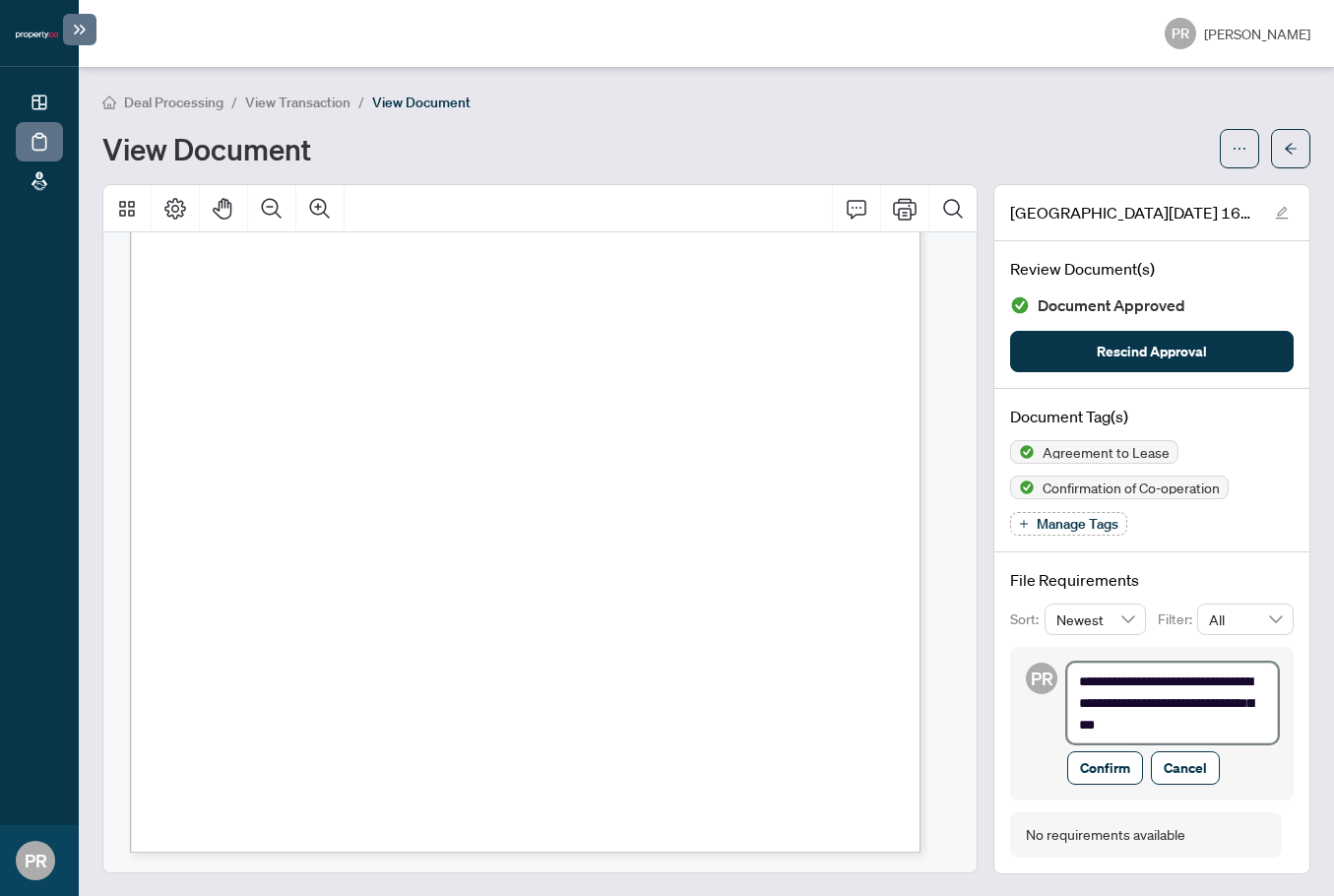 type on "**********" 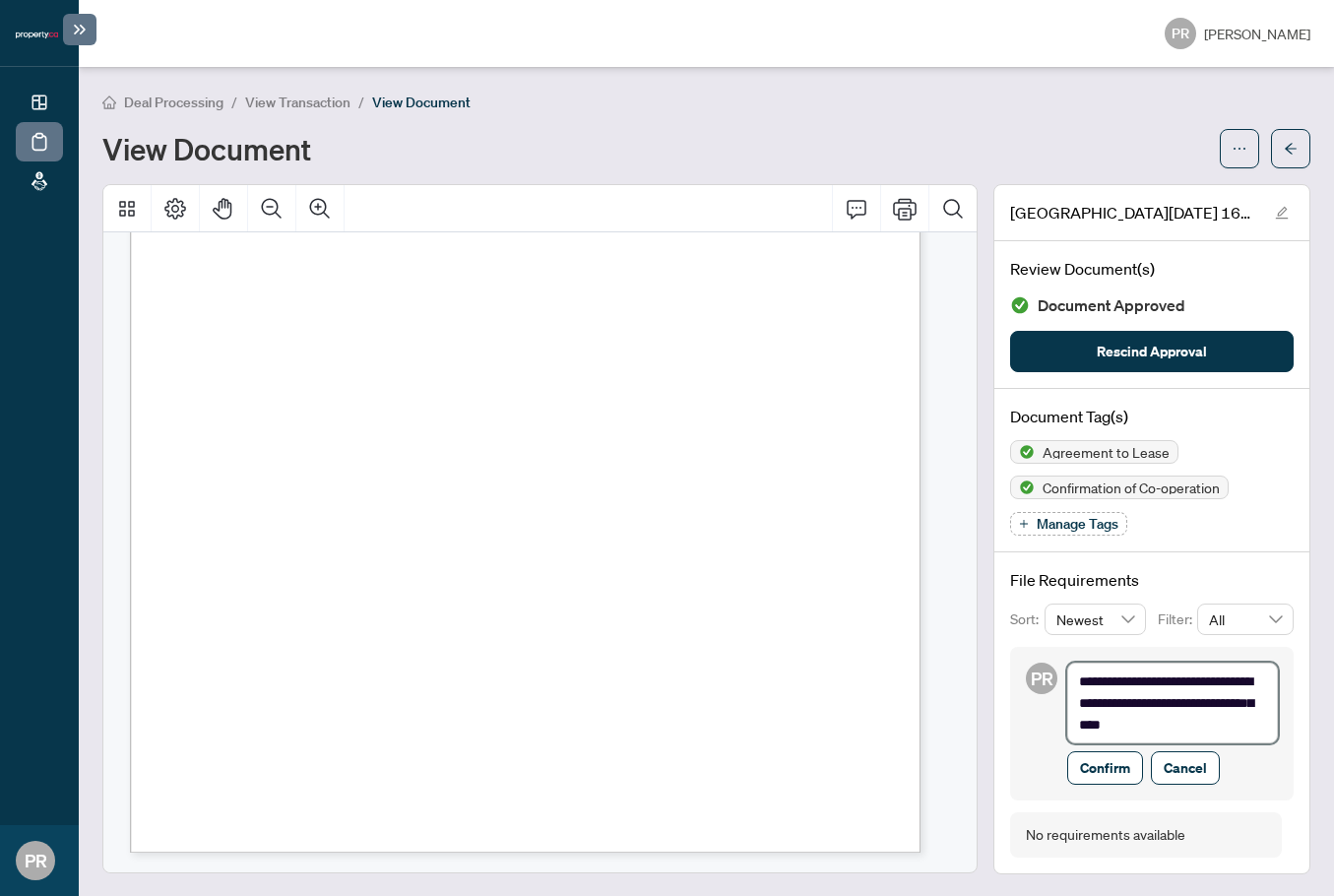 type on "**********" 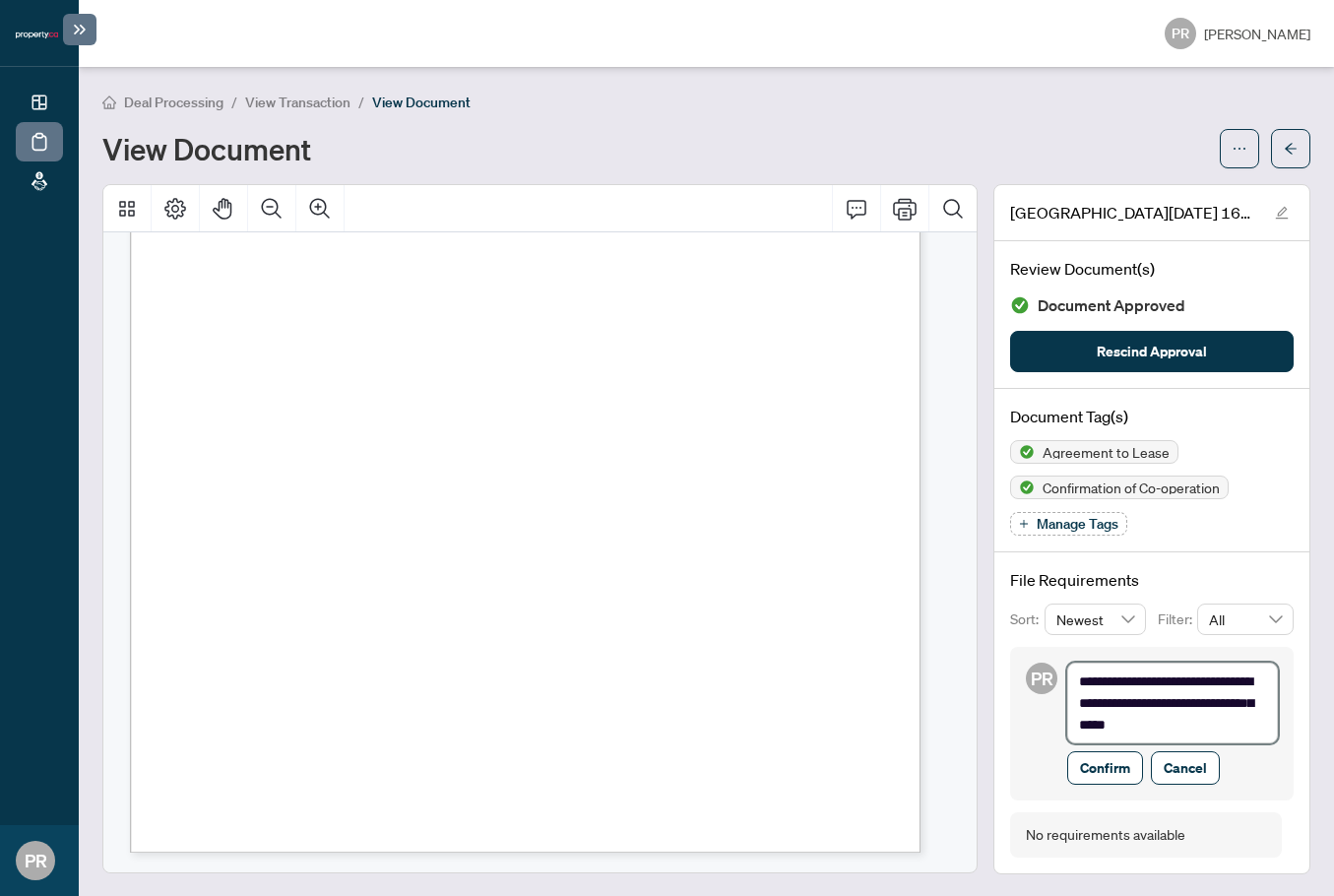 type on "**********" 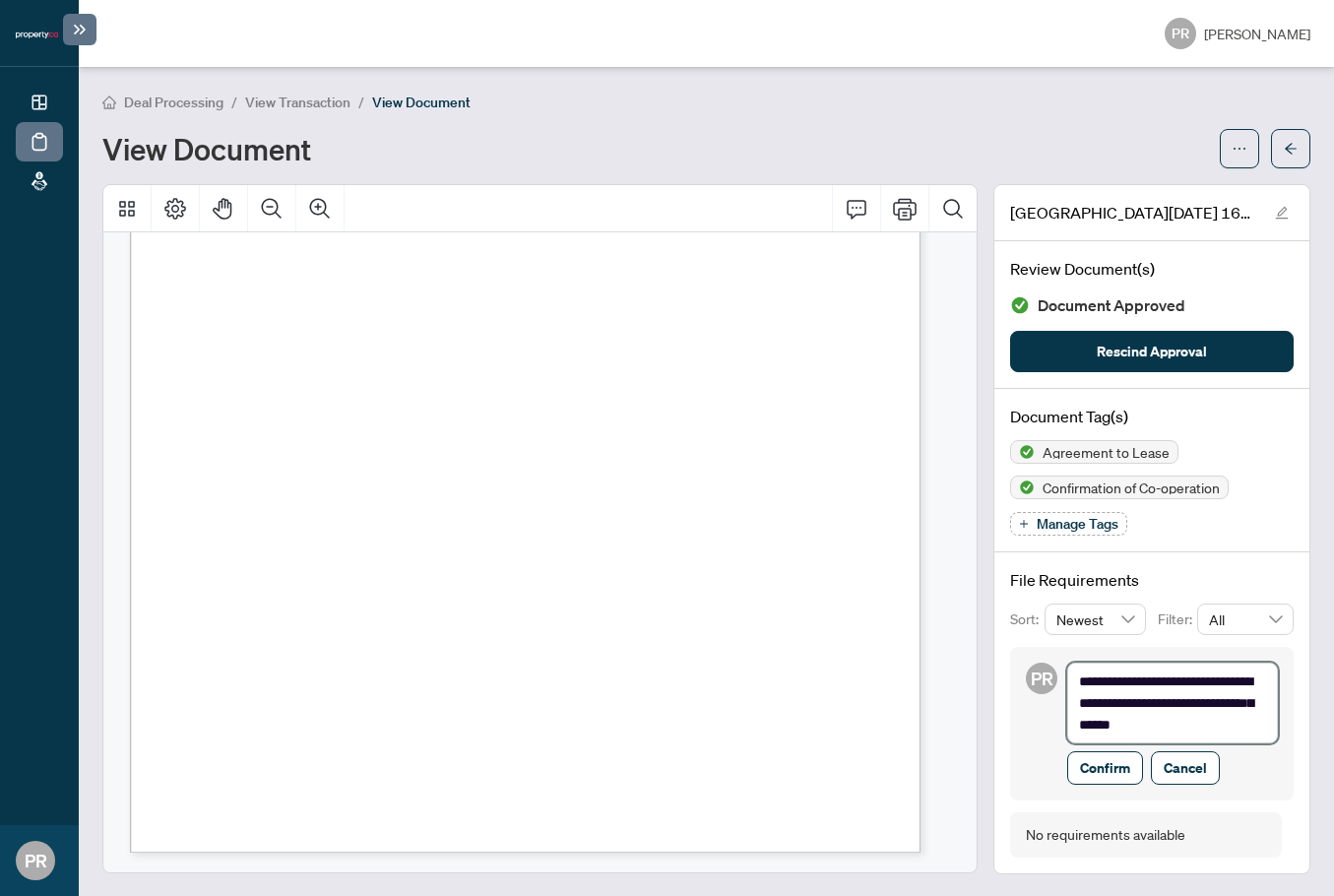 type on "**********" 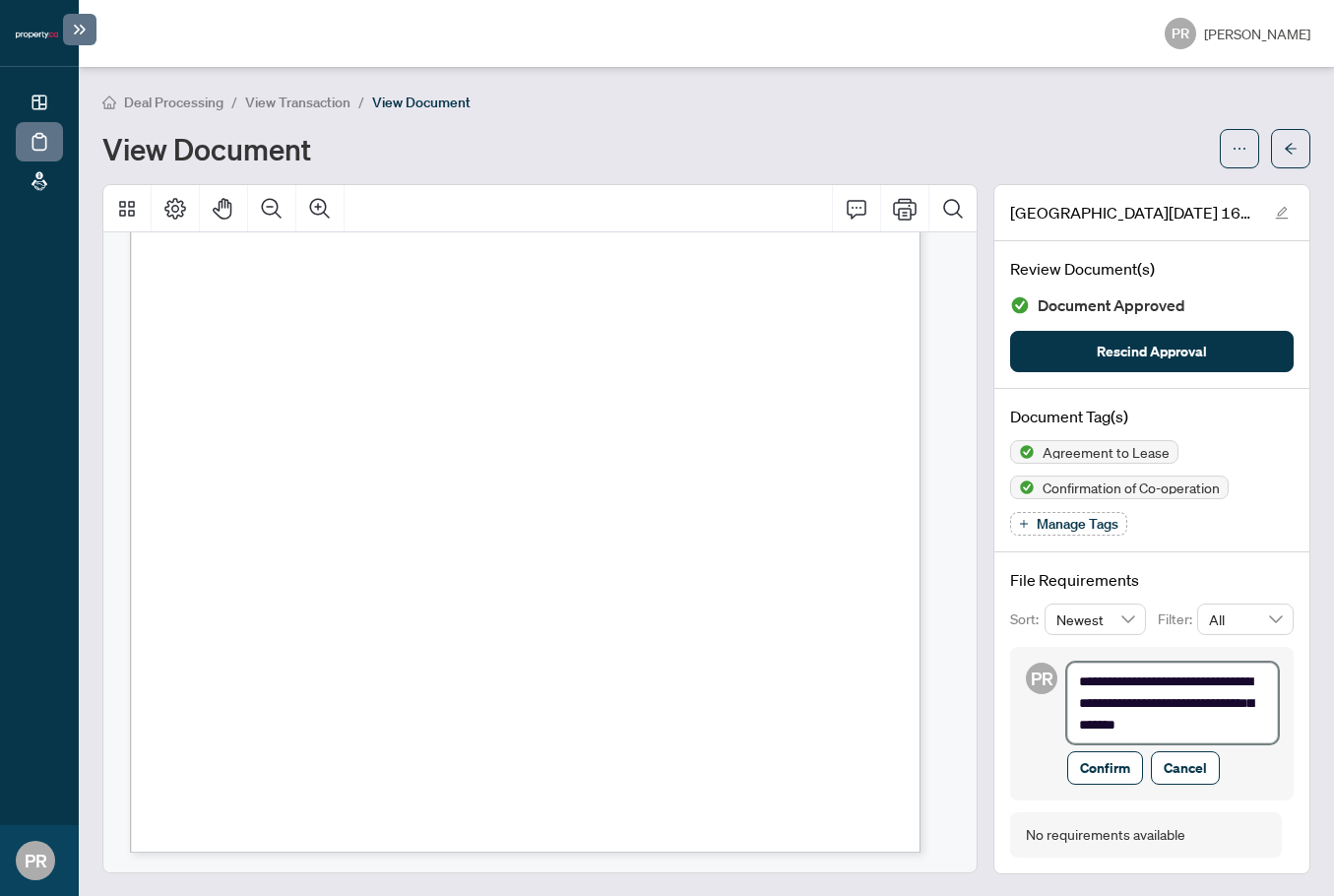 type on "**********" 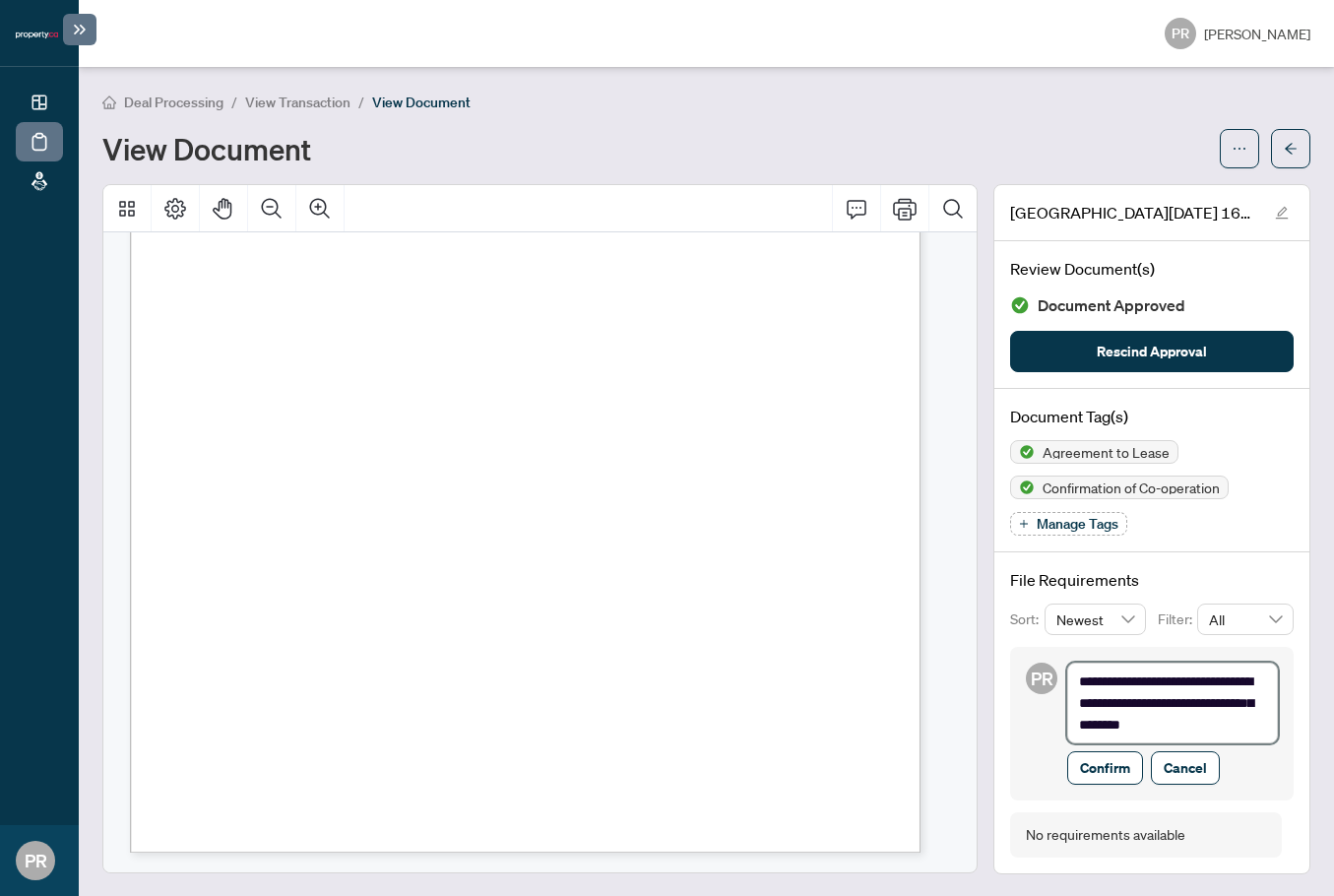 type on "**********" 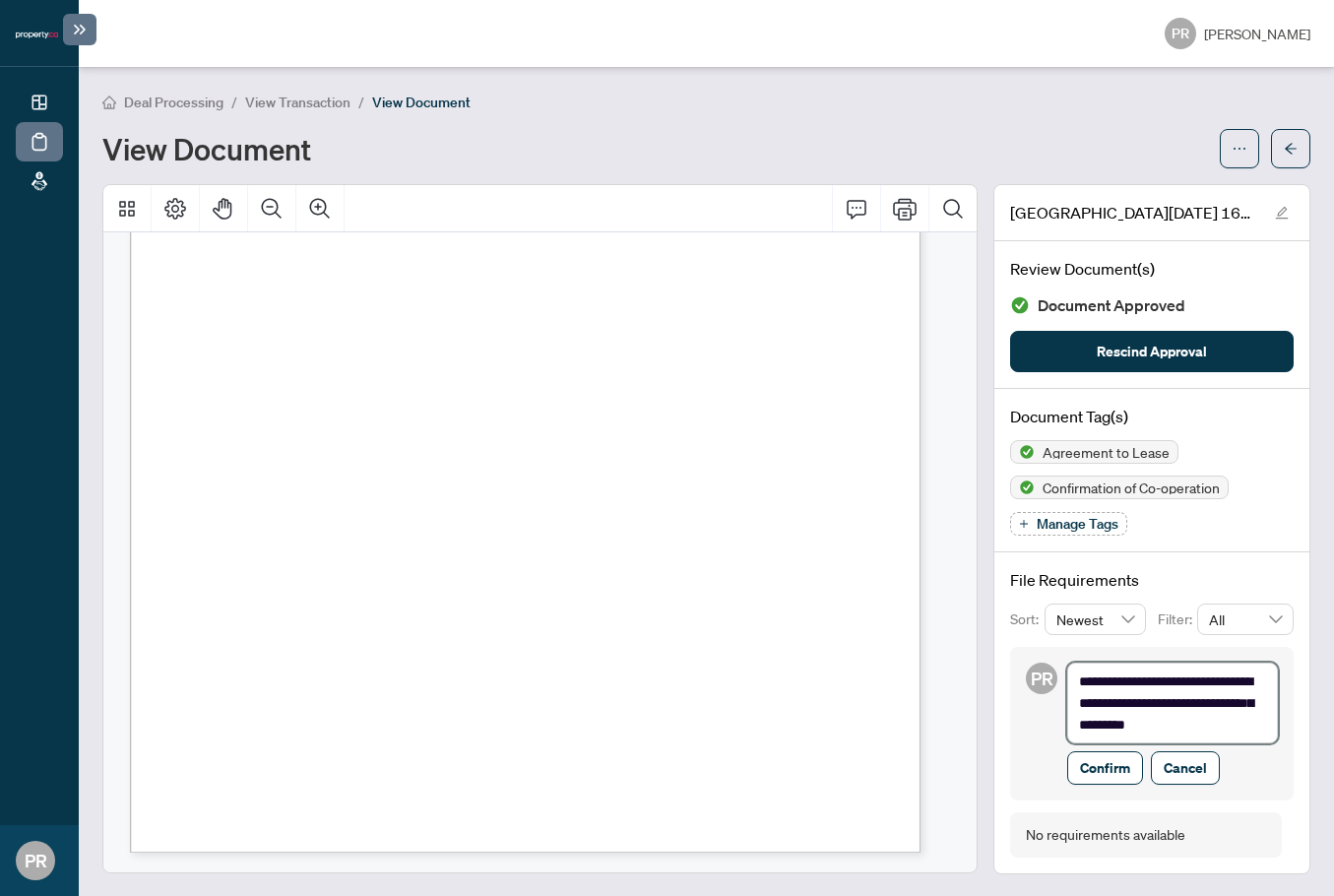 type on "**********" 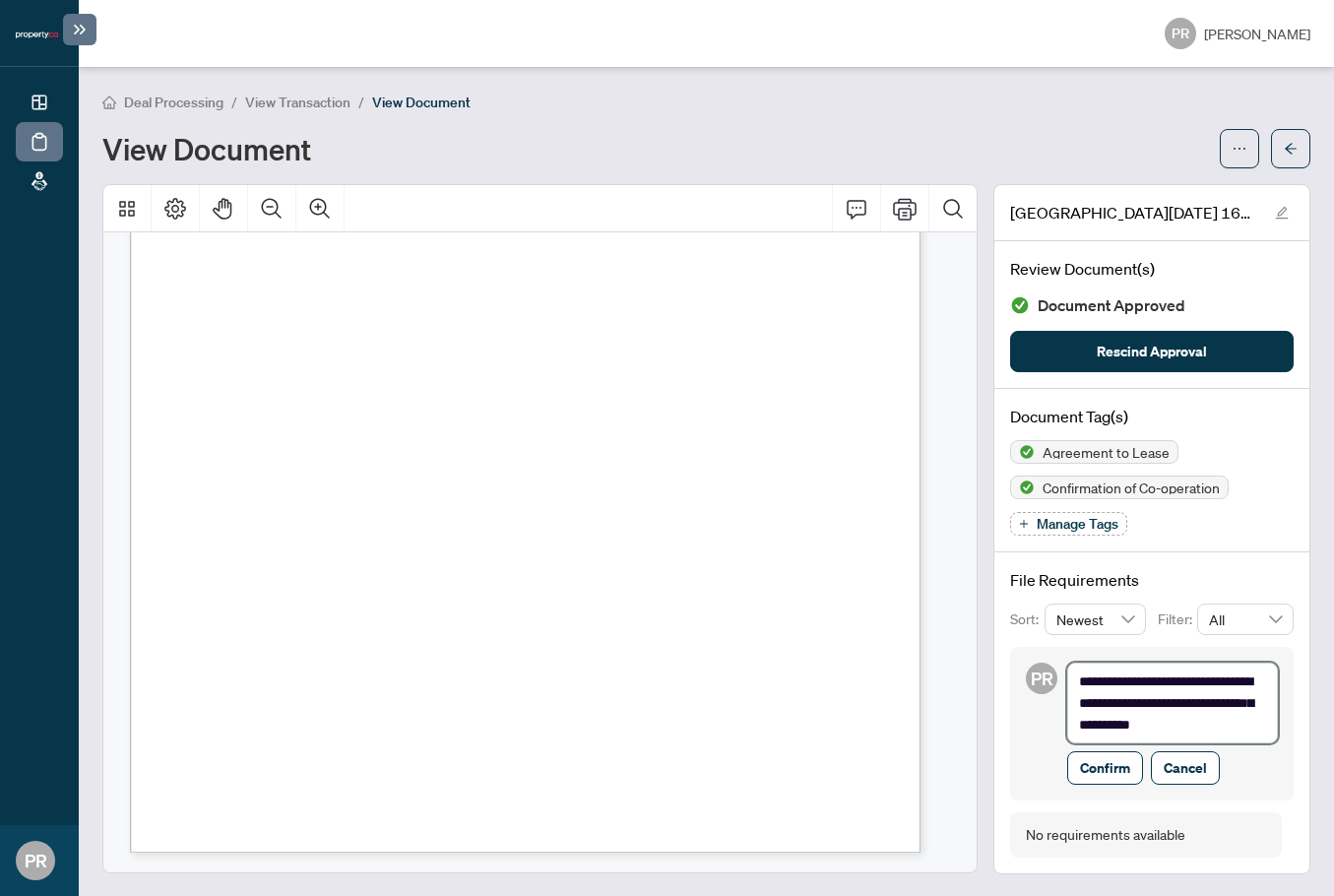 type on "**********" 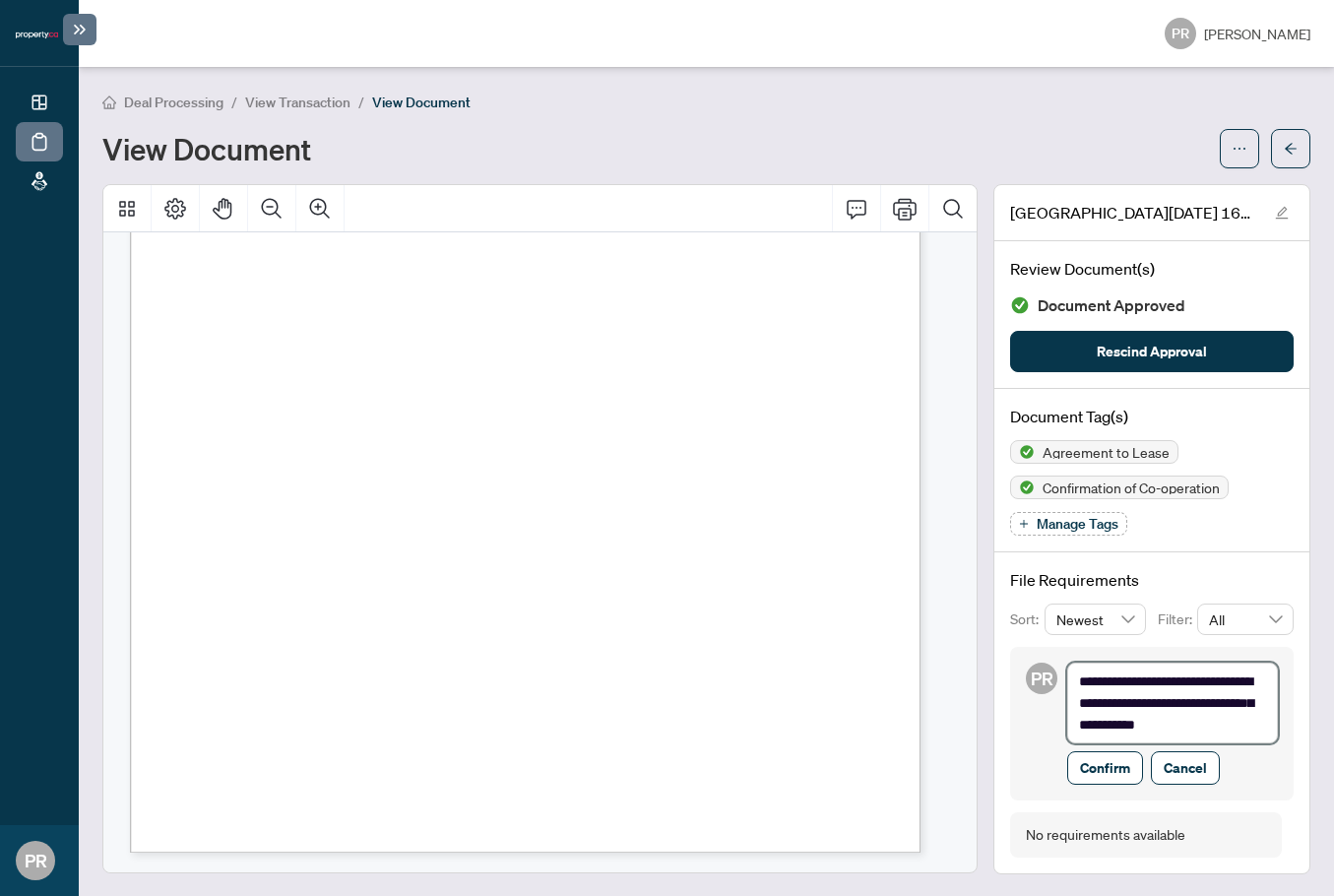 type on "**********" 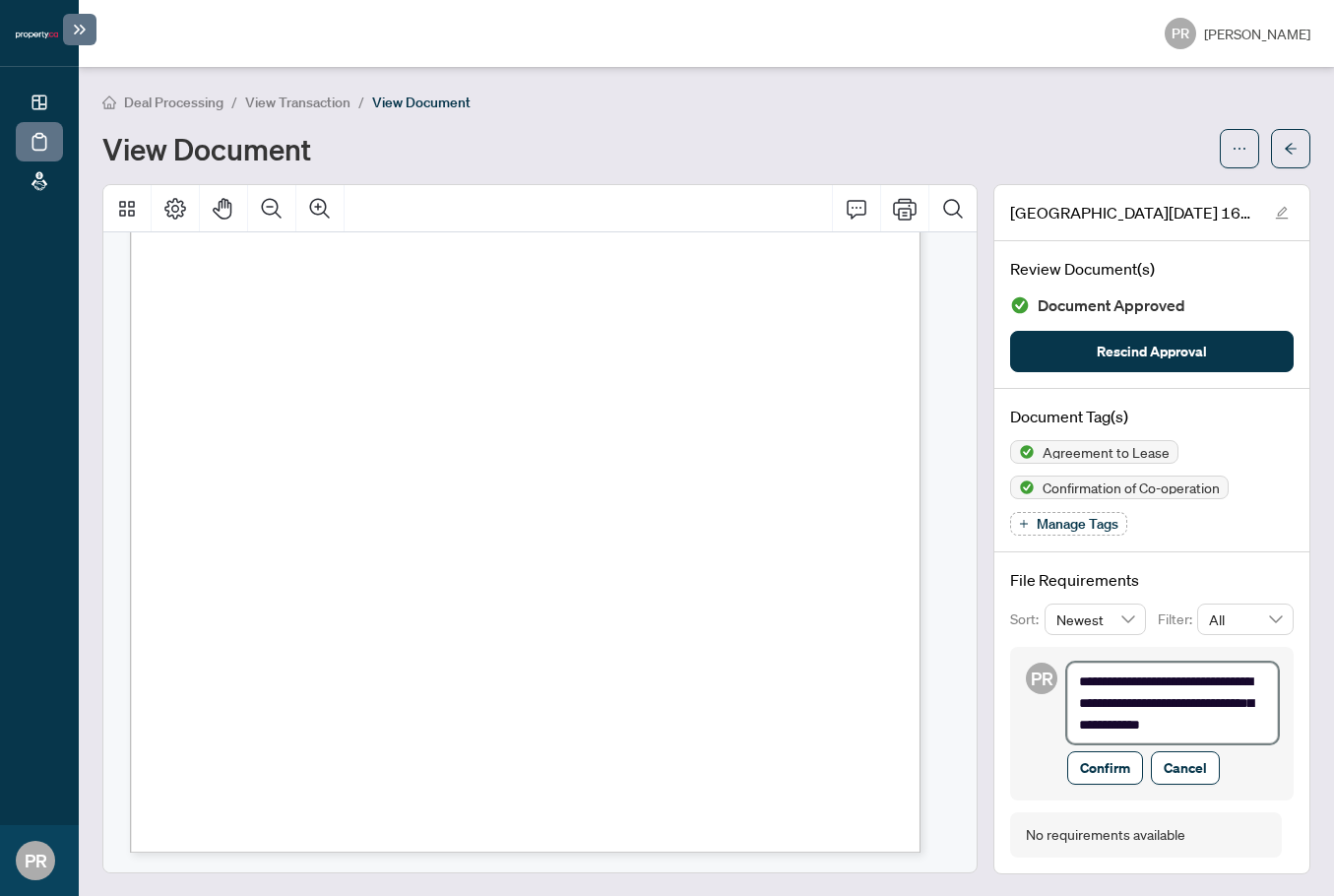 type on "**********" 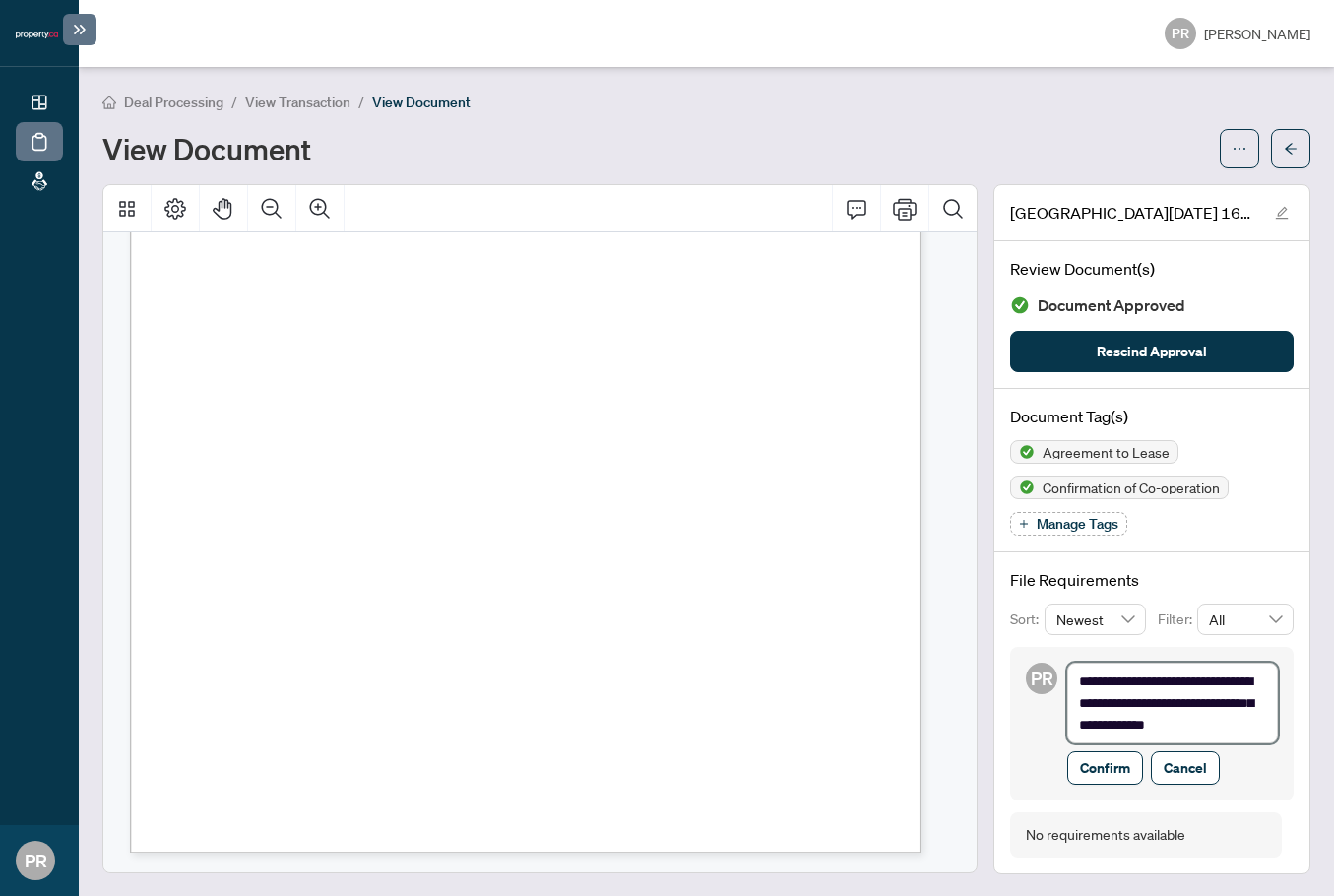 type on "**********" 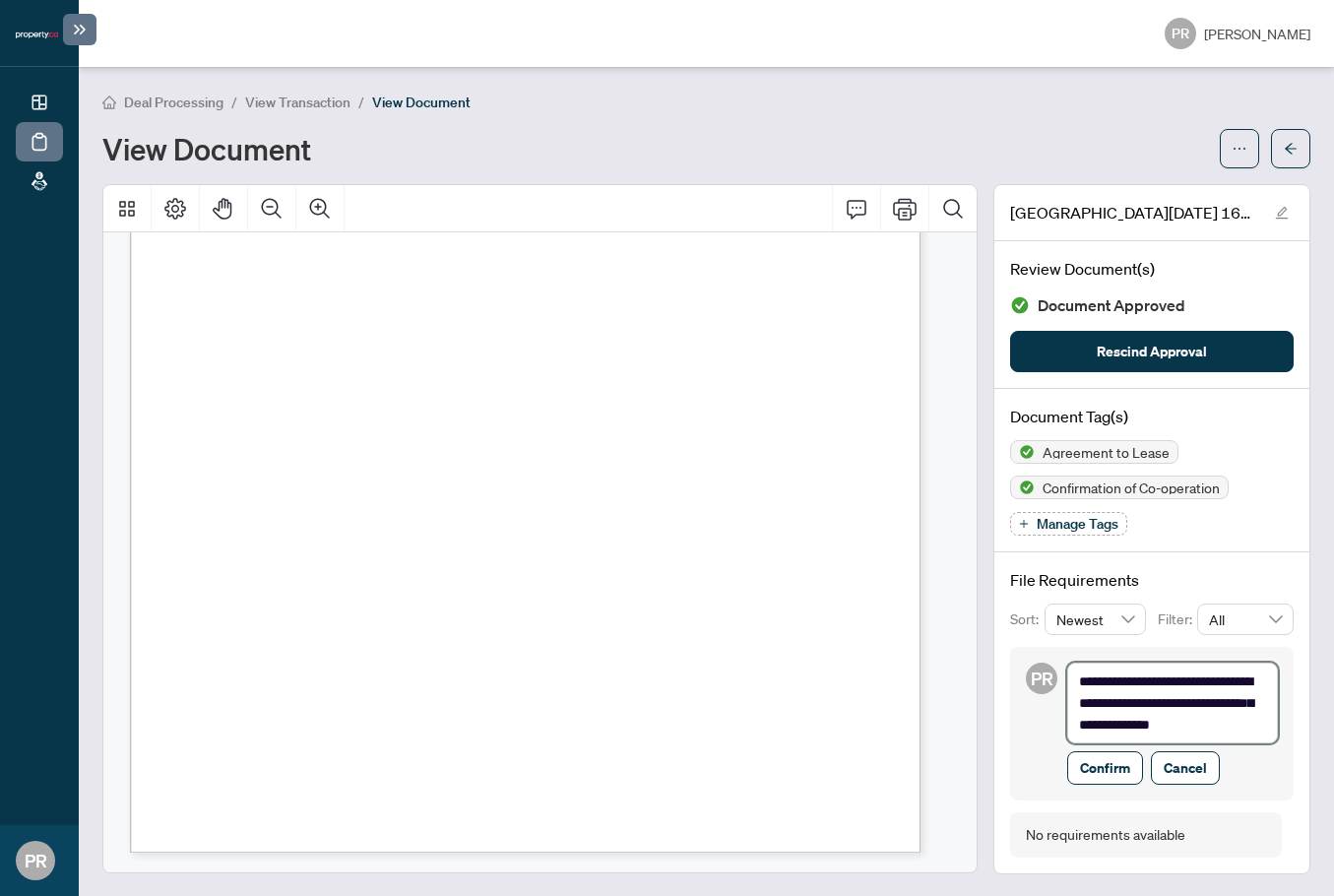 type on "**********" 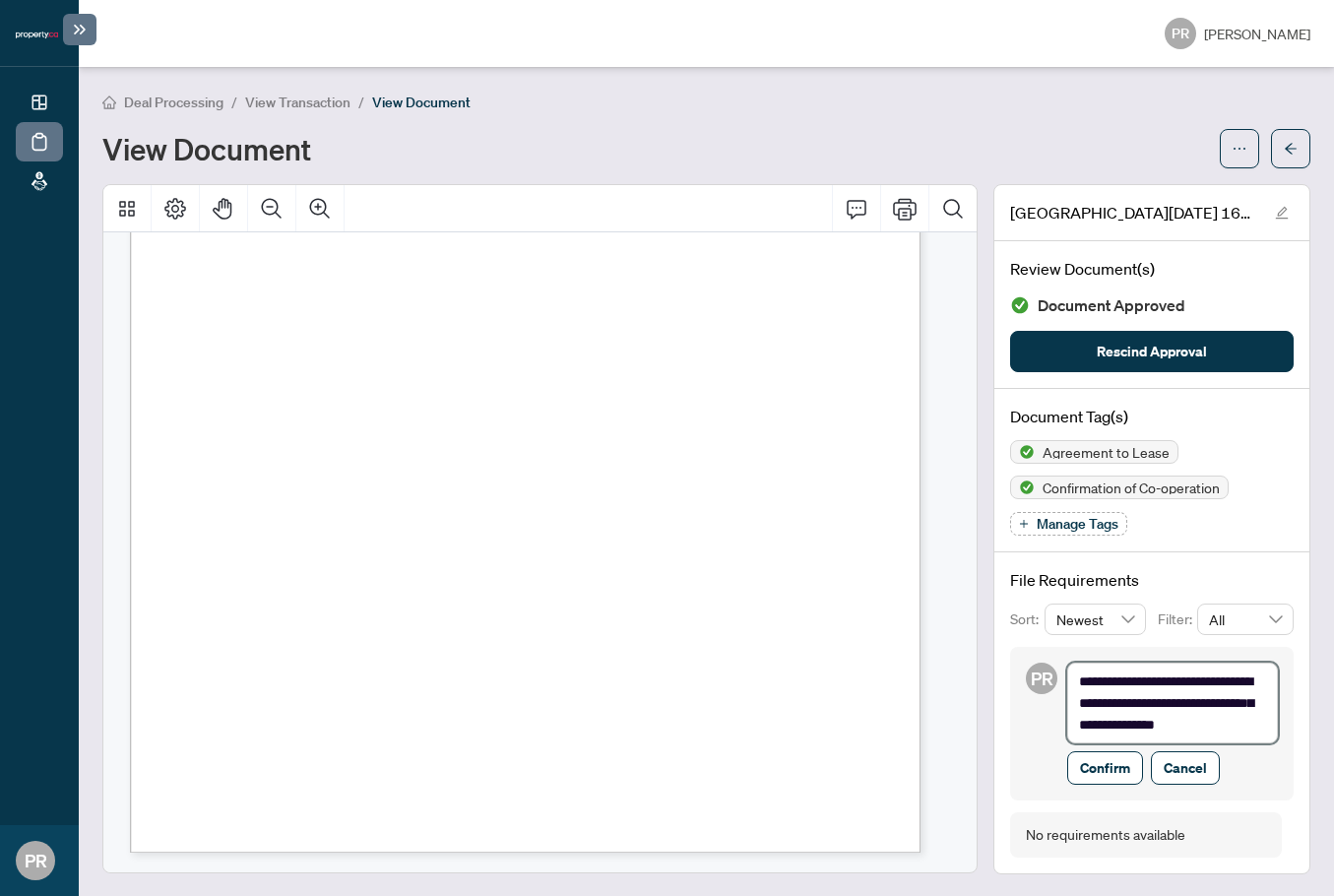 type on "**********" 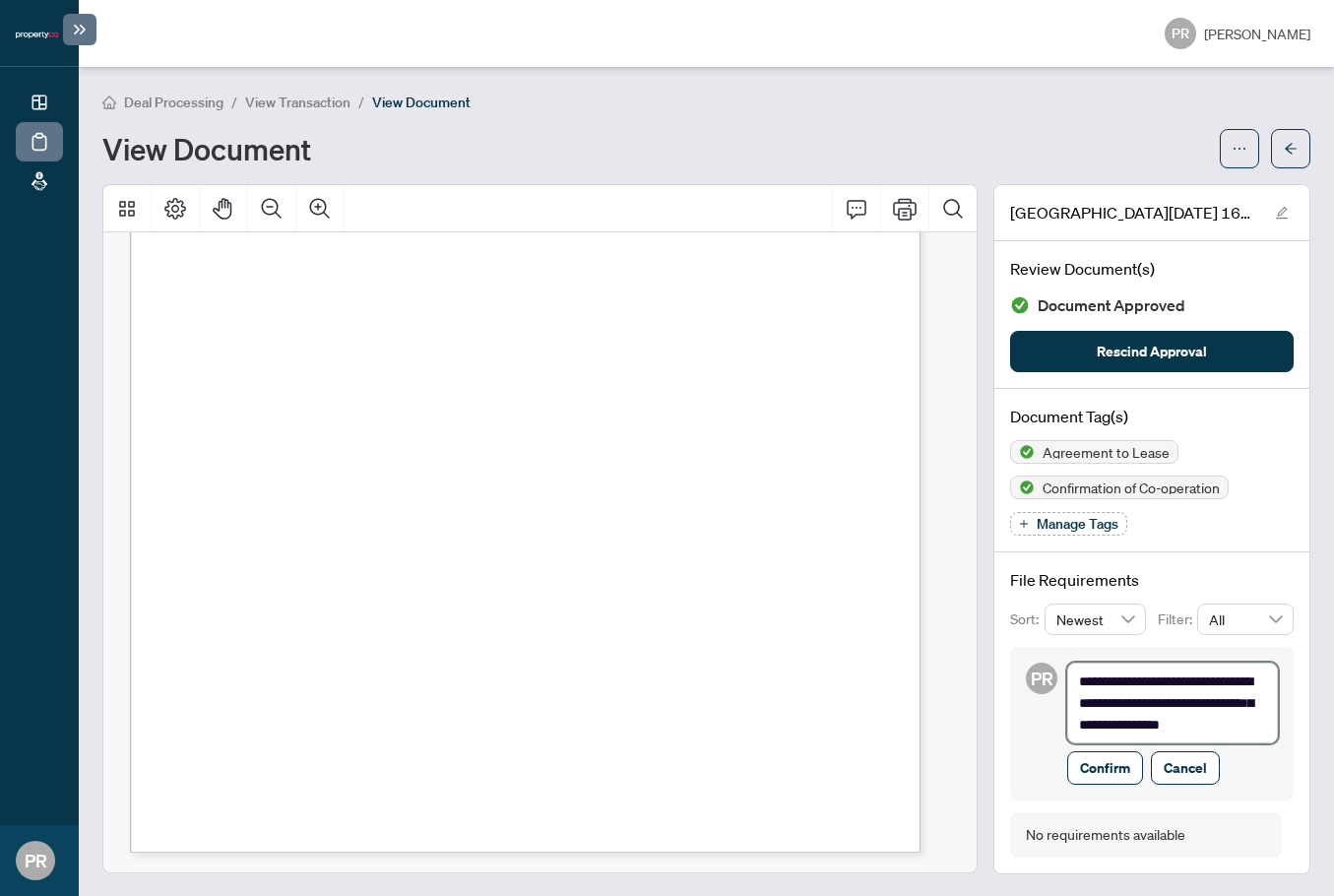 type on "**********" 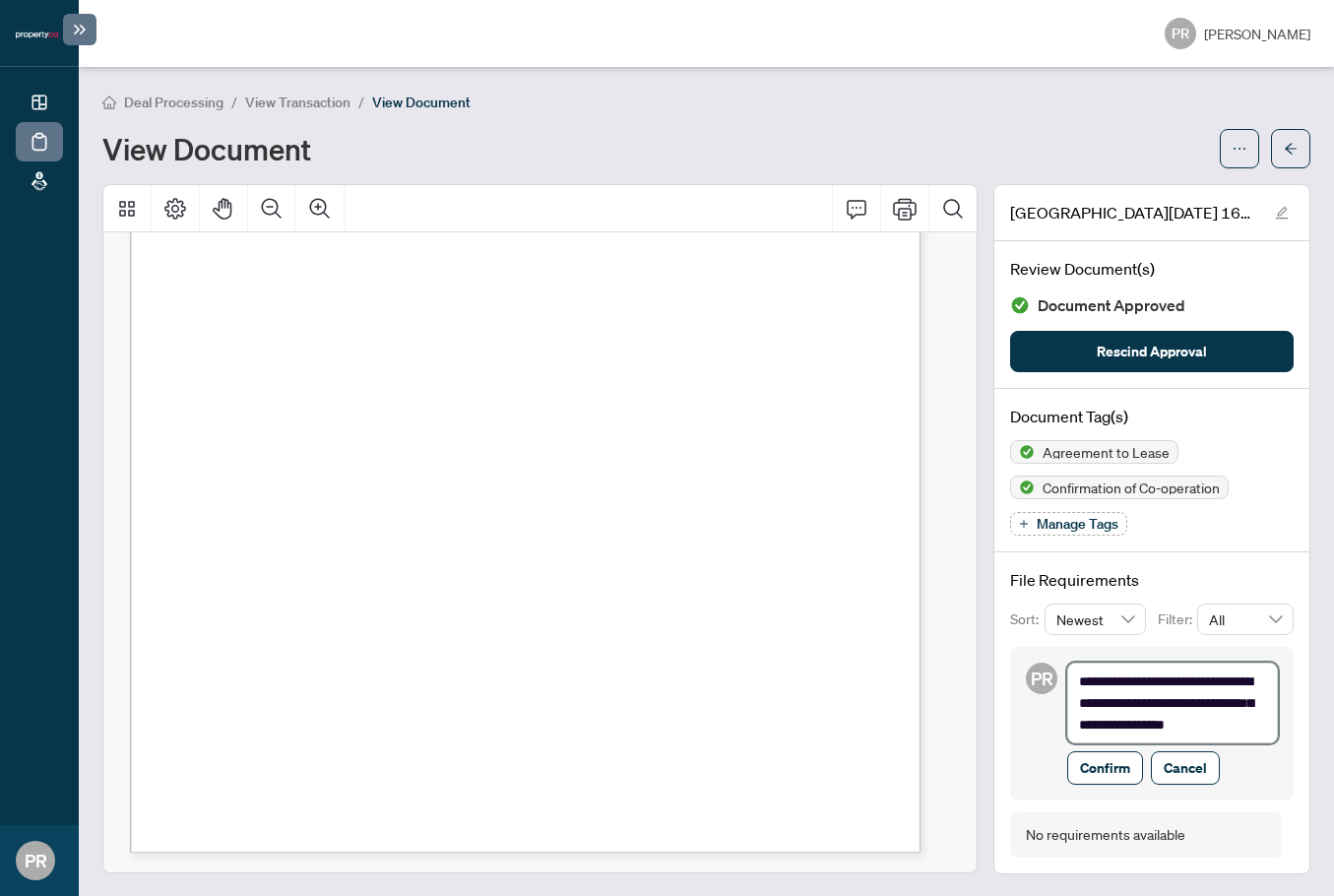 type on "**********" 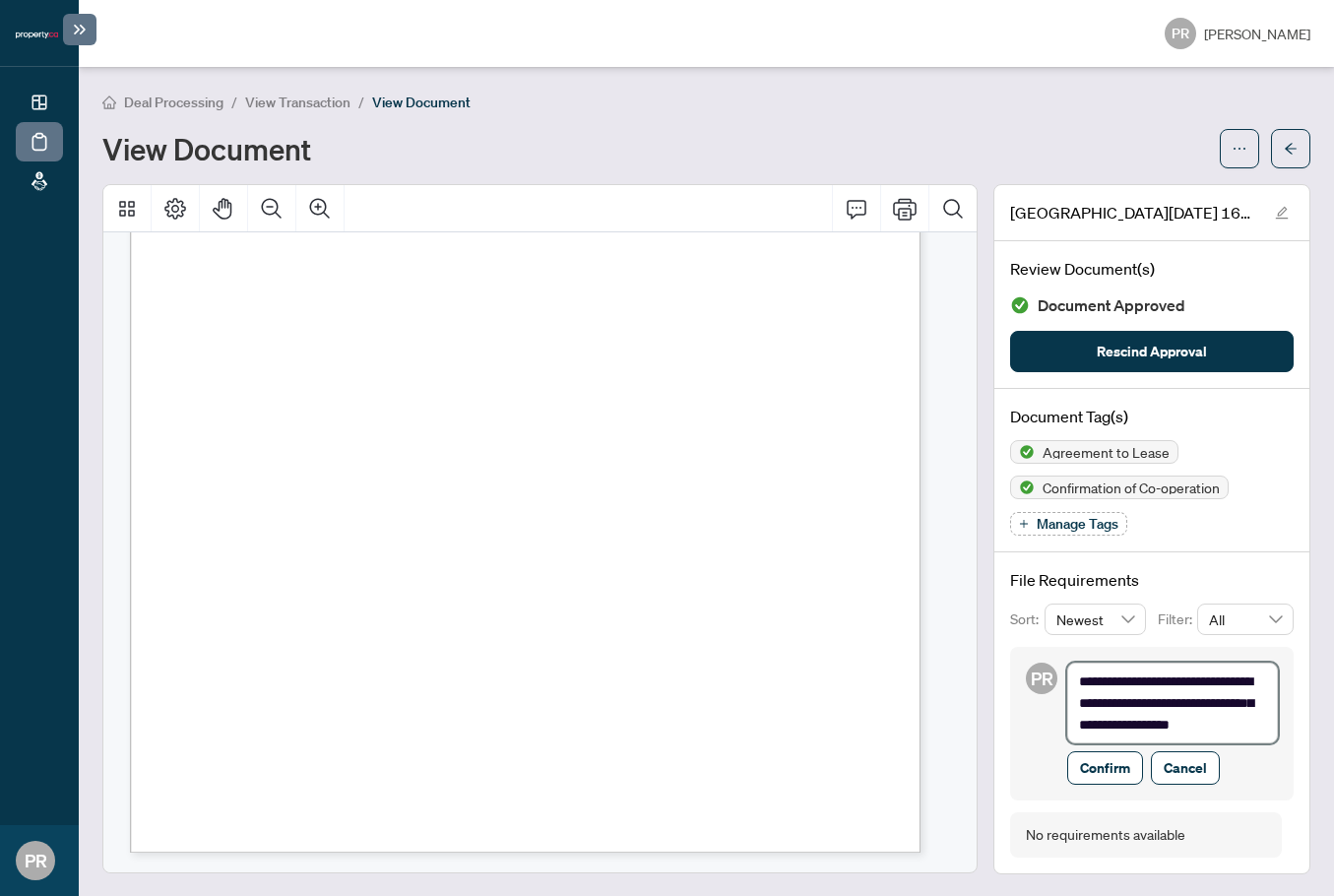 type on "**********" 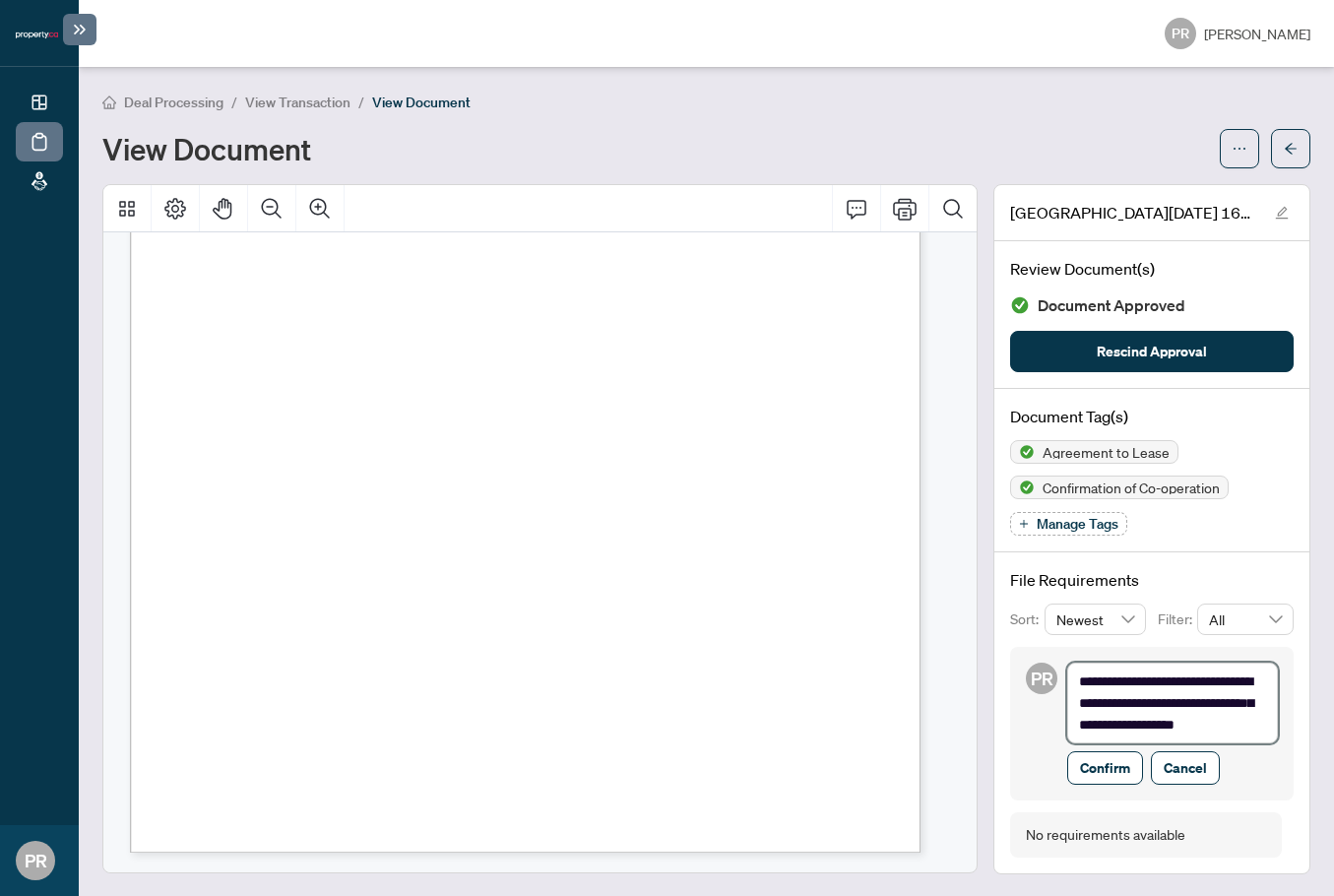 type on "**********" 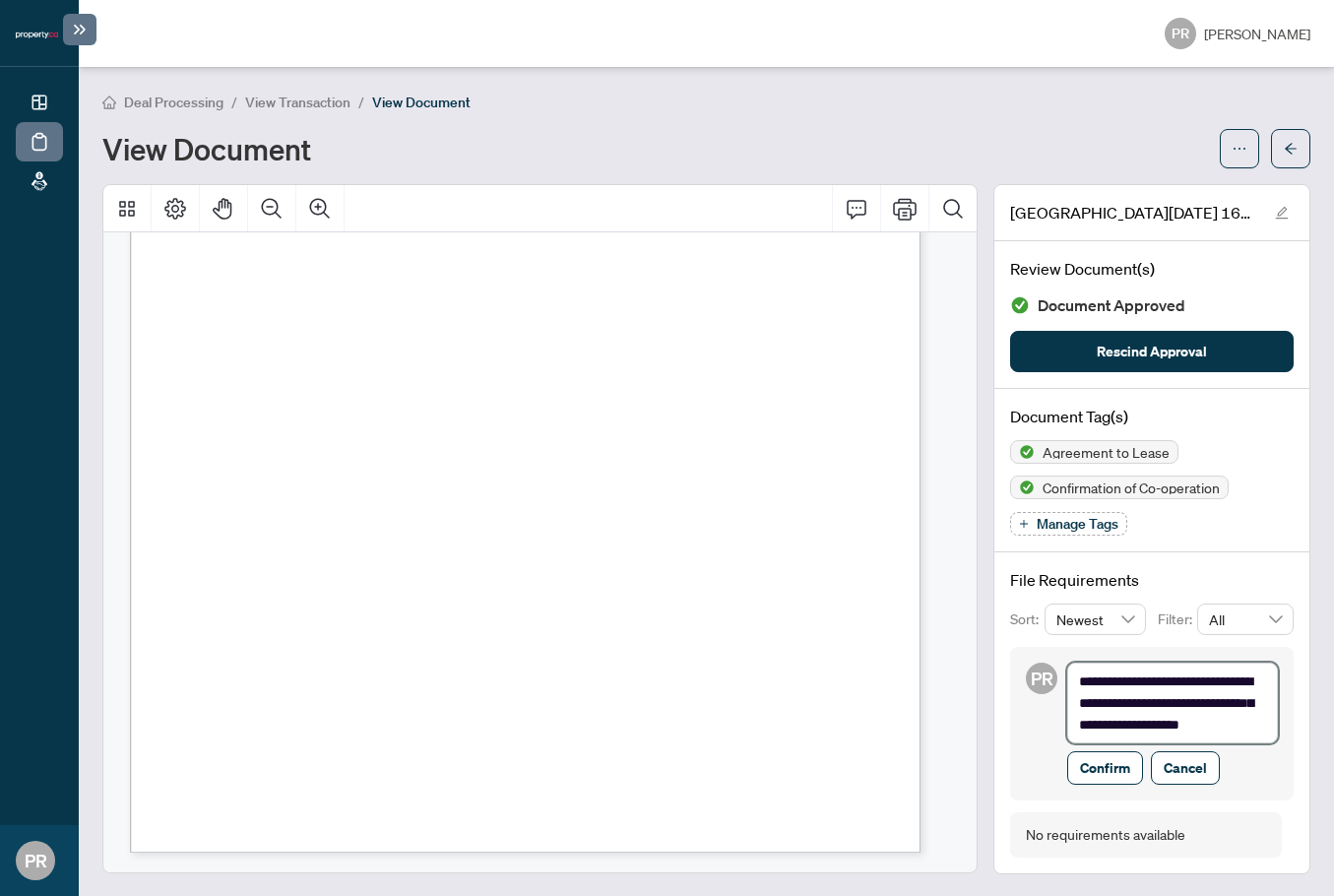 type on "**********" 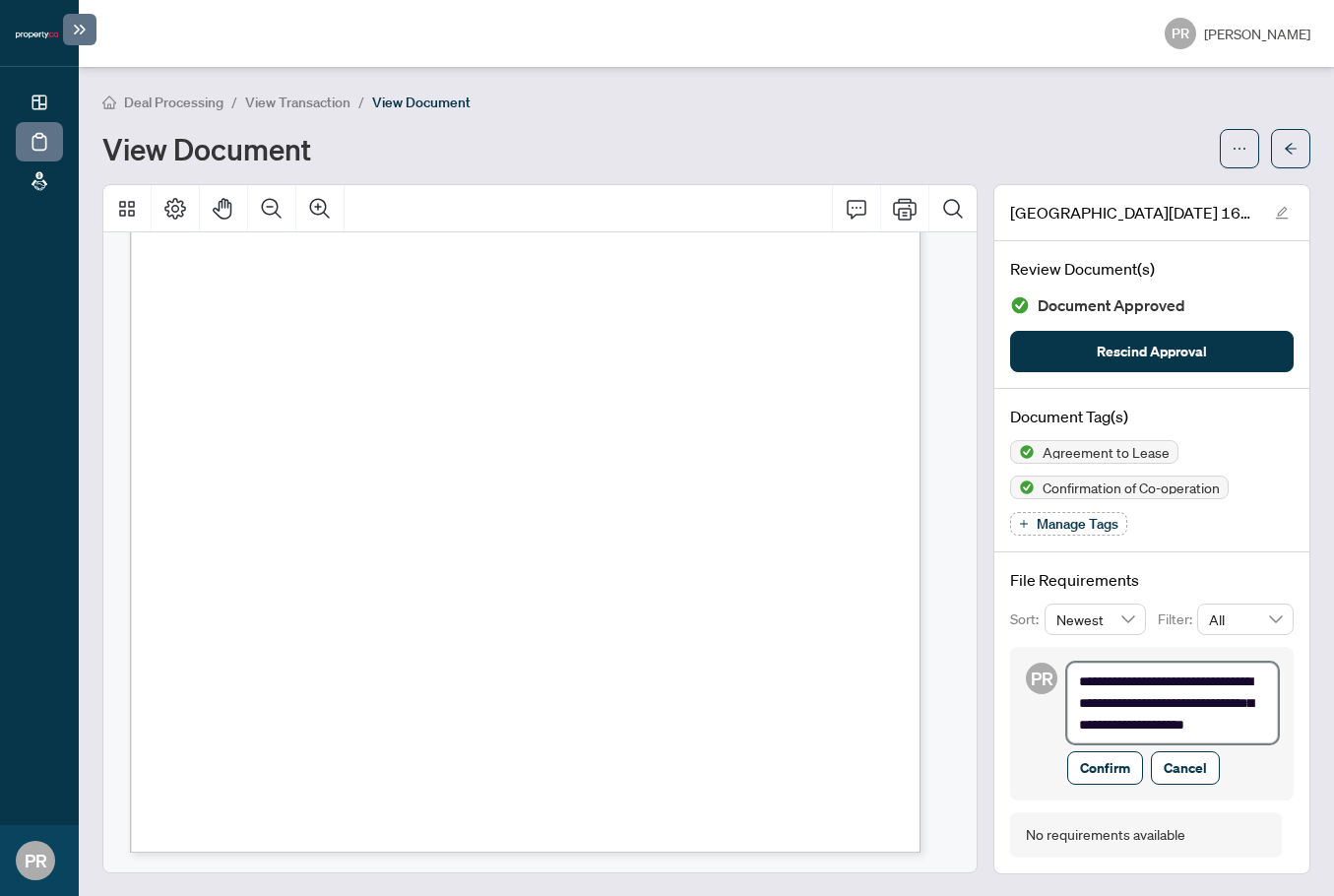 type on "**********" 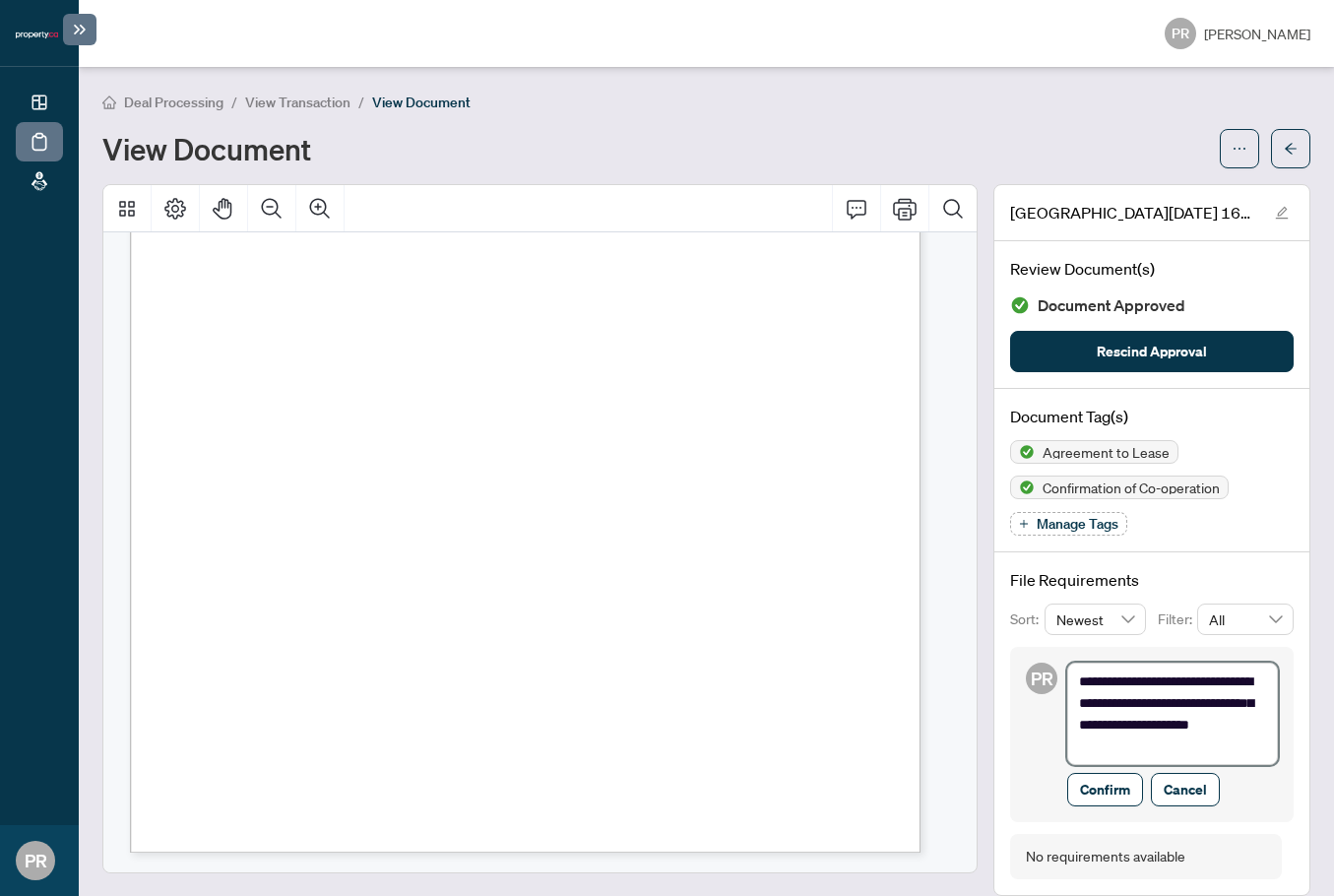 type on "**********" 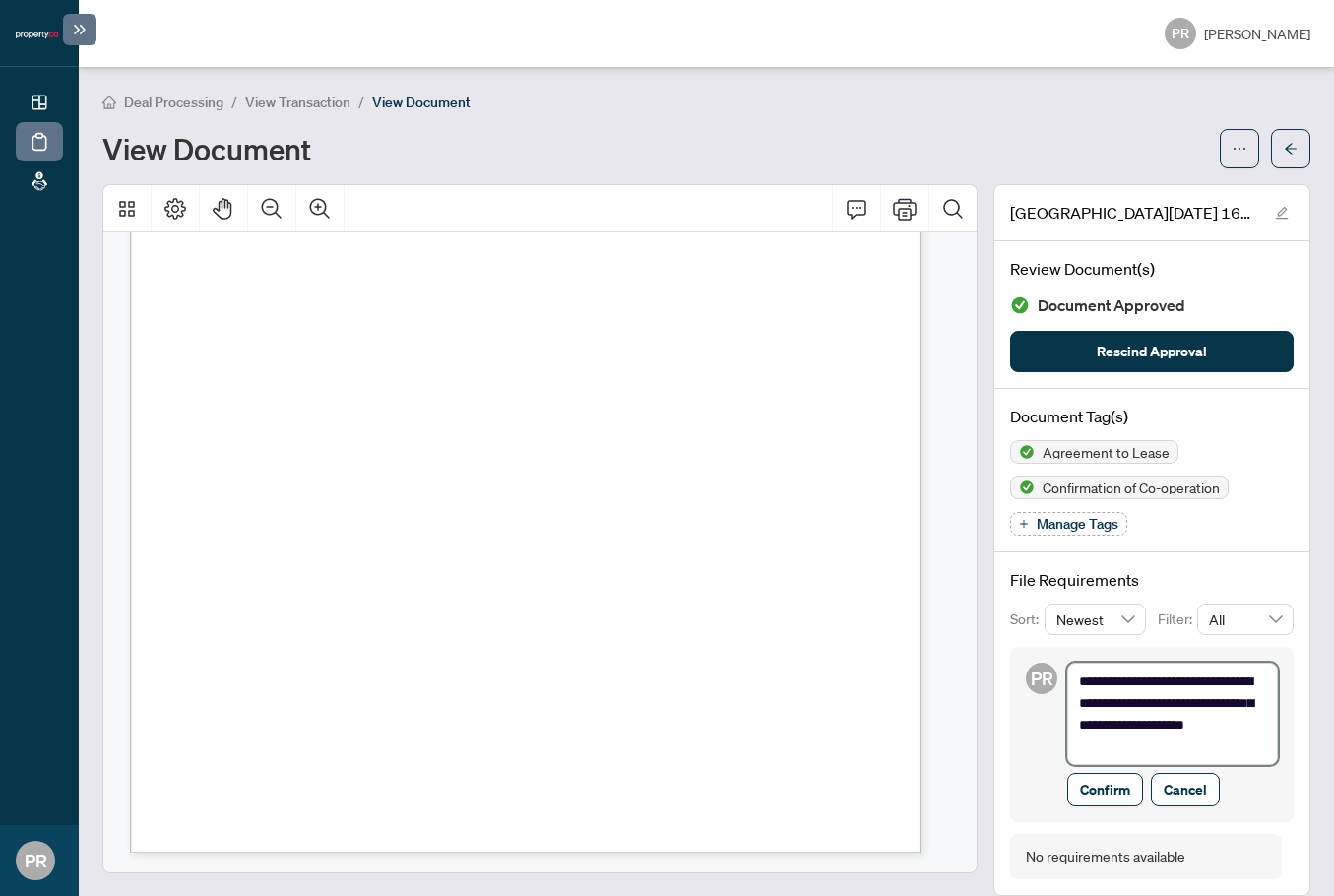 type on "**********" 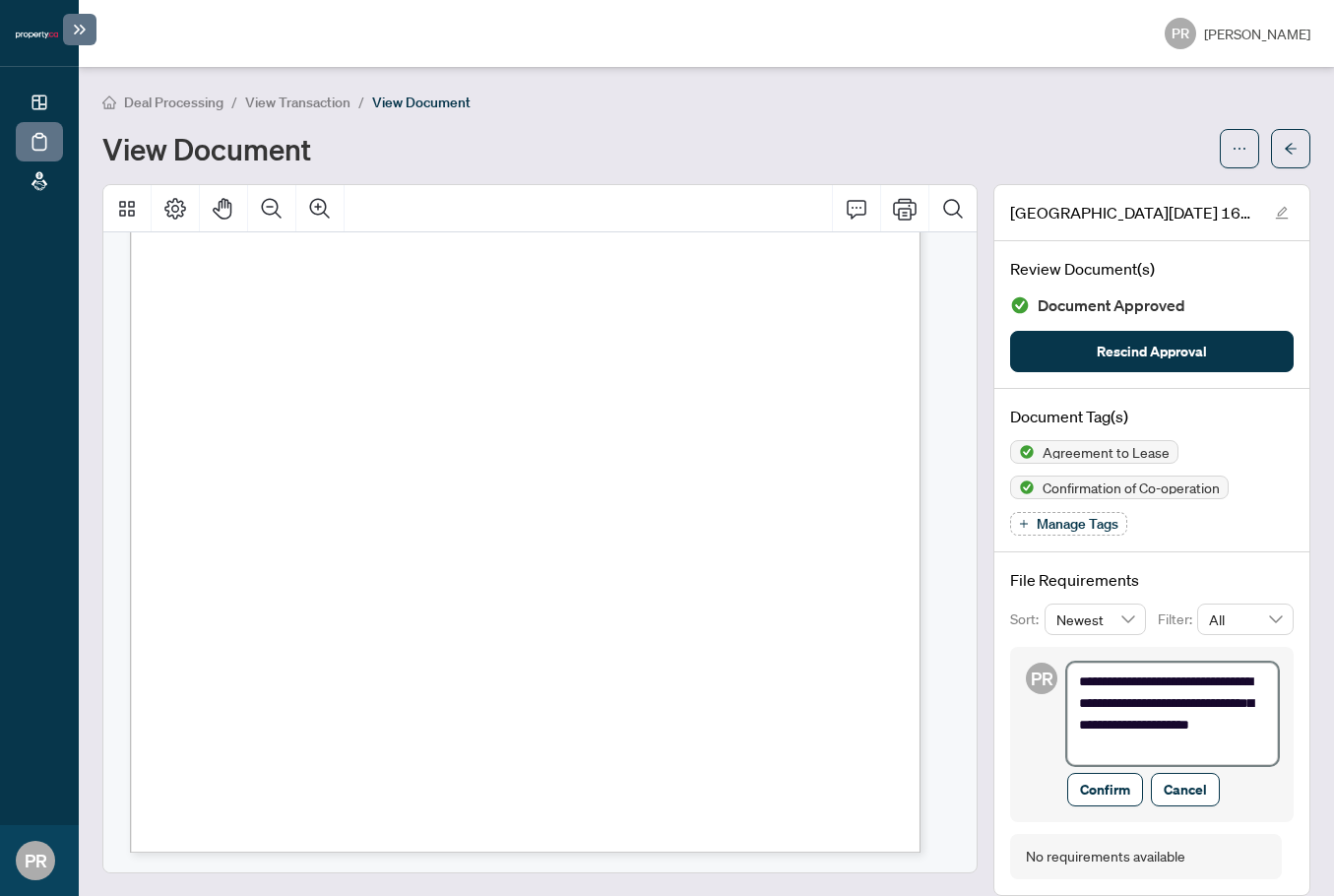 type on "**********" 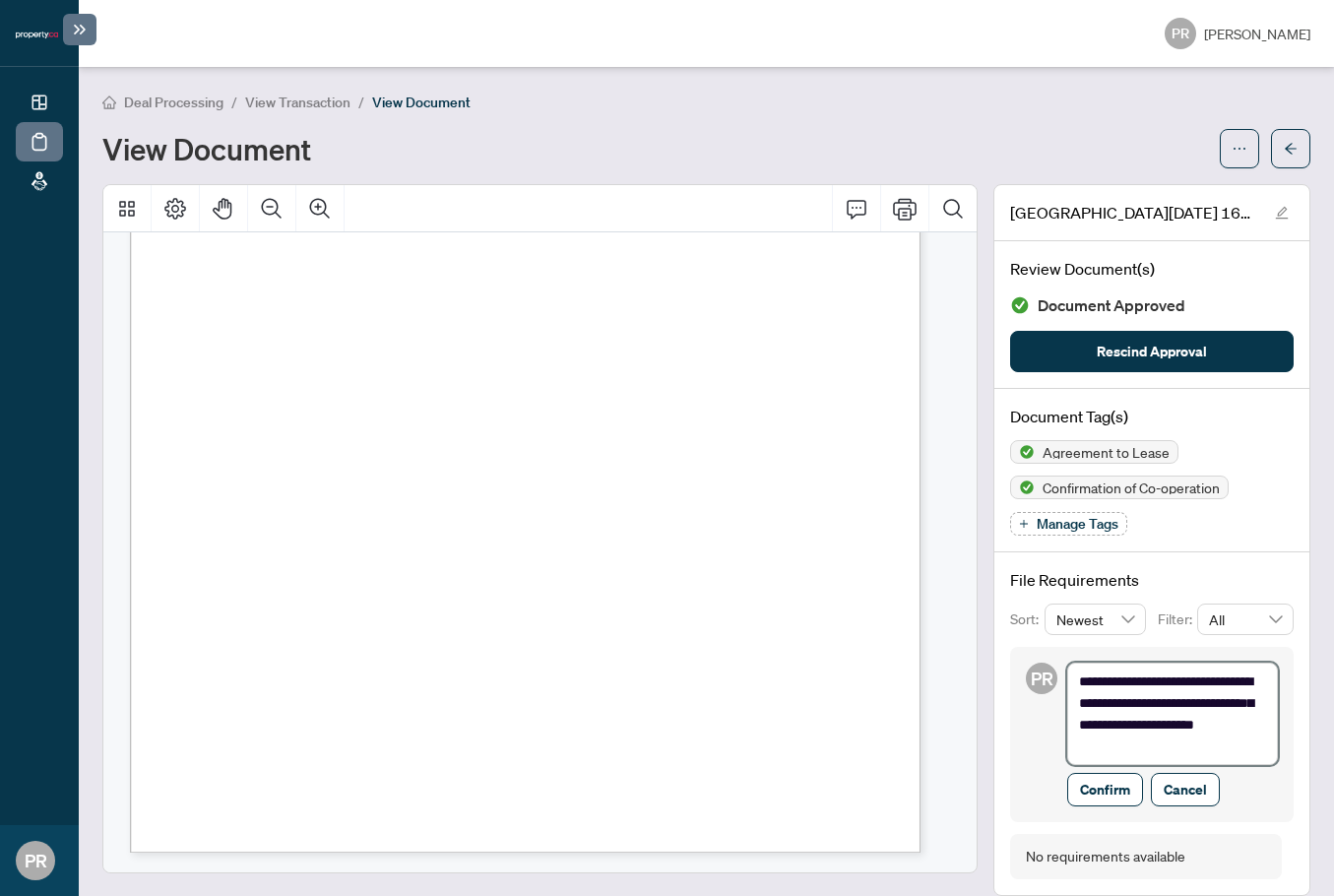 type on "**********" 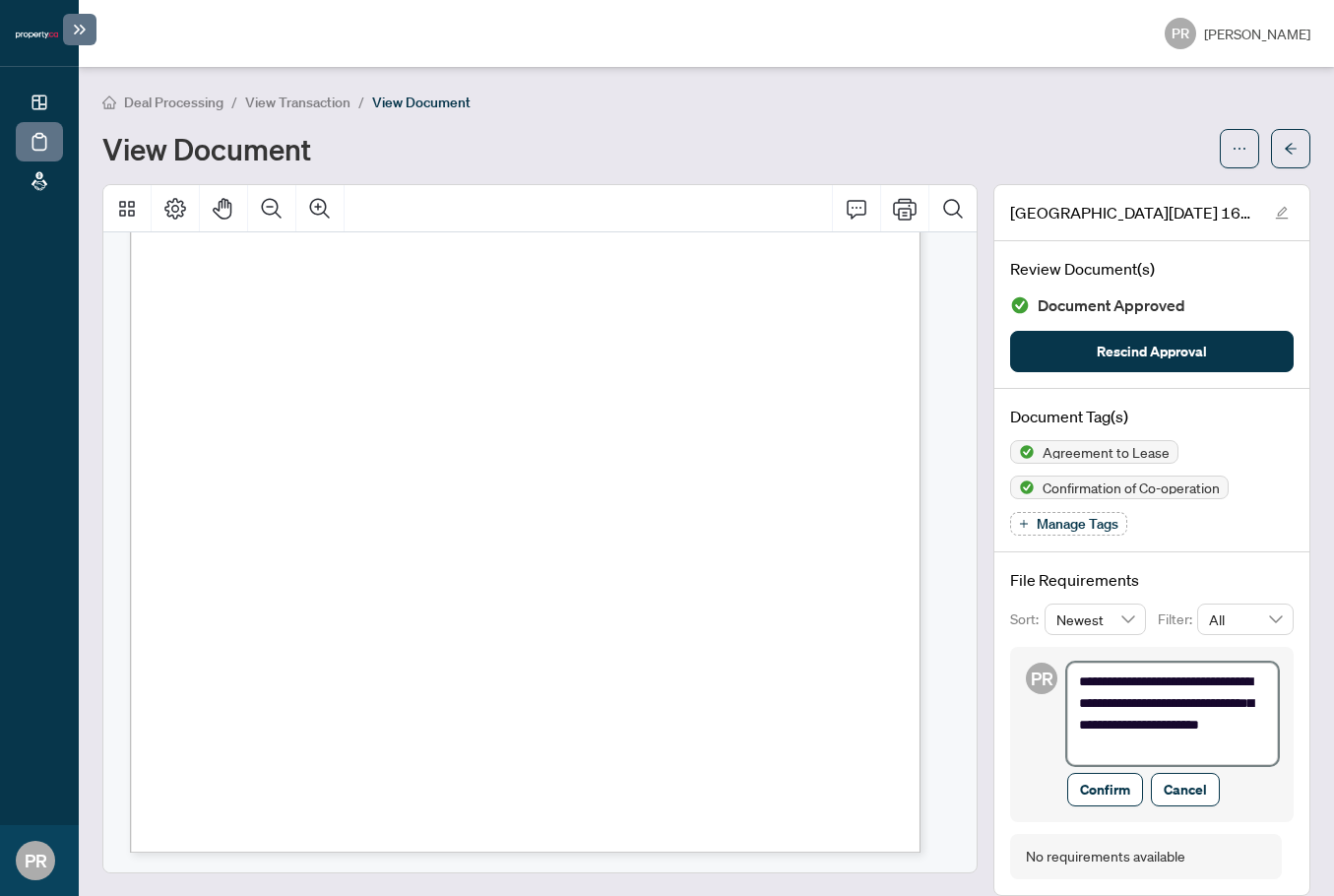 type on "**********" 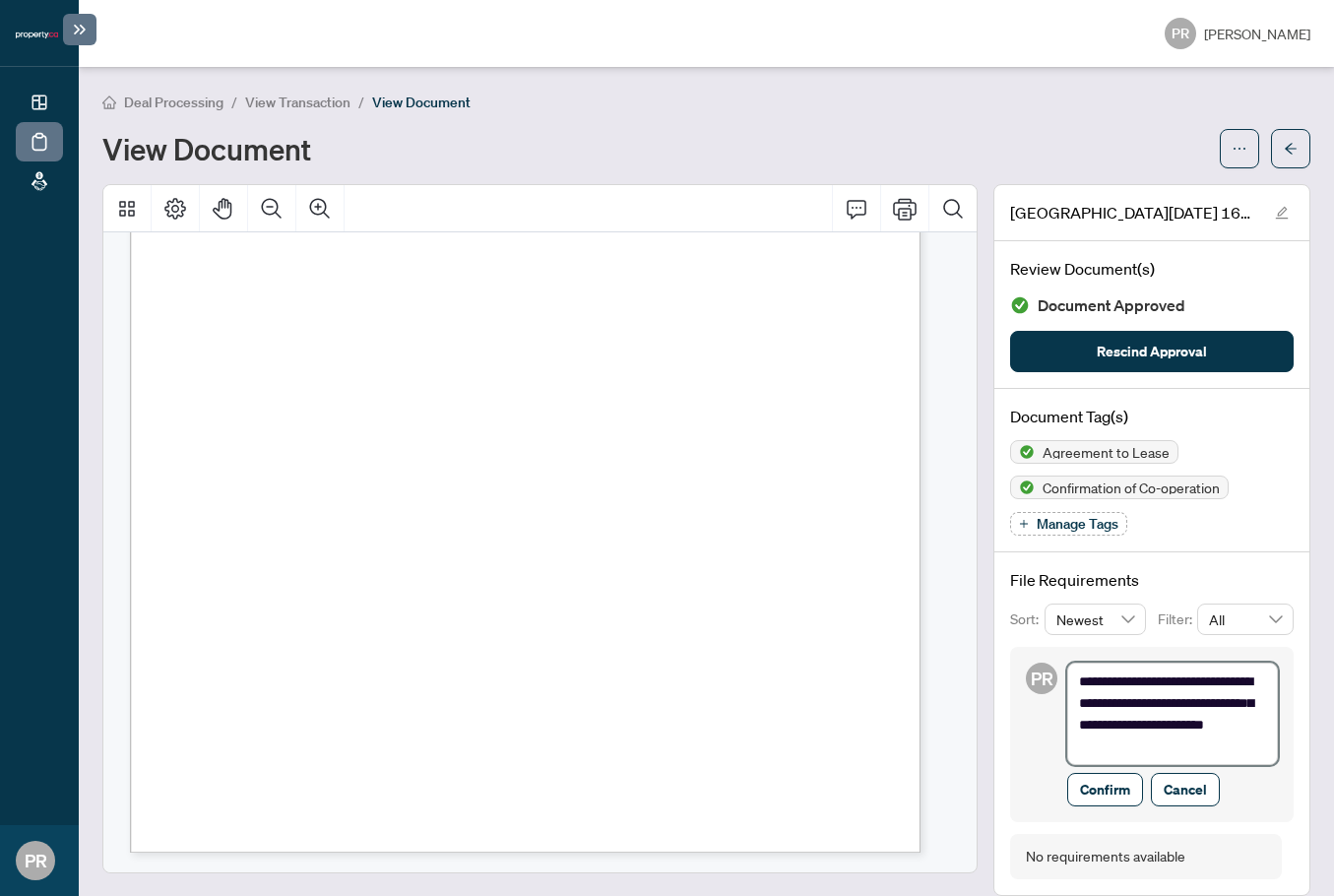 type on "**********" 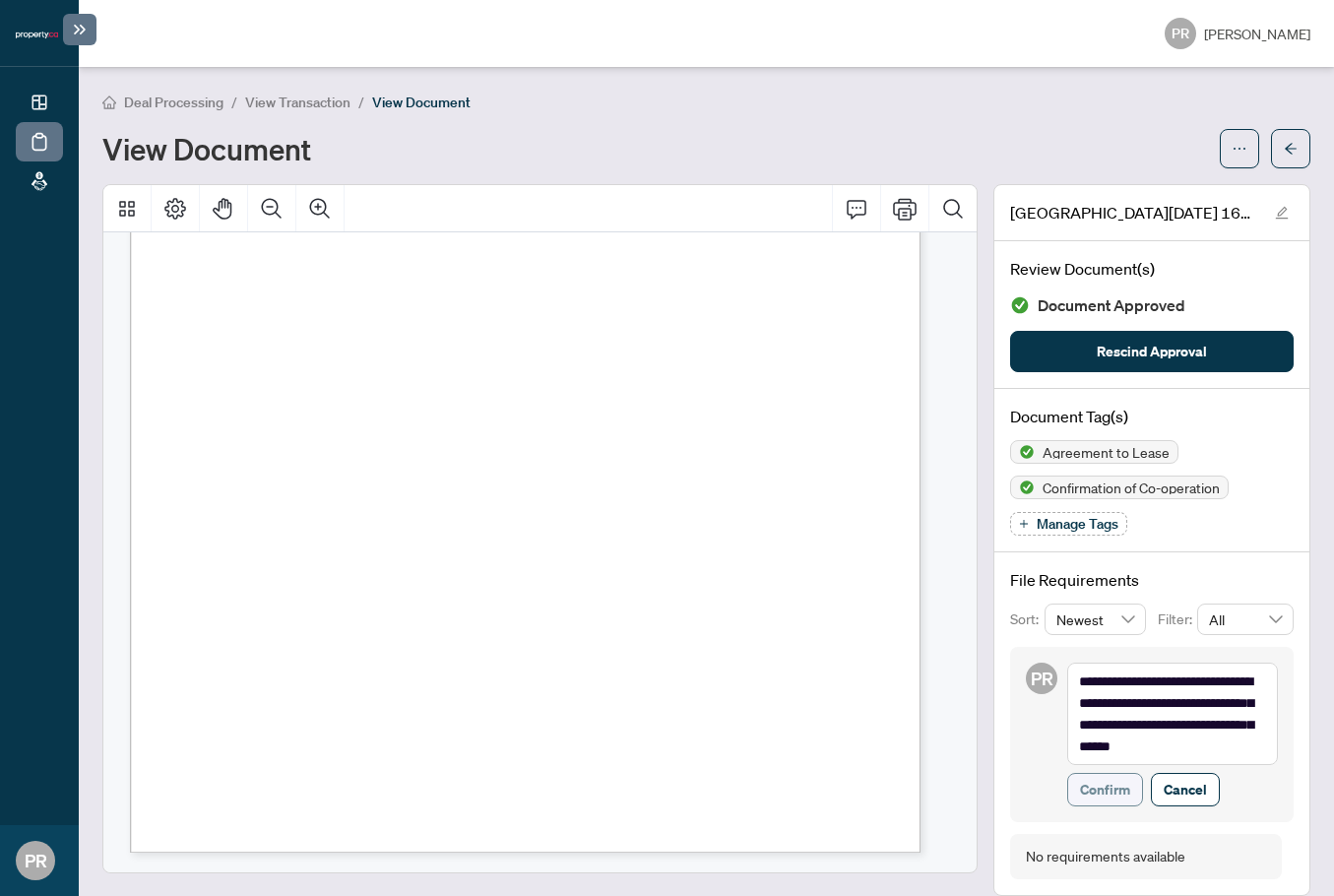 click on "Confirm" at bounding box center [1105, 790] 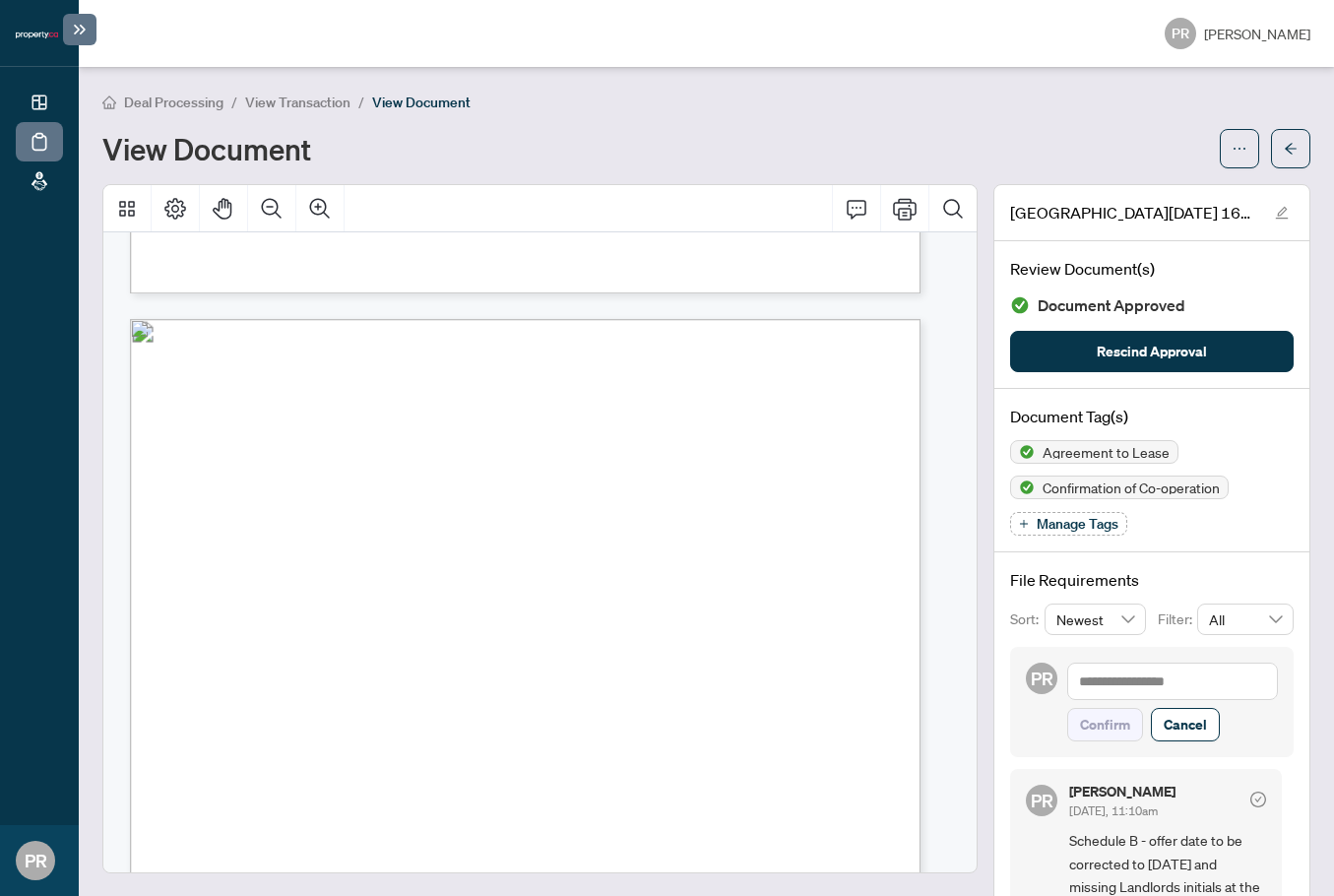 scroll, scrollTop: 3138, scrollLeft: 0, axis: vertical 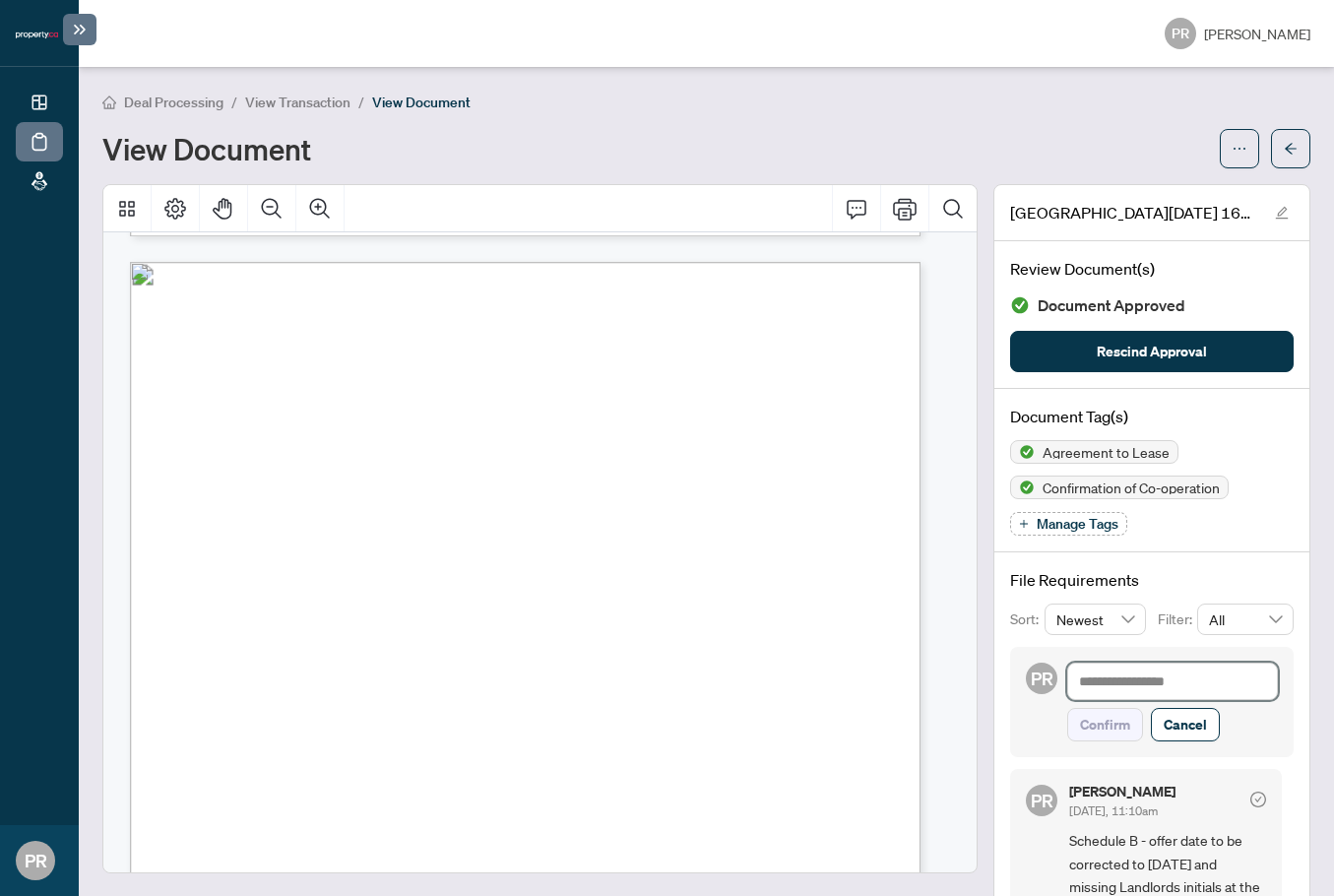 click at bounding box center (1173, 681) 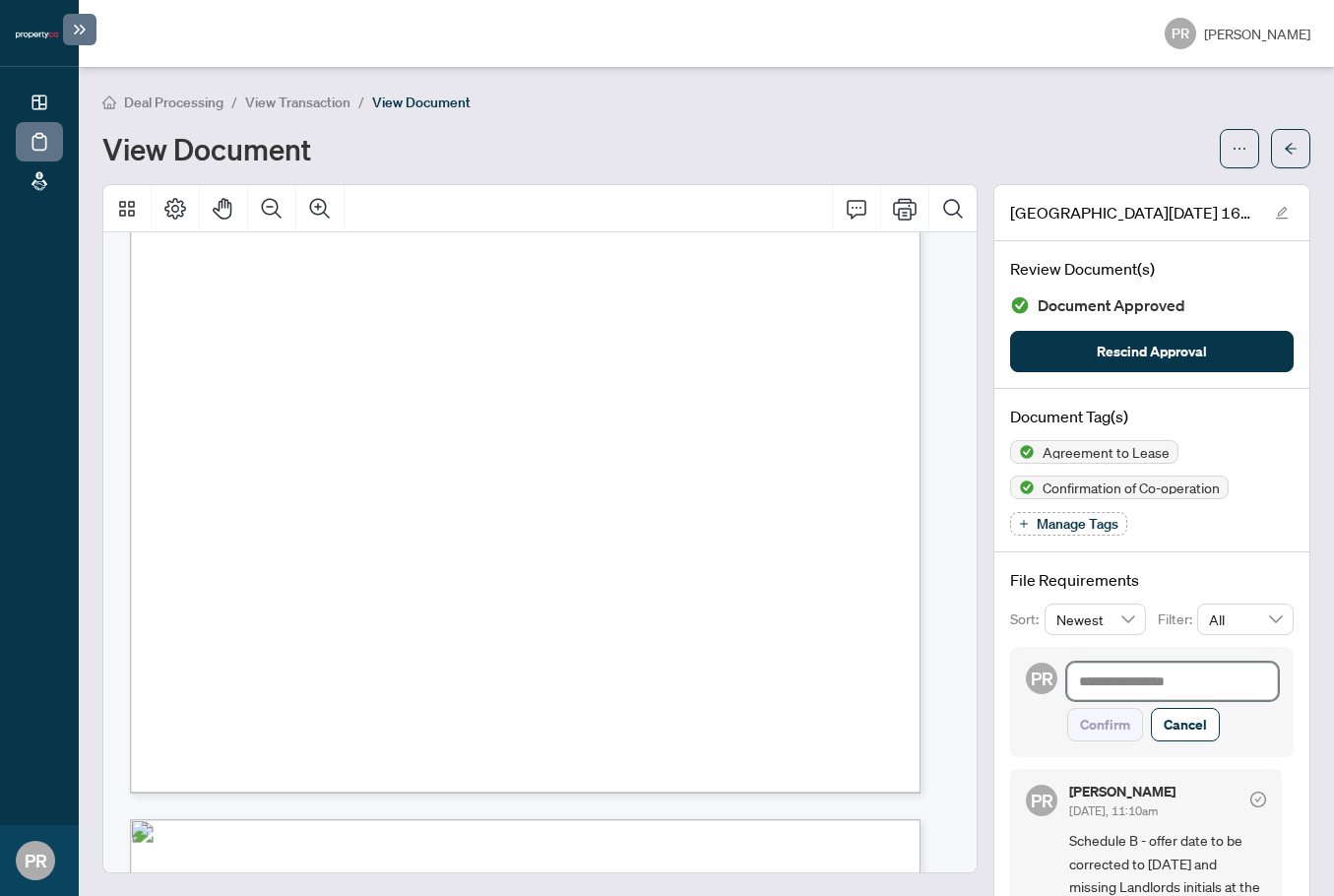 scroll, scrollTop: 4024, scrollLeft: 0, axis: vertical 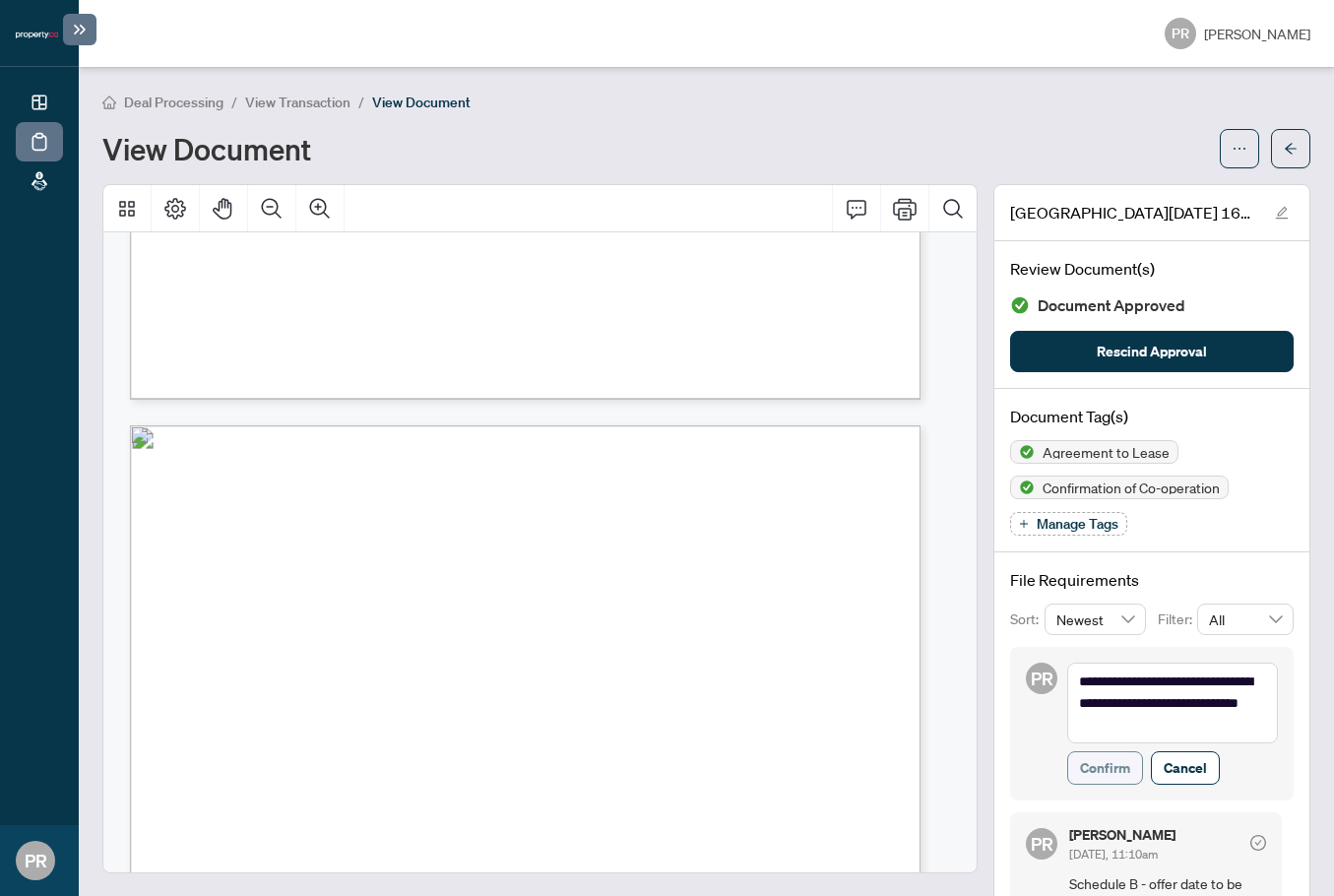 click on "Confirm" at bounding box center [1105, 768] 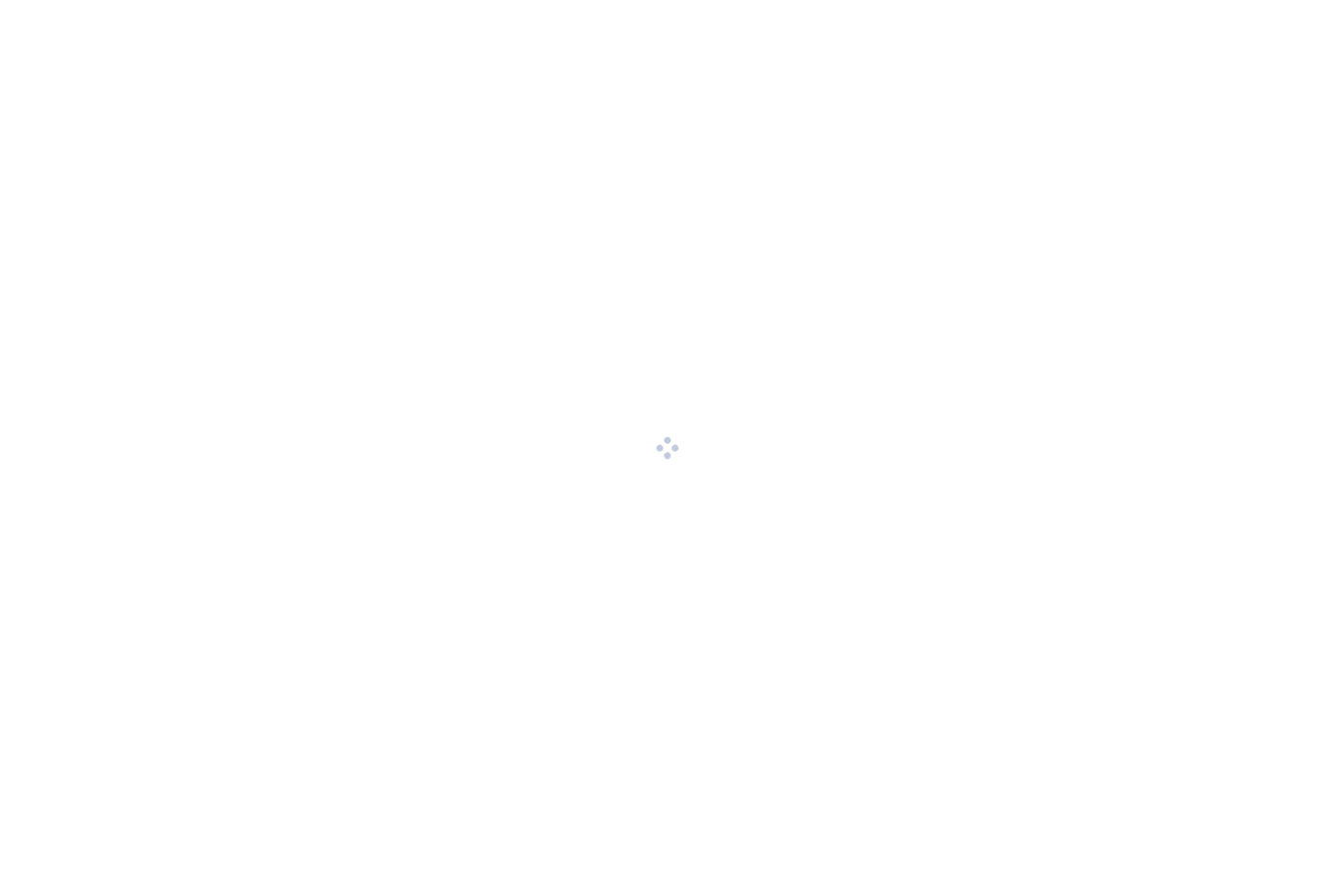 scroll, scrollTop: 0, scrollLeft: 0, axis: both 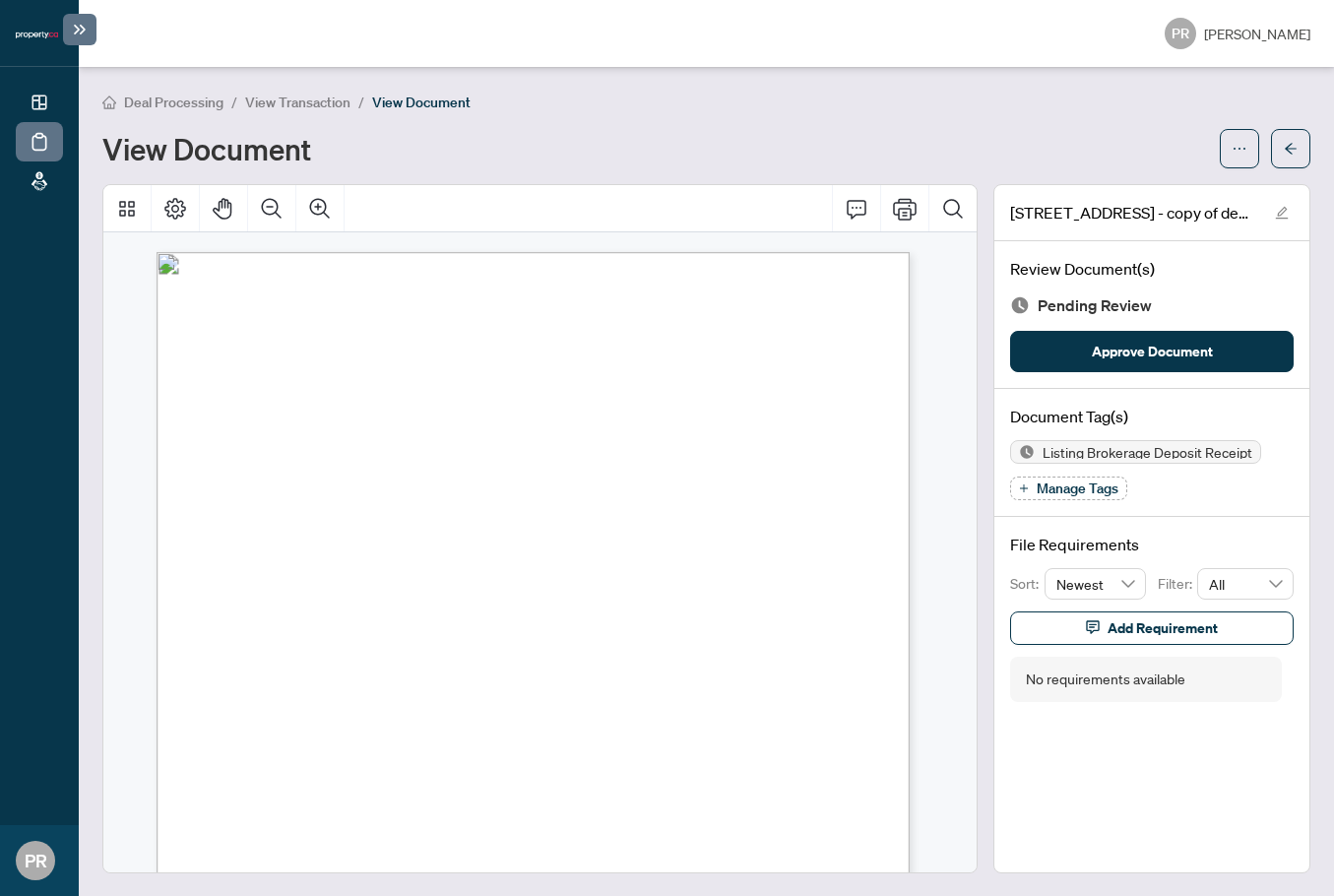 click on "Manage Tags" at bounding box center [1068, 488] 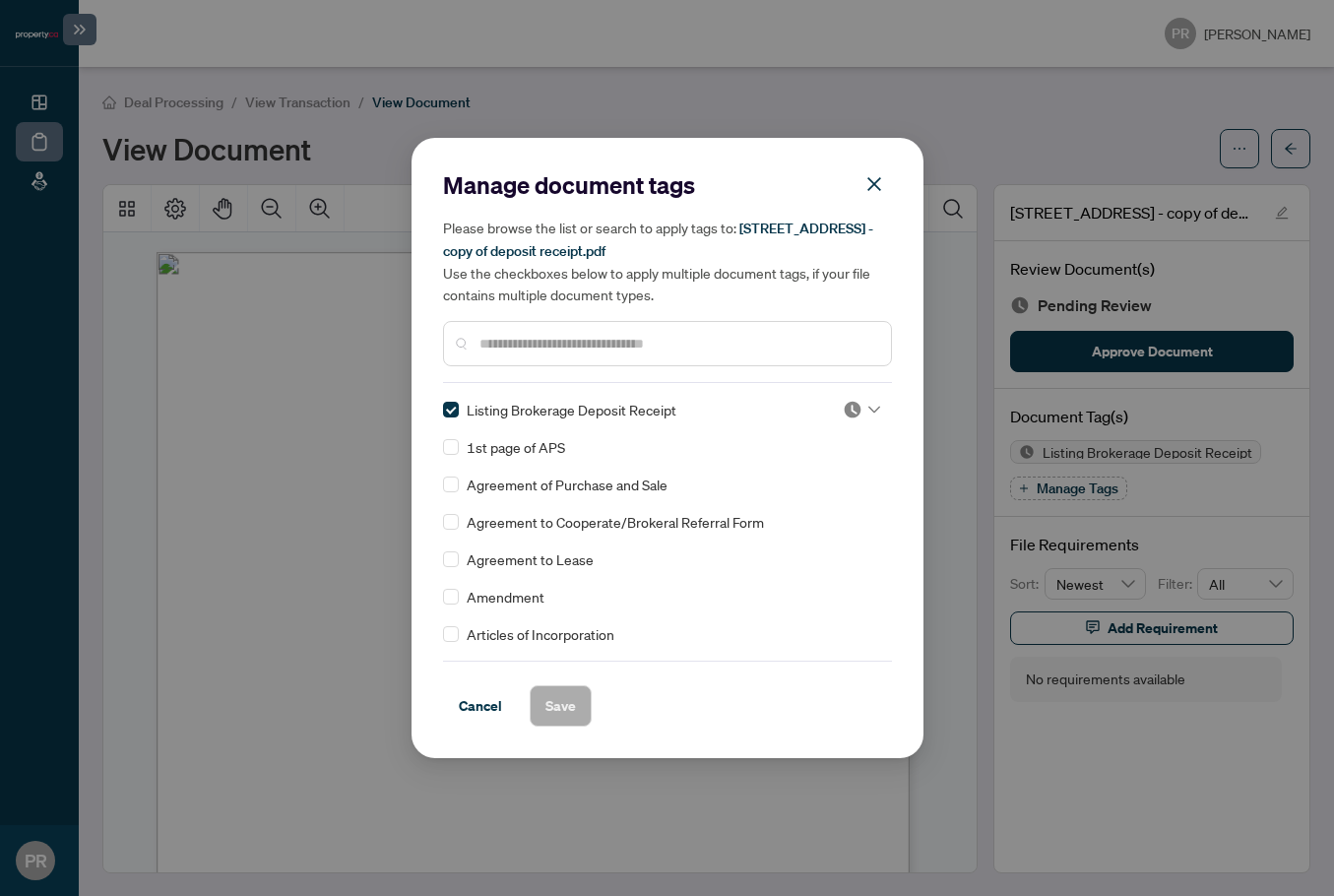 click on "Listing Brokerage Deposit Receipt" at bounding box center (662, 410) 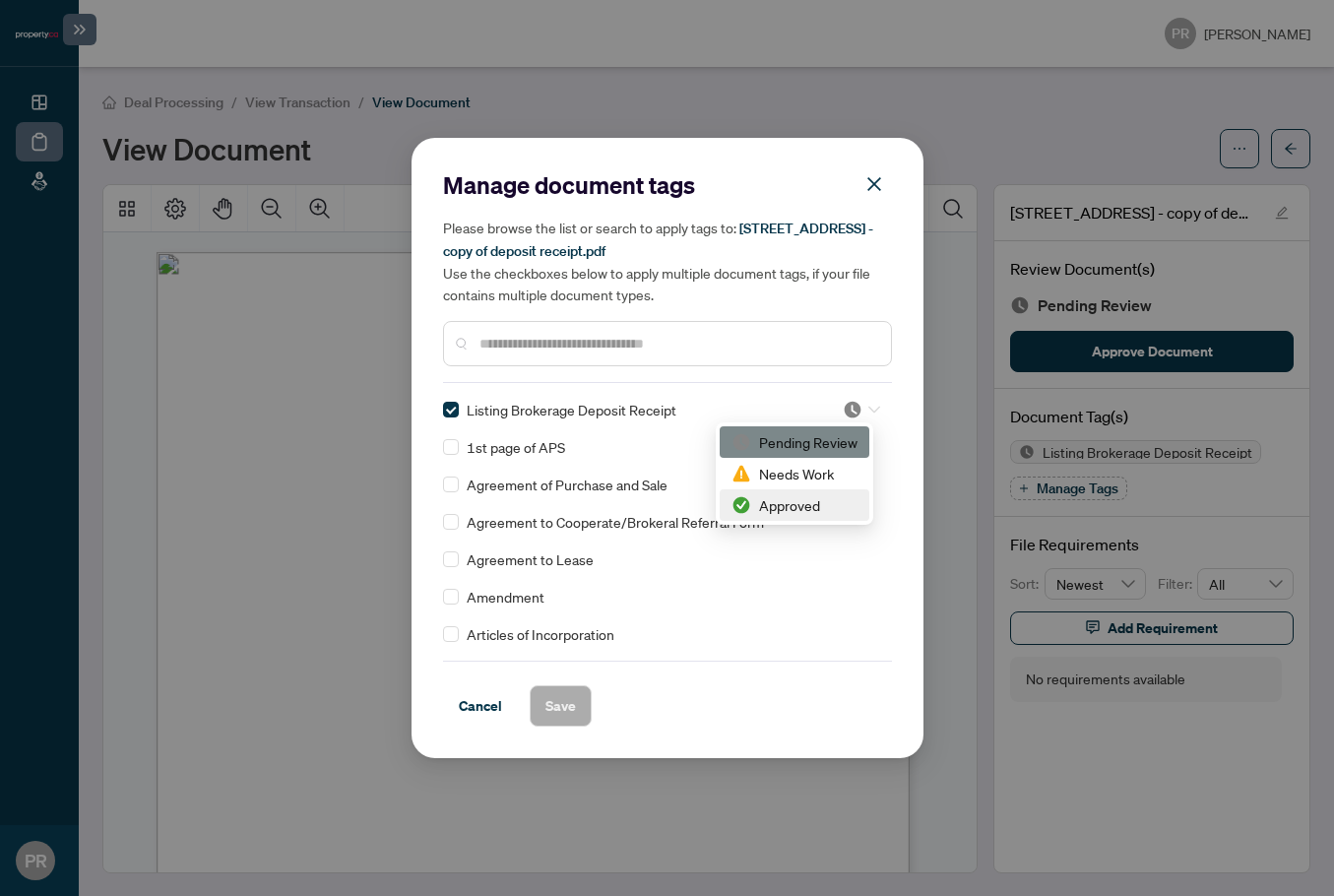 click on "Approved" at bounding box center (794, 505) 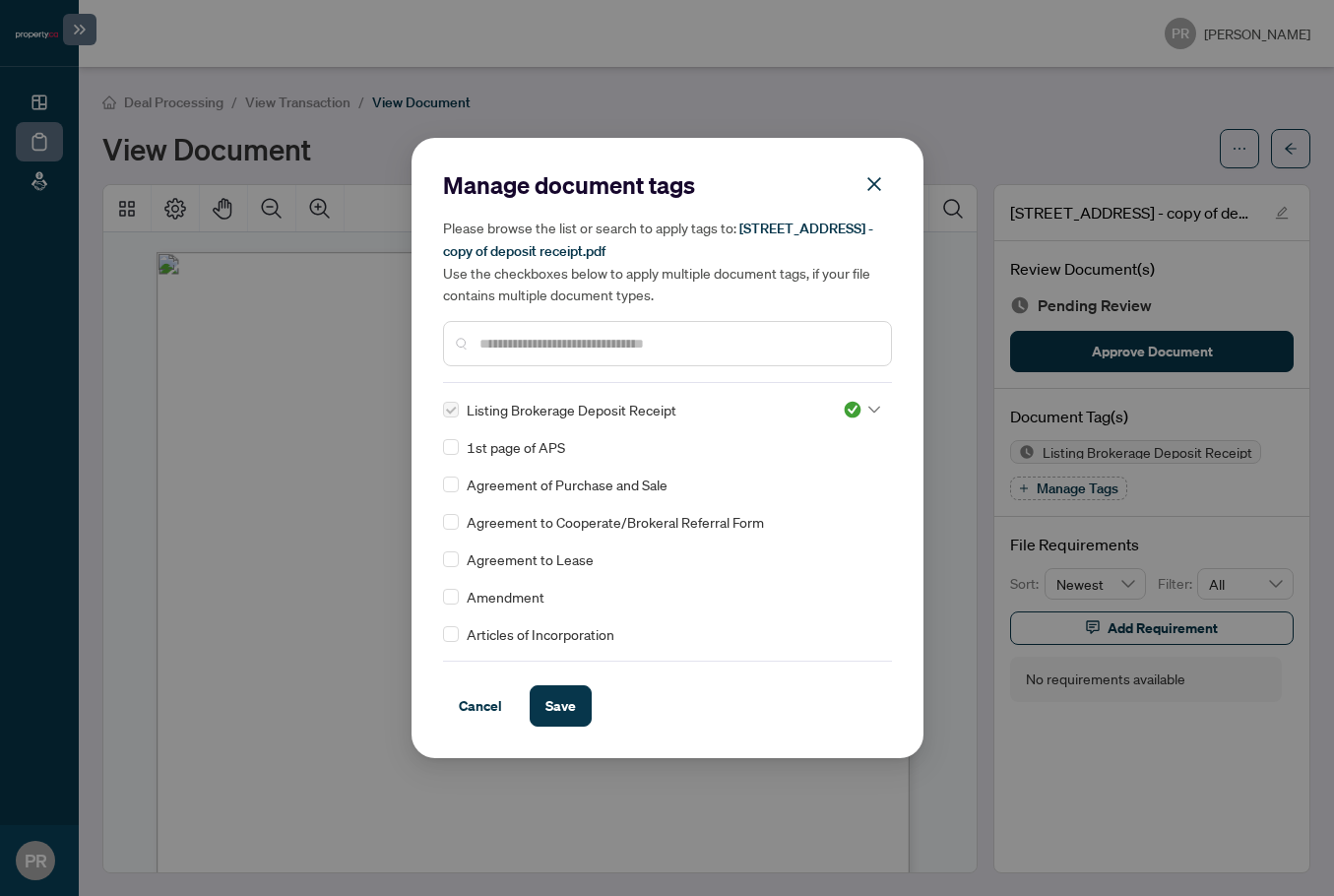 drag, startPoint x: 581, startPoint y: 704, endPoint x: 1283, endPoint y: 572, distance: 714.3025 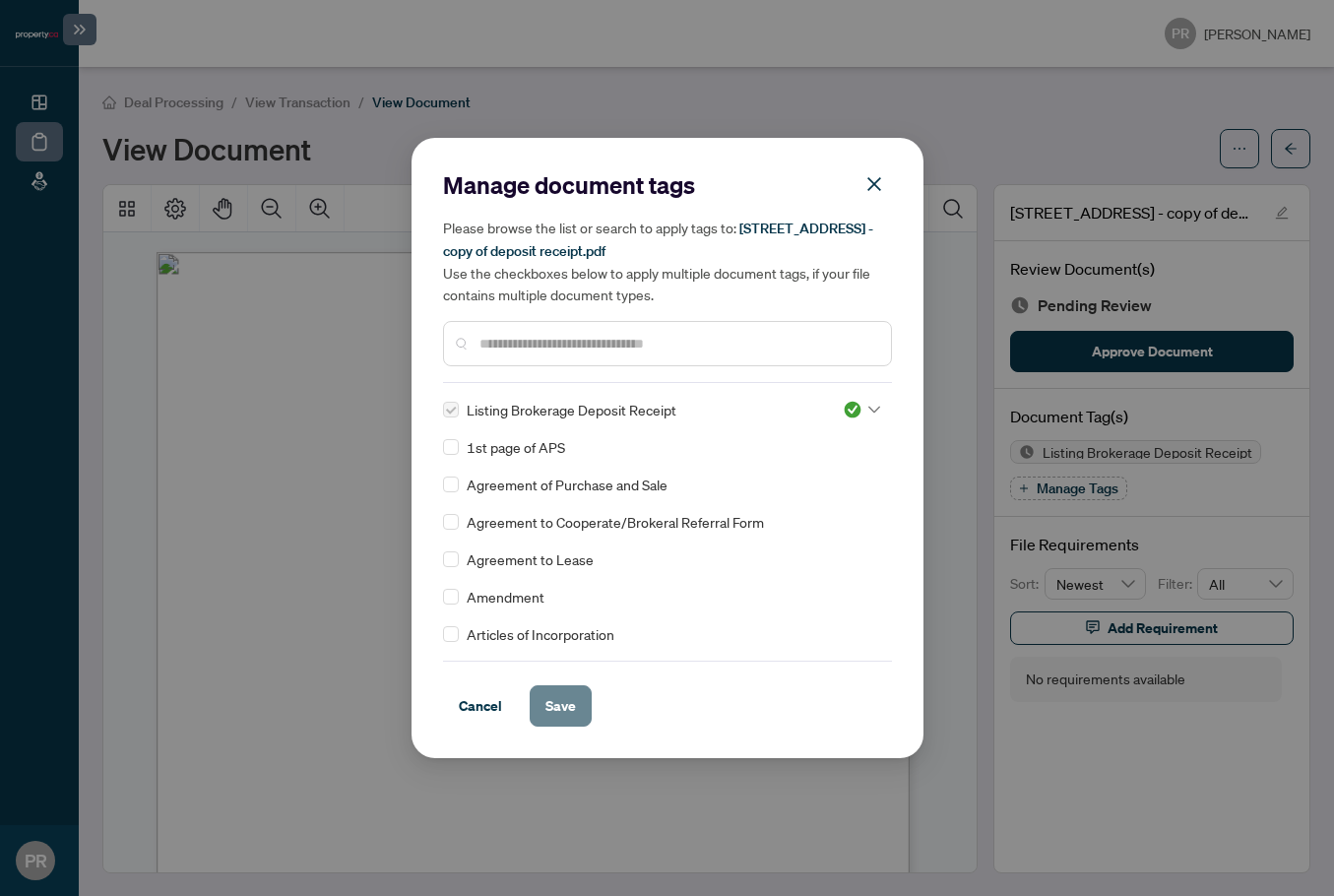 click on "Save" at bounding box center (560, 706) 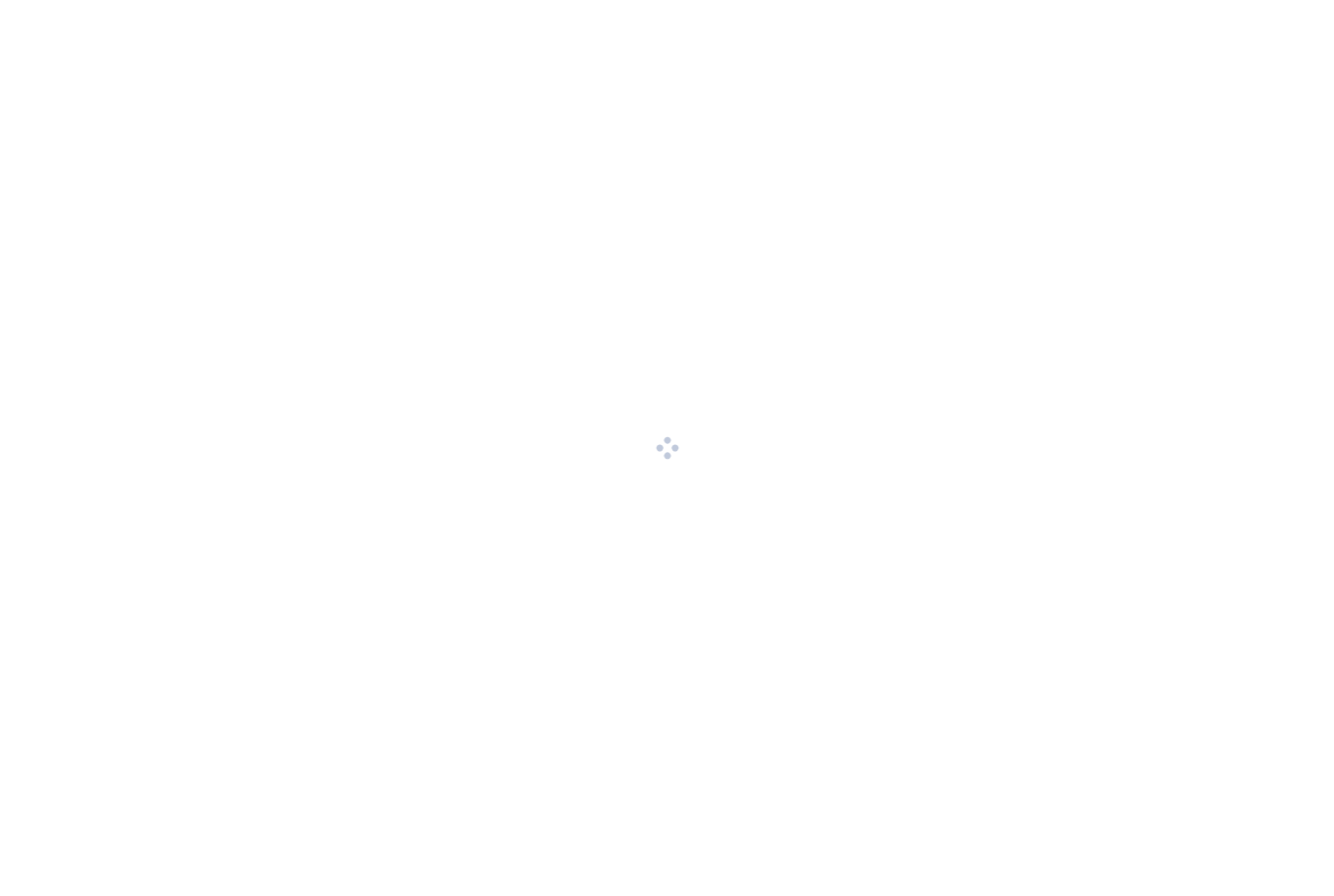 scroll, scrollTop: 0, scrollLeft: 0, axis: both 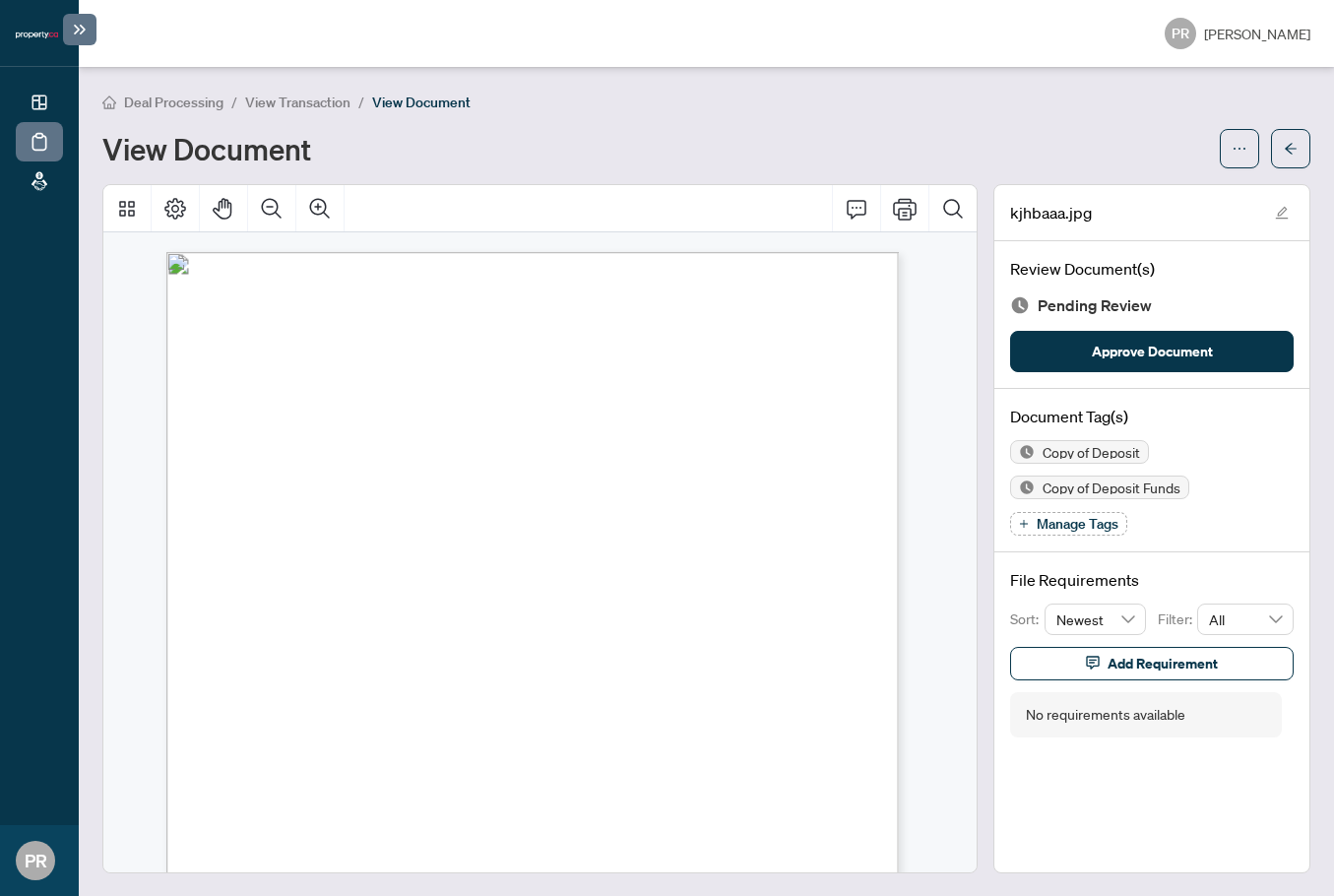 click on "Manage Tags" at bounding box center [1077, 524] 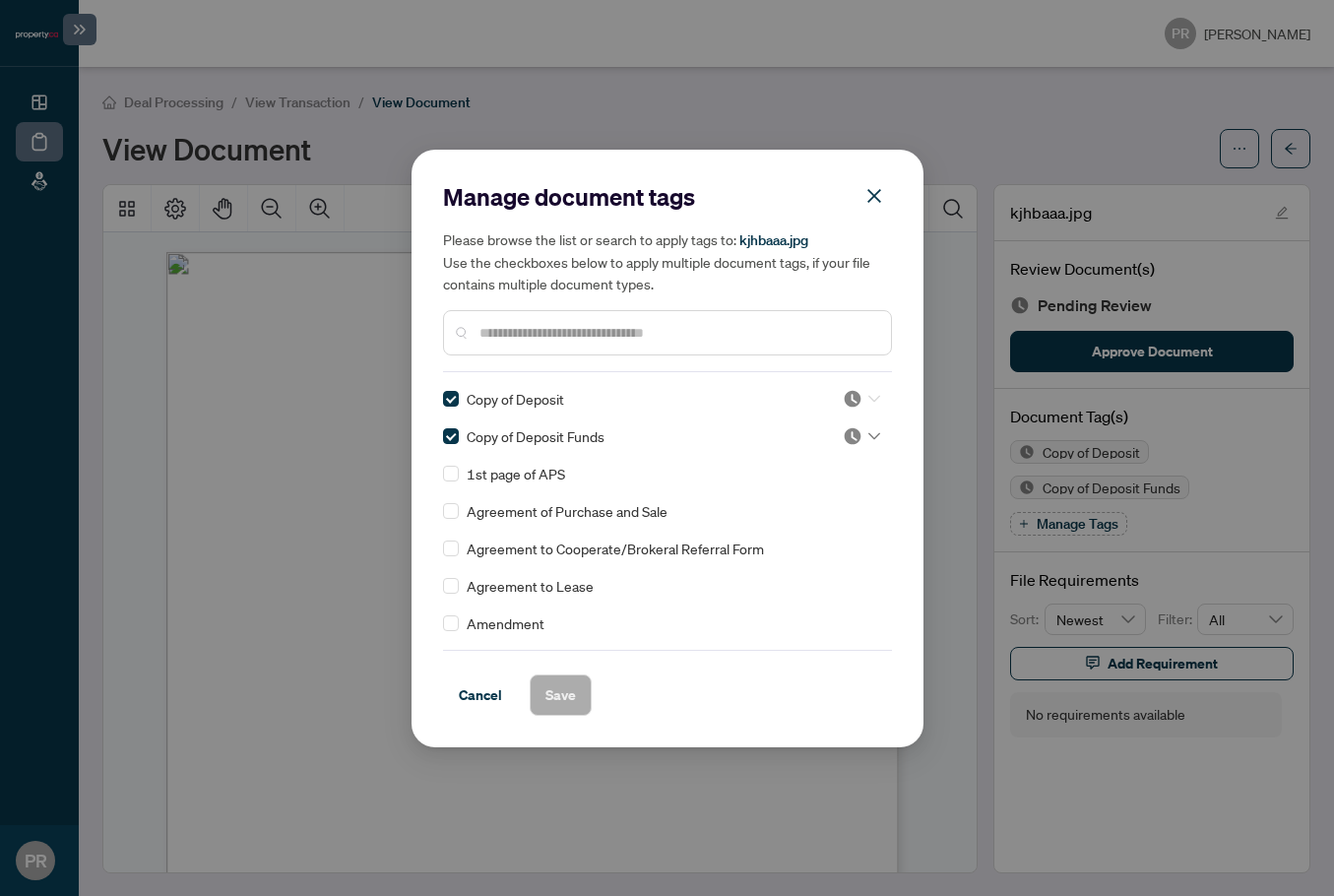click at bounding box center (853, 399) 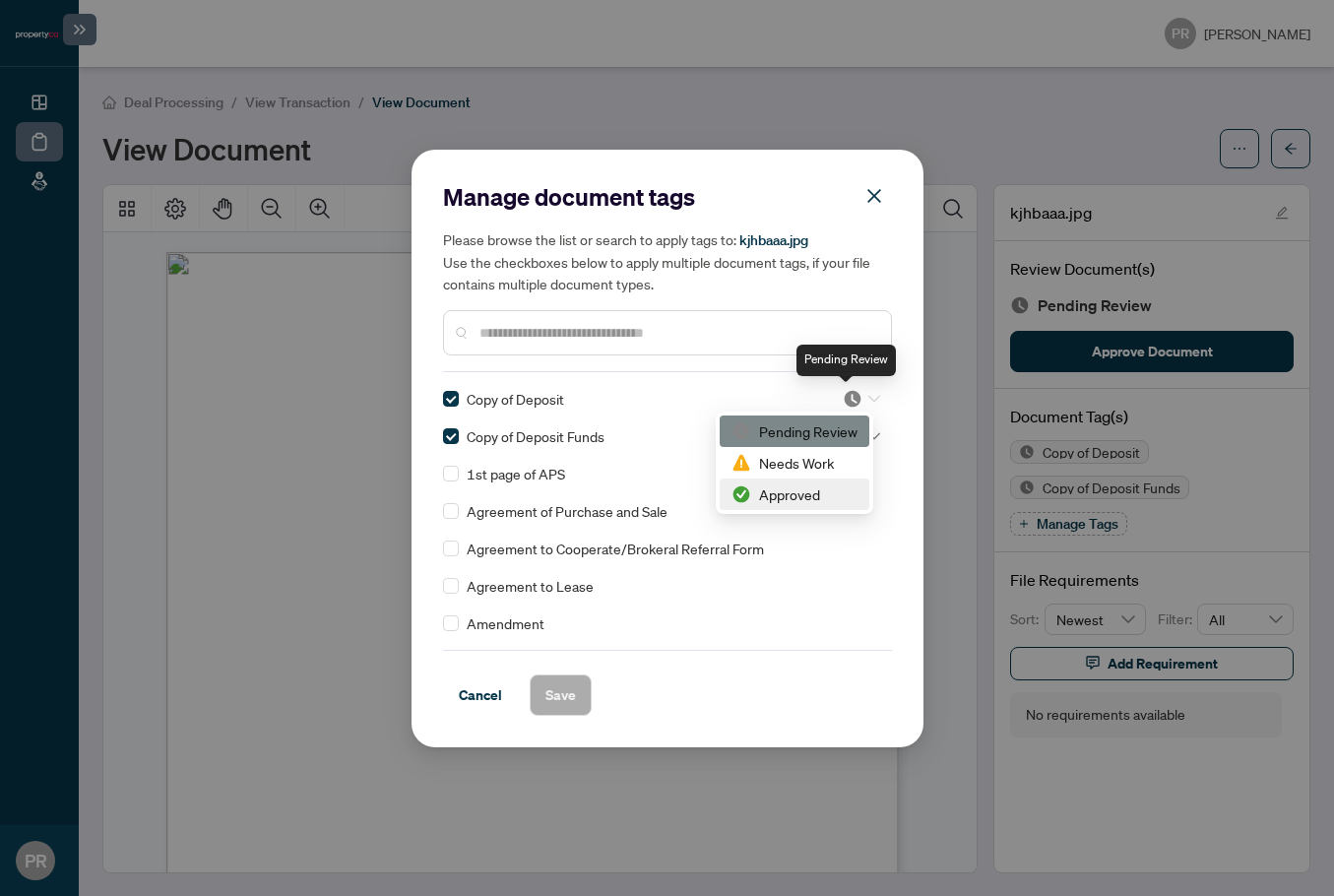 click on "Approved" at bounding box center (794, 494) 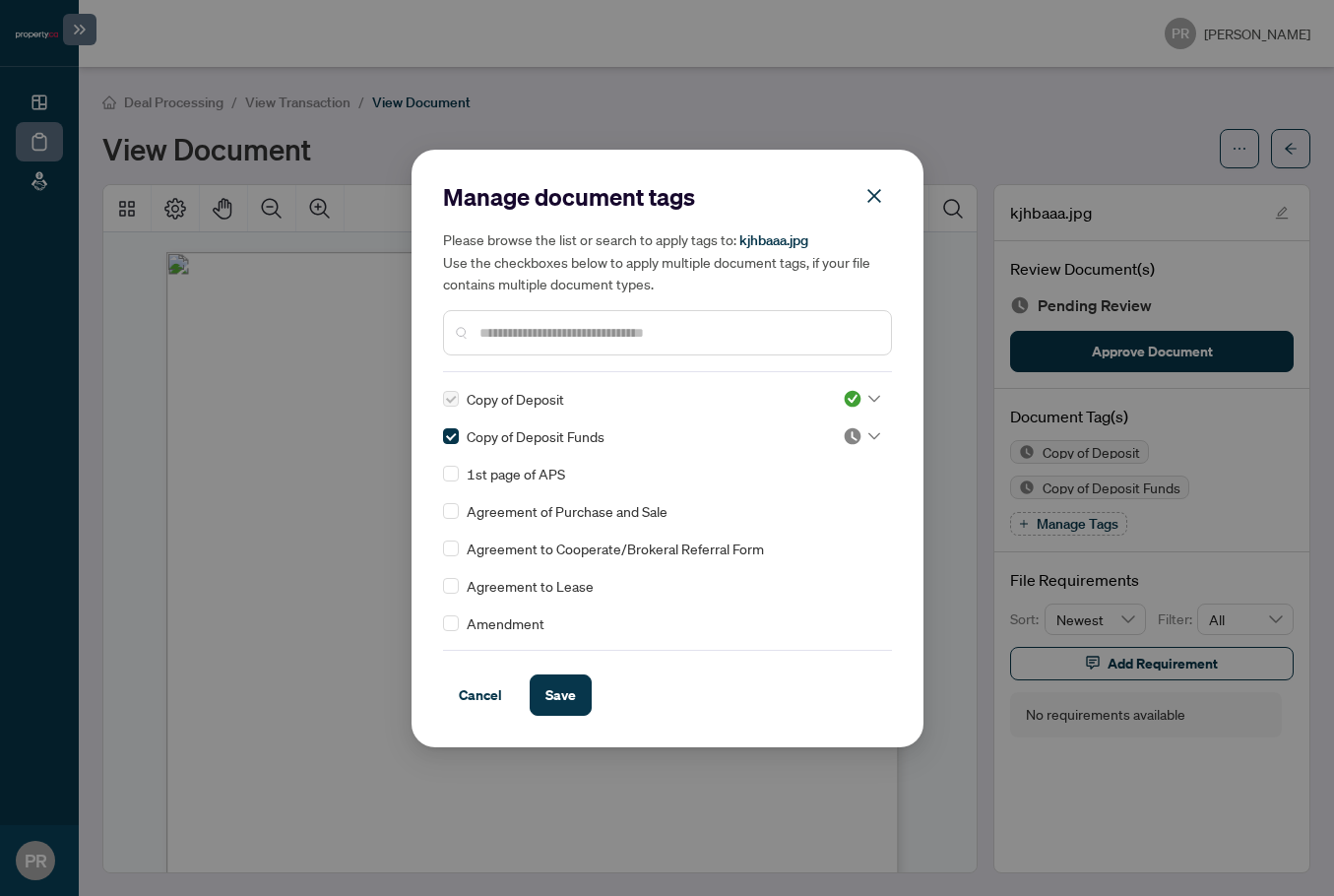 click at bounding box center [853, 436] 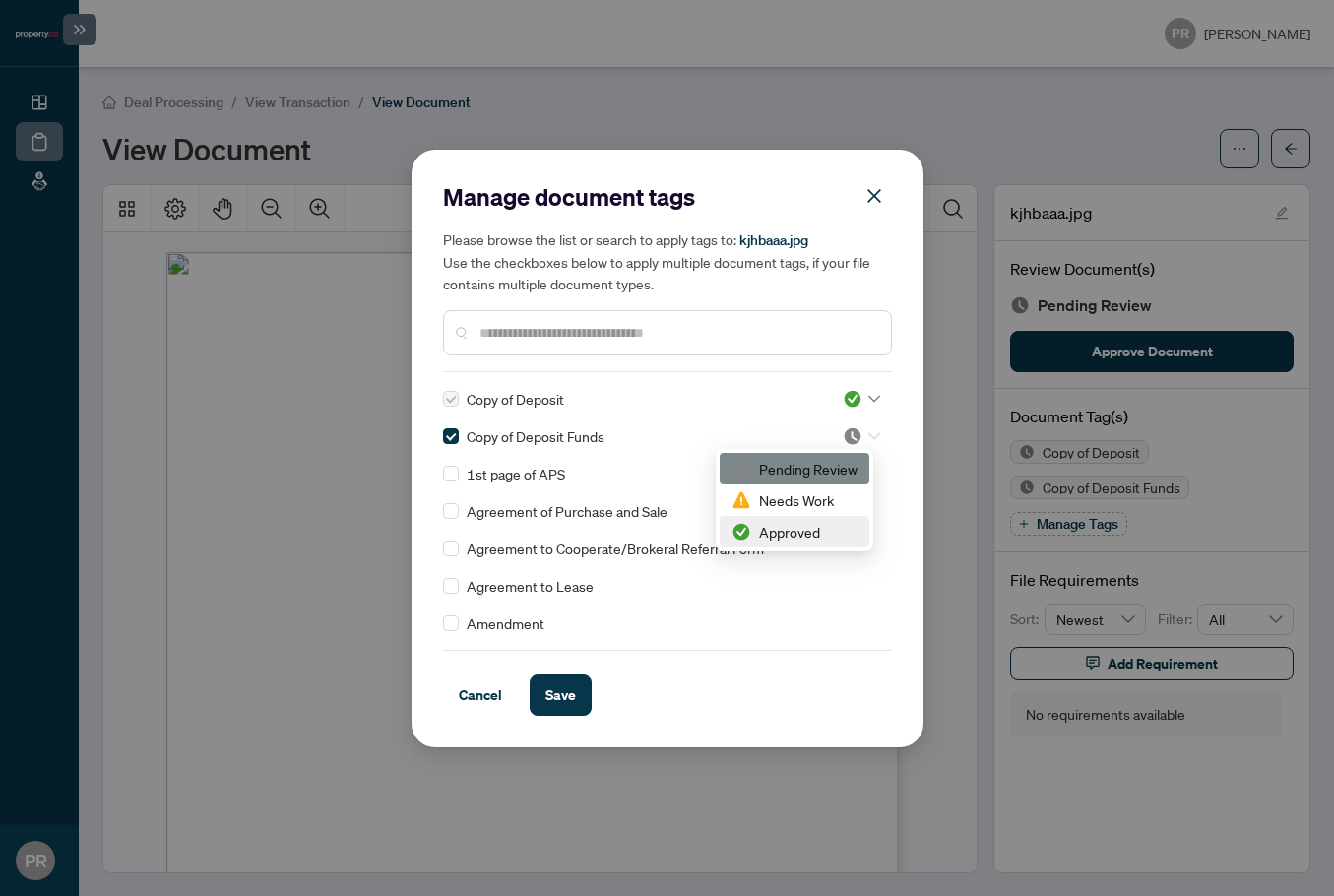 click on "Approved" at bounding box center [794, 532] 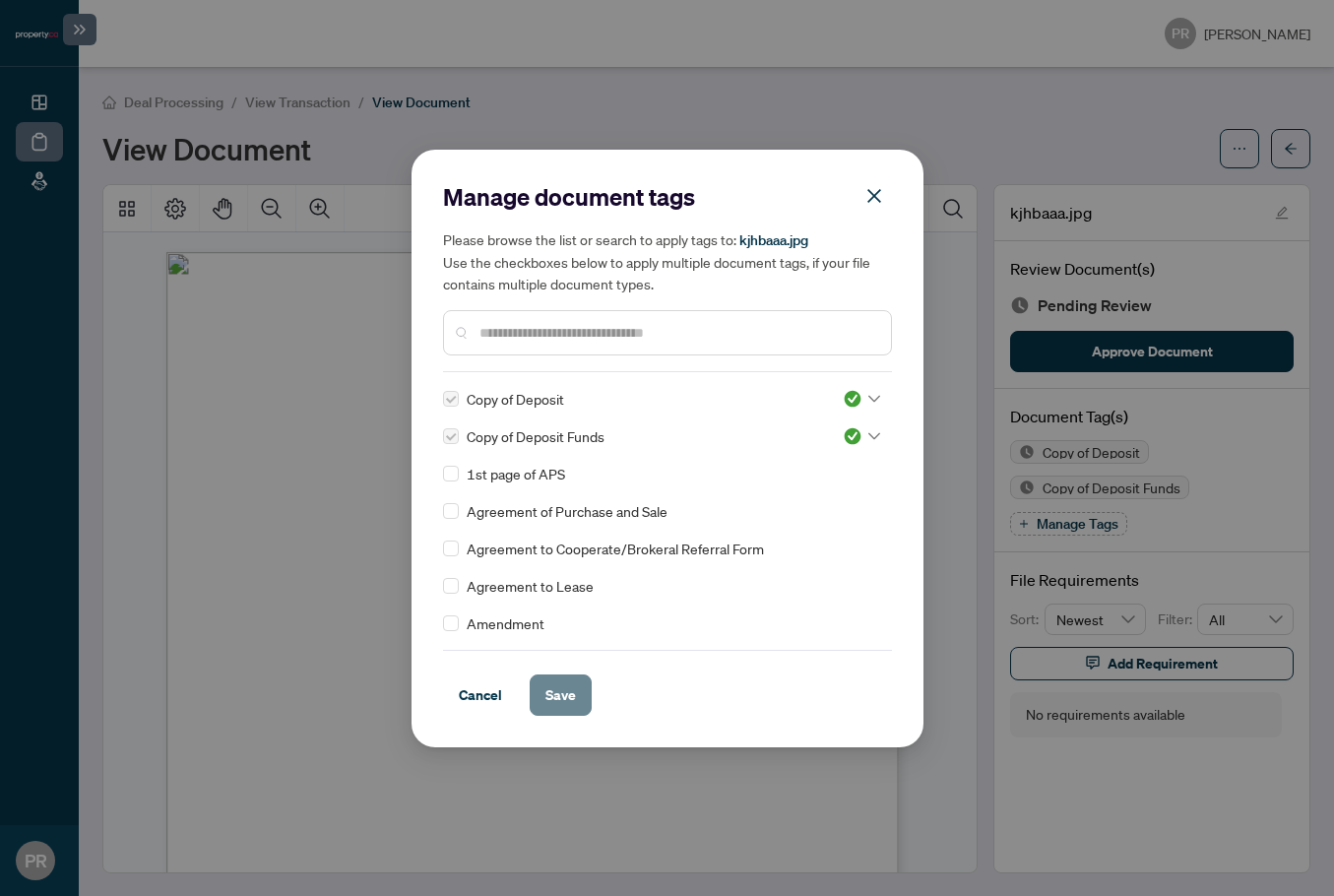 click on "Save" at bounding box center [560, 695] 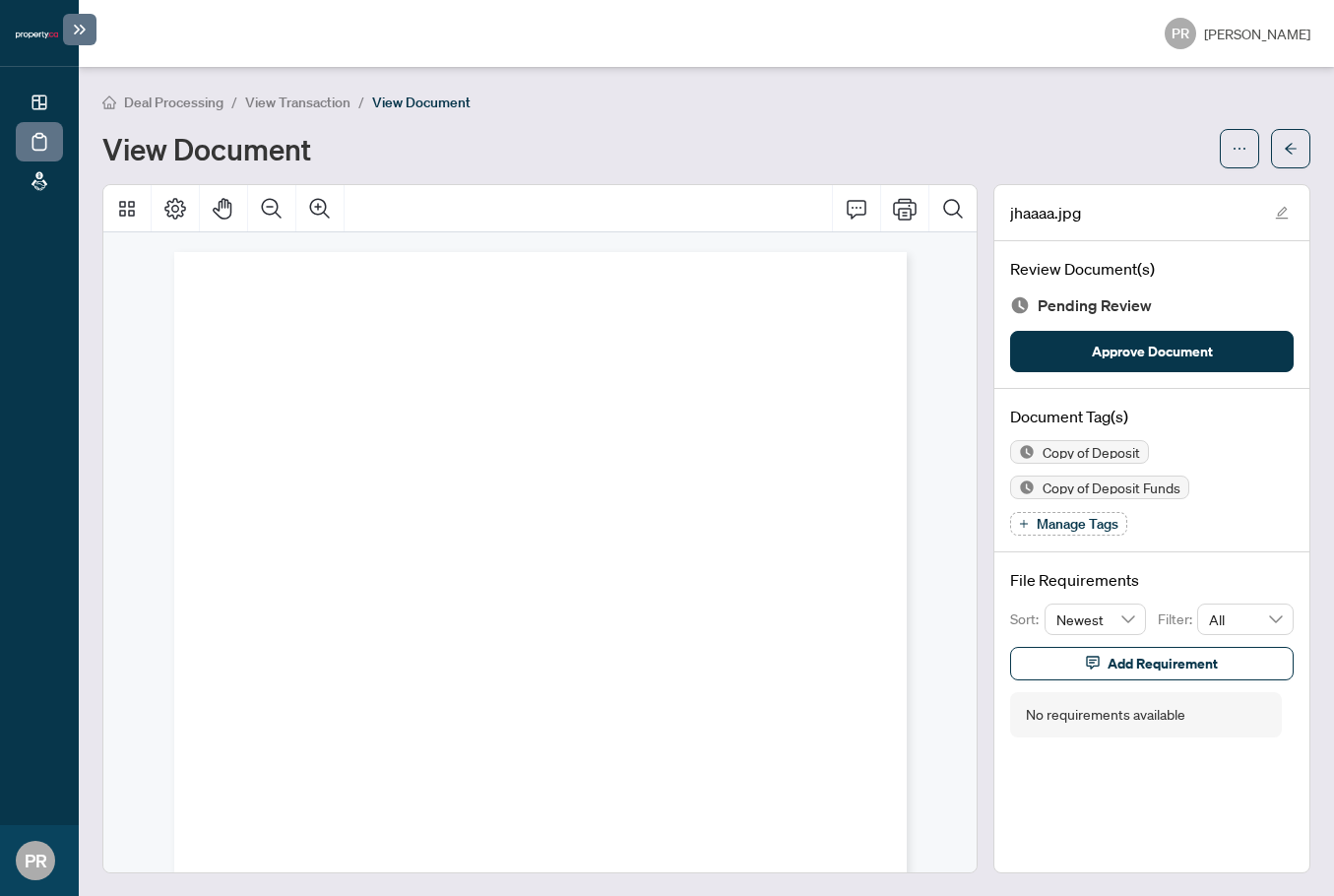 scroll, scrollTop: 0, scrollLeft: 0, axis: both 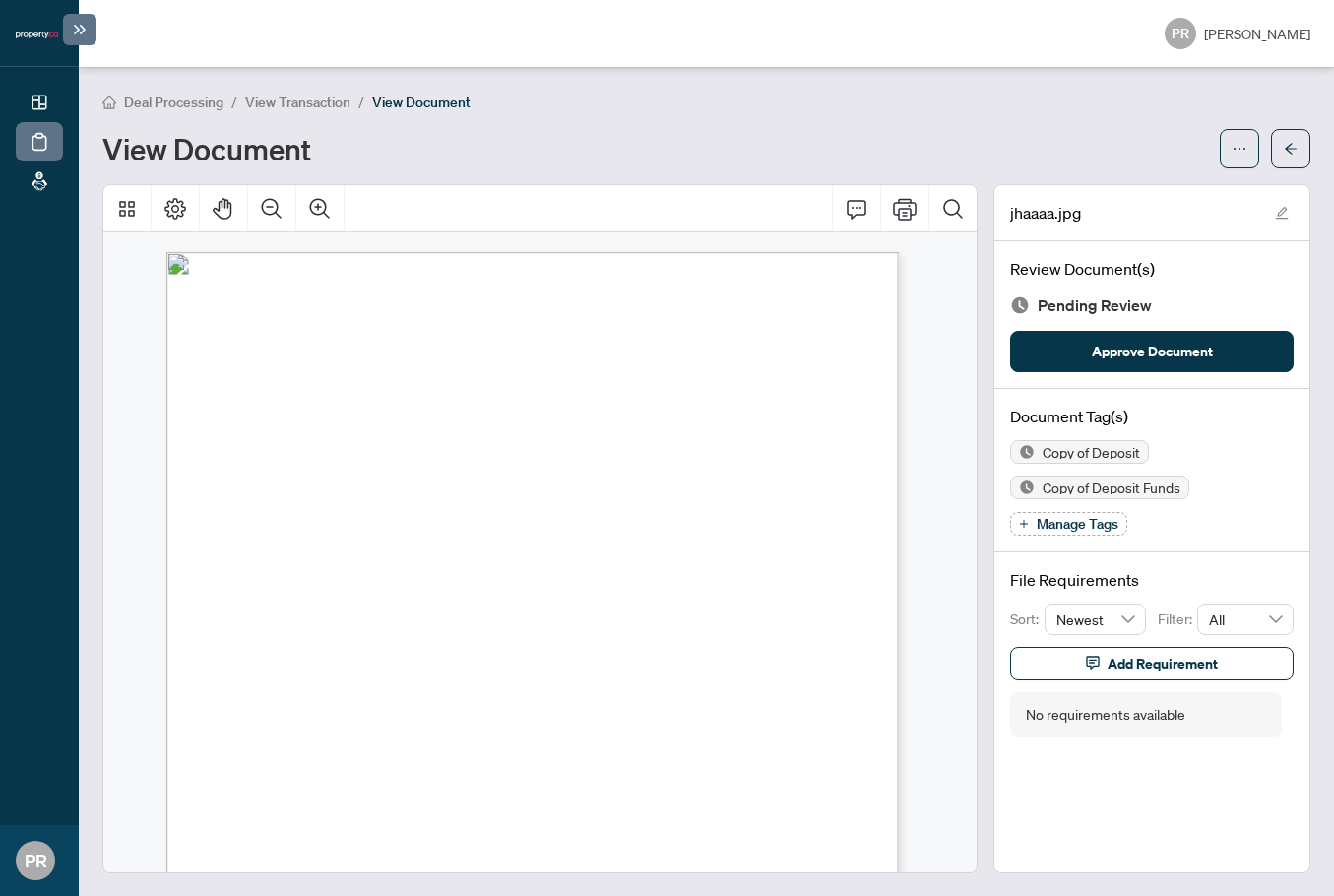 click on "Manage Tags" at bounding box center (1077, 524) 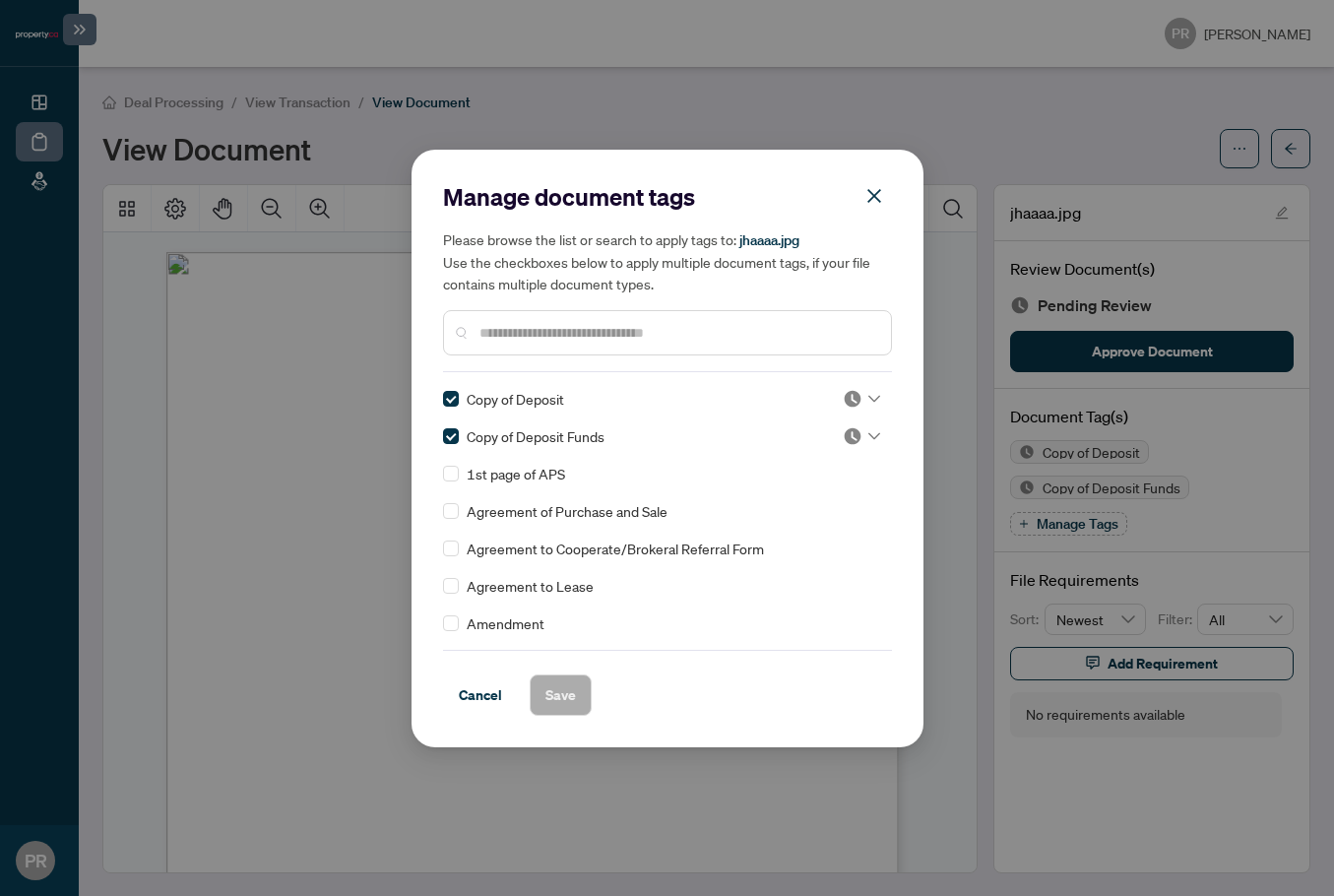 scroll, scrollTop: 0, scrollLeft: 0, axis: both 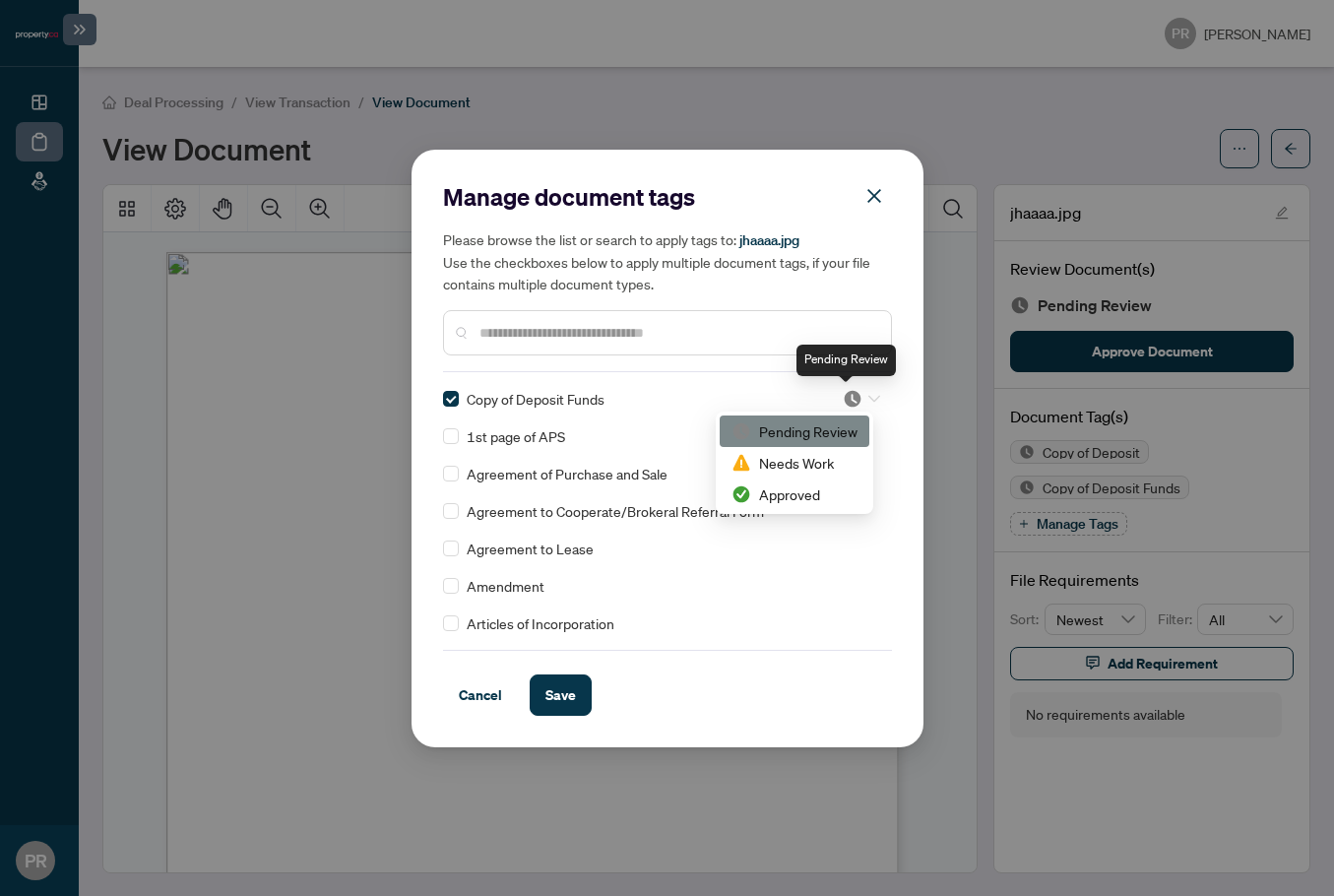 click at bounding box center [853, 399] 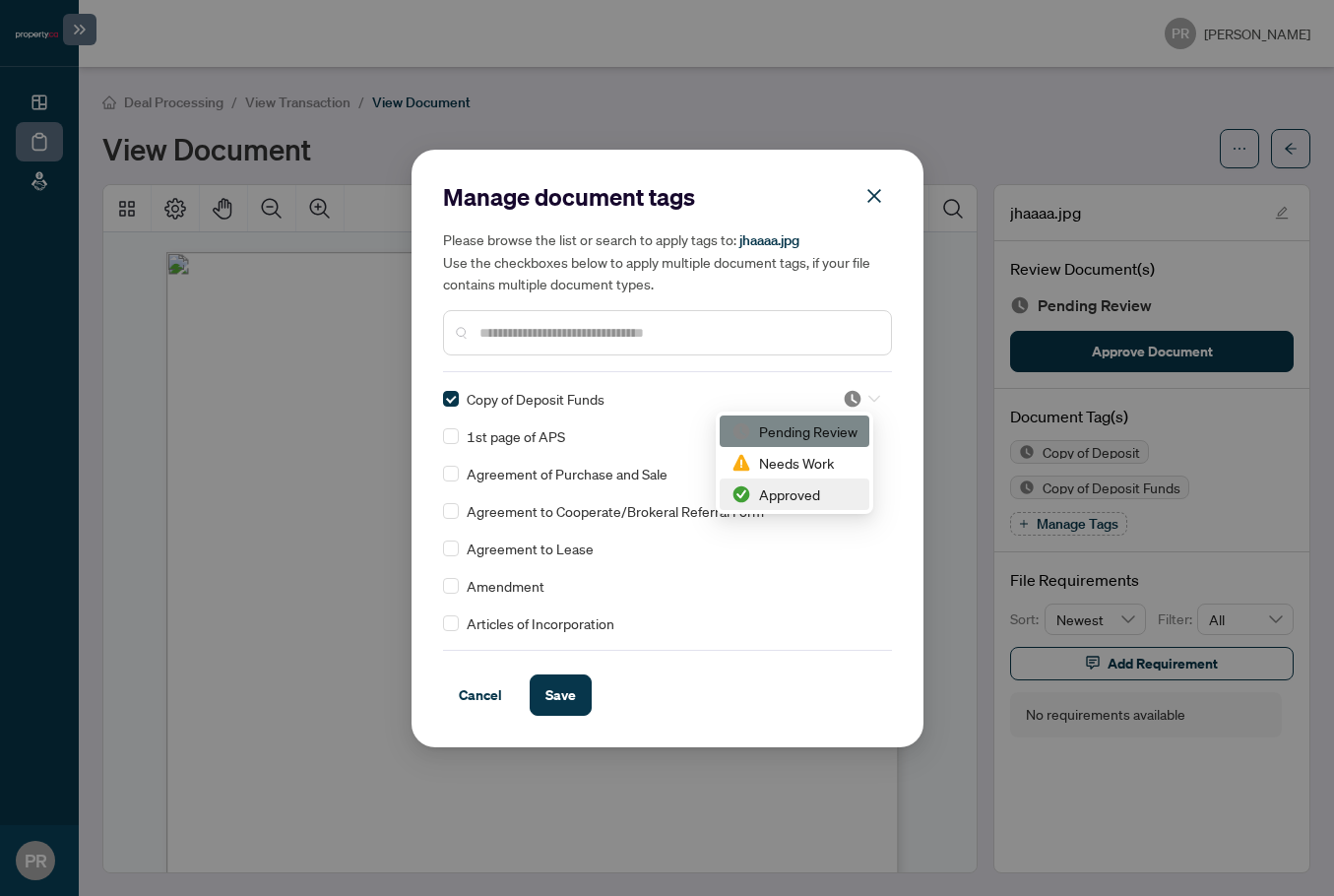 click on "Approved" at bounding box center [794, 494] 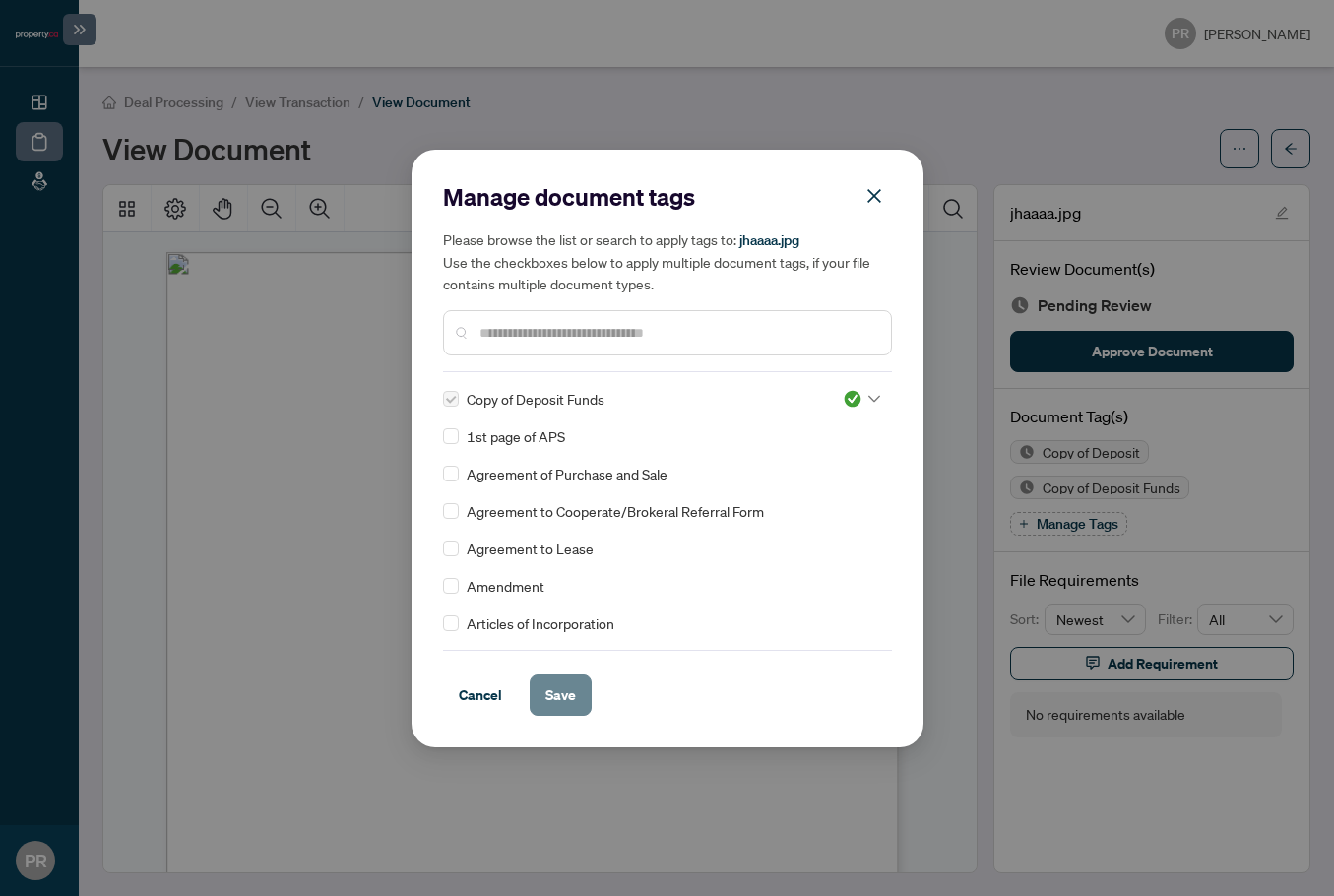 click on "Save" at bounding box center [560, 695] 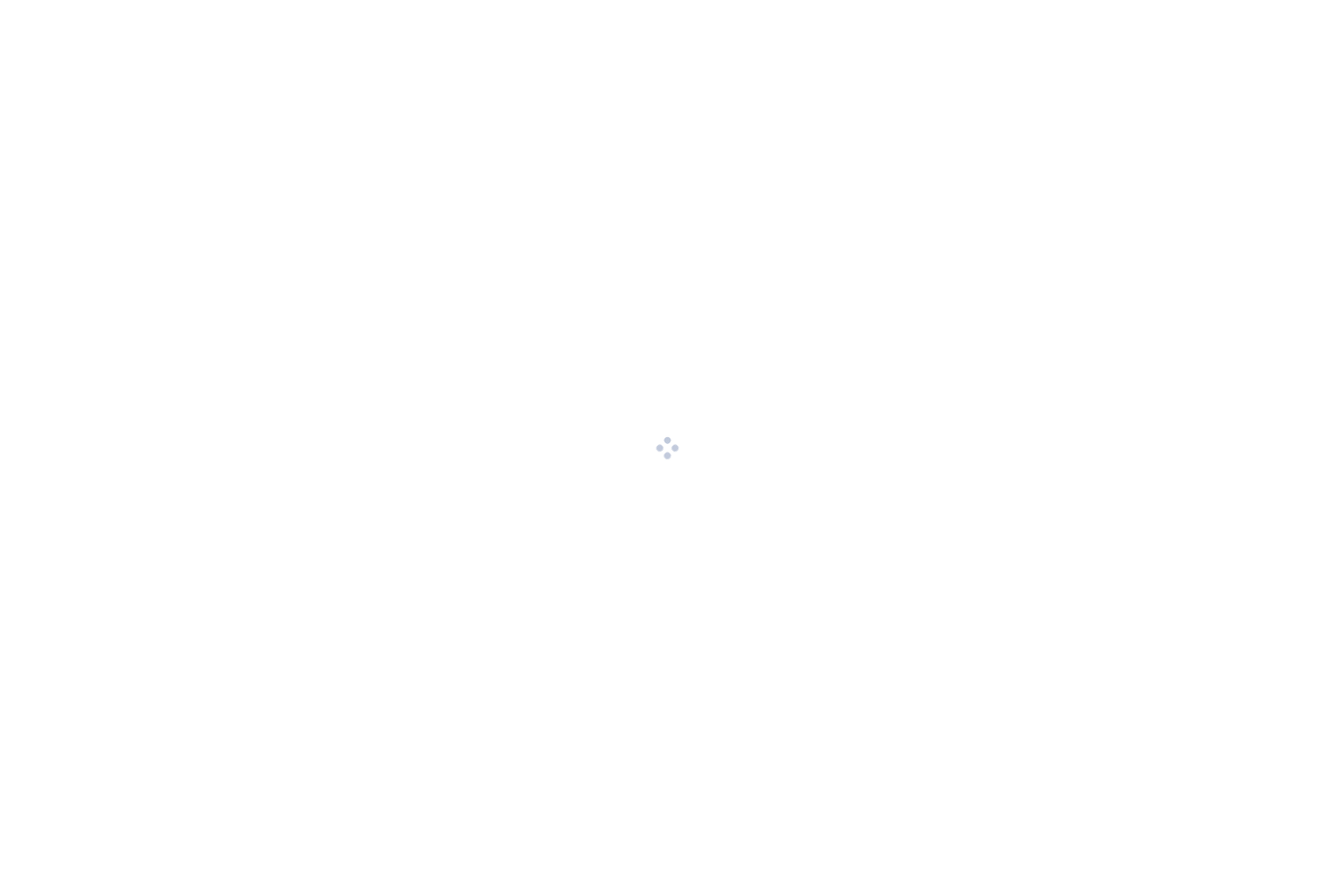 scroll, scrollTop: 0, scrollLeft: 0, axis: both 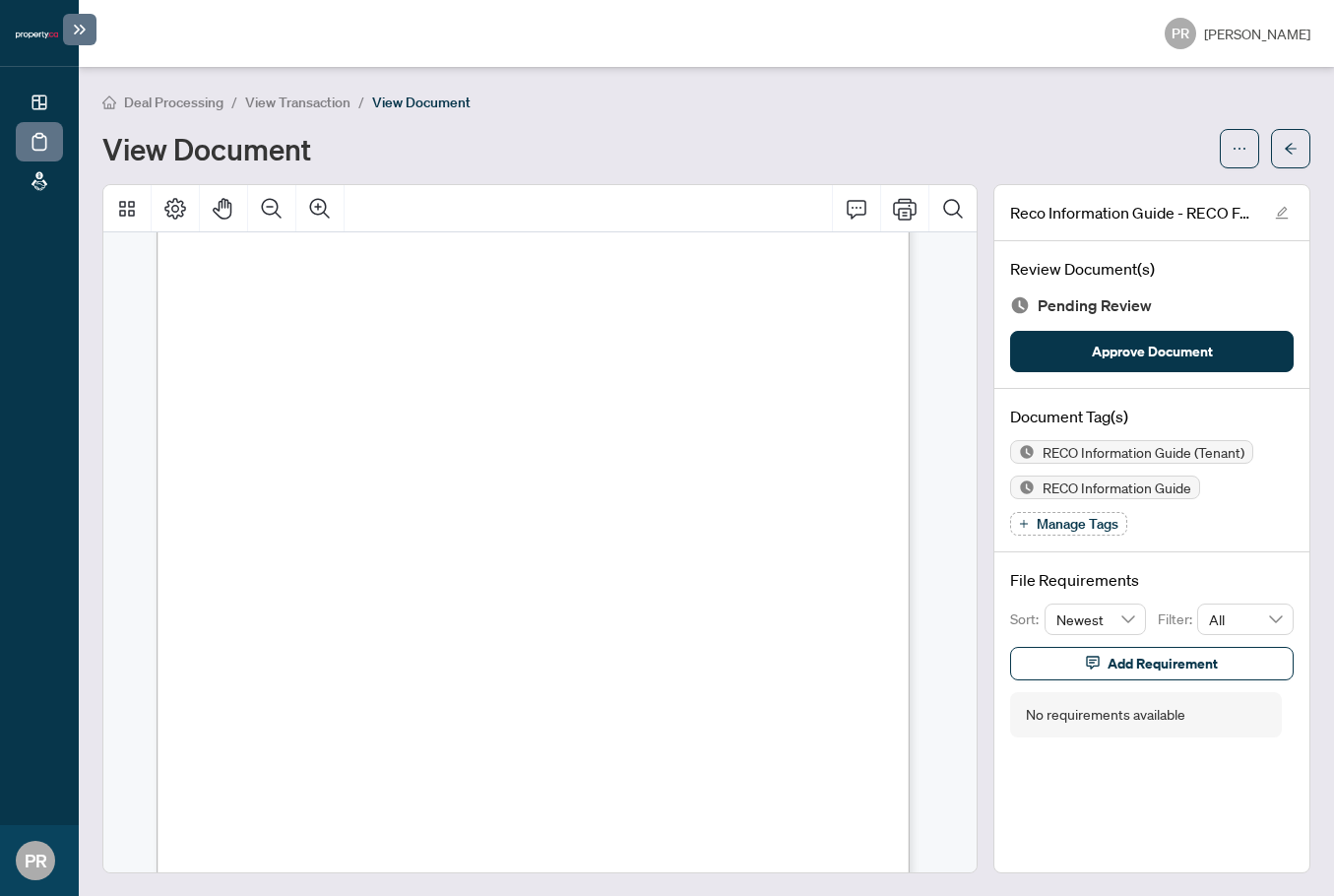 click on "Manage Tags" at bounding box center [1068, 524] 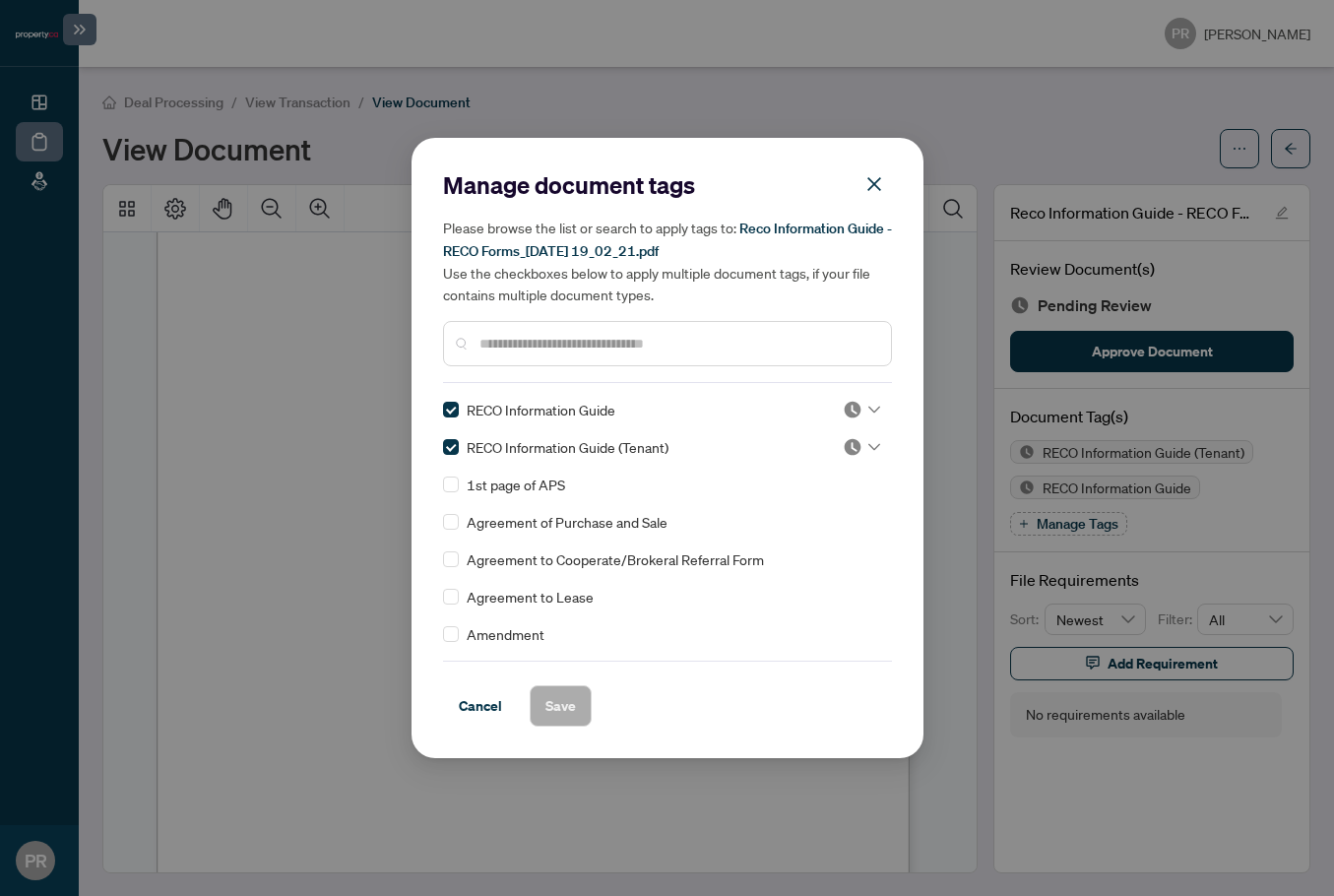 scroll, scrollTop: 0, scrollLeft: 0, axis: both 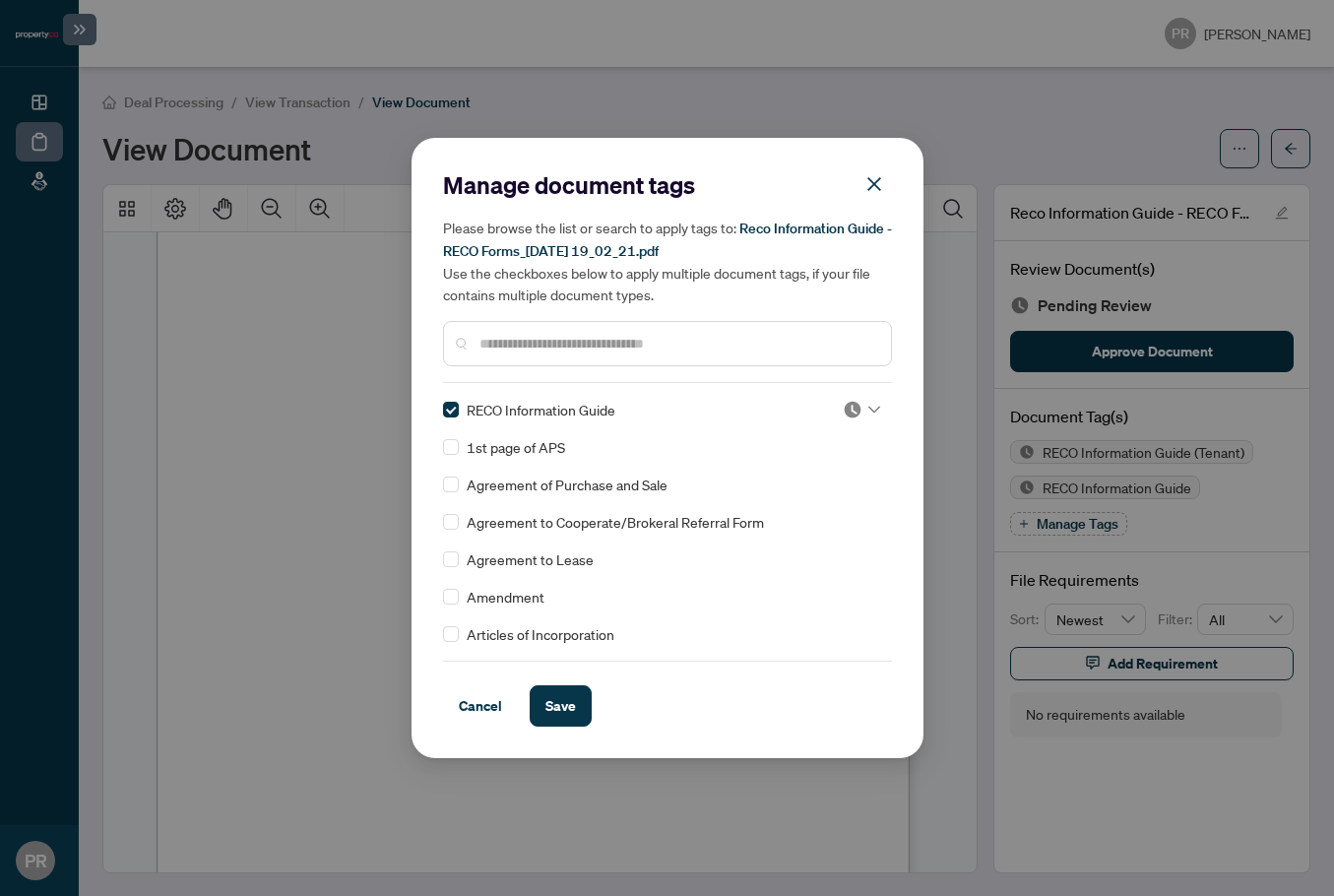 click at bounding box center (853, 410) 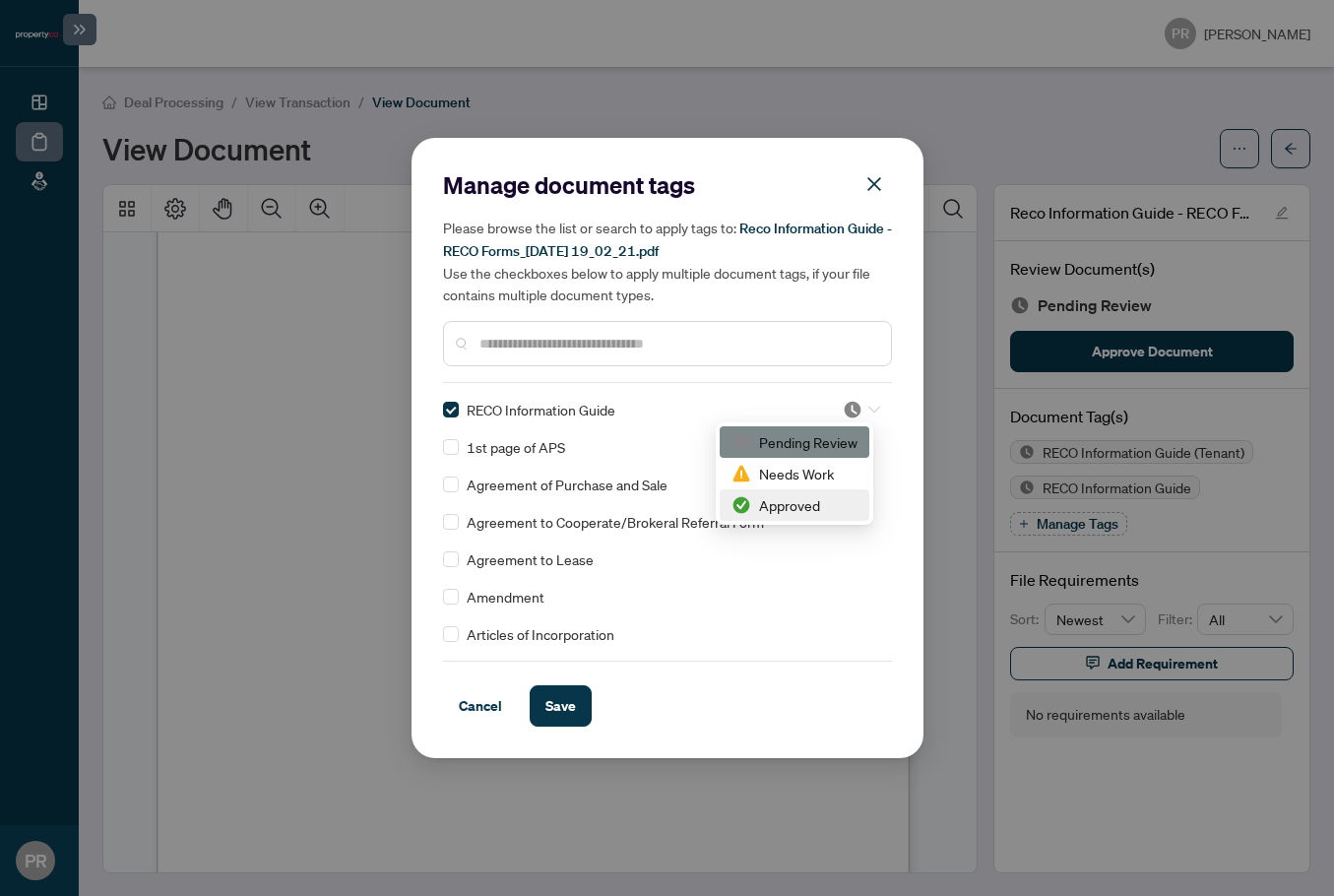 click on "Approved" at bounding box center [794, 505] 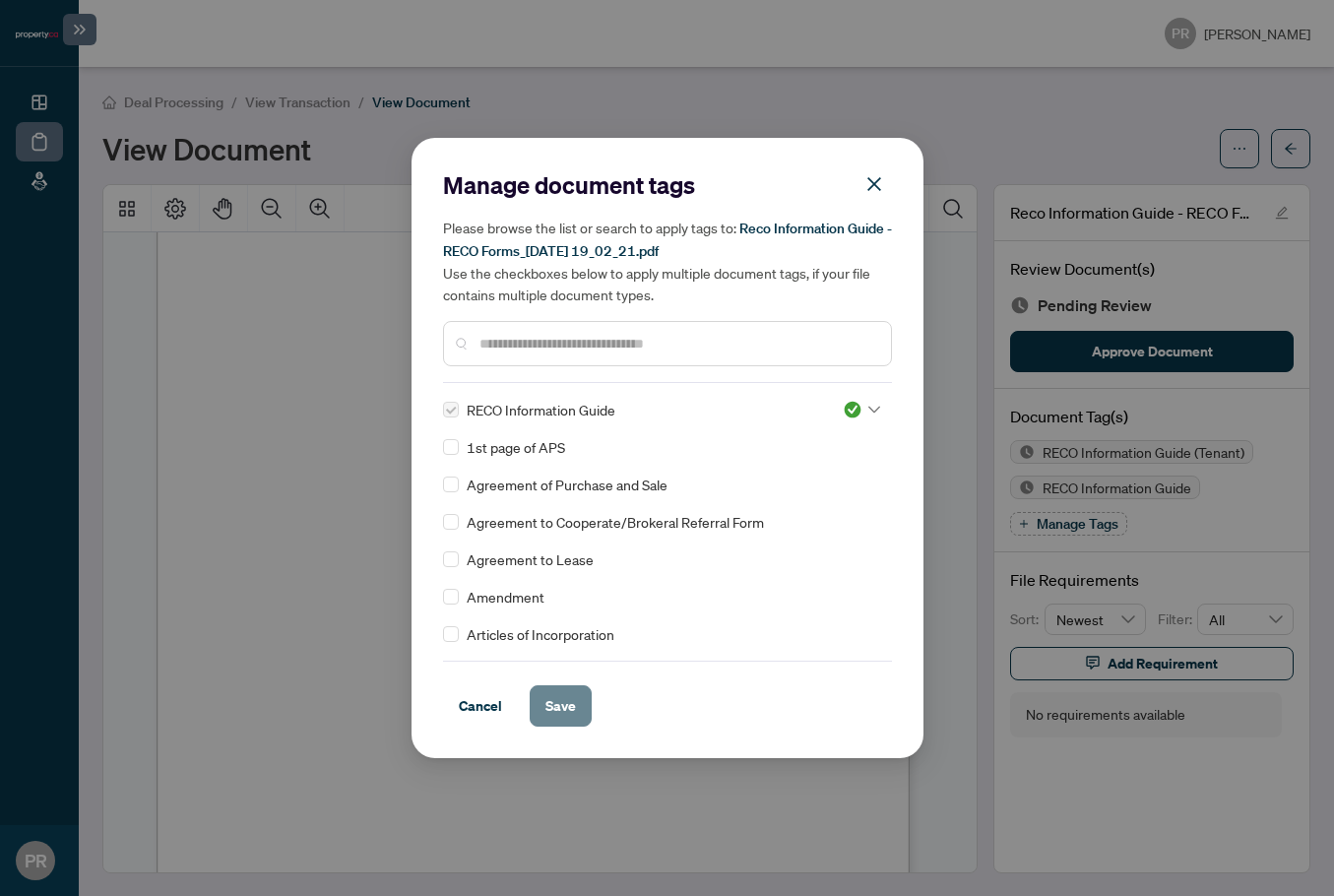 click on "Save" at bounding box center [560, 706] 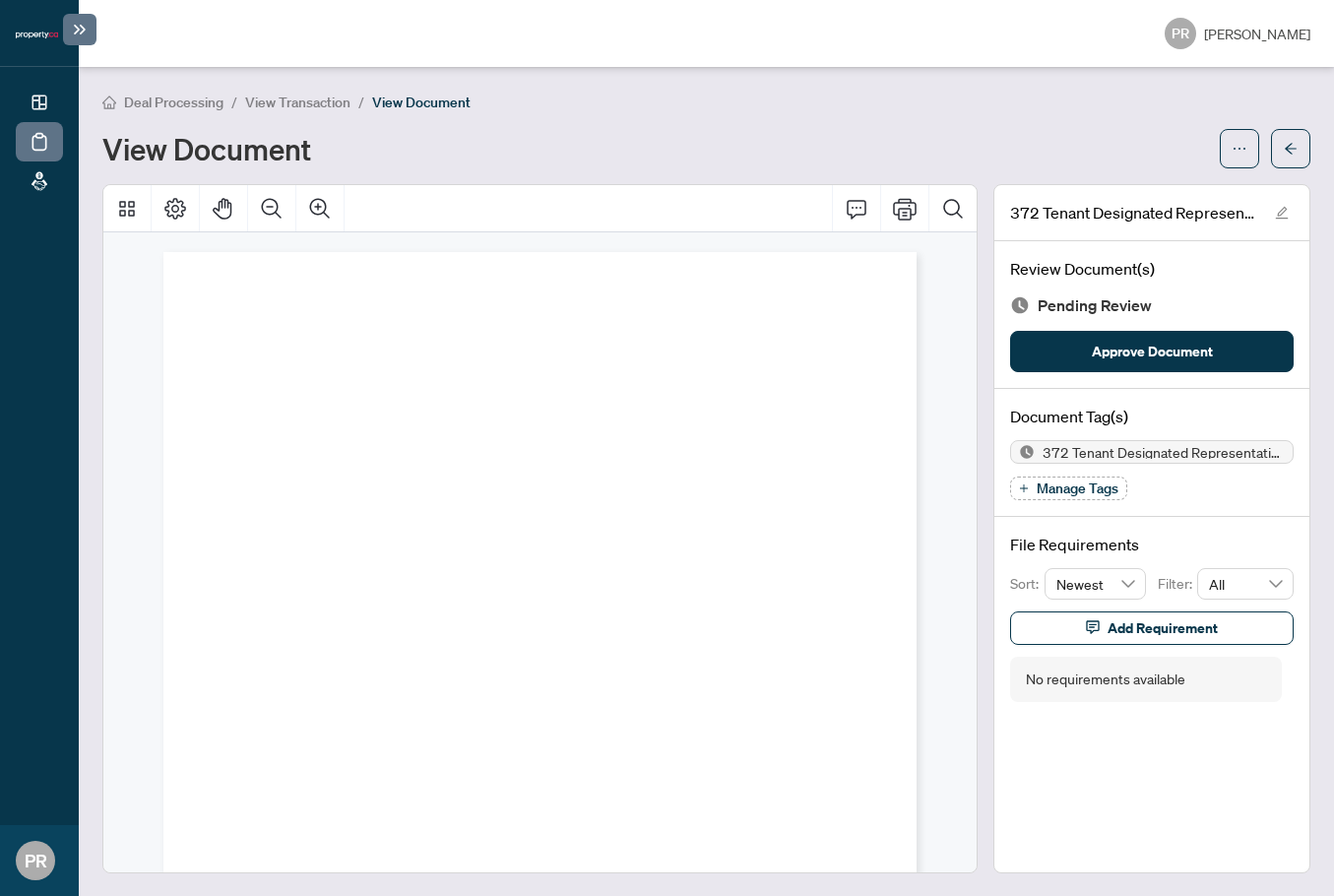 scroll, scrollTop: 0, scrollLeft: 0, axis: both 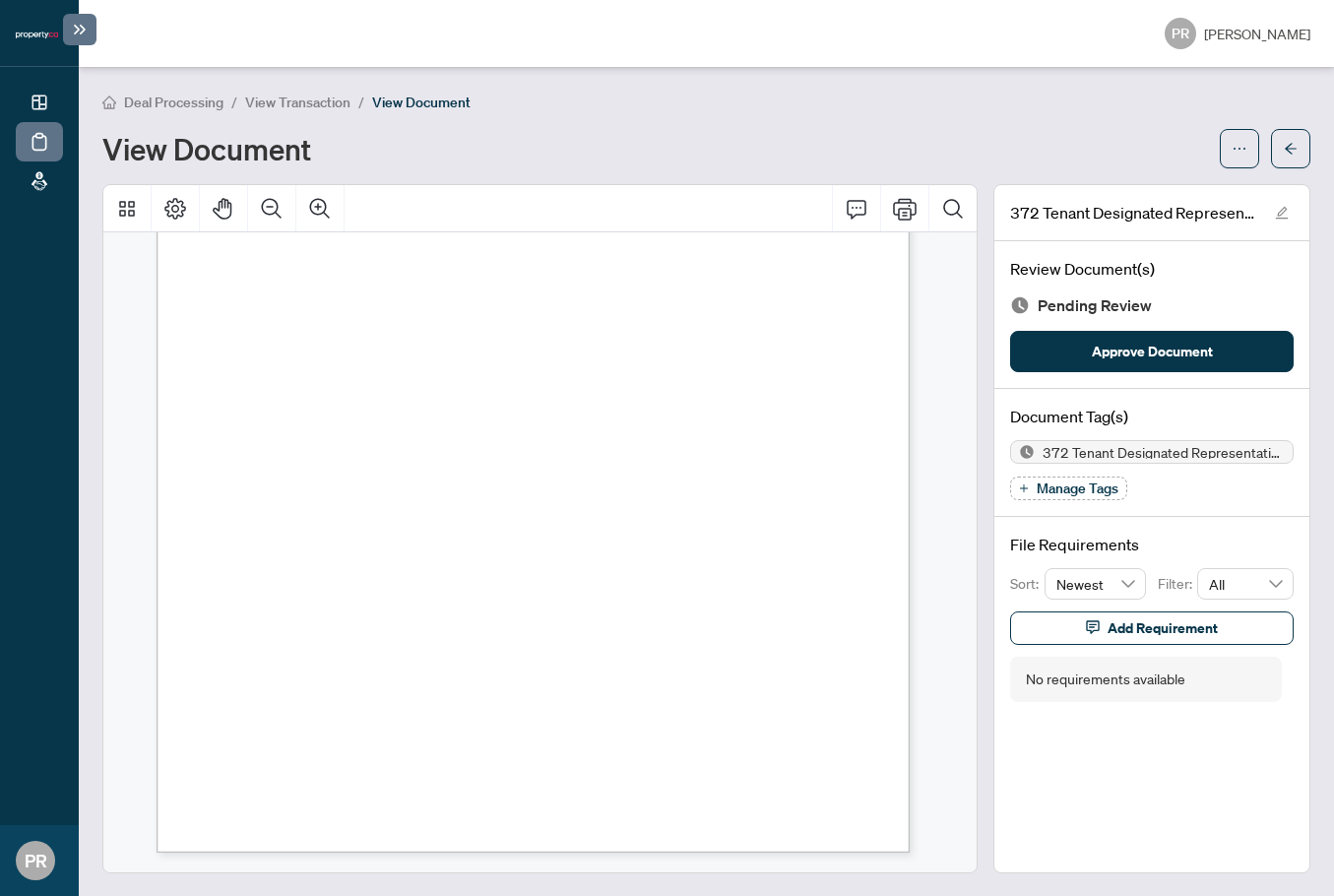 click on "Manage Tags" at bounding box center (1077, 488) 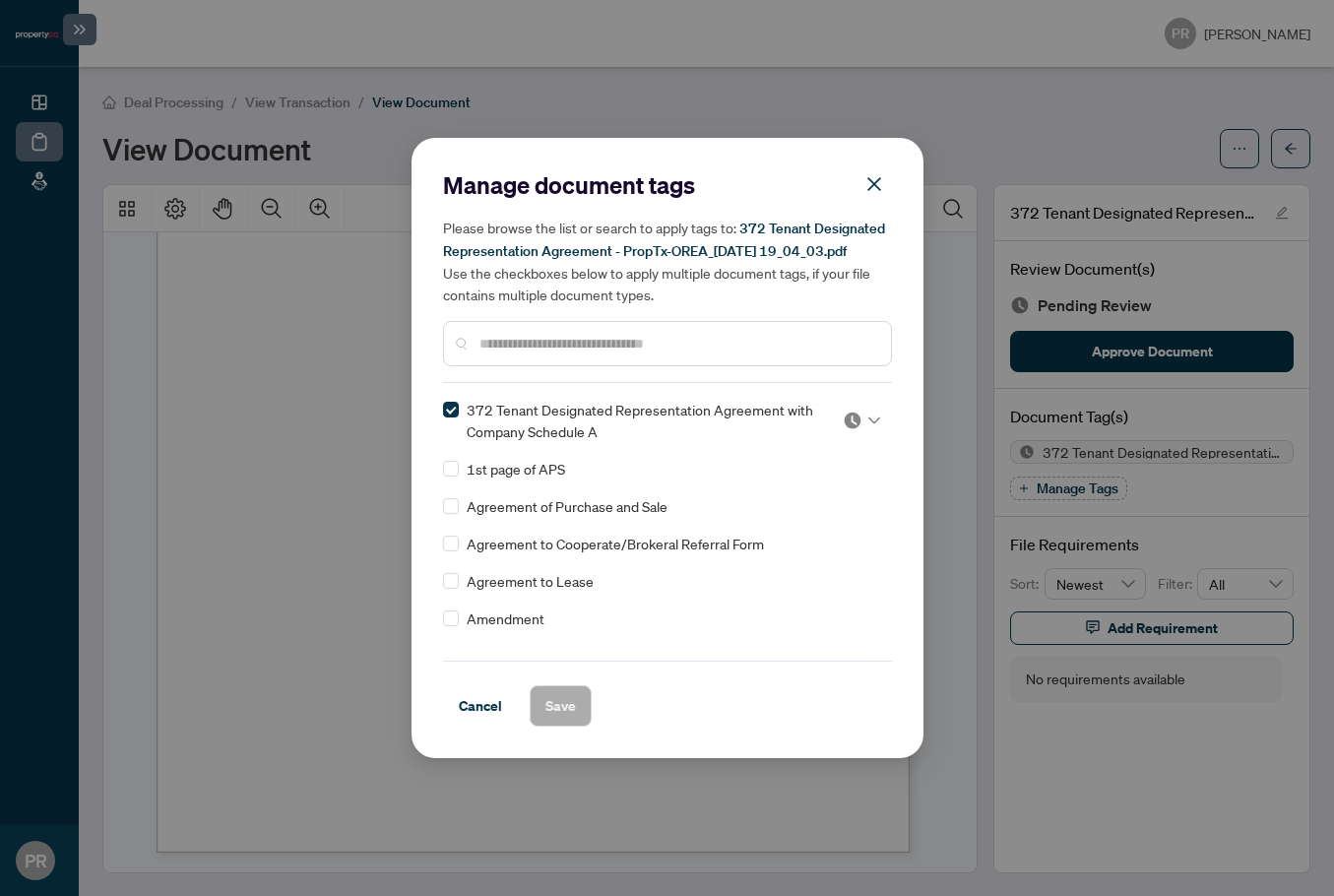 click on "372 Tenant Designated Representation Agreement with Company Schedule A" at bounding box center [662, 420] 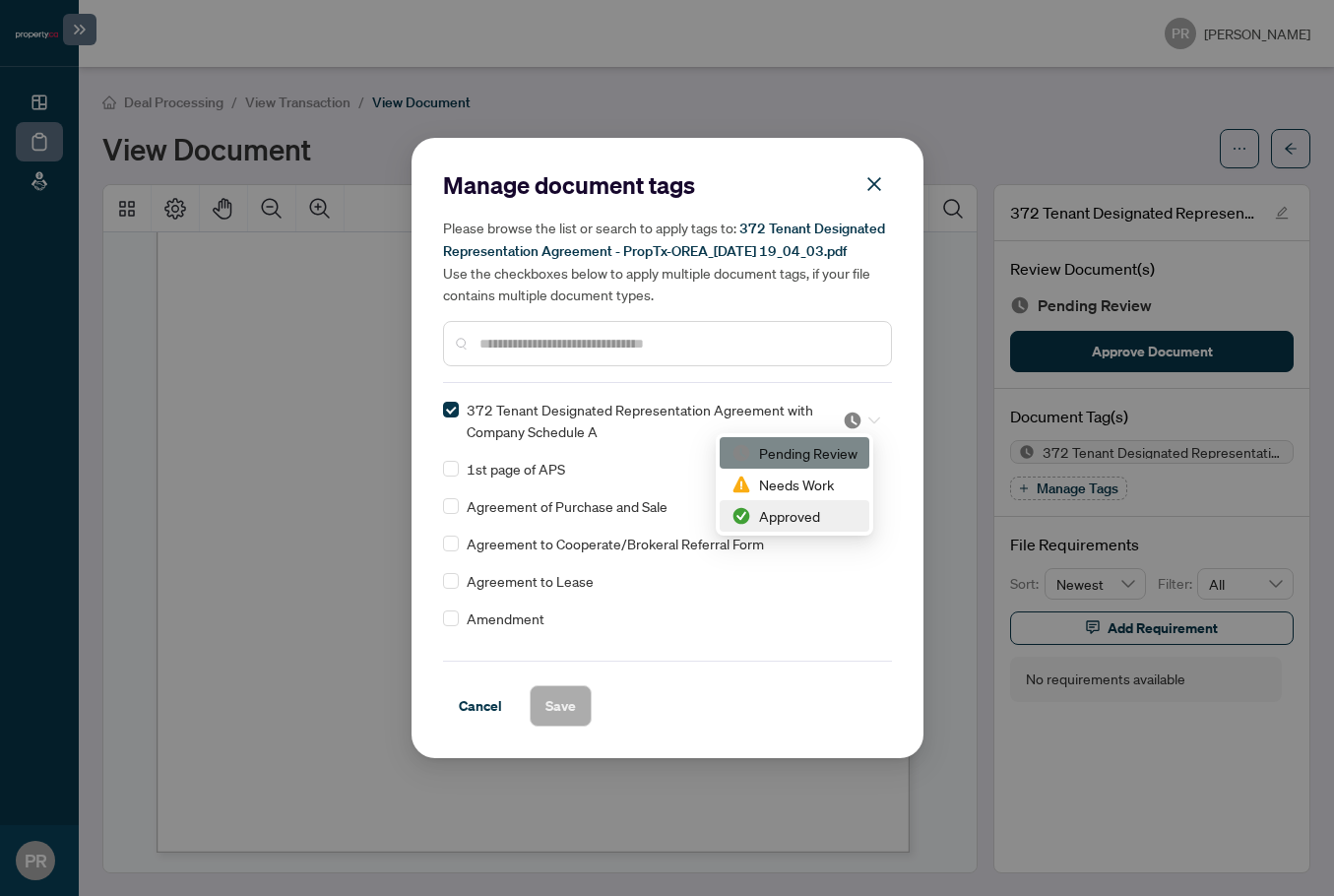 click on "Approved" at bounding box center (794, 516) 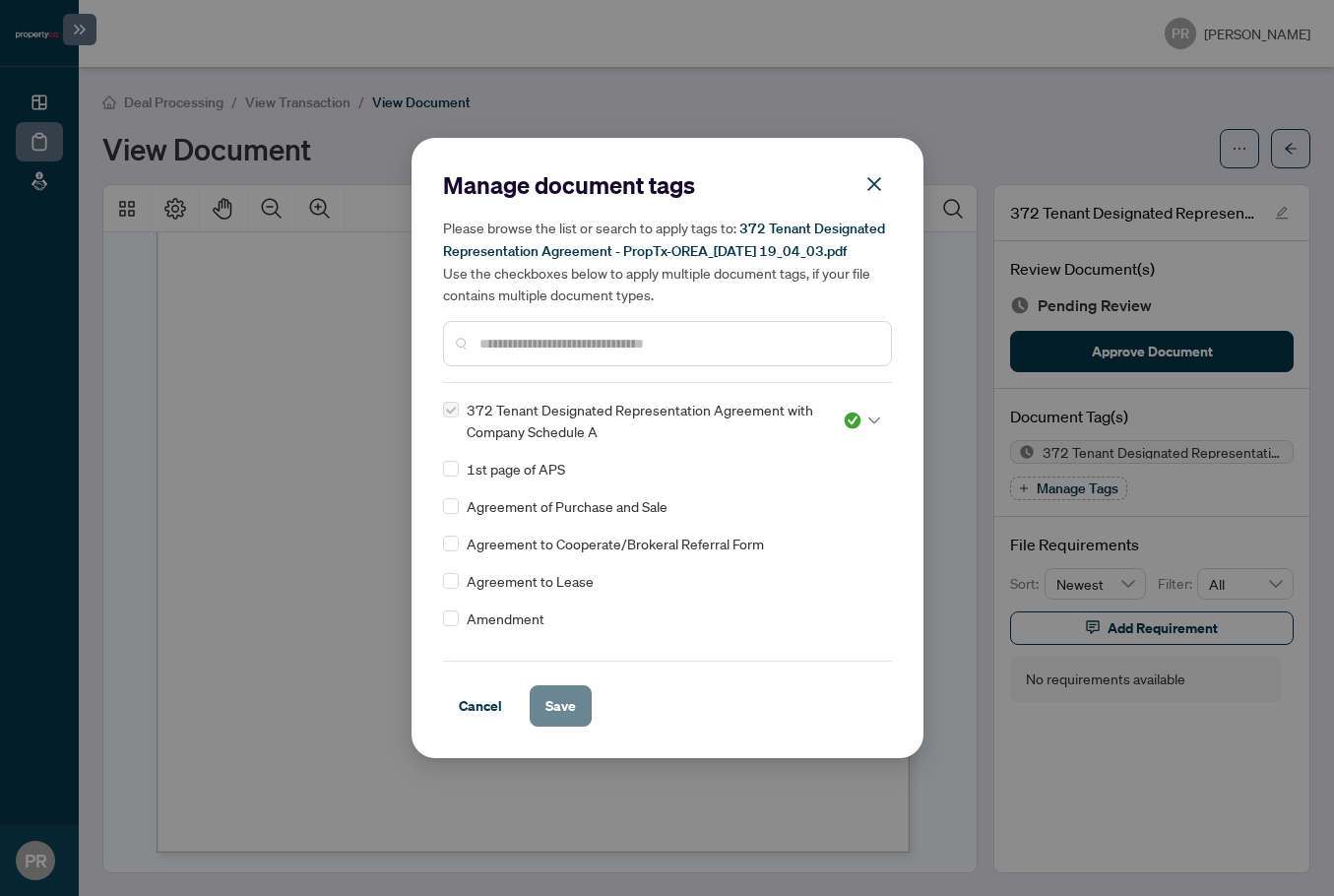 click on "Save" at bounding box center [560, 706] 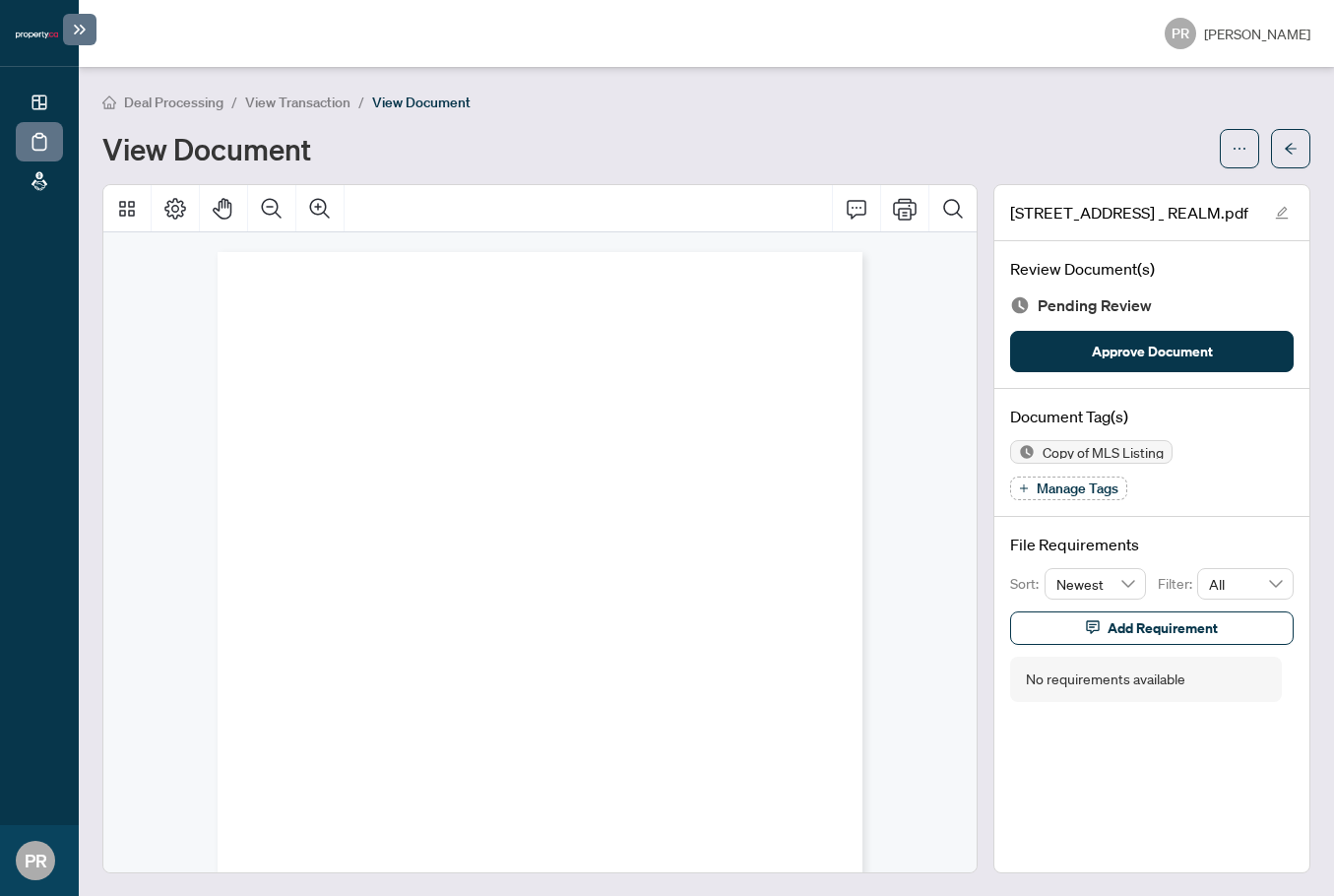 scroll, scrollTop: 0, scrollLeft: 0, axis: both 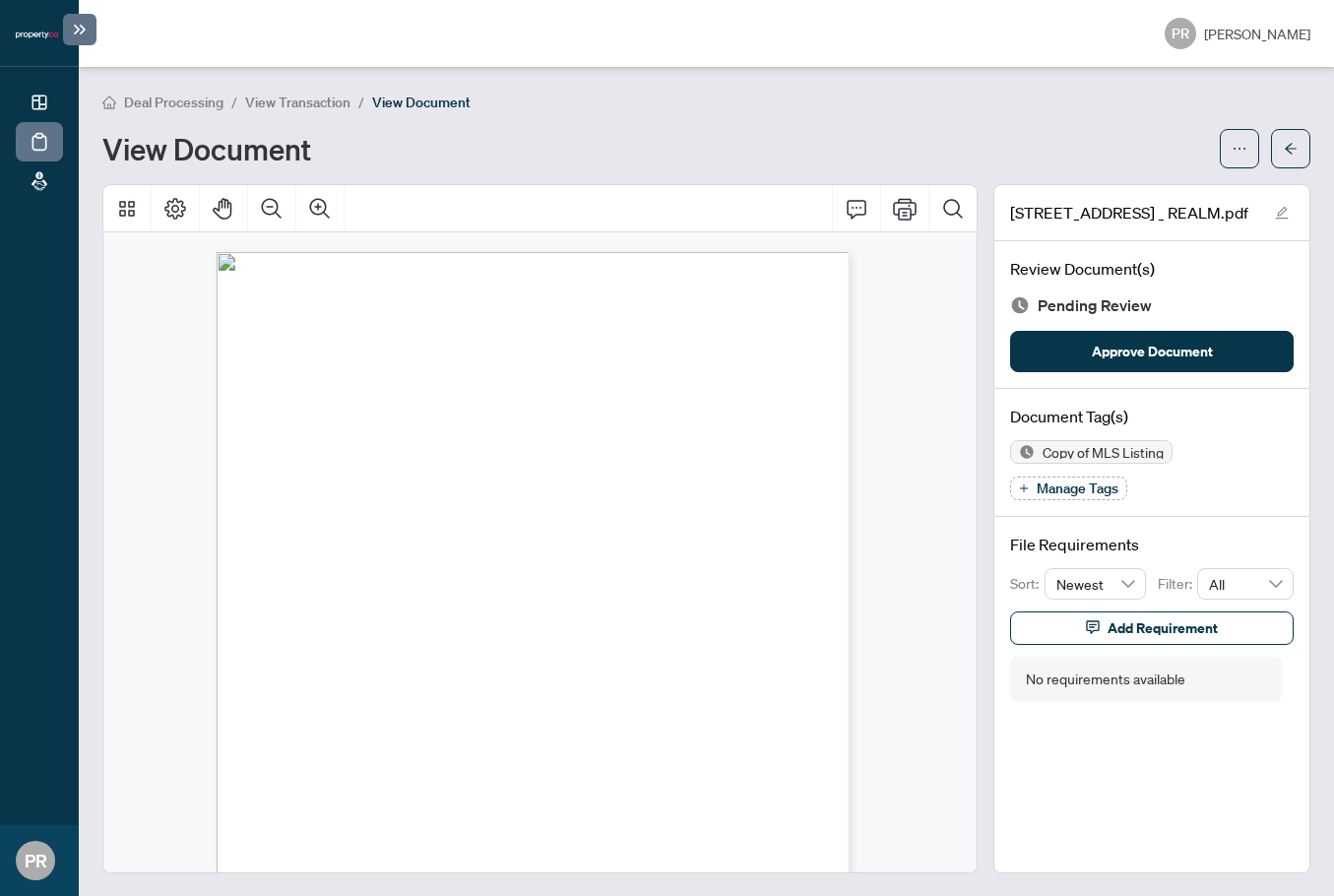click on "Manage Tags" at bounding box center (1077, 488) 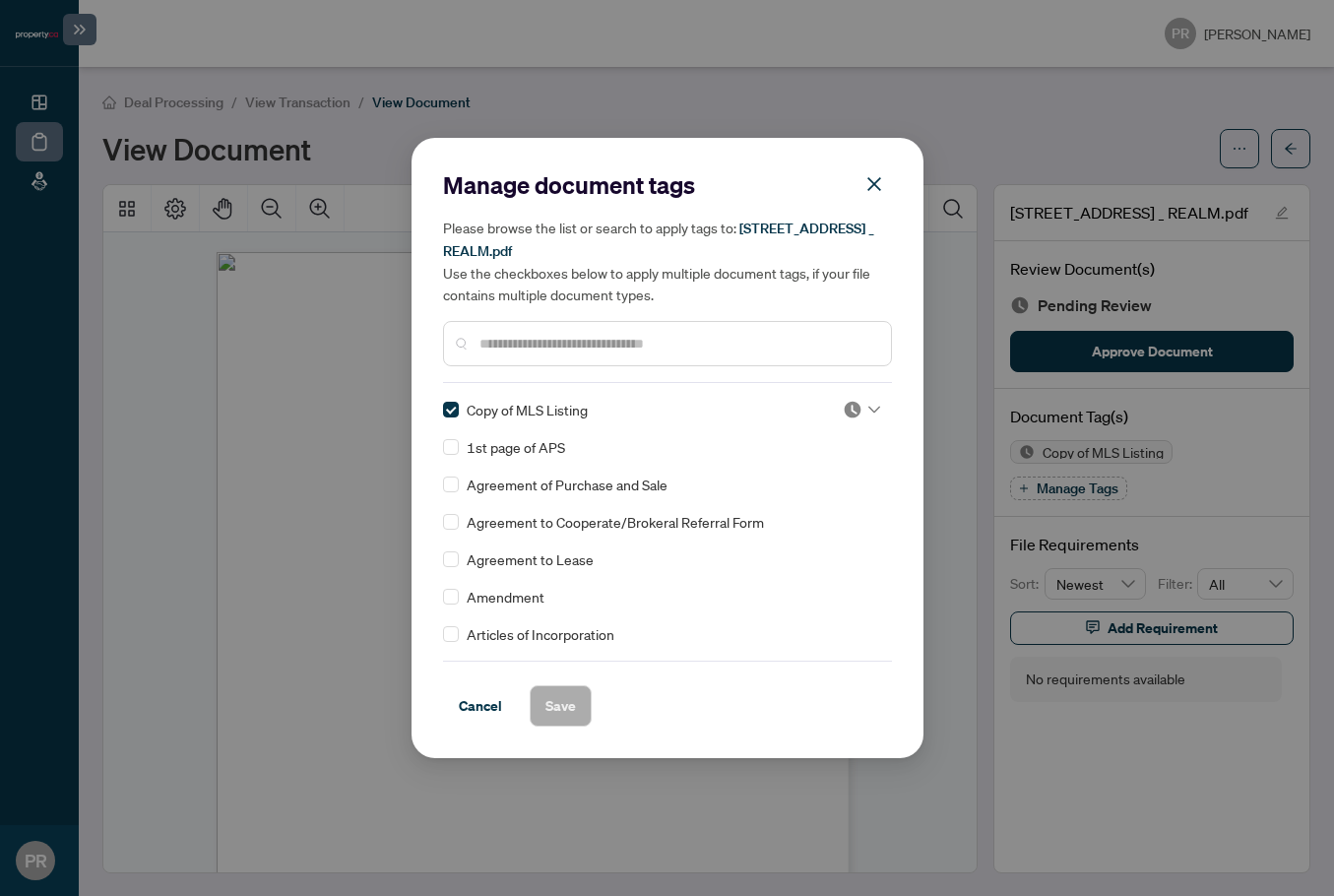 click at bounding box center (853, 410) 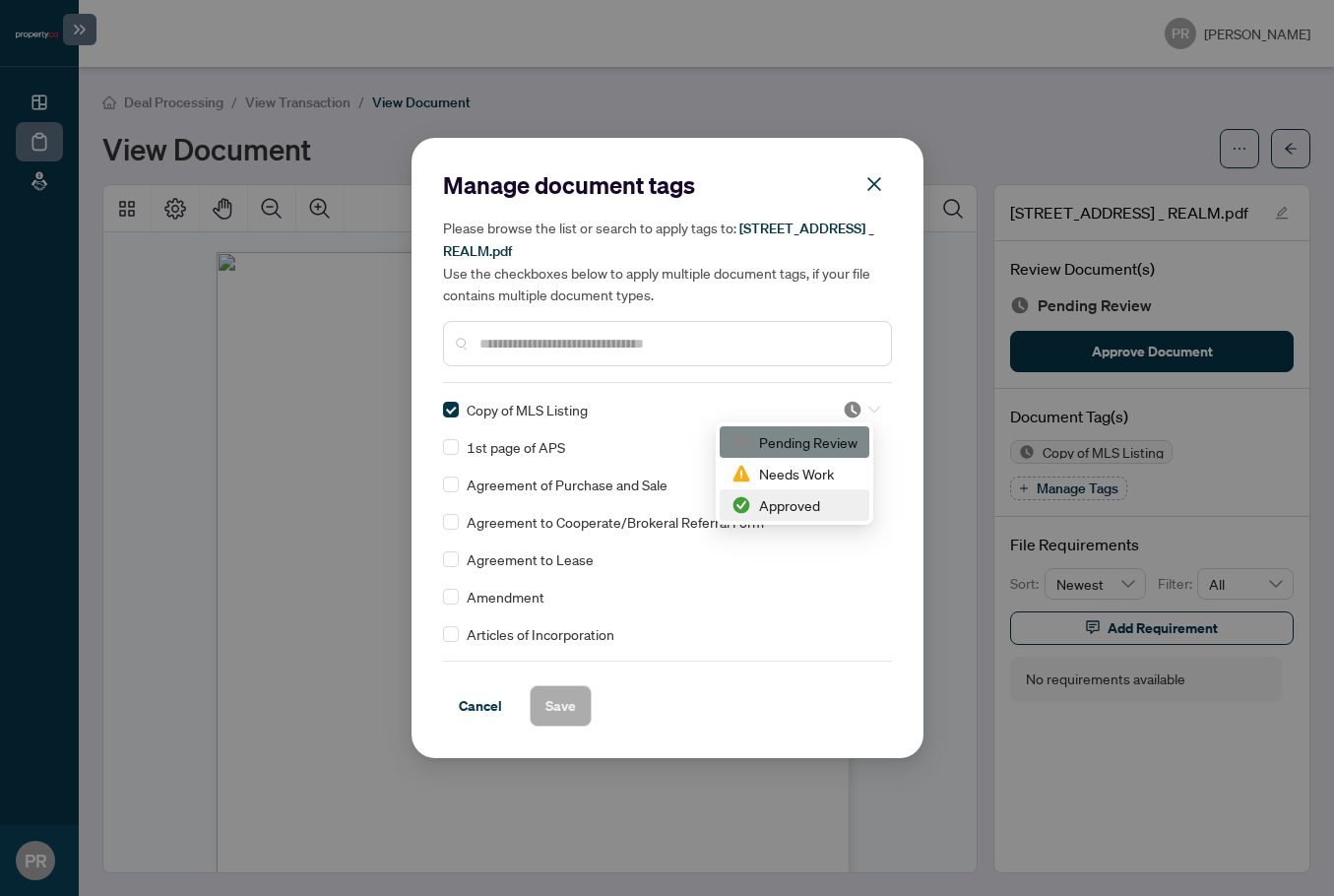 click on "Approved" at bounding box center [794, 505] 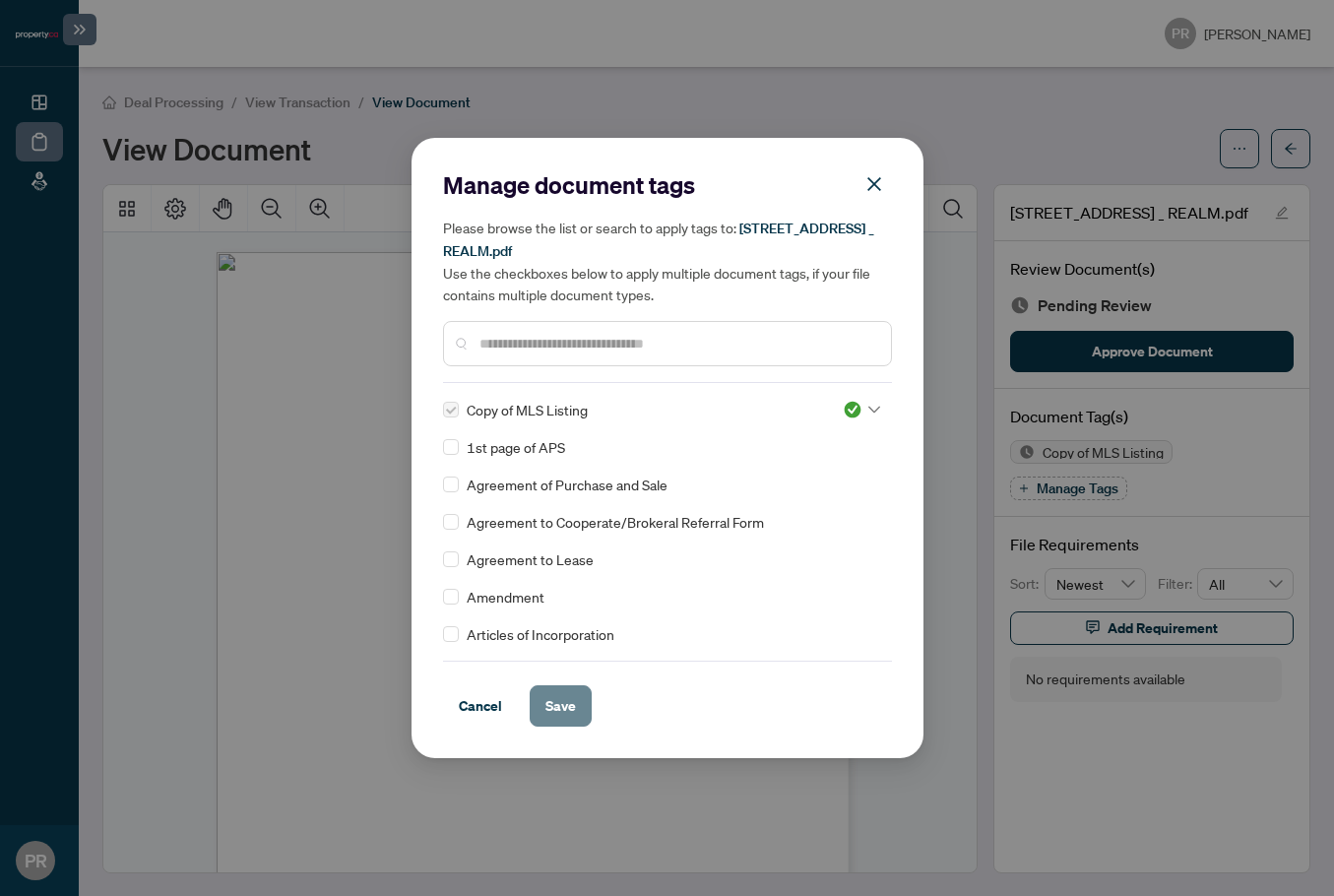 click on "Save" at bounding box center (560, 706) 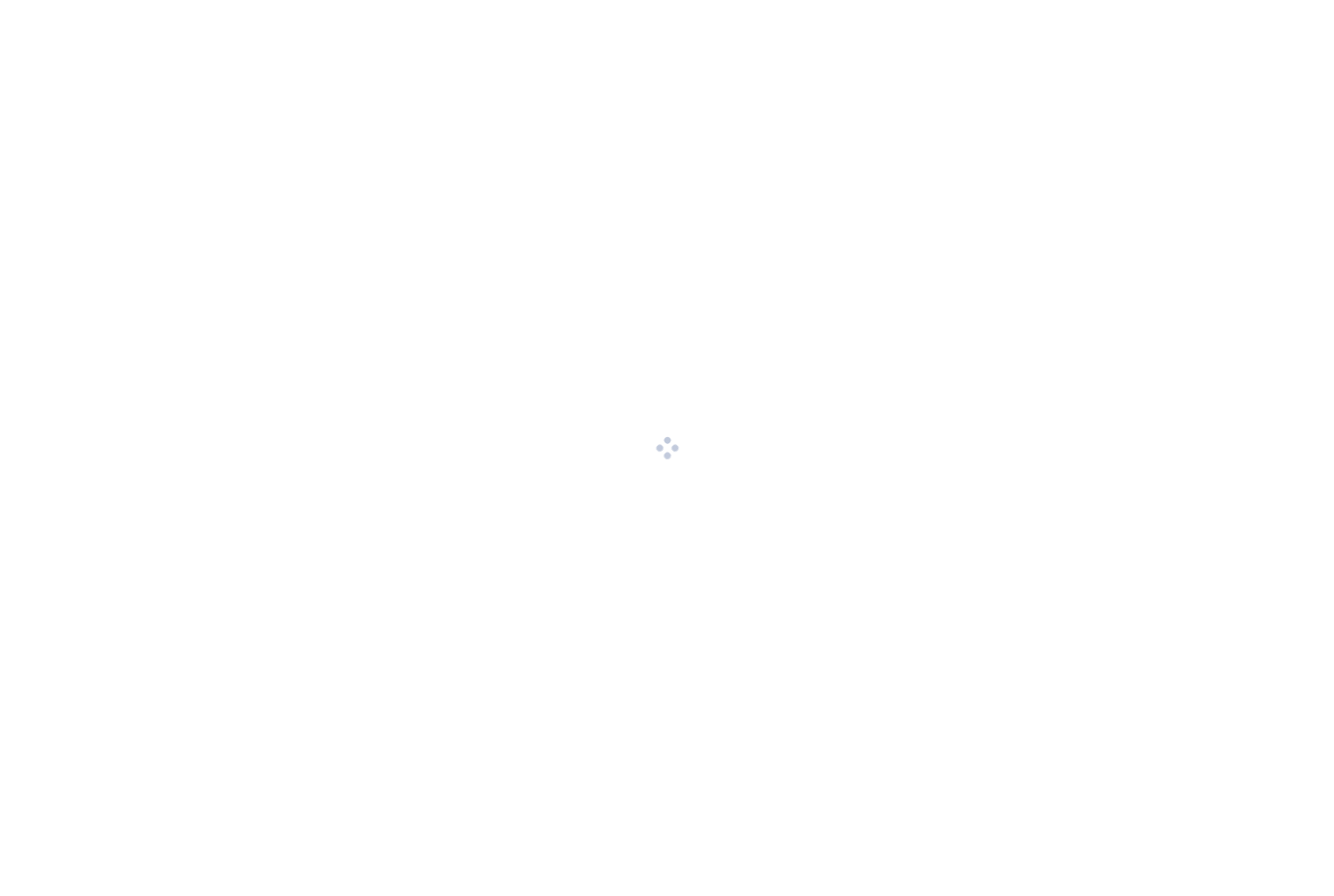 scroll, scrollTop: 0, scrollLeft: 0, axis: both 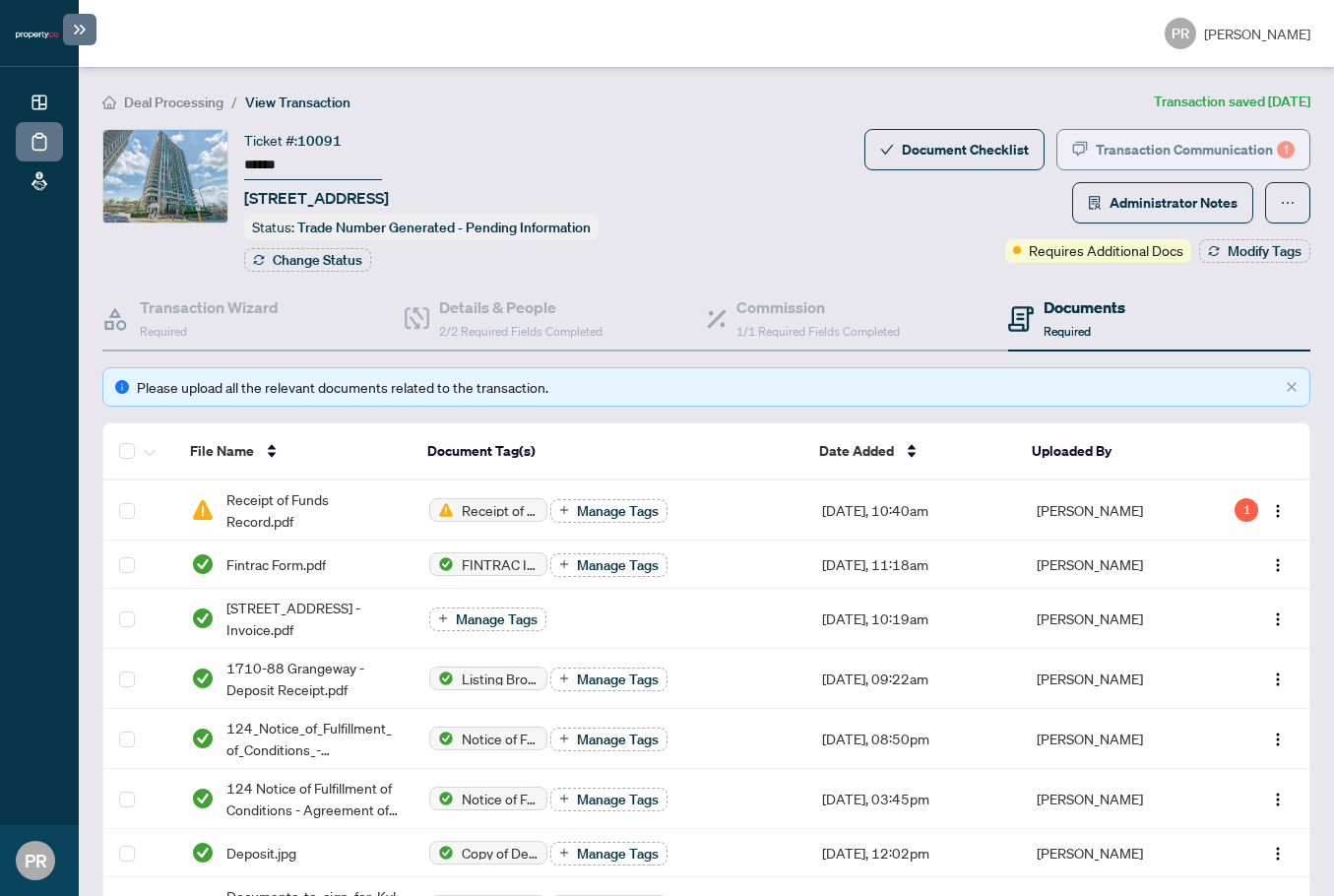 click on "Transaction Communication 1" at bounding box center [1195, 150] 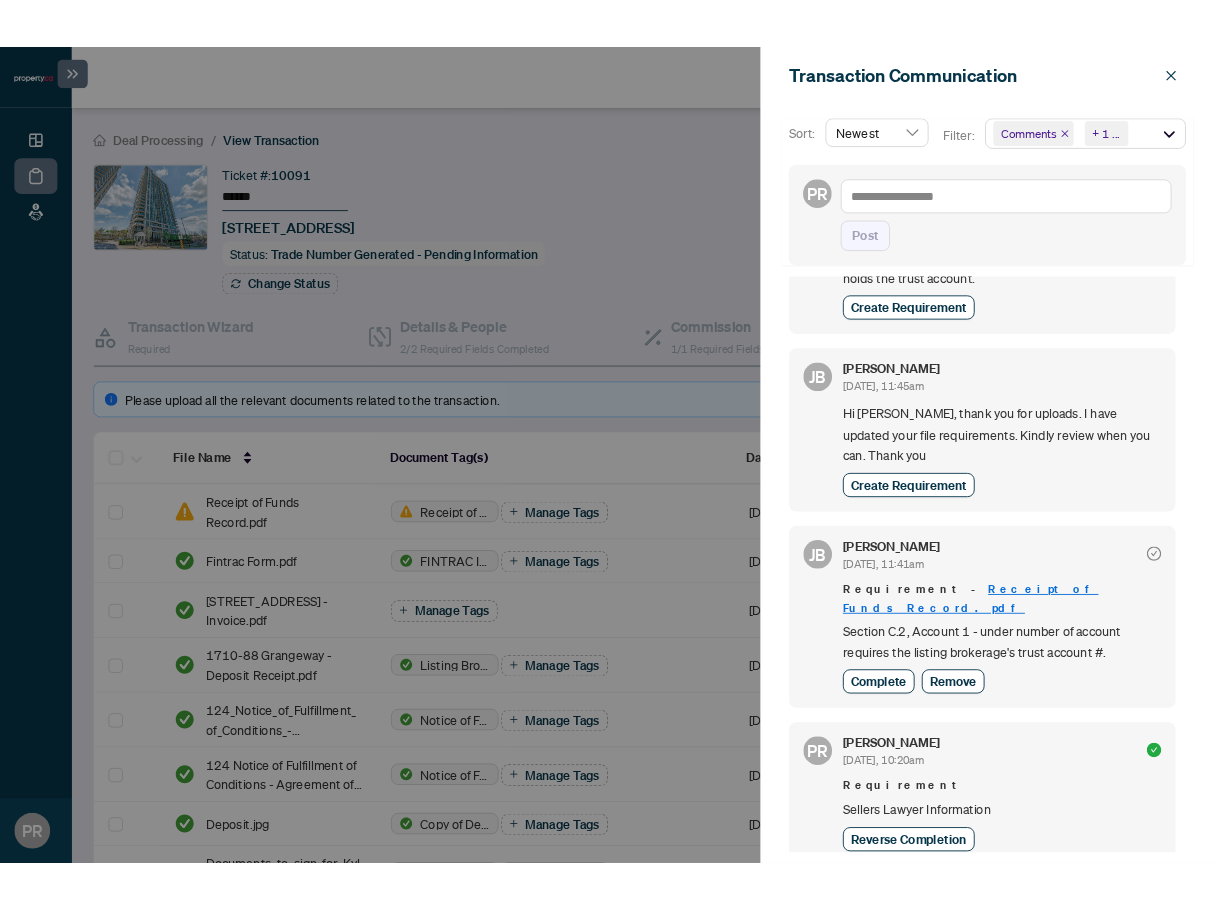 scroll, scrollTop: 0, scrollLeft: 0, axis: both 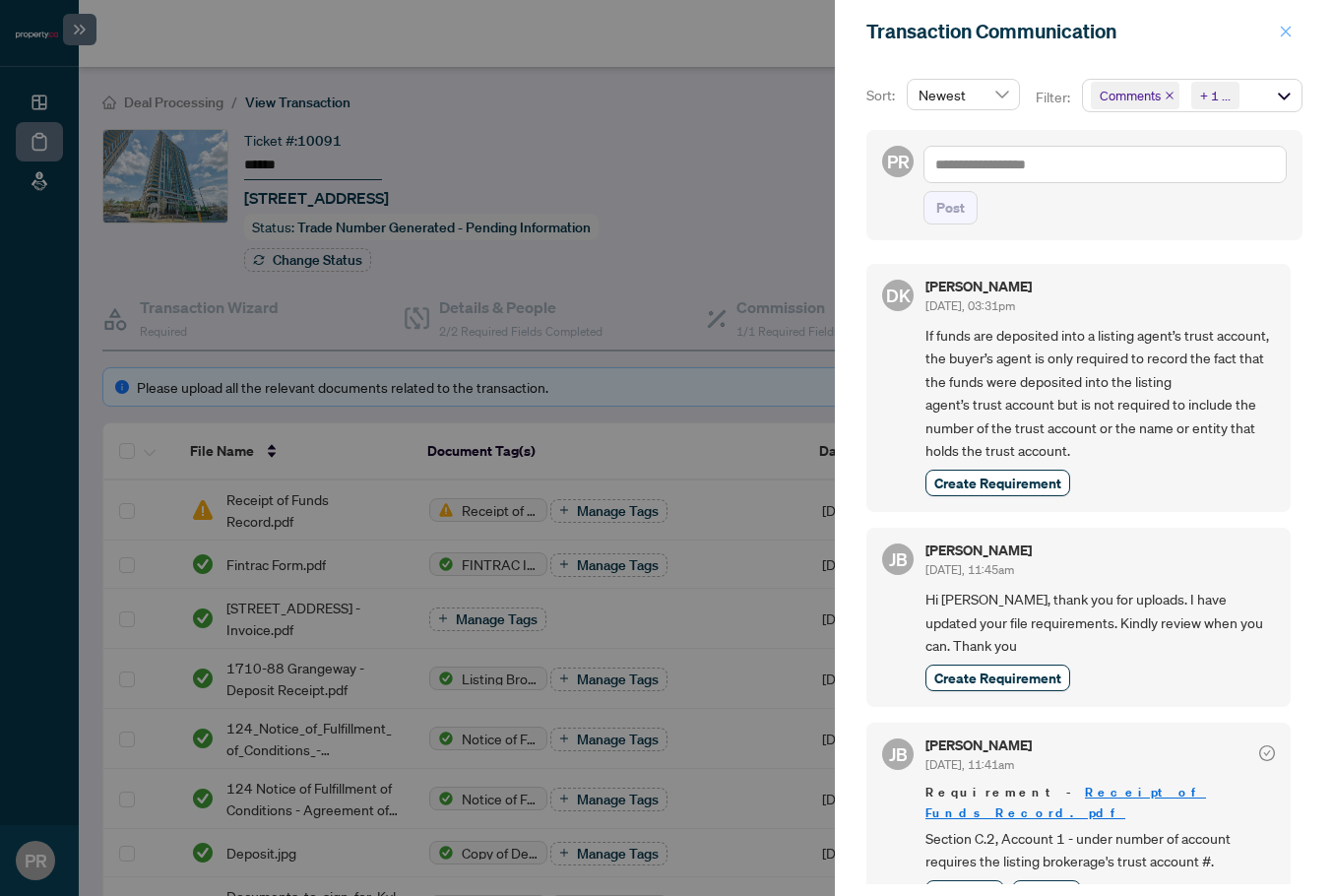 click 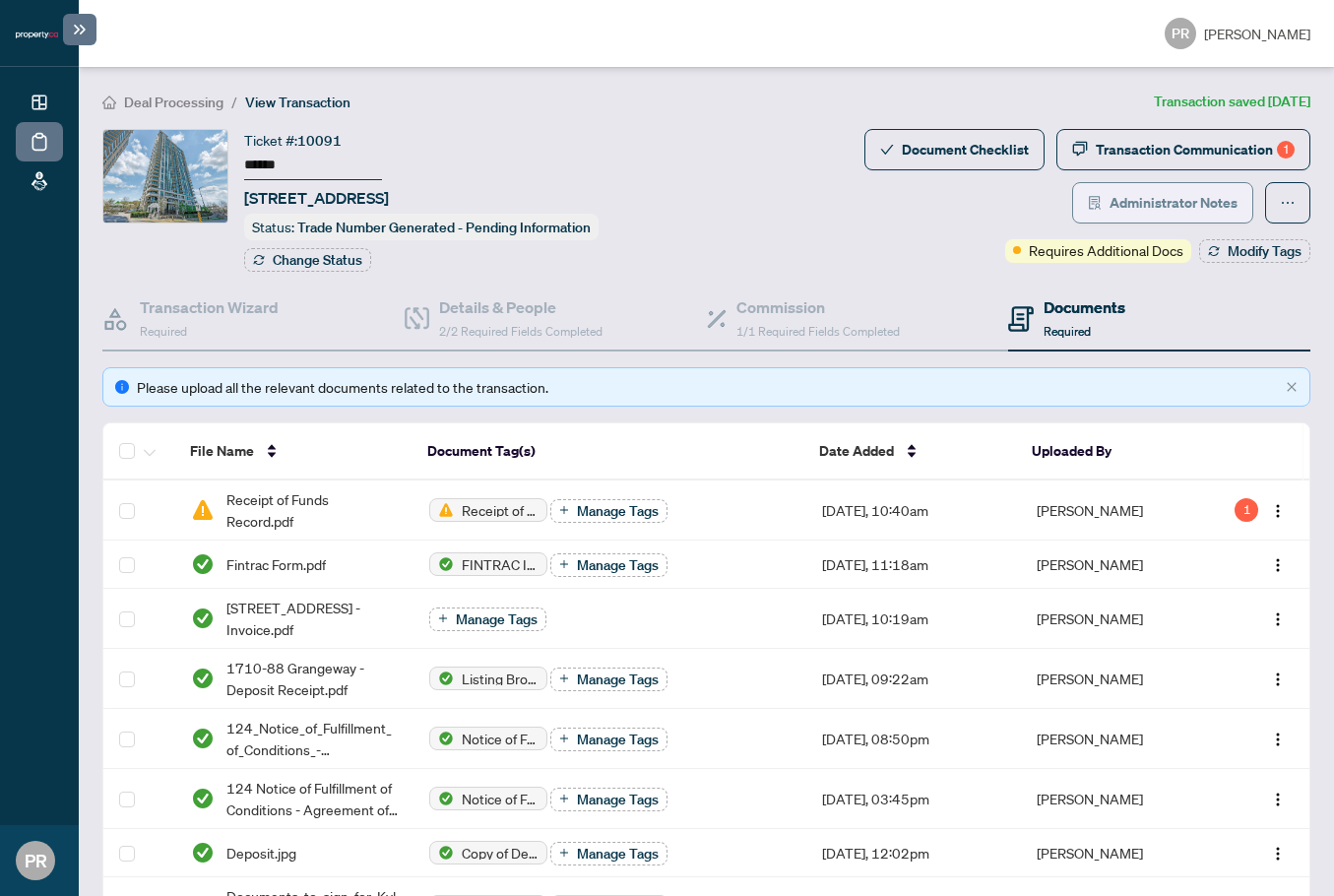click on "Administrator Notes" at bounding box center [1174, 203] 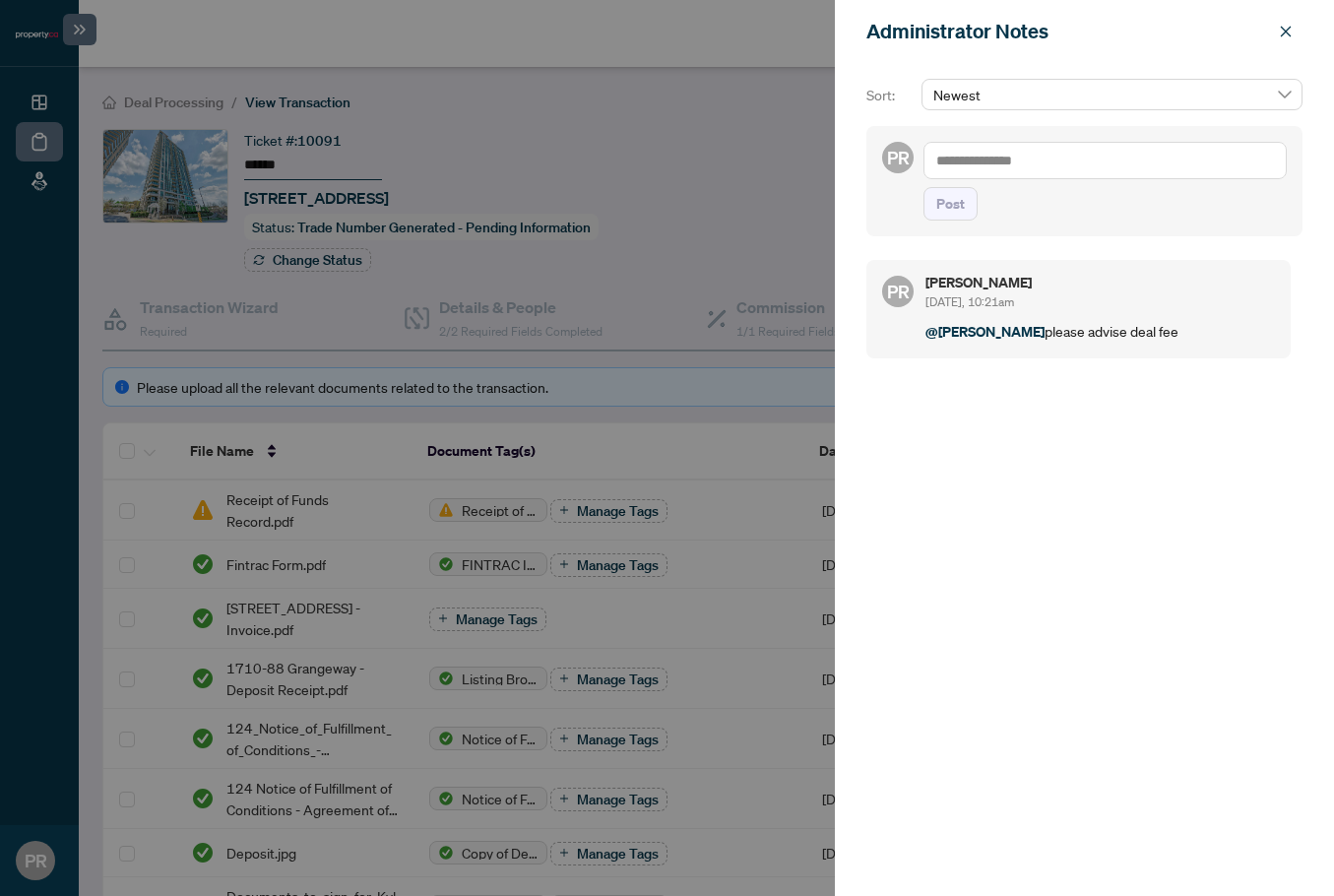 click at bounding box center [1105, 160] 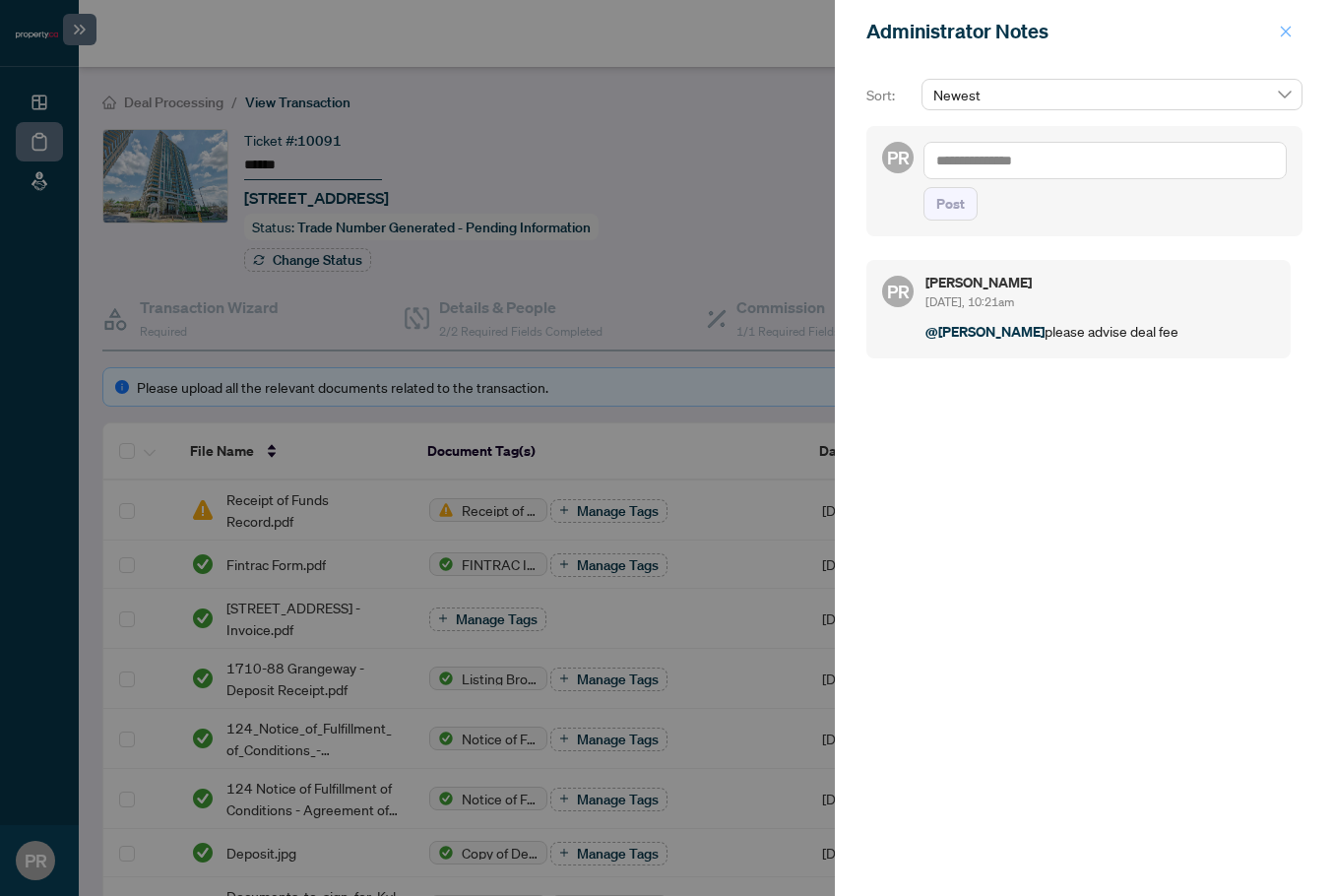 click at bounding box center [1286, 32] 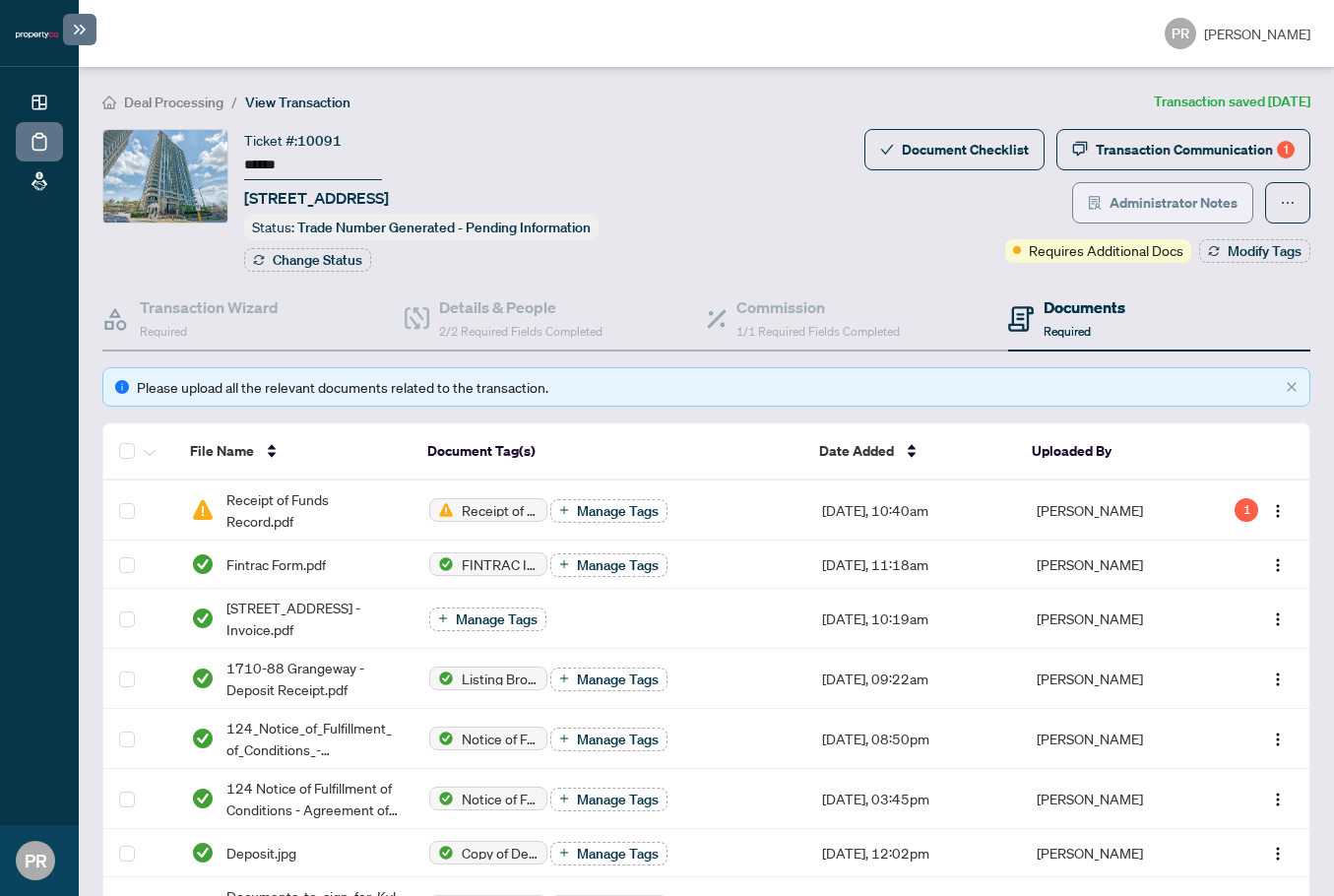 click on "Administrator Notes" at bounding box center (1174, 203) 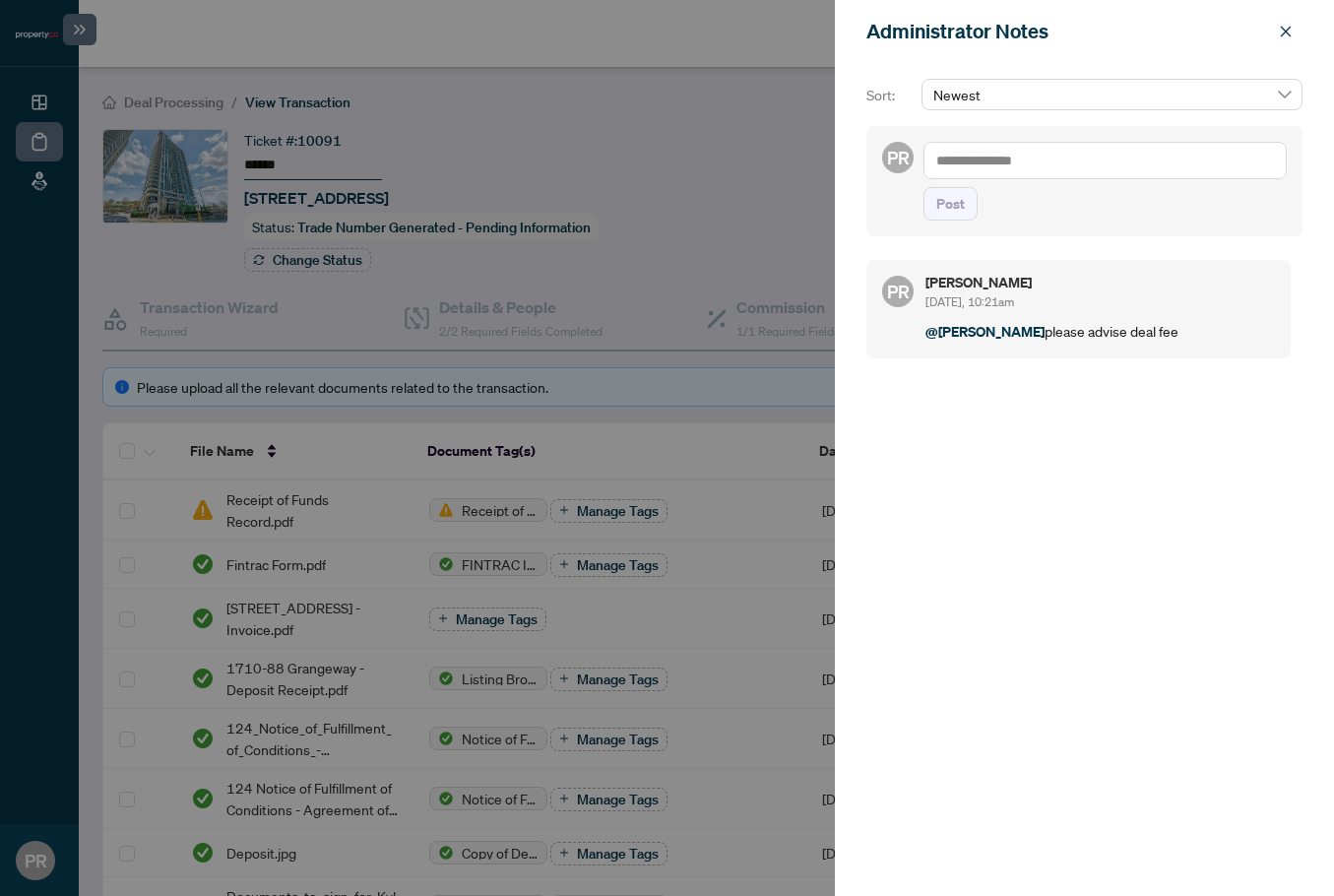 click at bounding box center (1105, 160) 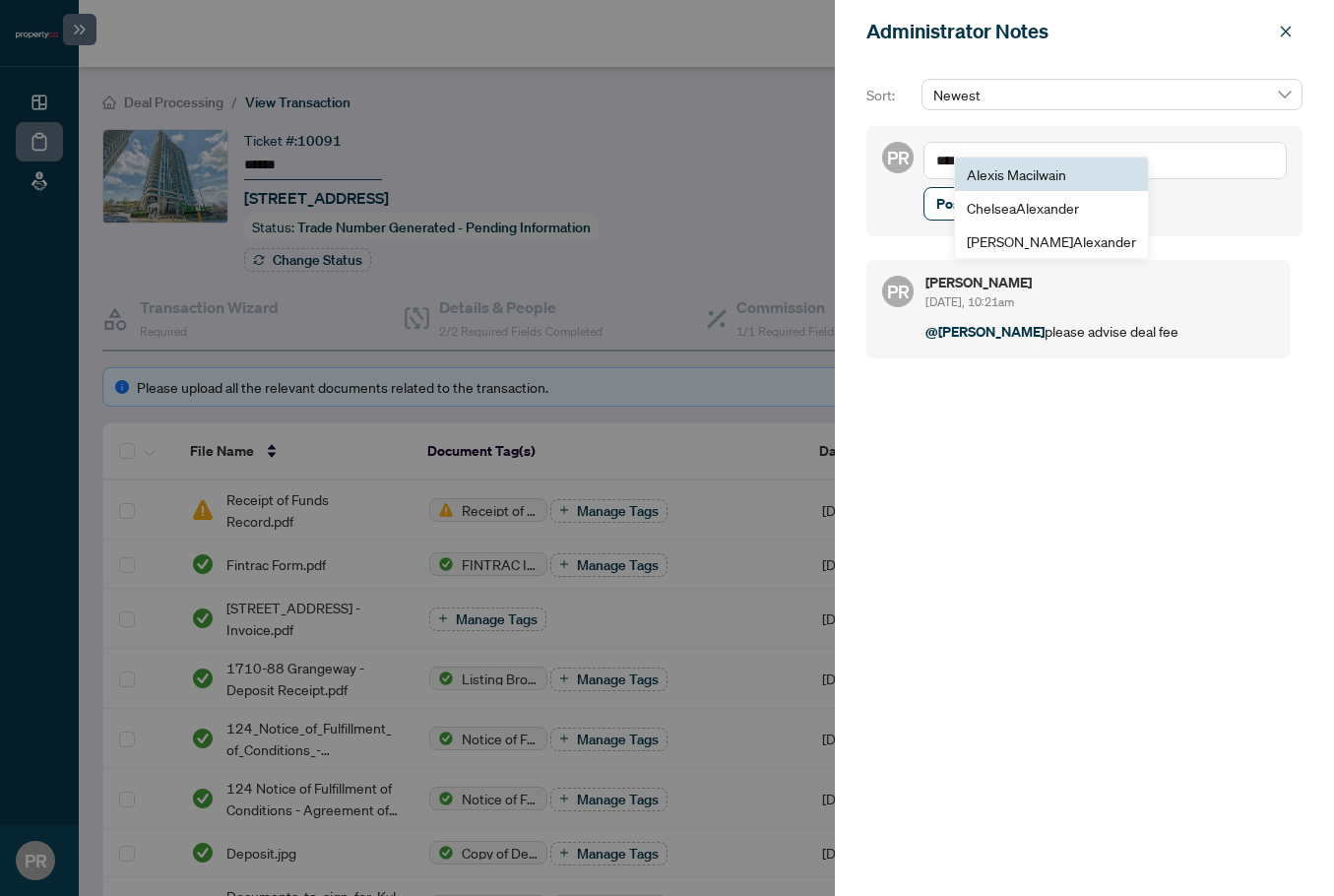 click on "Ale xis Macilwain" at bounding box center (1016, 174) 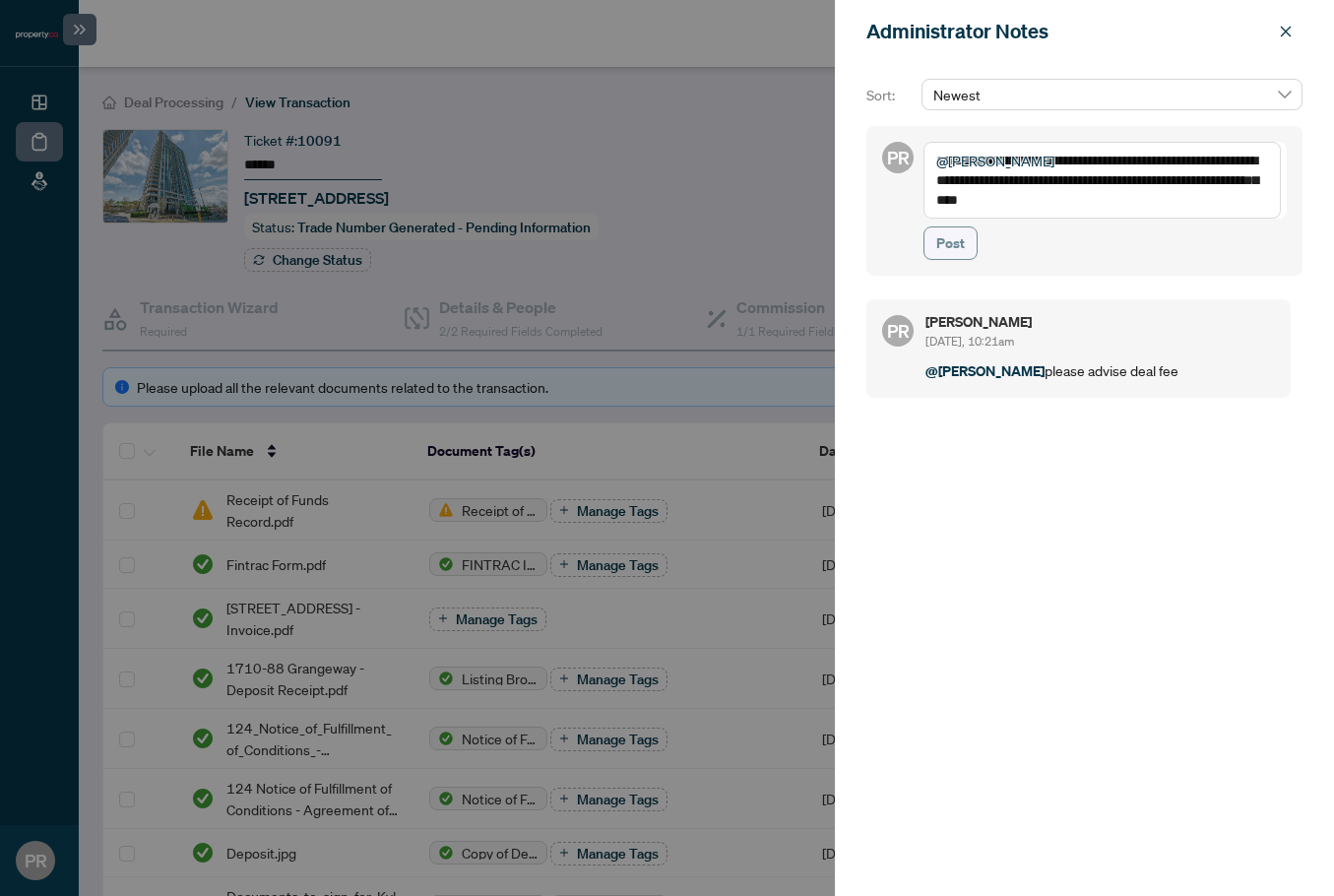 type on "**********" 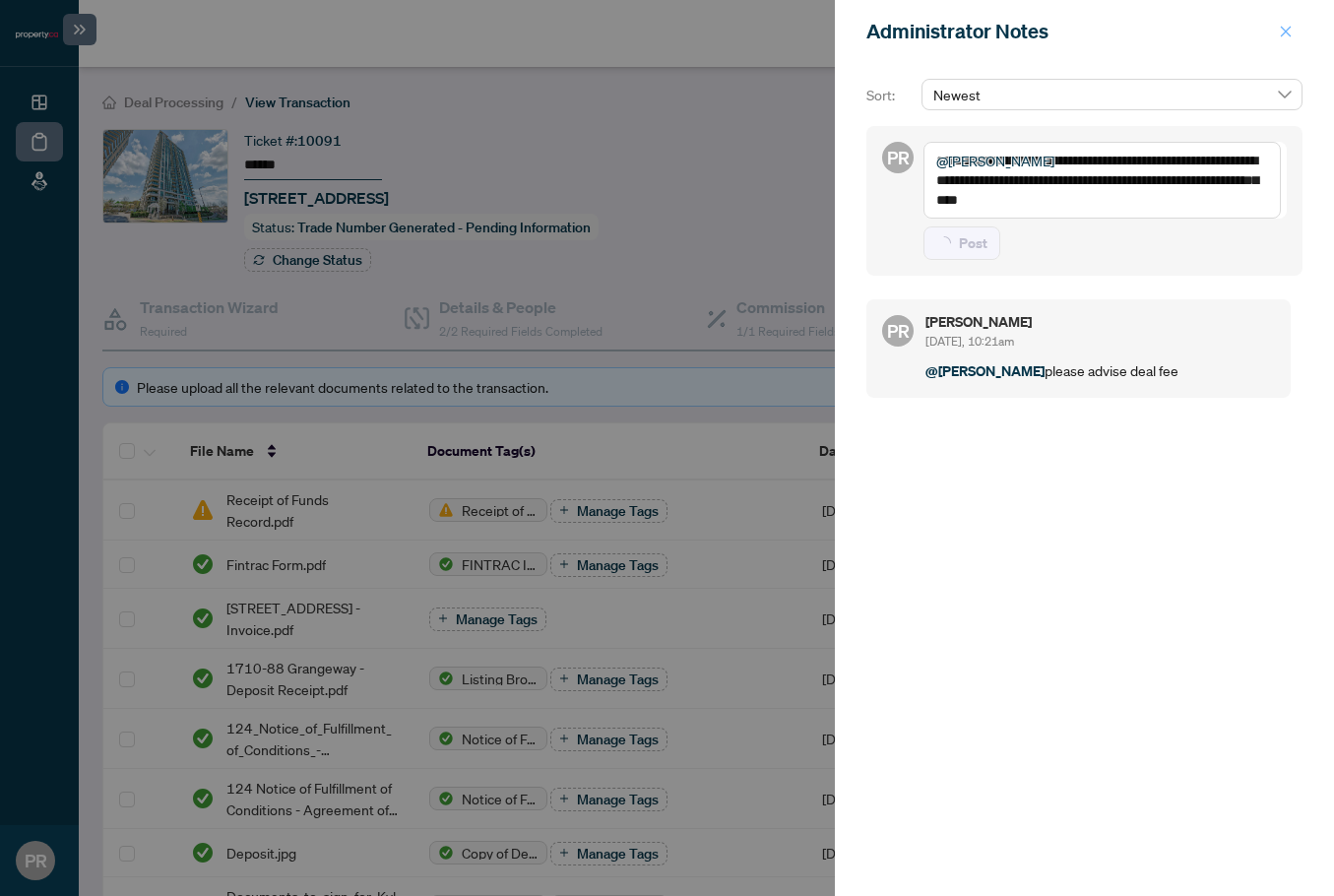 type 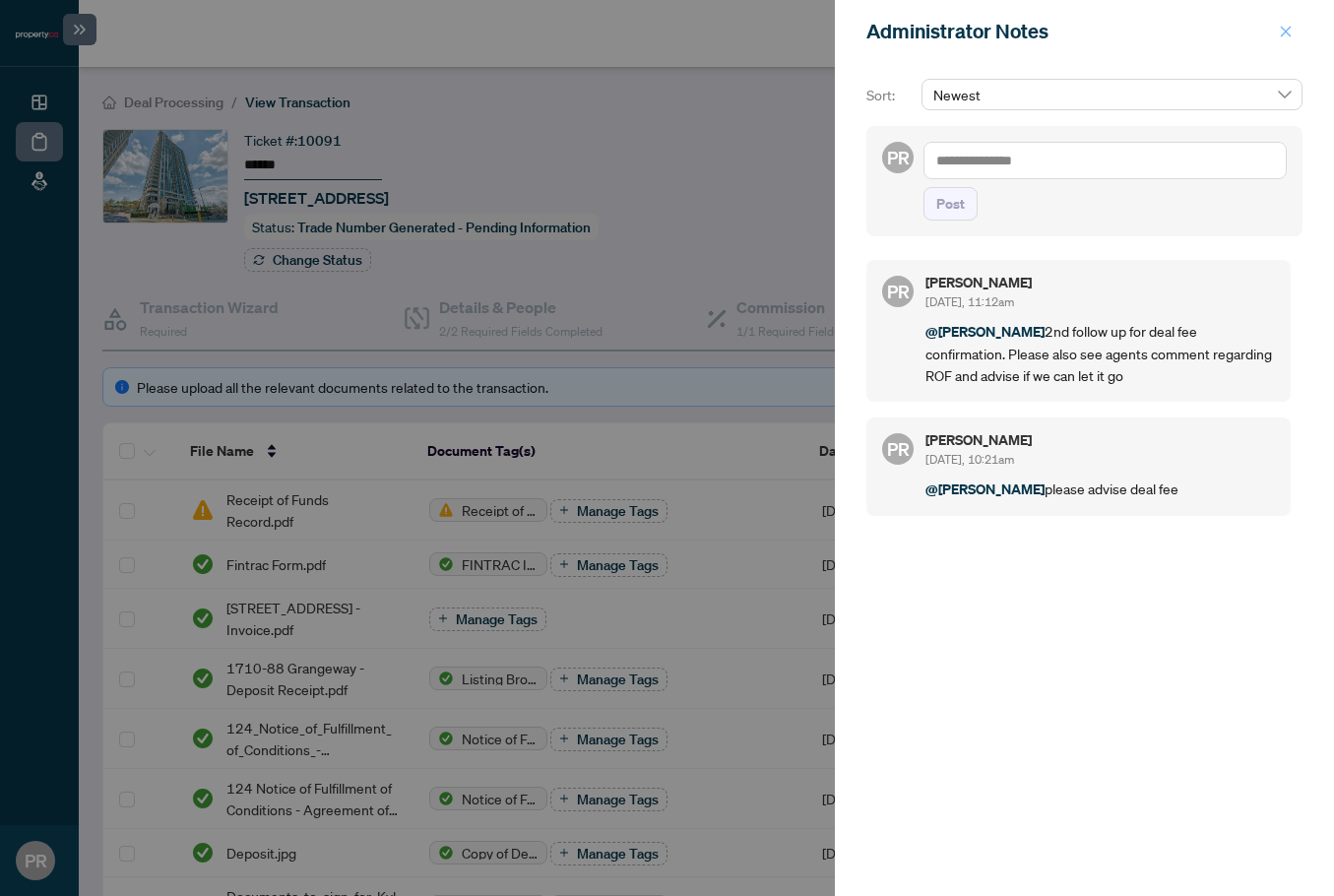 click at bounding box center (1286, 32) 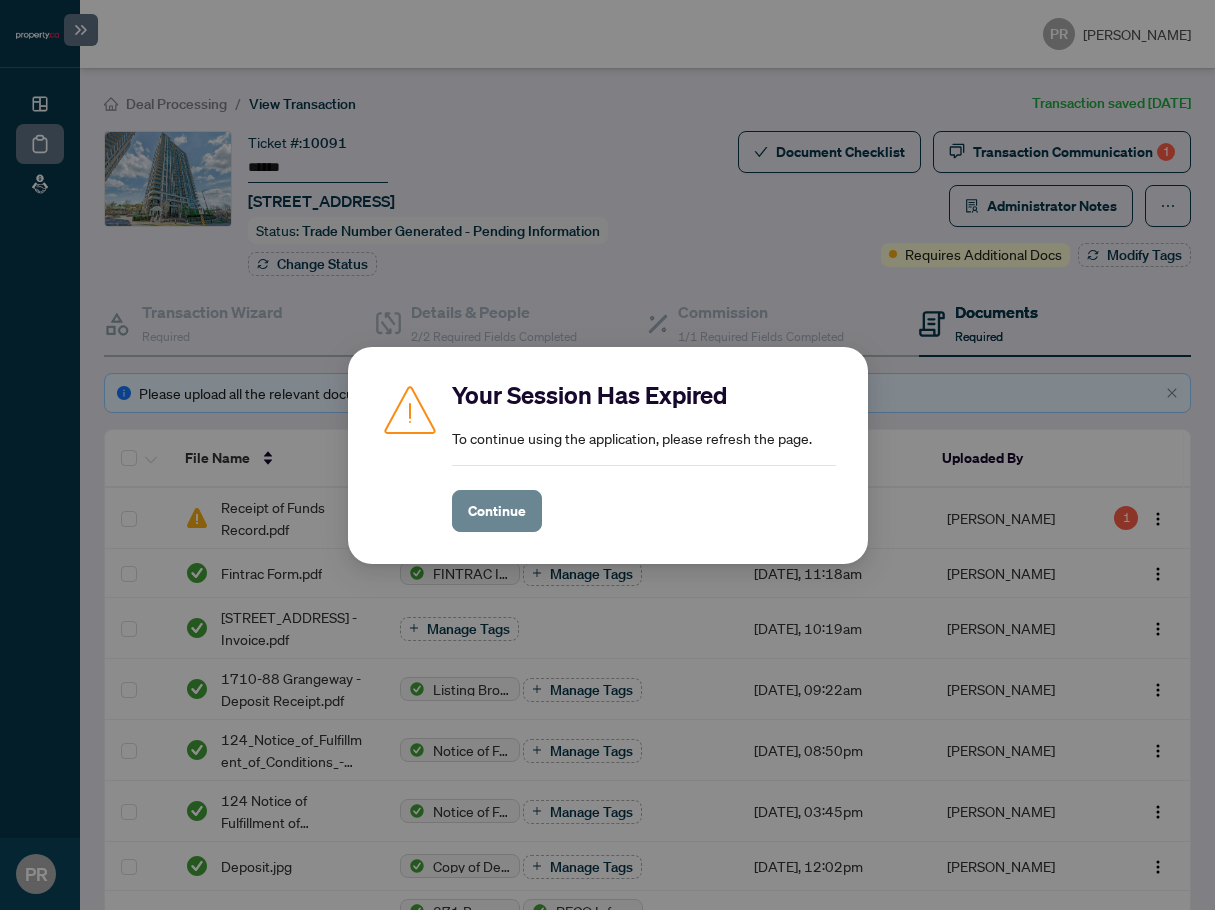 click on "Continue" at bounding box center [497, 511] 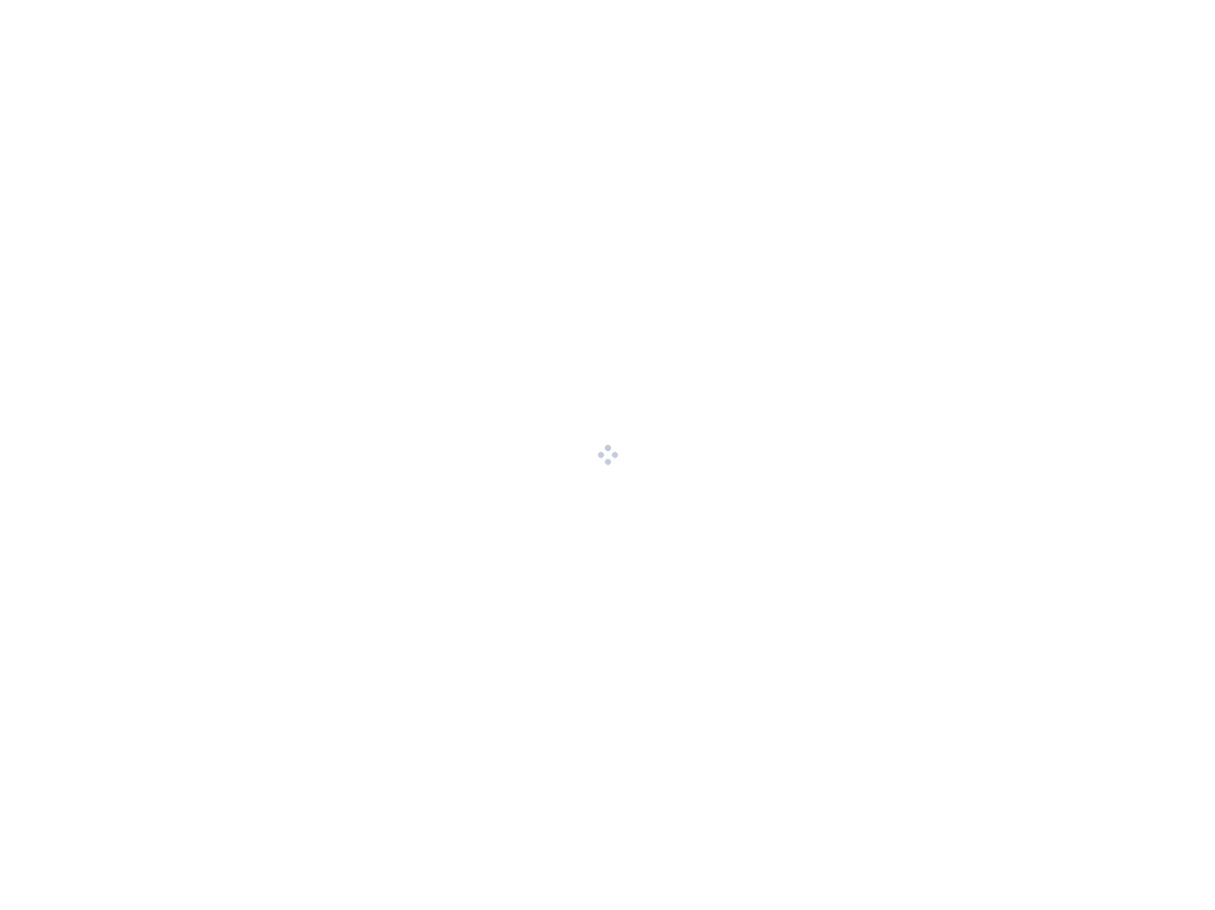 scroll, scrollTop: 0, scrollLeft: 0, axis: both 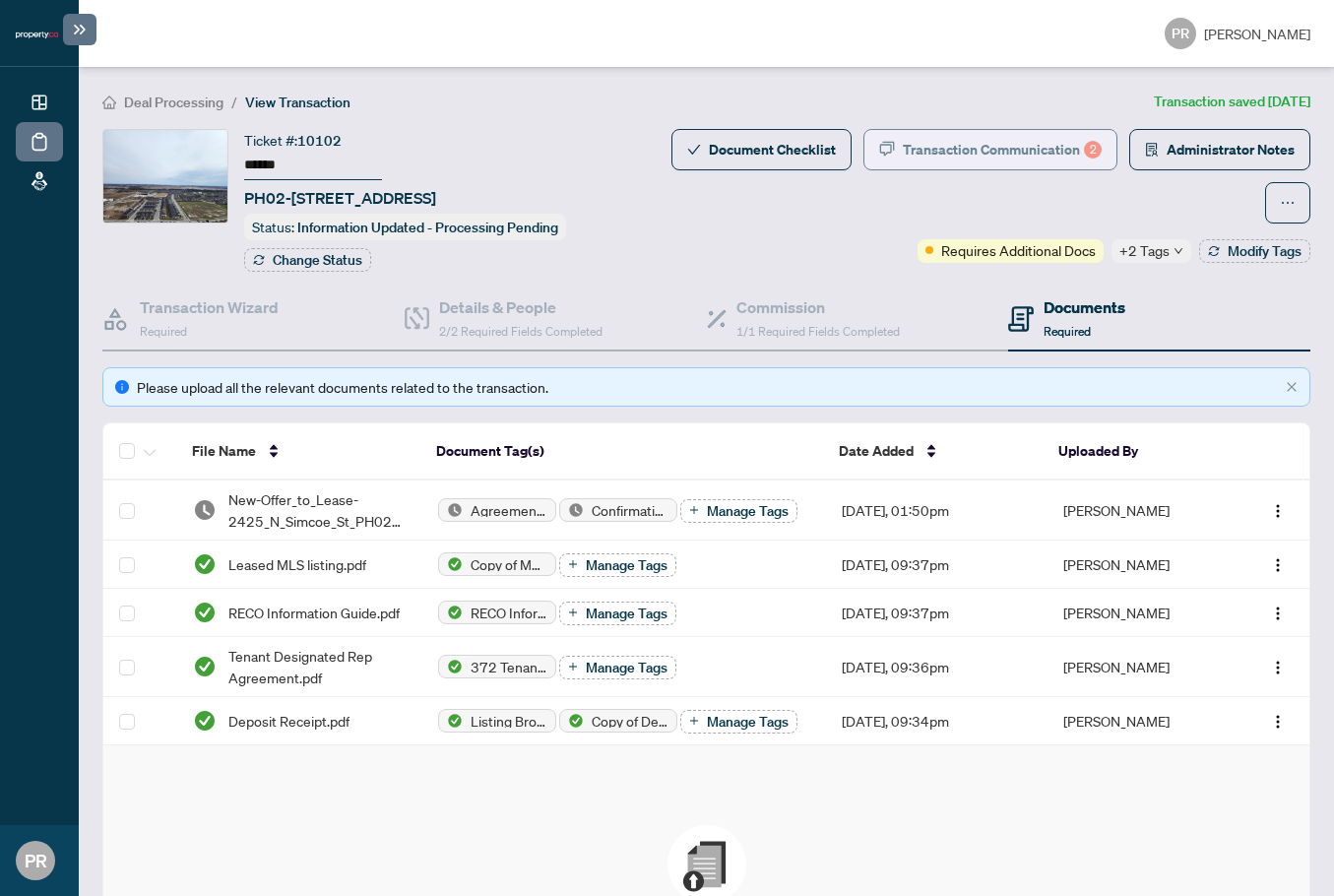 click on "Transaction Communication 2" at bounding box center (1002, 150) 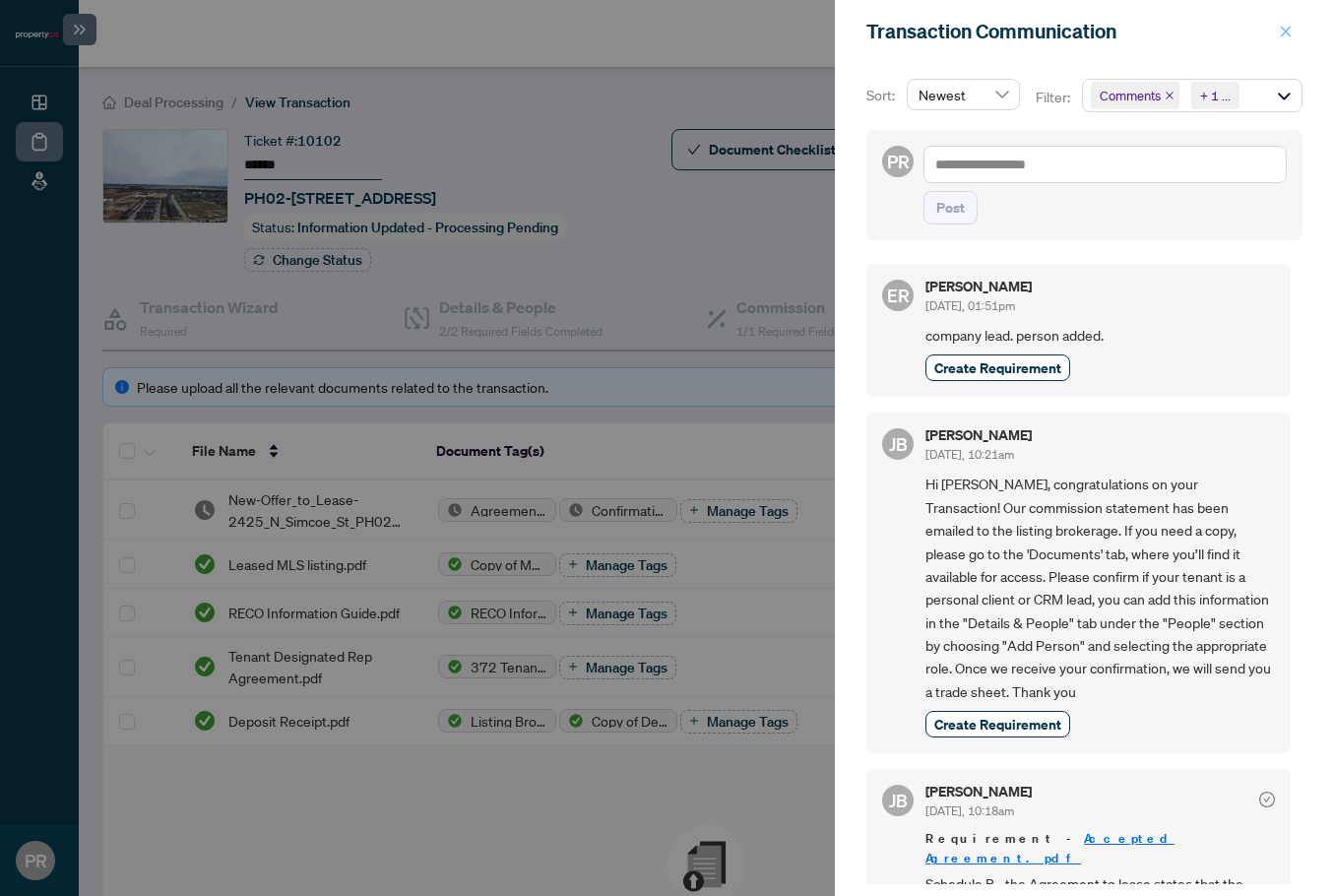 click 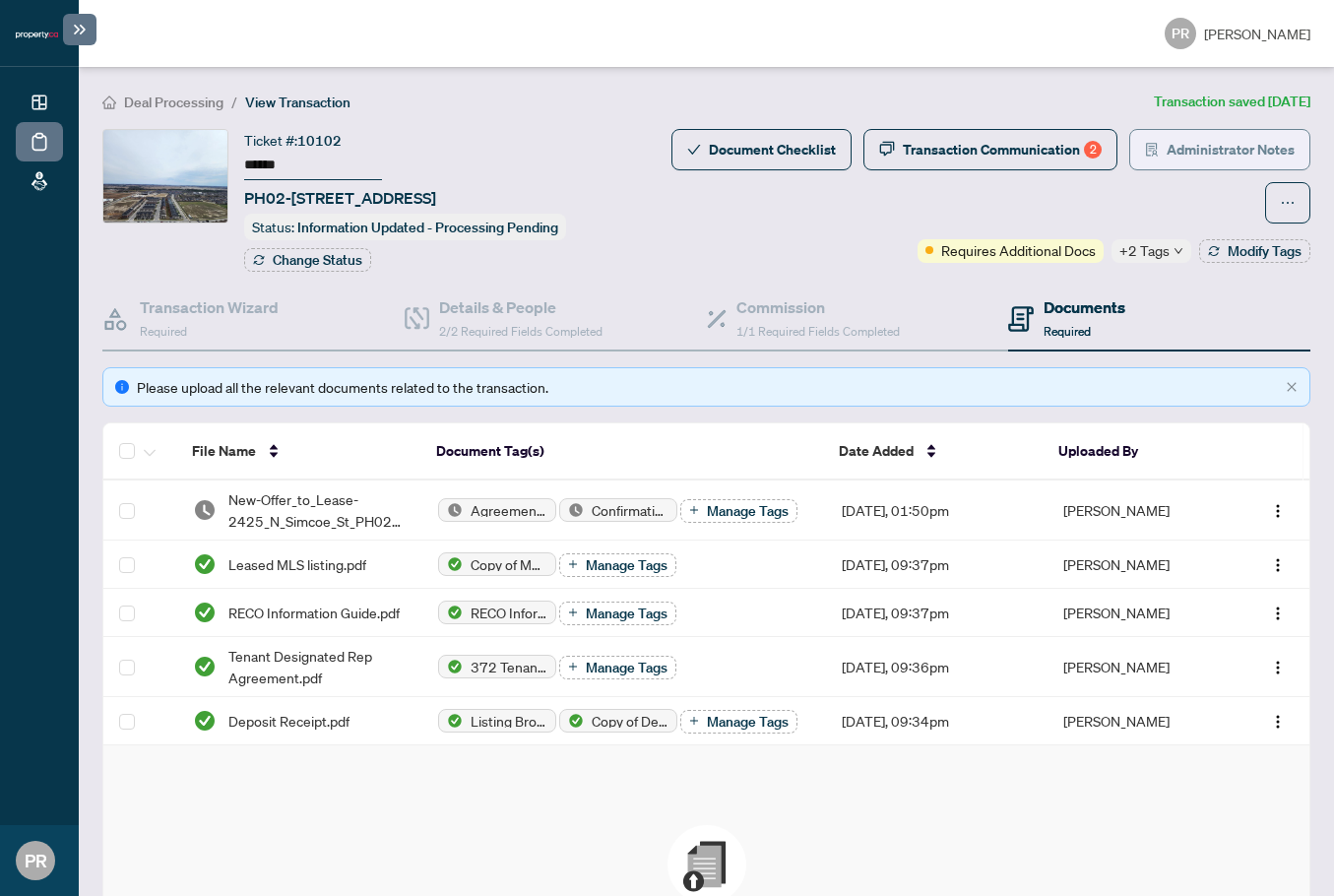 click on "Administrator Notes" at bounding box center (1231, 150) 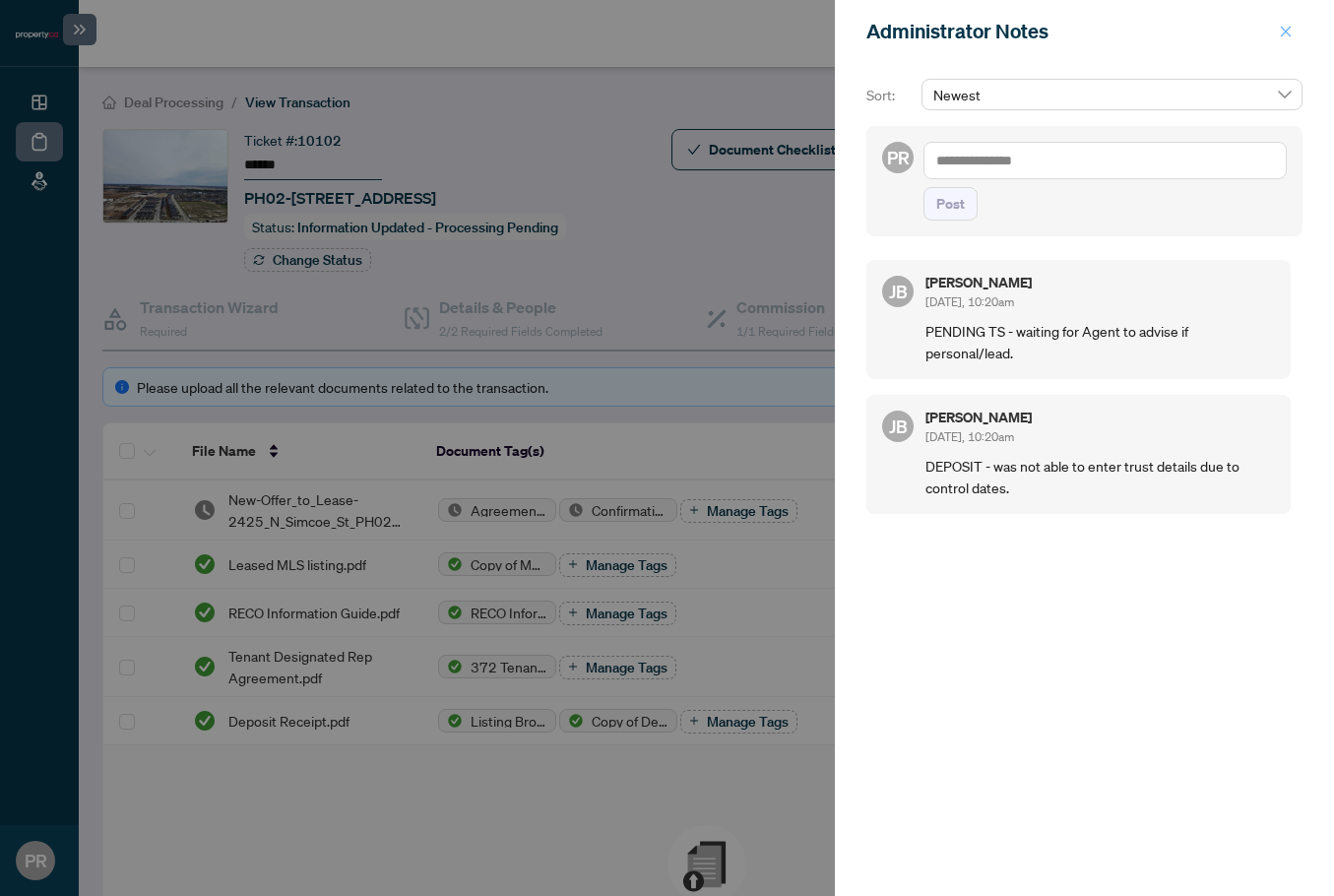 click at bounding box center (1286, 32) 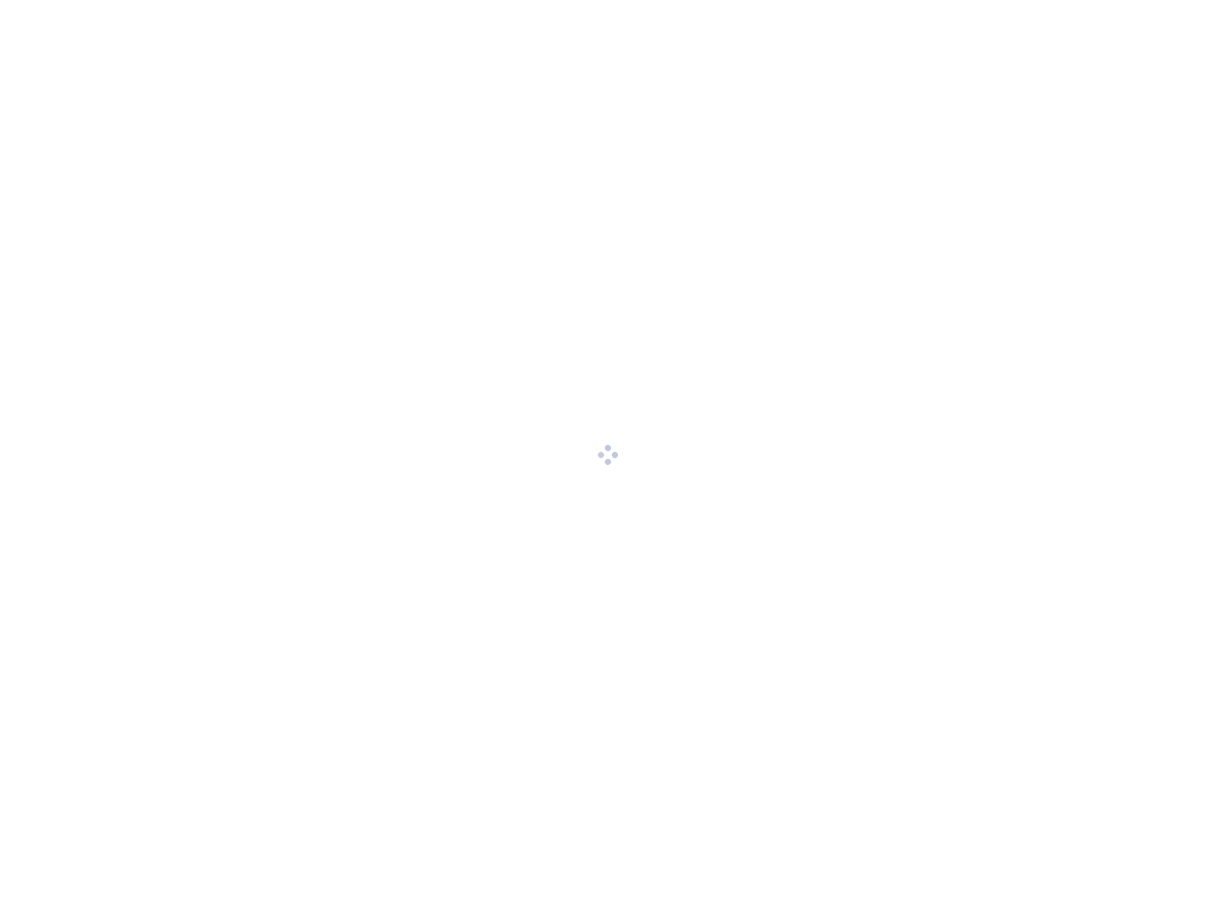 scroll, scrollTop: 0, scrollLeft: 0, axis: both 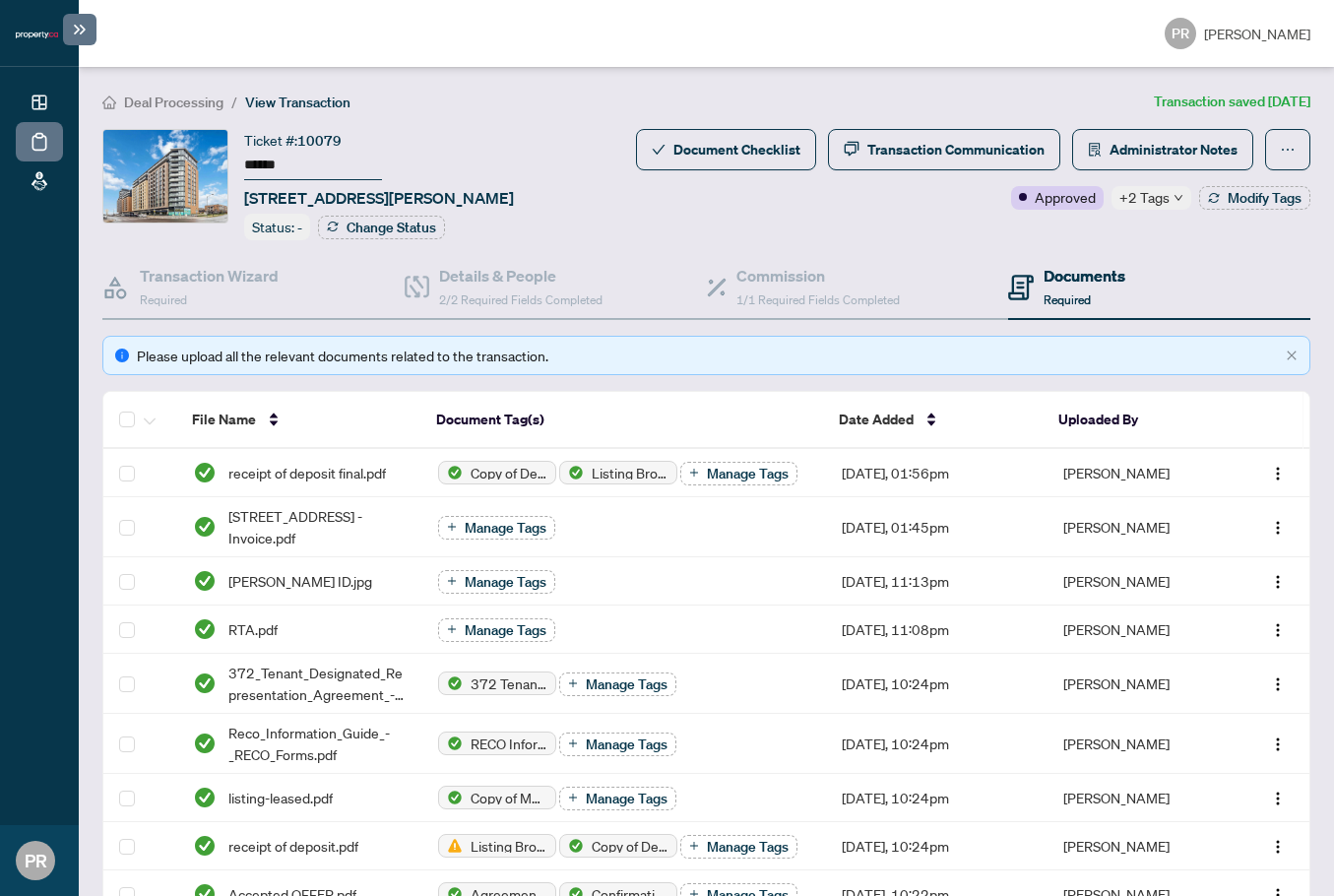 click on "******" at bounding box center (313, 165) 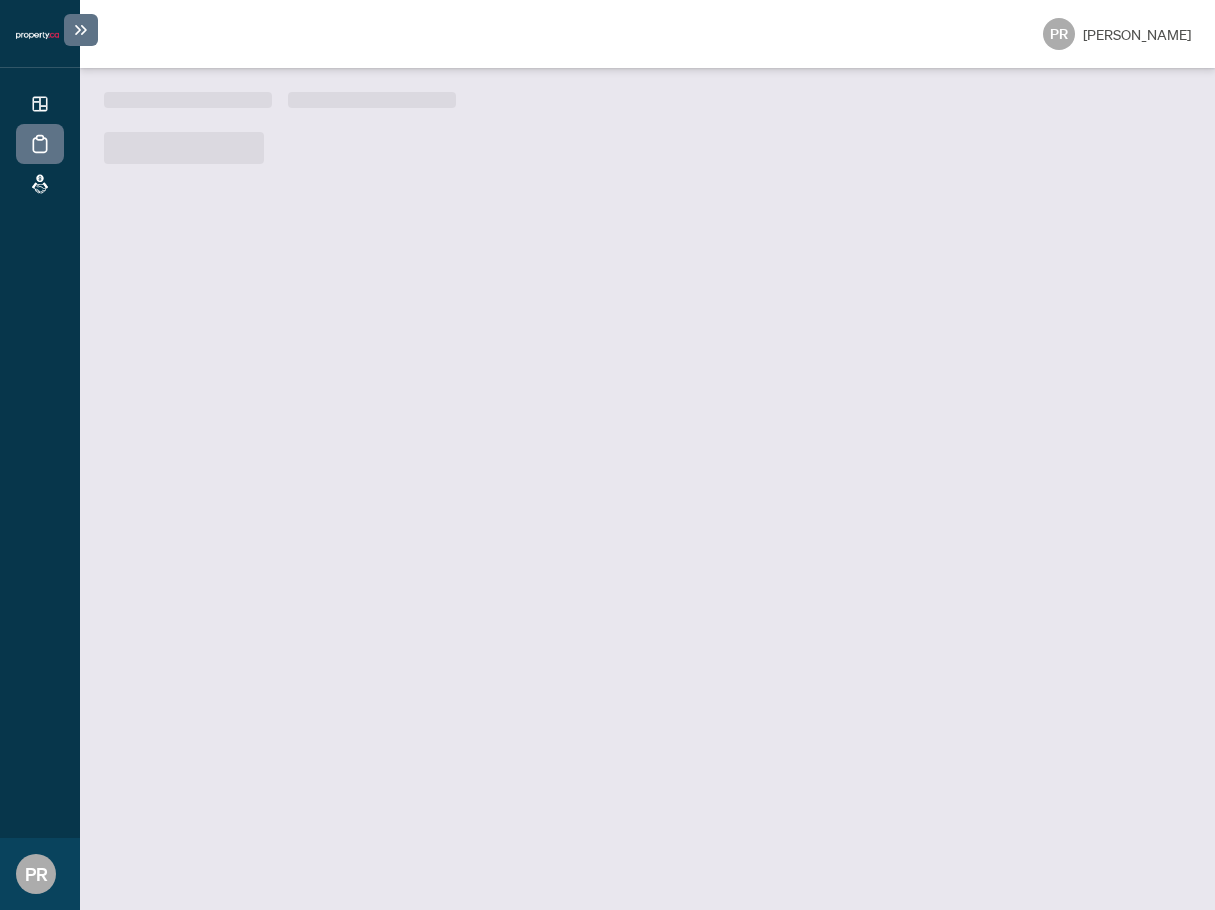 scroll, scrollTop: 0, scrollLeft: 0, axis: both 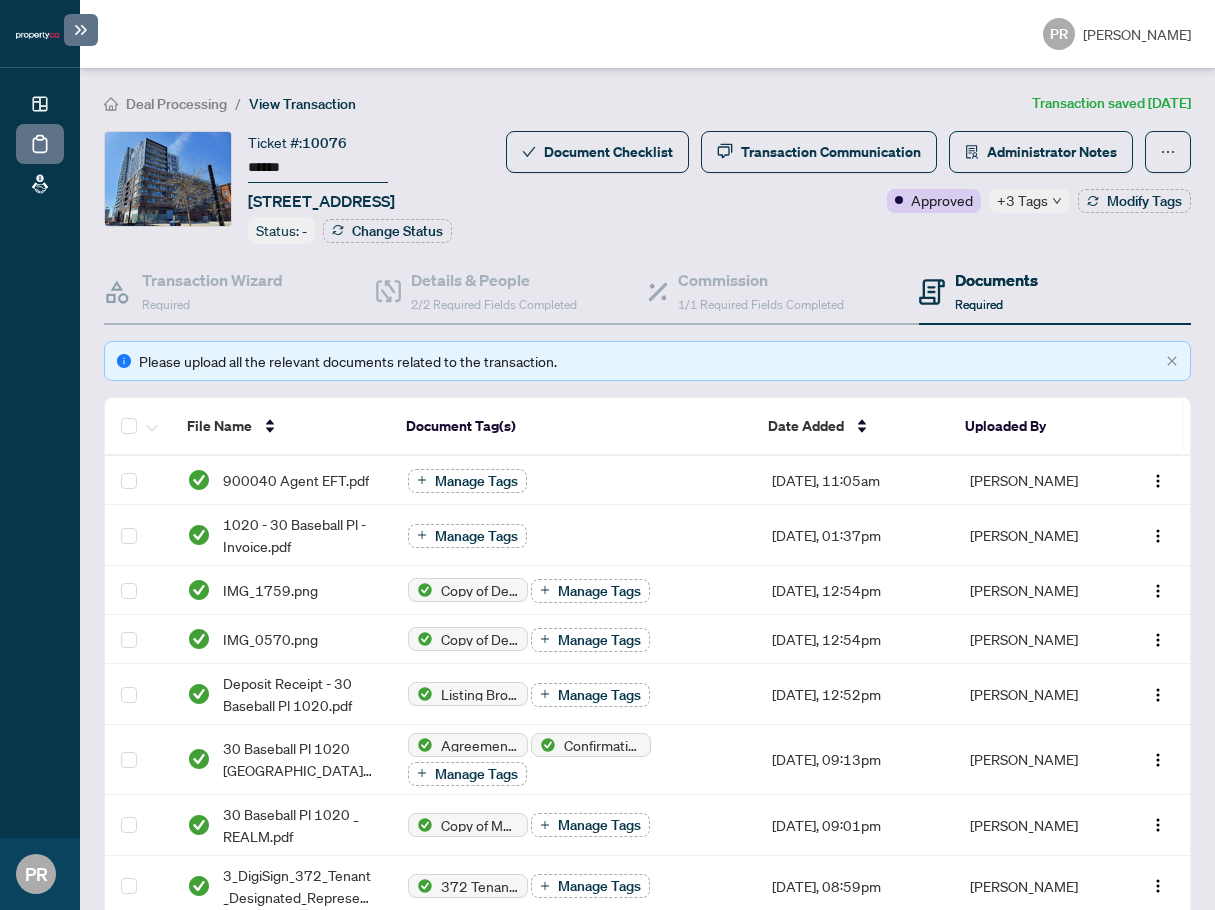 click on "******" at bounding box center (318, 168) 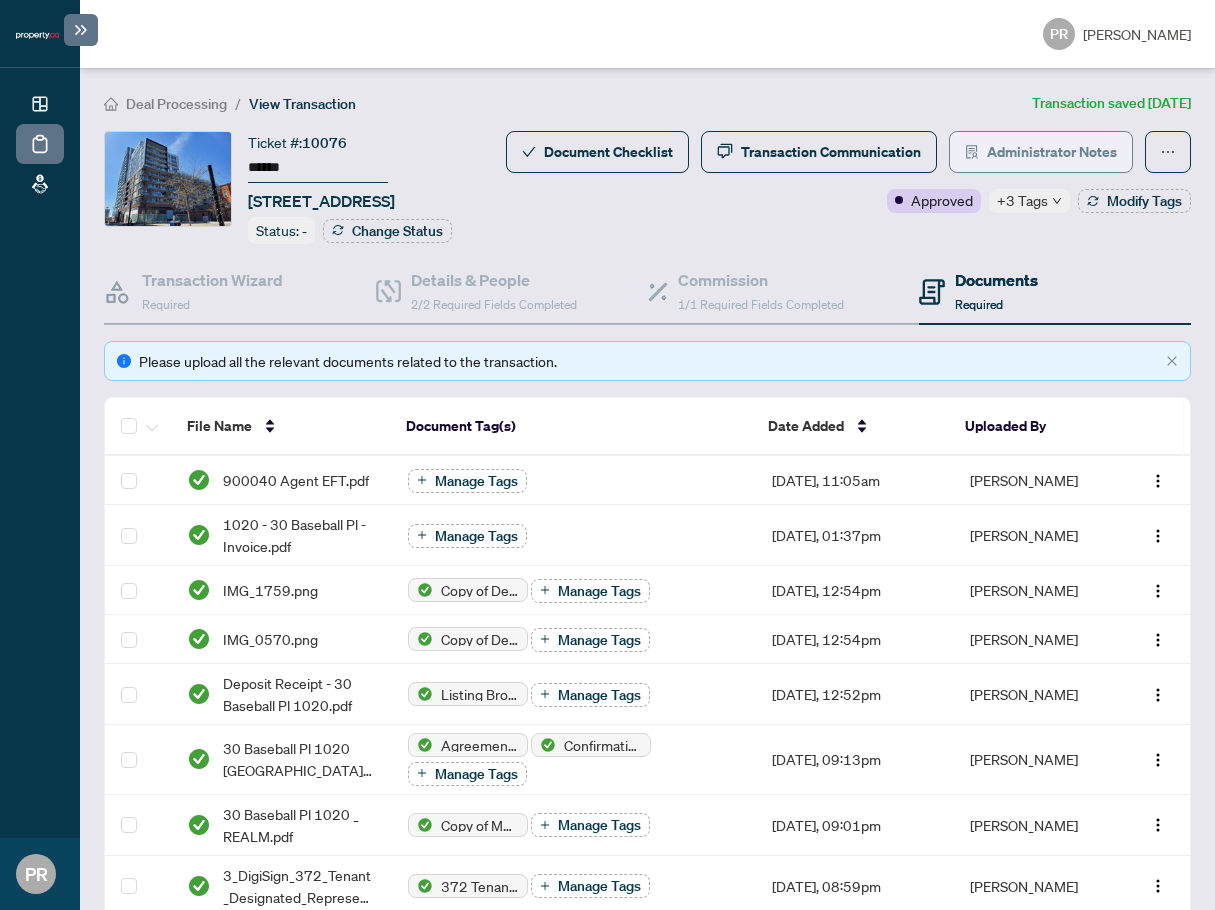 click on "Administrator Notes" at bounding box center [1052, 152] 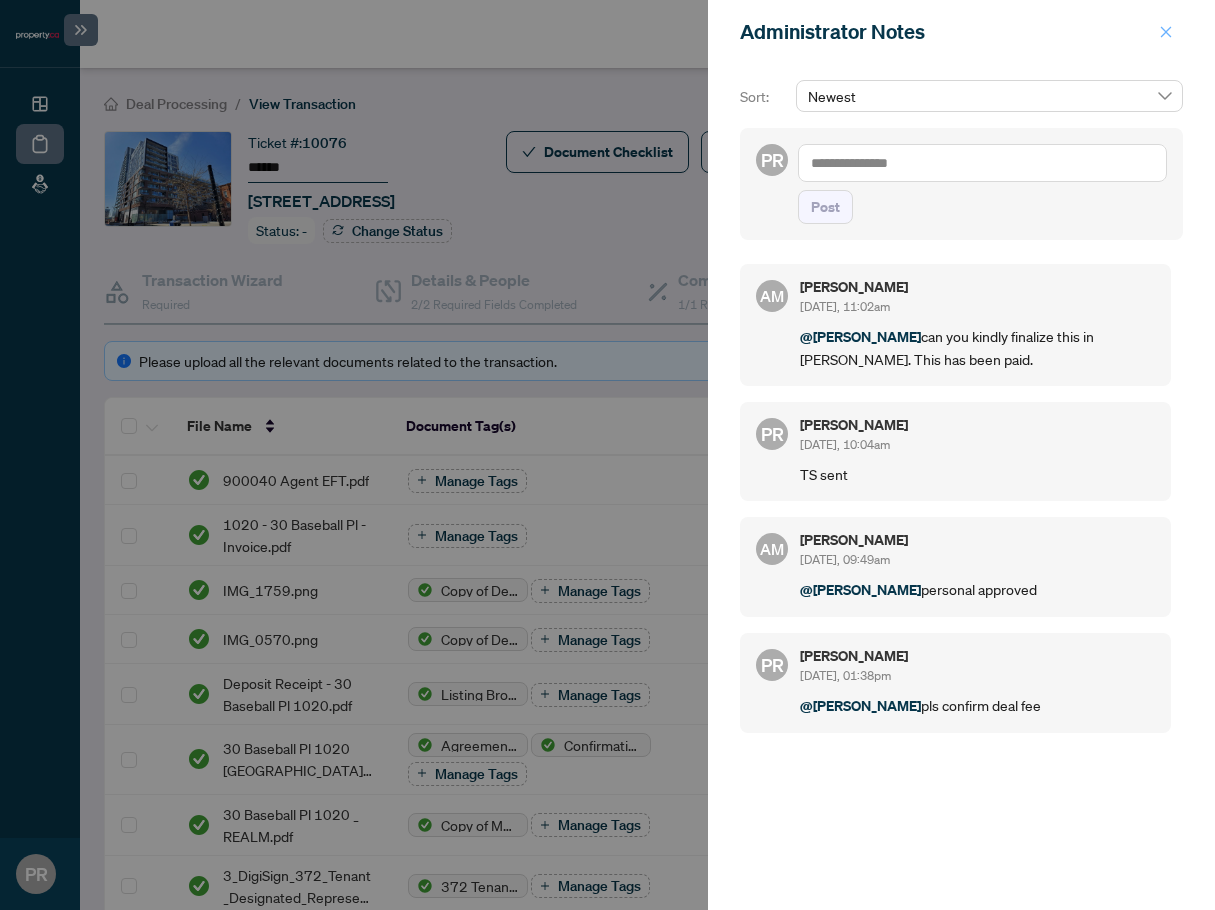 click at bounding box center [1166, 32] 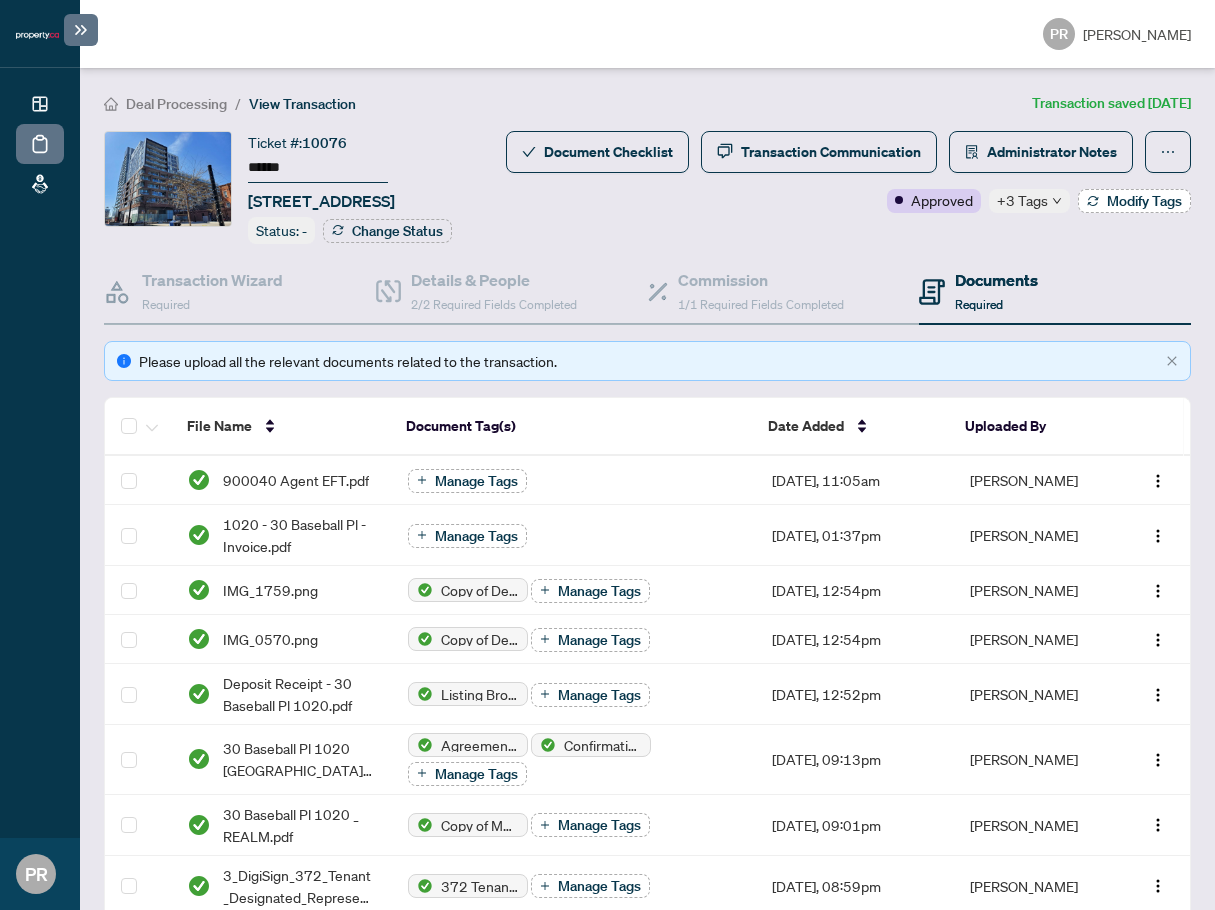 click on "Modify Tags" at bounding box center [1134, 201] 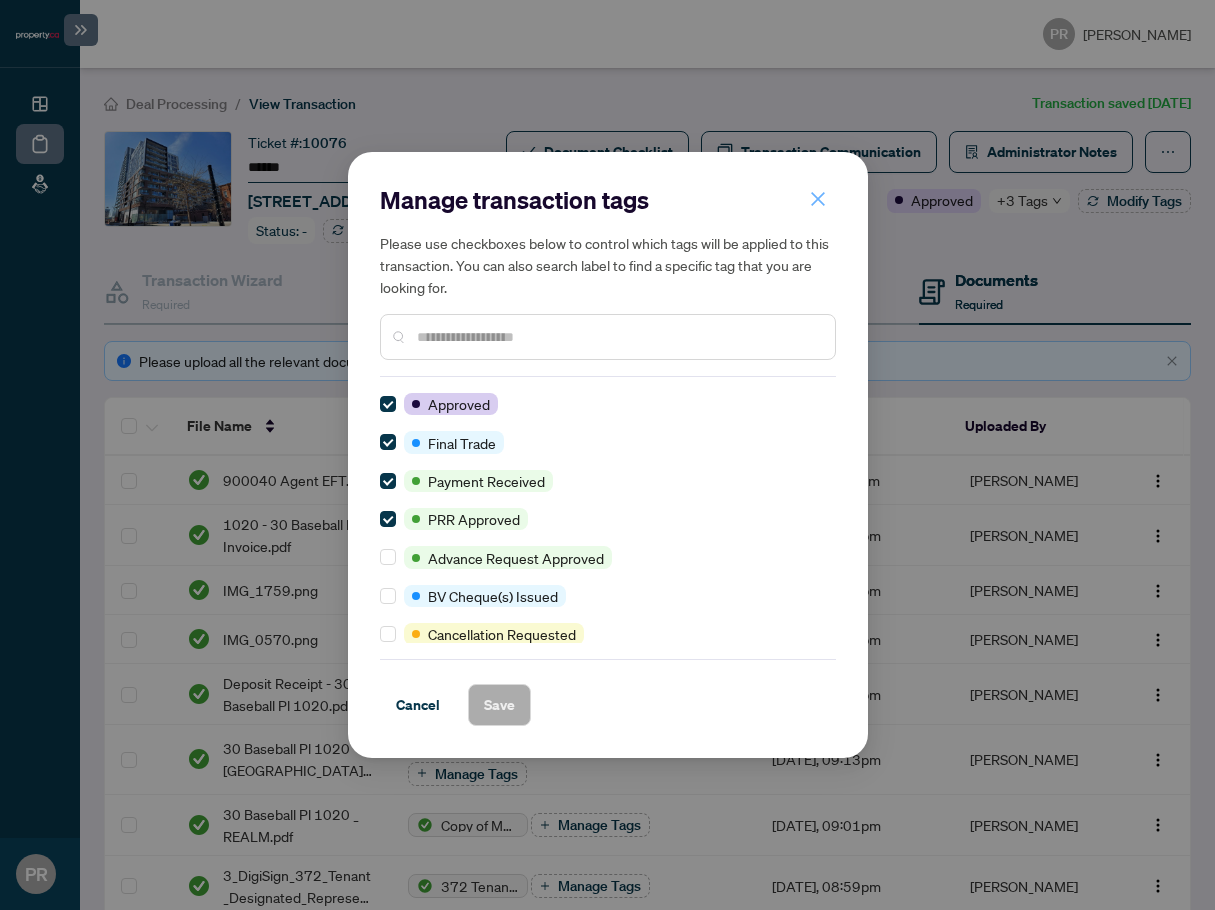 click at bounding box center (818, 199) 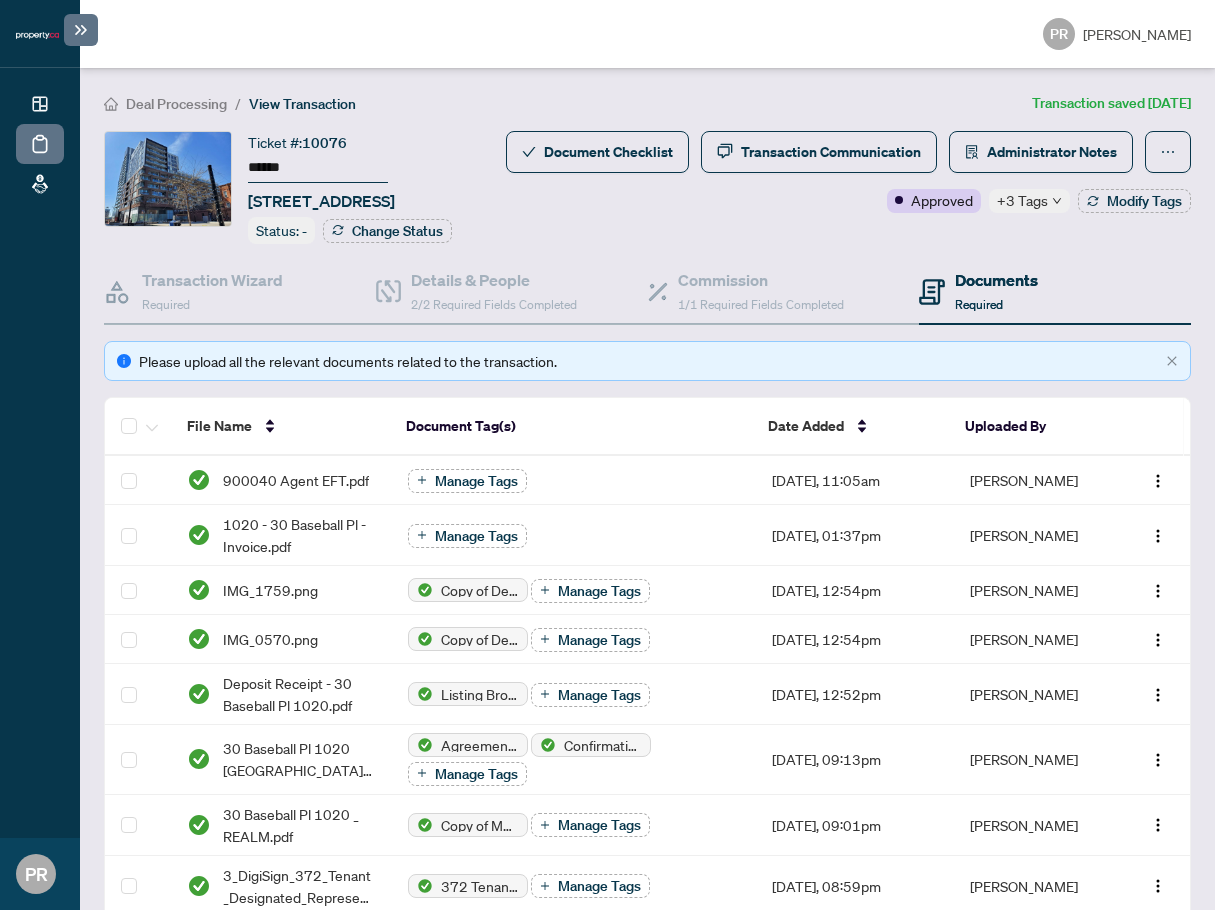 click on "+3 Tags" at bounding box center [1022, 200] 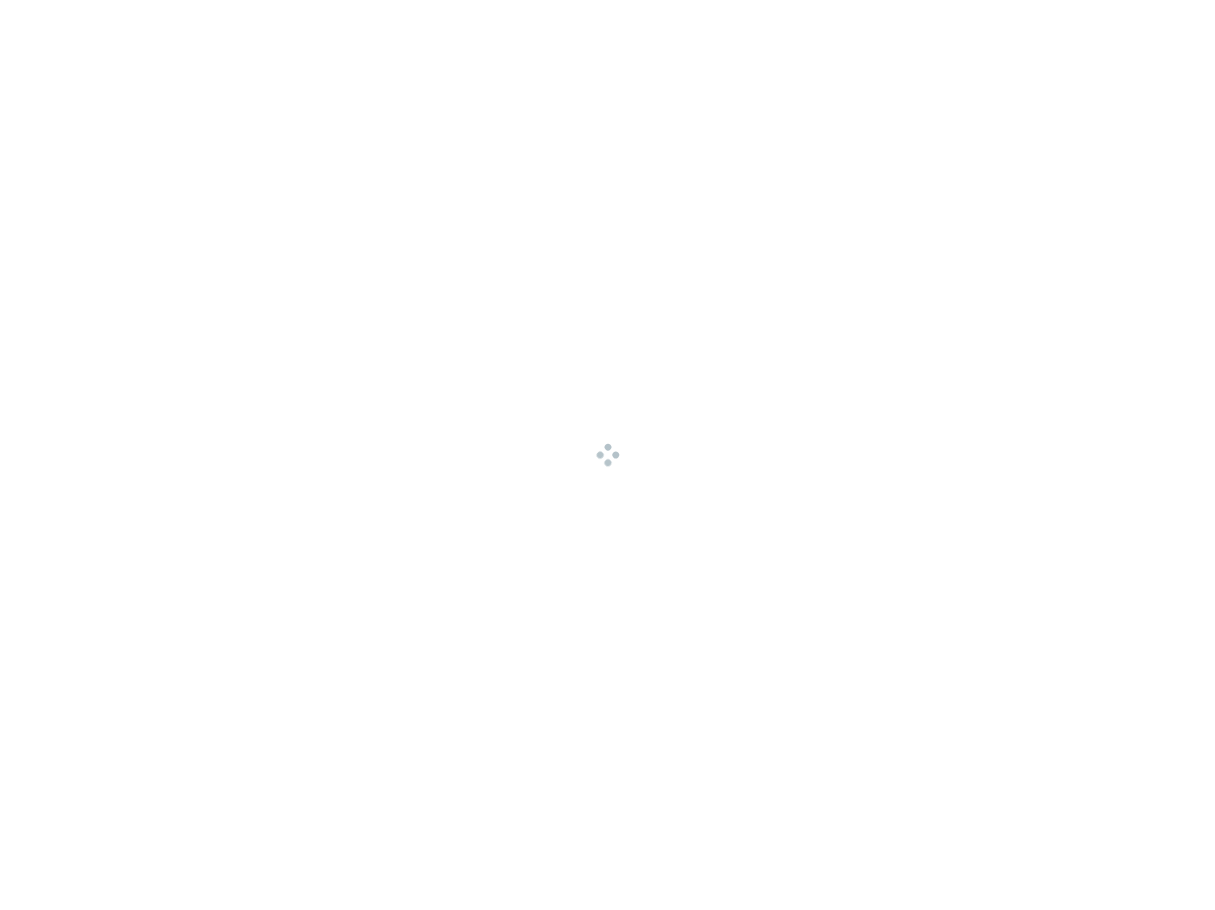 scroll, scrollTop: 0, scrollLeft: 0, axis: both 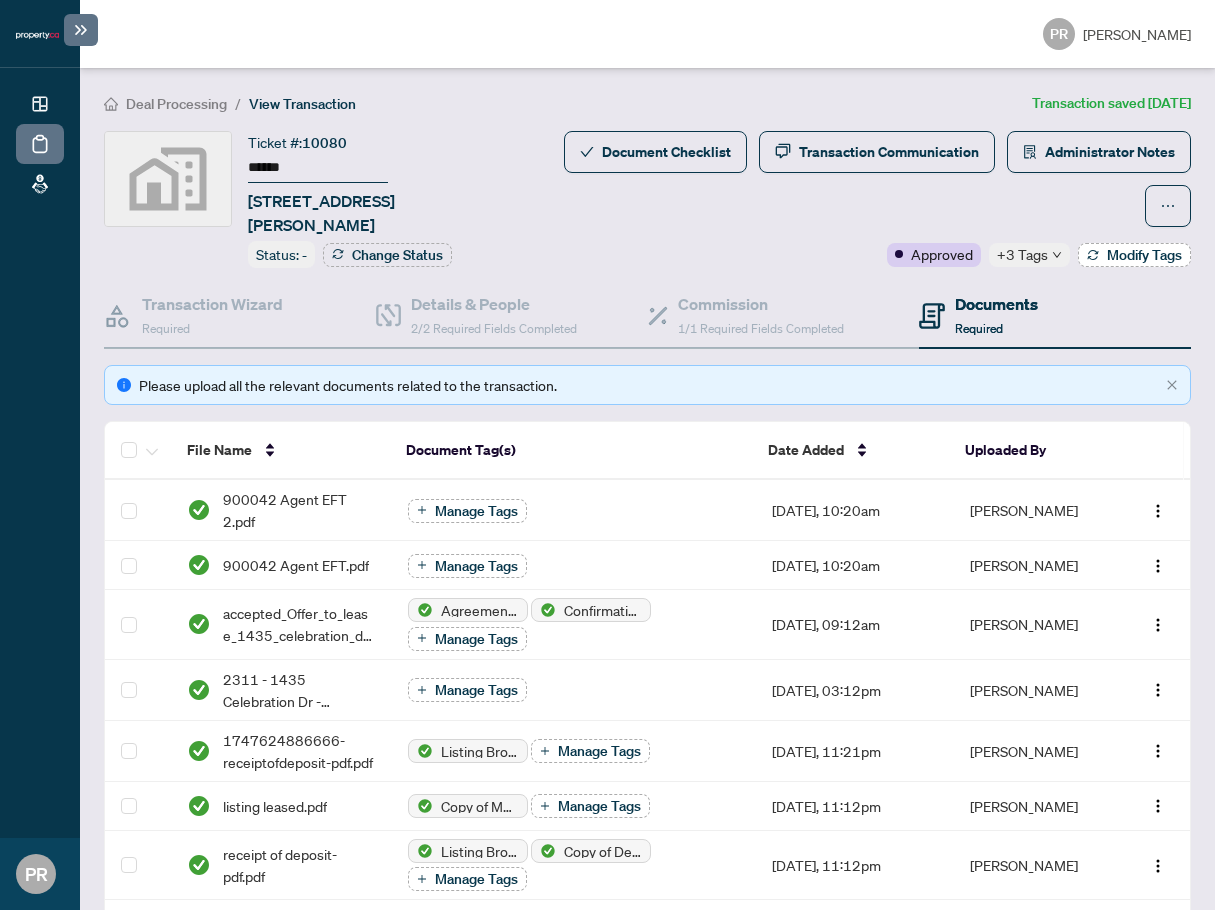 click on "Modify Tags" at bounding box center [1134, 255] 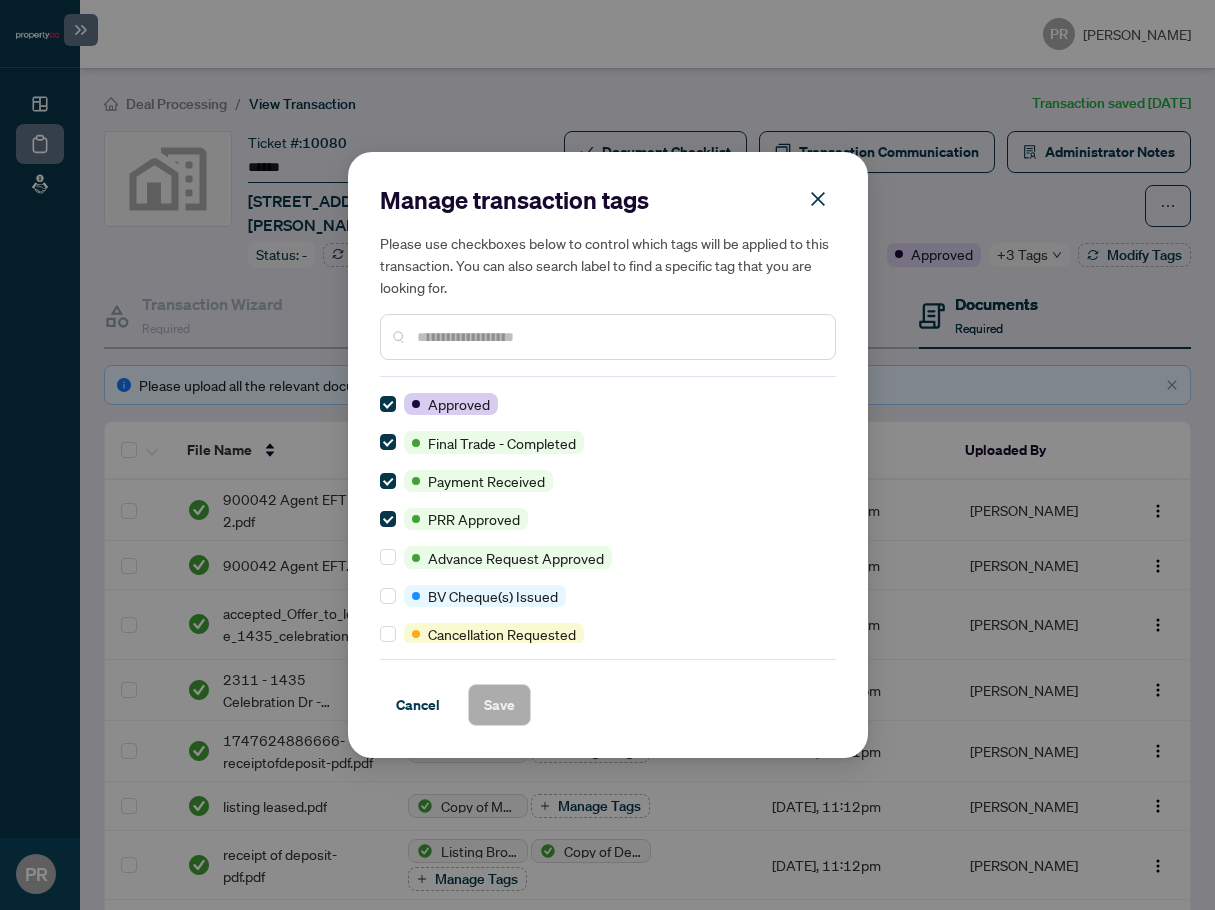 scroll, scrollTop: 0, scrollLeft: 0, axis: both 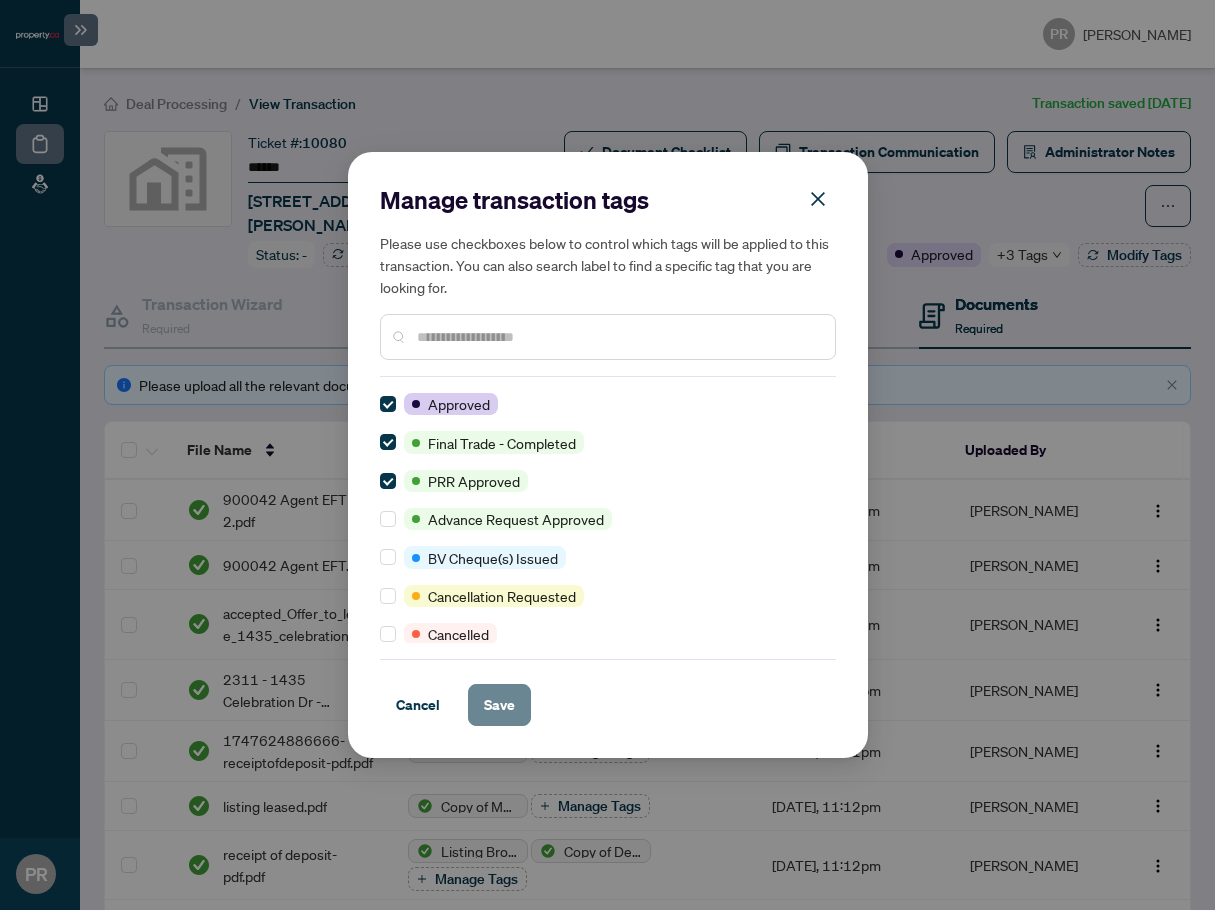 click on "Save" at bounding box center [499, 705] 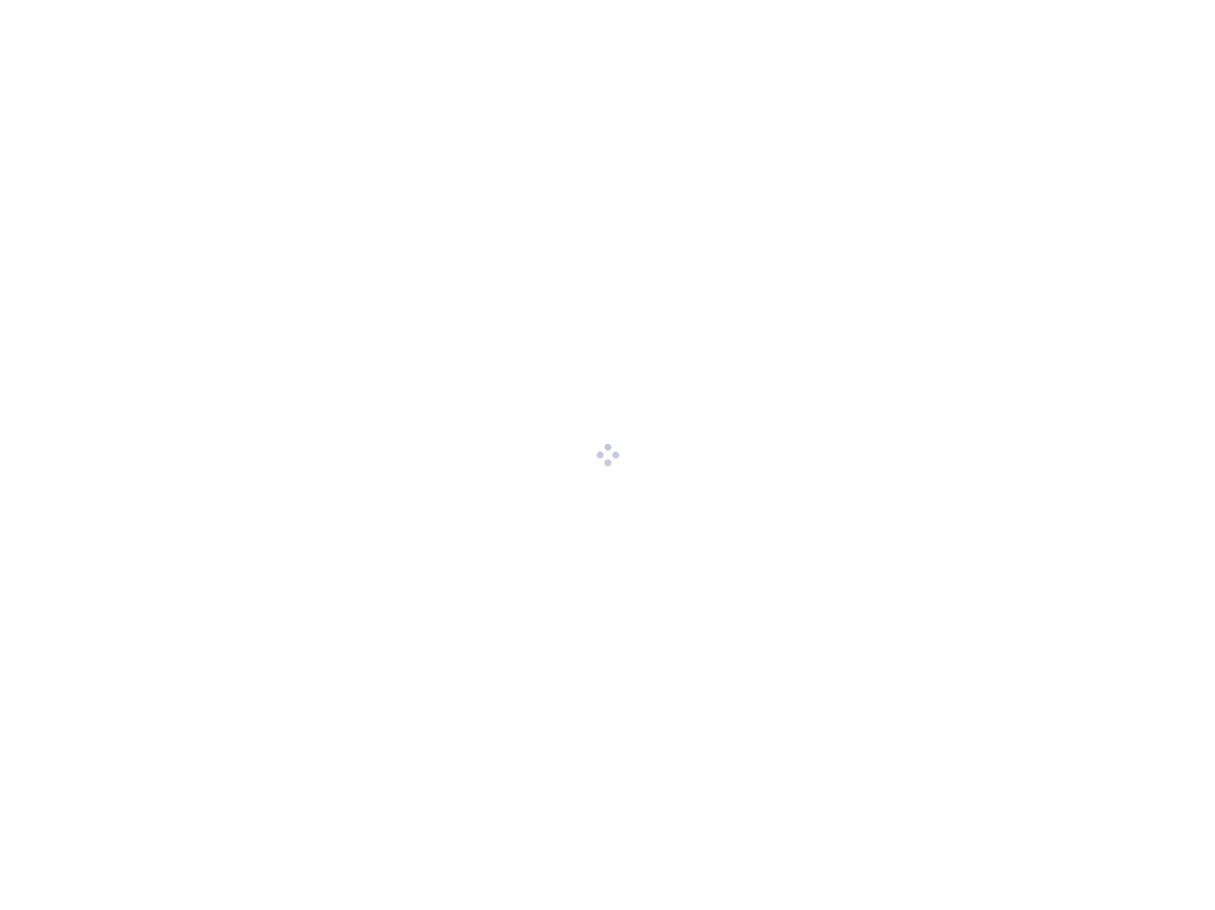 scroll, scrollTop: 0, scrollLeft: 0, axis: both 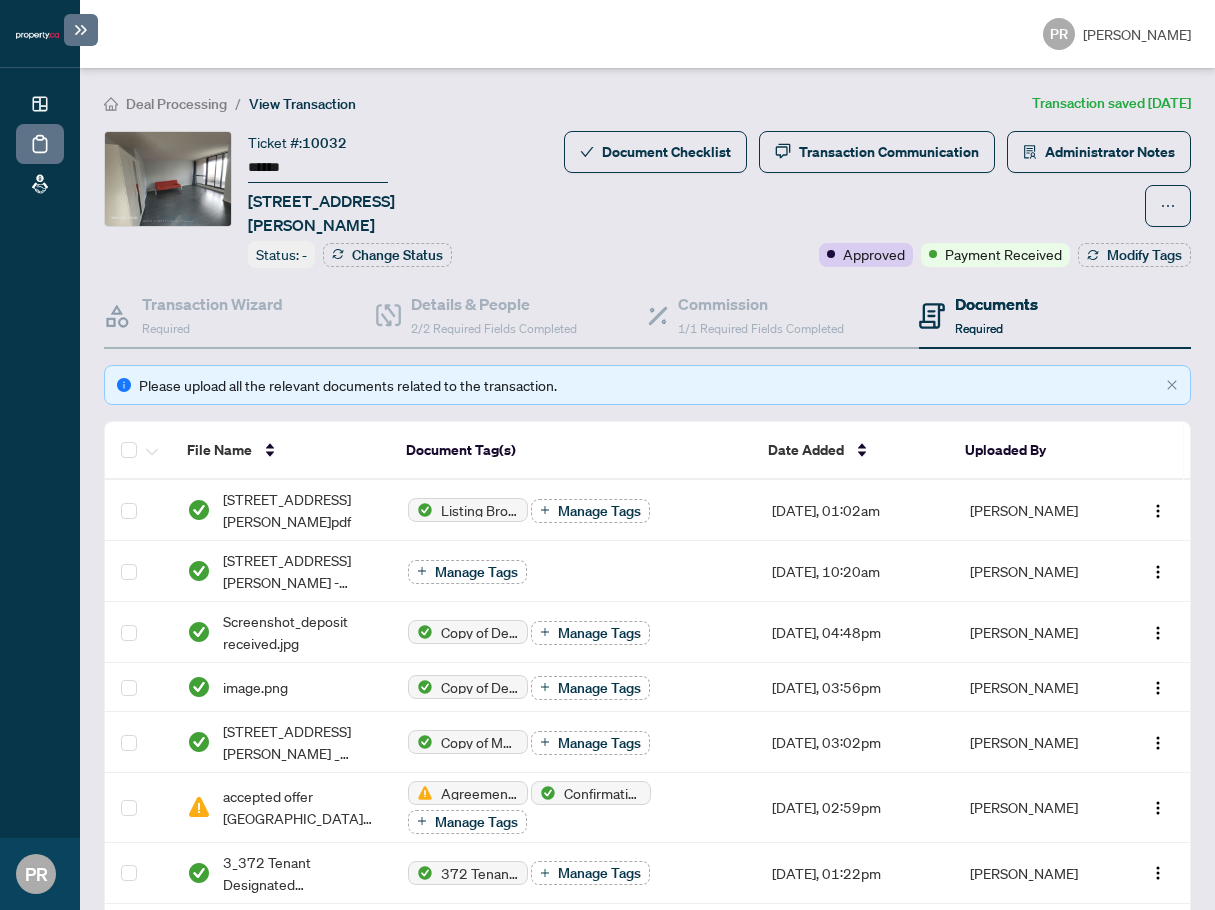 click on "******" at bounding box center [318, 168] 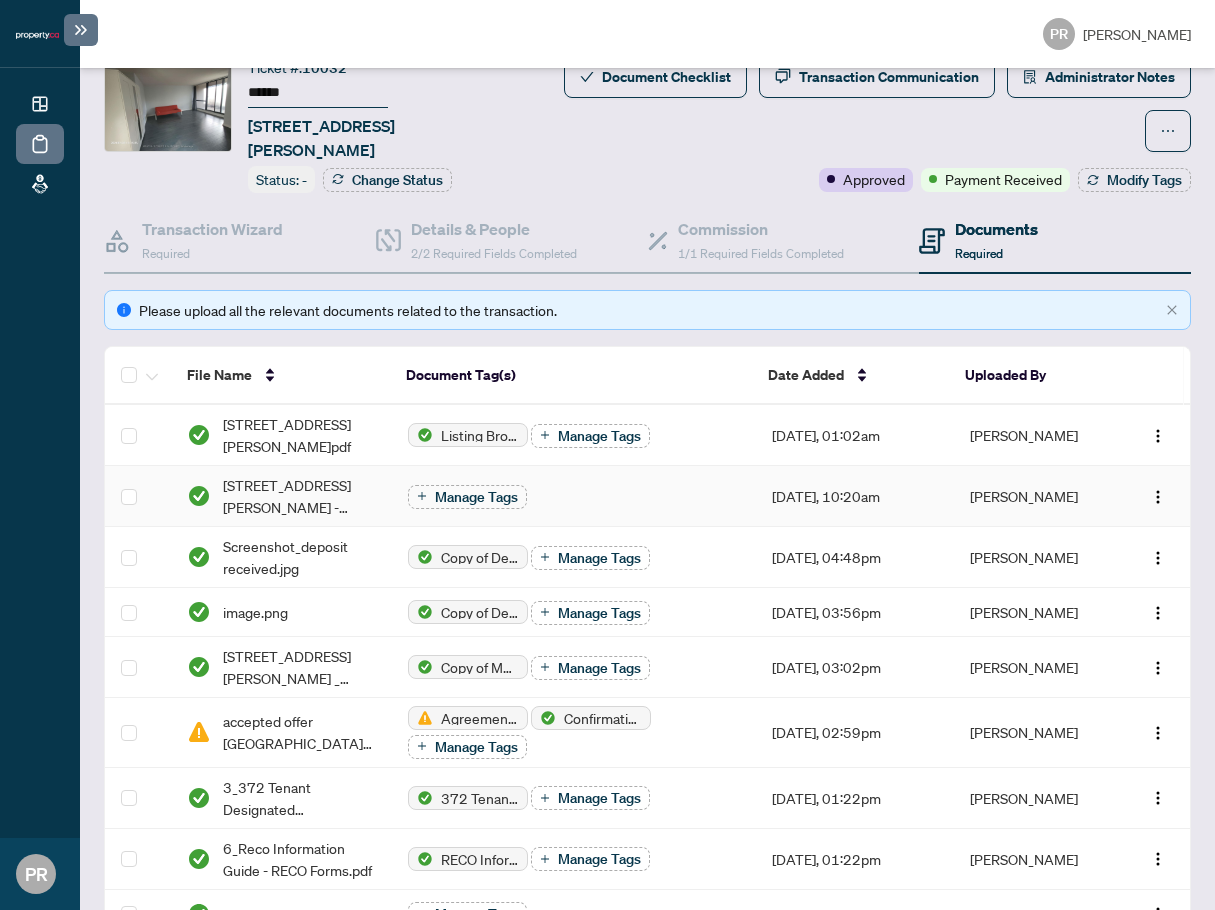 scroll, scrollTop: 0, scrollLeft: 0, axis: both 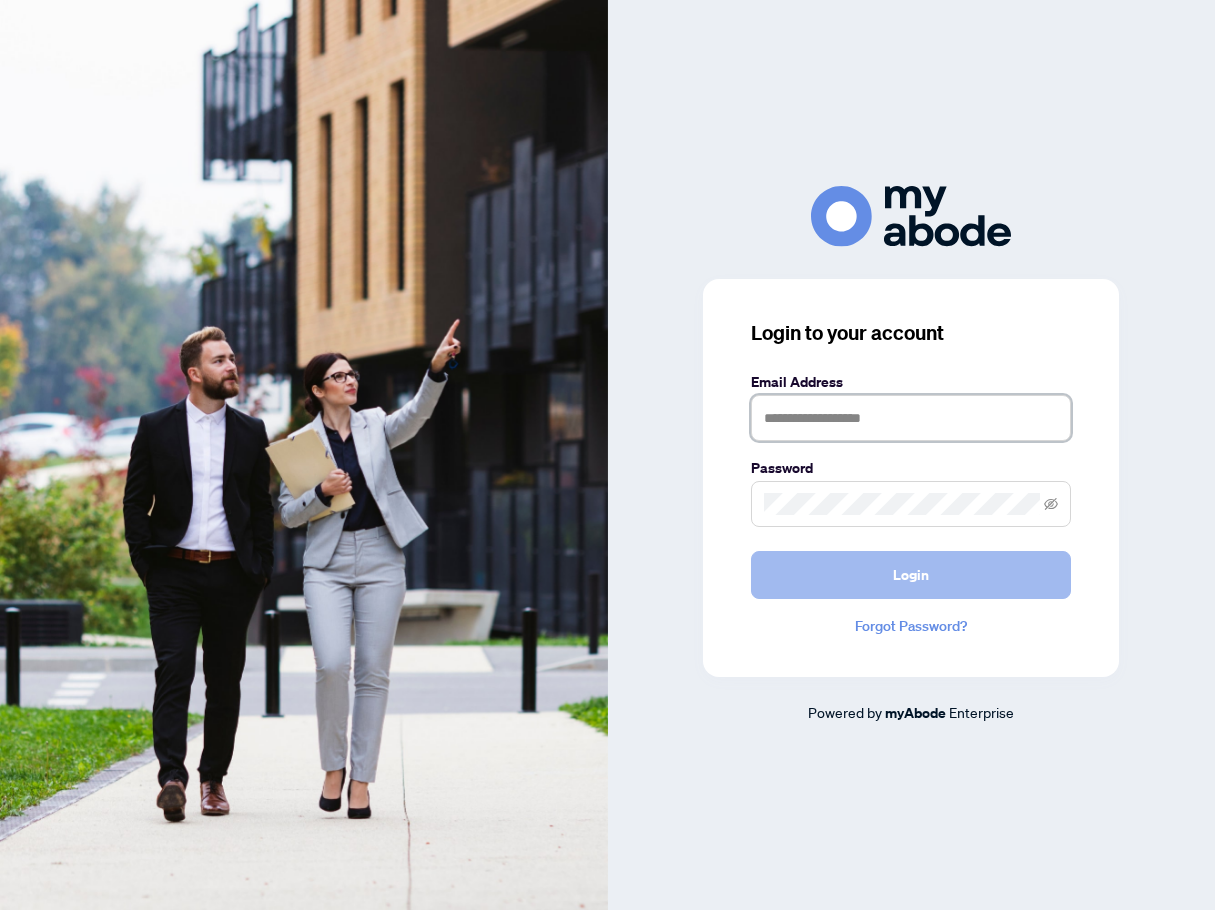 type on "**********" 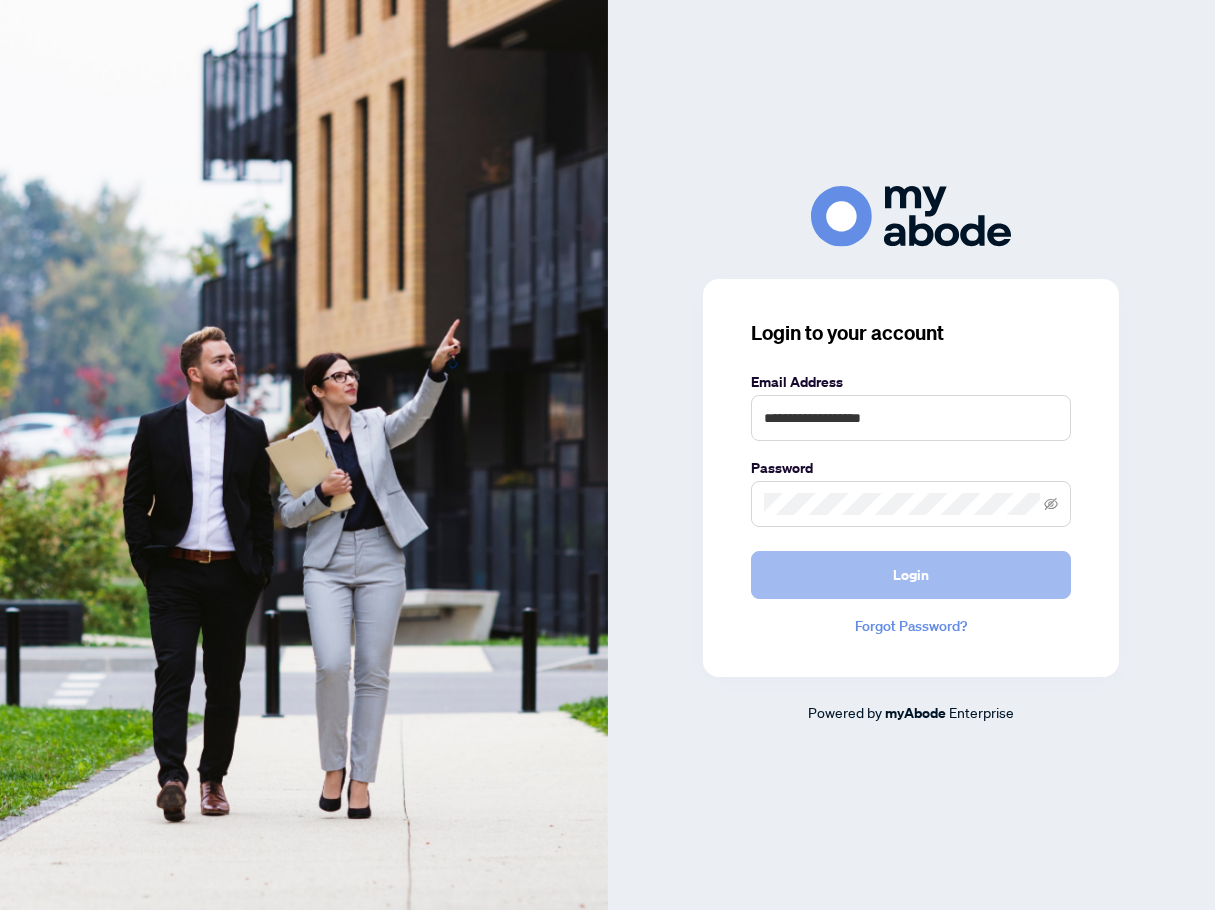 click on "Login" at bounding box center (911, 575) 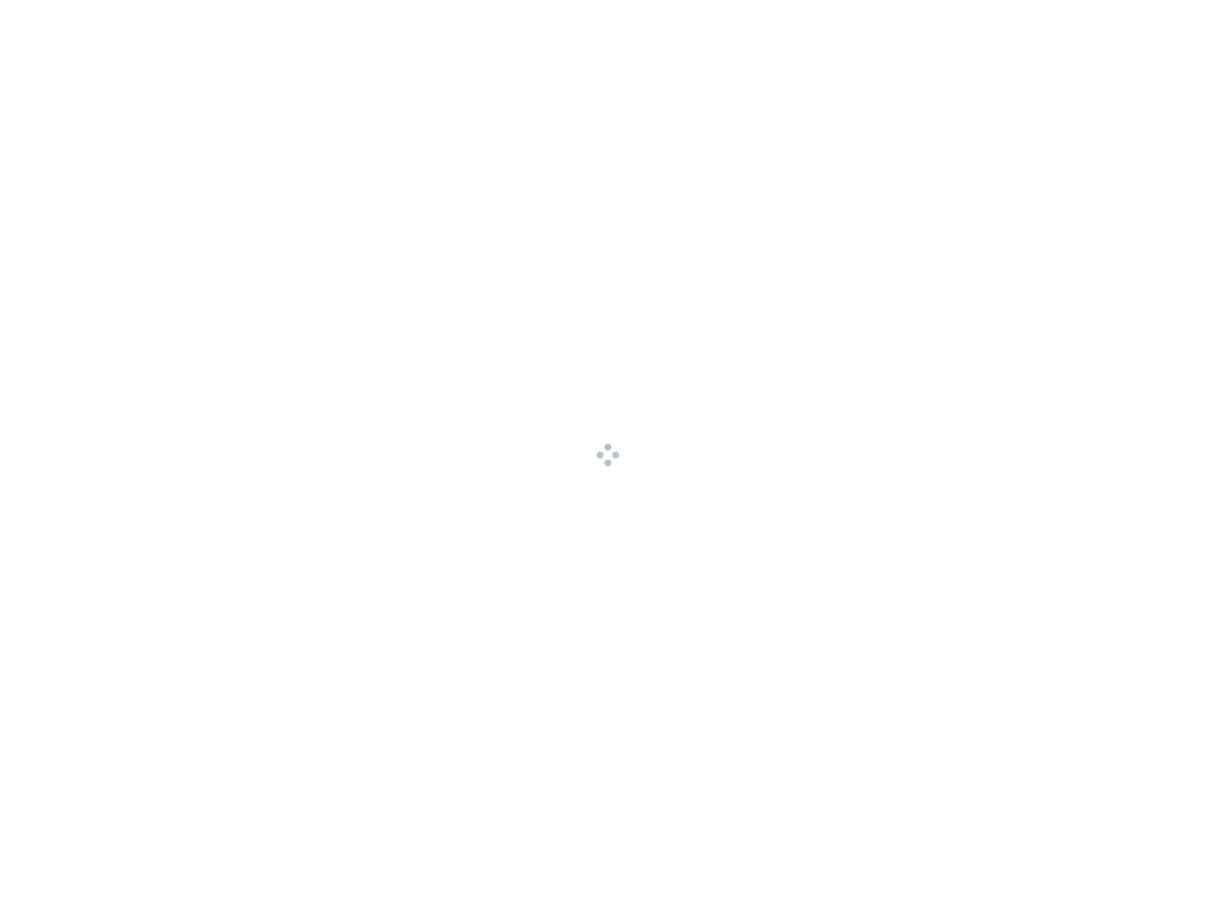 scroll, scrollTop: 0, scrollLeft: 0, axis: both 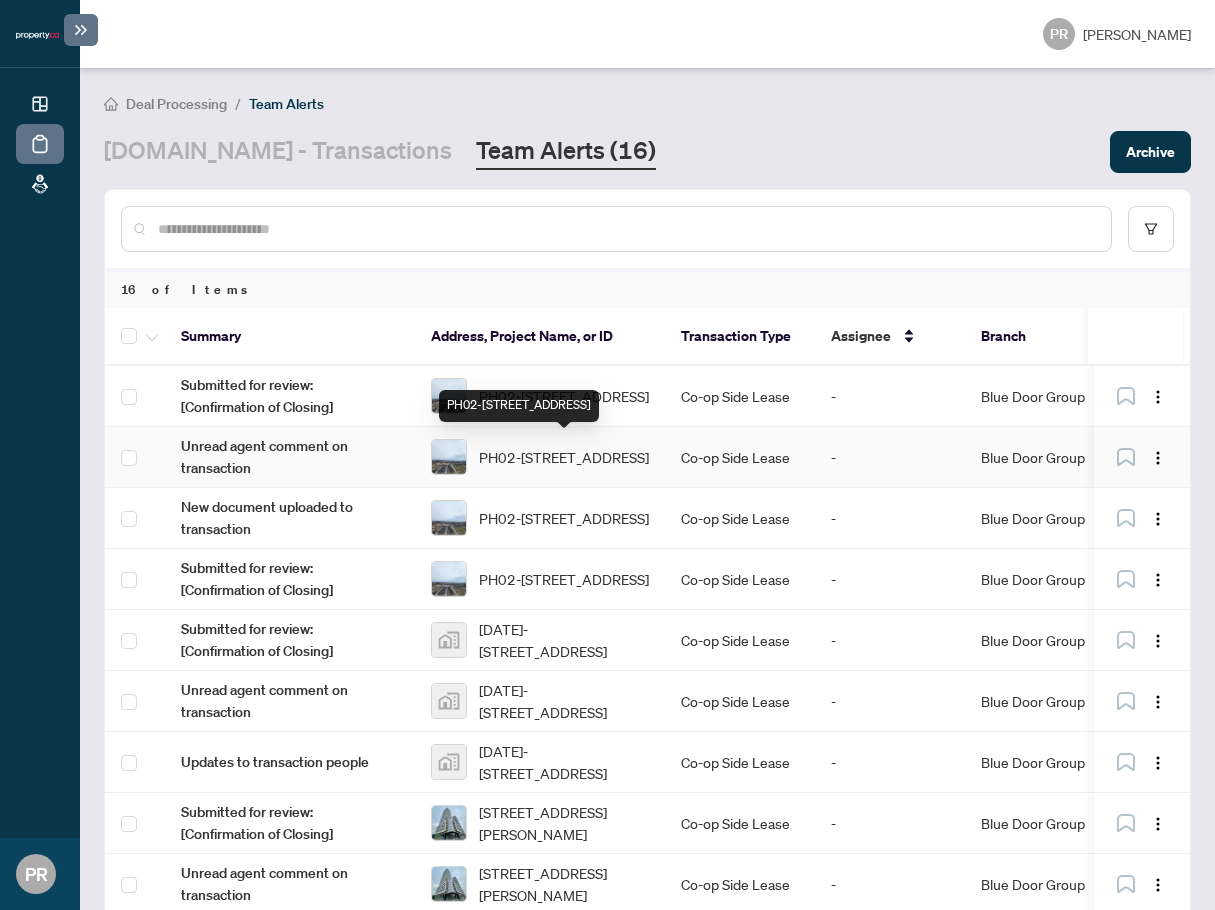 click on "PH02-[STREET_ADDRESS]" at bounding box center [519, 406] 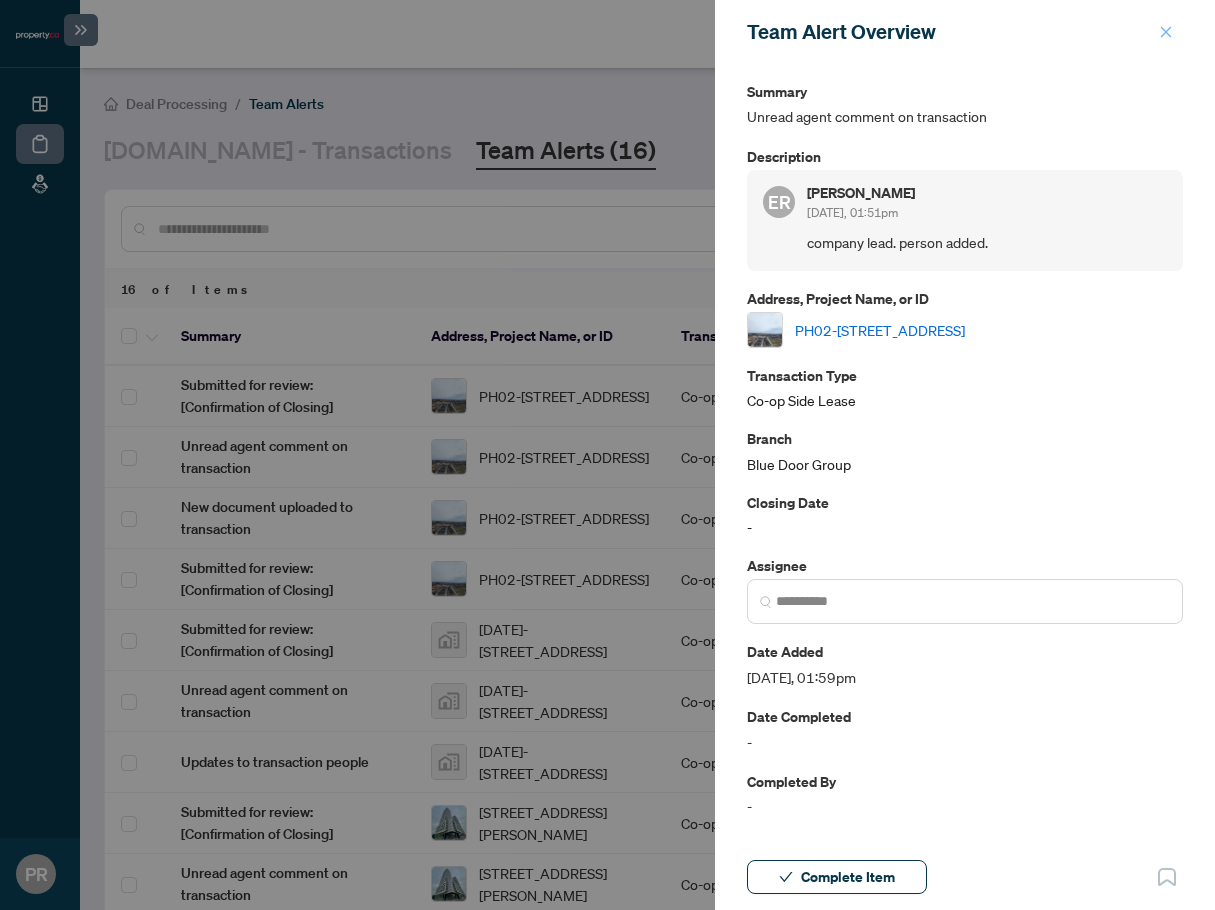 click 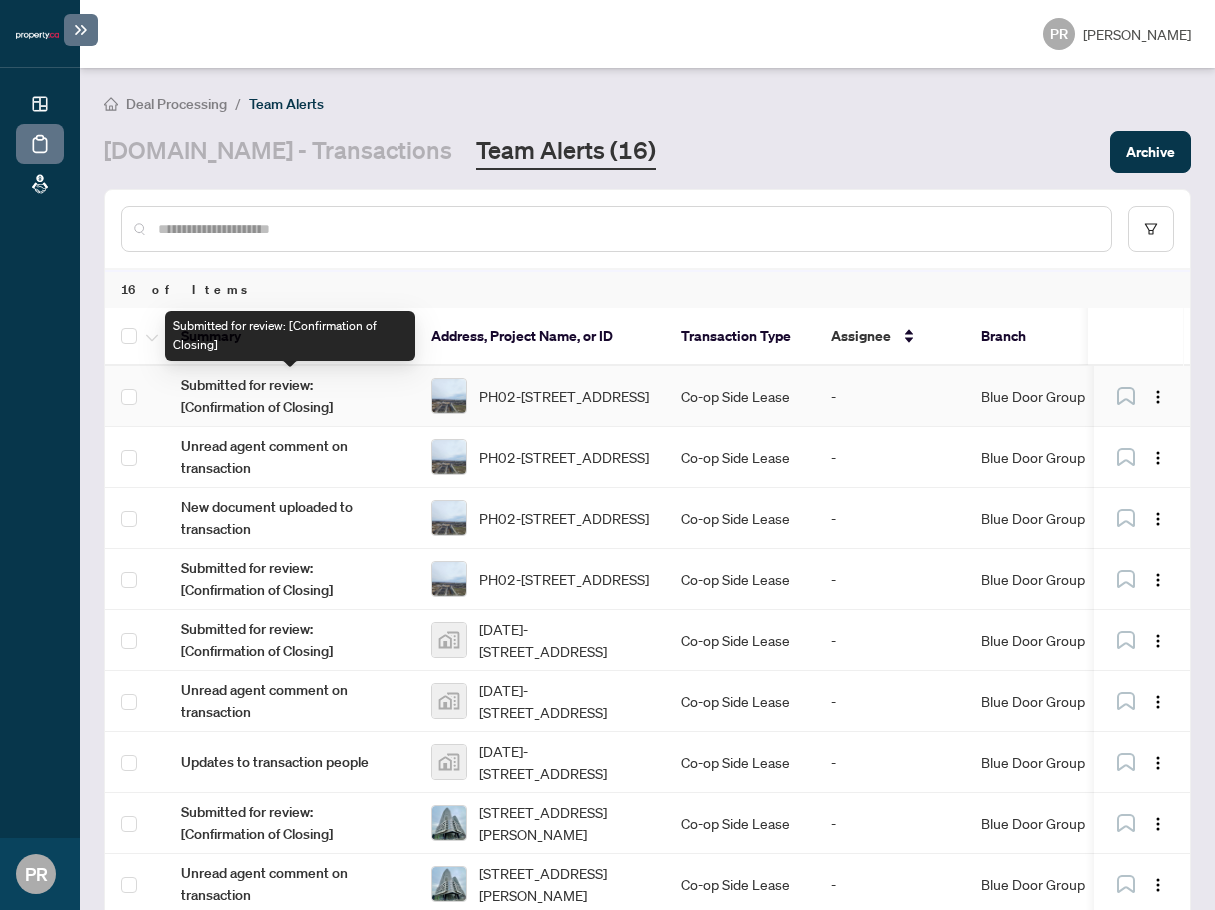 click on "Submitted for review: [Confirmation of Closing]" at bounding box center (290, 396) 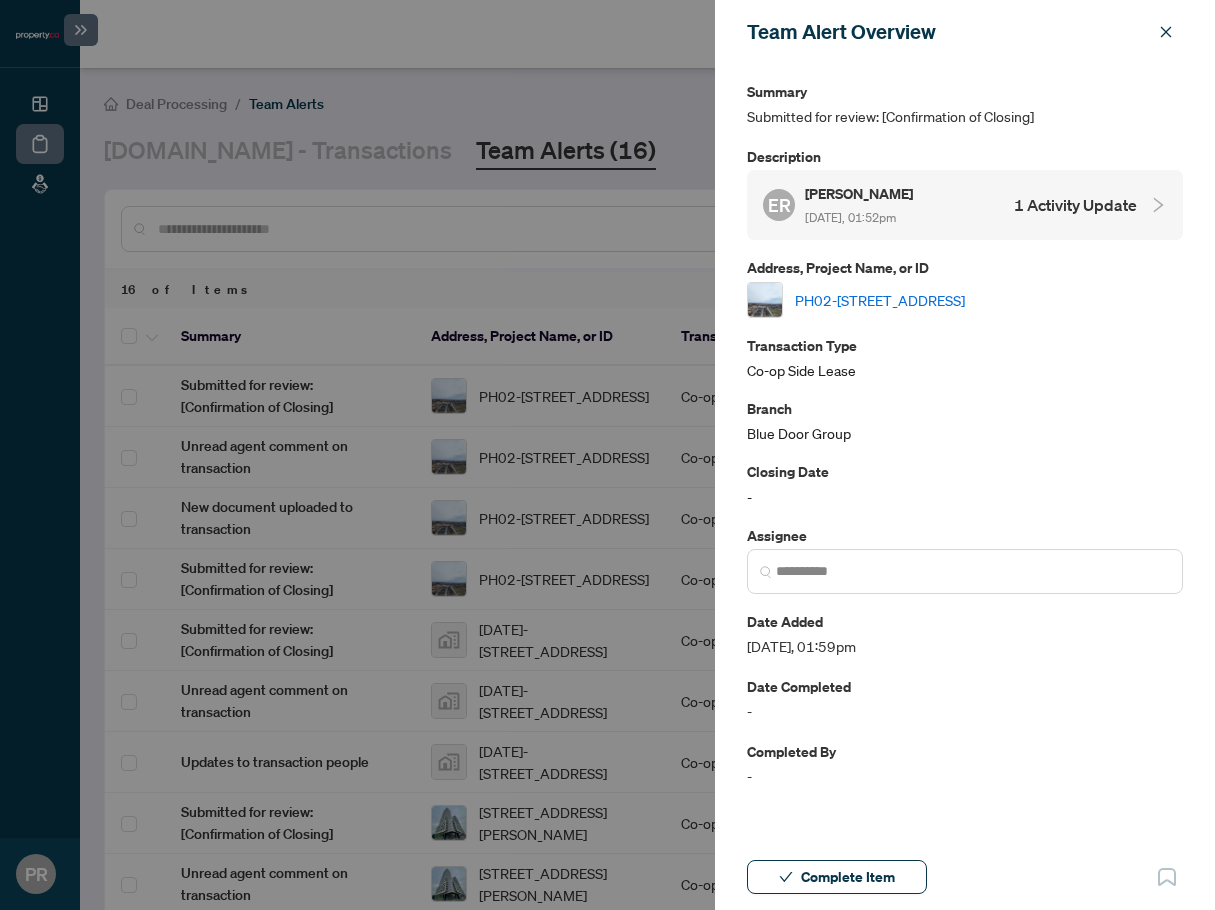 click on "PH02-2545 Simcoe St, Oshawa, Ontario L1L 0W3, Canada" at bounding box center (880, 300) 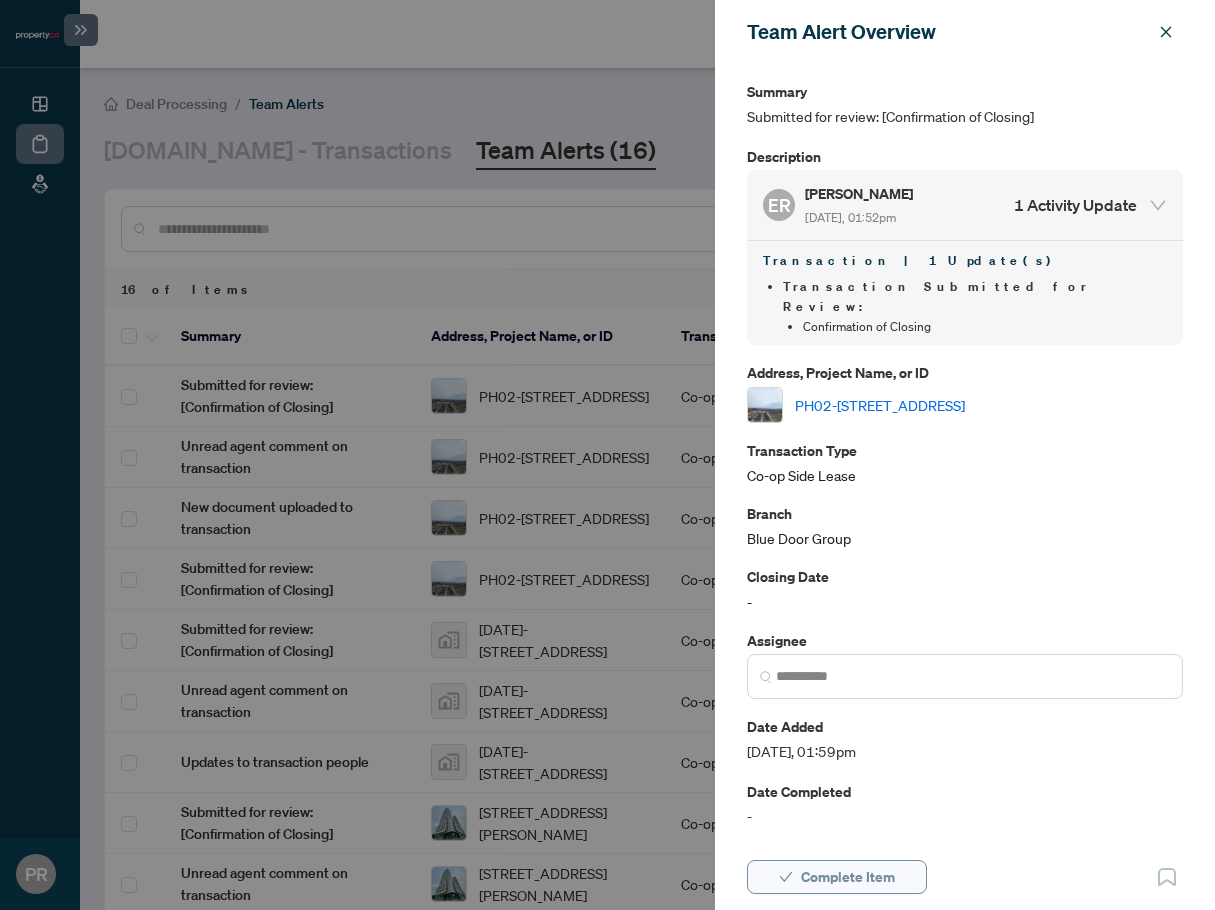 click on "Complete Item" at bounding box center [848, 877] 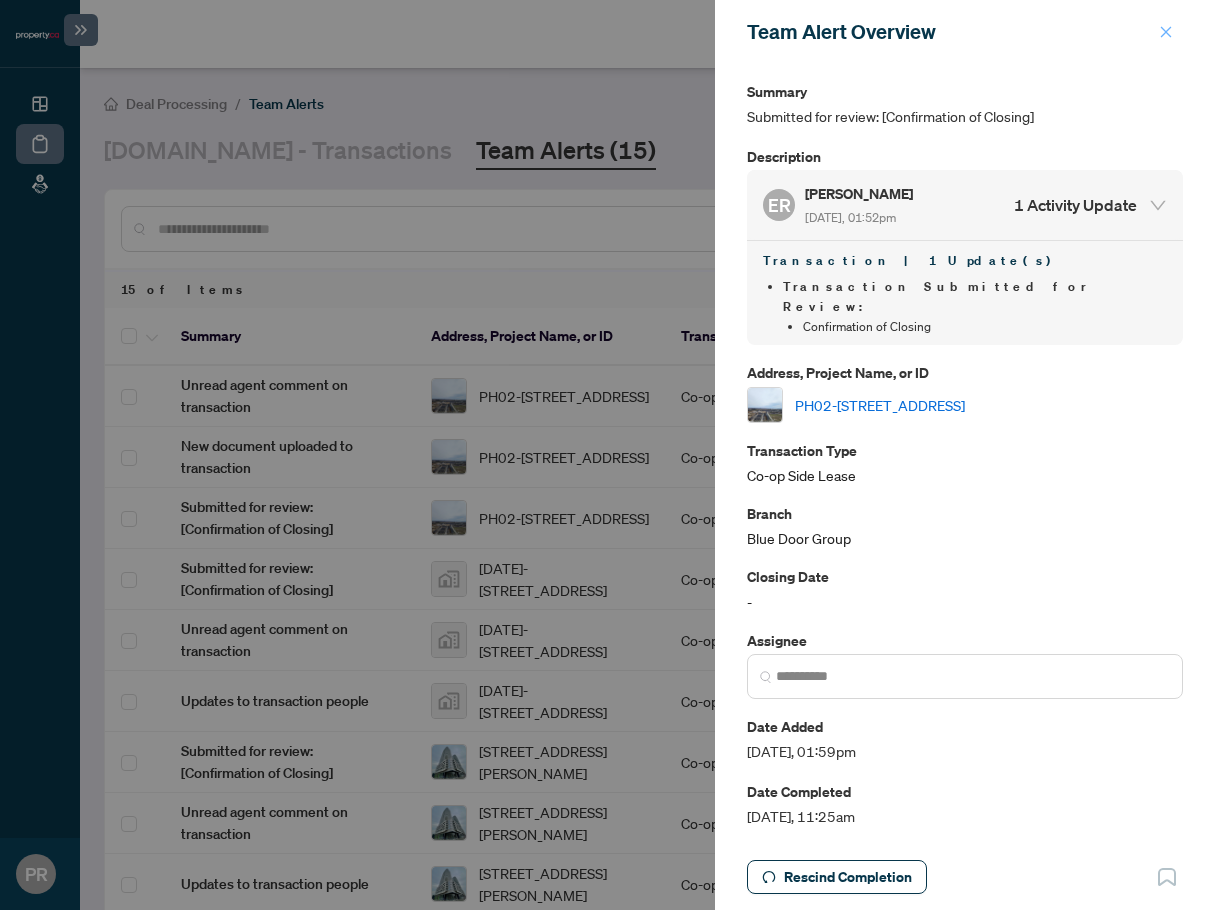 click 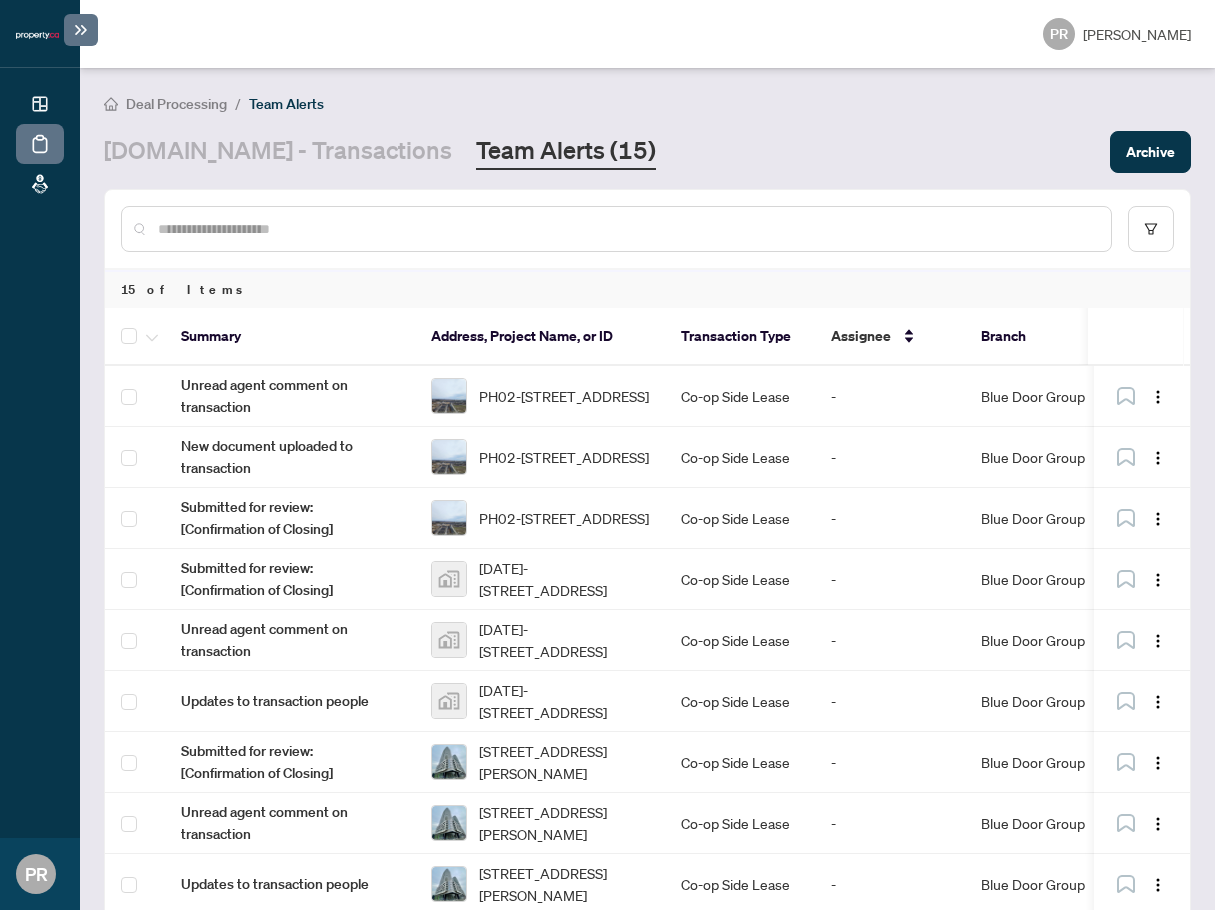 click at bounding box center (626, 229) 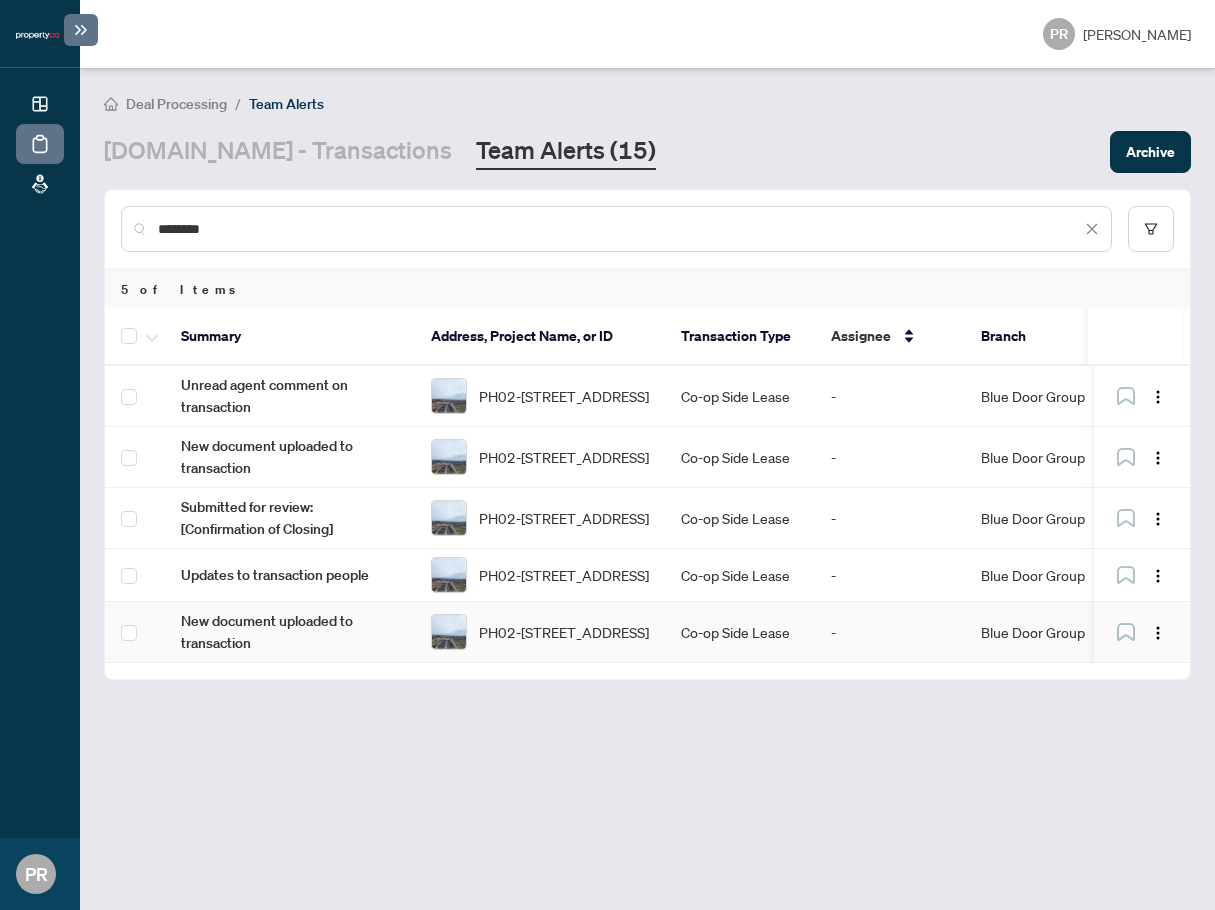 type on "********" 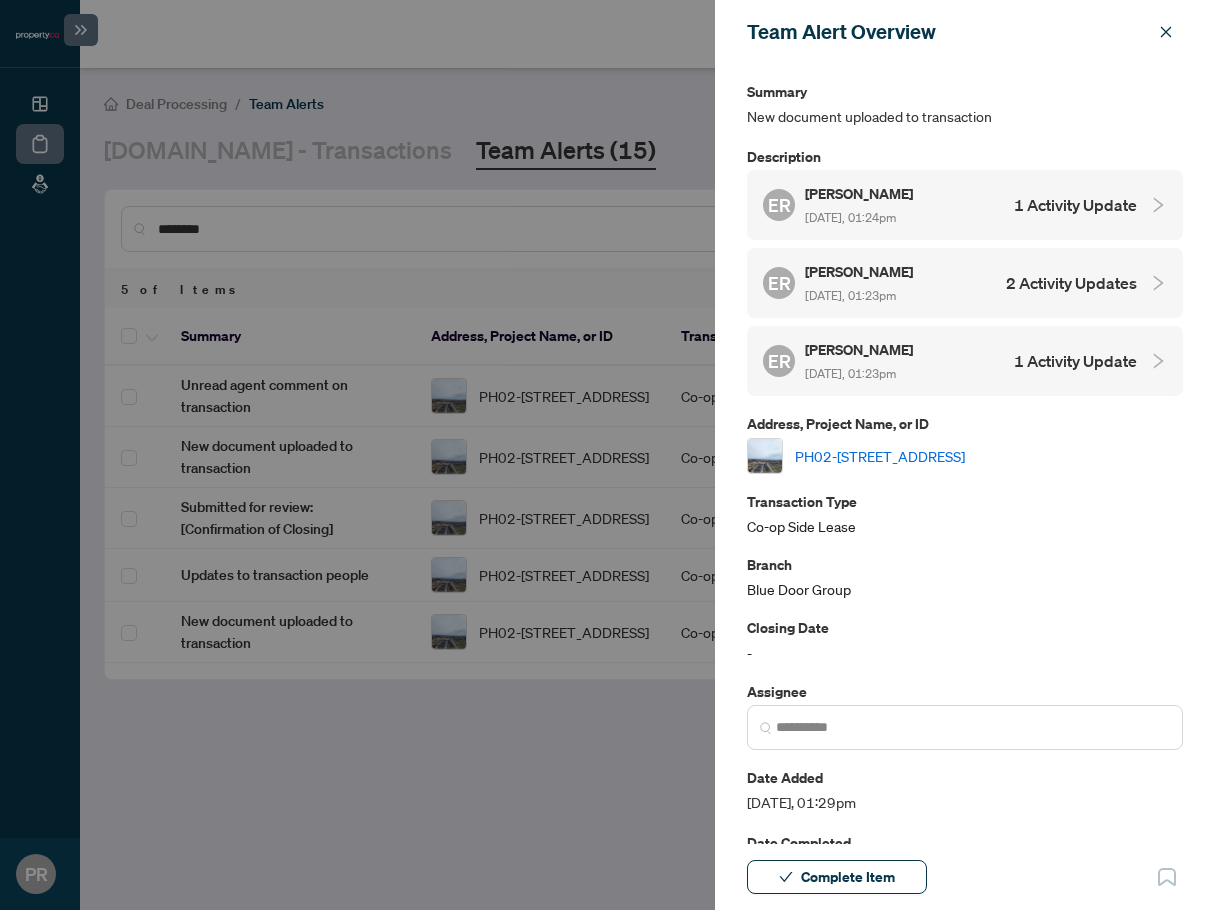 click on "ER Eddie Rezaei   Jun/27/2025, 01:24pm 1 Activity Update" at bounding box center [950, 205] 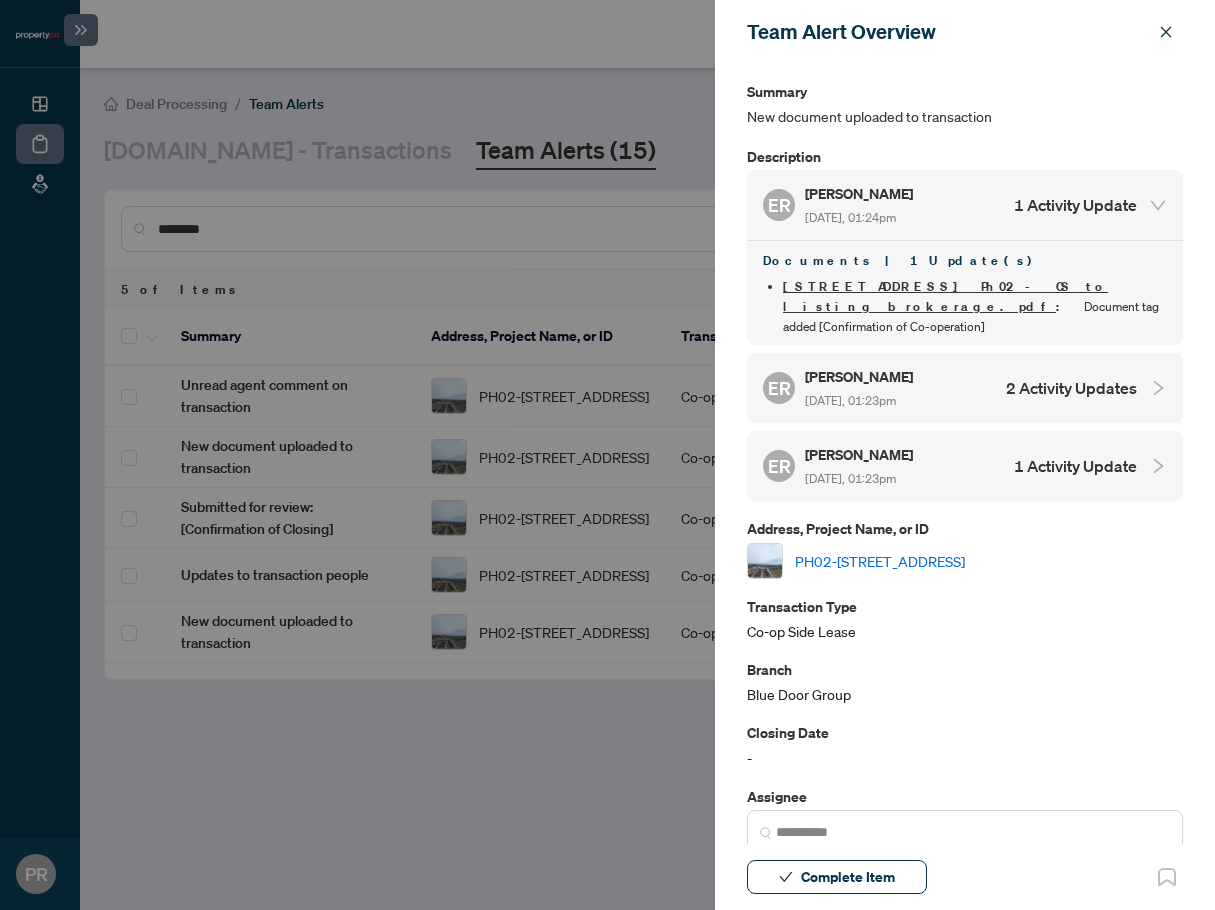 click on "Eddie Rezaei   Jun/27/2025, 01:23pm" at bounding box center (860, 388) 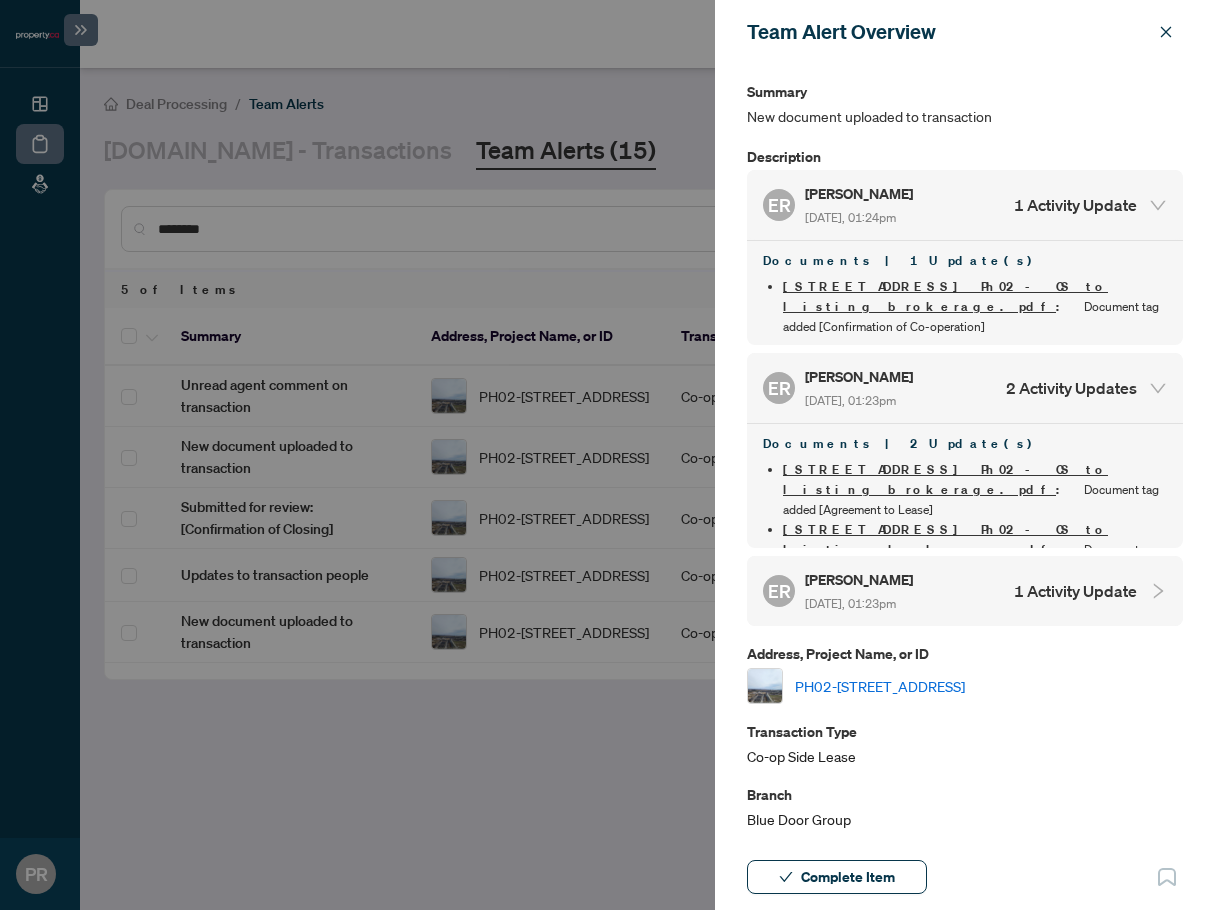 click on "2545 Simcoe St N Ph02 - CS to listing brokerage.pdf :    Document tag added [Agreement to Lease]" at bounding box center [975, 490] 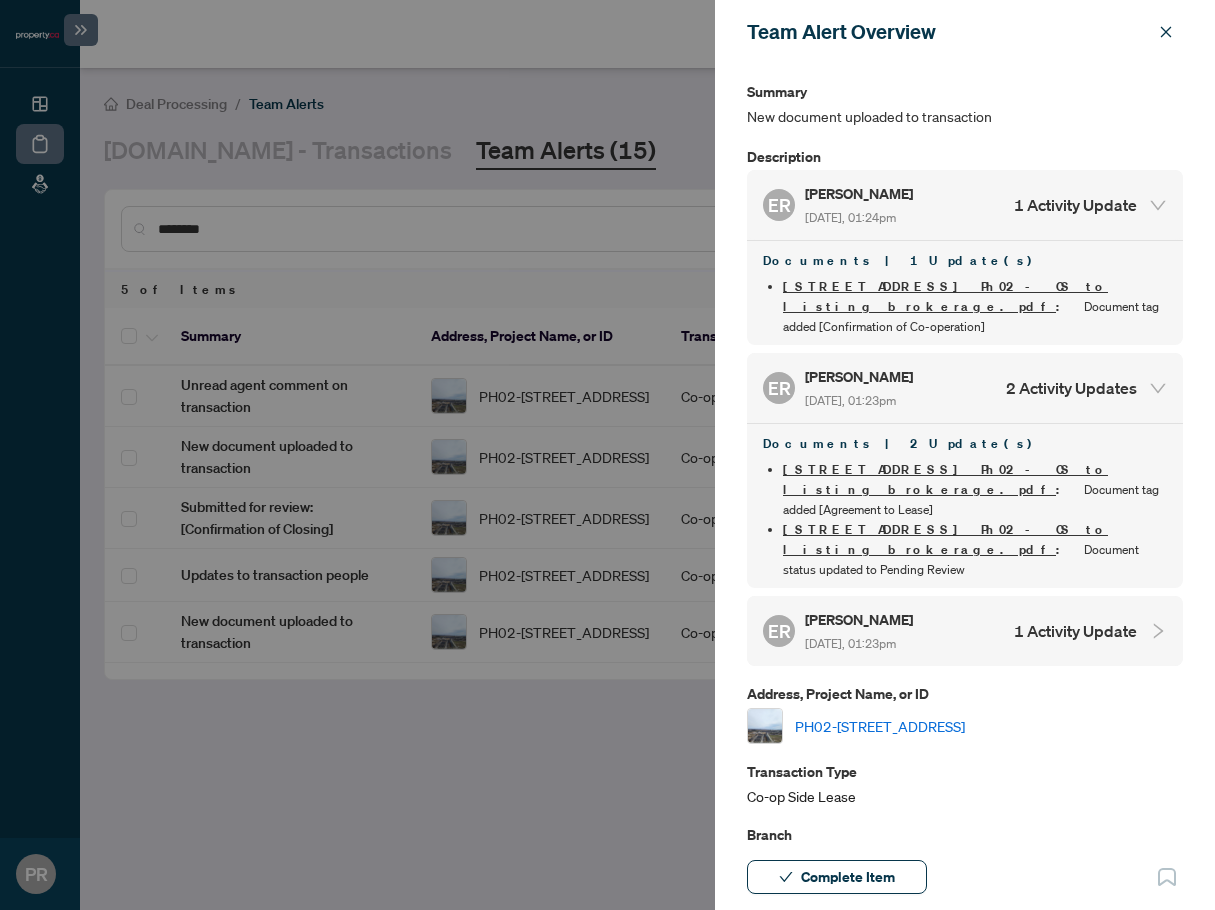 drag, startPoint x: 1003, startPoint y: 542, endPoint x: 1007, endPoint y: 557, distance: 15.524175 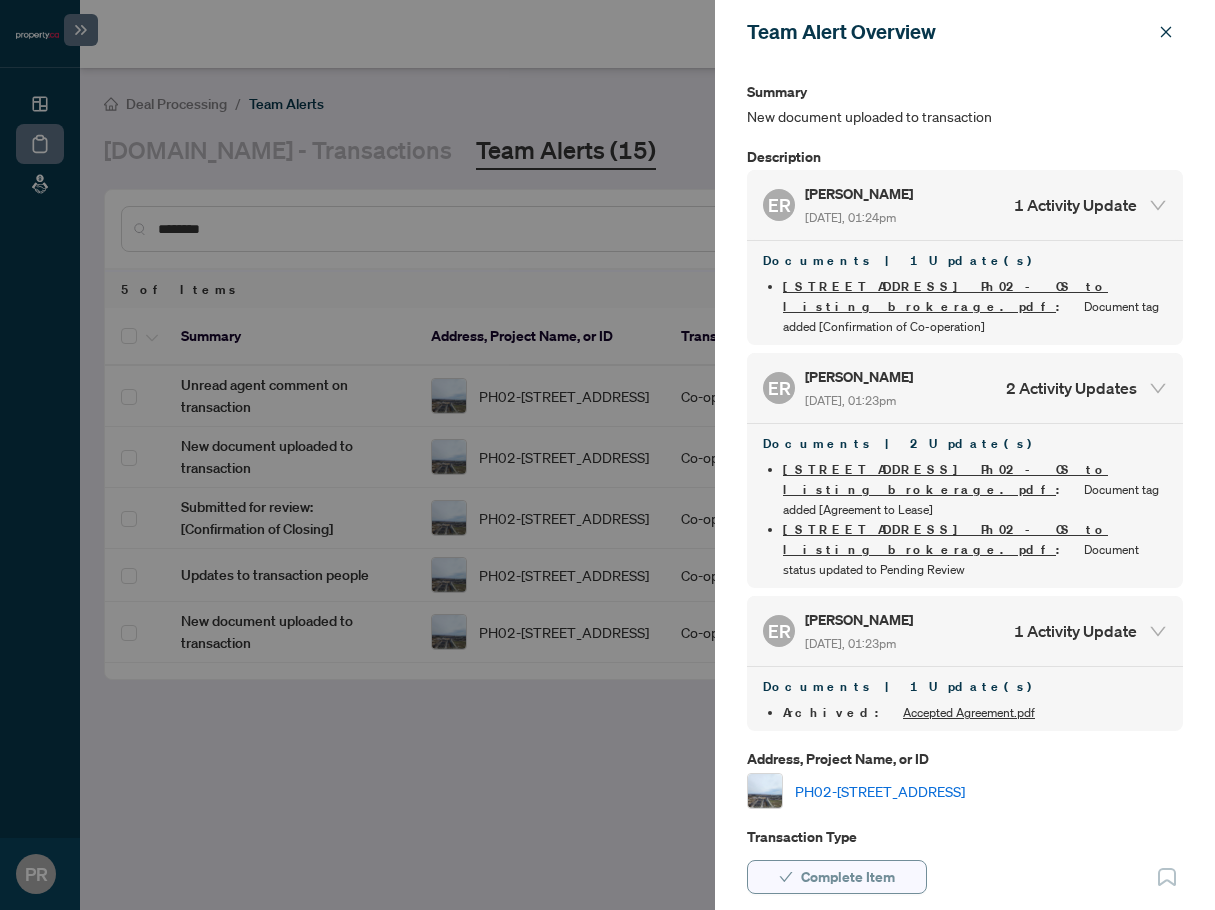 click on "Complete Item" at bounding box center [848, 877] 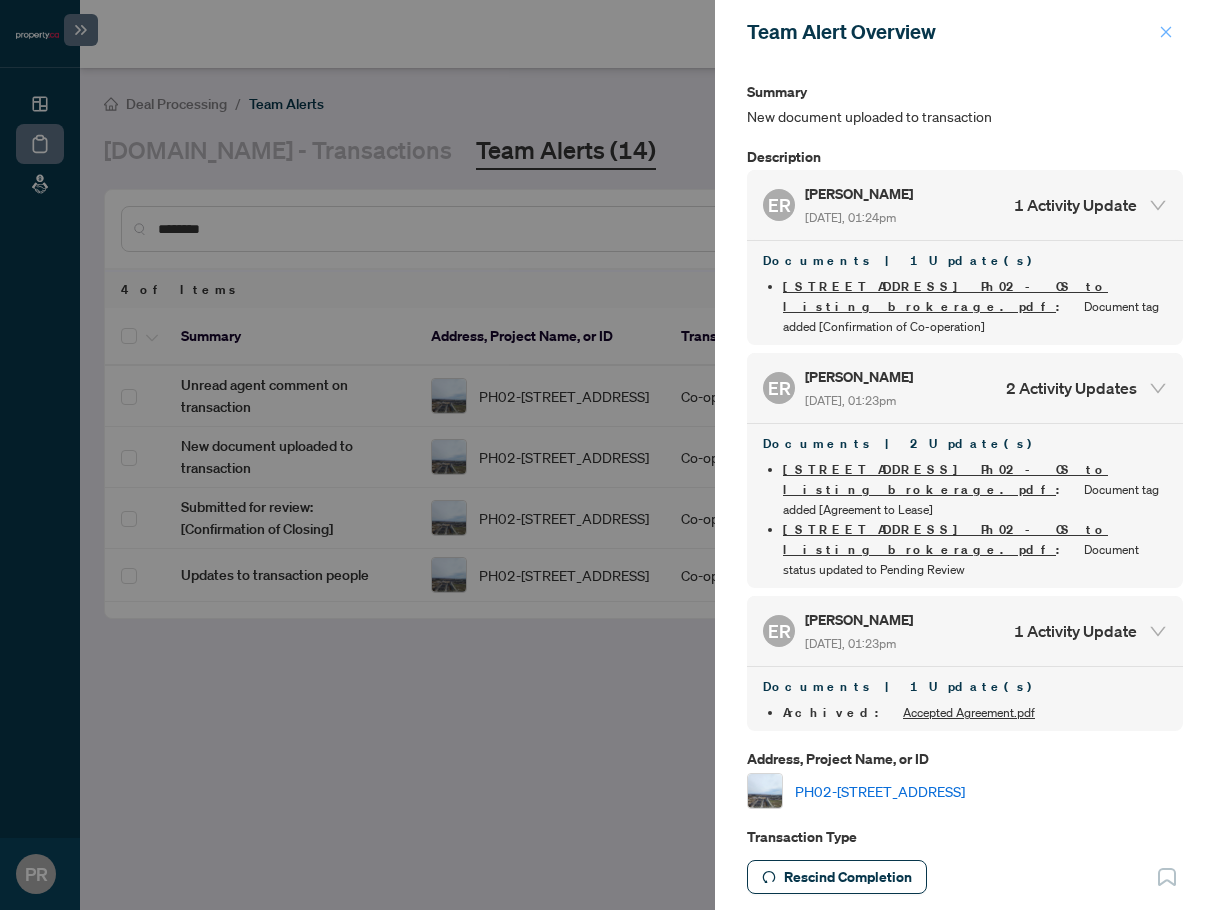 click at bounding box center [1166, 32] 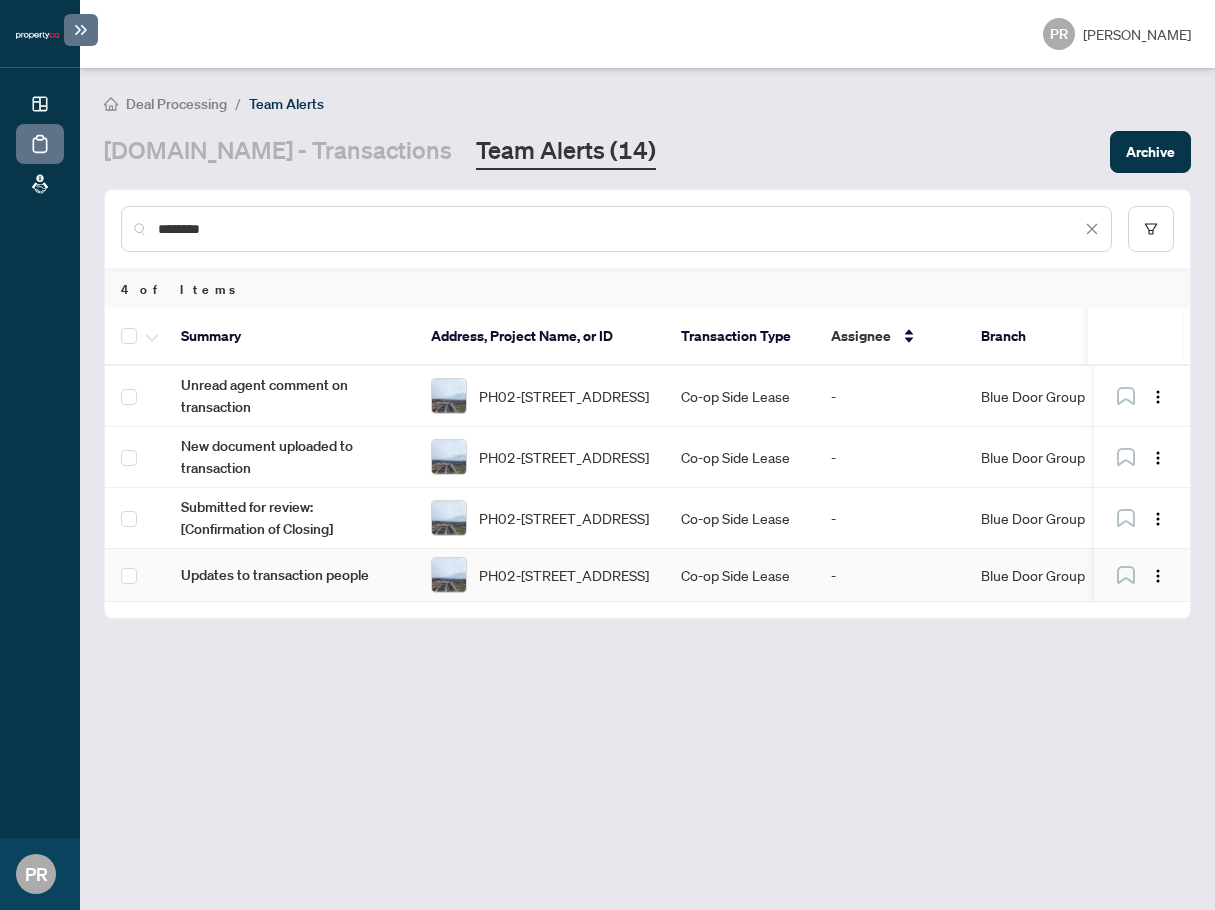 click on "PH02-2545 Simcoe St, Oshawa, Ontario L1L 0W3, Canada" at bounding box center (540, 575) 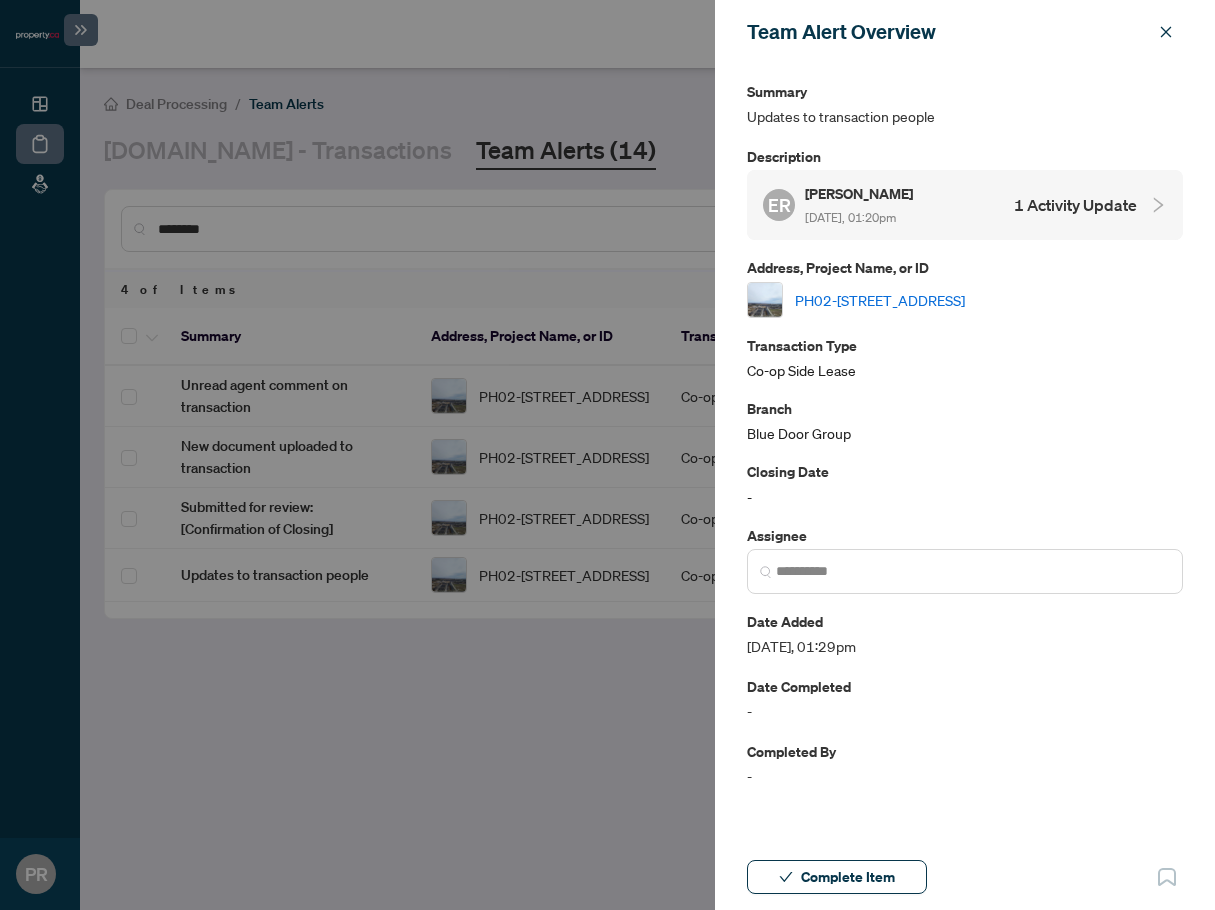 click on "ER Eddie Rezaei   Jun/27/2025, 01:20pm 1 Activity Update" at bounding box center [950, 205] 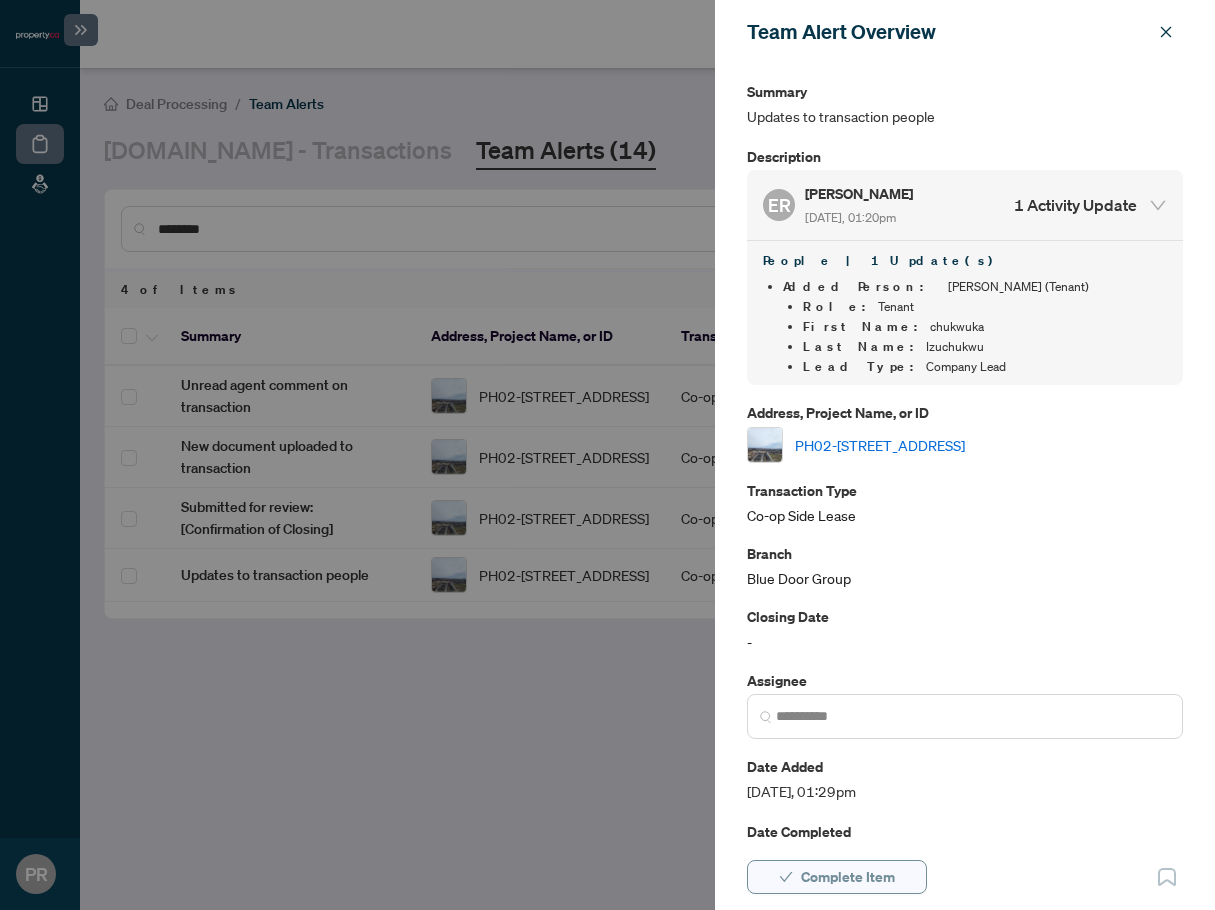click on "Complete Item" at bounding box center [848, 877] 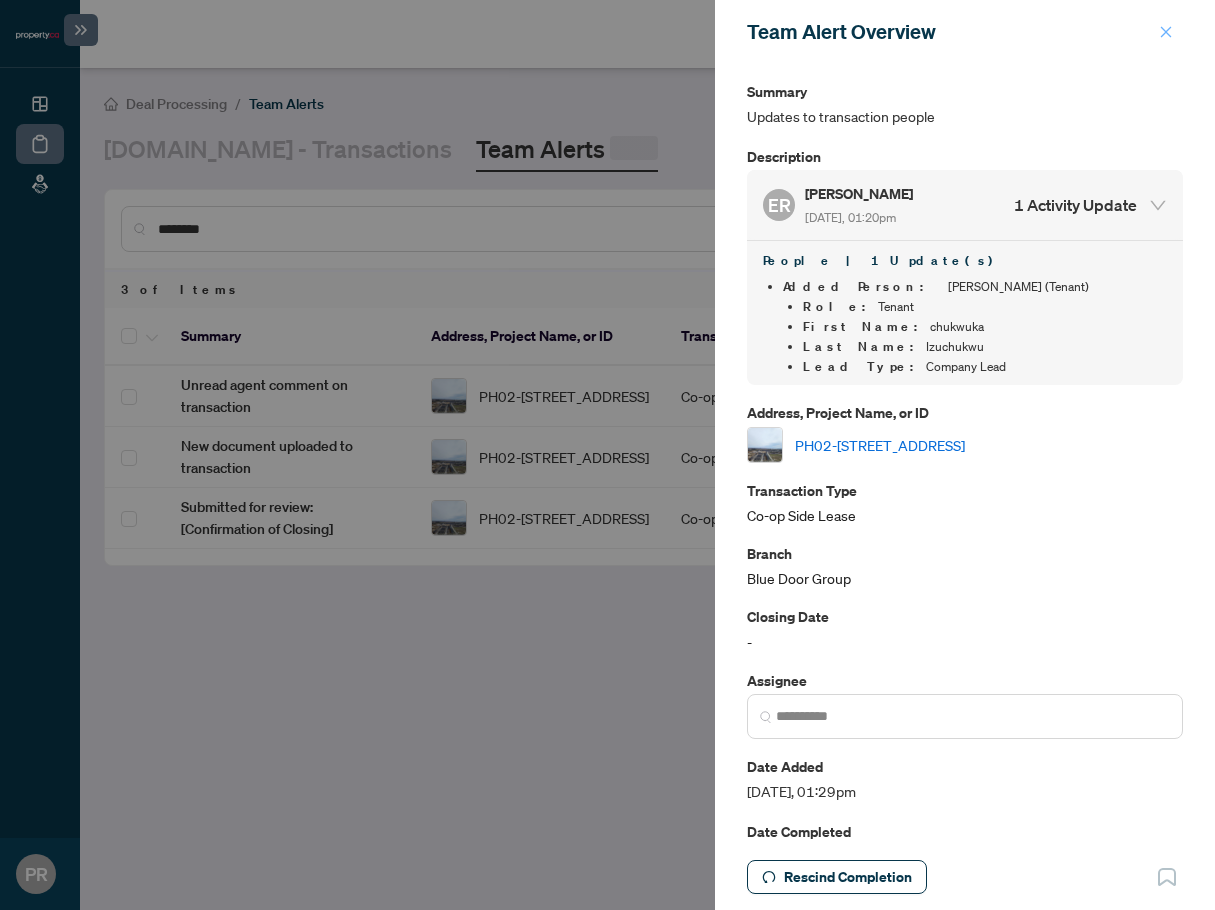 click at bounding box center (1166, 32) 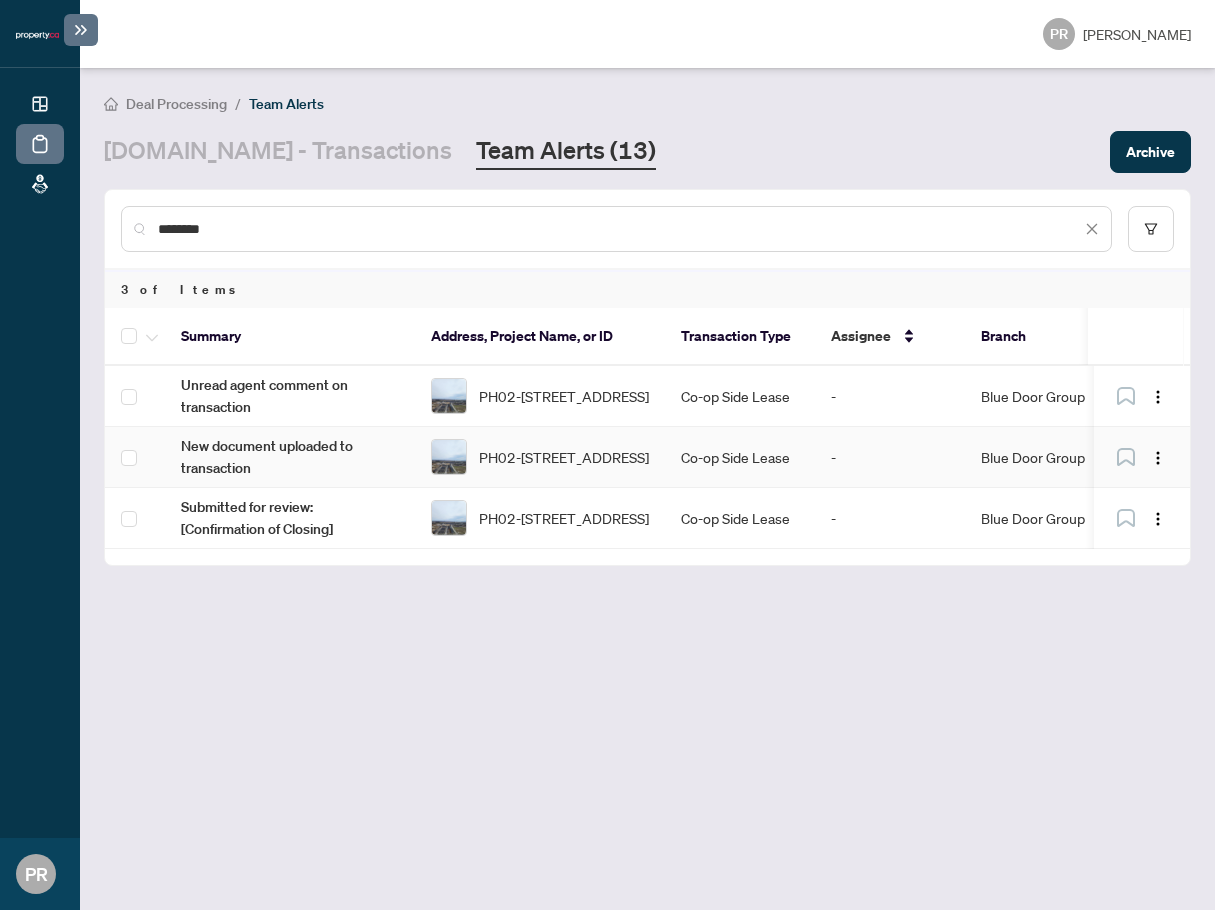 click on "PH02-2545 Simcoe St, Oshawa, Ontario L1L 0W3, Canada" at bounding box center [540, 457] 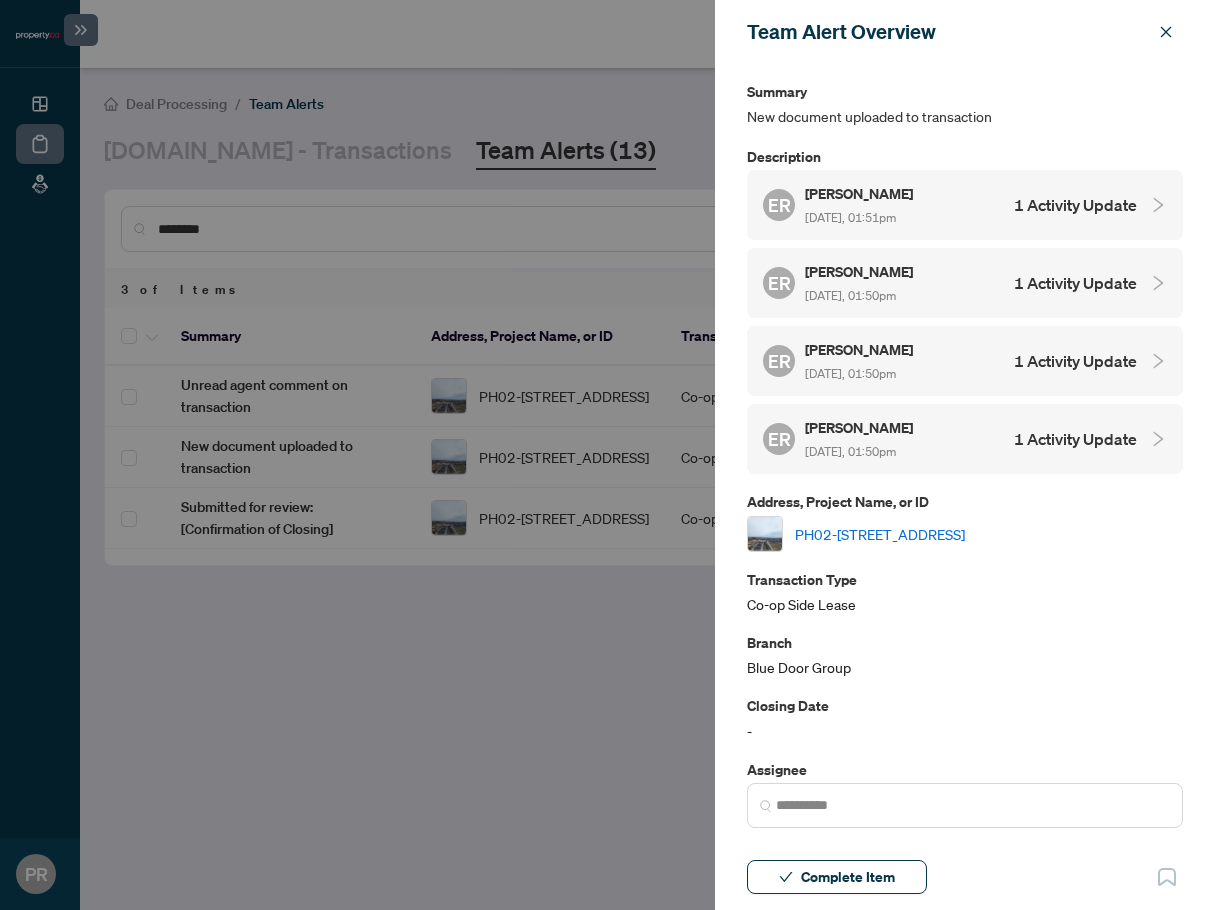 click on "ER Eddie Rezaei   Jun/27/2025, 01:51pm 1 Activity Update   ER Eddie Rezaei   Jun/27/2025, 01:50pm 1 Activity Update   ER Eddie Rezaei   Jun/27/2025, 01:50pm 1 Activity Update   ER Eddie Rezaei   Jun/27/2025, 01:50pm 1 Activity Update" at bounding box center [965, 322] 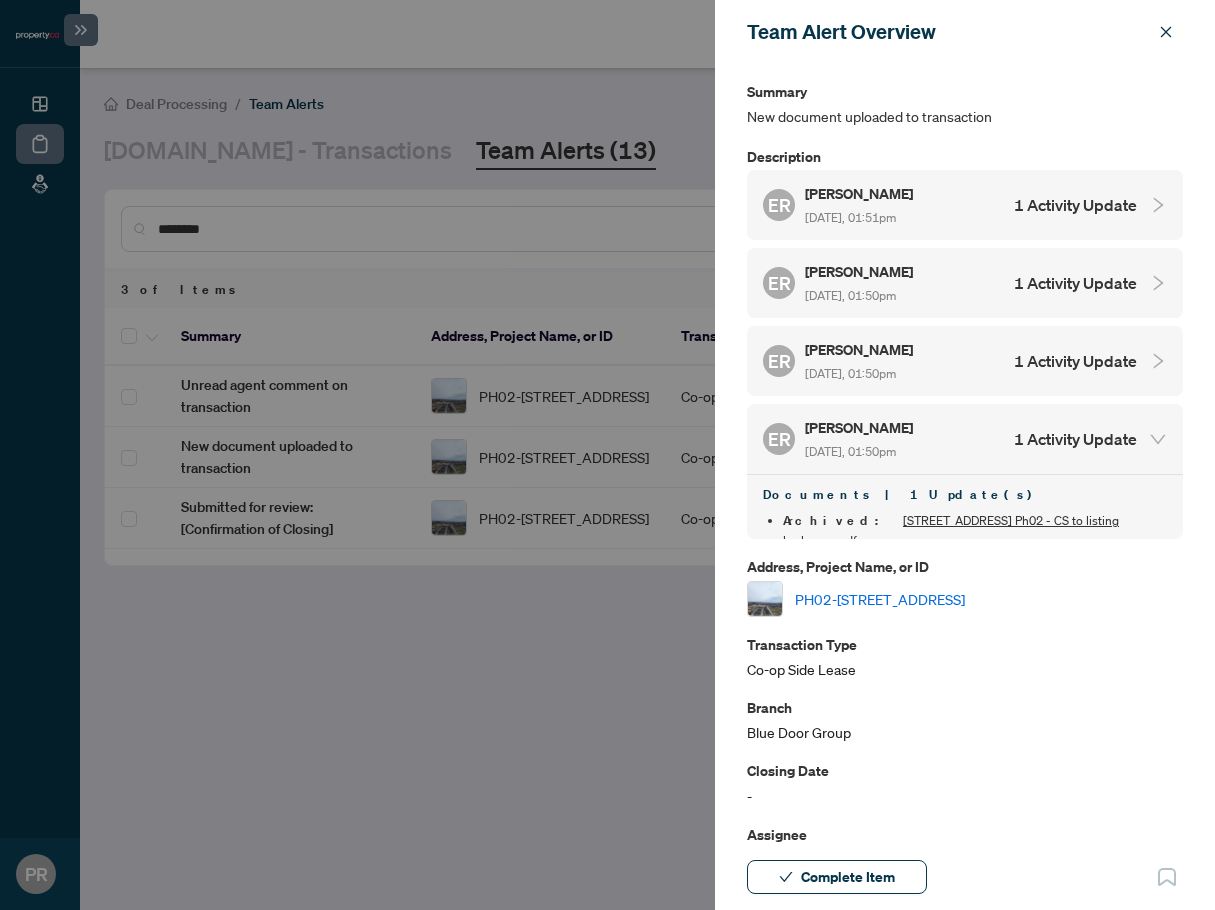 click on "[PERSON_NAME]" at bounding box center [860, 349] 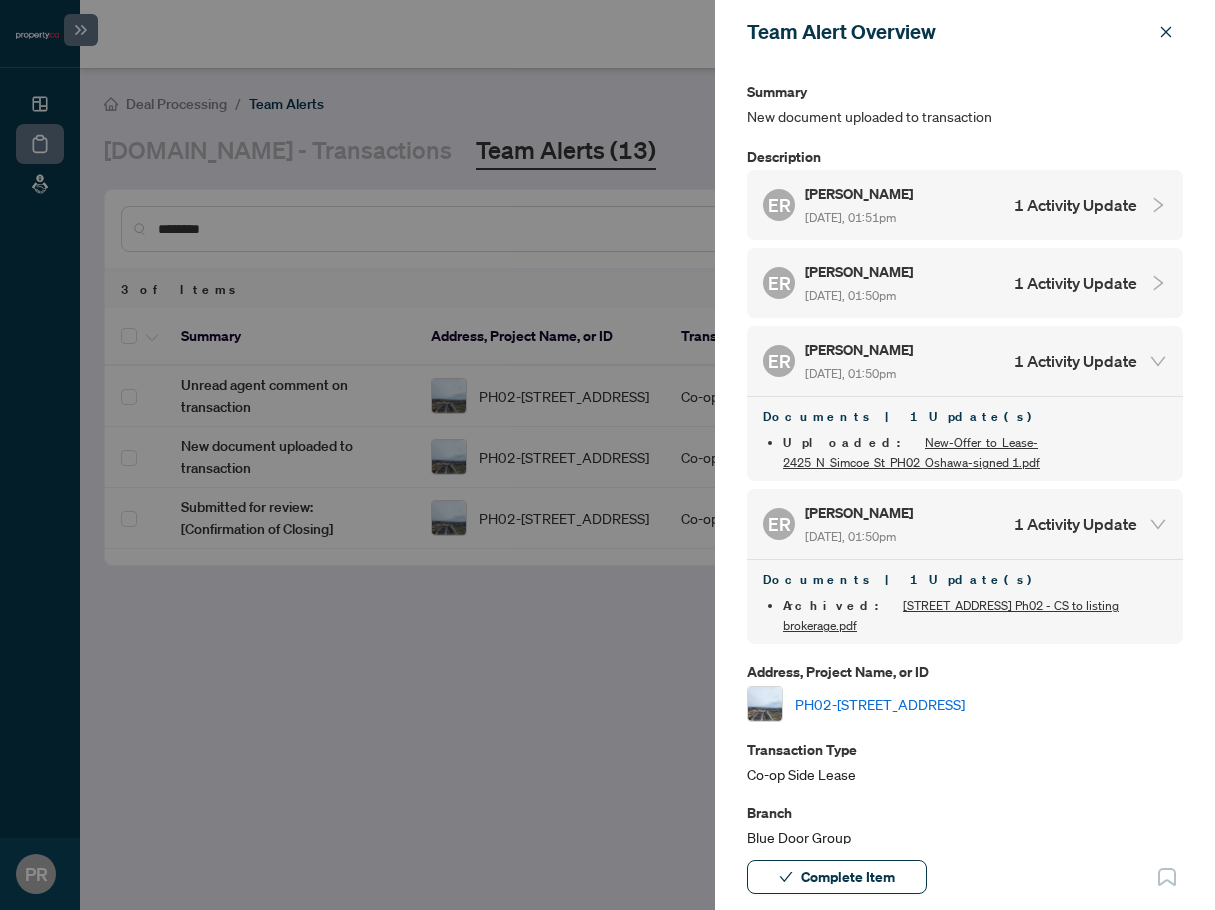 click on "[PERSON_NAME]" at bounding box center (860, 271) 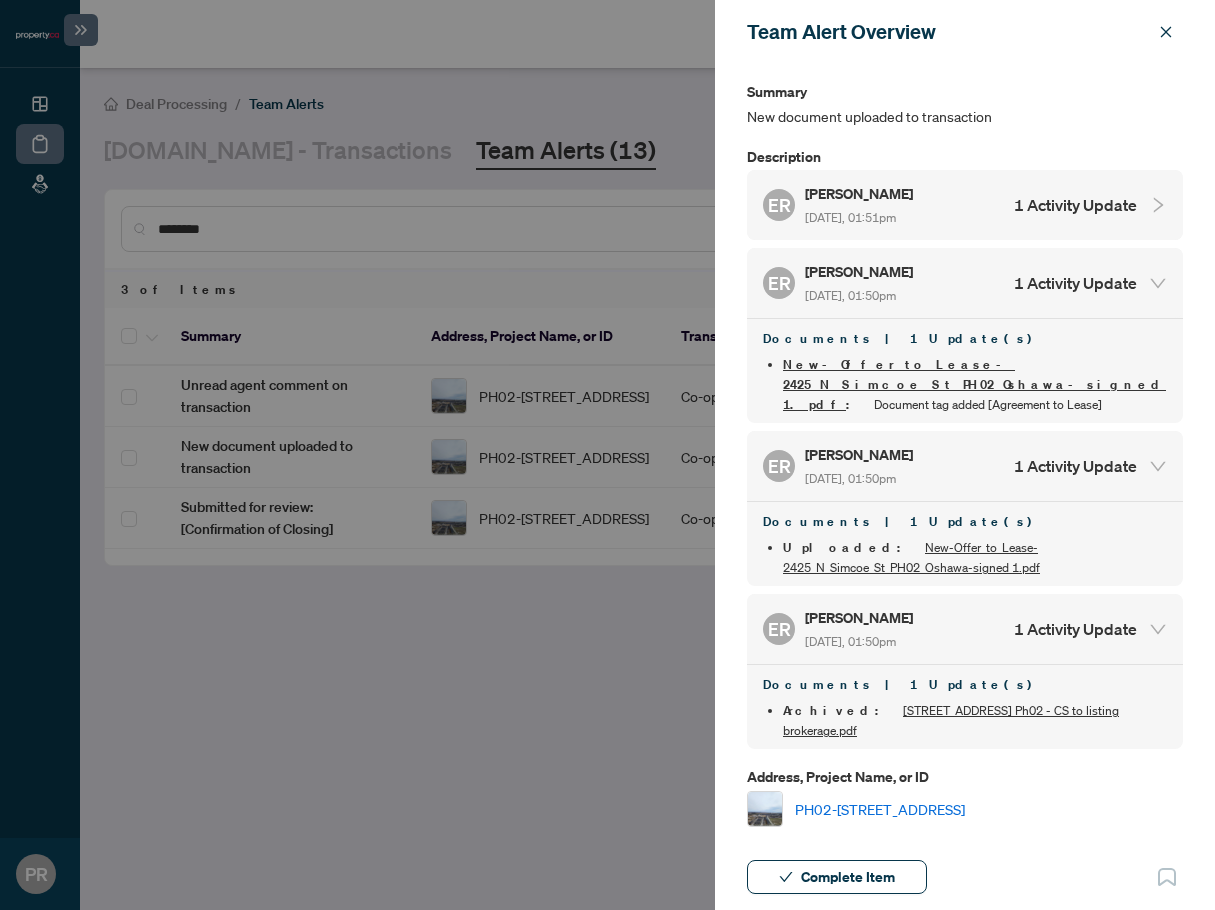 click on "ER Eddie Rezaei   Jun/27/2025, 01:51pm 1 Activity Update" at bounding box center (950, 205) 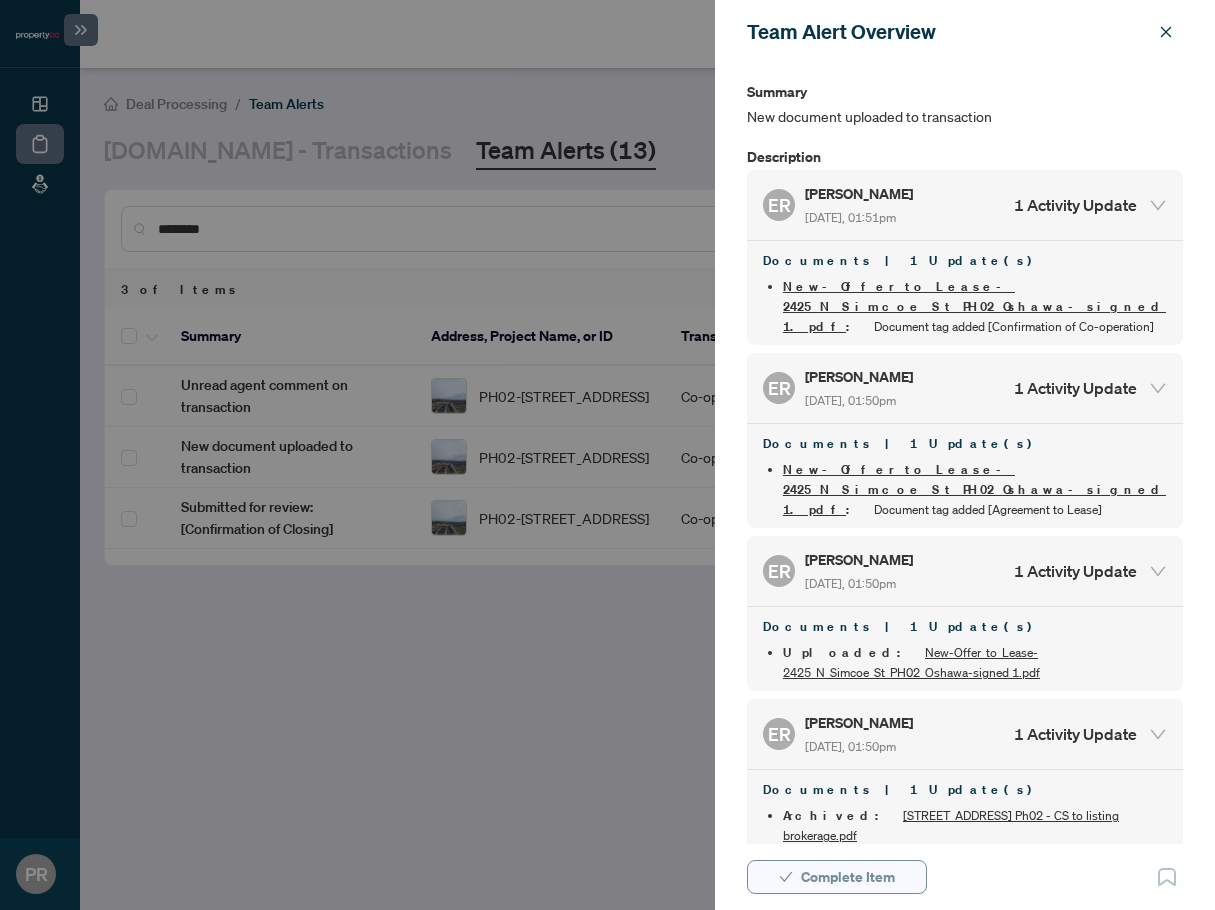 click on "Complete Item" at bounding box center (848, 877) 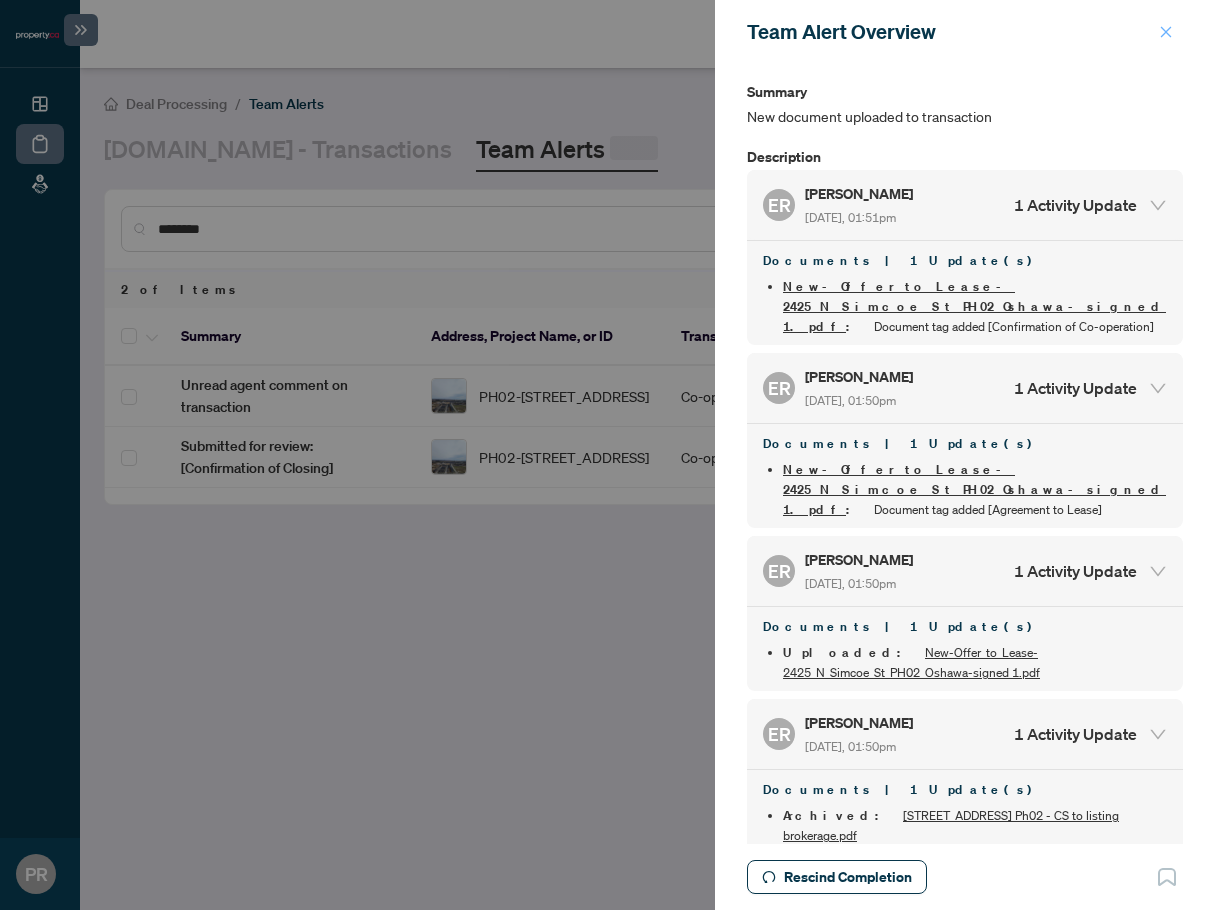 click at bounding box center [1166, 32] 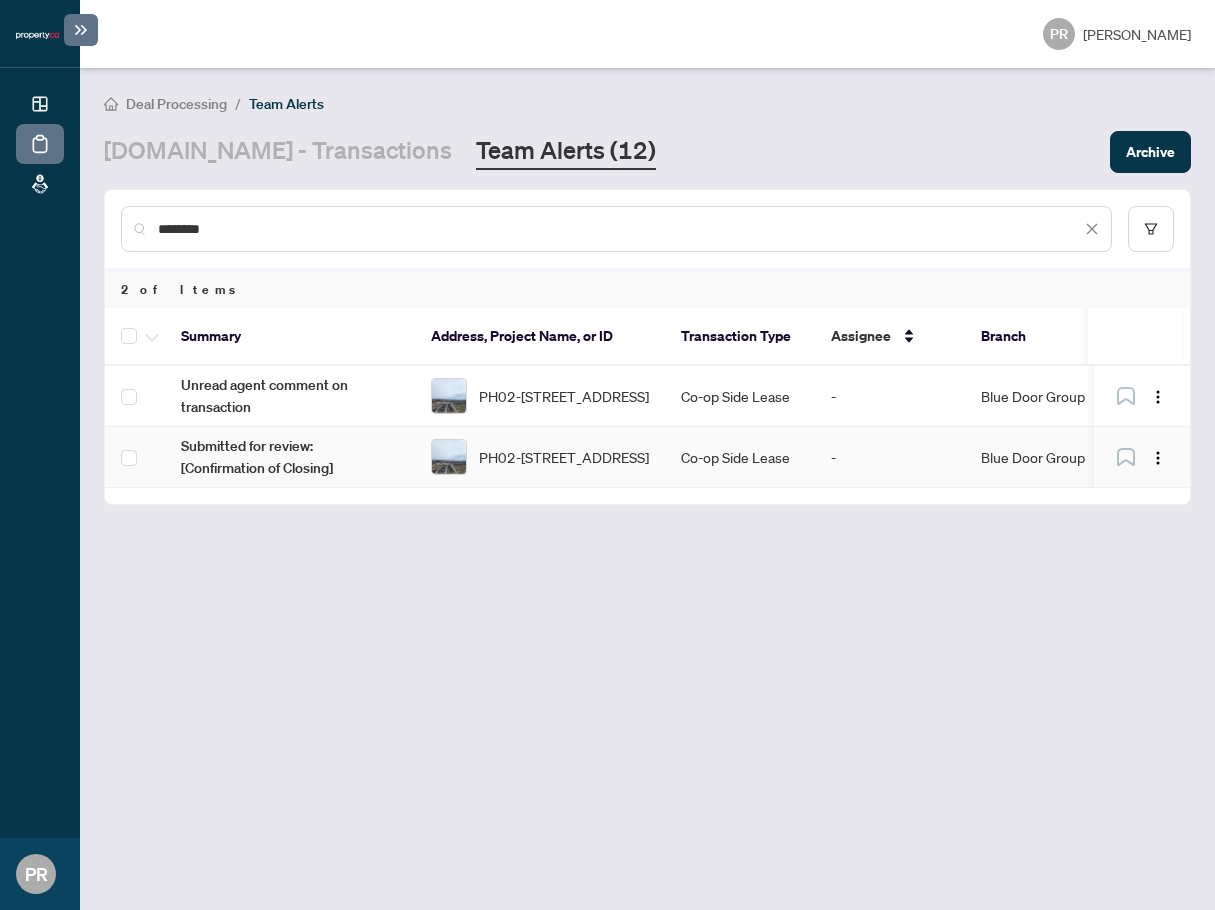 click on "PH02-2545 Simcoe St, Oshawa, Ontario L1L 0W3, Canada" at bounding box center (564, 457) 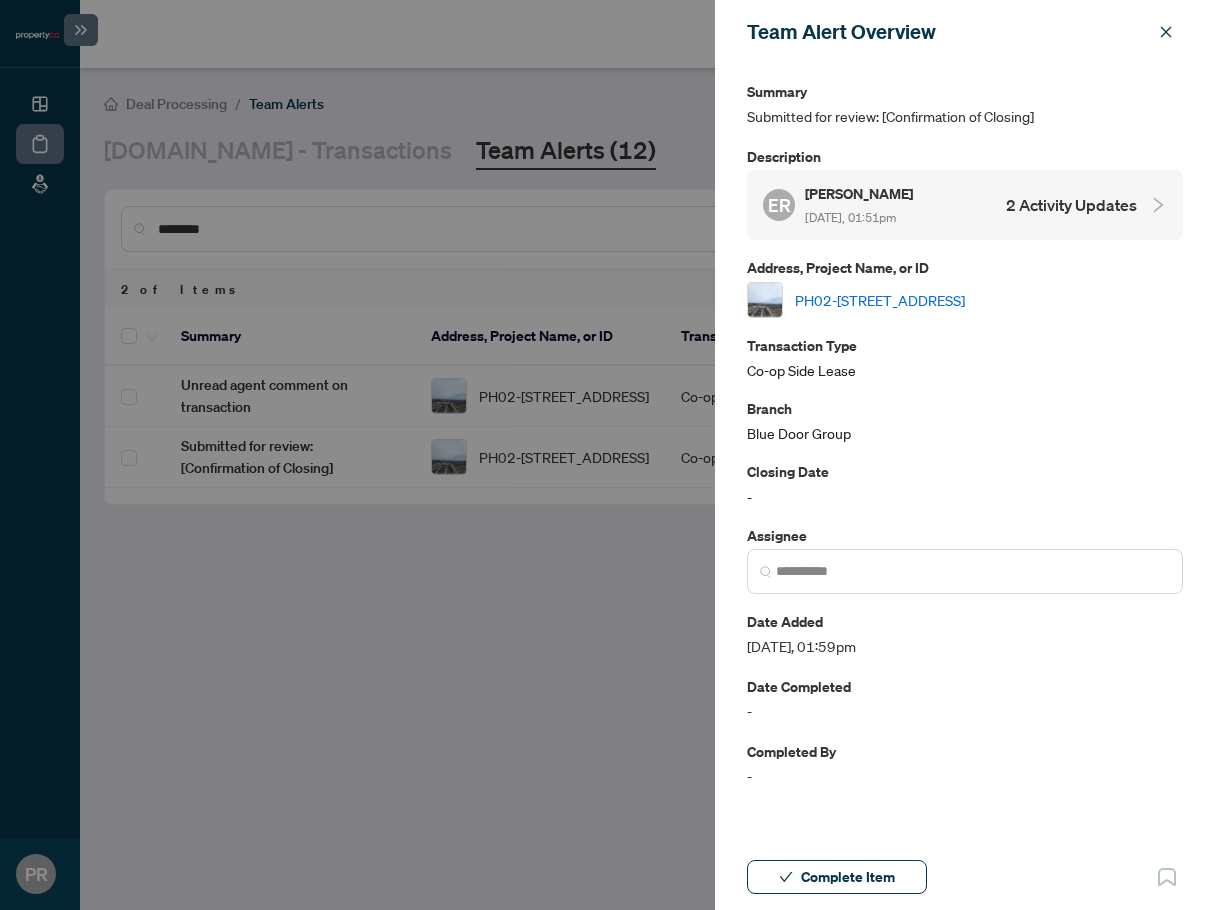 click on "ER Eddie Rezaei   Jun/27/2025, 01:51pm 2 Activity Updates" at bounding box center (950, 205) 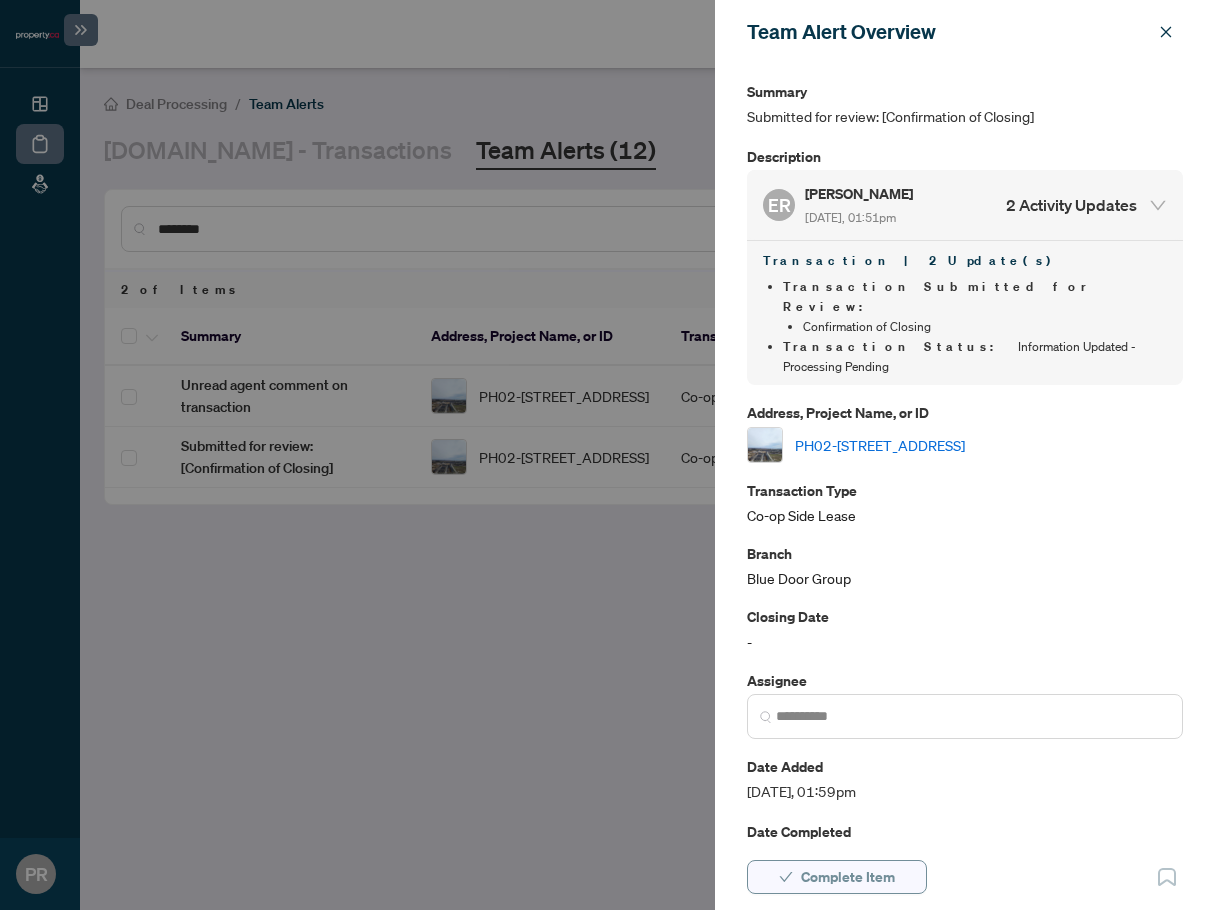 click on "Complete Item" at bounding box center (848, 877) 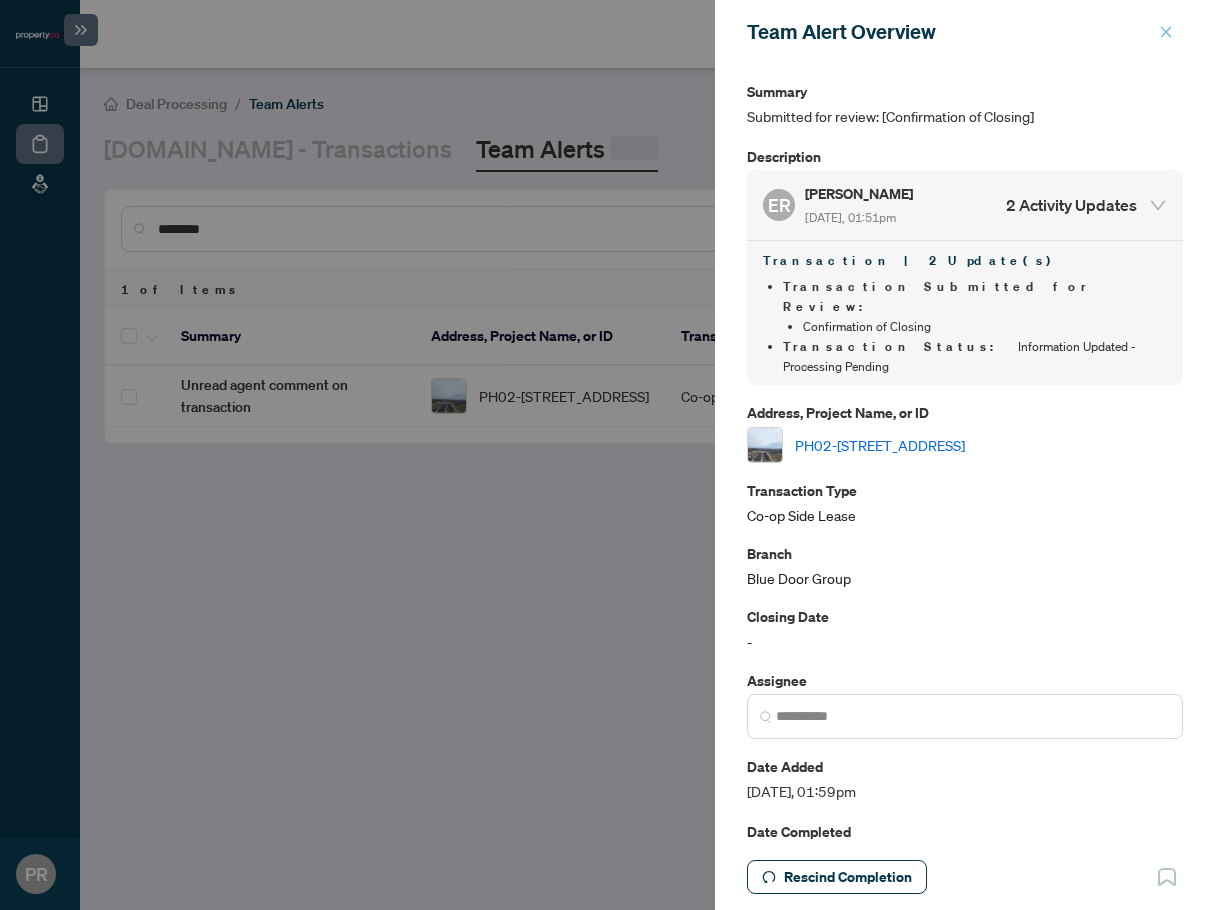 click at bounding box center (1166, 32) 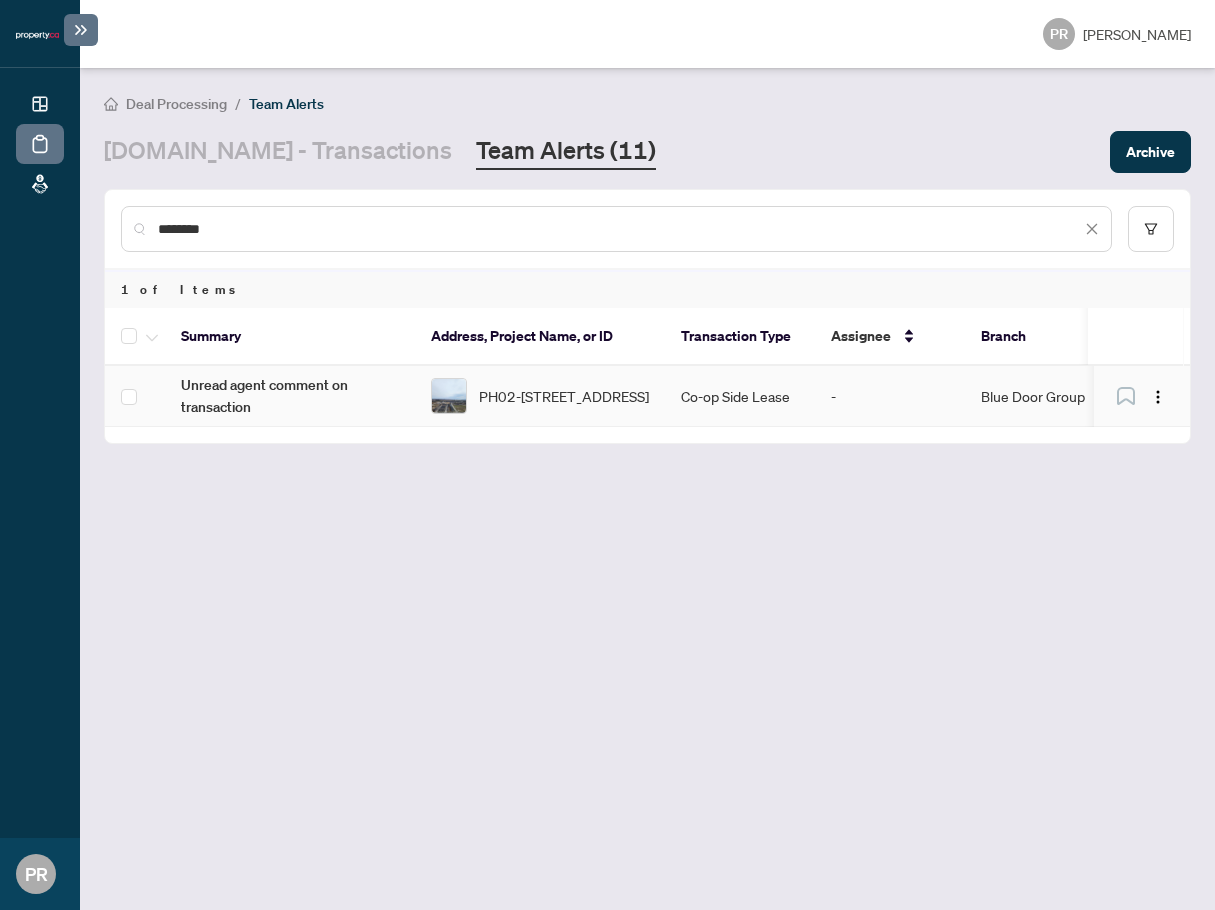 click on "Co-op Side Lease" at bounding box center [740, 396] 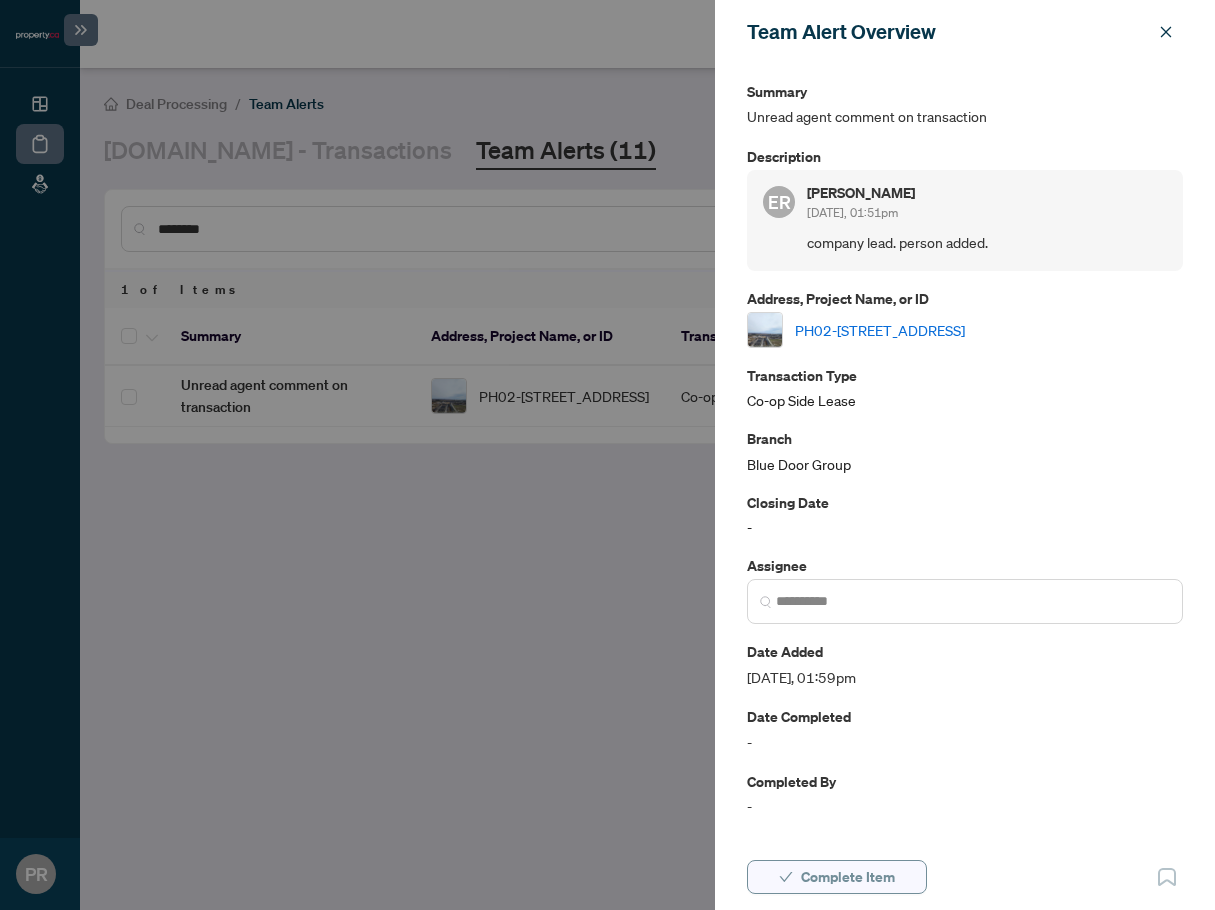 click on "Complete Item" at bounding box center [848, 877] 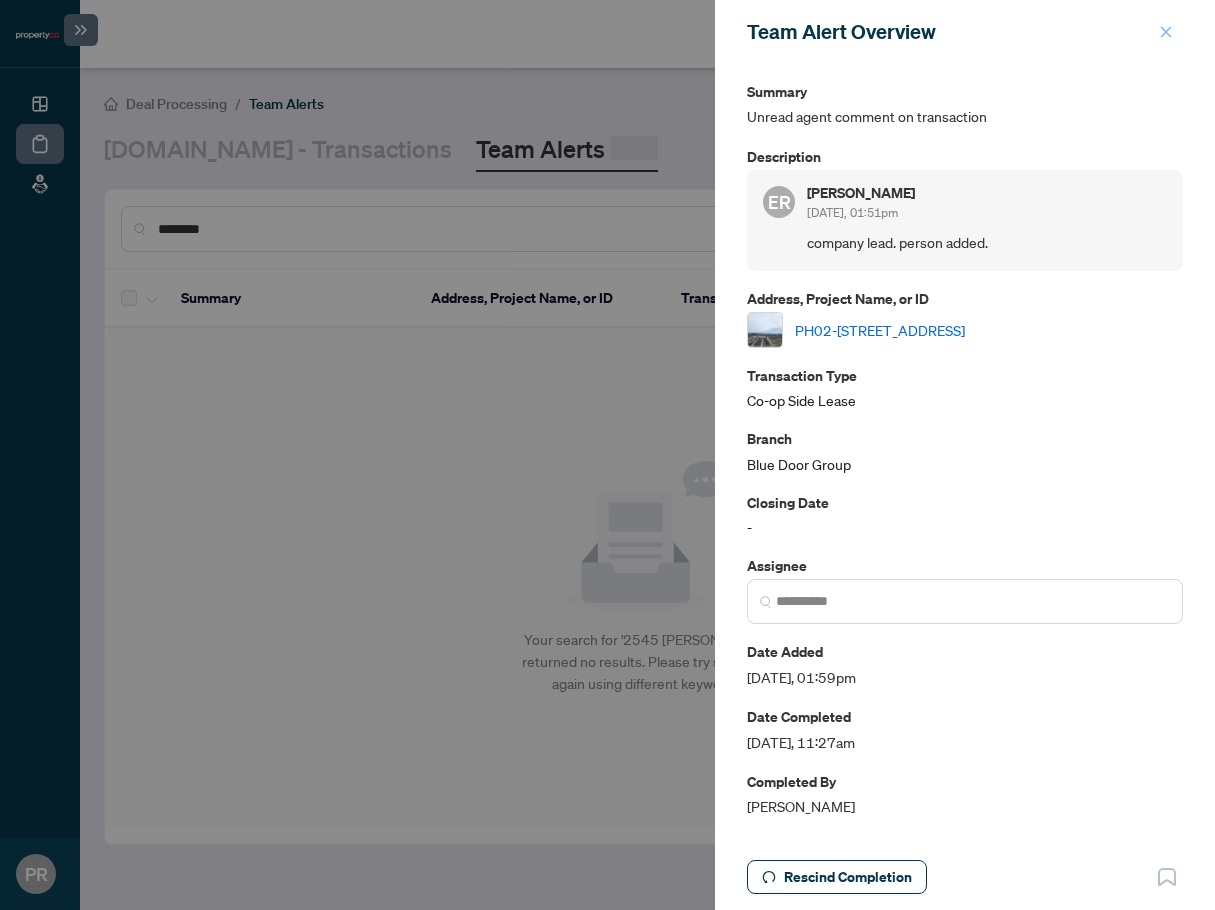 click at bounding box center (1166, 32) 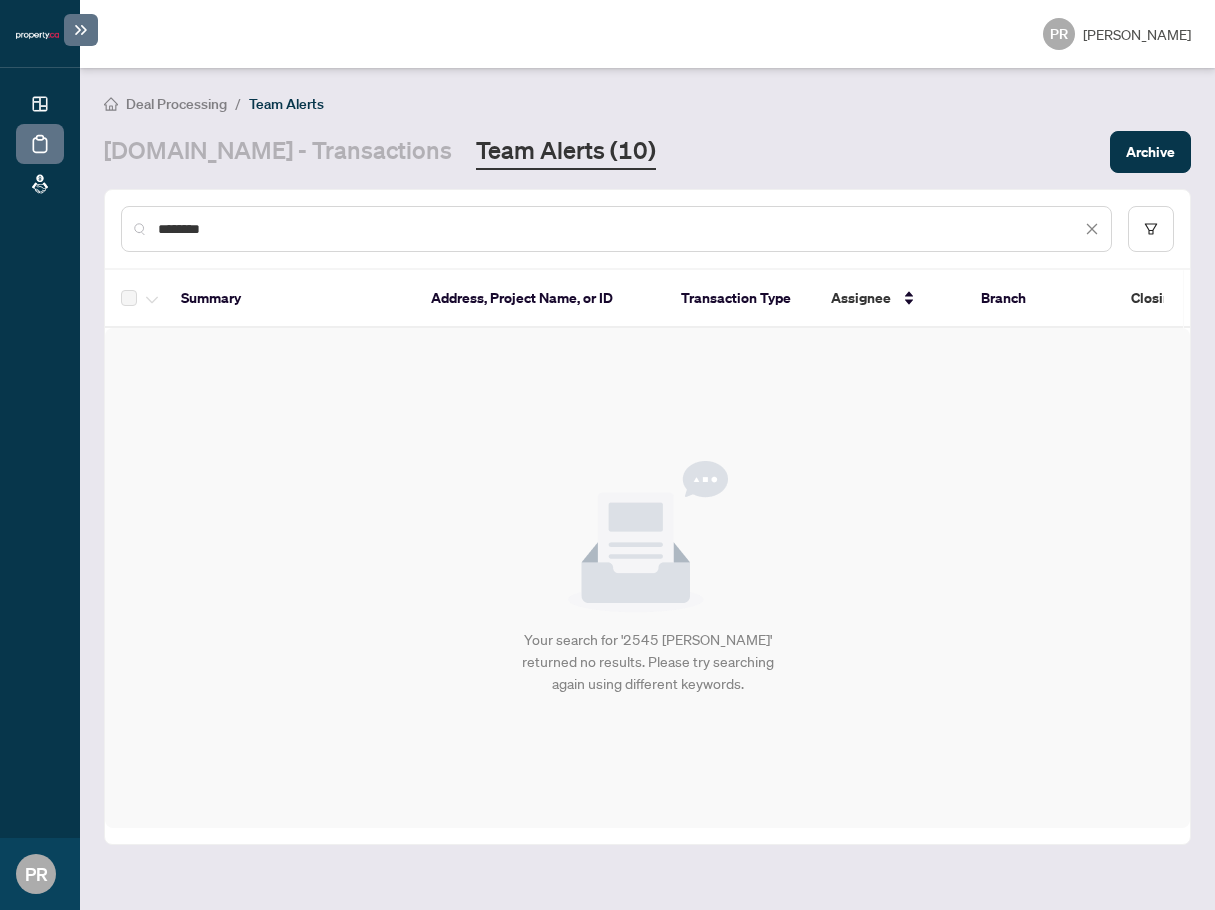 click 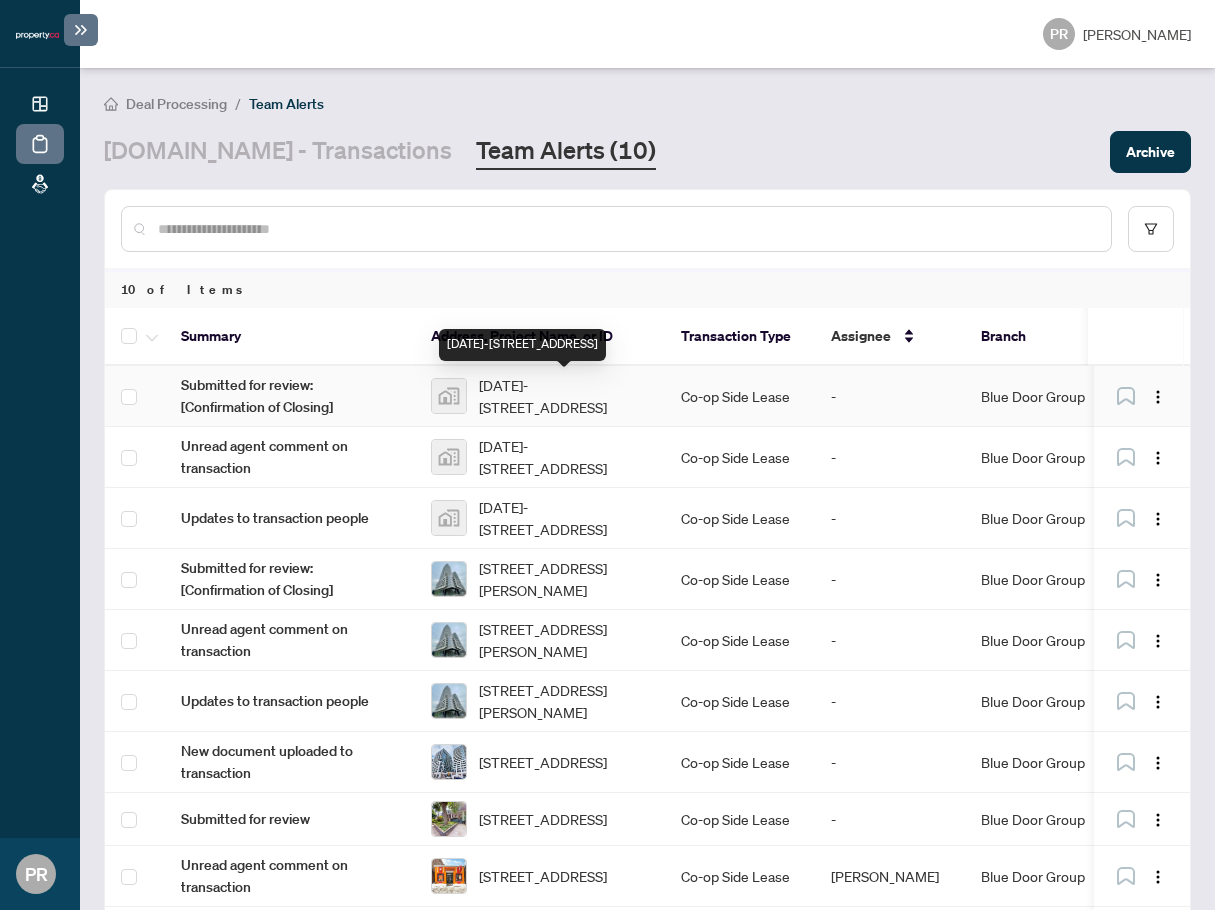 click on "[DATE]-[STREET_ADDRESS]" at bounding box center (564, 396) 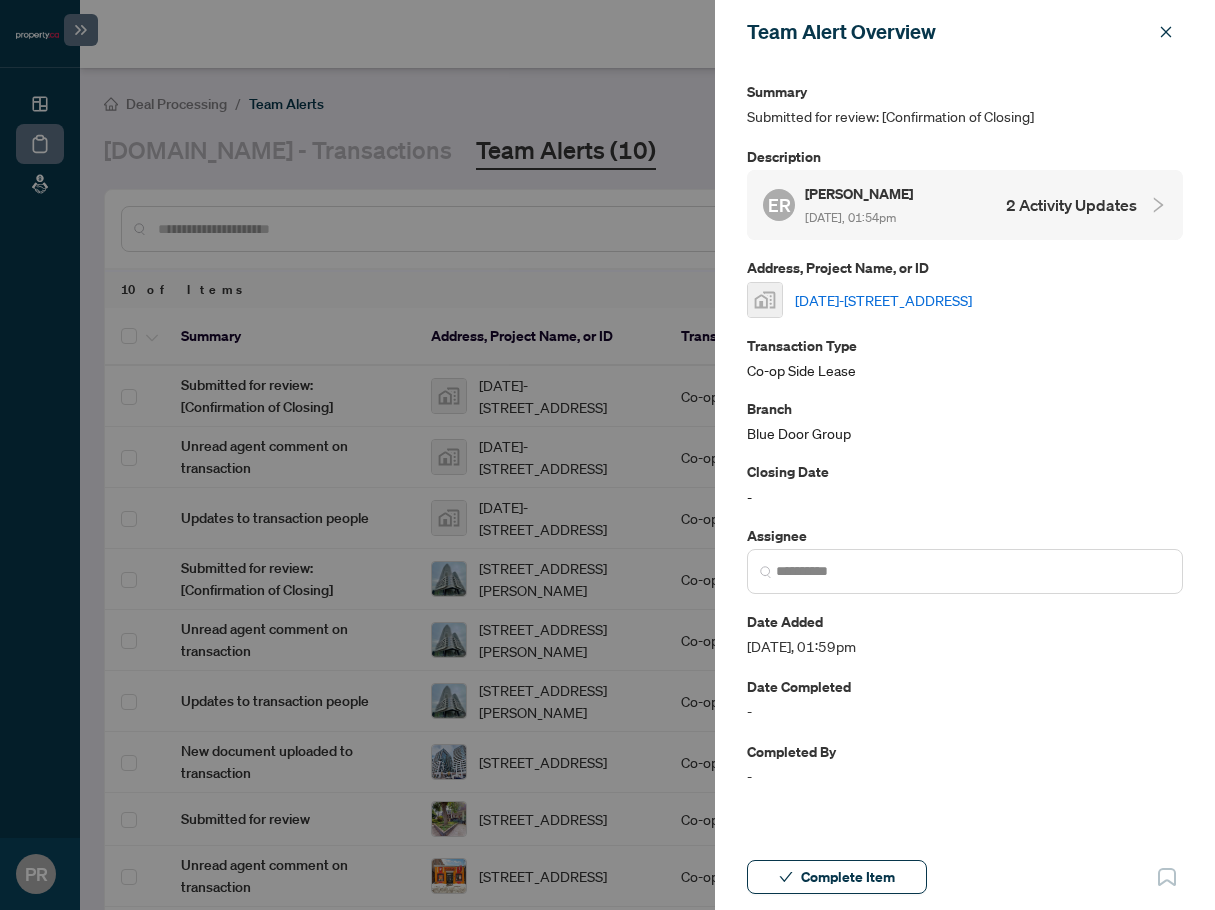 click on "2018-2550 Simcoe Street North #2018, Oshawa, Ontario L1L 0R5, Canada" at bounding box center [883, 300] 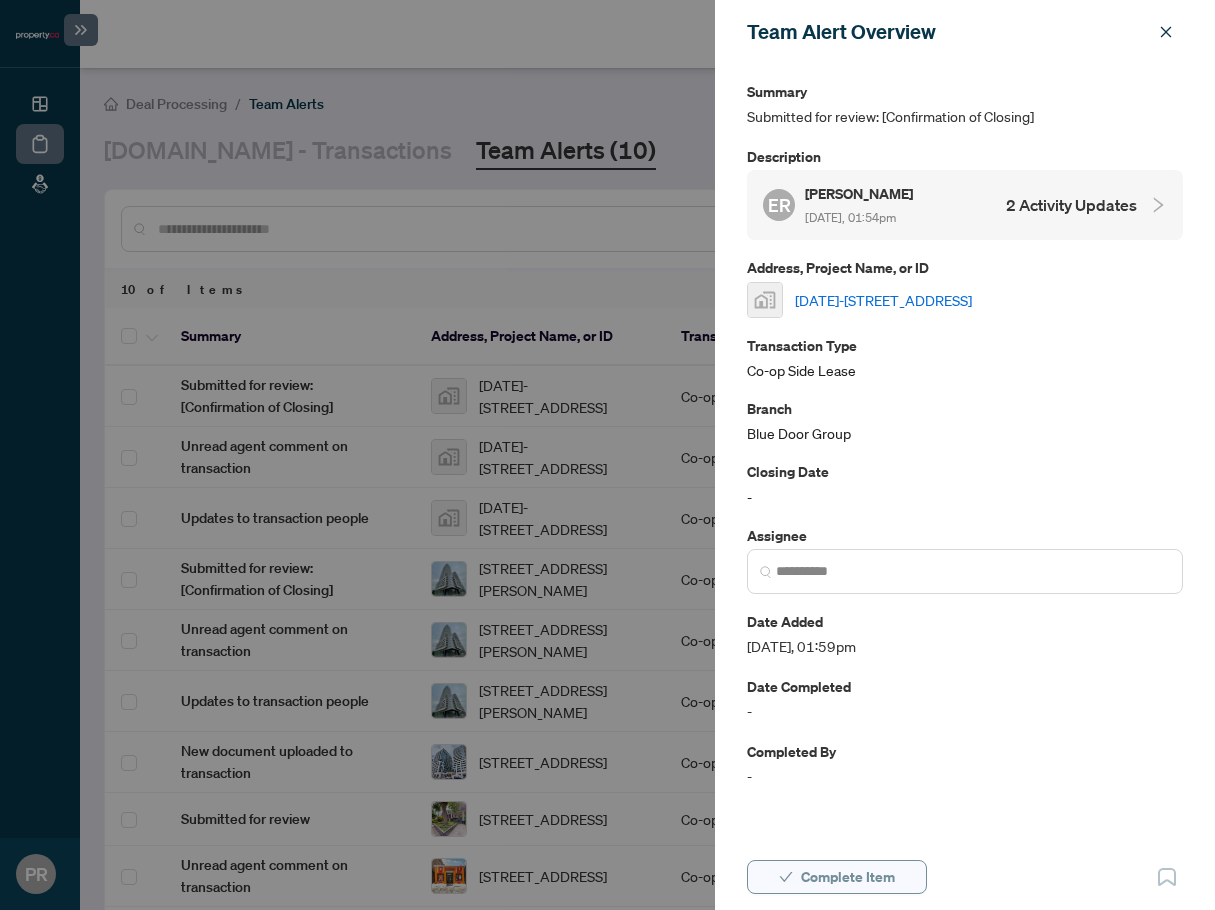 click on "Complete Item" at bounding box center [848, 877] 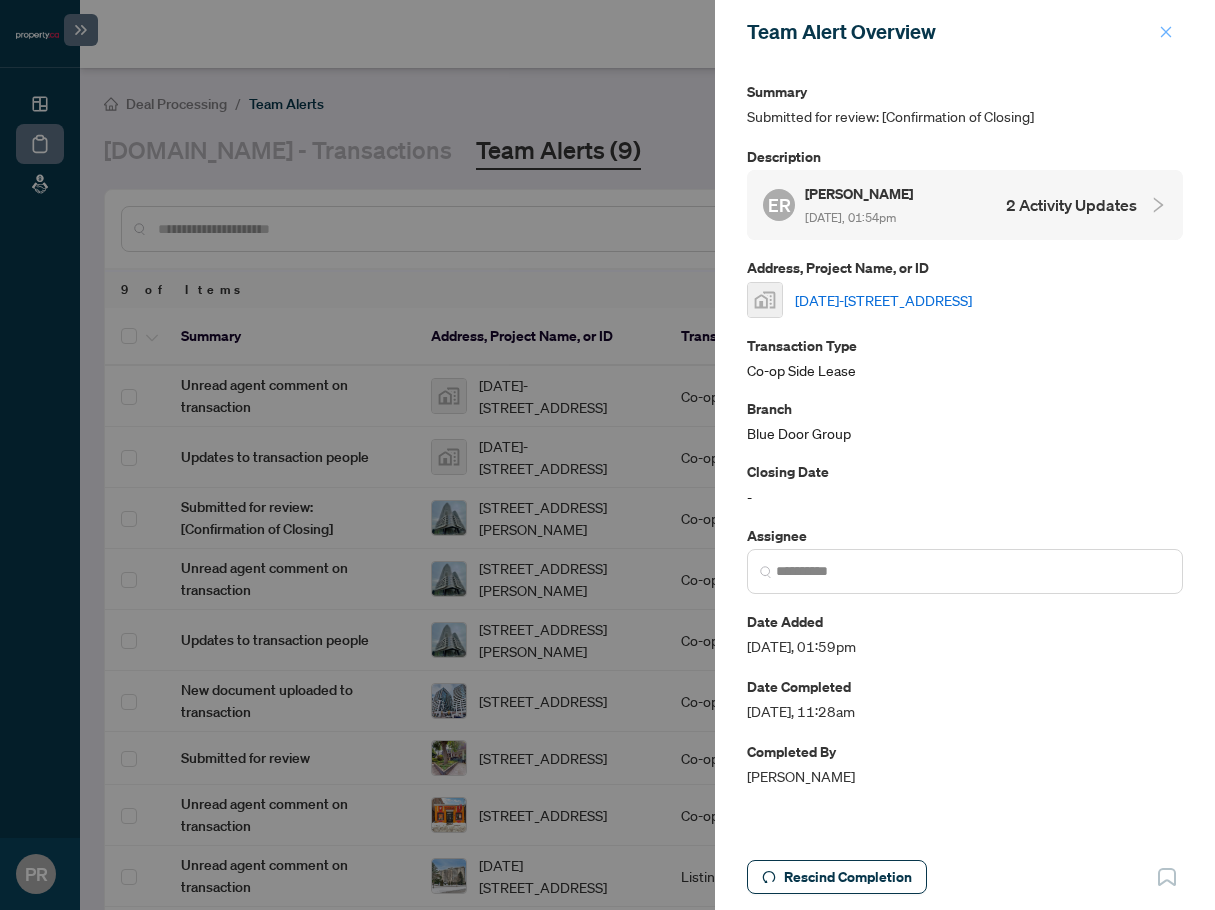 click at bounding box center [1166, 32] 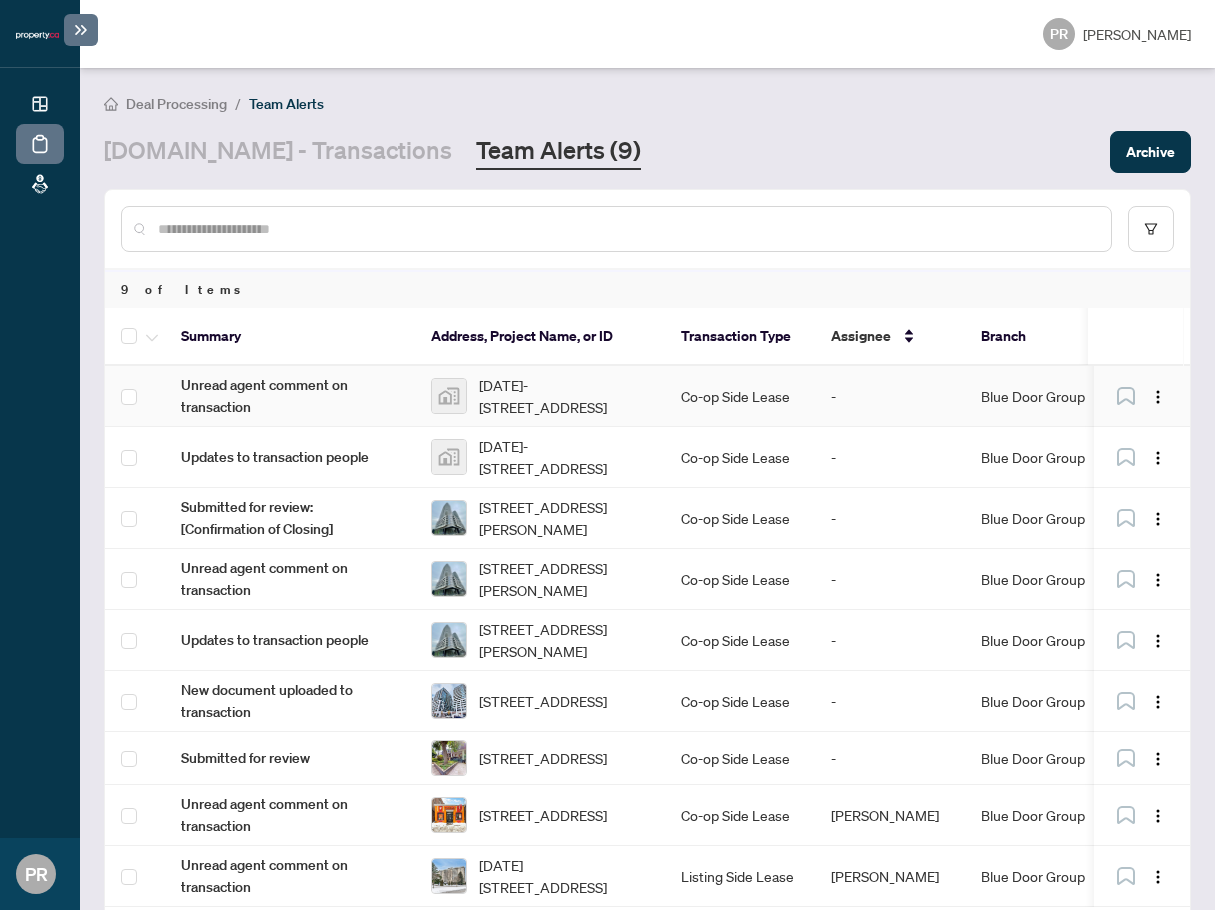 click on "Co-op Side Lease" at bounding box center [740, 396] 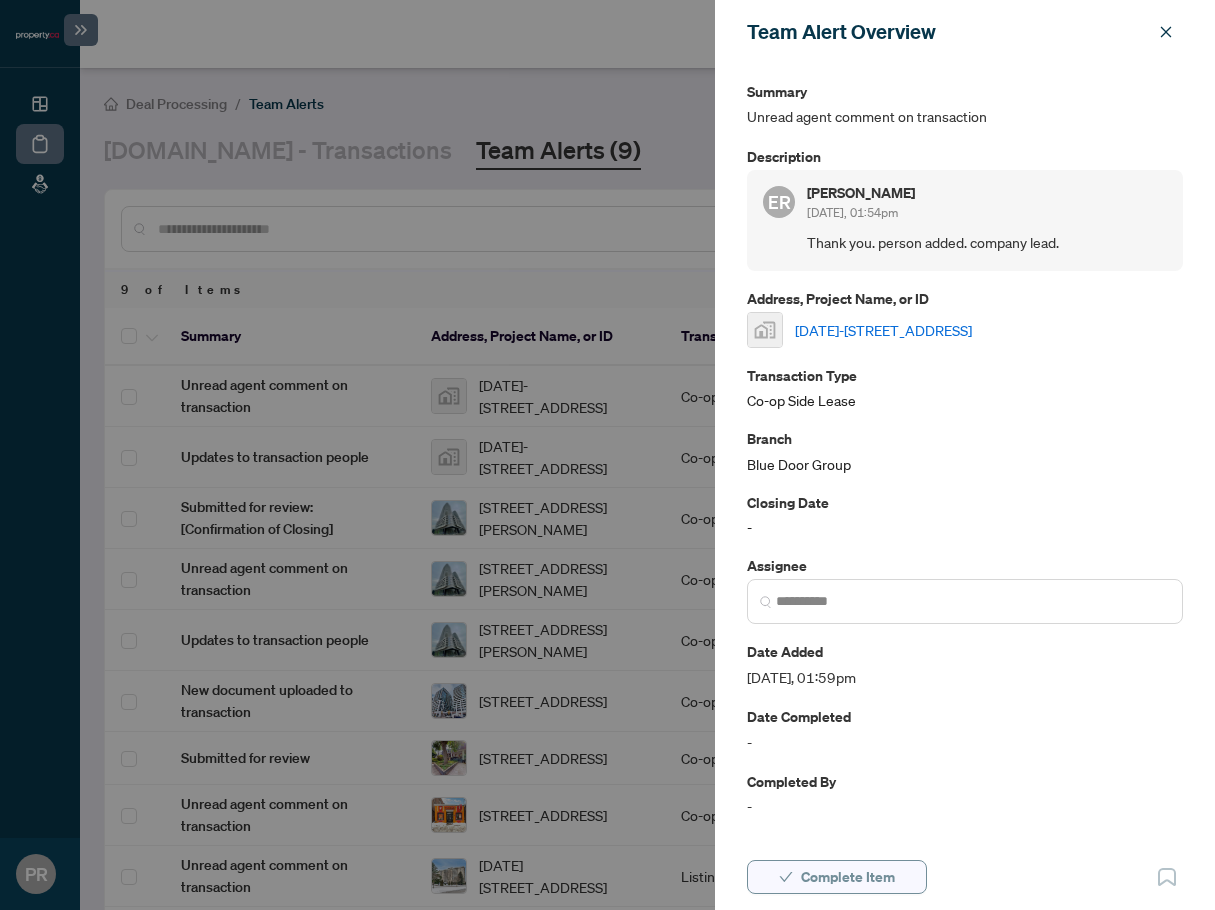 click on "Complete Item" at bounding box center [837, 877] 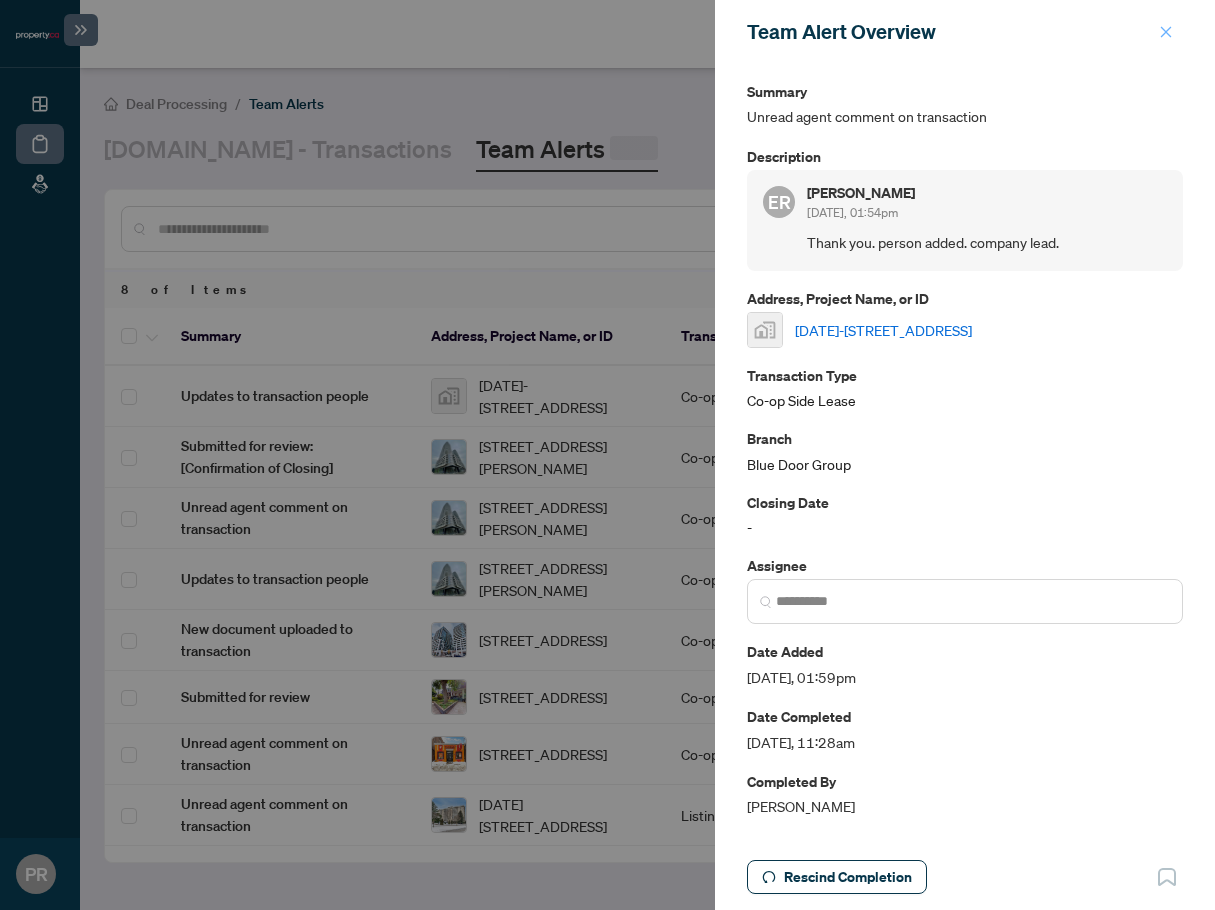 click at bounding box center [1166, 32] 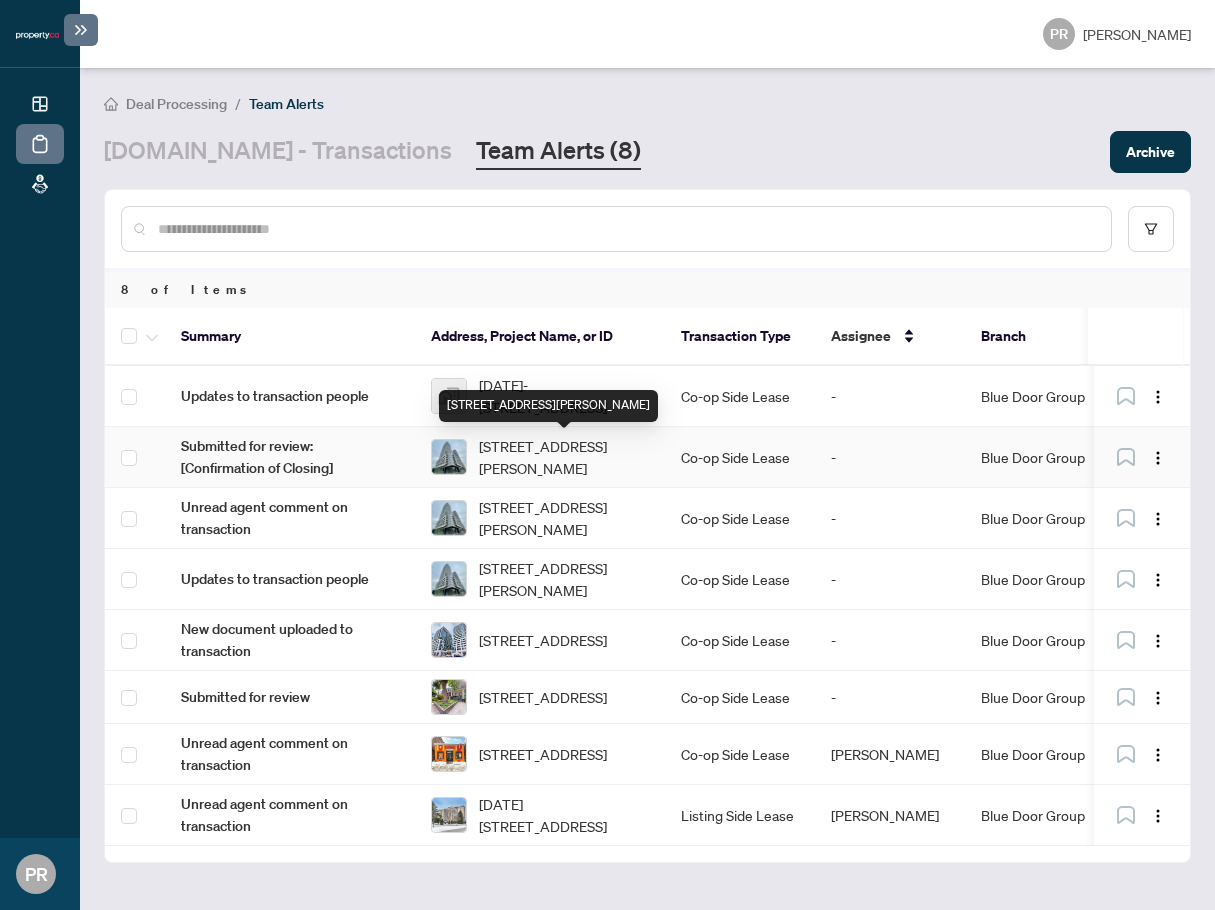 click on "3807-2033 KENNEDY Rd, Toronto, Ontario M1T 0B9, Canada" at bounding box center (548, 406) 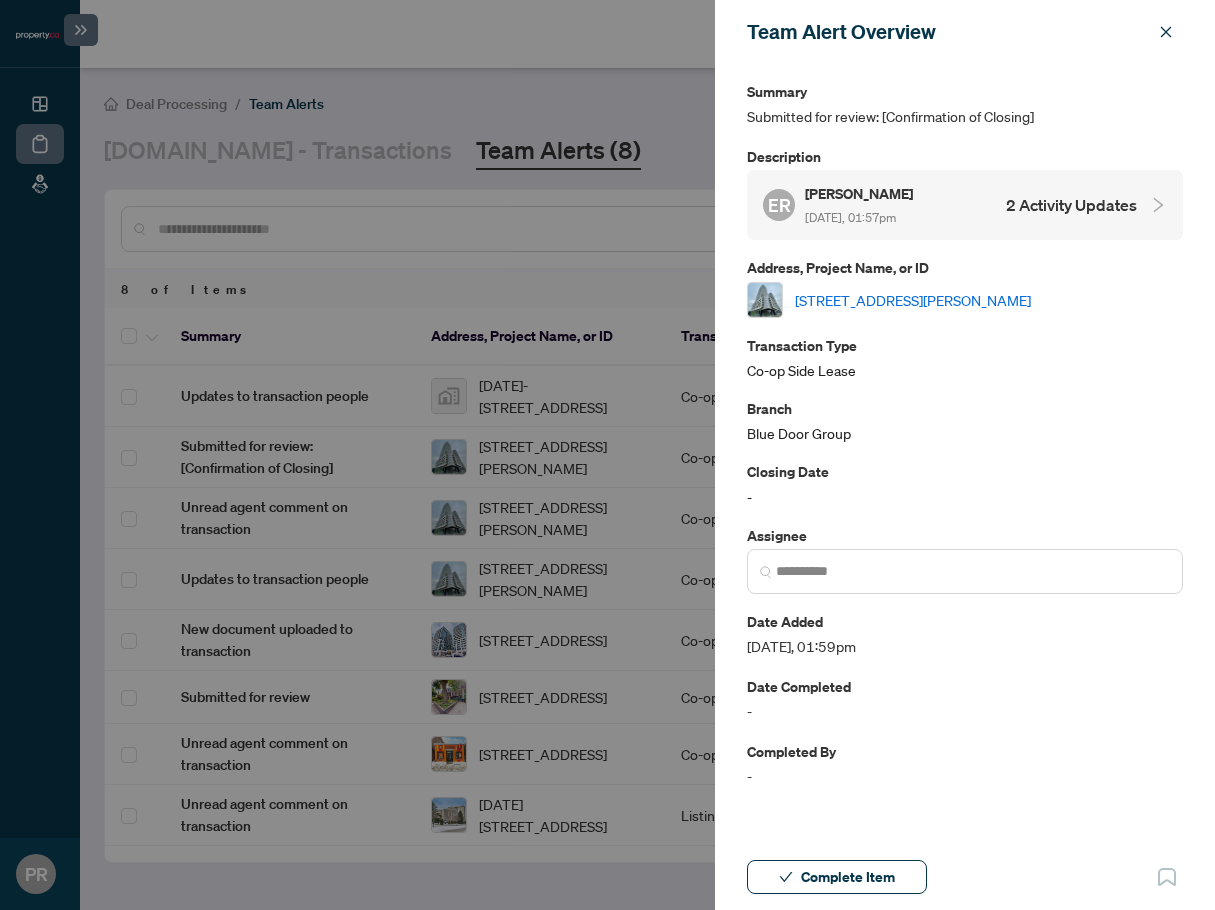 click on "ER Eddie Rezaei   Jun/27/2025, 01:57pm 2 Activity Updates" at bounding box center (950, 205) 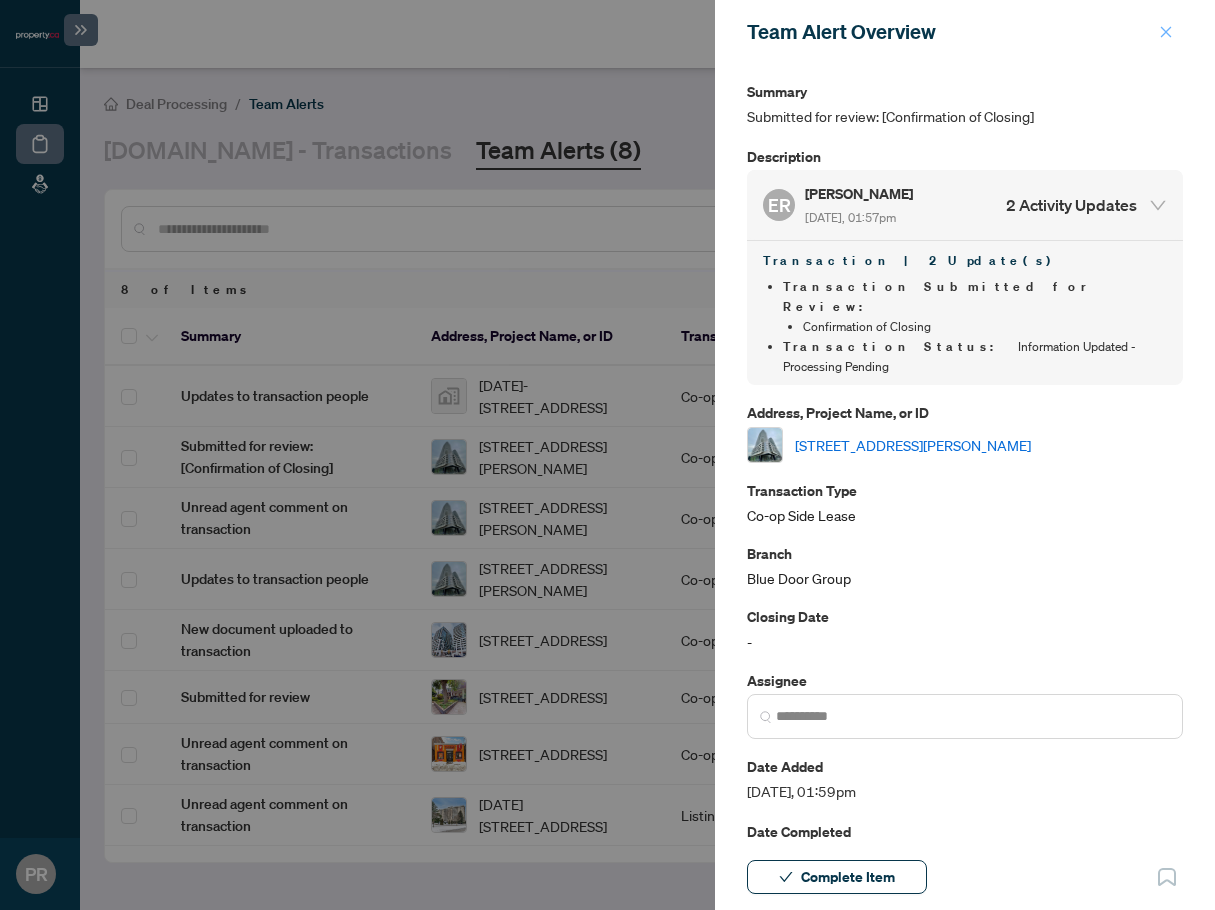 click 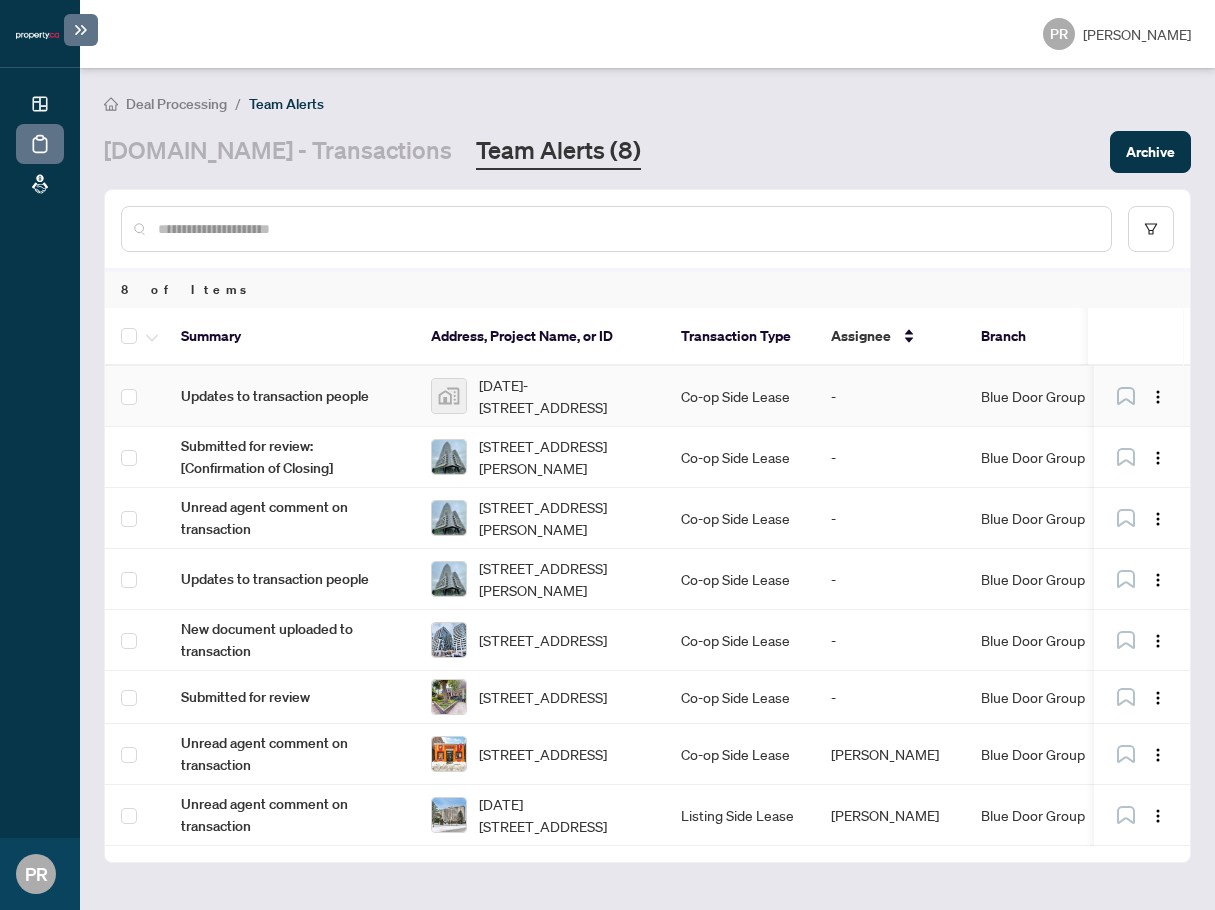 click on "2018-2550 Simcoe Street North #2018, Oshawa, Ontario L1L 0R5, Canada" at bounding box center [564, 396] 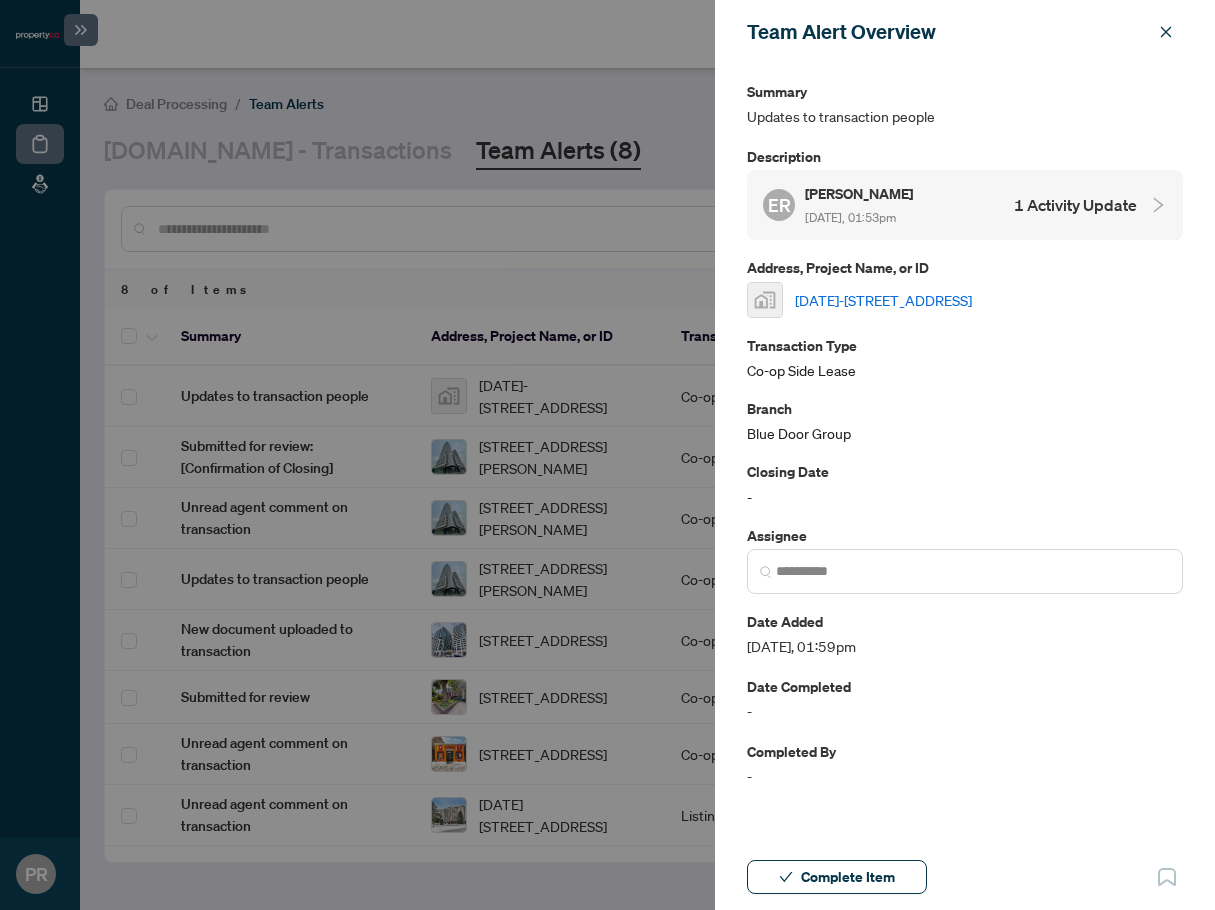 click on "ER Eddie Rezaei   Jun/27/2025, 01:53pm 1 Activity Update" at bounding box center (950, 205) 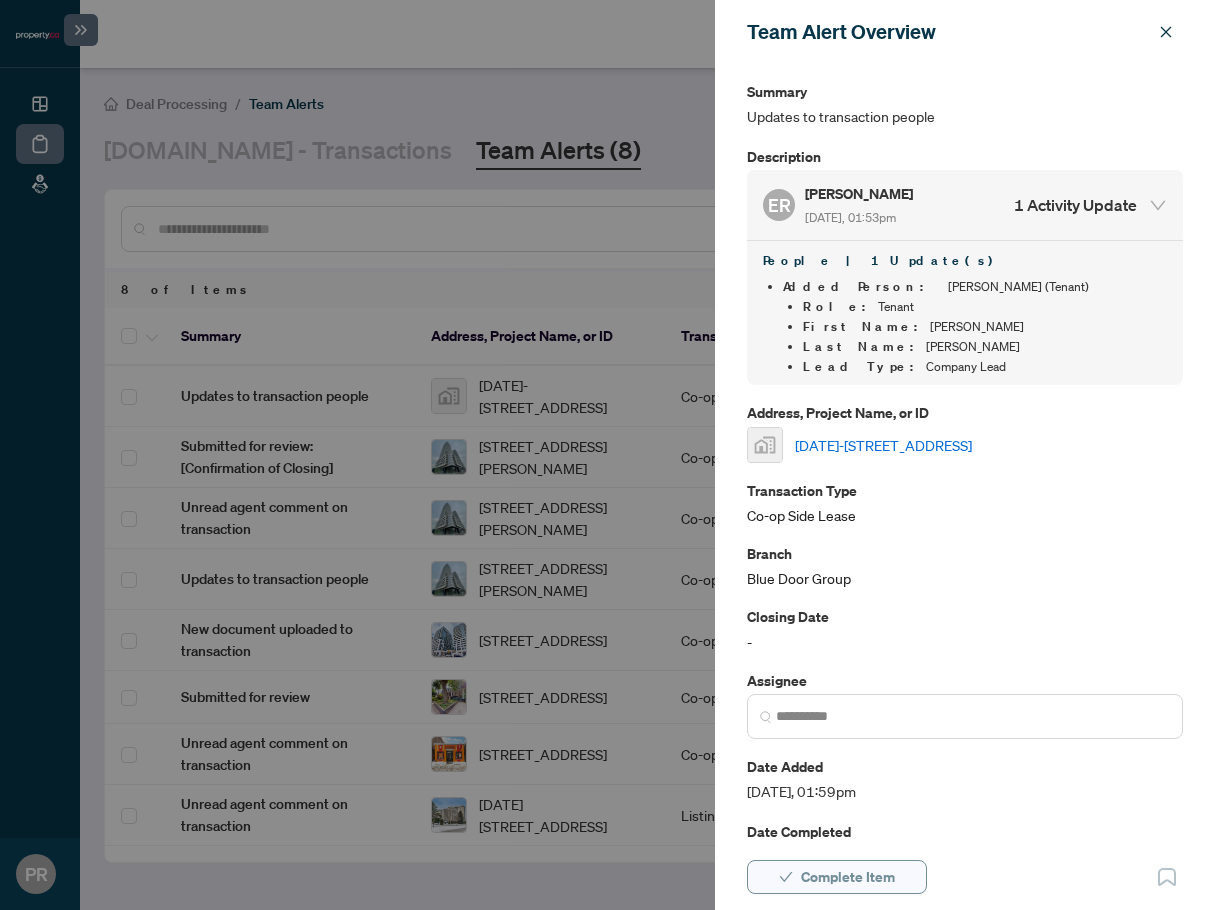 click on "Complete Item" at bounding box center (848, 877) 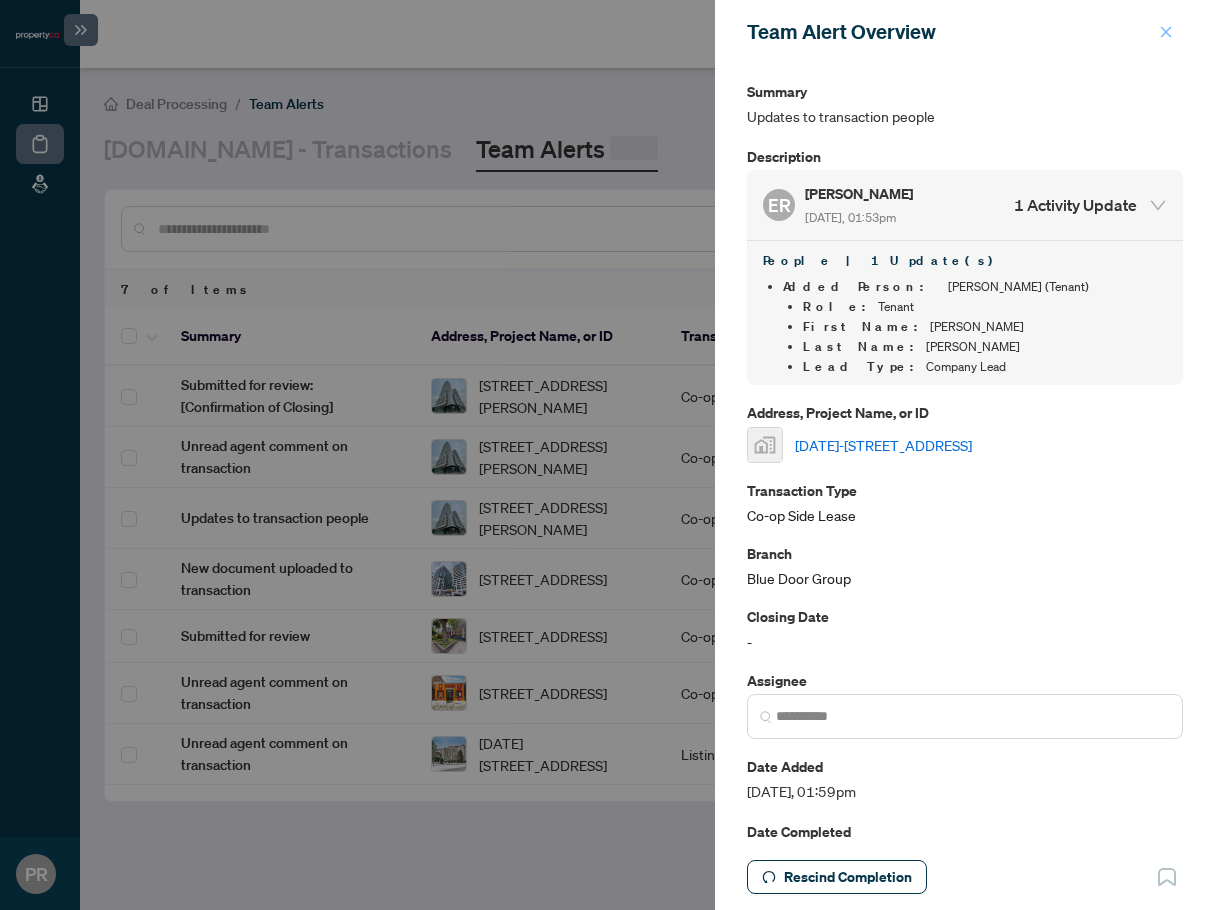 click at bounding box center (1166, 32) 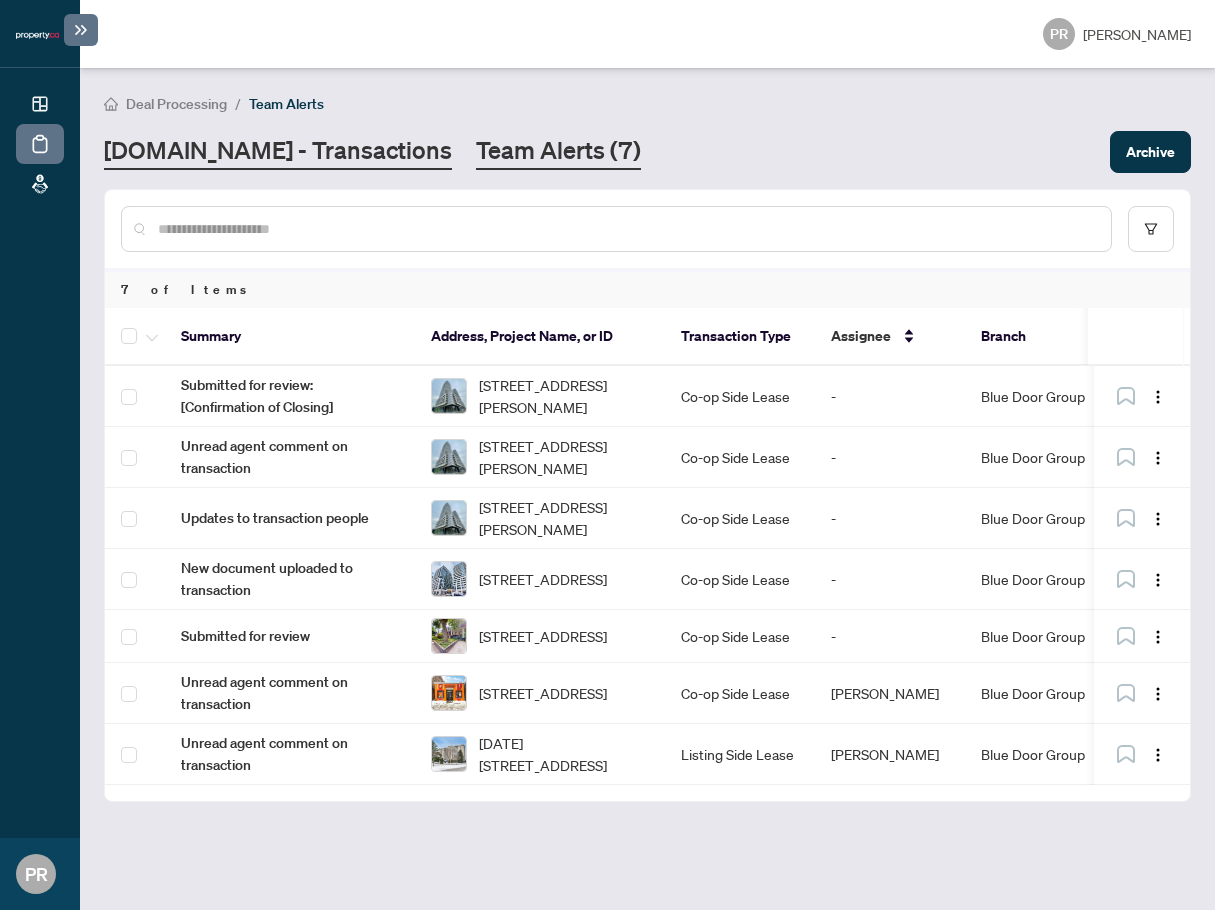 click on "Property.ca - Transactions" at bounding box center (278, 152) 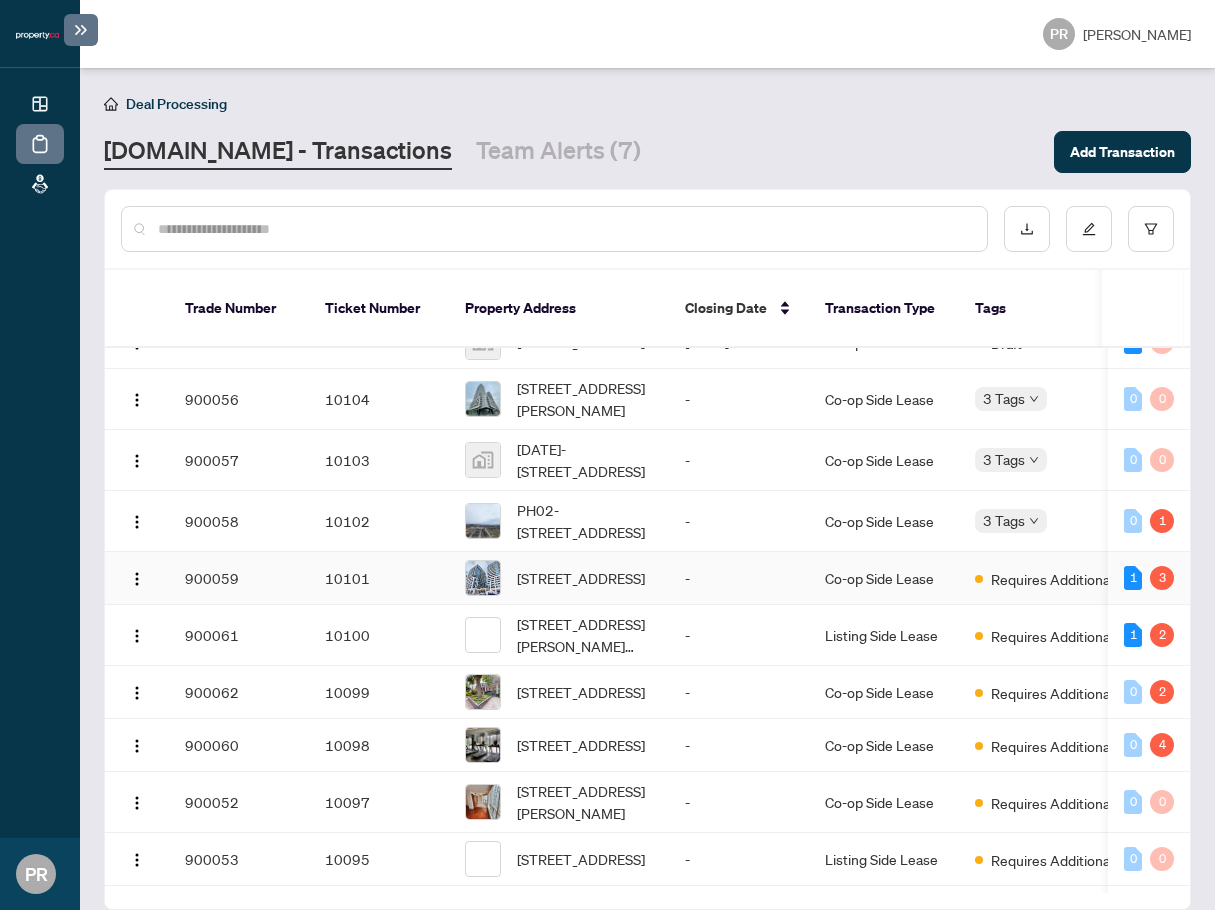 scroll, scrollTop: 0, scrollLeft: 0, axis: both 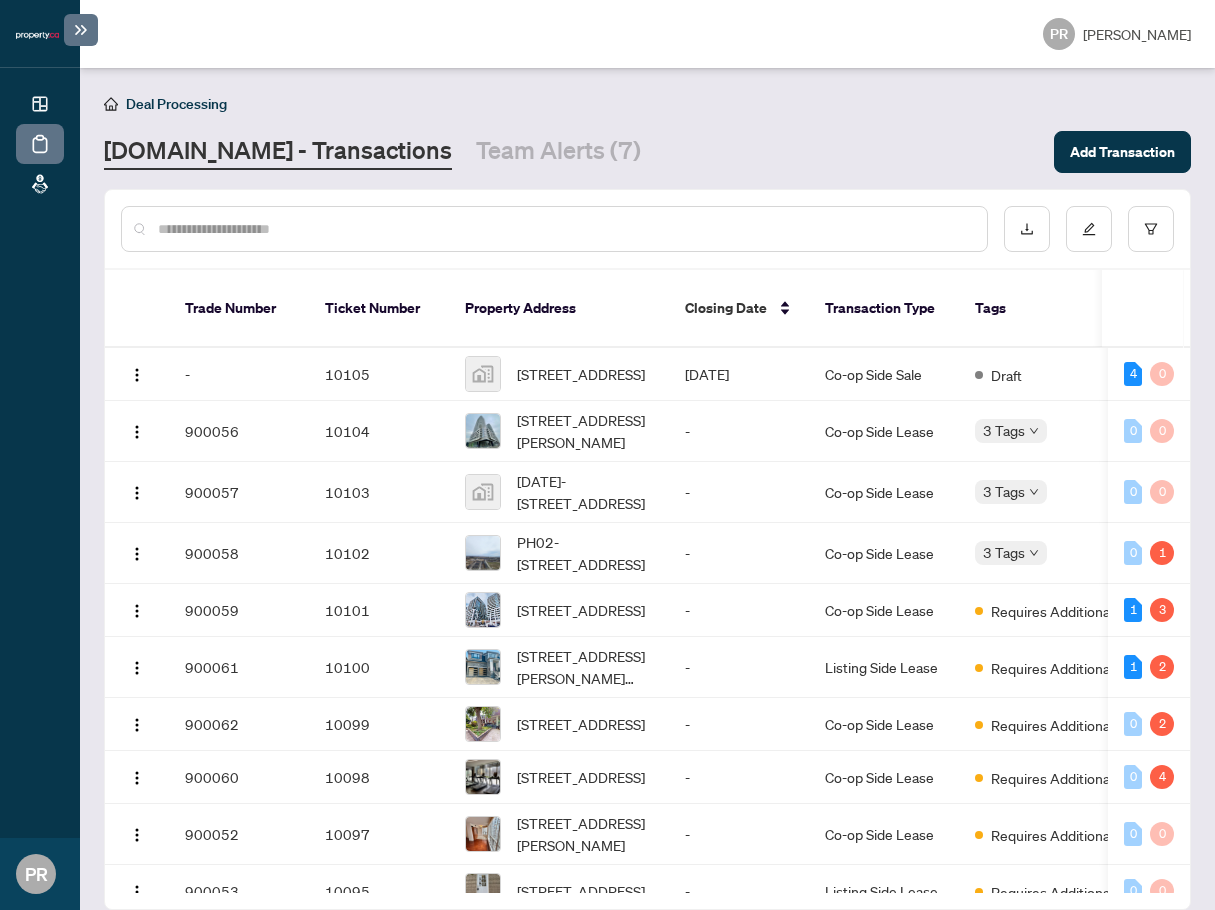 click on "Property.ca - Transactions Team Alerts   (7) Add Transaction" at bounding box center [647, 152] 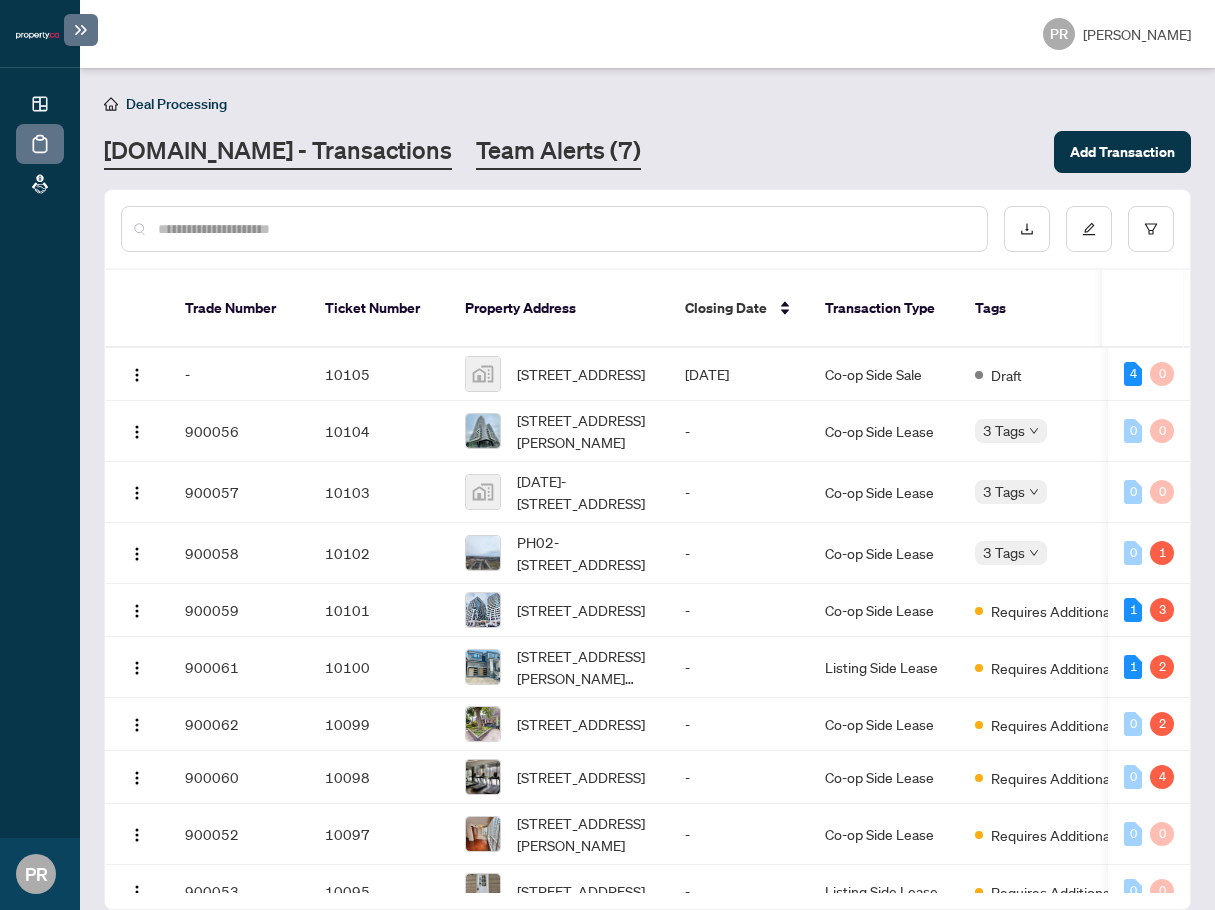 click on "Team Alerts   (7)" at bounding box center [558, 152] 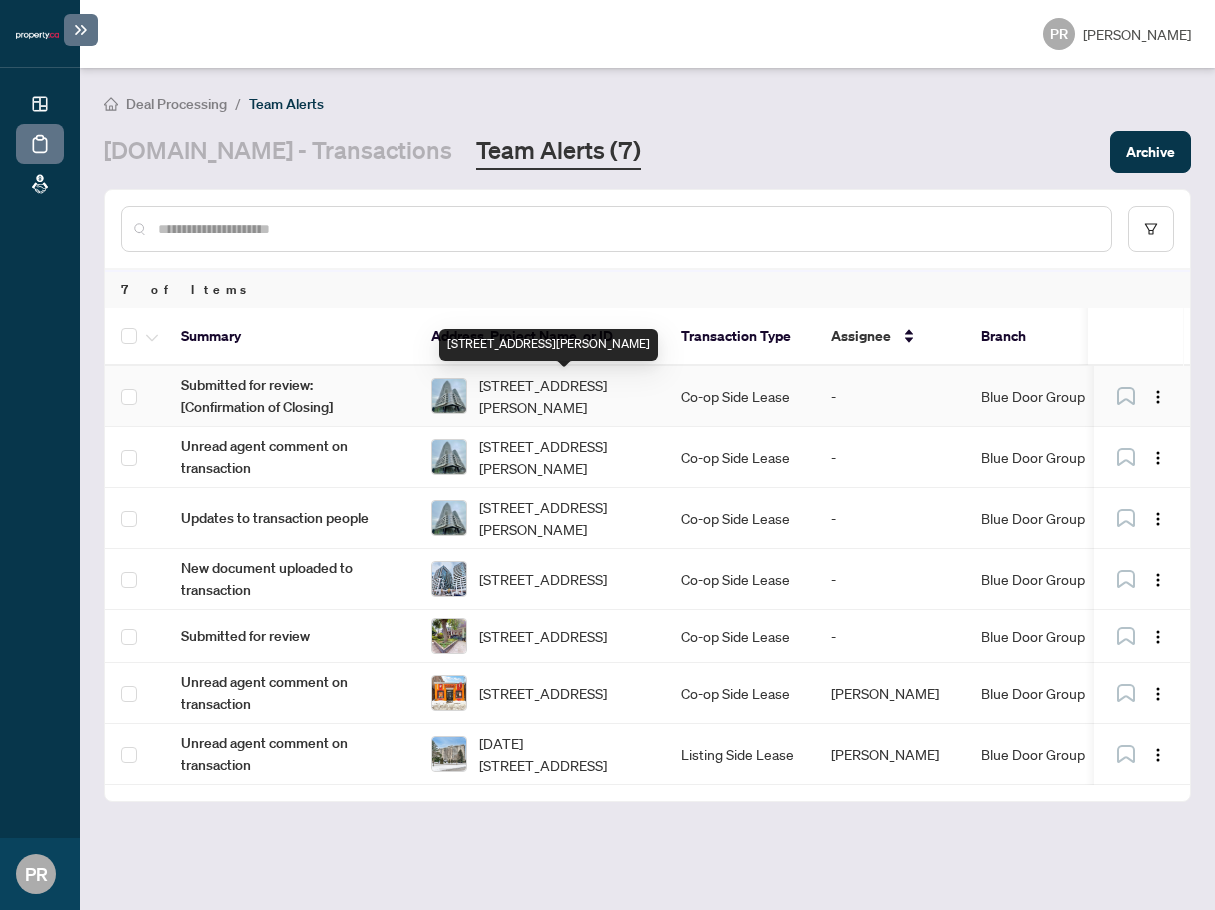 click on "3807-2033 KENNEDY Rd, Toronto, Ontario M1T 0B9, Canada" at bounding box center (564, 396) 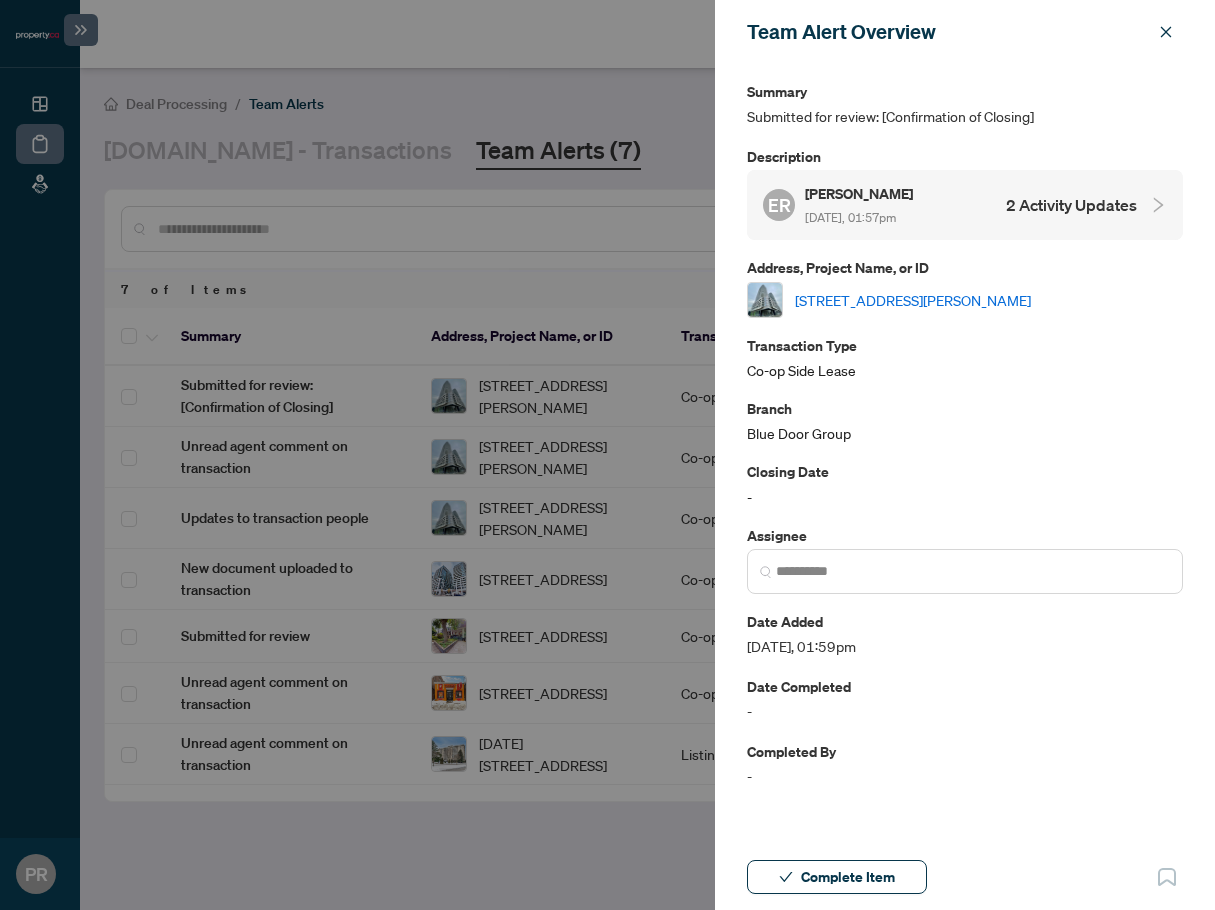 click on "3807-2033 KENNEDY Rd, Toronto, Ontario M1T 0B9, Canada" at bounding box center (913, 300) 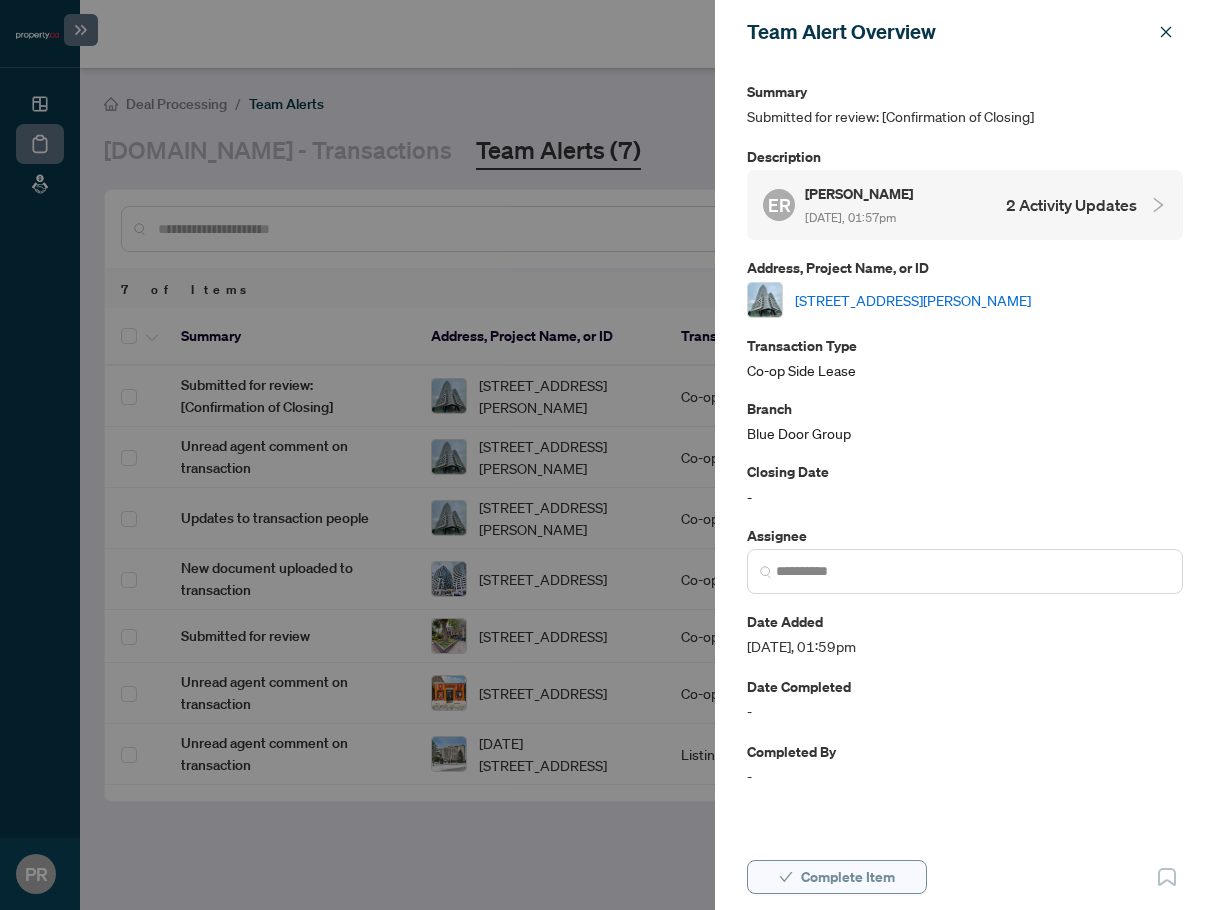 click on "Complete Item" at bounding box center (848, 877) 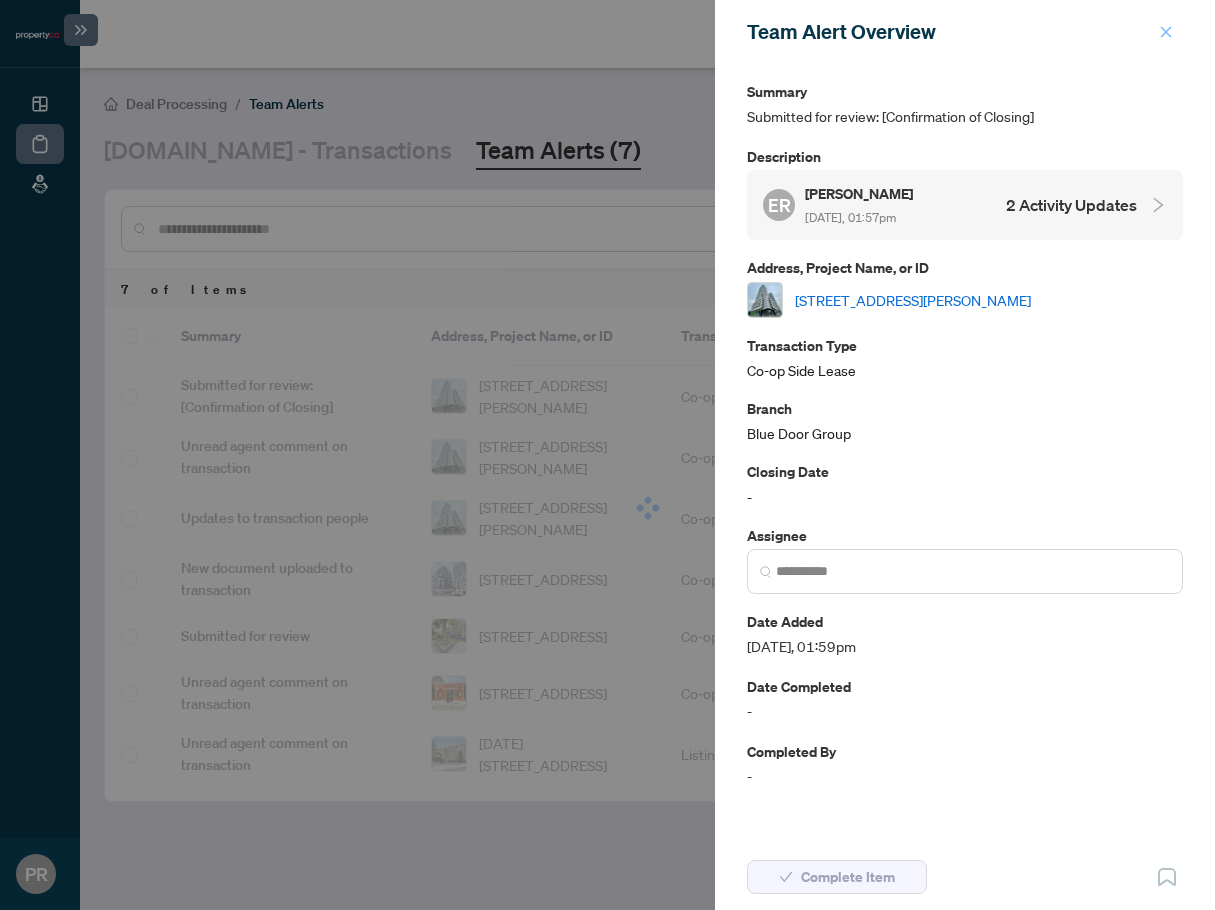 click at bounding box center [1166, 32] 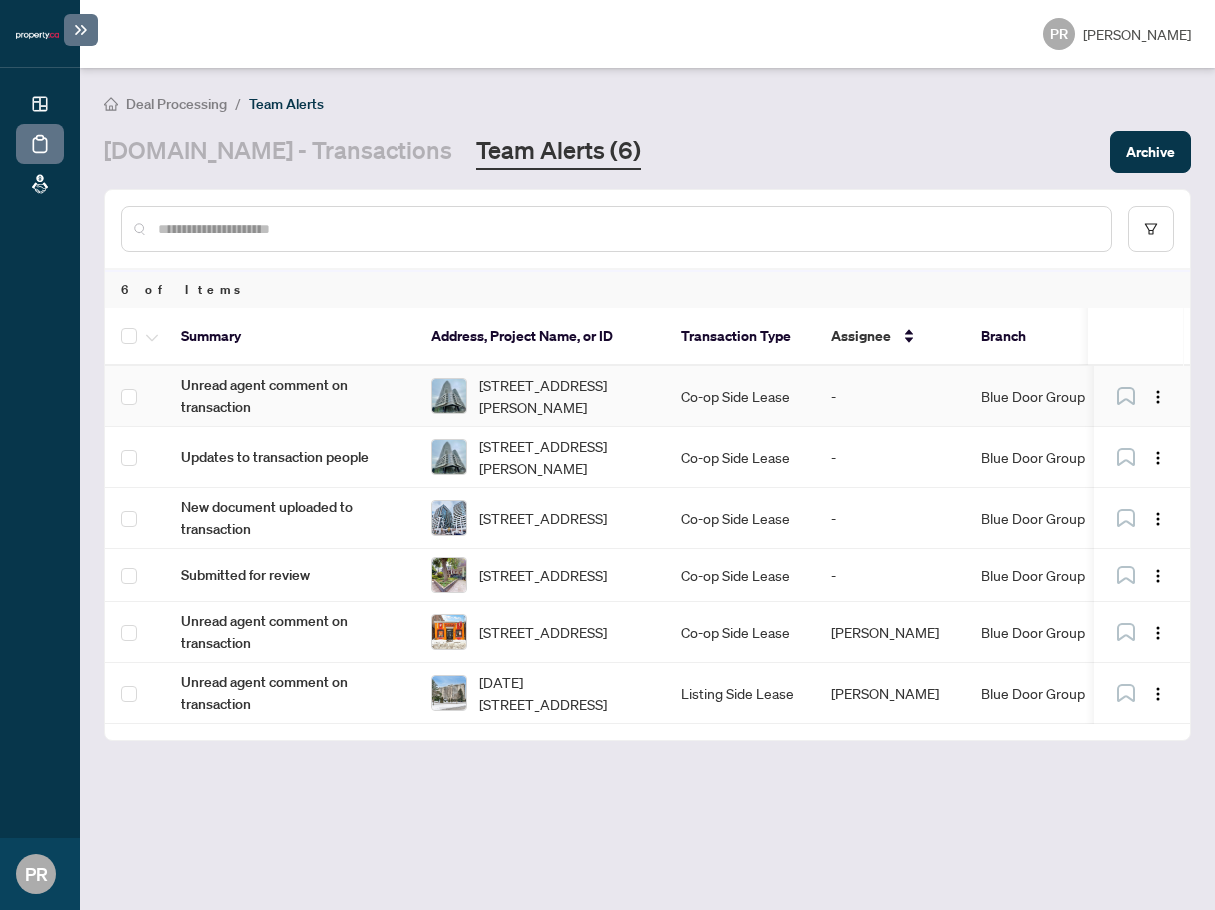 click on "Co-op Side Lease" at bounding box center [740, 396] 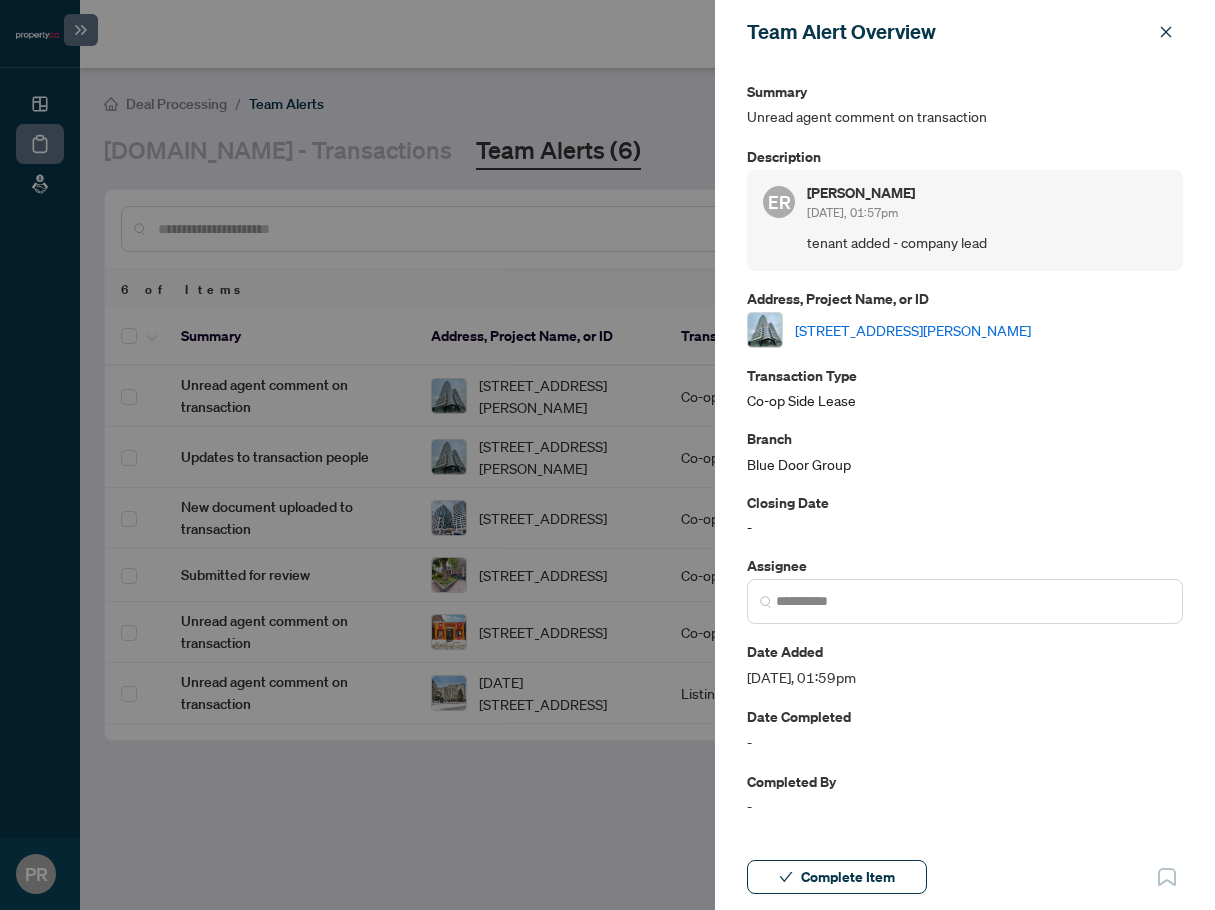 click on "Eddie Rezaei   Jun/27/2025, 01:57pm" at bounding box center (987, 204) 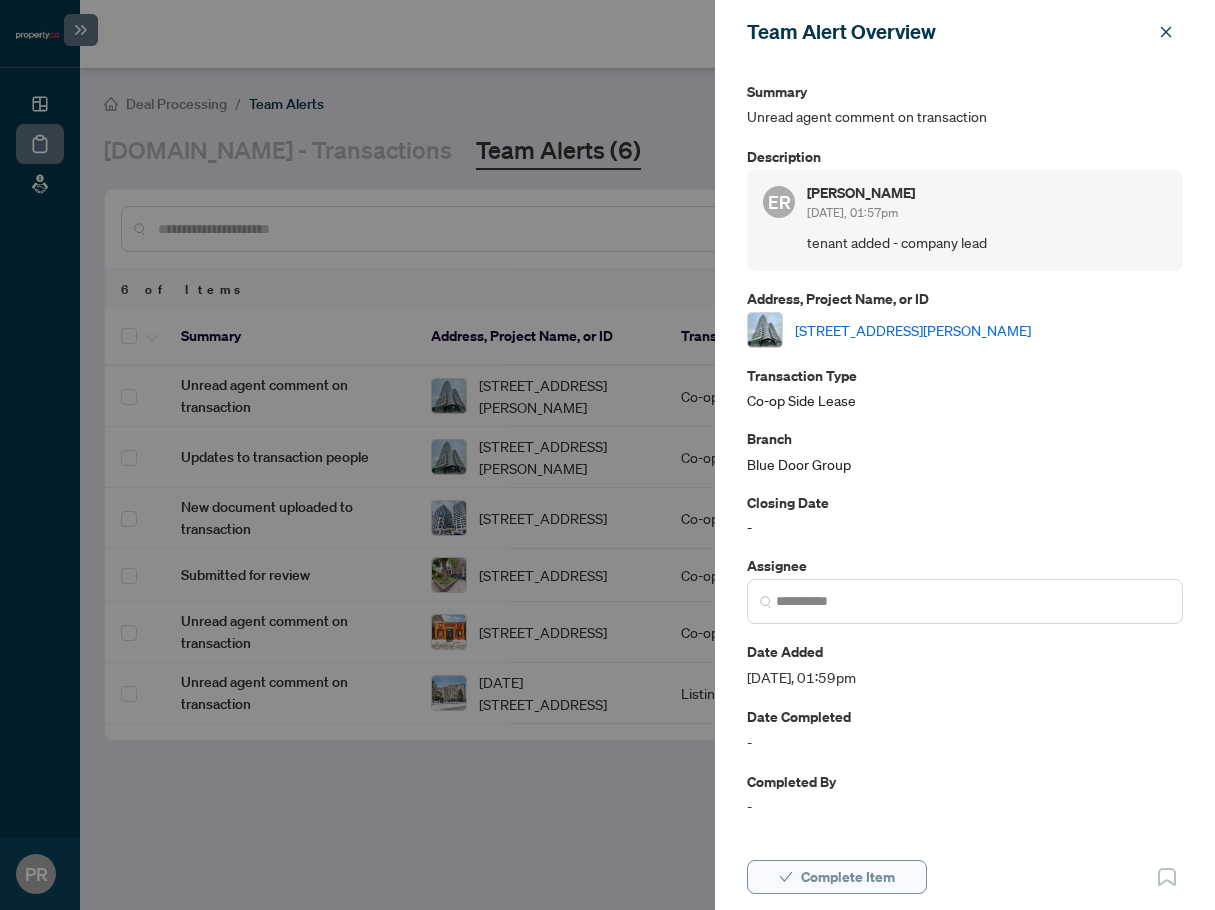 click on "Complete Item" at bounding box center (848, 877) 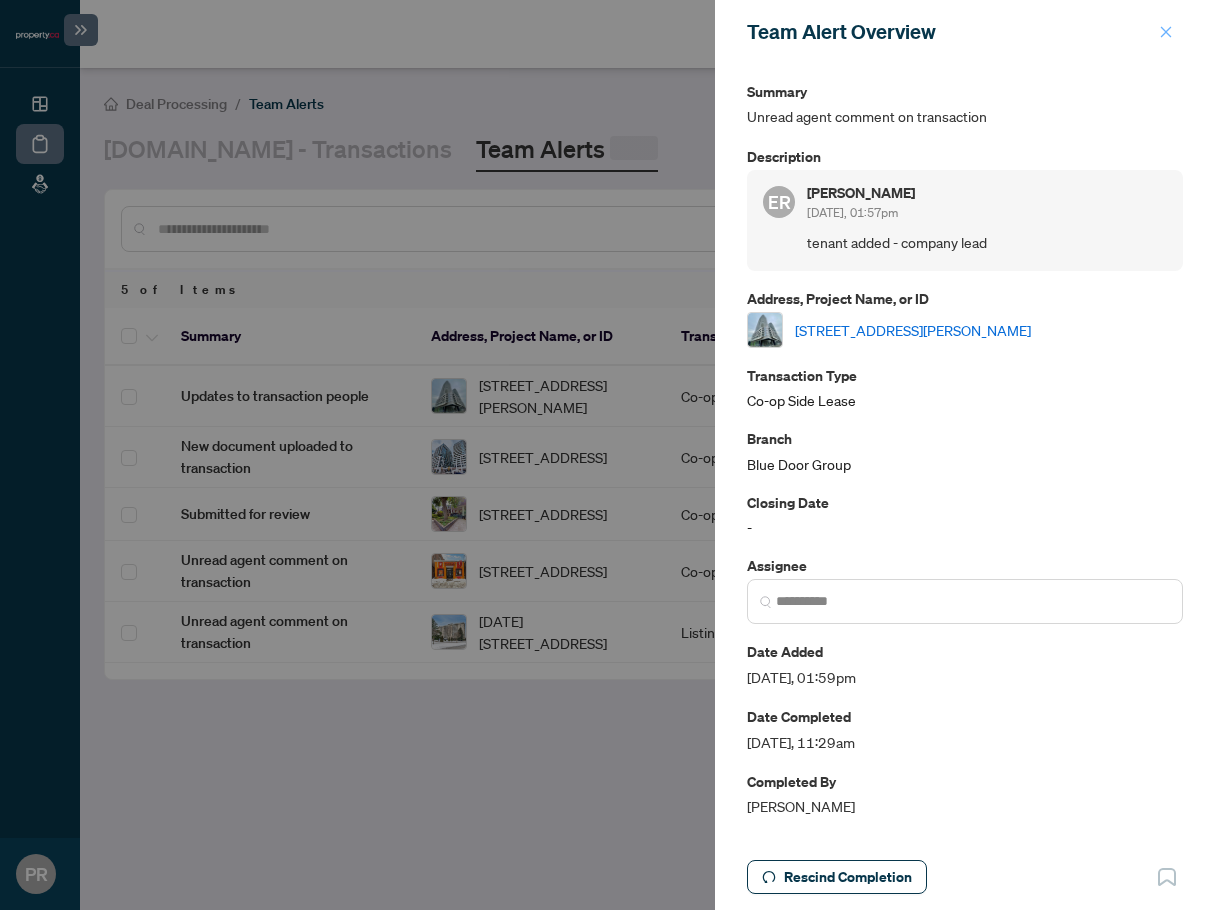 click at bounding box center [1166, 32] 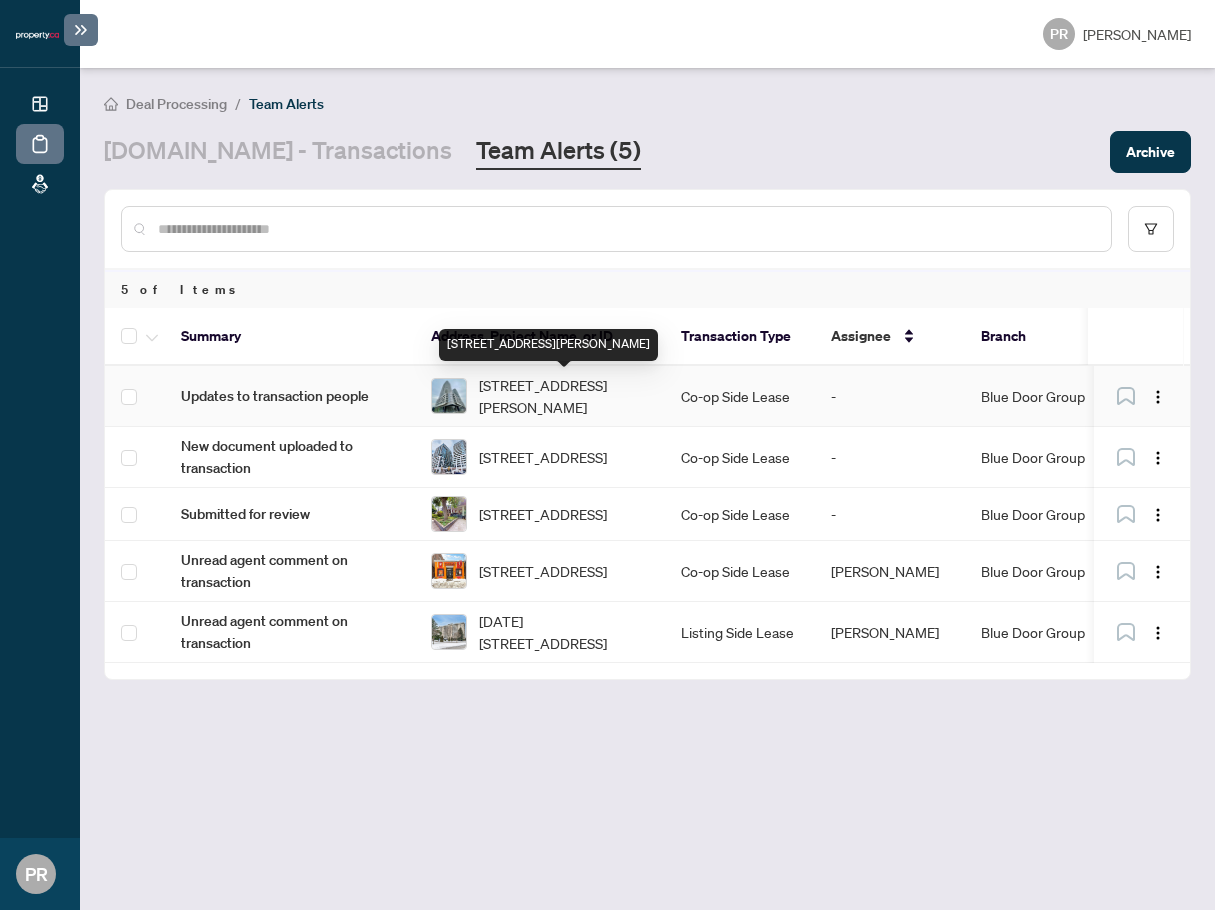 click on "3807-2033 KENNEDY Rd, Toronto, Ontario M1T 0B9, Canada" at bounding box center (564, 396) 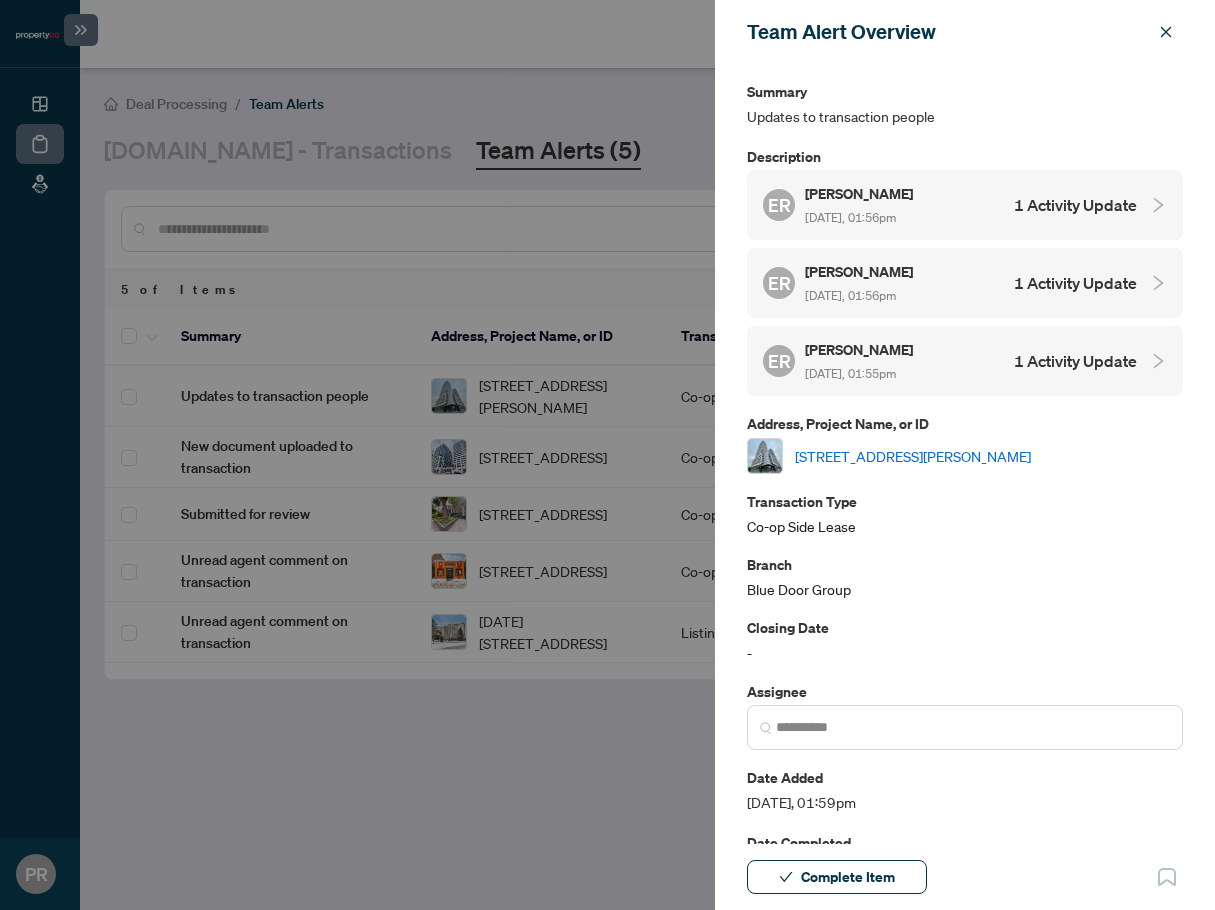 click on "ER Eddie Rezaei   Jun/27/2025, 01:56pm 1 Activity Update" at bounding box center (950, 205) 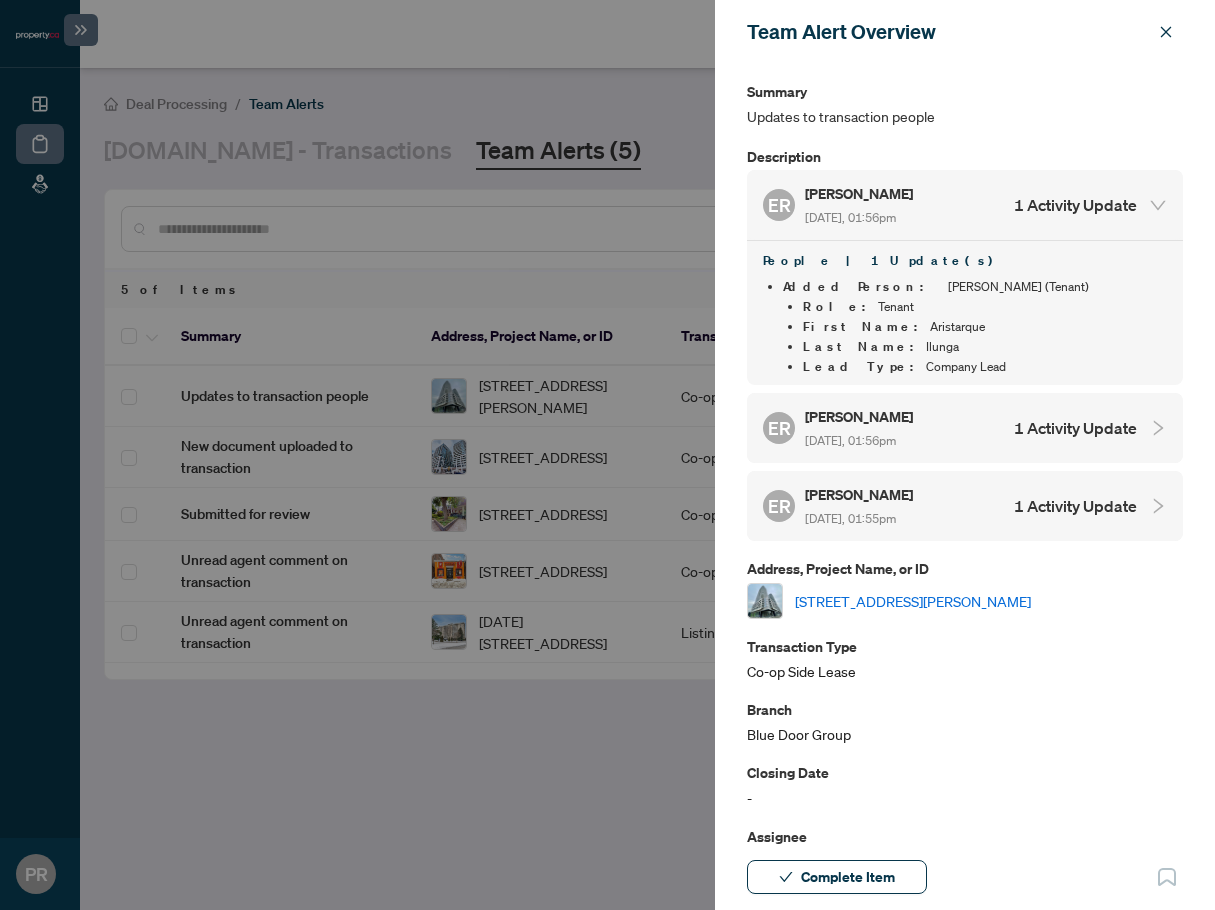 click on "Eddie Rezaei" at bounding box center [860, 416] 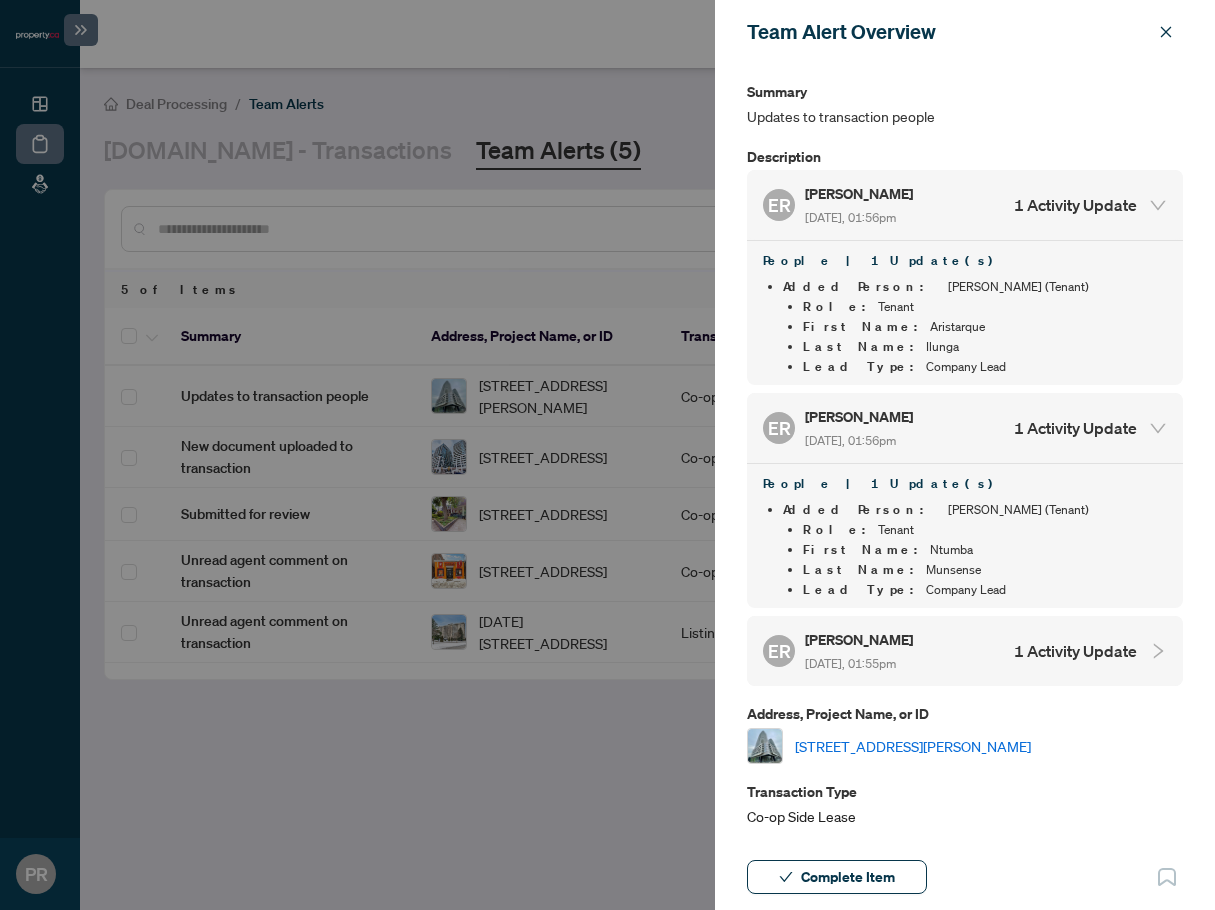 click on "Eddie Rezaei" at bounding box center [860, 639] 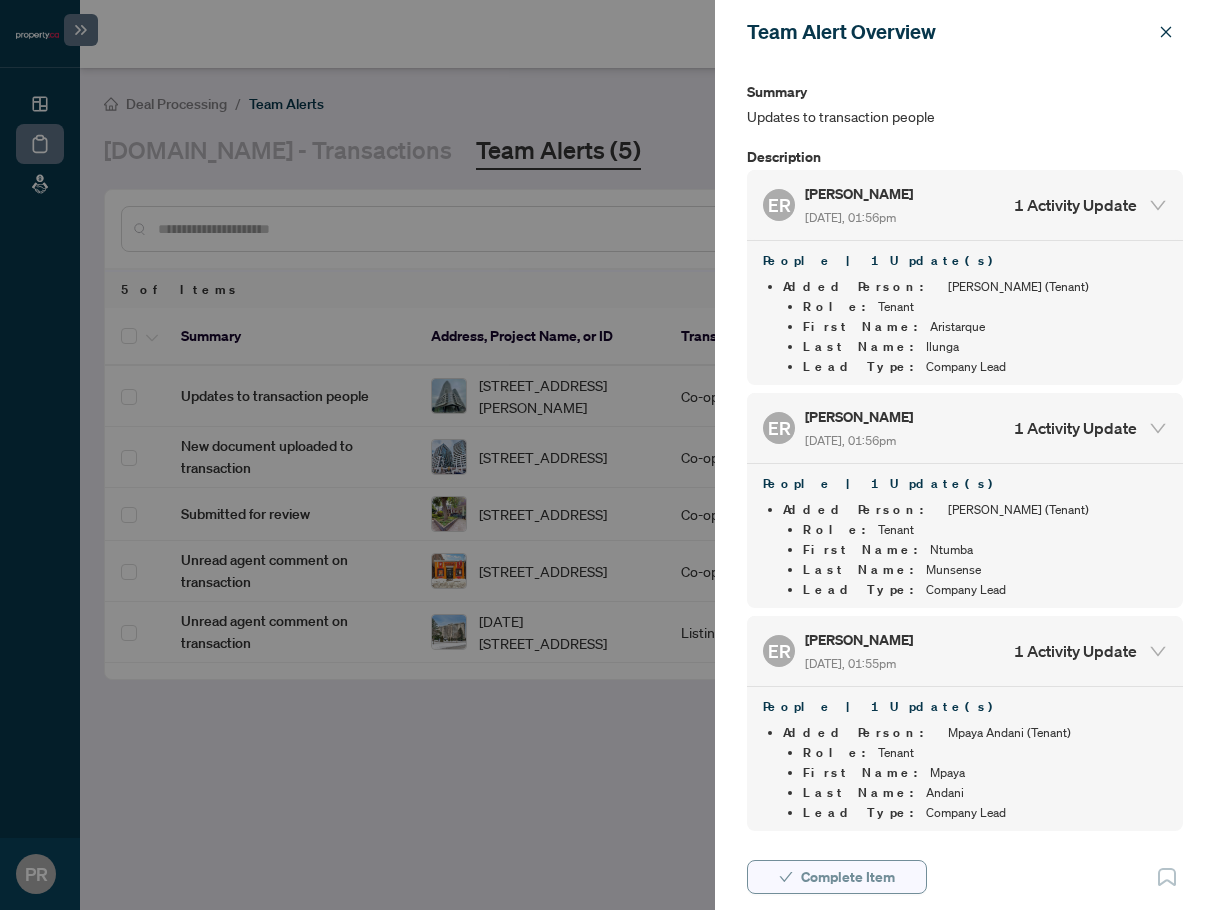 click on "Complete Item" at bounding box center [837, 877] 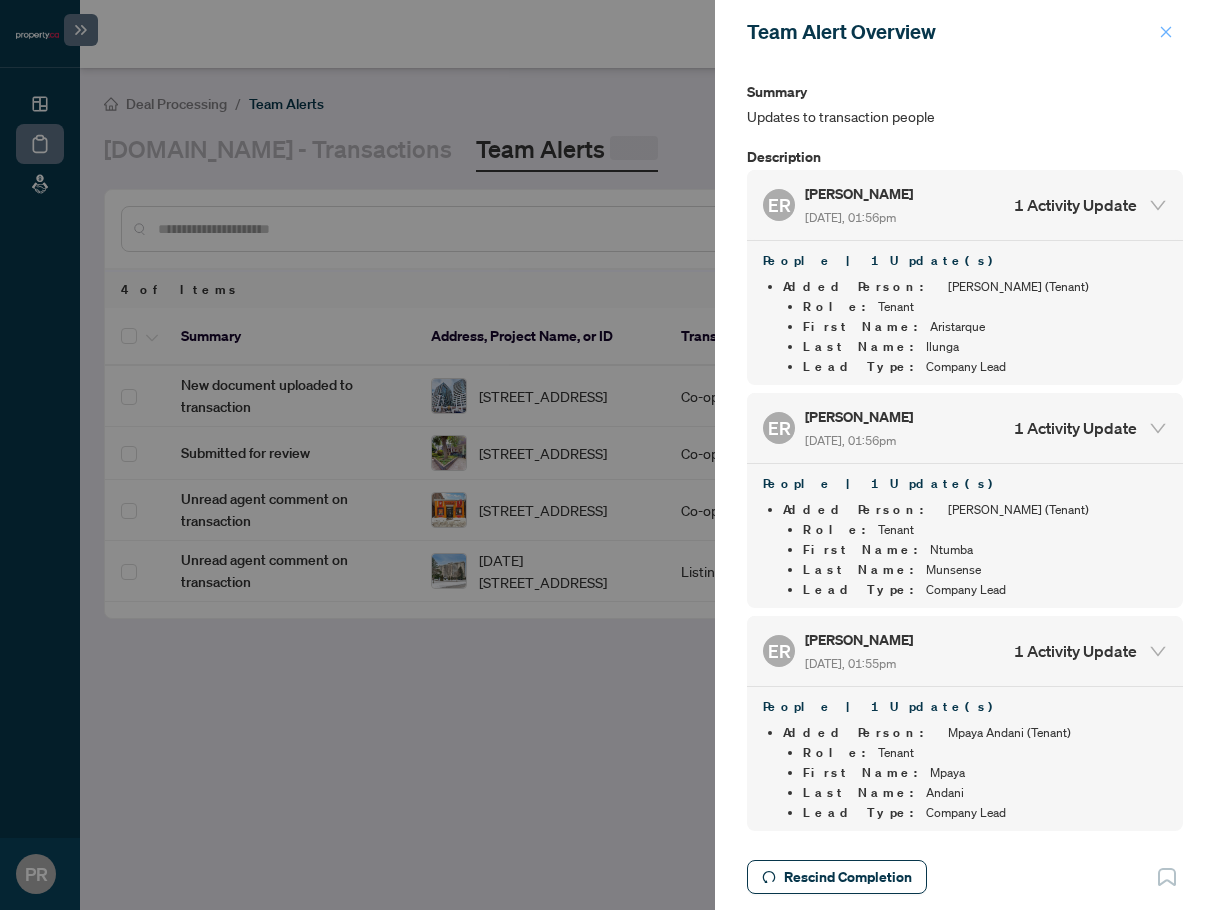 click 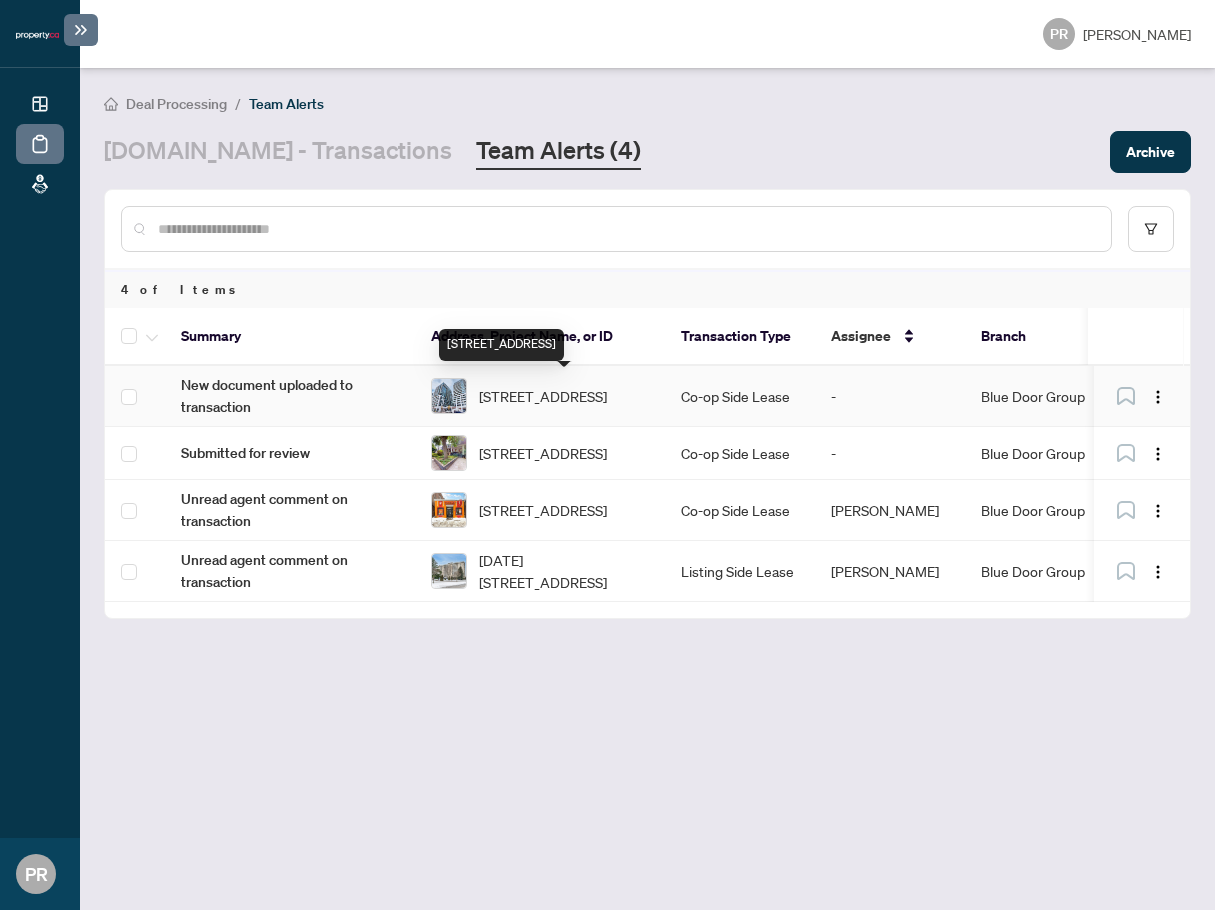 click on "707-460 ADELAIDE St, Toronto, Ontario M5A 1N6, Canada" 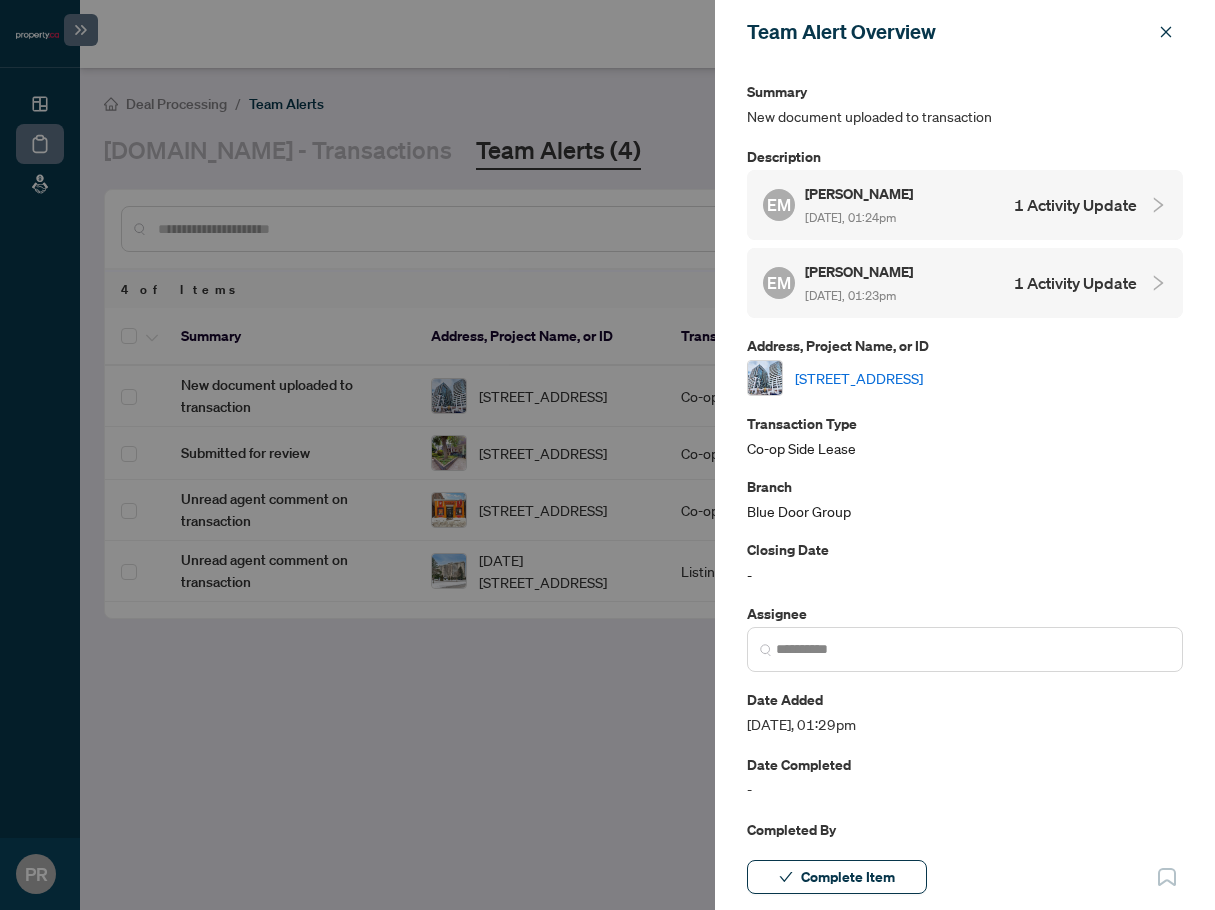 click on "Jun/27/2025, 01:24pm" 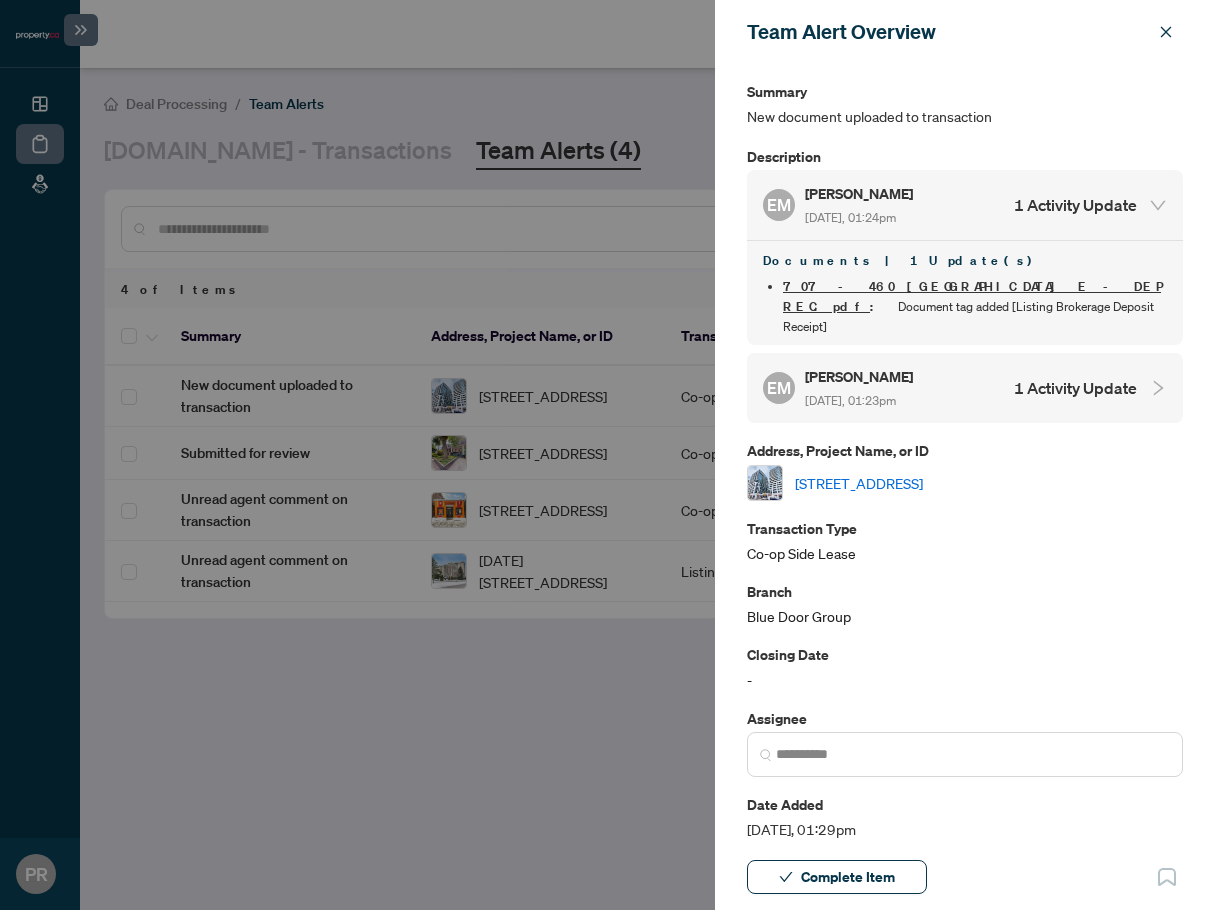 click on "Jun/27/2025, 01:23pm" 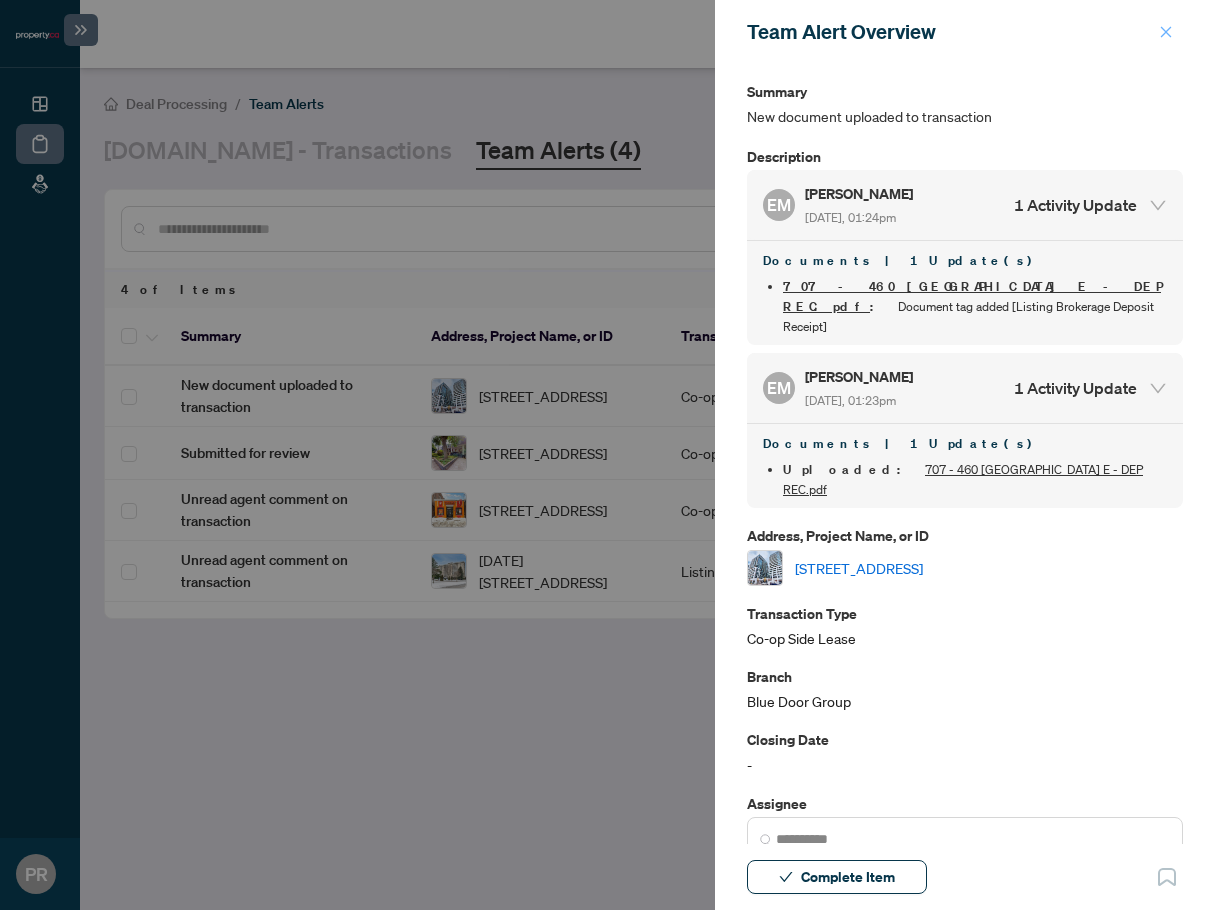 click 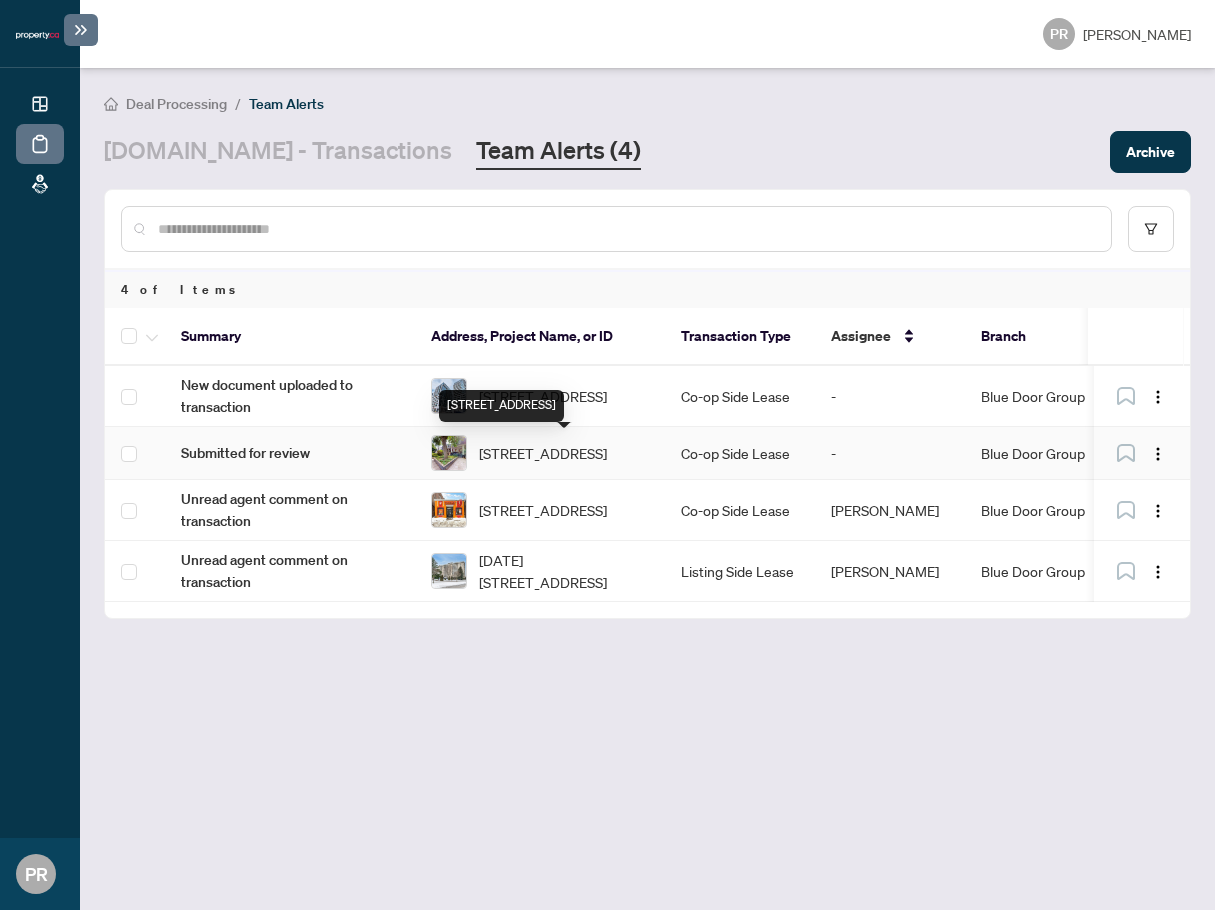 click on "14 Rushbrooke Ave, Toronto, Ontario M4M 3A9, Canada" 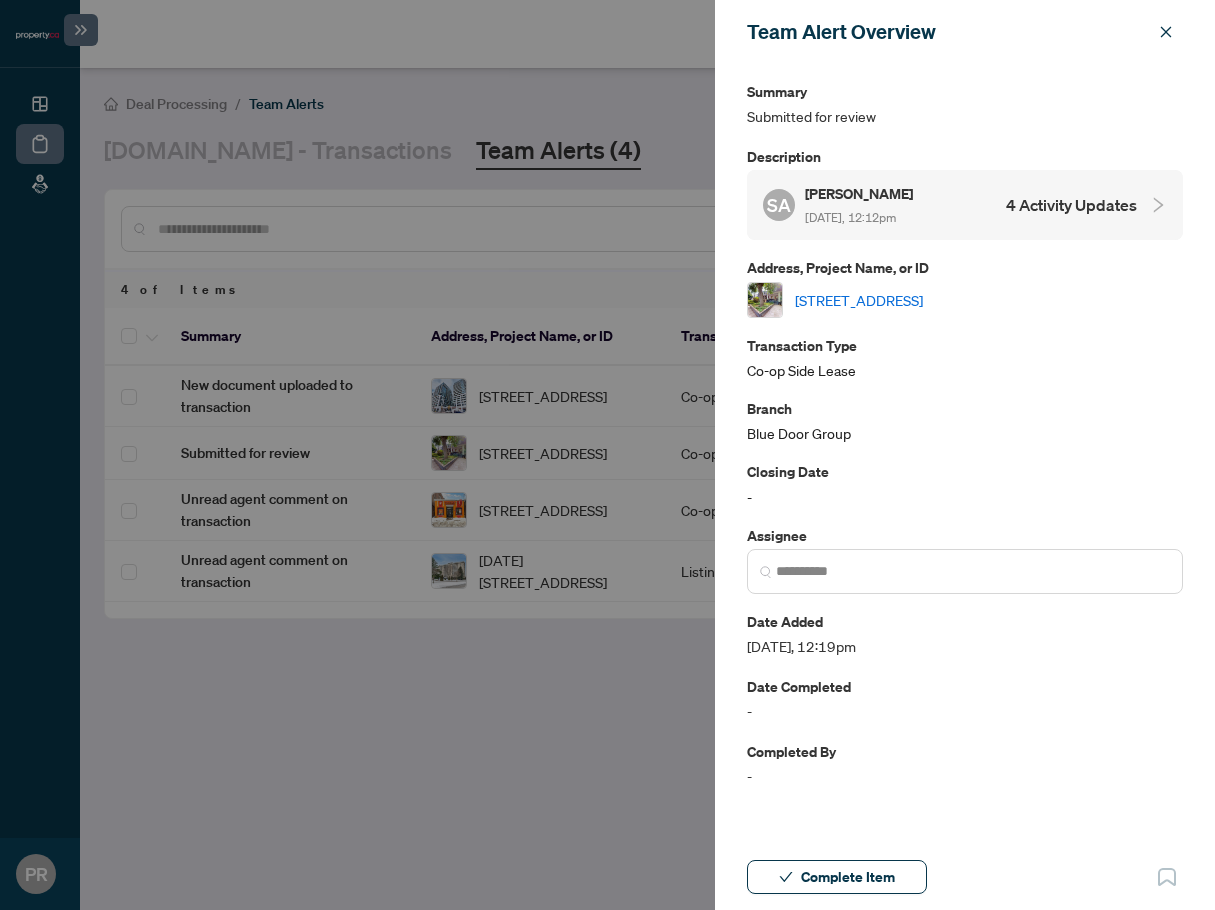 click on "Jun/24/2025, 12:12pm" 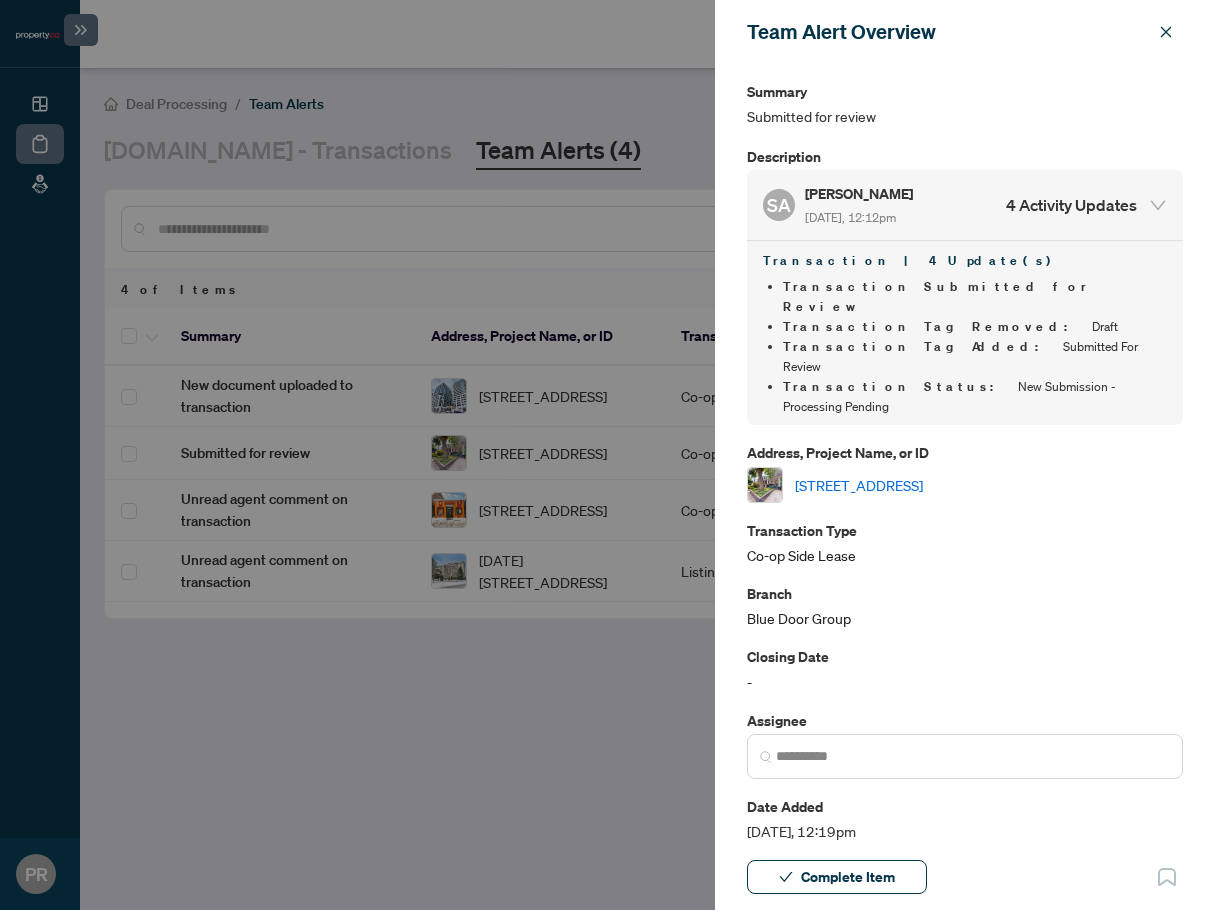 scroll, scrollTop: 84, scrollLeft: 0, axis: vertical 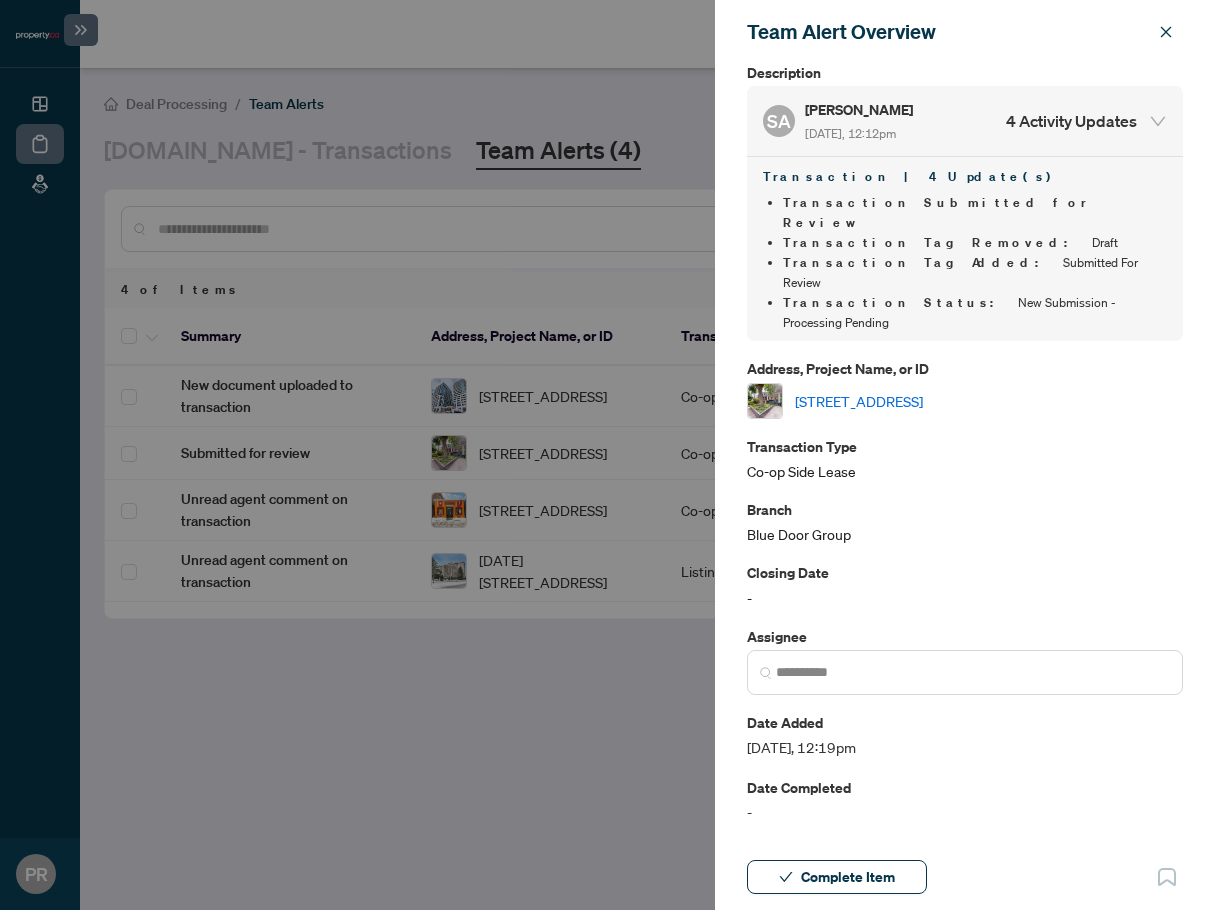 drag, startPoint x: 883, startPoint y: 794, endPoint x: 853, endPoint y: 858, distance: 70.68239 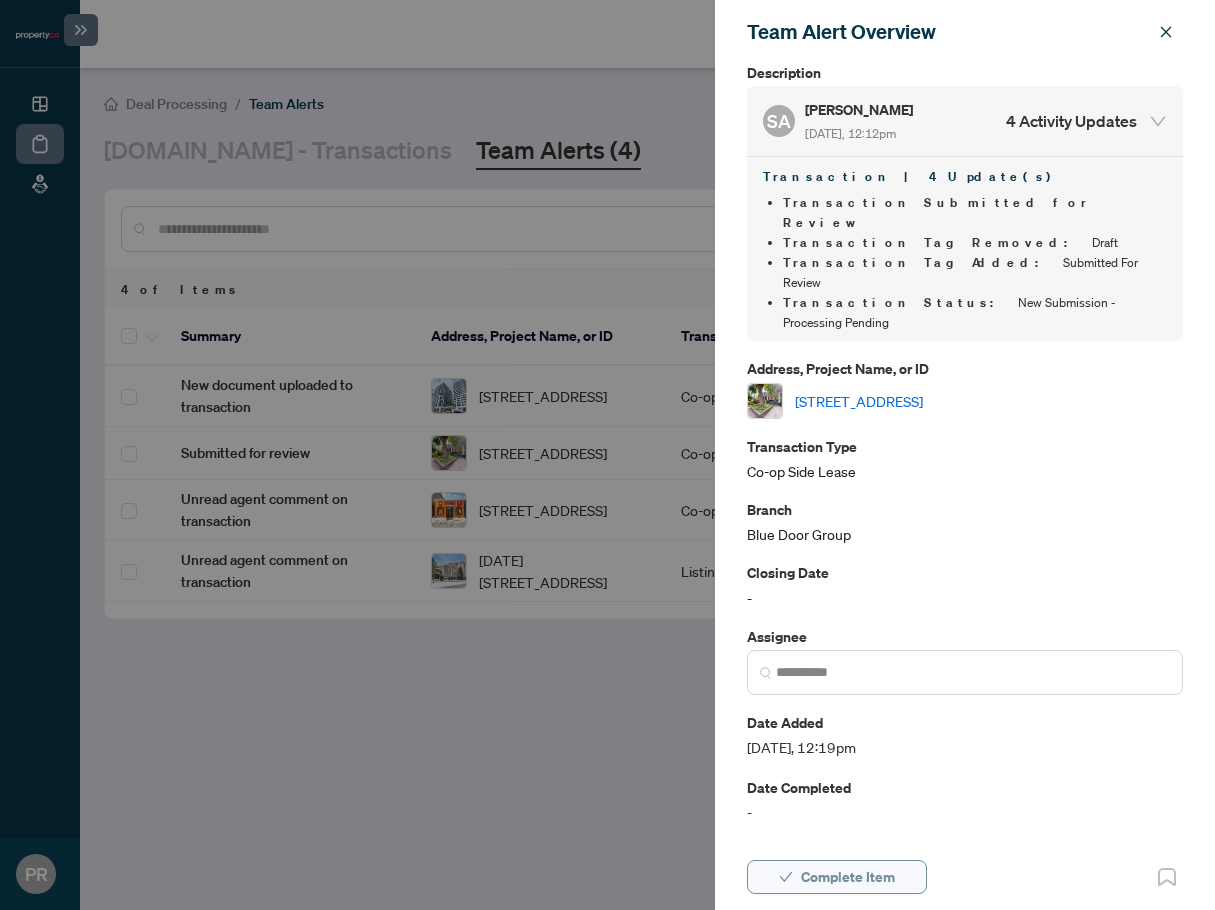 click on "Complete Item" 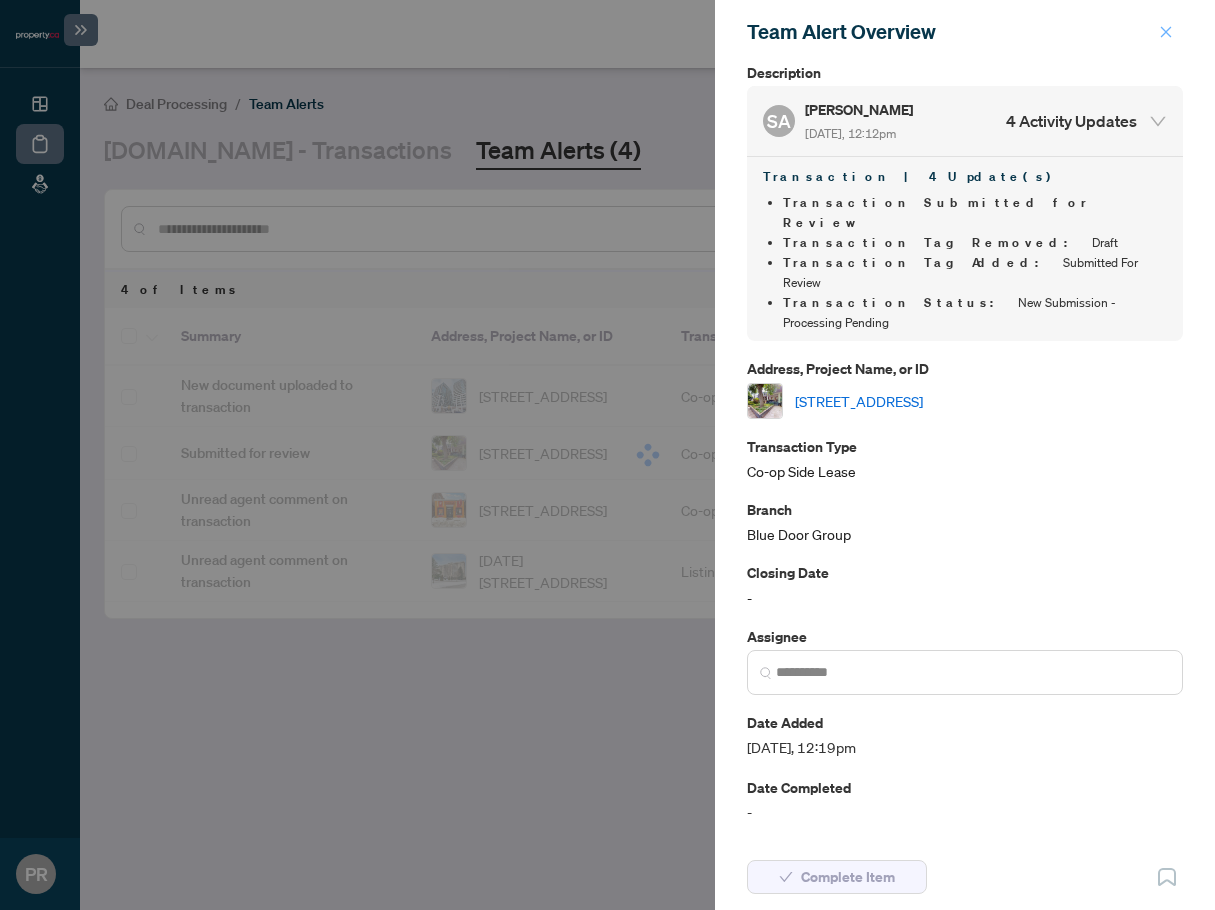 click 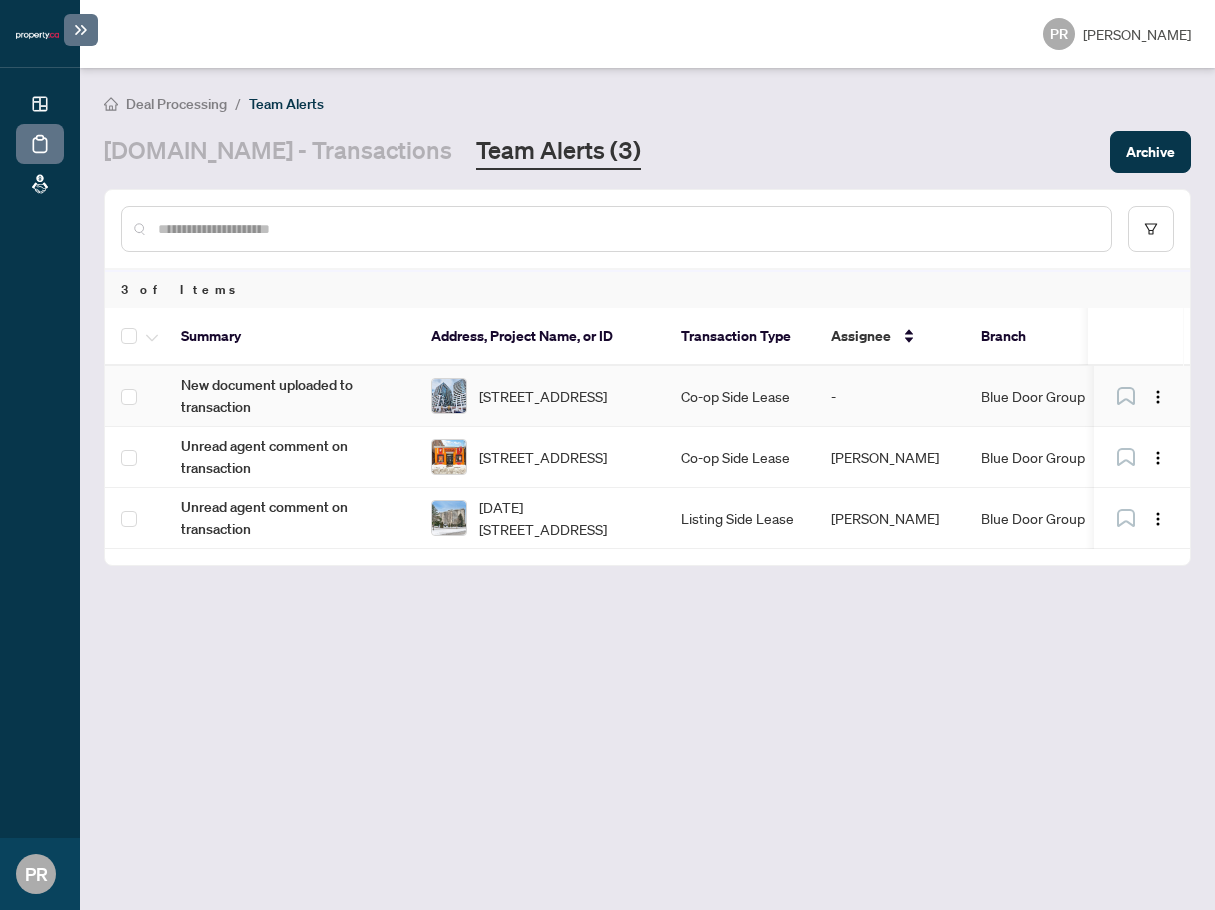 click on "-" 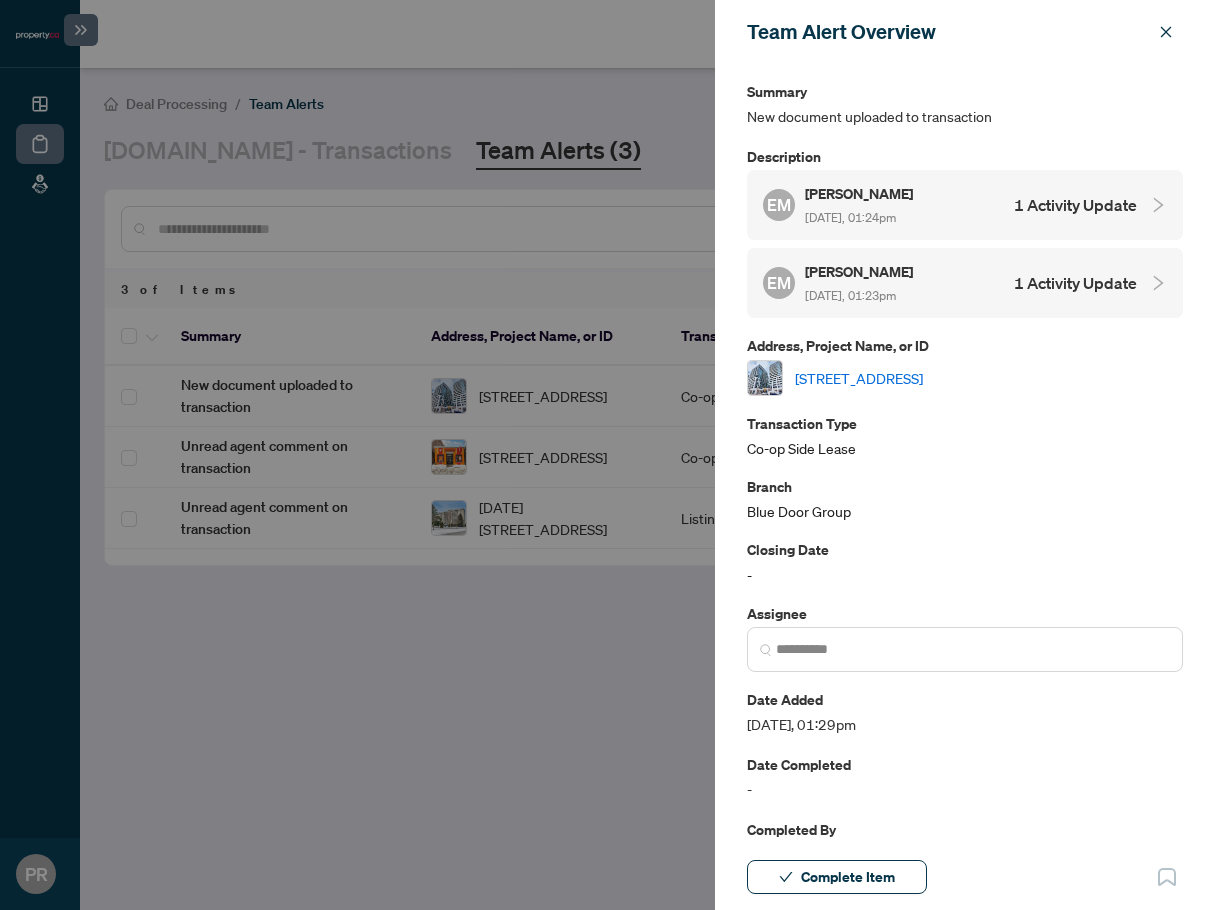 click on "Ebony Murphy" 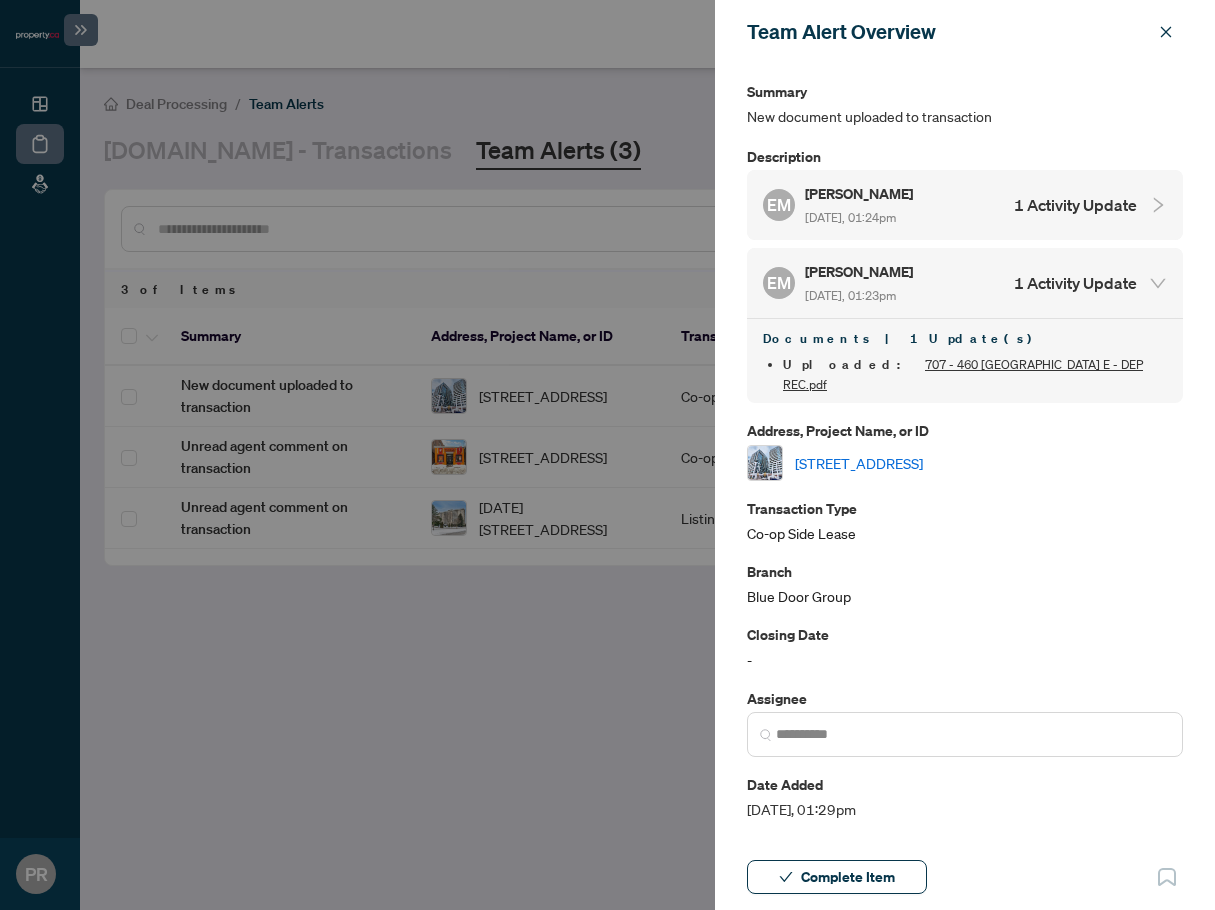 click on "EM Ebony Murphy   Jun/27/2025, 01:24pm 1 Activity Update" 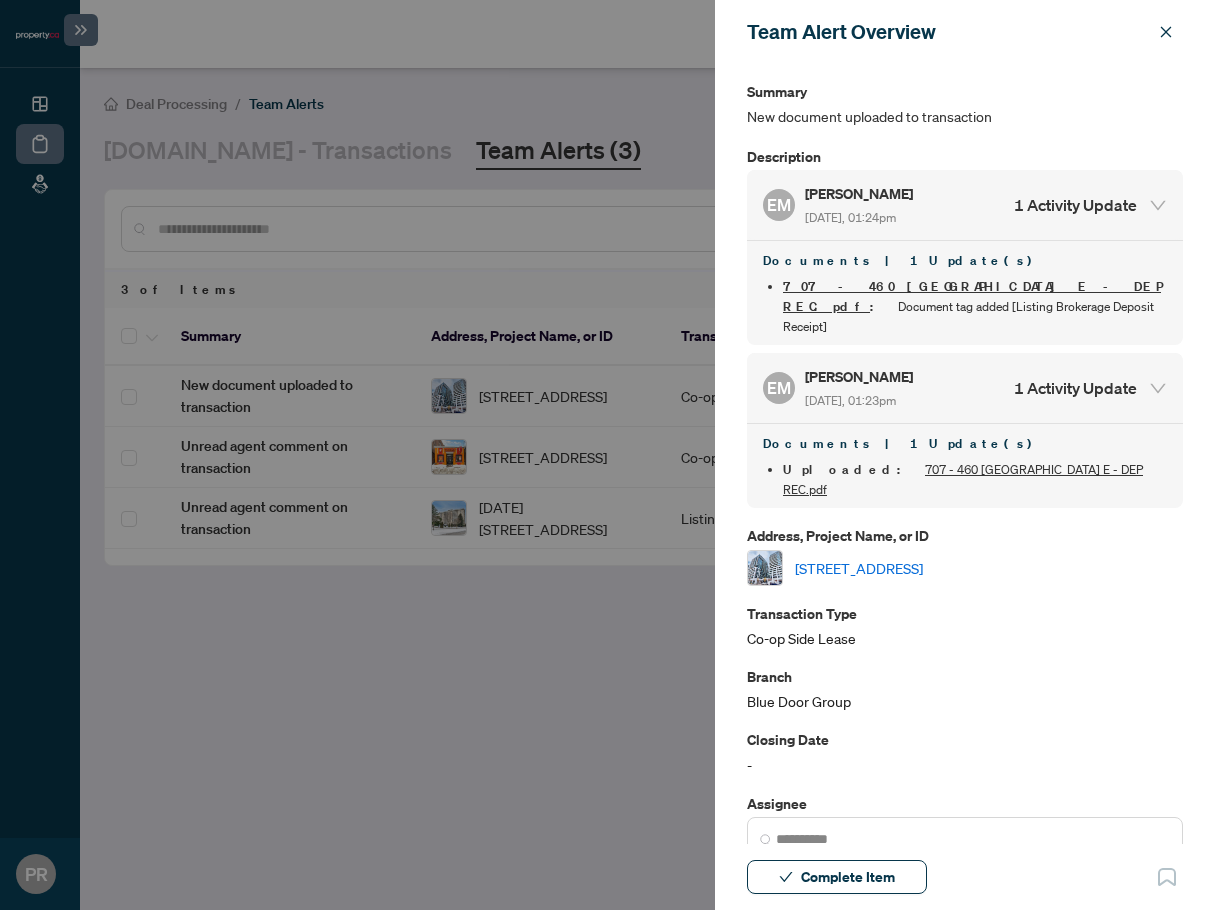 click on "707-460 ADELAIDE St, Toronto, Ontario M5A 1N6, Canada" 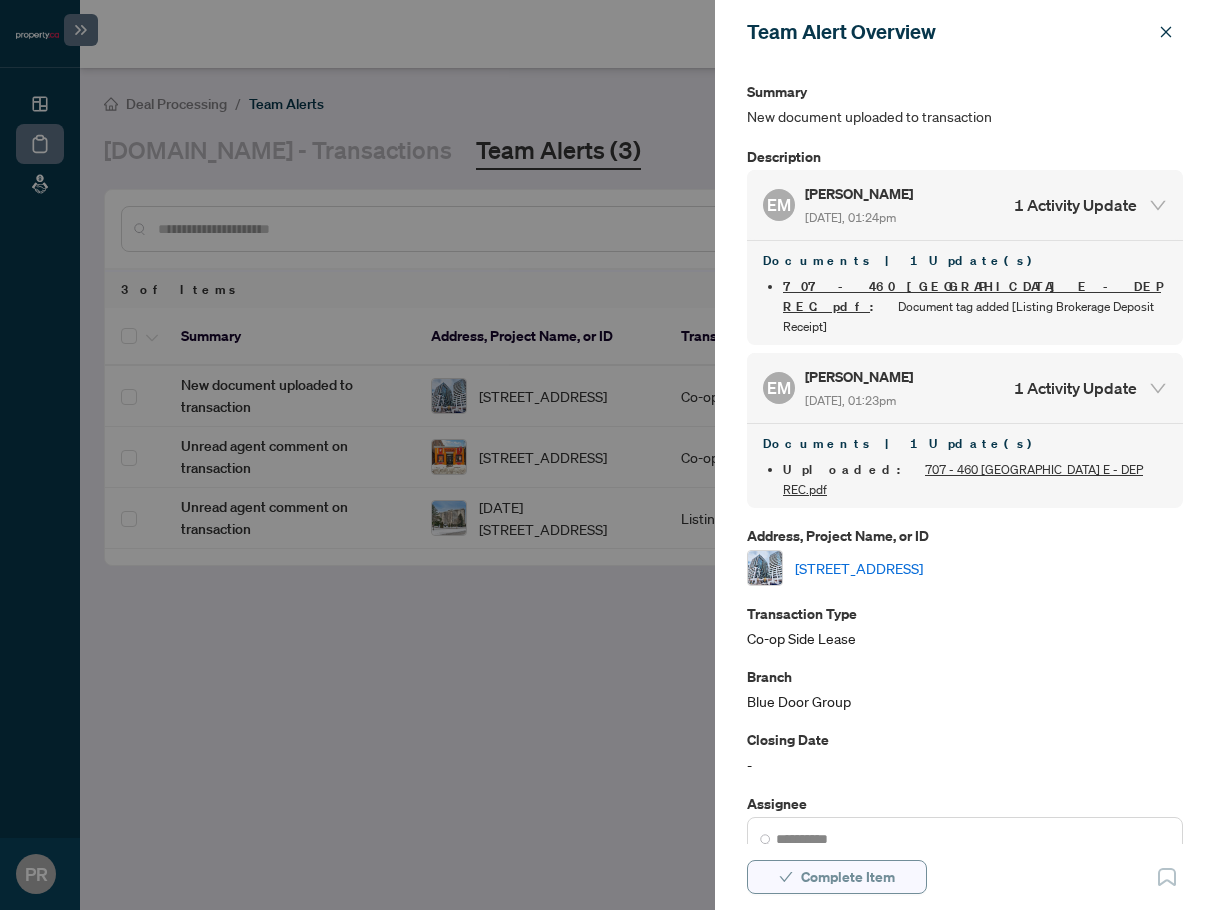 click on "Complete Item" 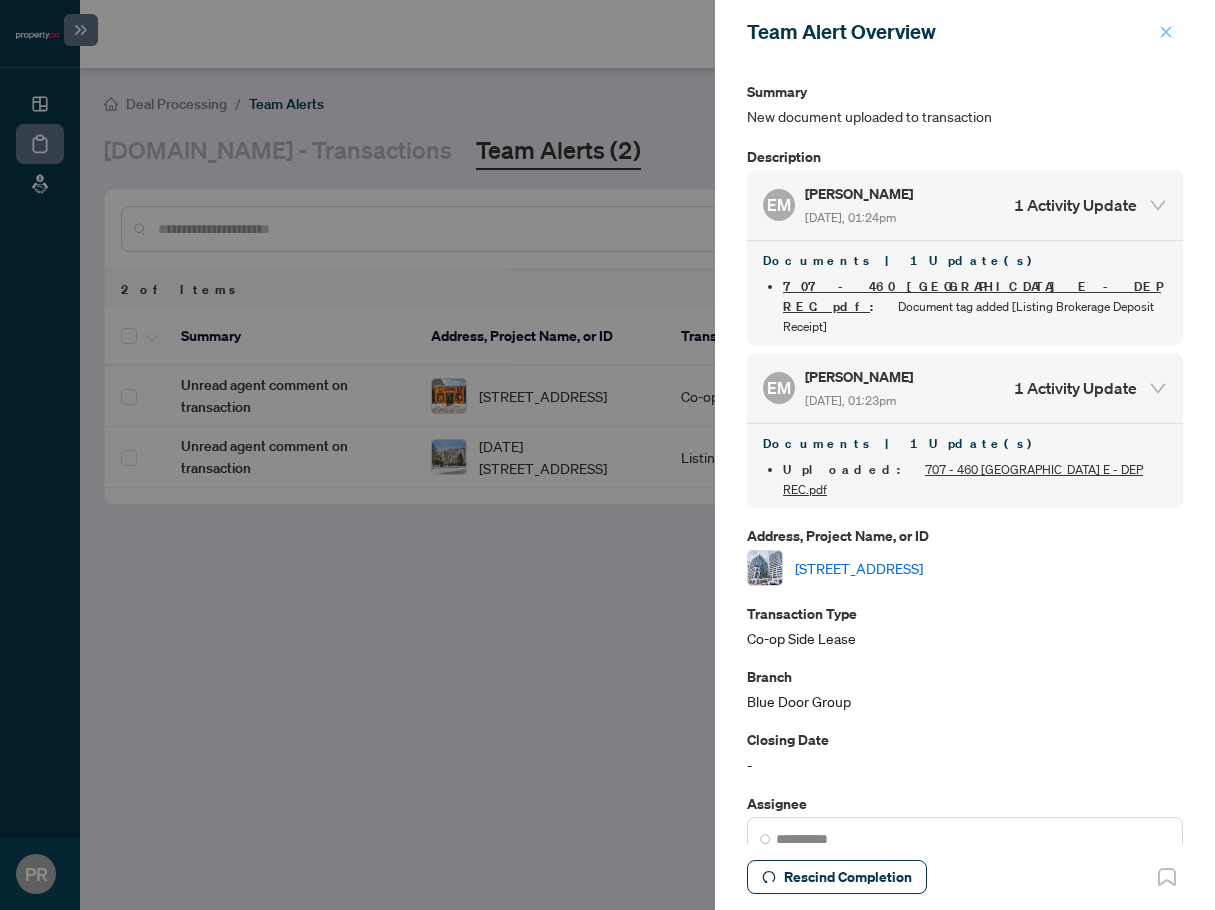 click 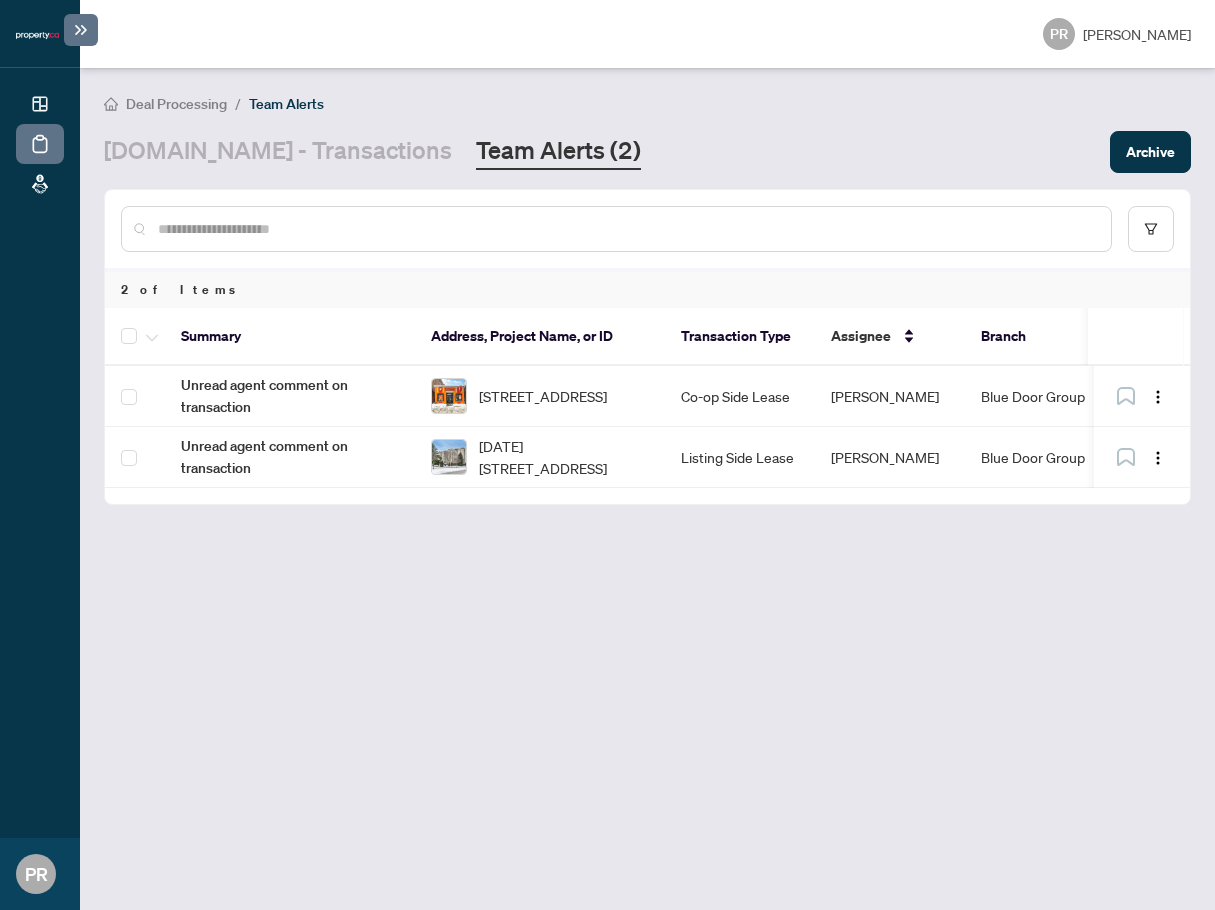 click on "Property.ca - Transactions Team Alerts   (2)" 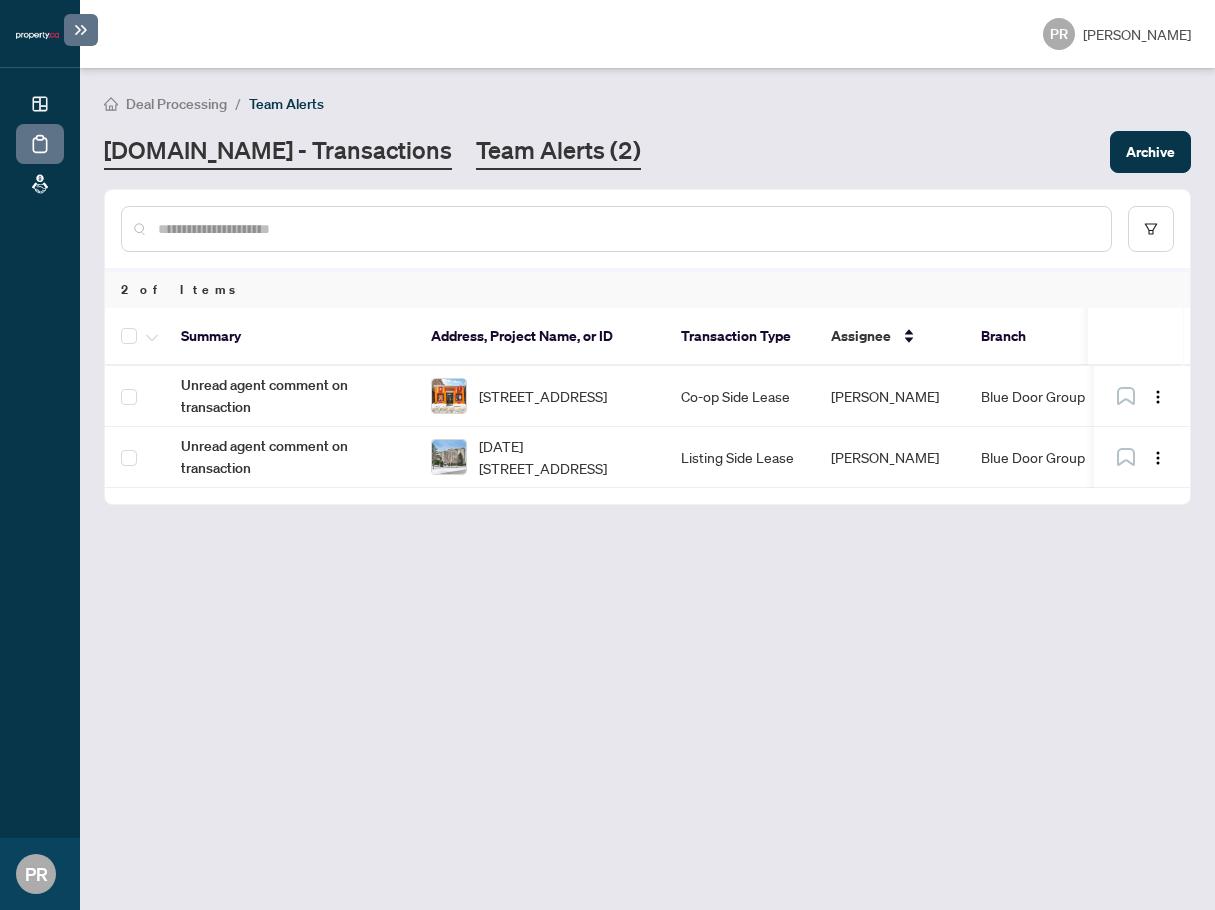 click on "Property.ca - Transactions" 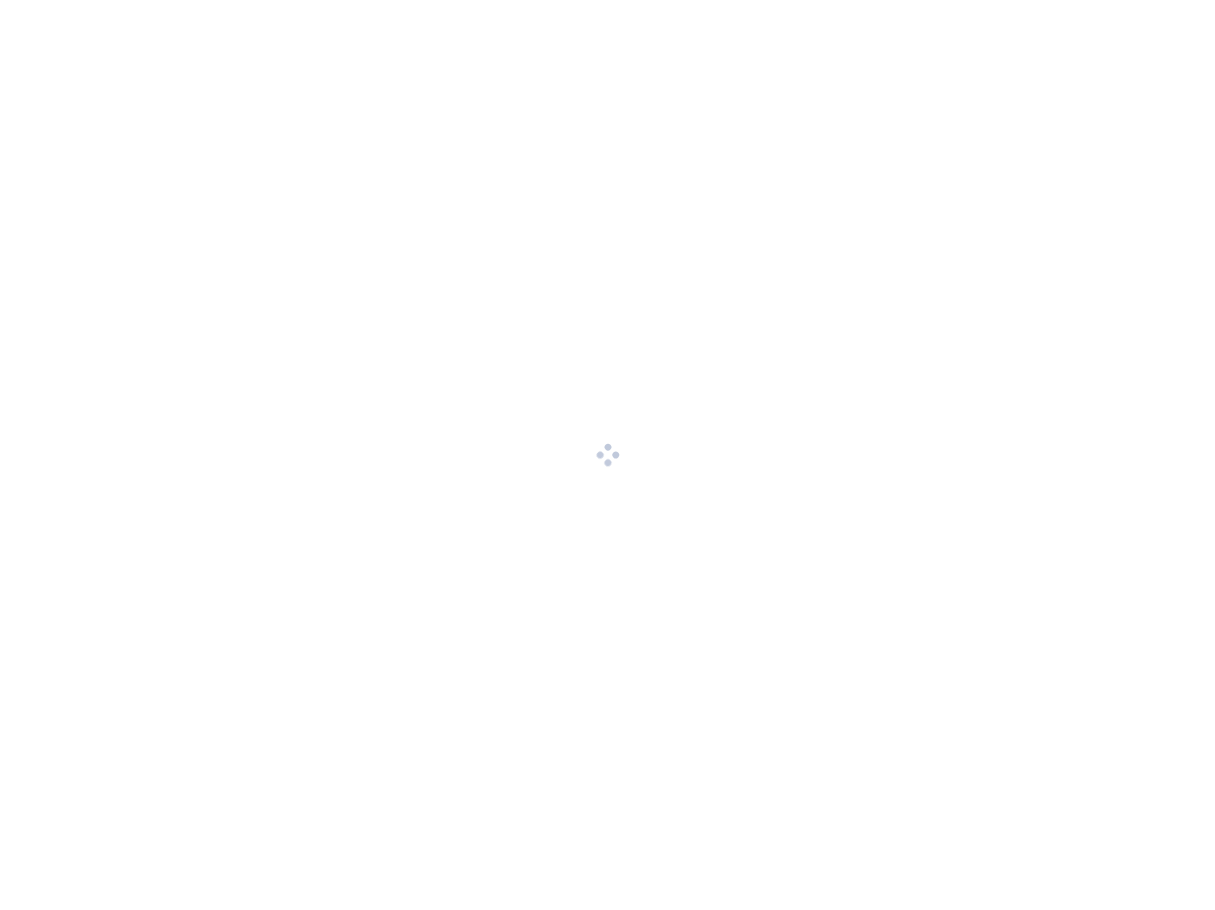 scroll, scrollTop: 0, scrollLeft: 0, axis: both 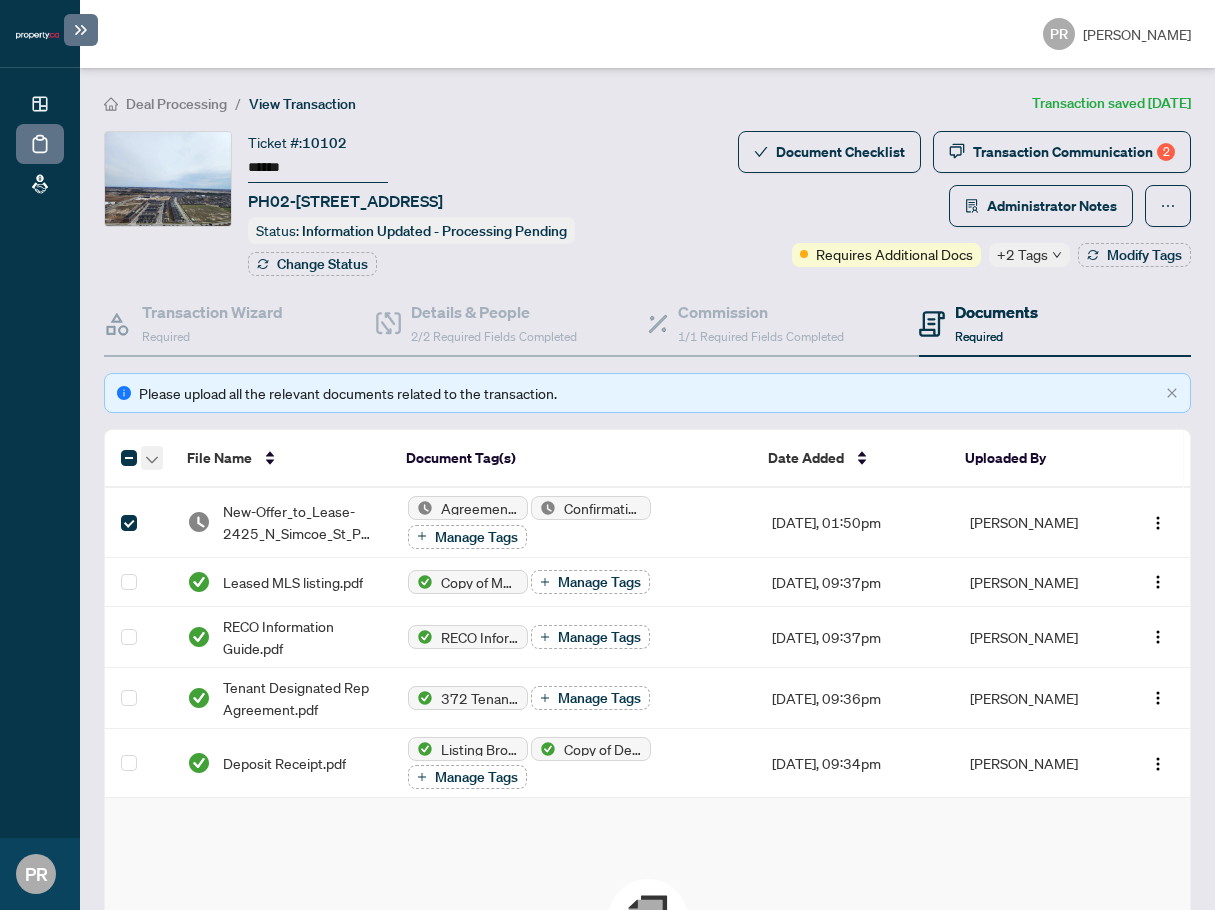 click 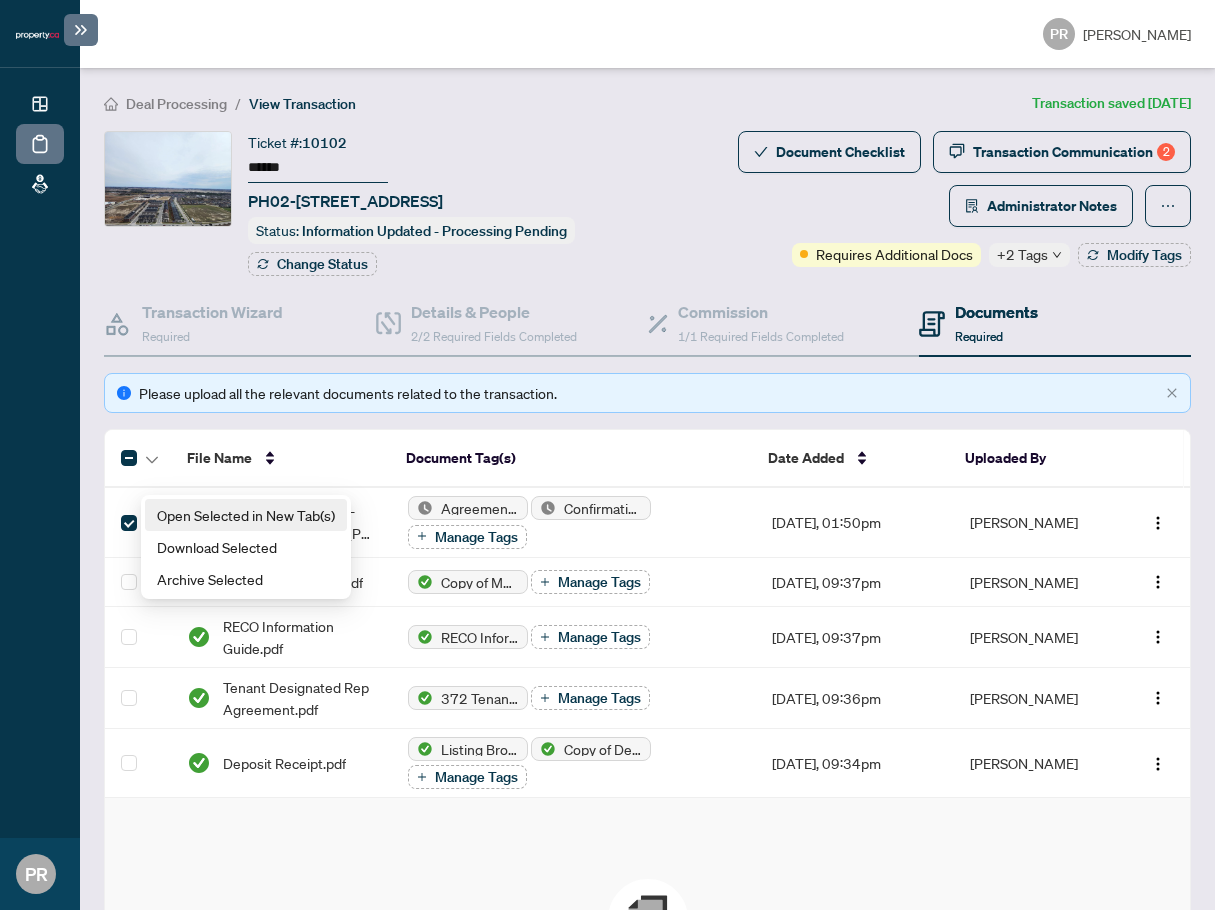 click on "Open Selected in New Tab(s)" at bounding box center [246, 515] 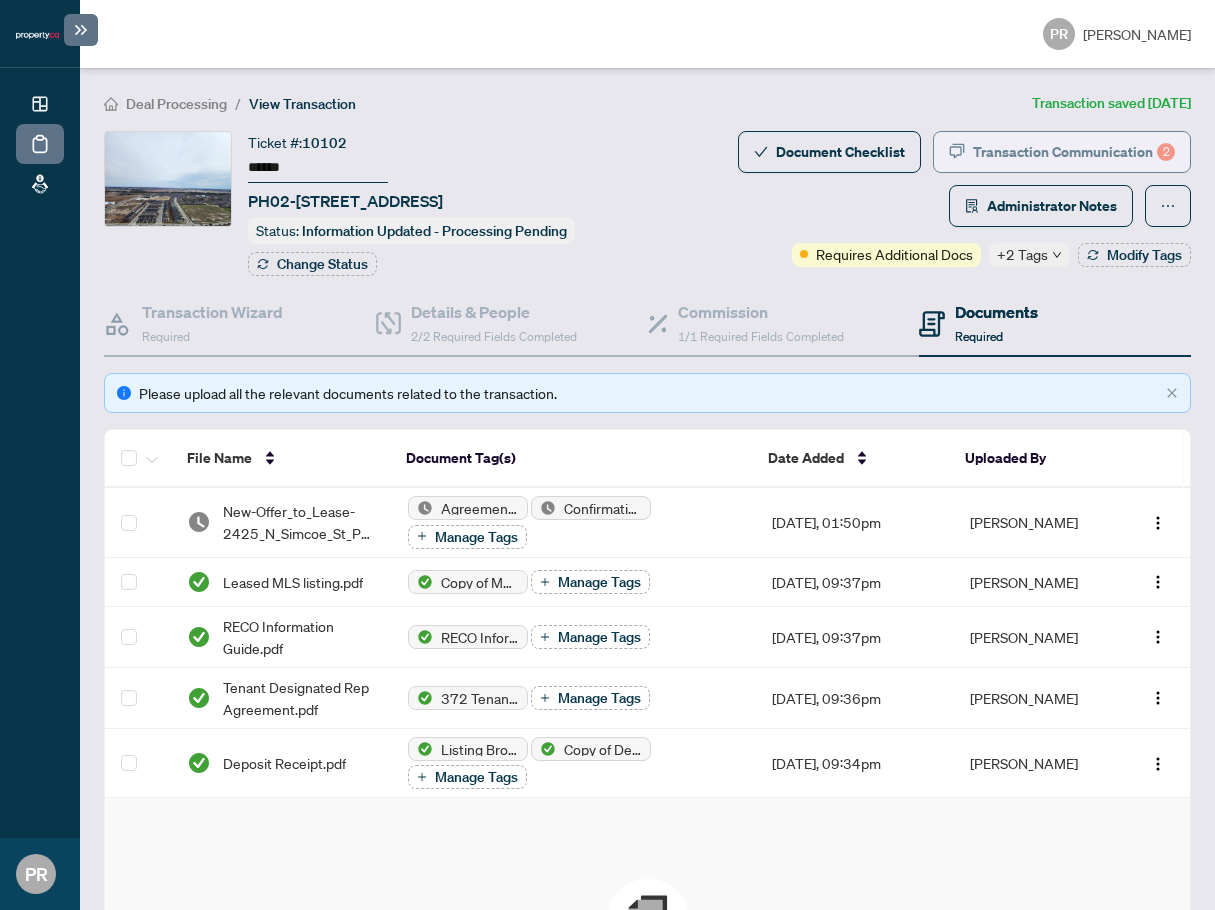 click on "Transaction Communication 2" at bounding box center (1074, 152) 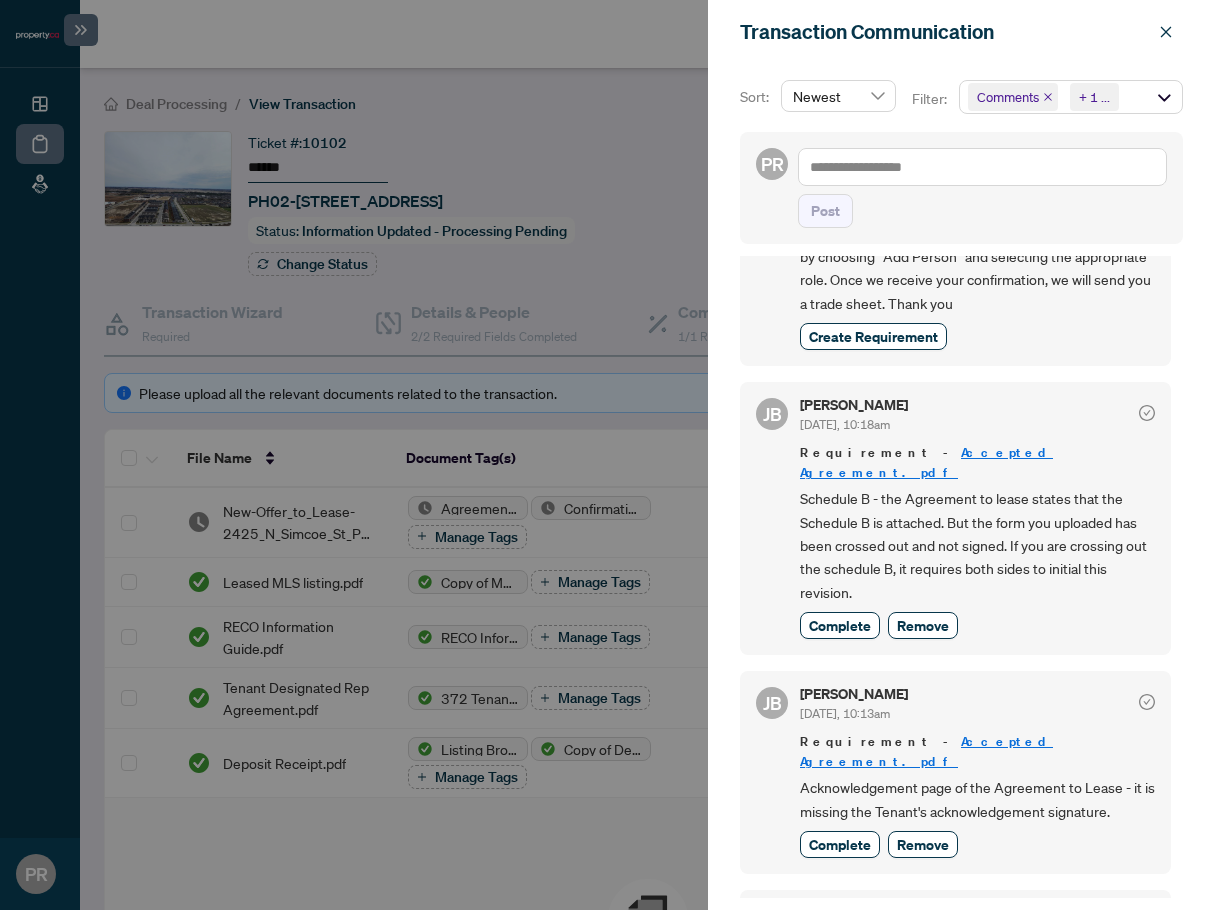 scroll, scrollTop: 400, scrollLeft: 0, axis: vertical 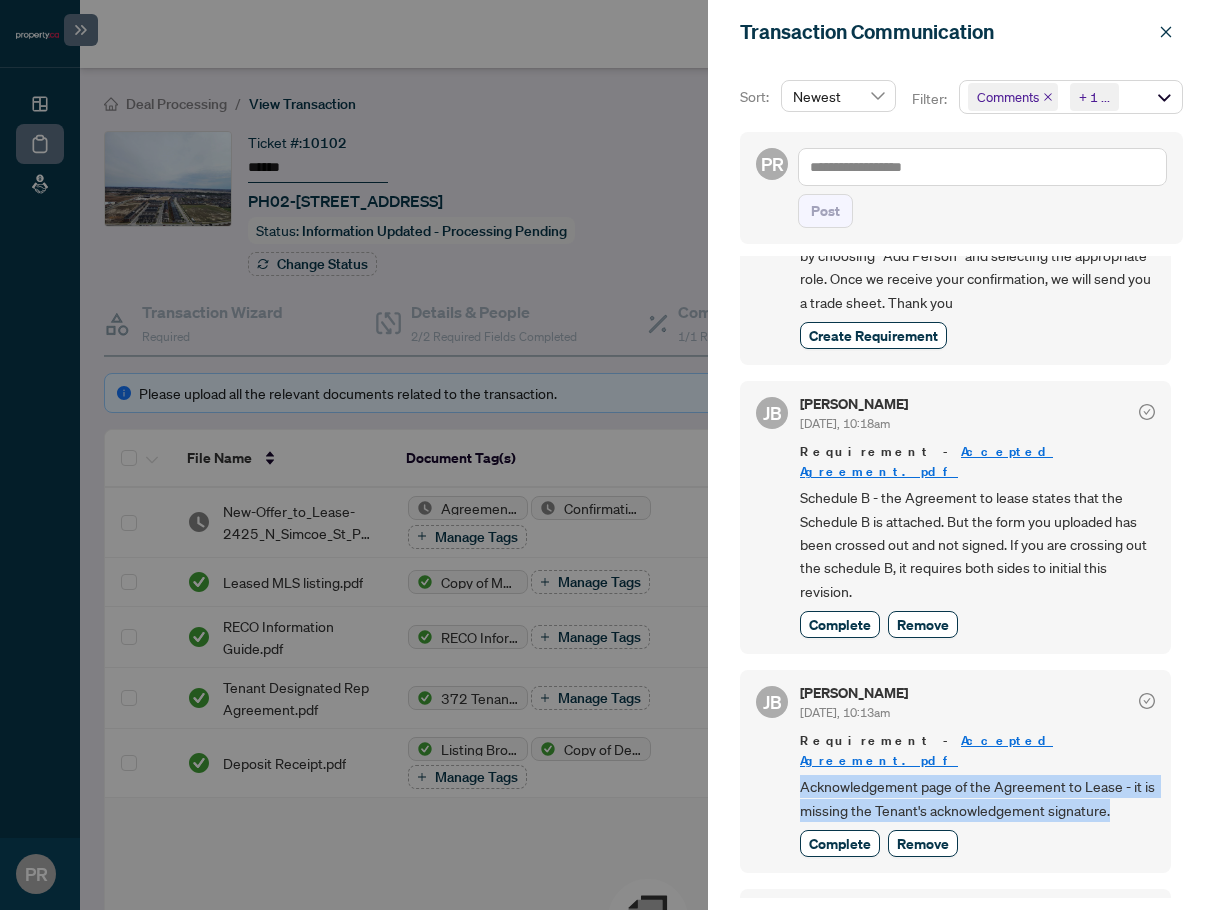 drag, startPoint x: 1132, startPoint y: 778, endPoint x: 777, endPoint y: 758, distance: 355.56293 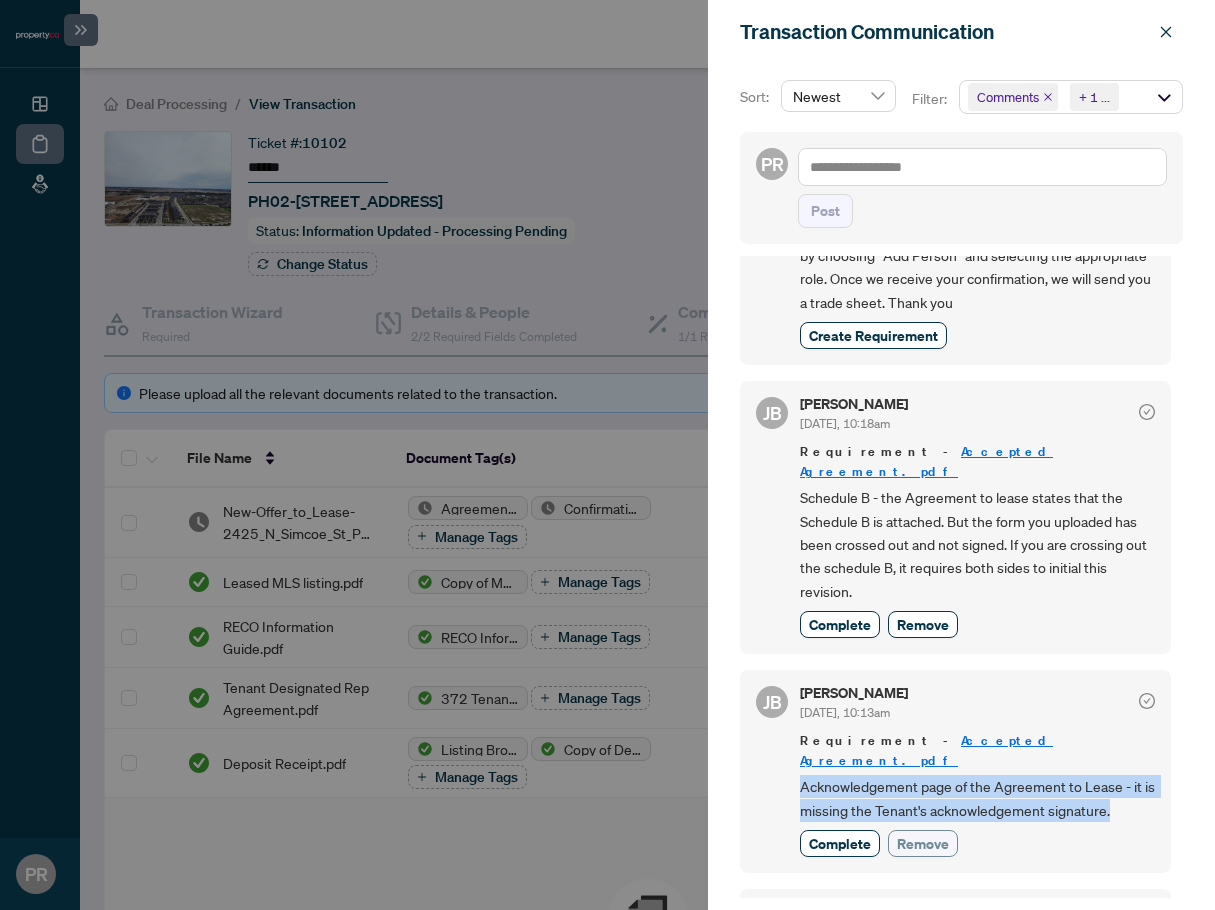 copy on "Acknowledgement page of the Agreement to Lease - it is missing the Tenant's acknowledgement signature." 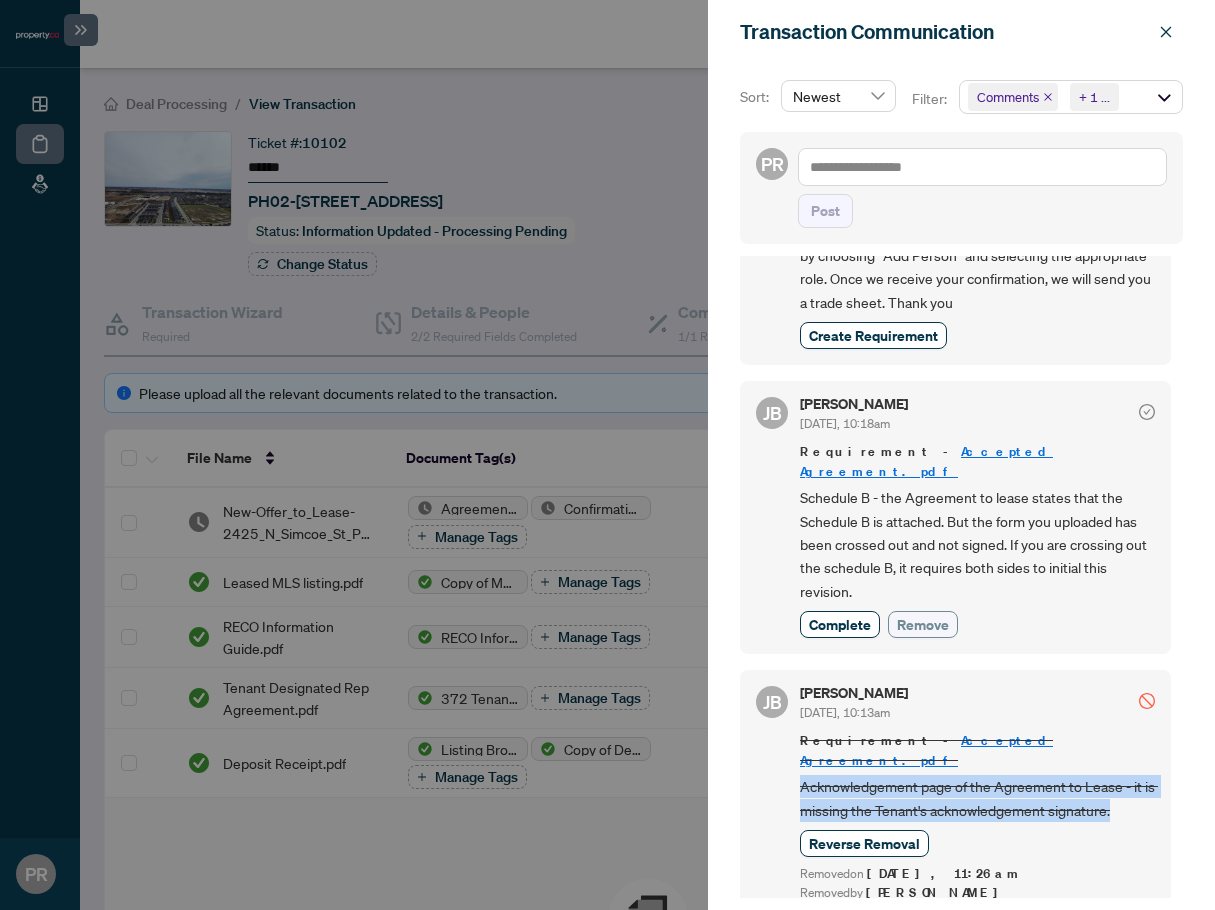 click on "Remove" at bounding box center [923, 624] 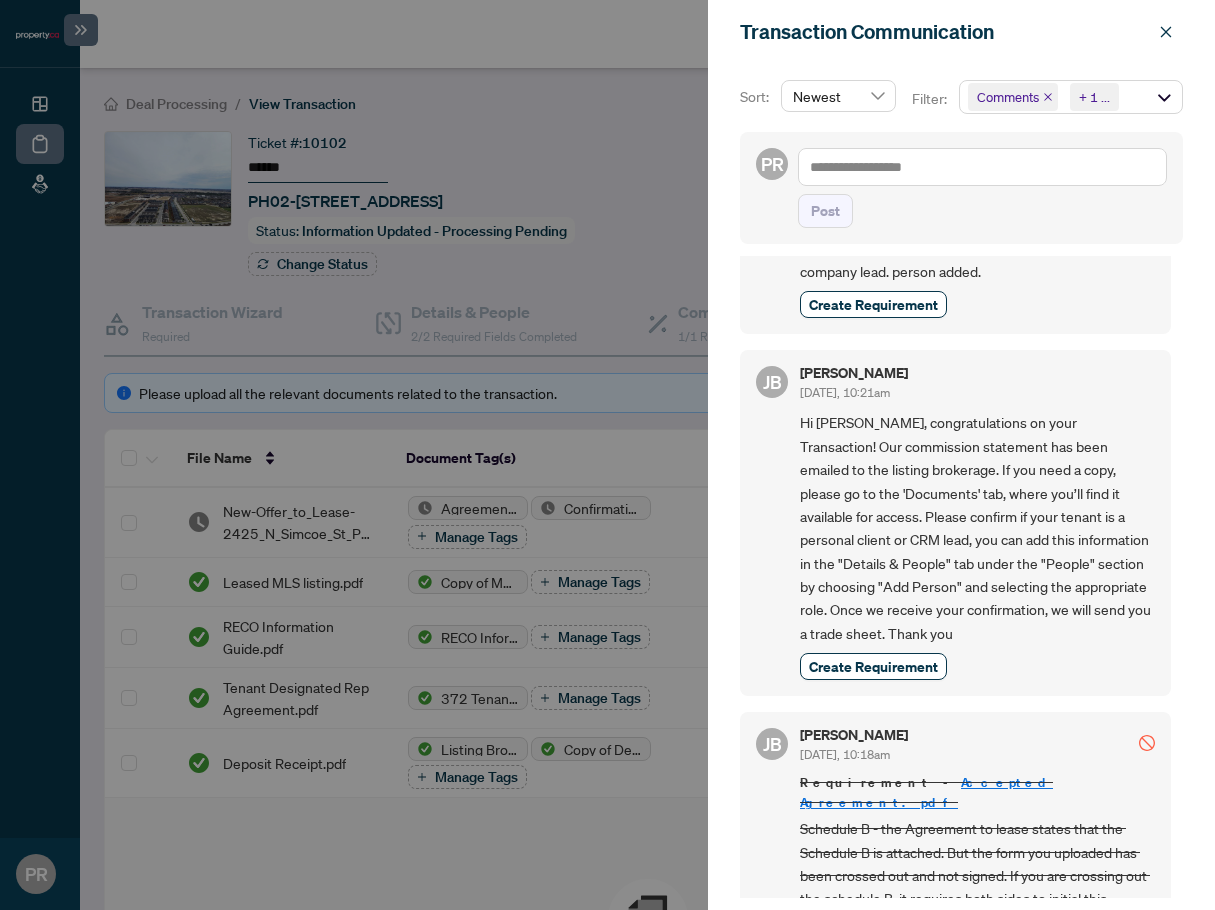scroll, scrollTop: 100, scrollLeft: 0, axis: vertical 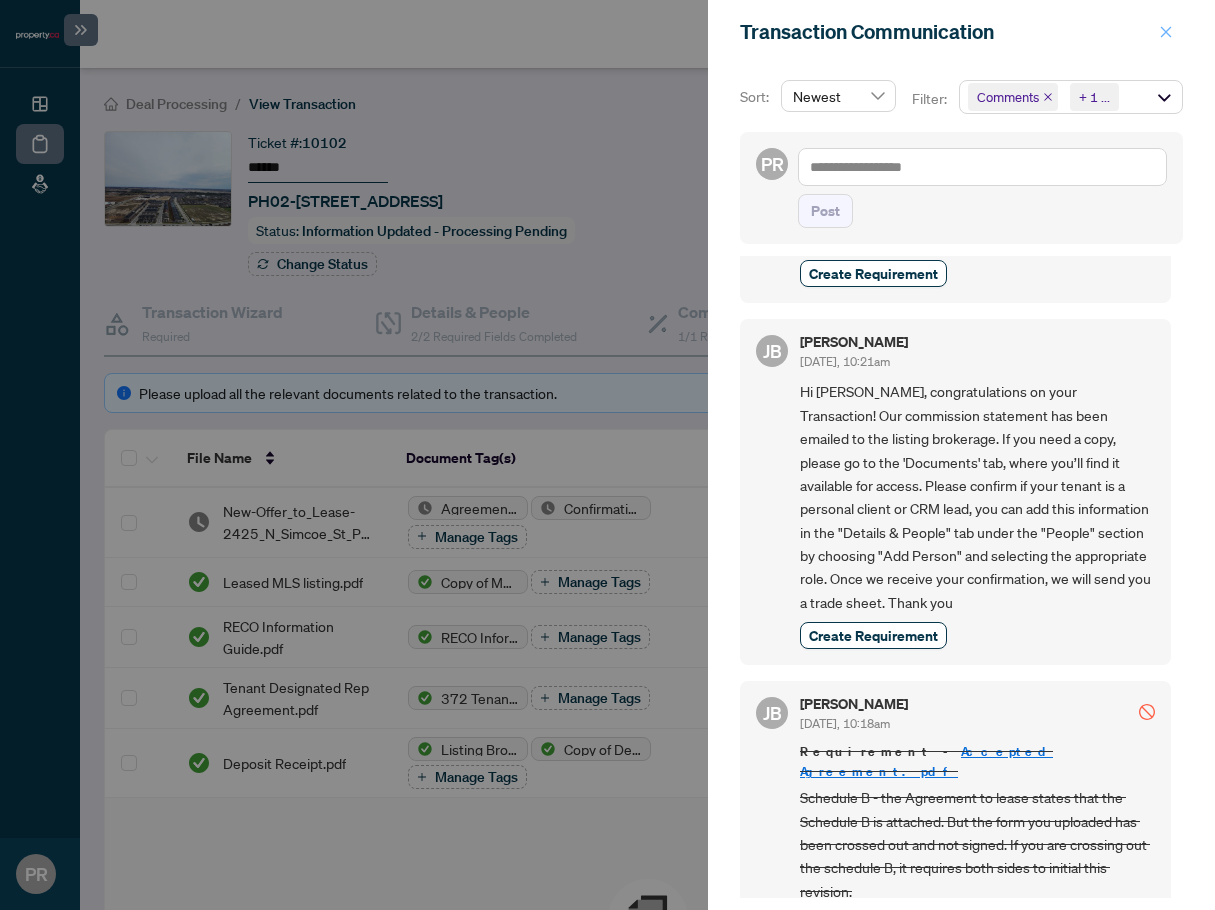 click at bounding box center [1166, 32] 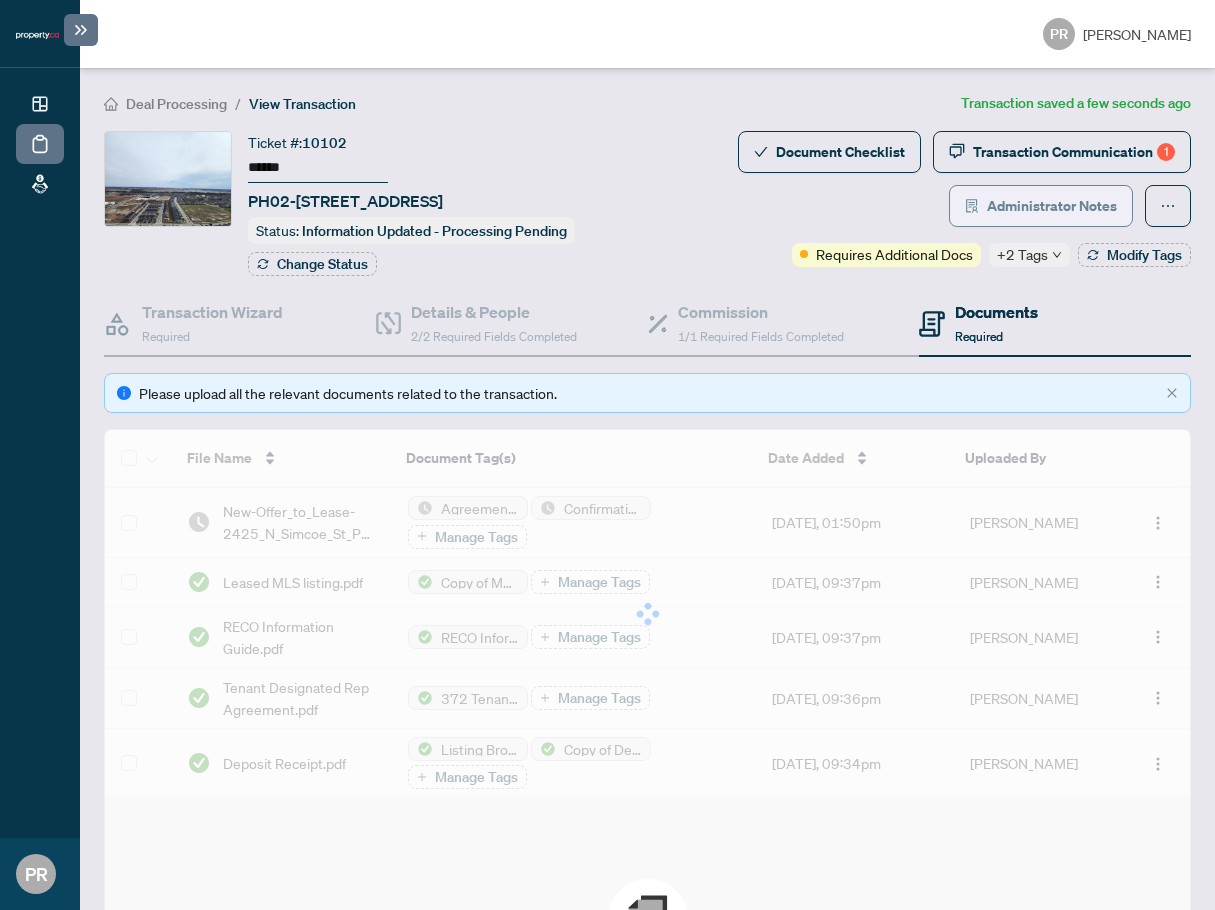 click on "Administrator Notes" at bounding box center [1041, 206] 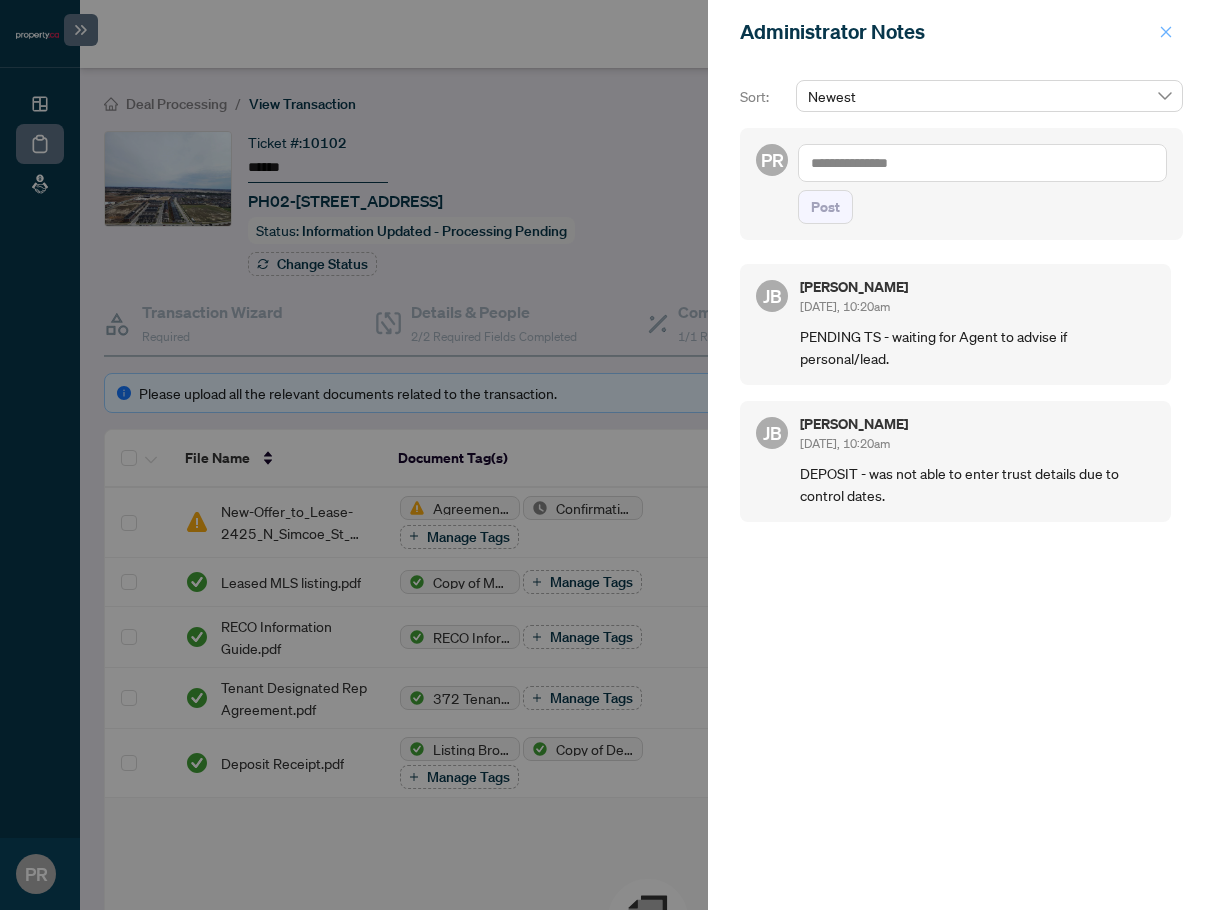click at bounding box center (1166, 32) 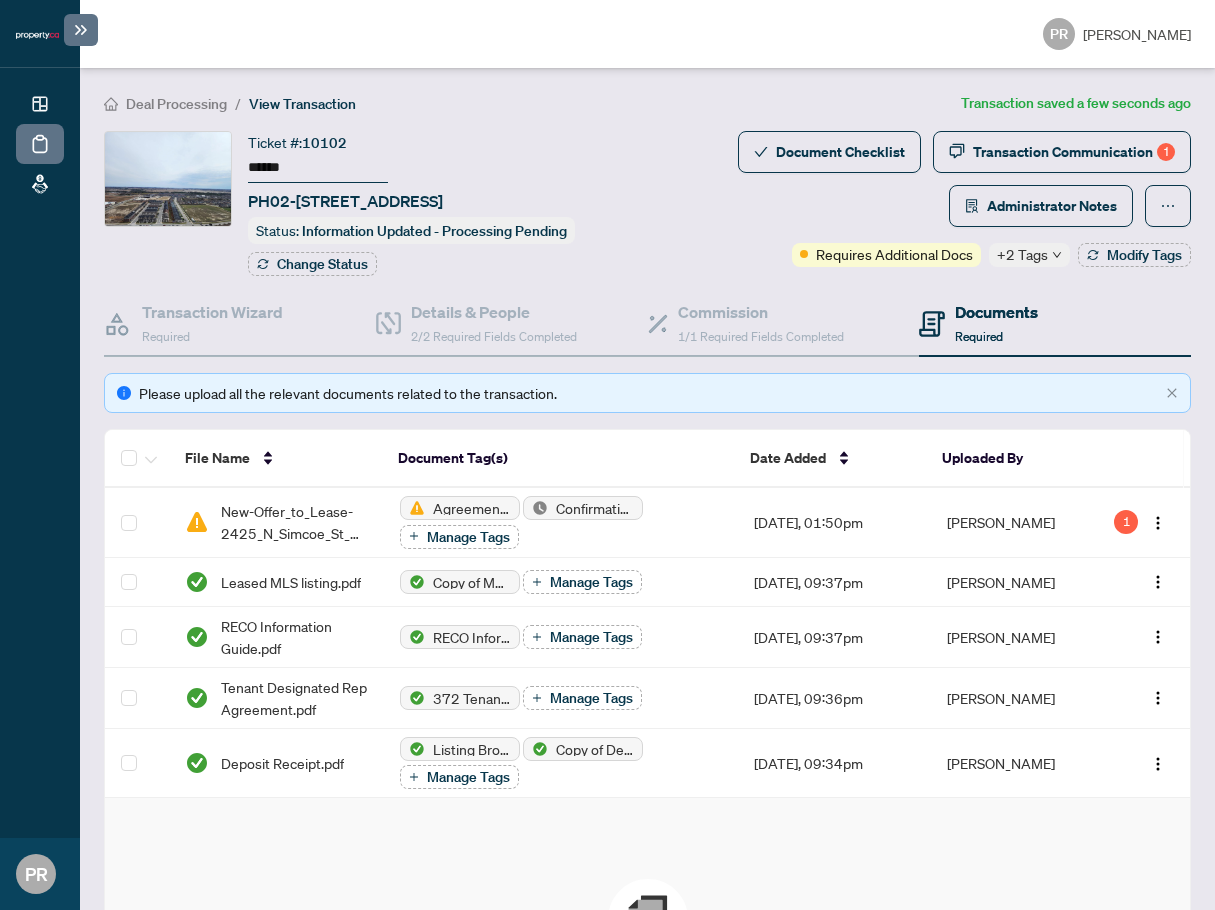 click on "Document Checklist Transaction Communication 1 Administrator Notes" at bounding box center (901, 179) 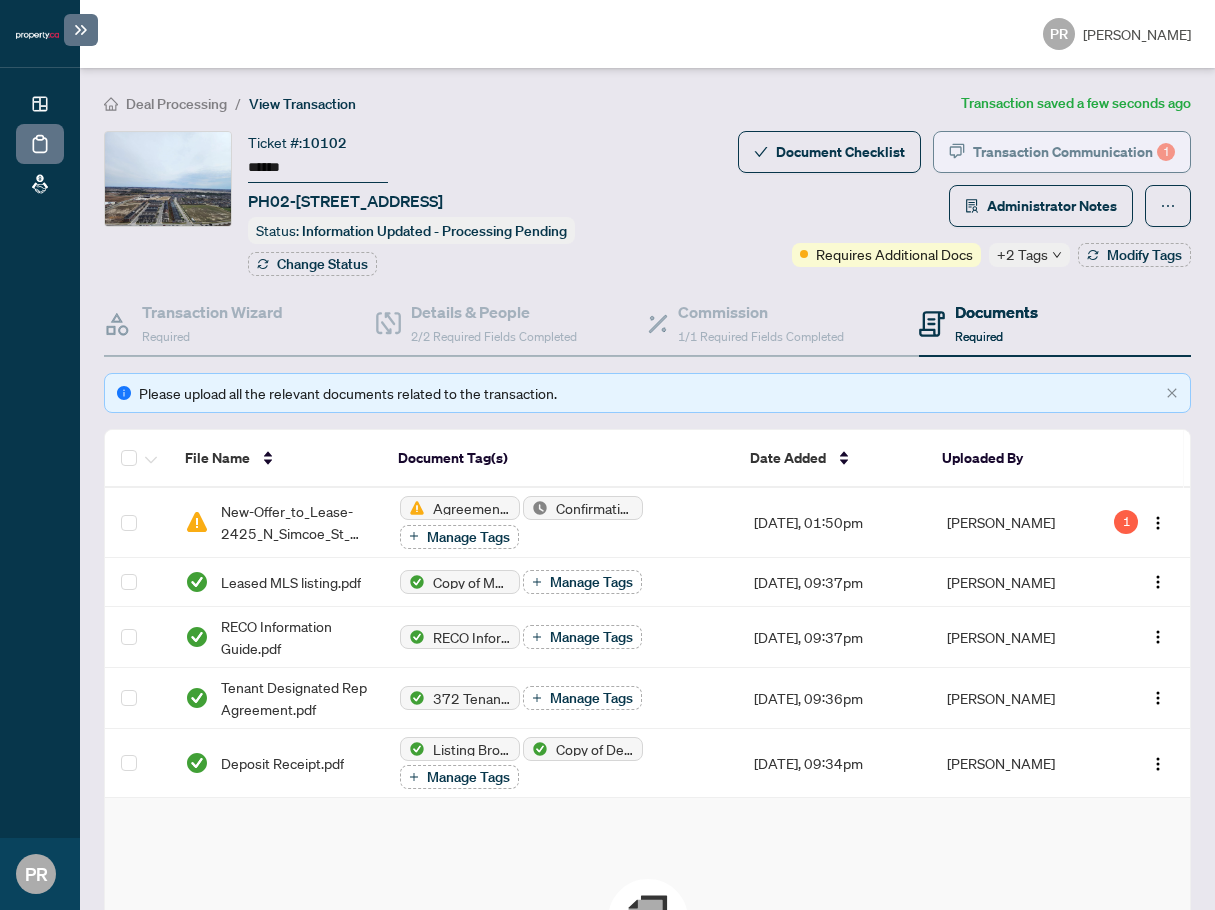 click on "Transaction Communication 1" at bounding box center (1074, 152) 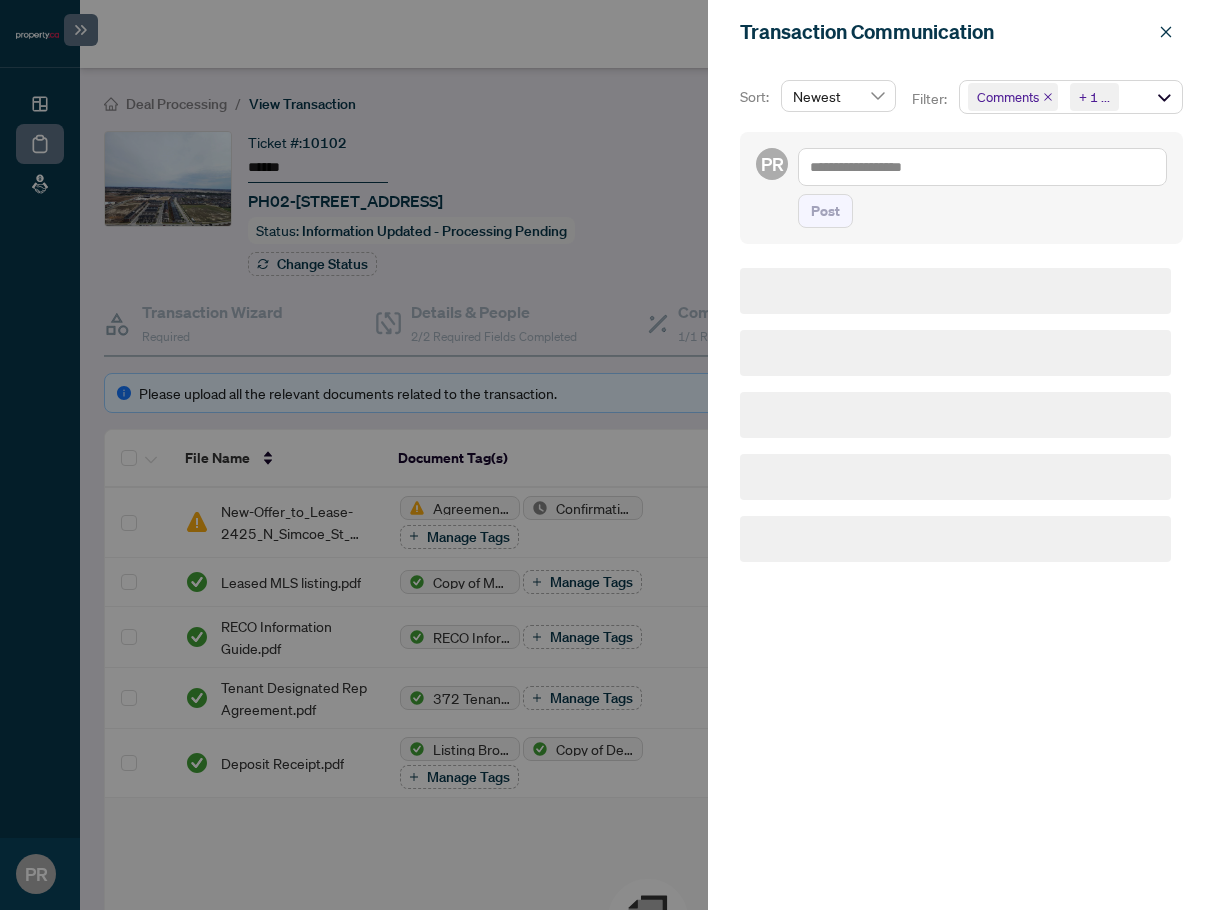 scroll, scrollTop: 0, scrollLeft: 0, axis: both 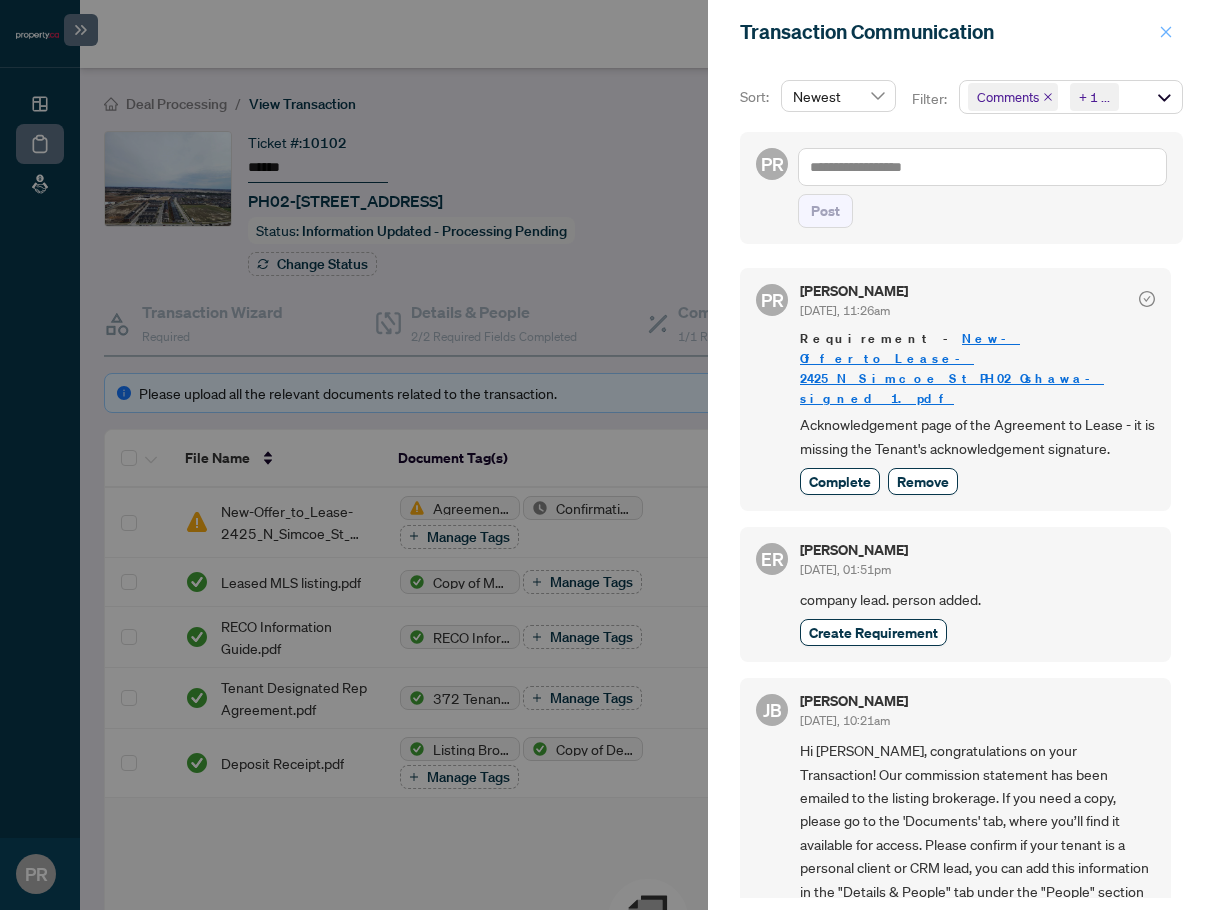 click at bounding box center [1166, 32] 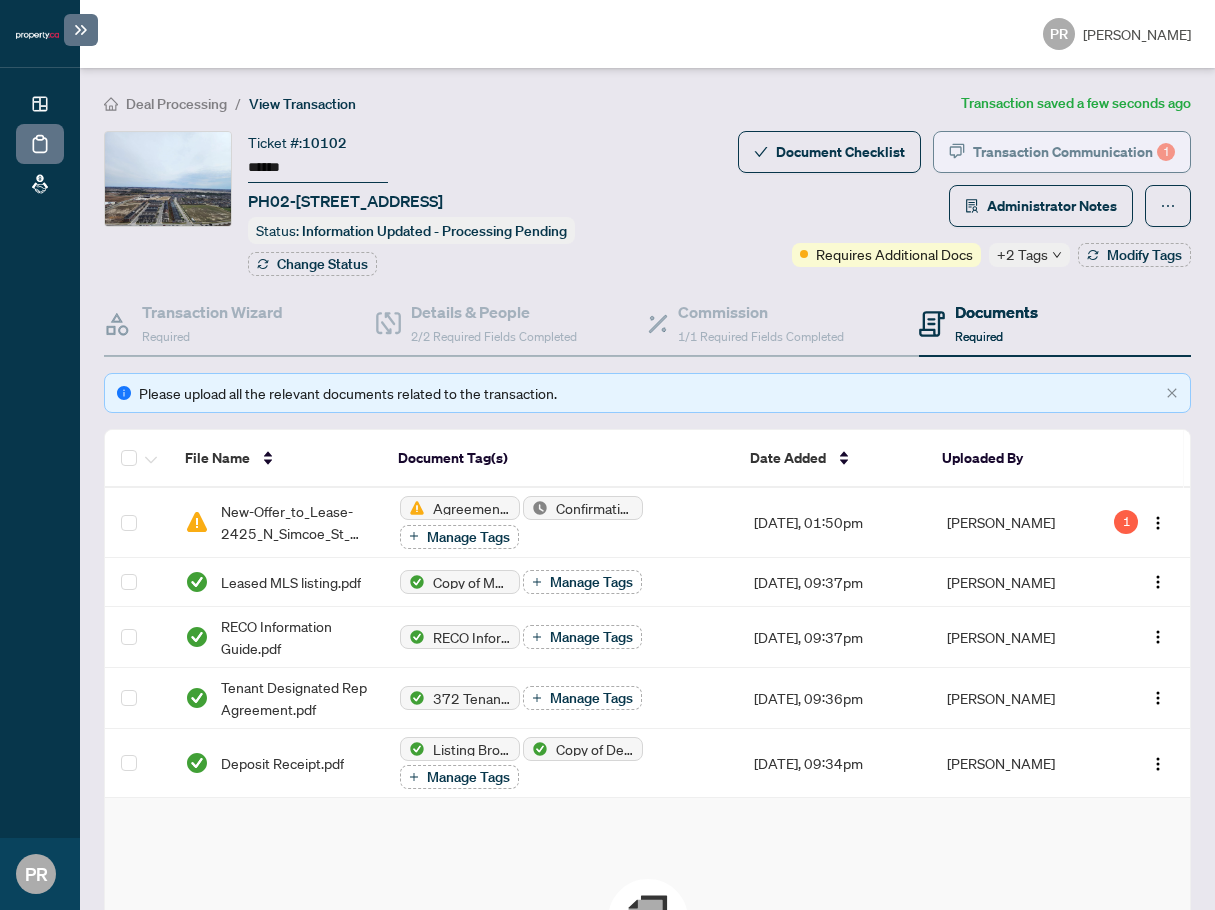 click on "Transaction Communication 1" at bounding box center [1062, 152] 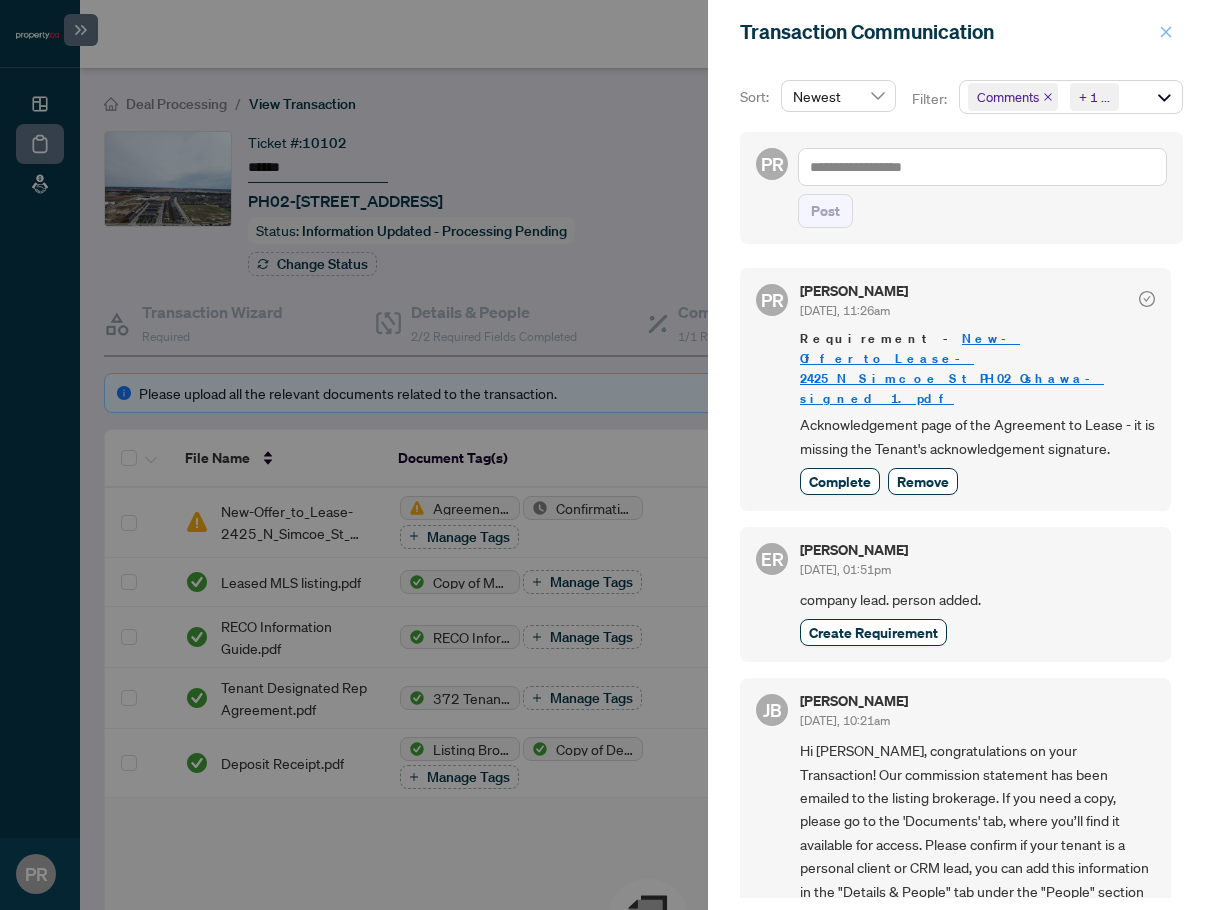 click at bounding box center [1166, 32] 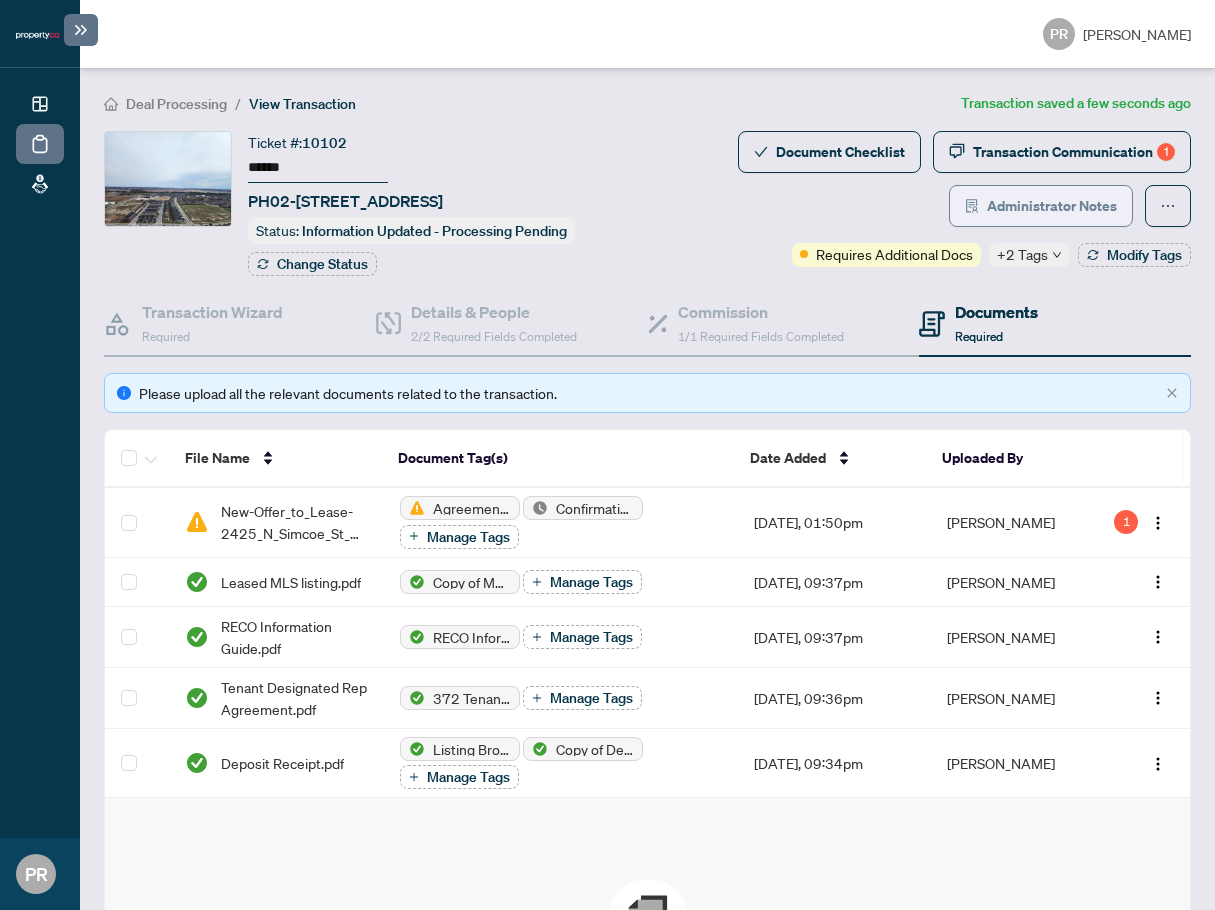 click on "Administrator Notes" at bounding box center (1052, 206) 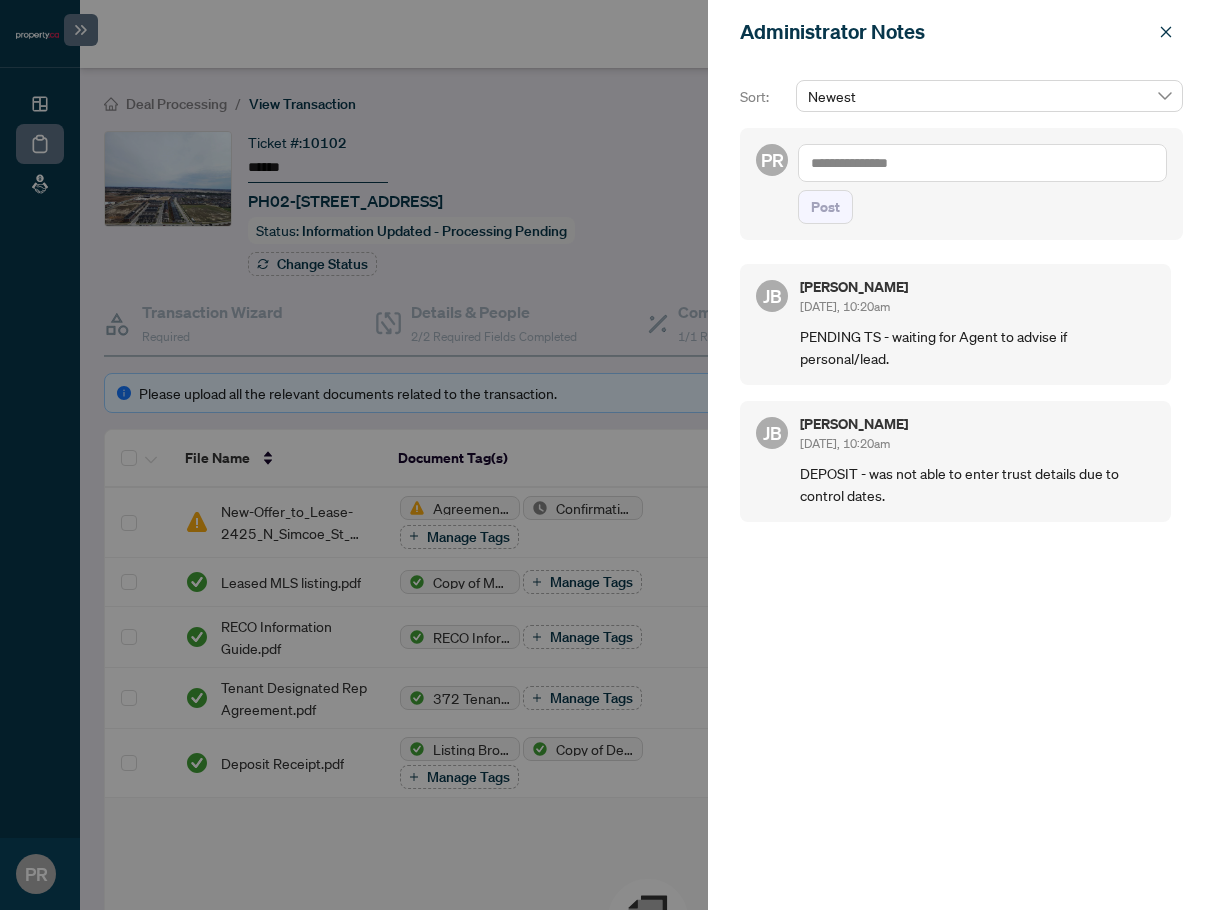 click at bounding box center [982, 163] 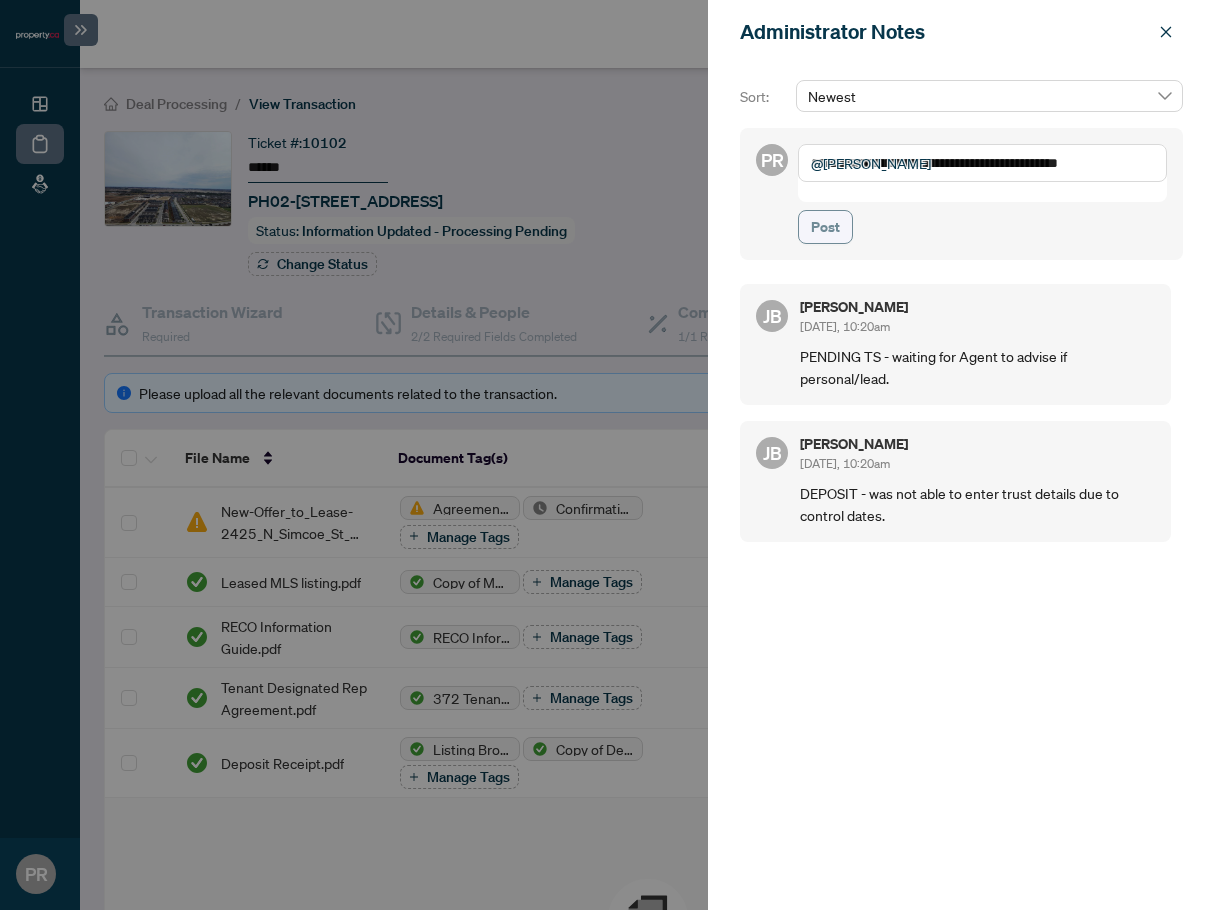 type on "**********" 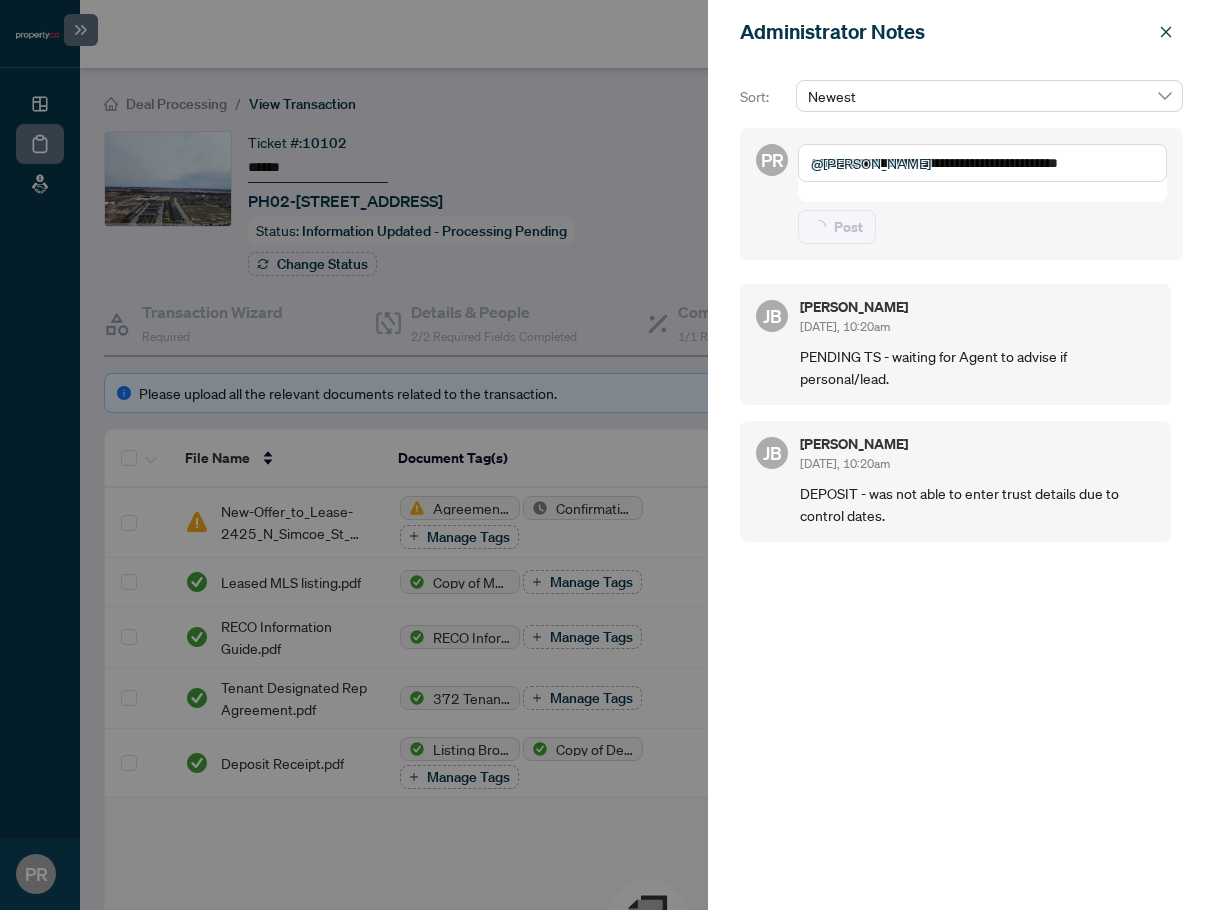 type 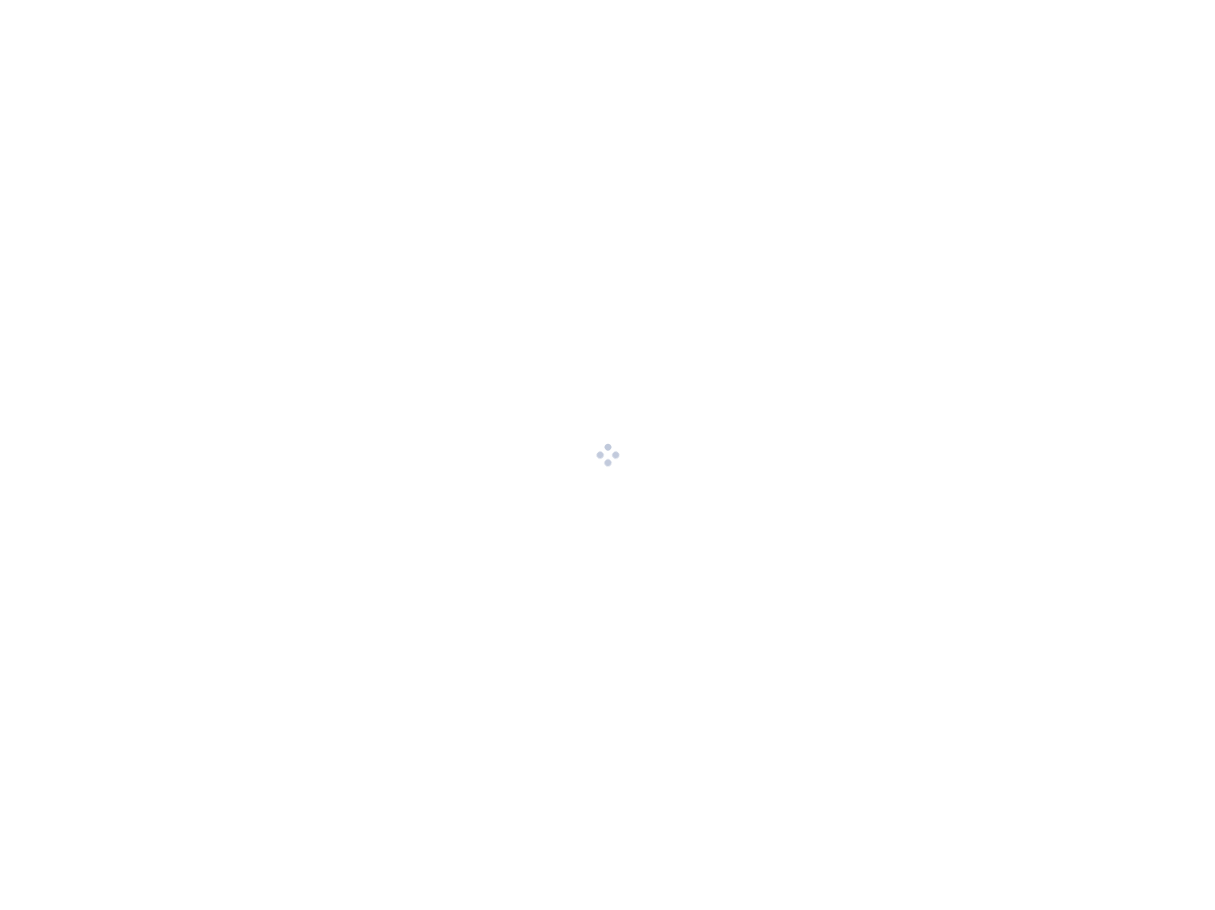 scroll, scrollTop: 0, scrollLeft: 0, axis: both 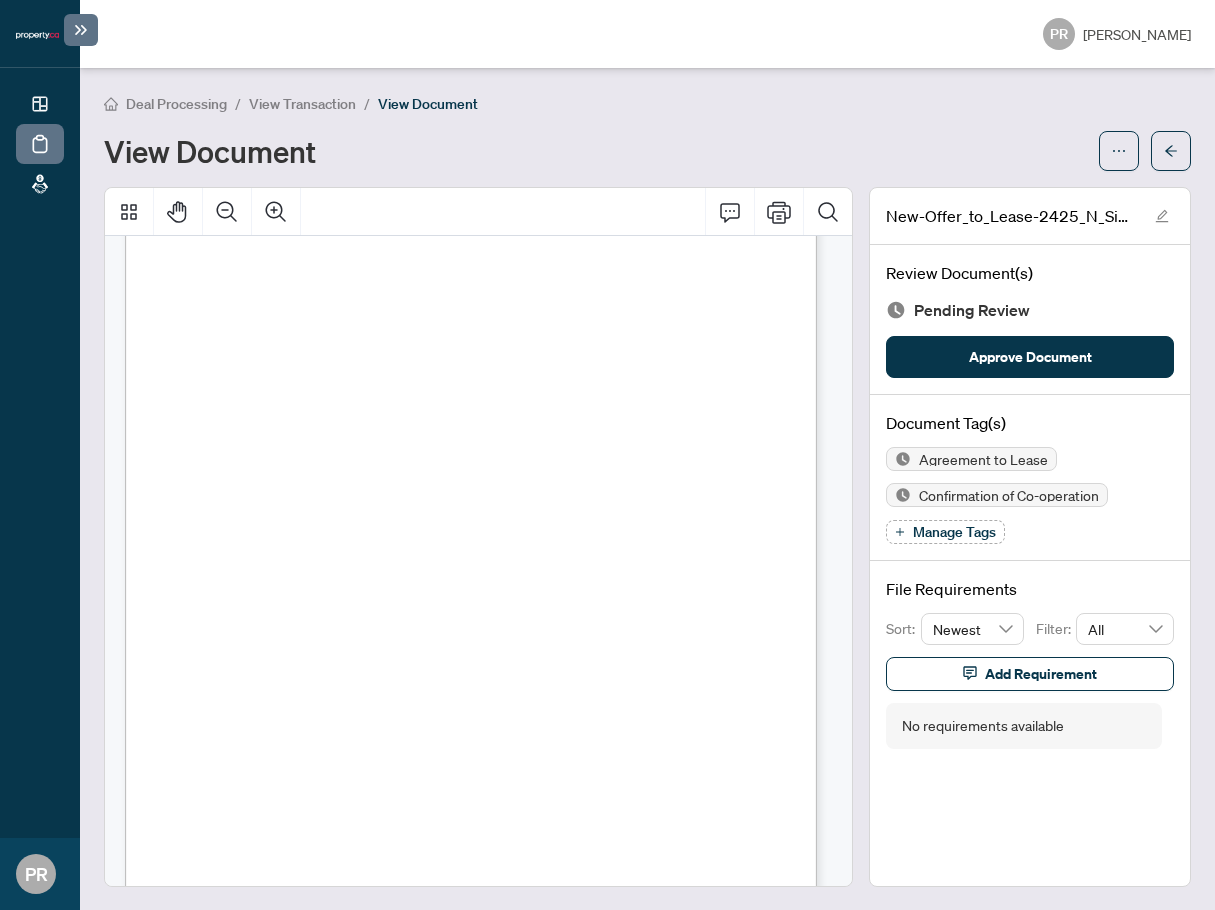 click on "Manage Tags" at bounding box center [954, 532] 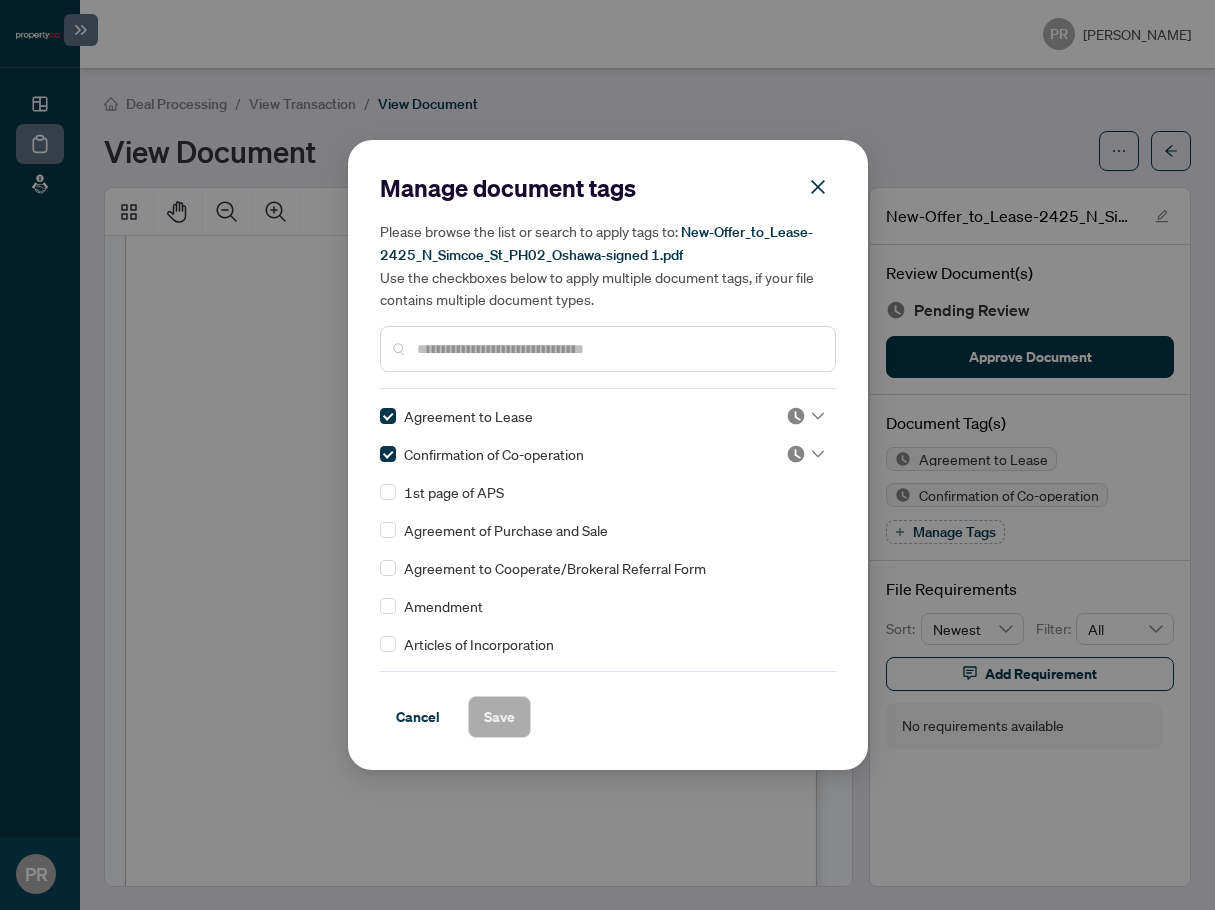 click at bounding box center (805, 416) 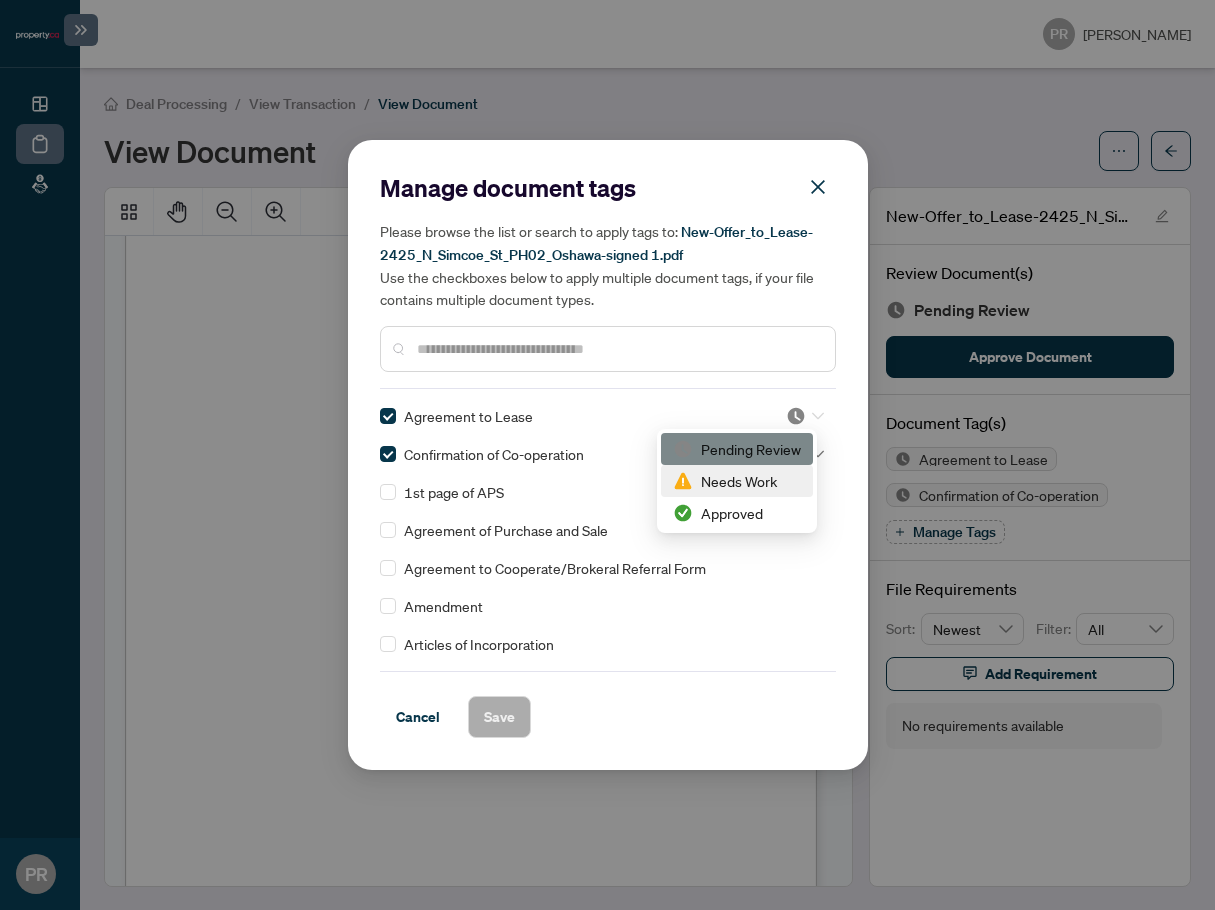 click on "Needs Work" at bounding box center [737, 481] 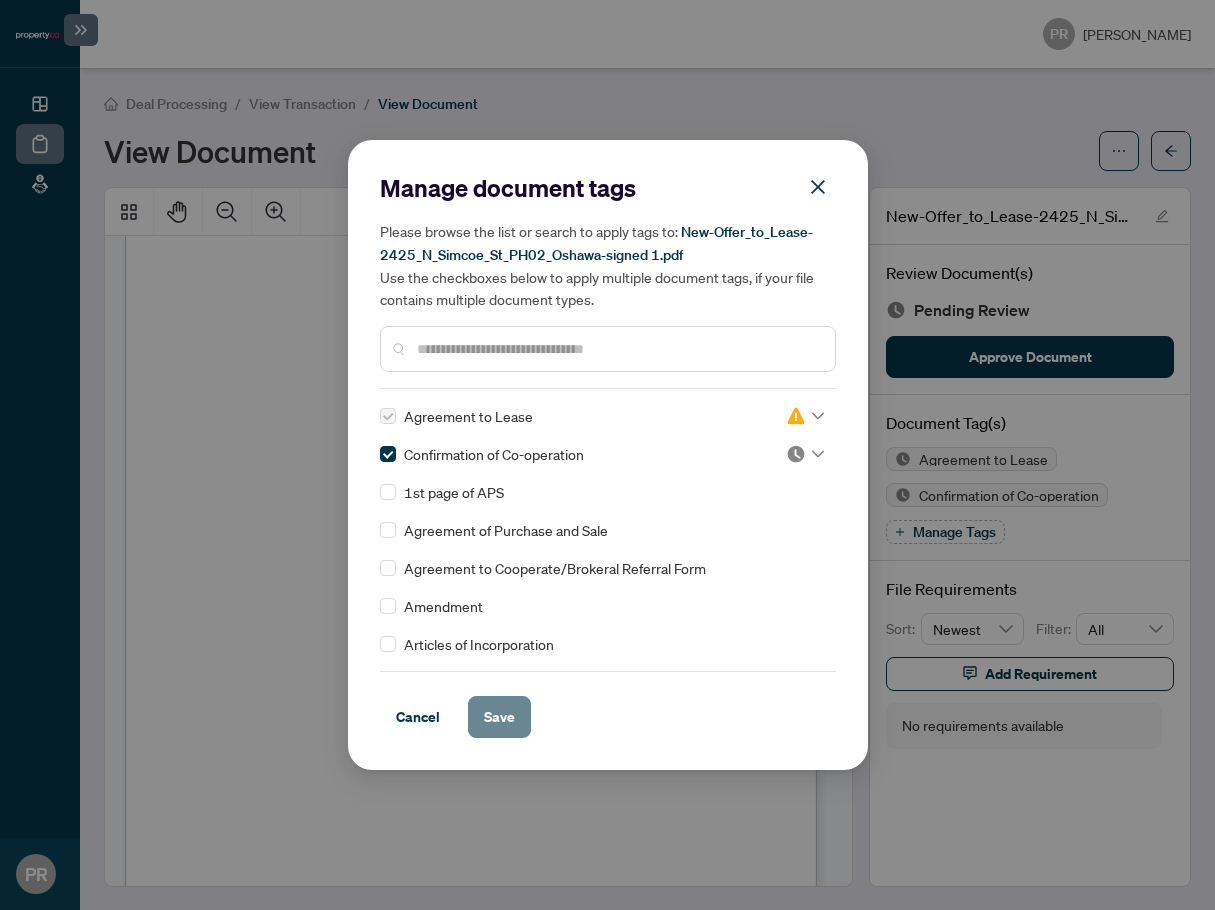 click on "Save" at bounding box center [499, 717] 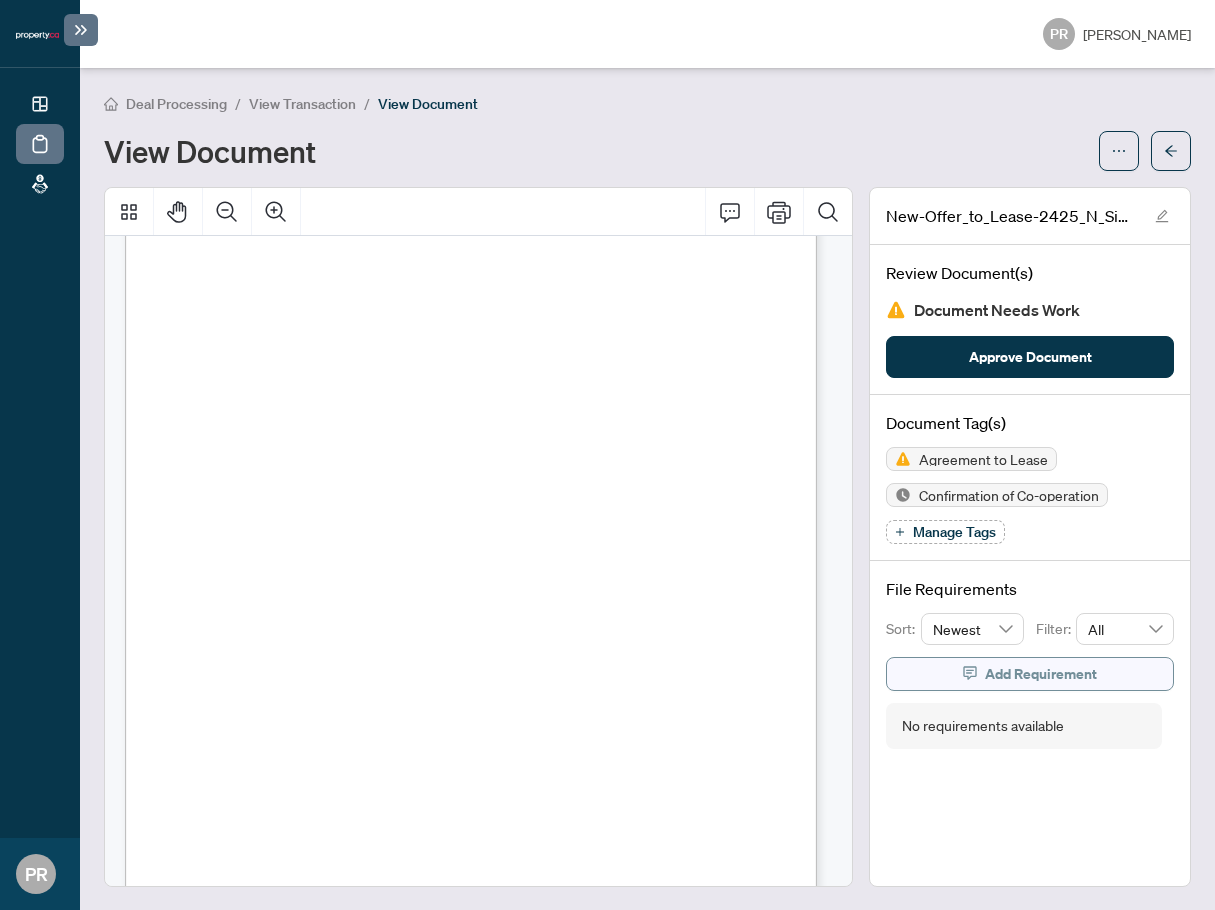 click on "Add Requirement" at bounding box center [1030, 674] 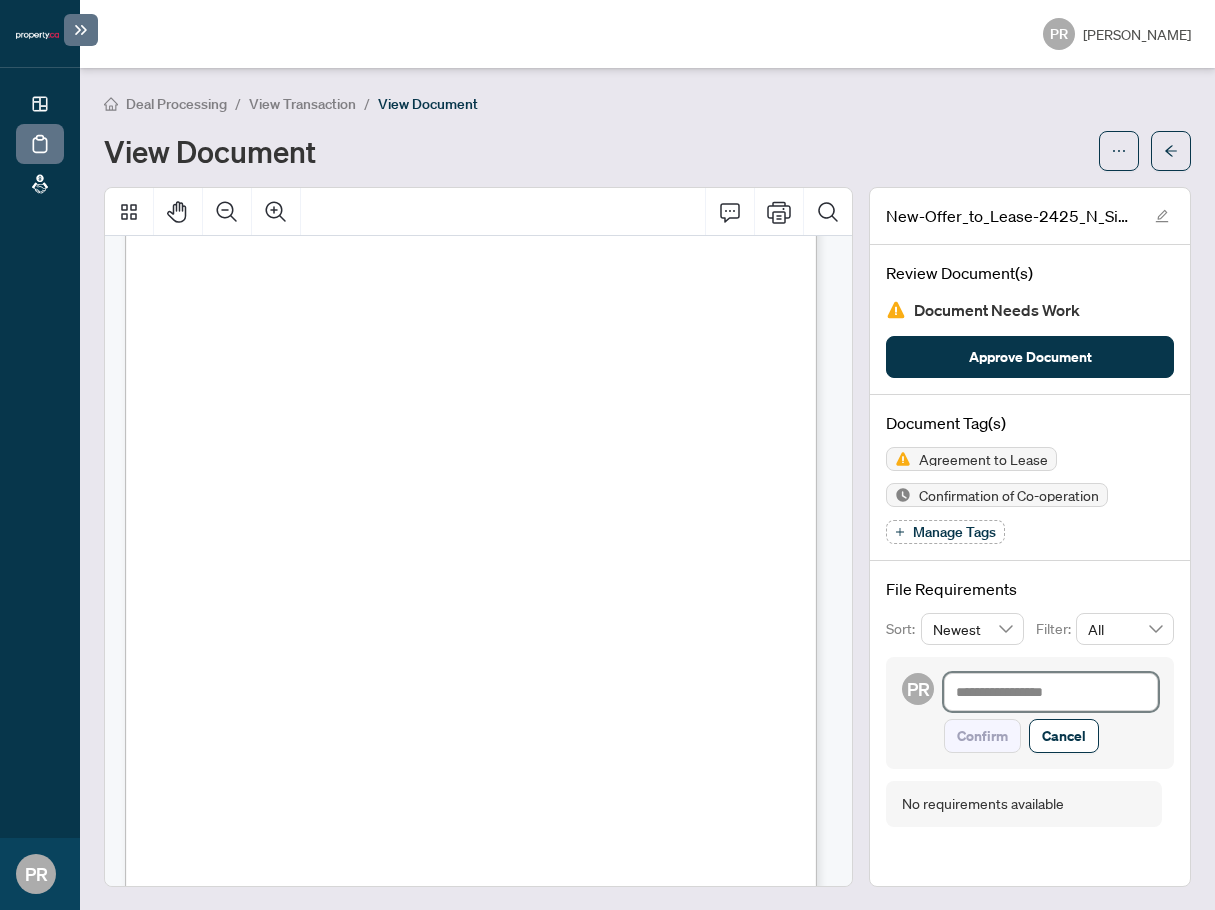 click at bounding box center [1051, 692] 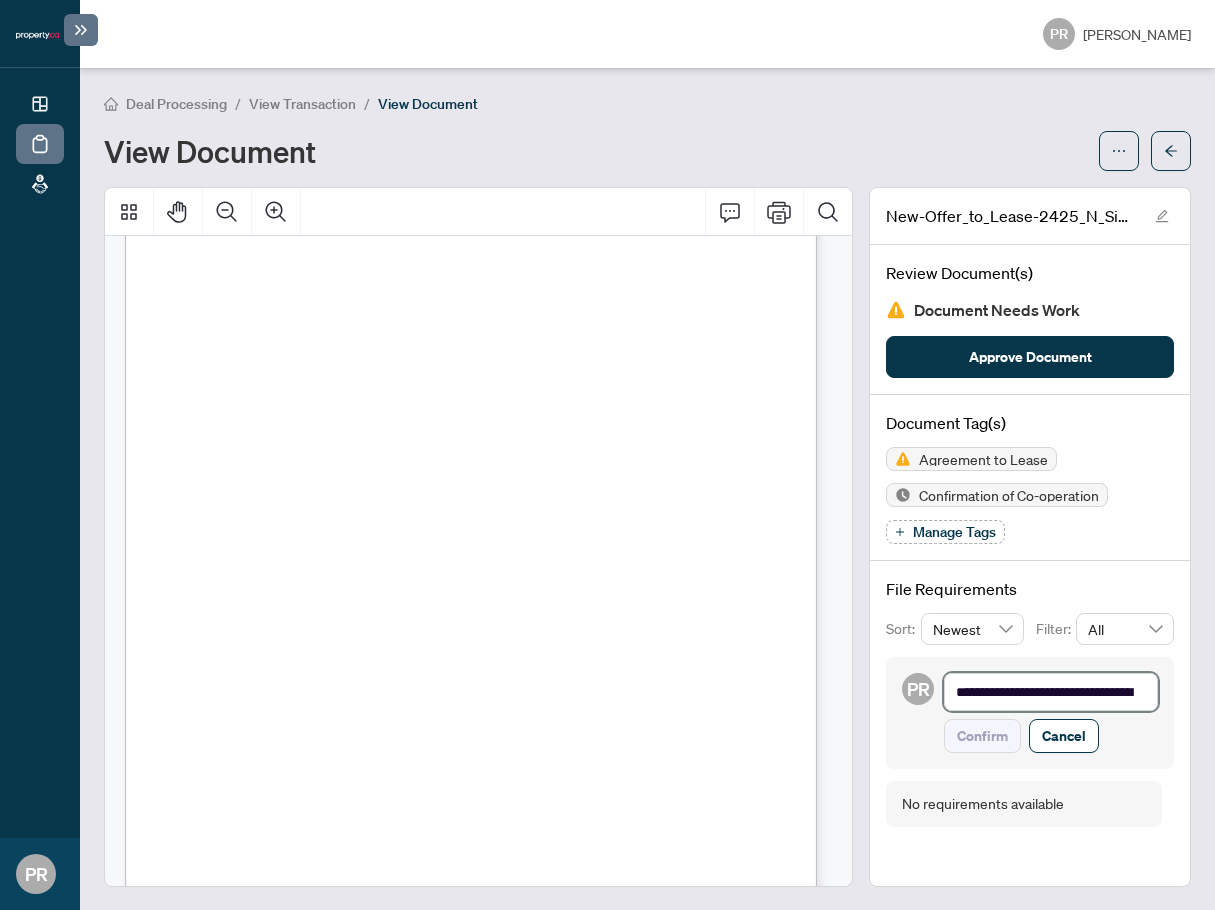 scroll, scrollTop: 4598, scrollLeft: 0, axis: vertical 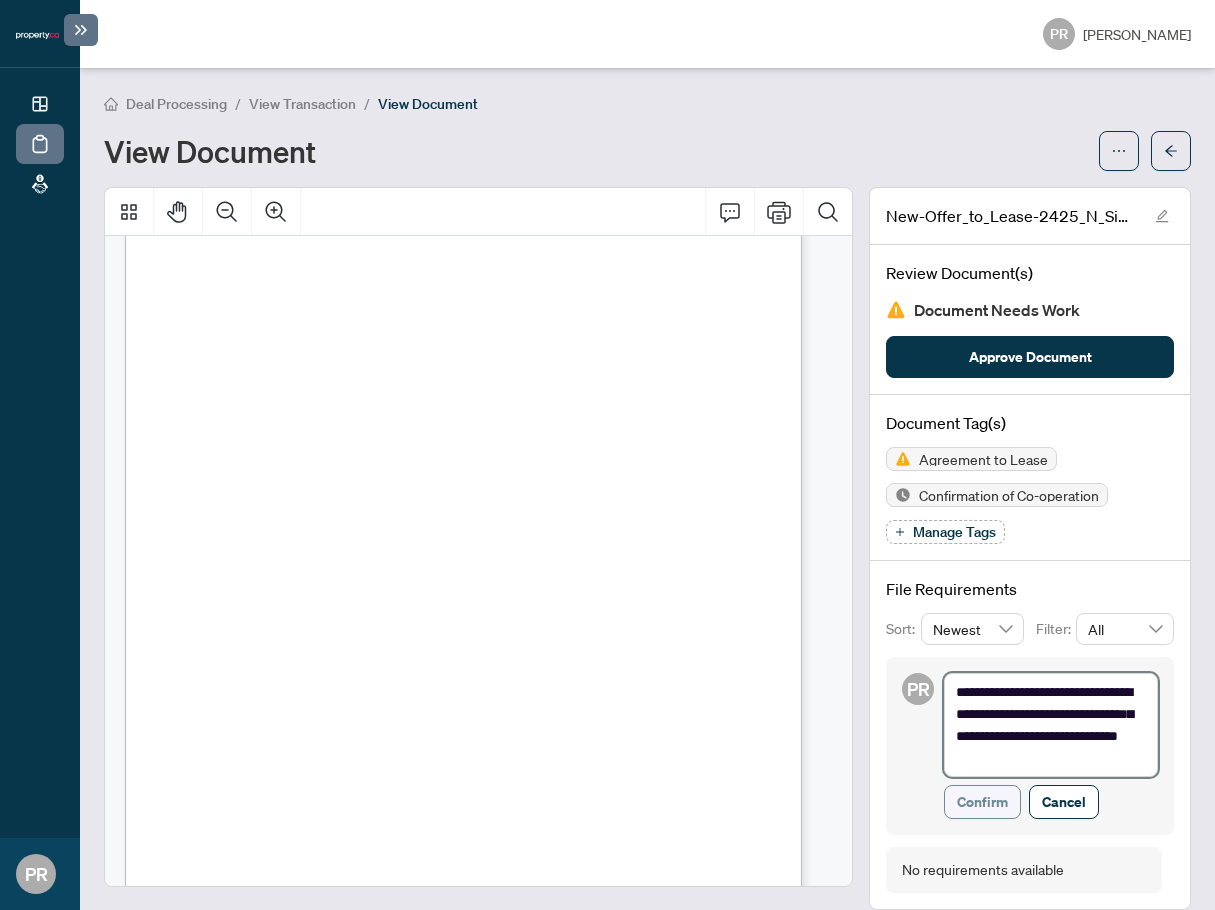 type on "**********" 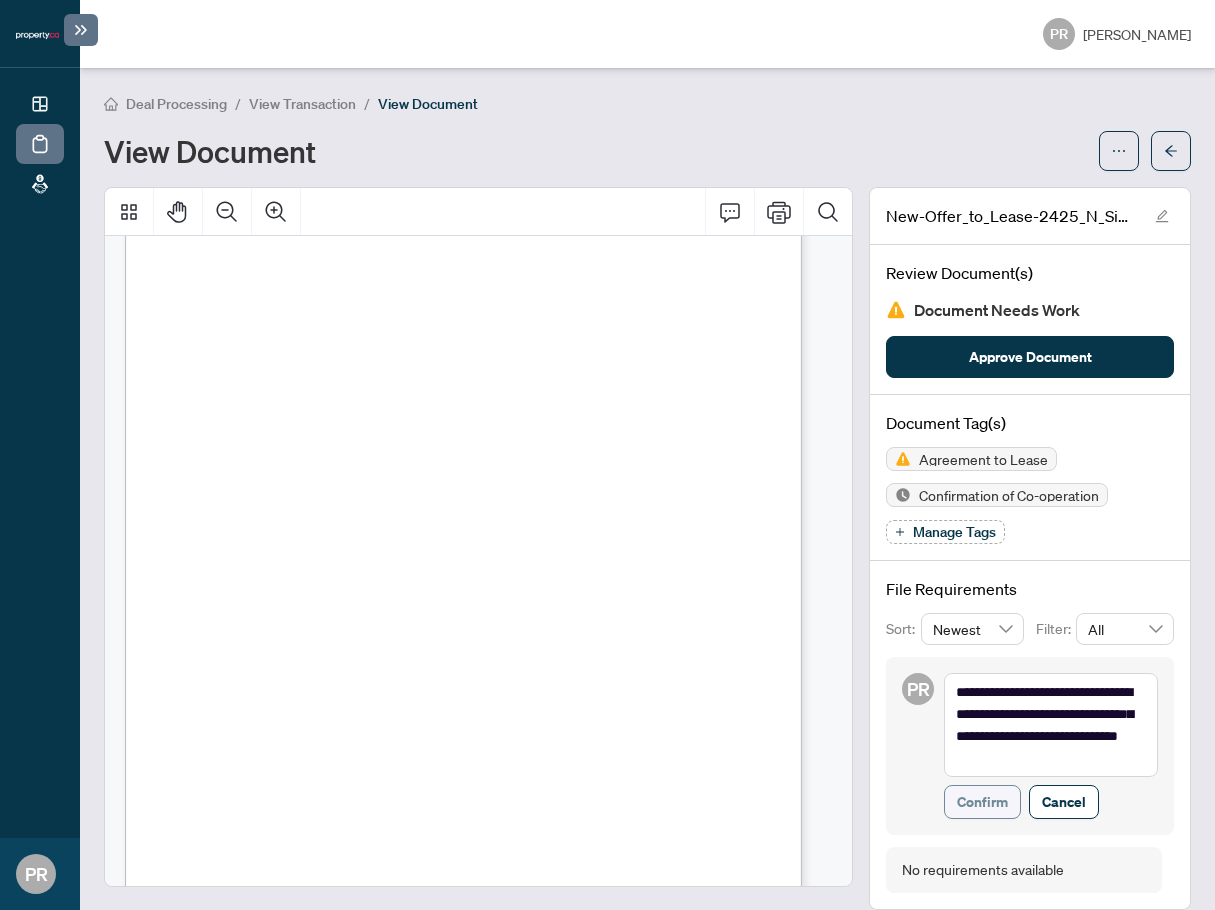 click on "Confirm" at bounding box center (982, 802) 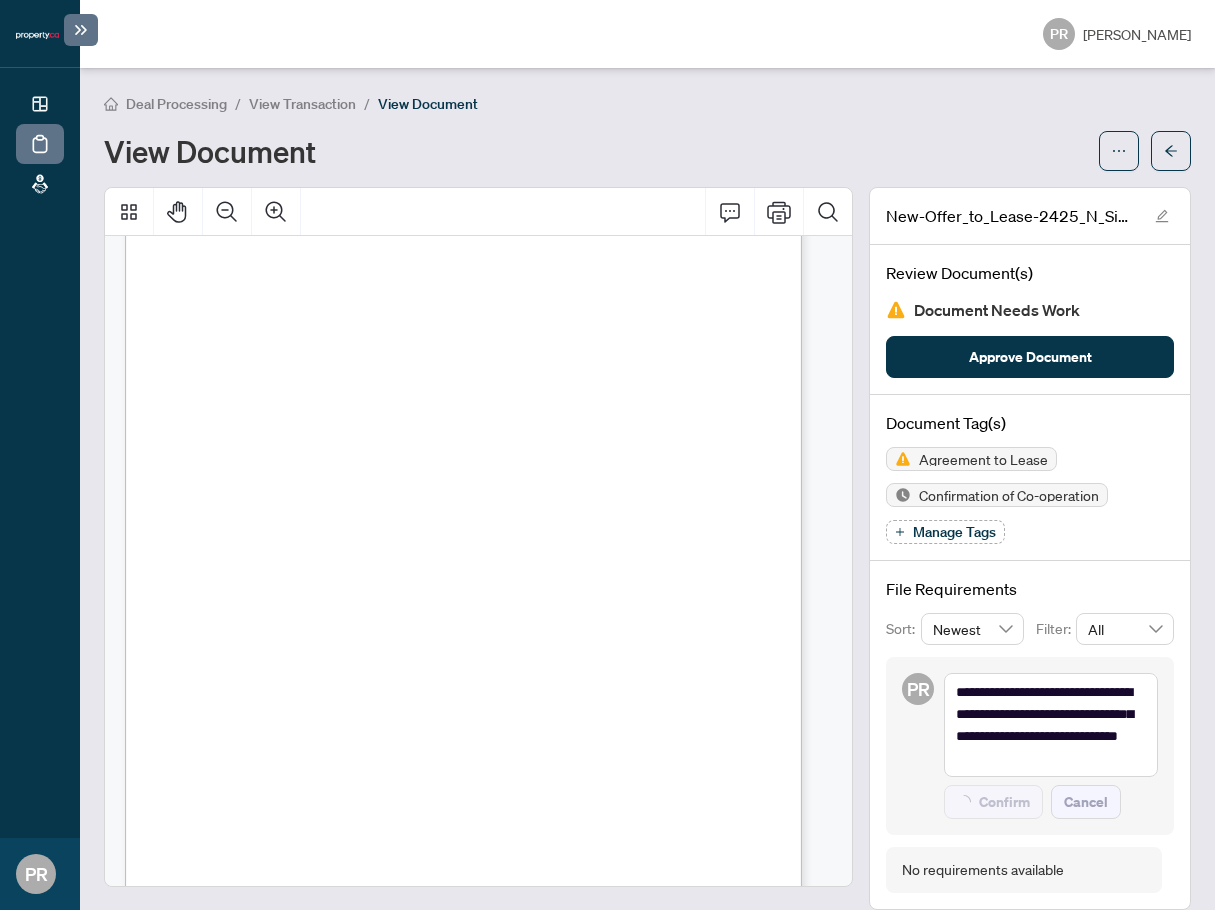 type on "**********" 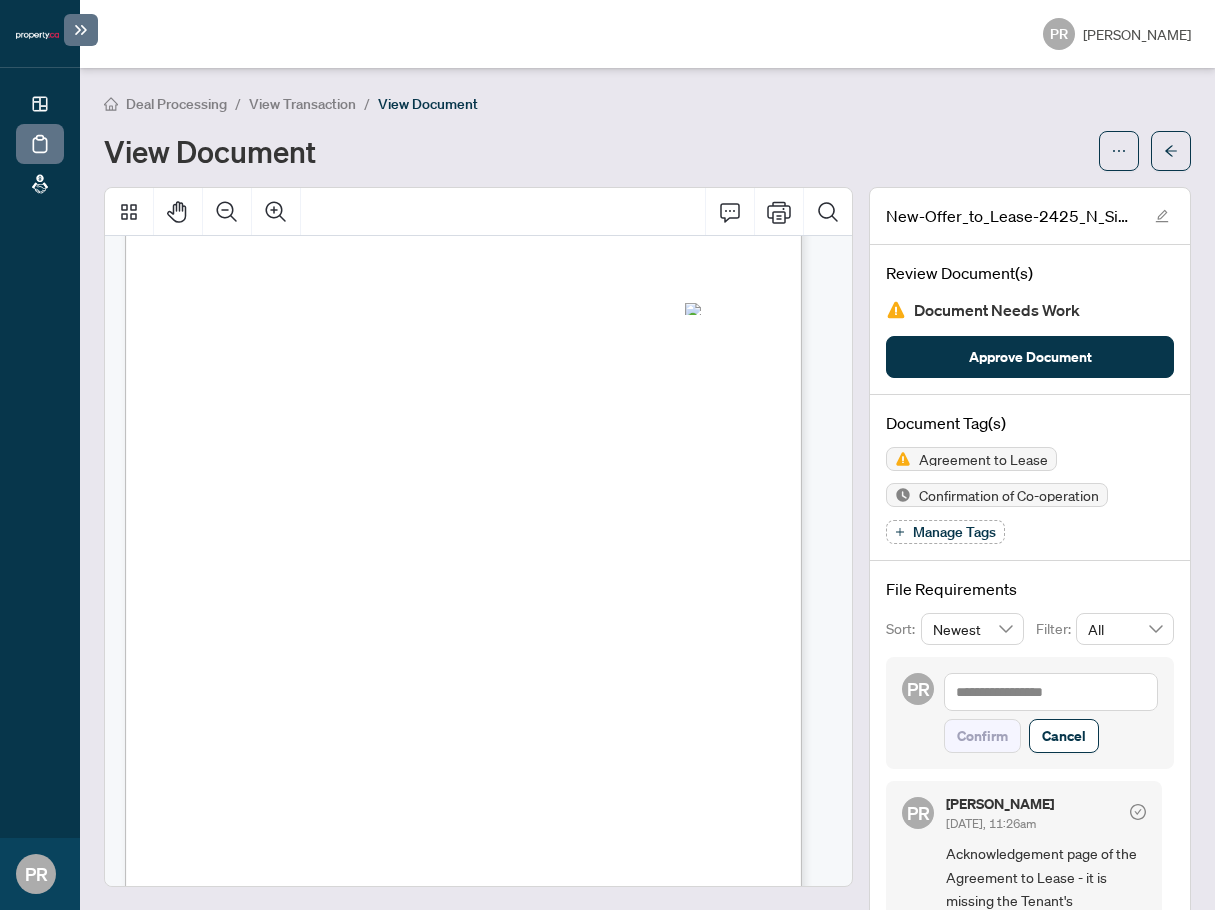 scroll, scrollTop: 3698, scrollLeft: 0, axis: vertical 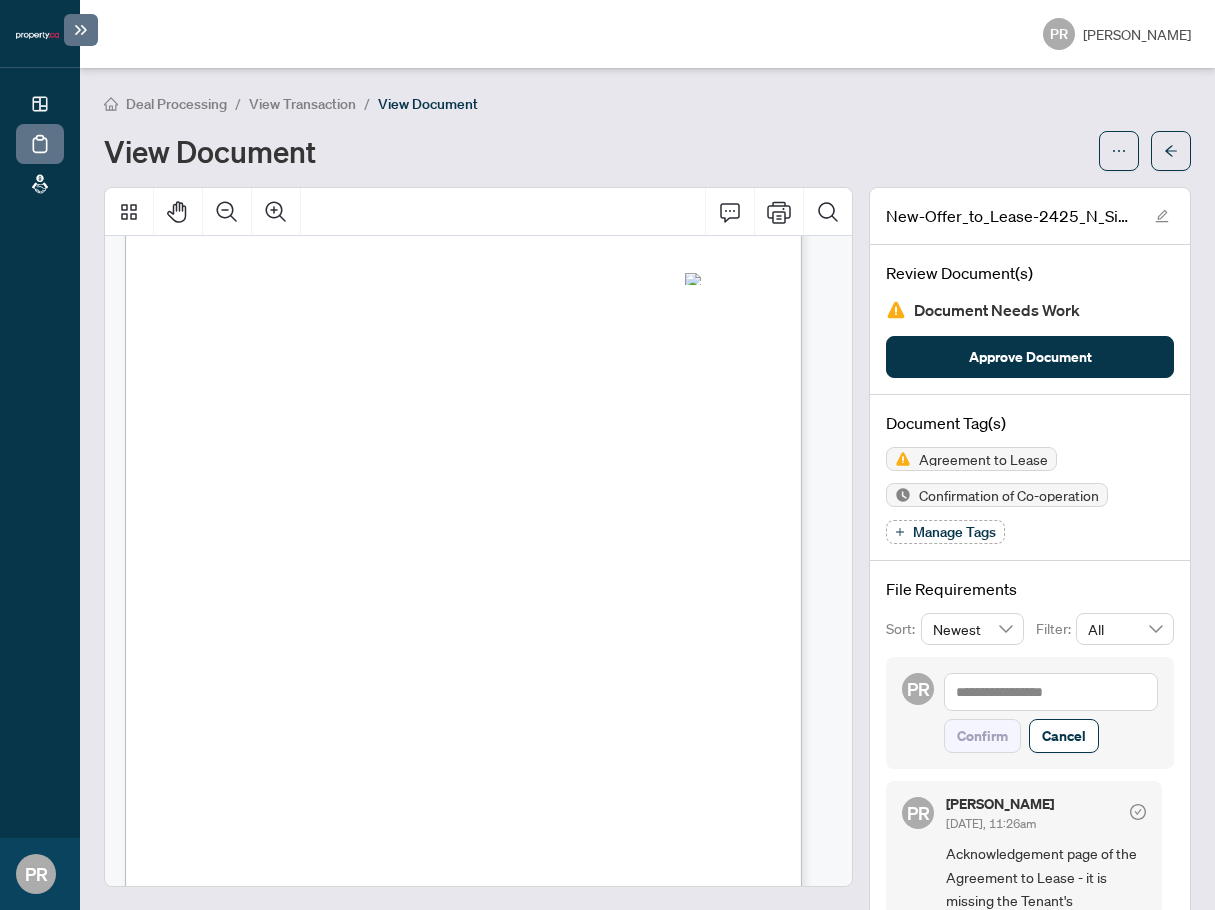 click on "Manage Tags" at bounding box center (954, 532) 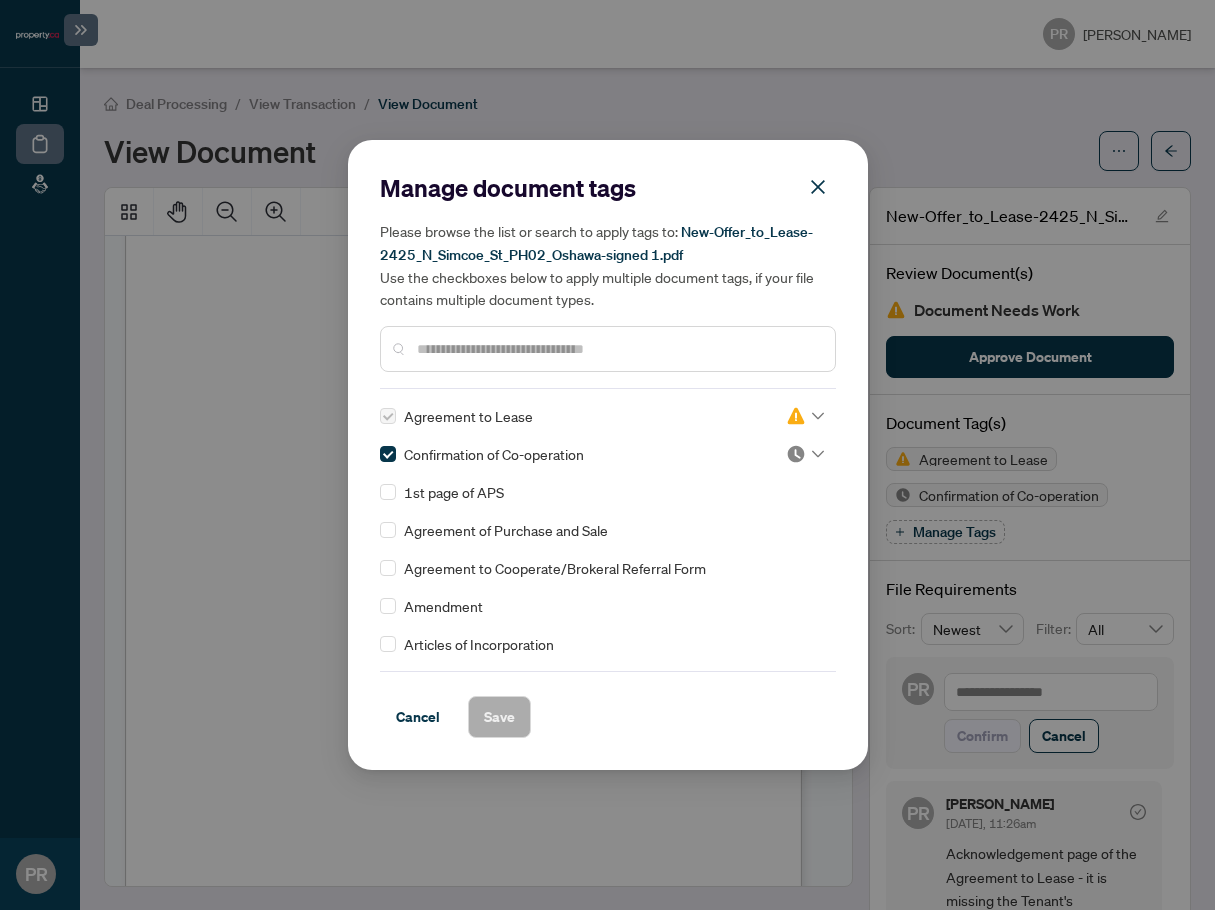 click 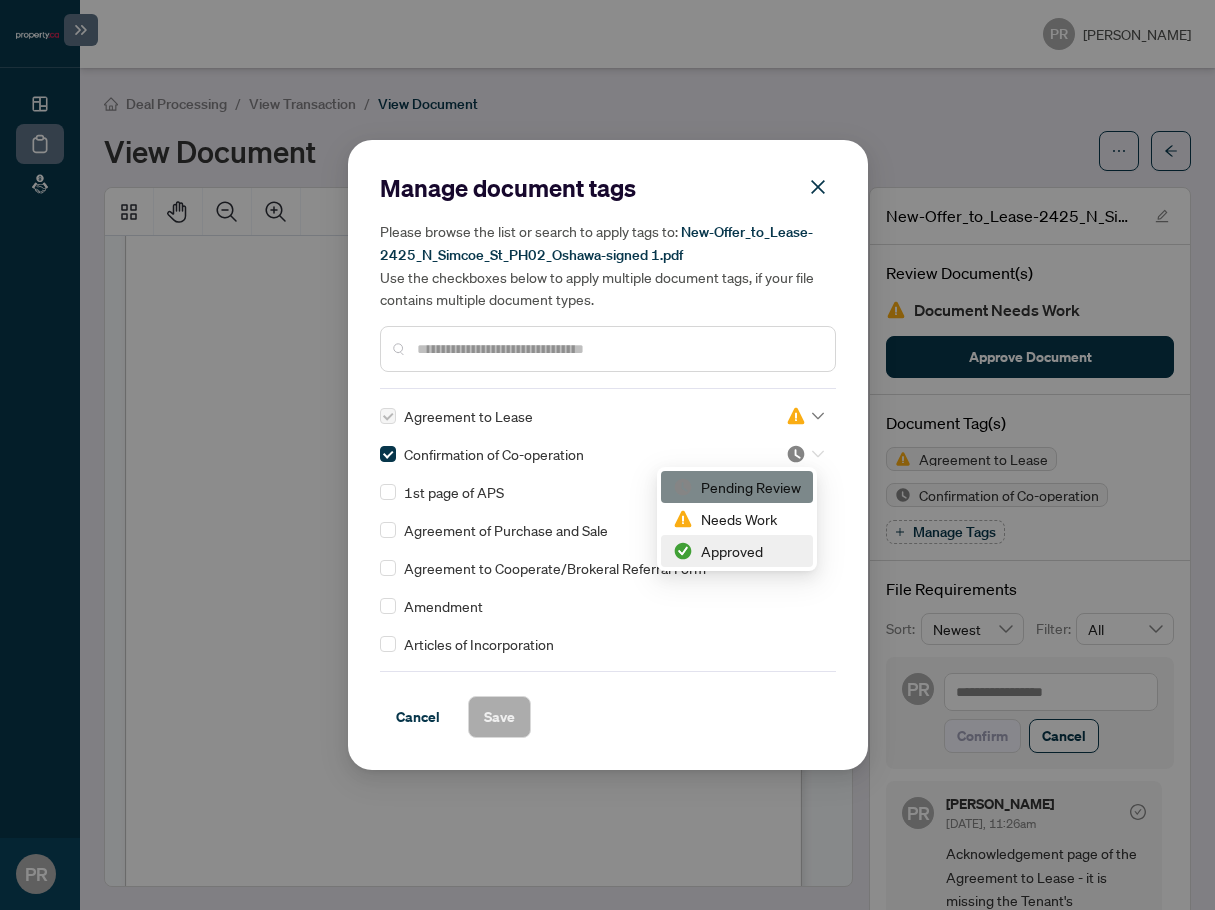 click on "Approved" at bounding box center (737, 551) 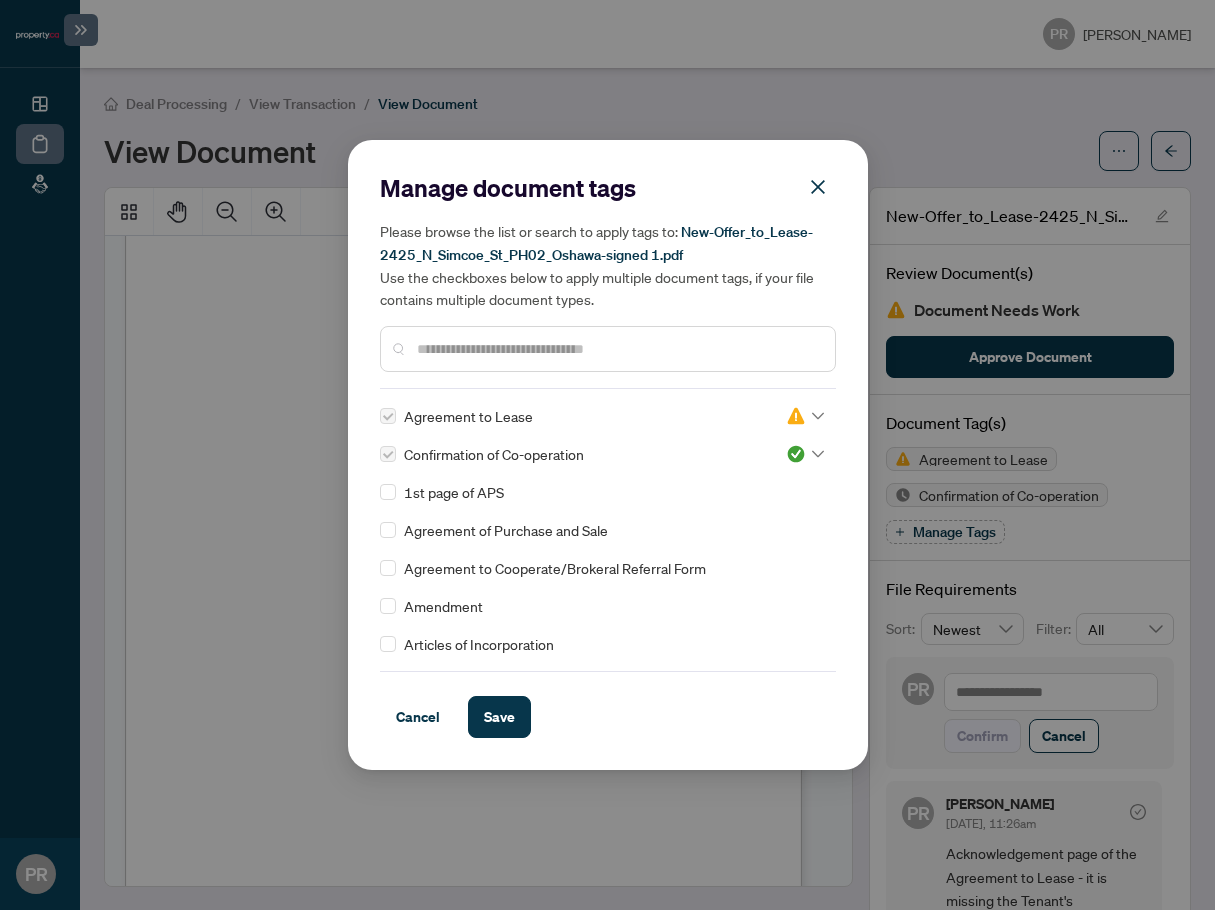 click on "Manage document tags Please browse the list or search to apply tags to:   New-Offer_to_Lease-2425_N_Simcoe_St_PH02_Oshawa-signed 1.pdf   Use the checkboxes below to apply multiple document tags, if your file contains multiple document types.   Agreement to Lease Confirmation of Co-operation 3 1st page of APS Agreement of Purchase and Sale Agreement to Cooperate/Brokeral Referral Form Amendment Articles of Incorporation Cancellation Certificate of Estate Confirmation of Co-operating Copy of Deposit Copy of Deposit Funds Copy of MLS Listing Corporate FINTRAC FINTRAC FINTRAC Individual Identification Information Record FINTRAC Individual Identification Information Record (Buyer) FINTRAC Individual Identification Information Record (Seller) Invoice to Seller Lawyer Listing Brokerage Deposit Receipt Manager Approval Needed MLS Data Sheet MLS Print Out Multiple Representation Consent Form (Buyer) Multiple Representation Consent Form (Landlord) Multiple Representation Consent Form (Seller) Mutual Release PEP/HOI OK" at bounding box center [608, 455] 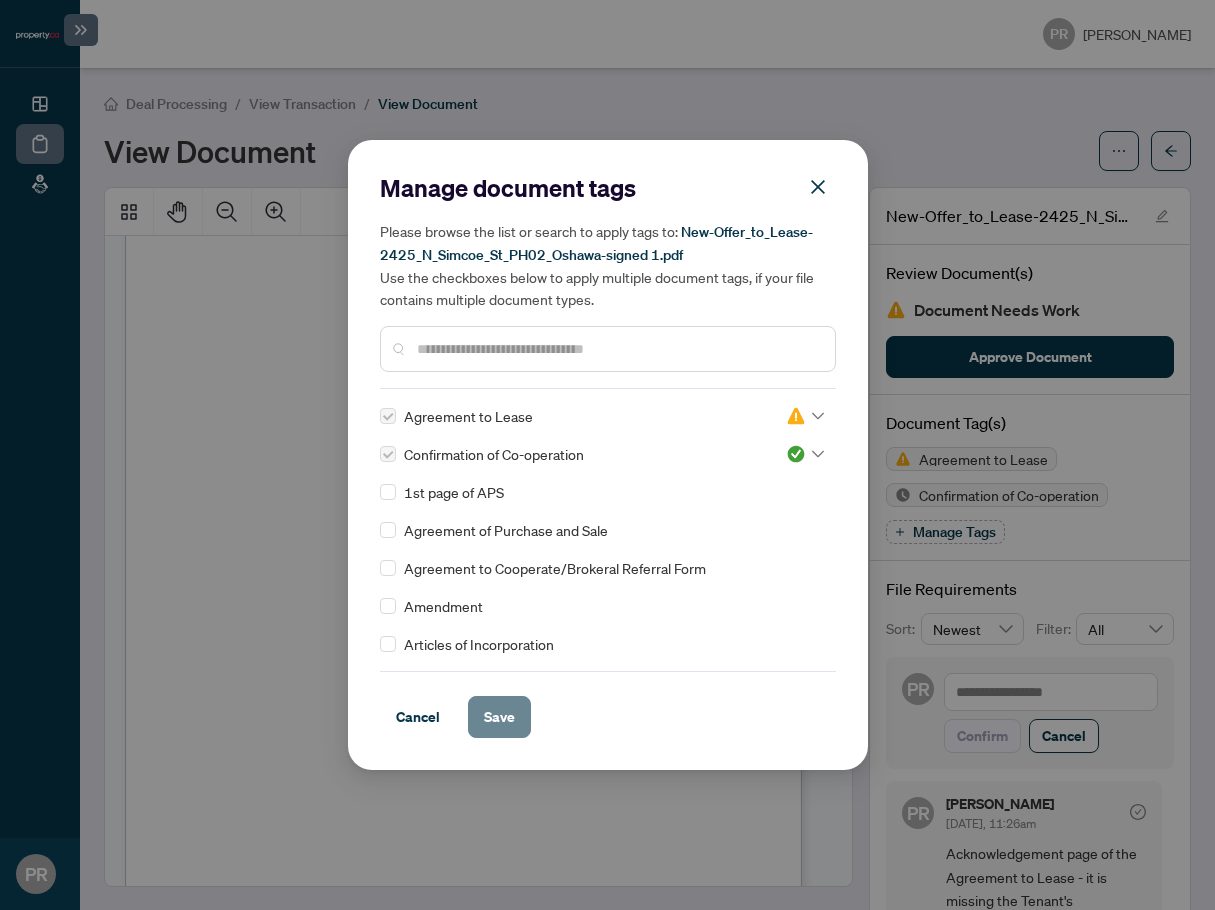 click on "Save" at bounding box center (499, 717) 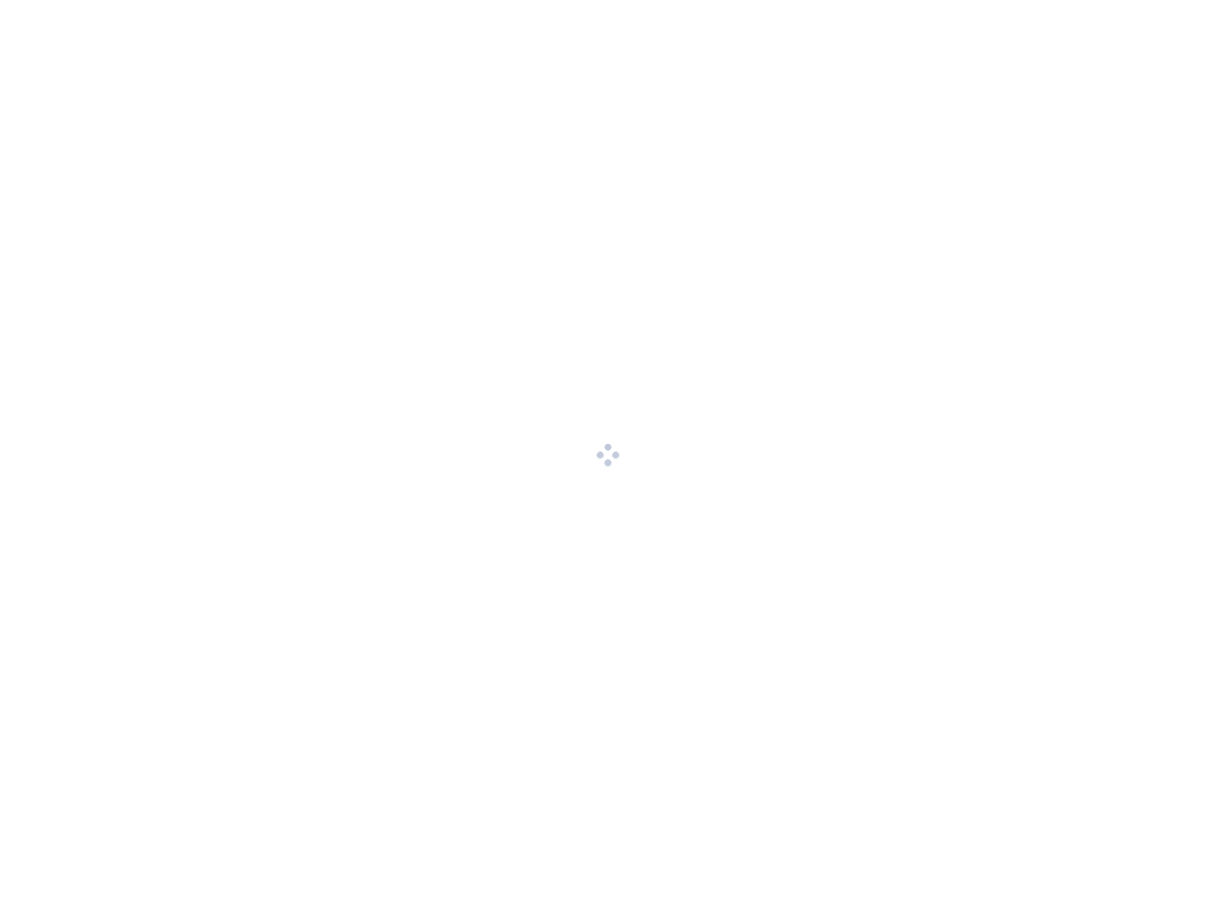 scroll, scrollTop: 0, scrollLeft: 0, axis: both 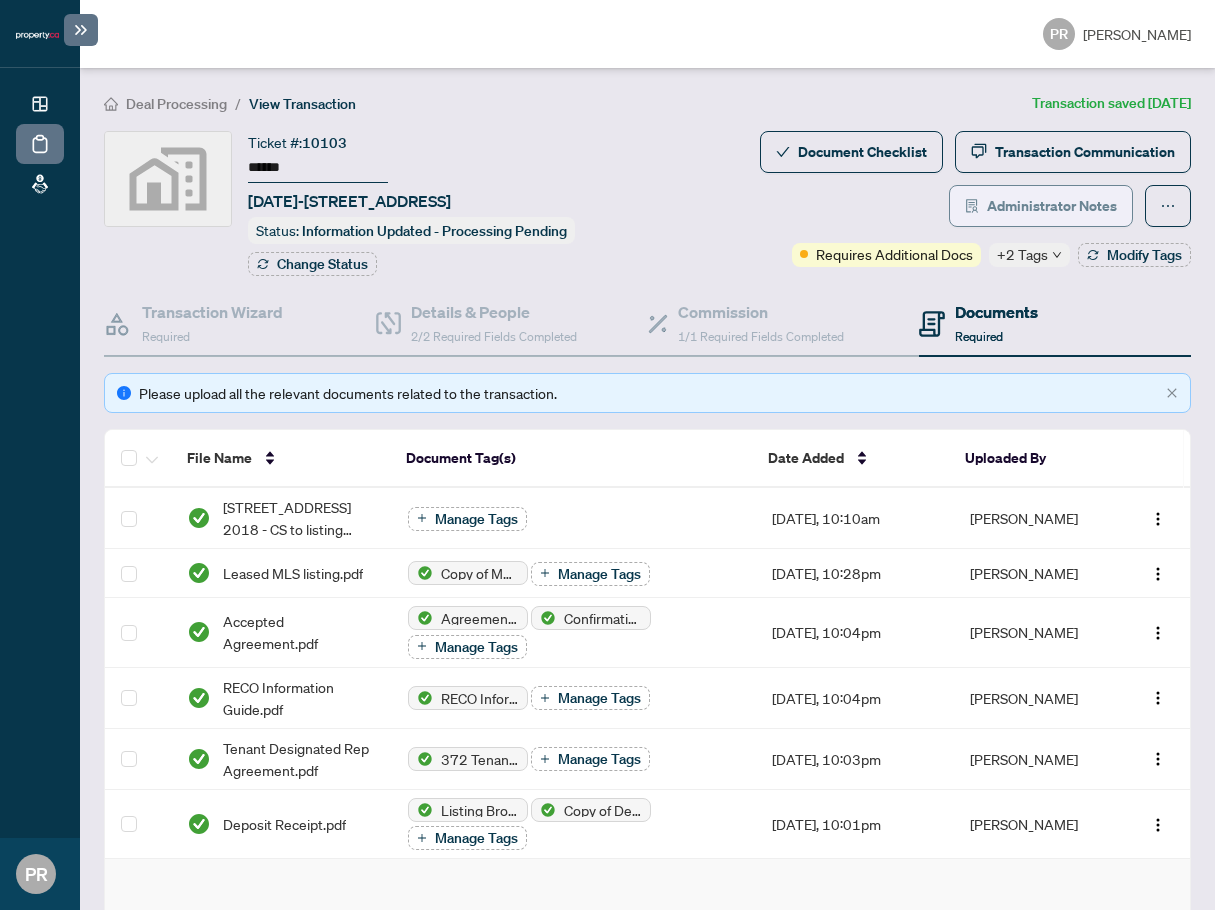 click on "Administrator Notes" at bounding box center (1052, 206) 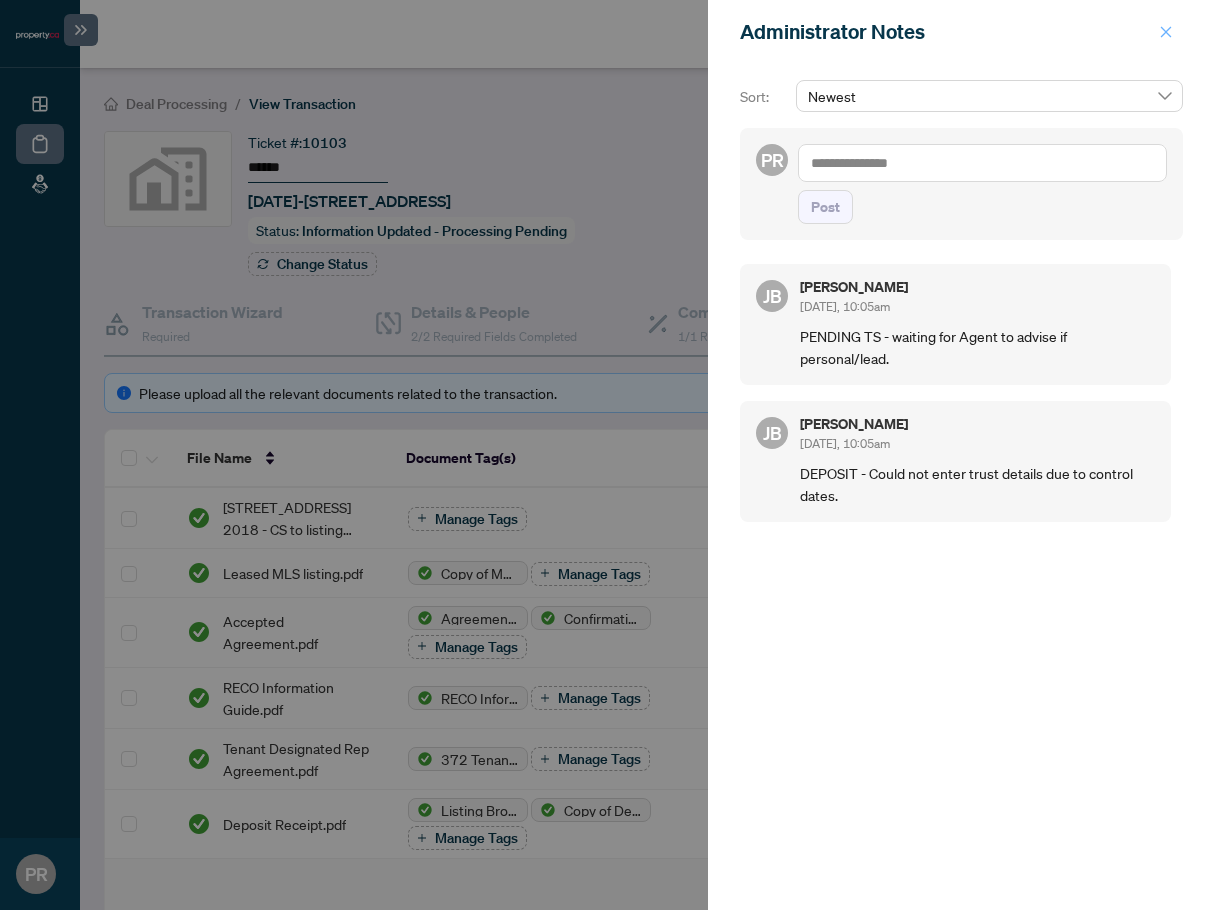 click at bounding box center [1166, 32] 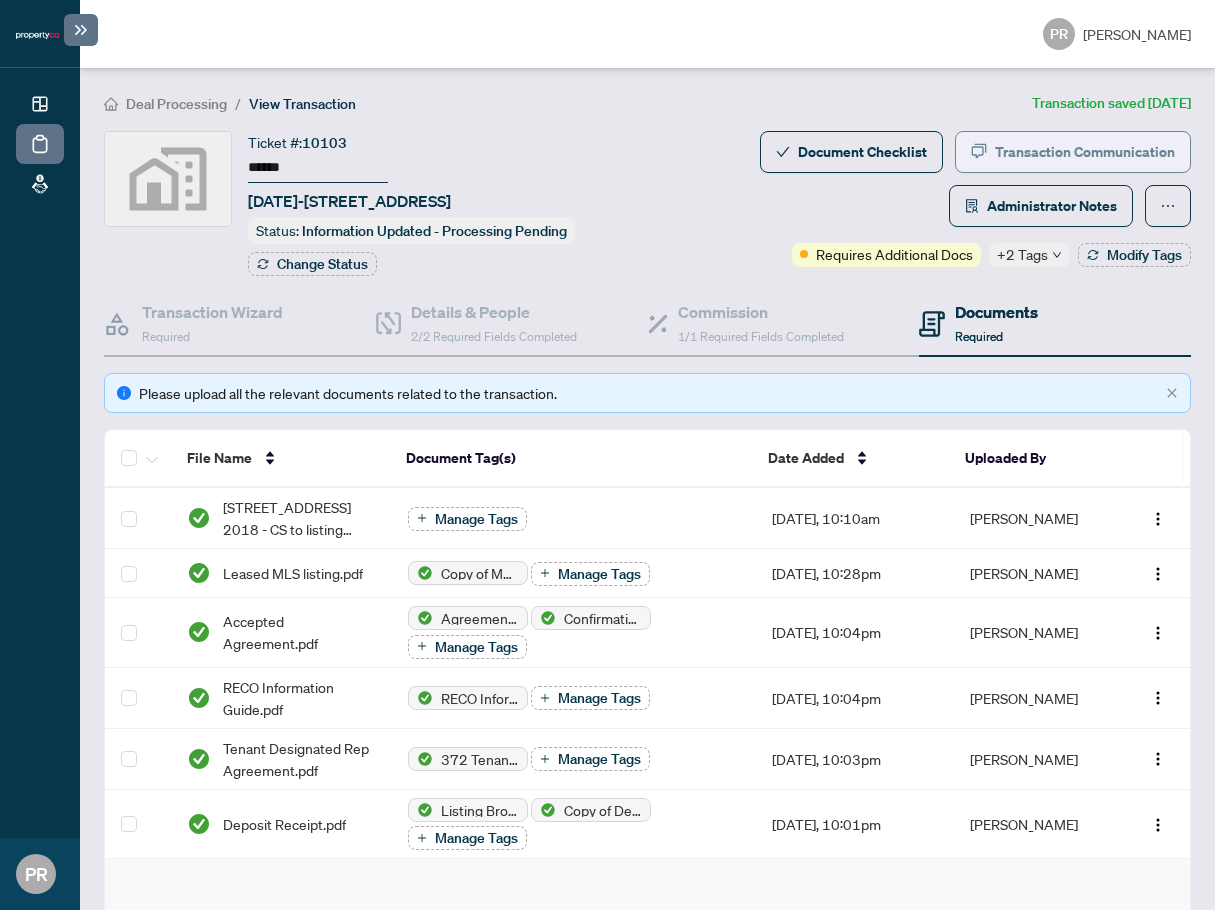 click on "Transaction Communication" at bounding box center (1073, 152) 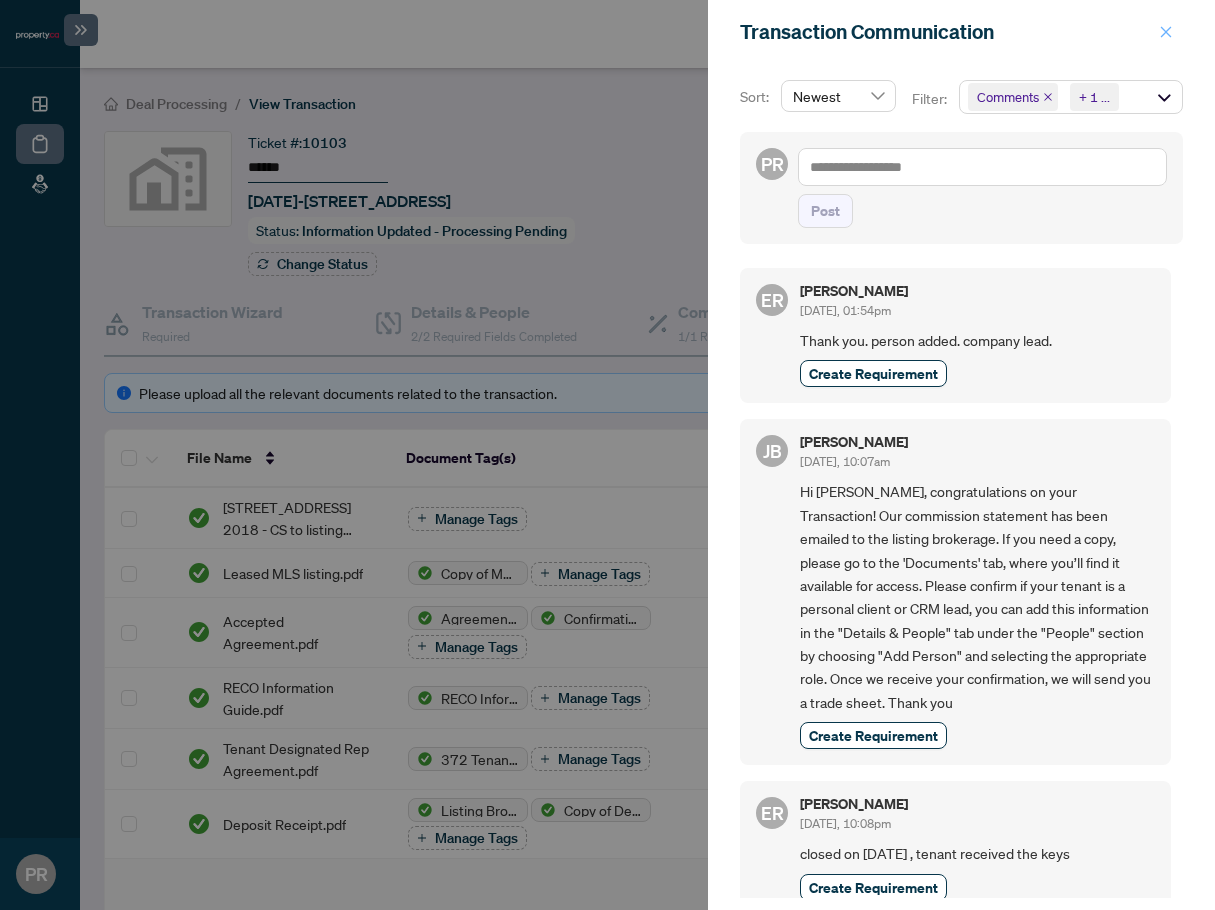 click 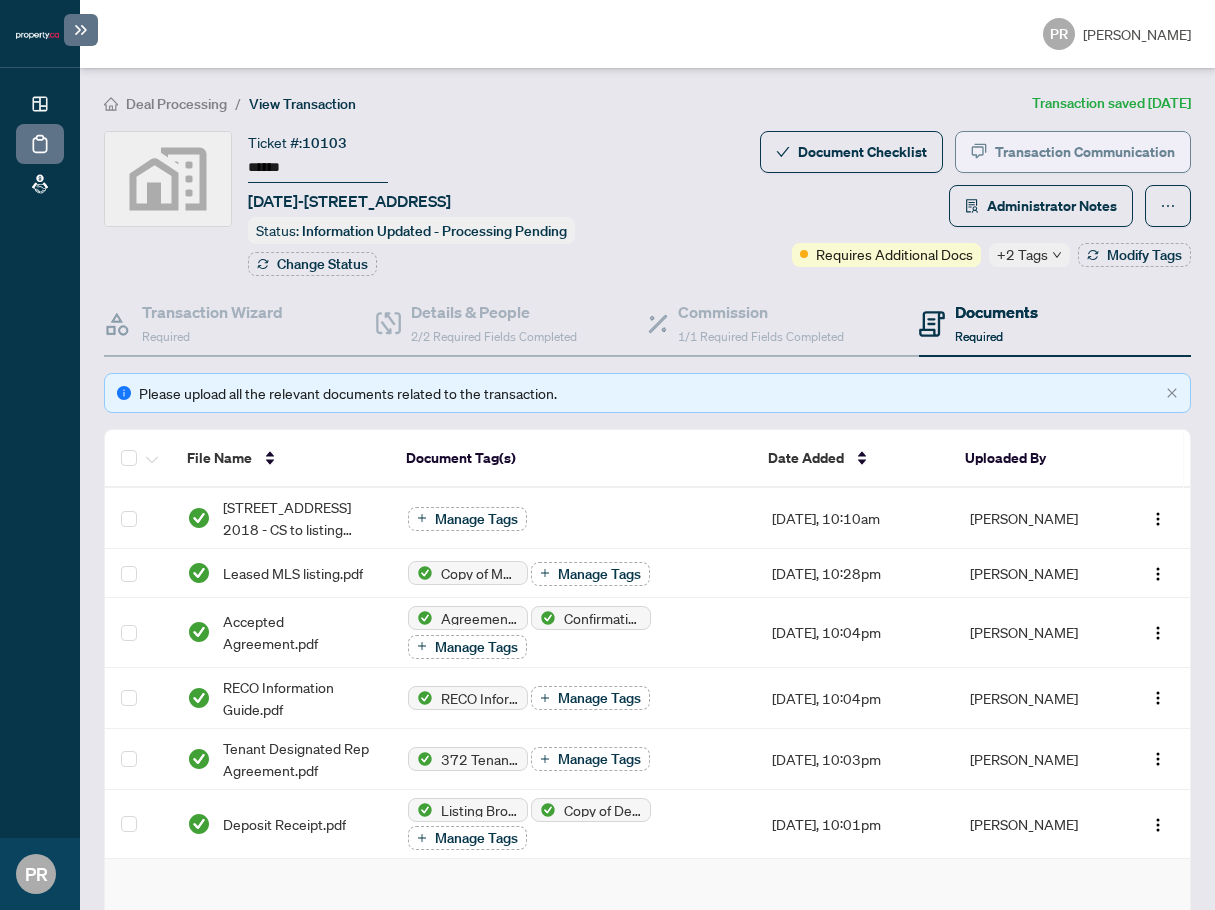 click on "Transaction Communication" at bounding box center (1085, 152) 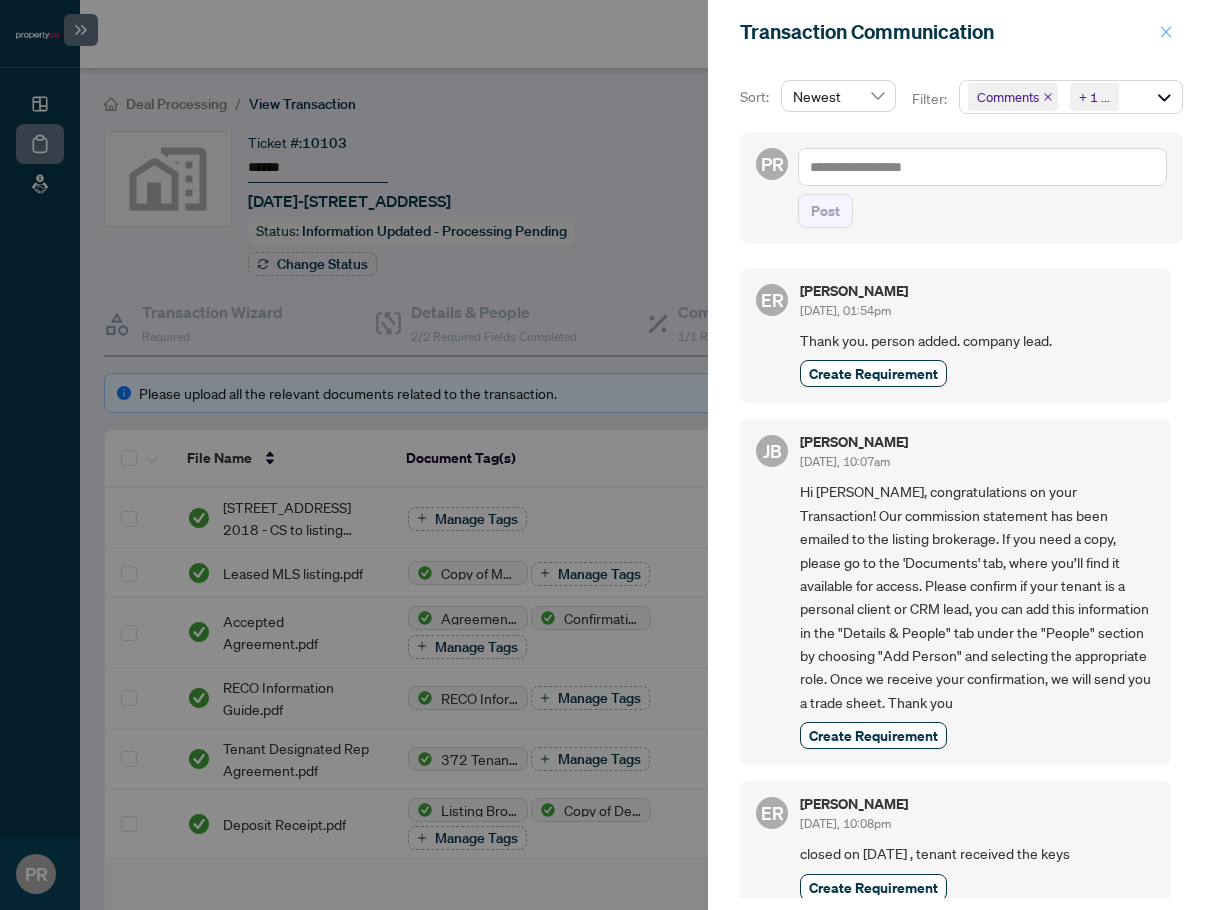 click 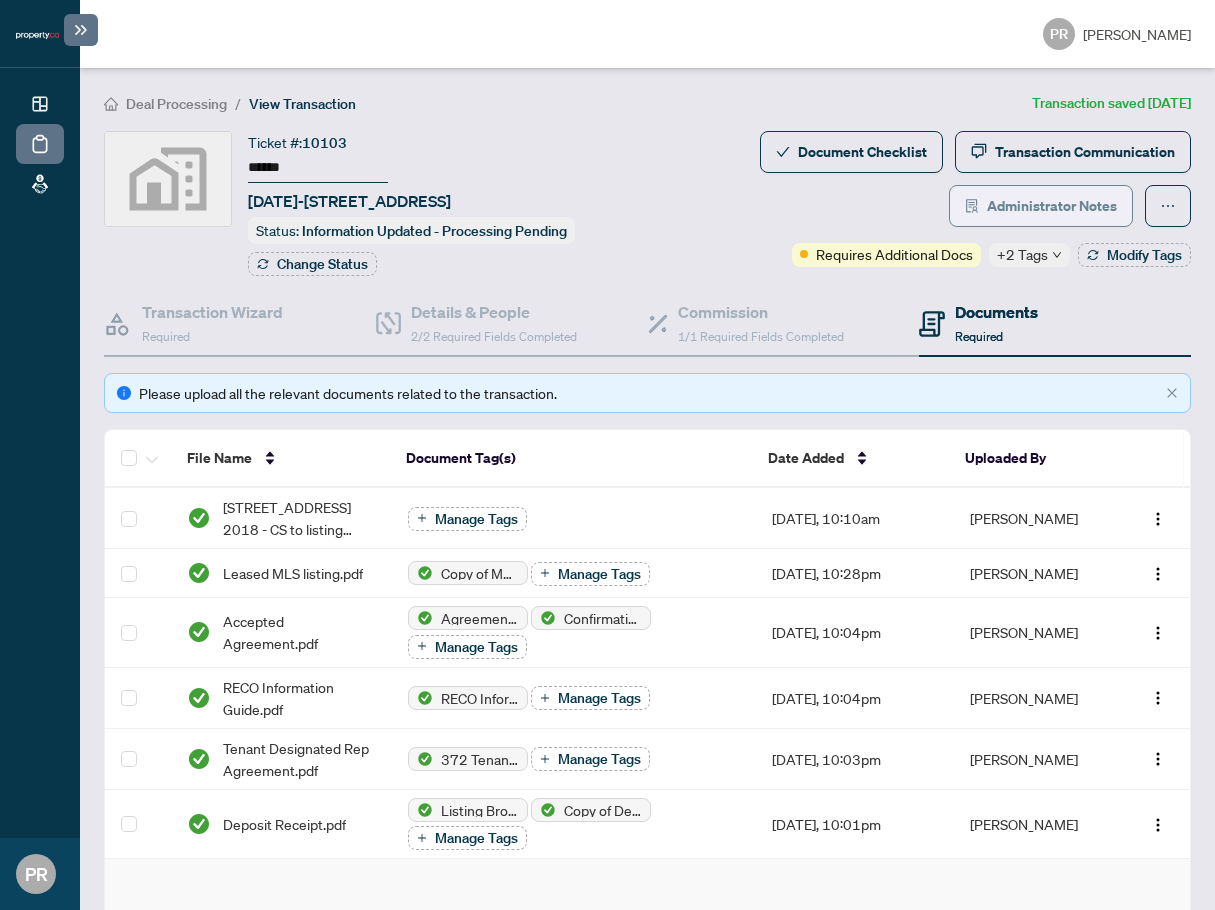 click on "Administrator Notes" at bounding box center [1052, 206] 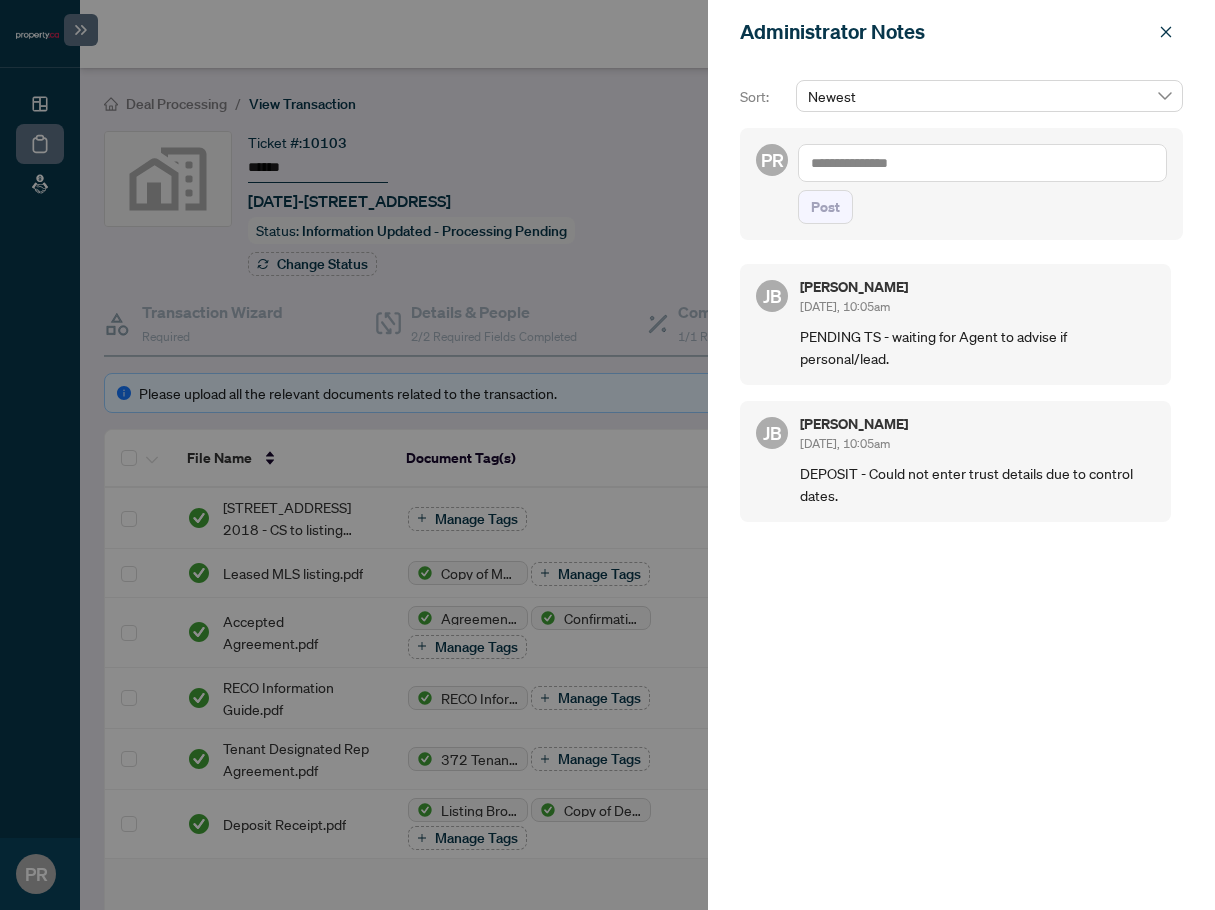 click on "Post" at bounding box center (982, 184) 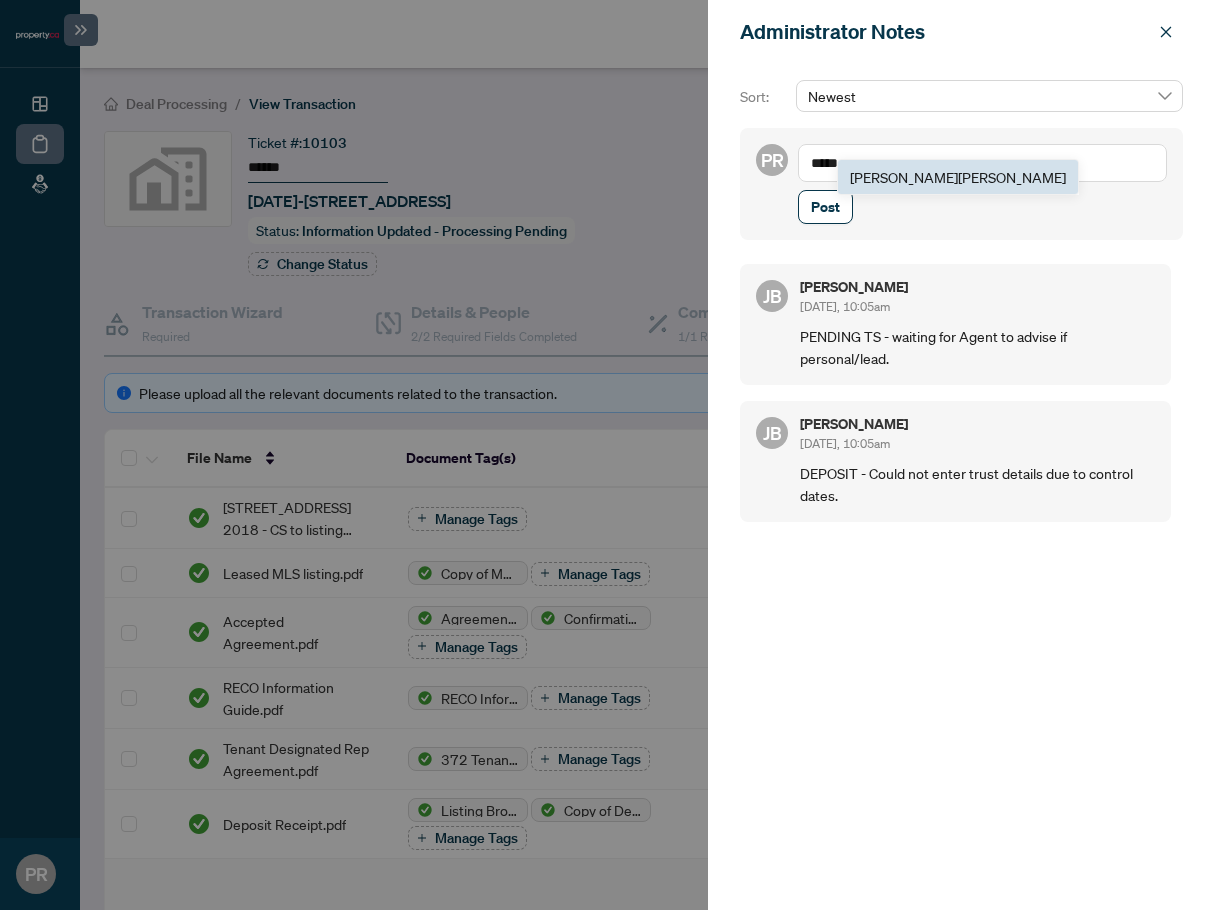 click on "[PERSON_NAME]" at bounding box center (904, 177) 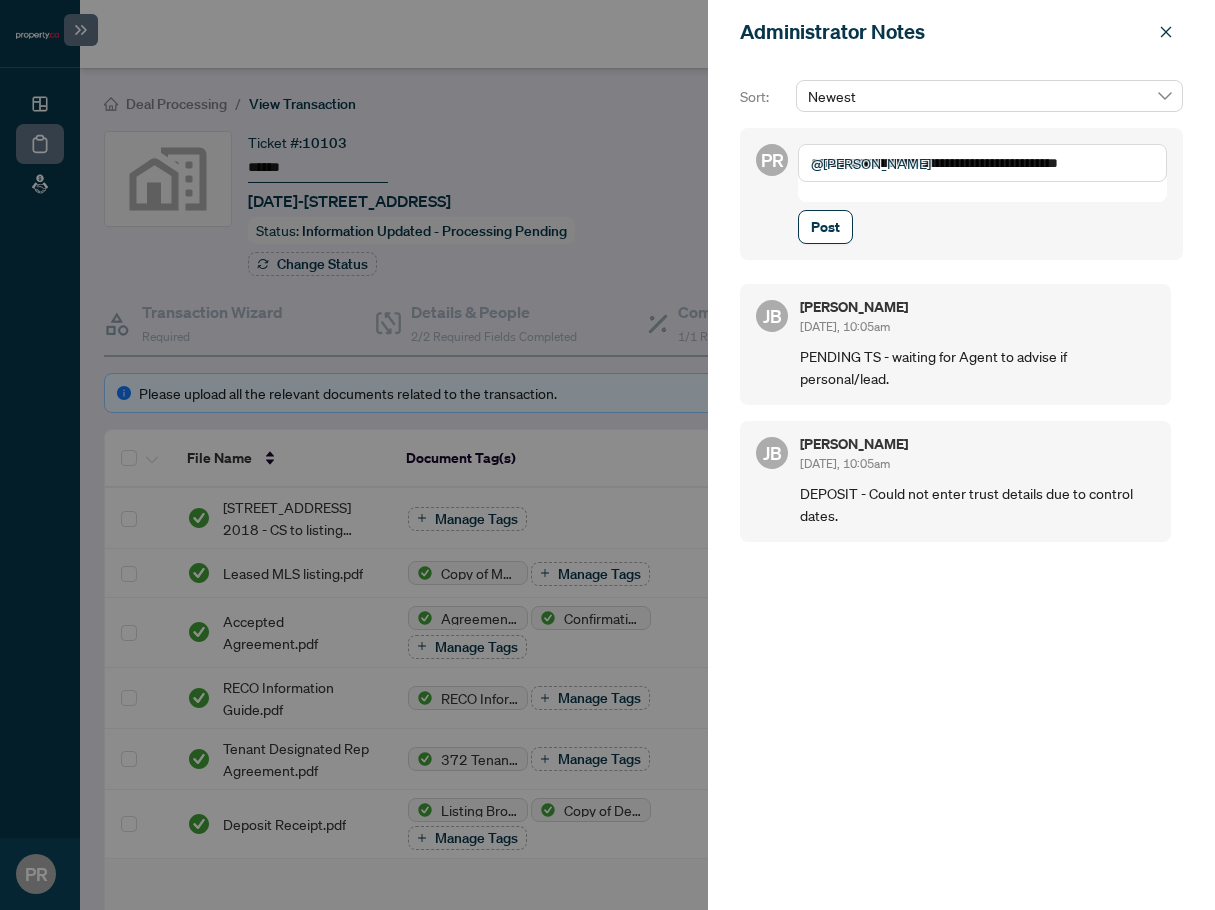 type on "**********" 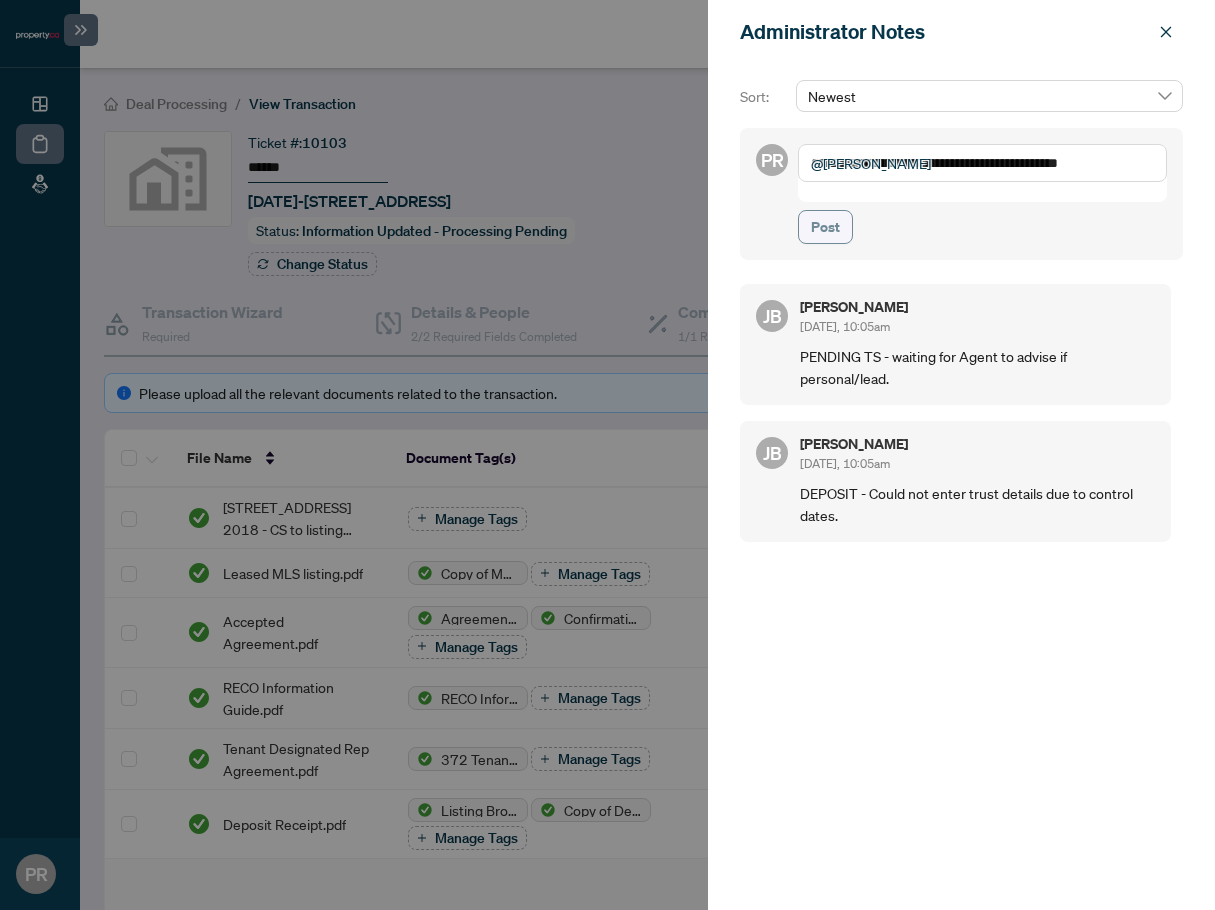 click on "Post" at bounding box center (825, 227) 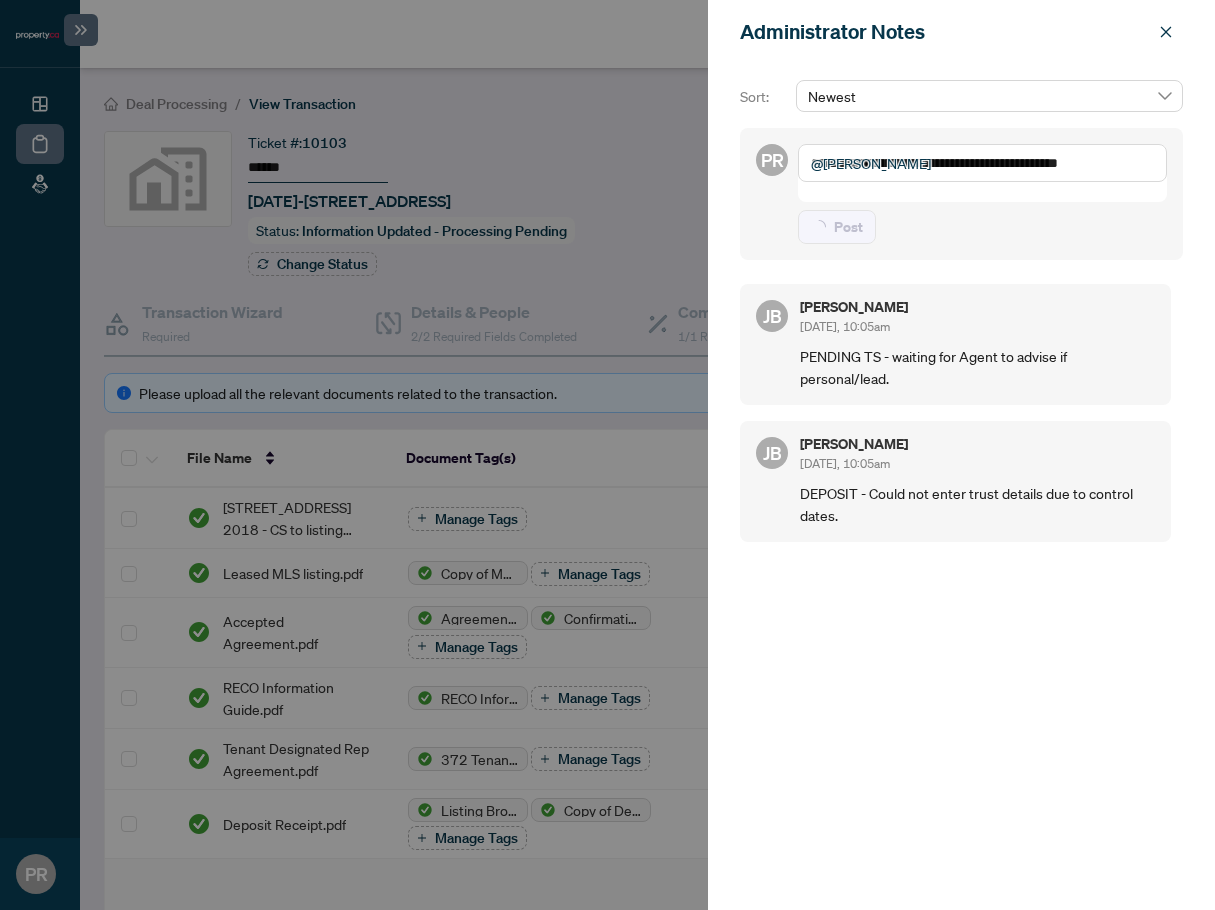 type 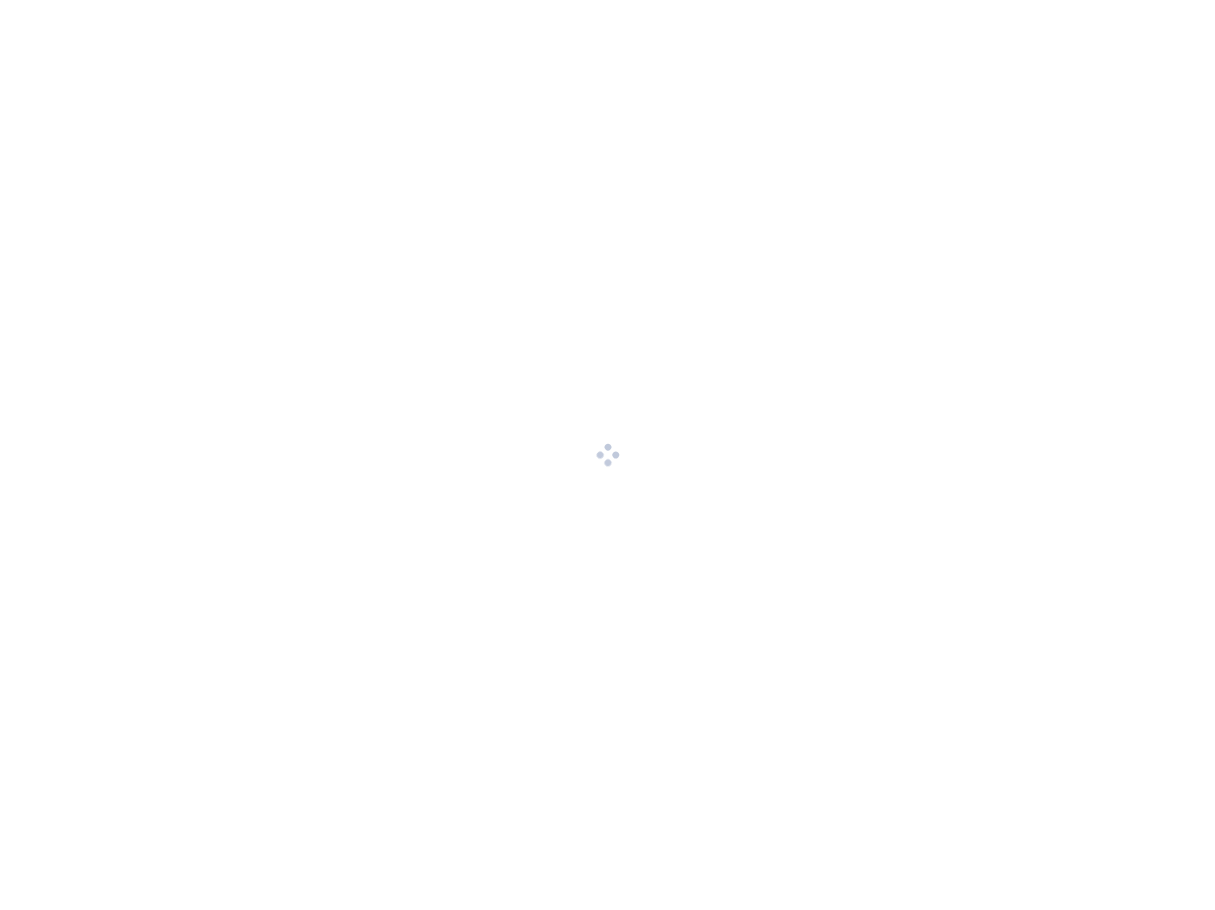 scroll, scrollTop: 0, scrollLeft: 0, axis: both 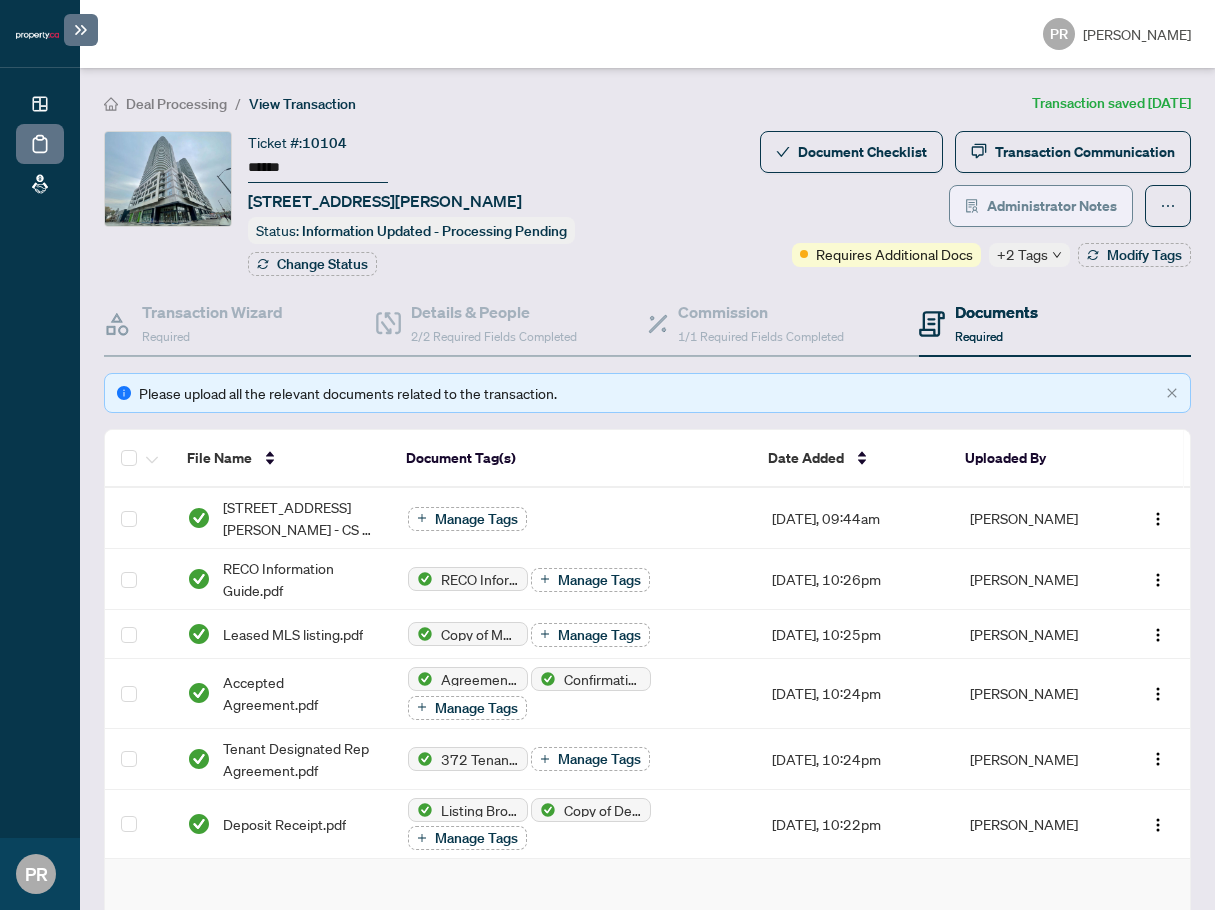 click on "Administrator Notes" at bounding box center [1041, 206] 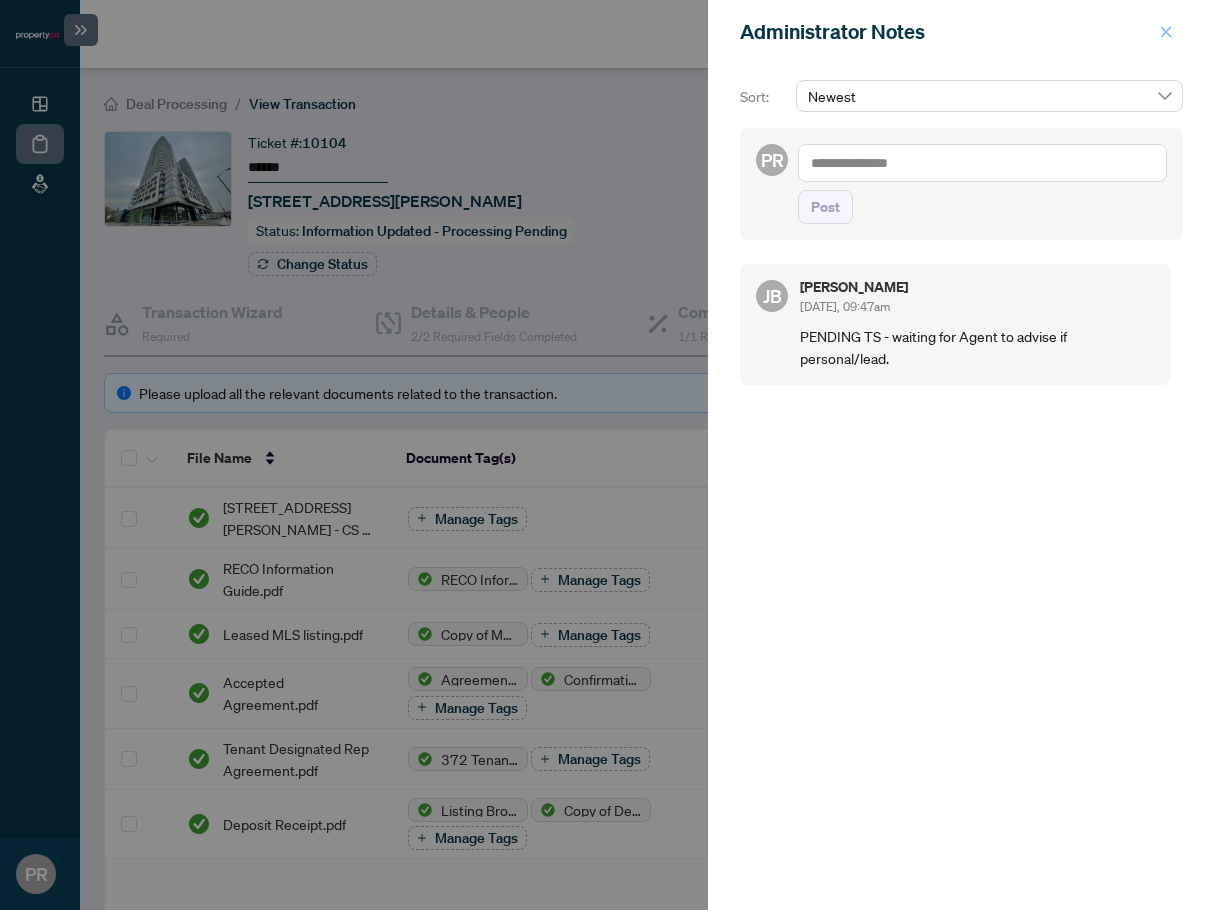 click 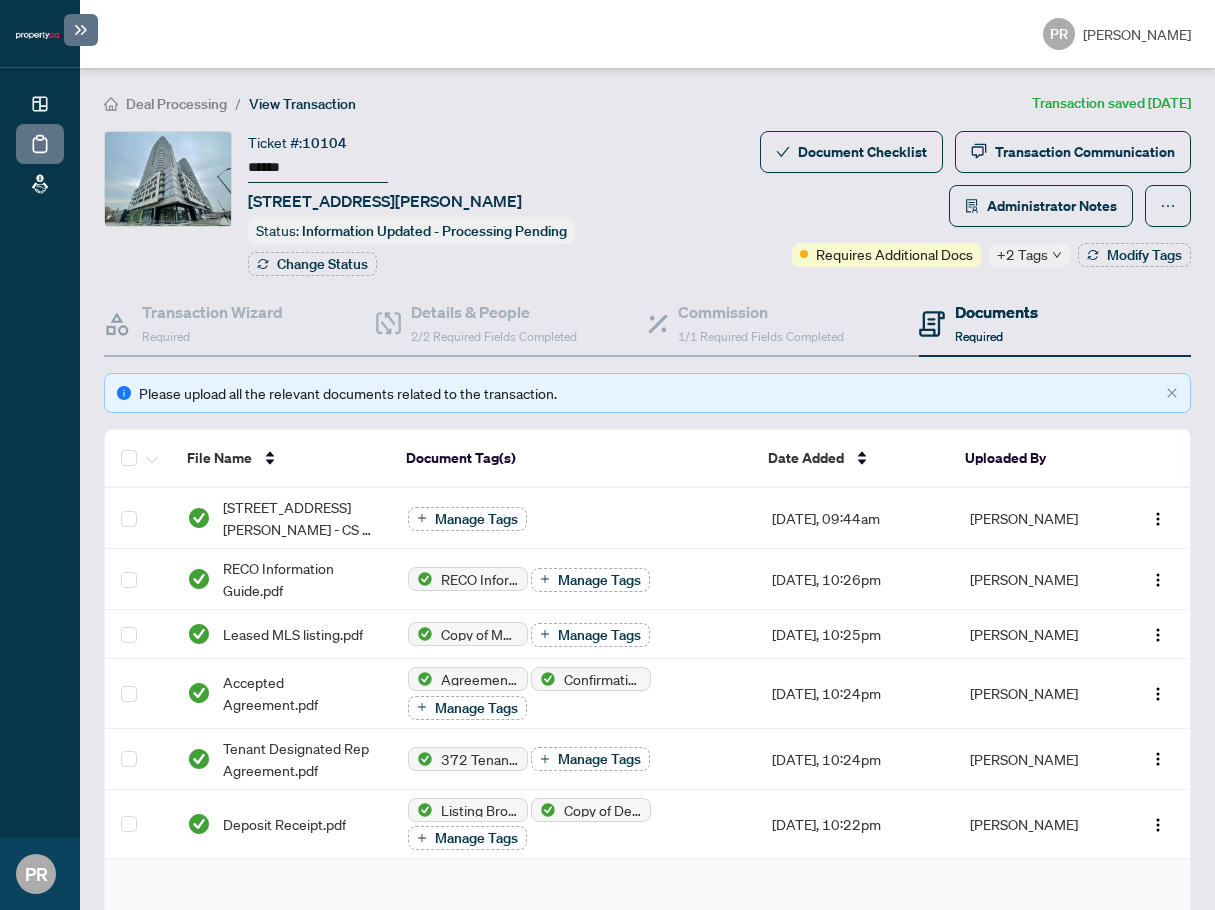 click 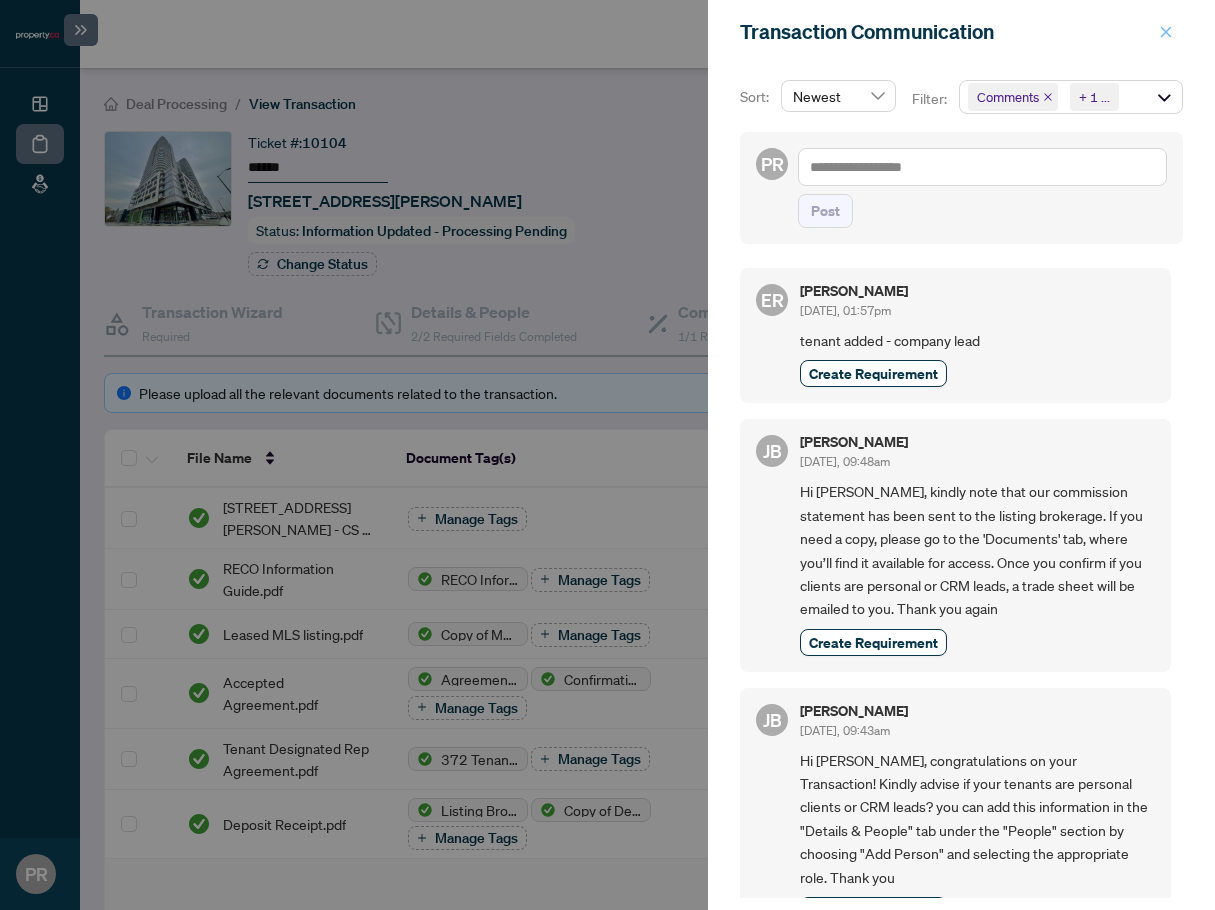 click 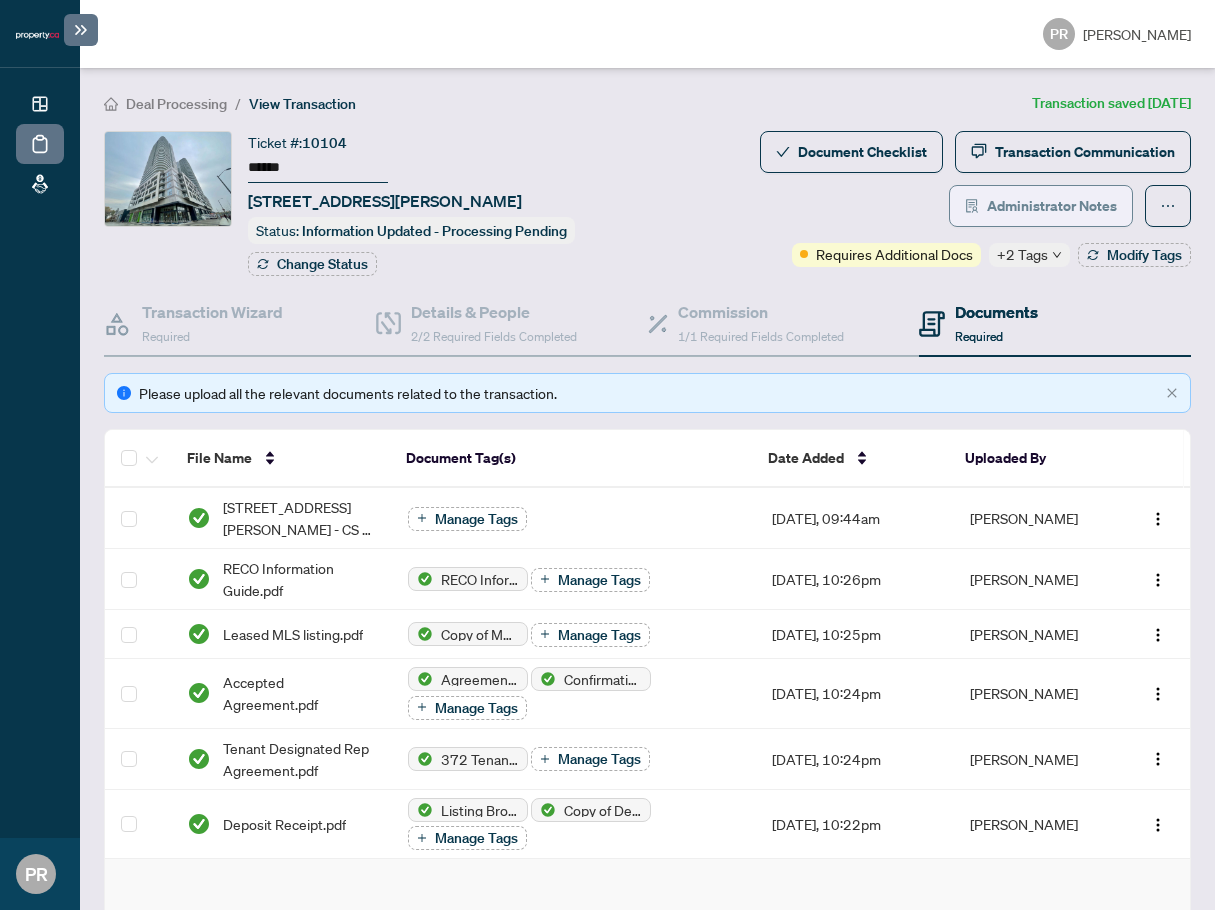click on "Administrator Notes" at bounding box center (1052, 206) 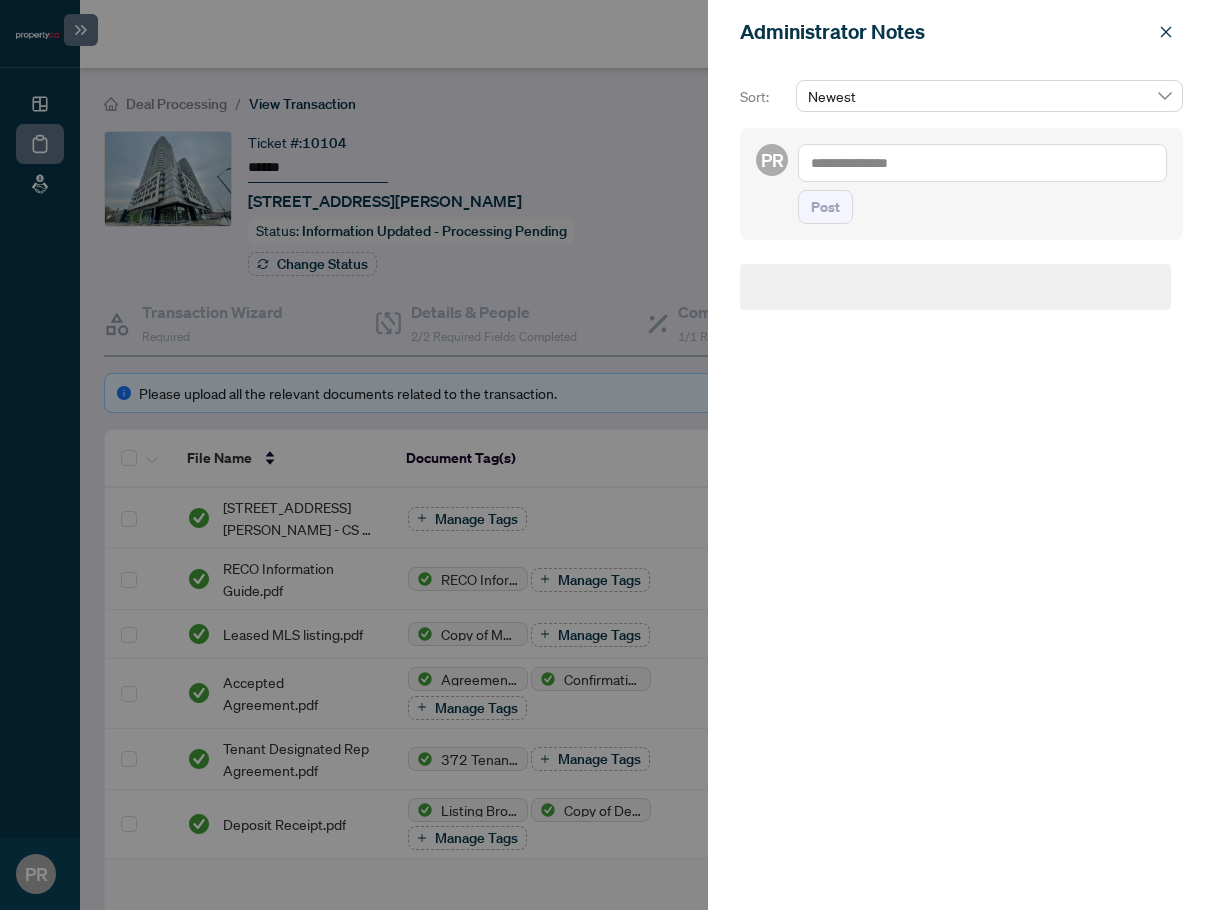 click at bounding box center (982, 163) 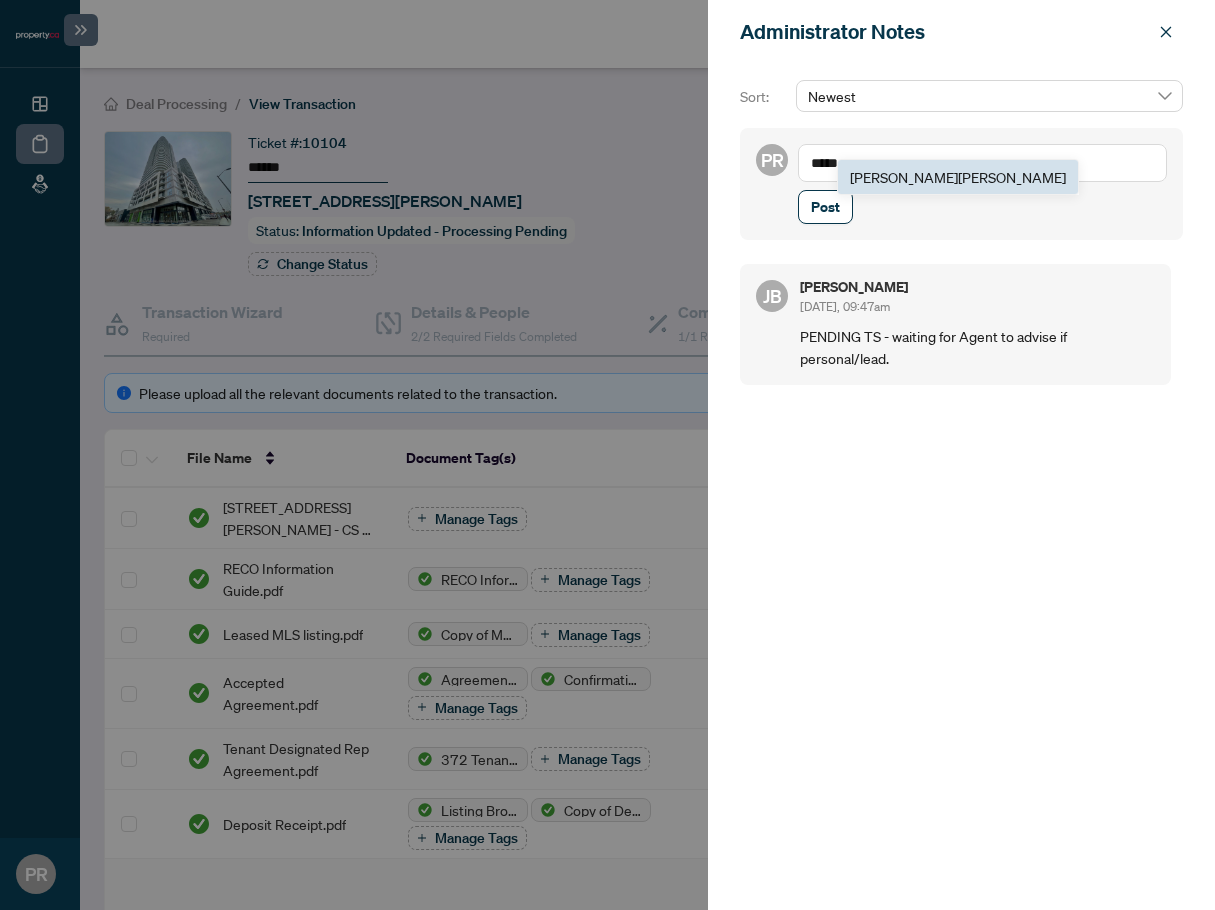 click on "Jean  Belarde" at bounding box center (958, 177) 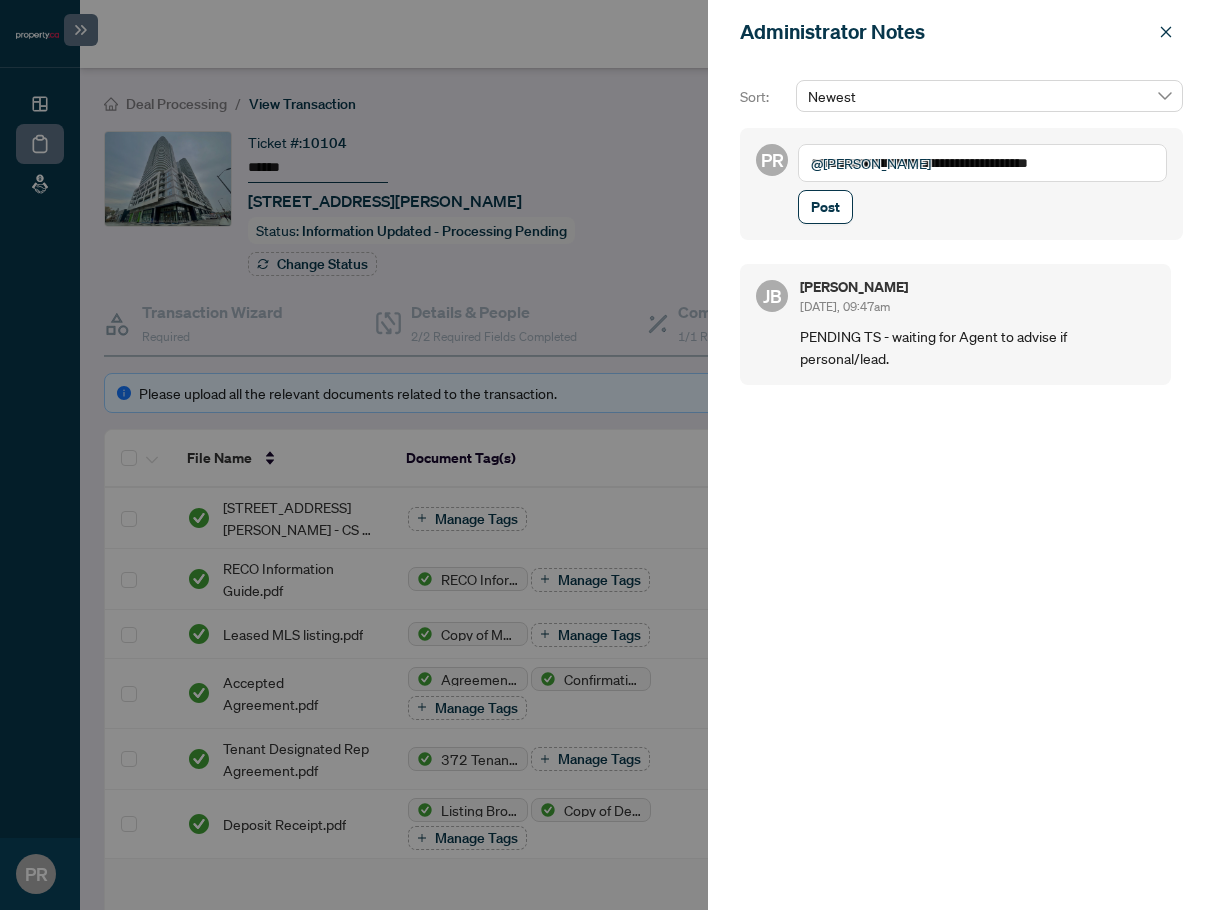 type on "**********" 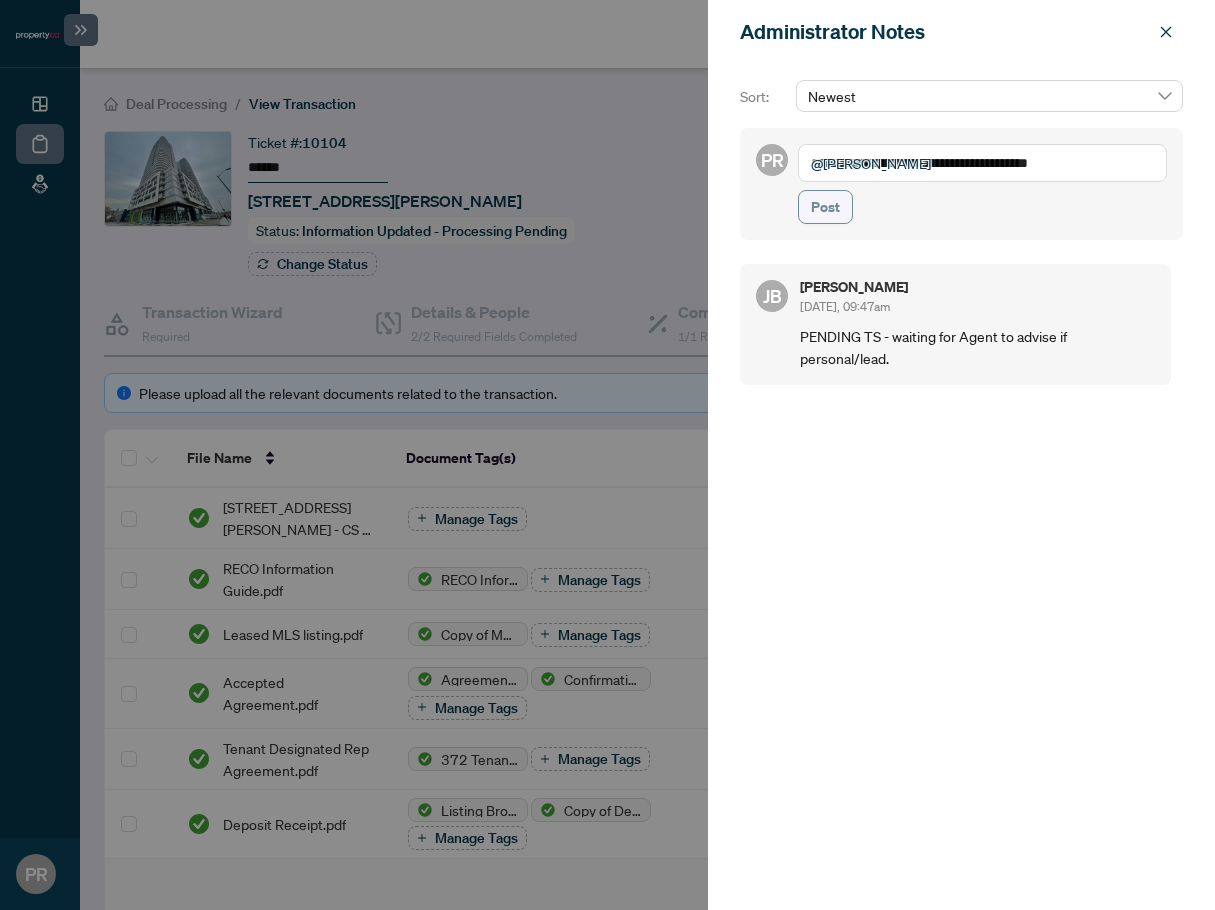click on "Post" at bounding box center [825, 207] 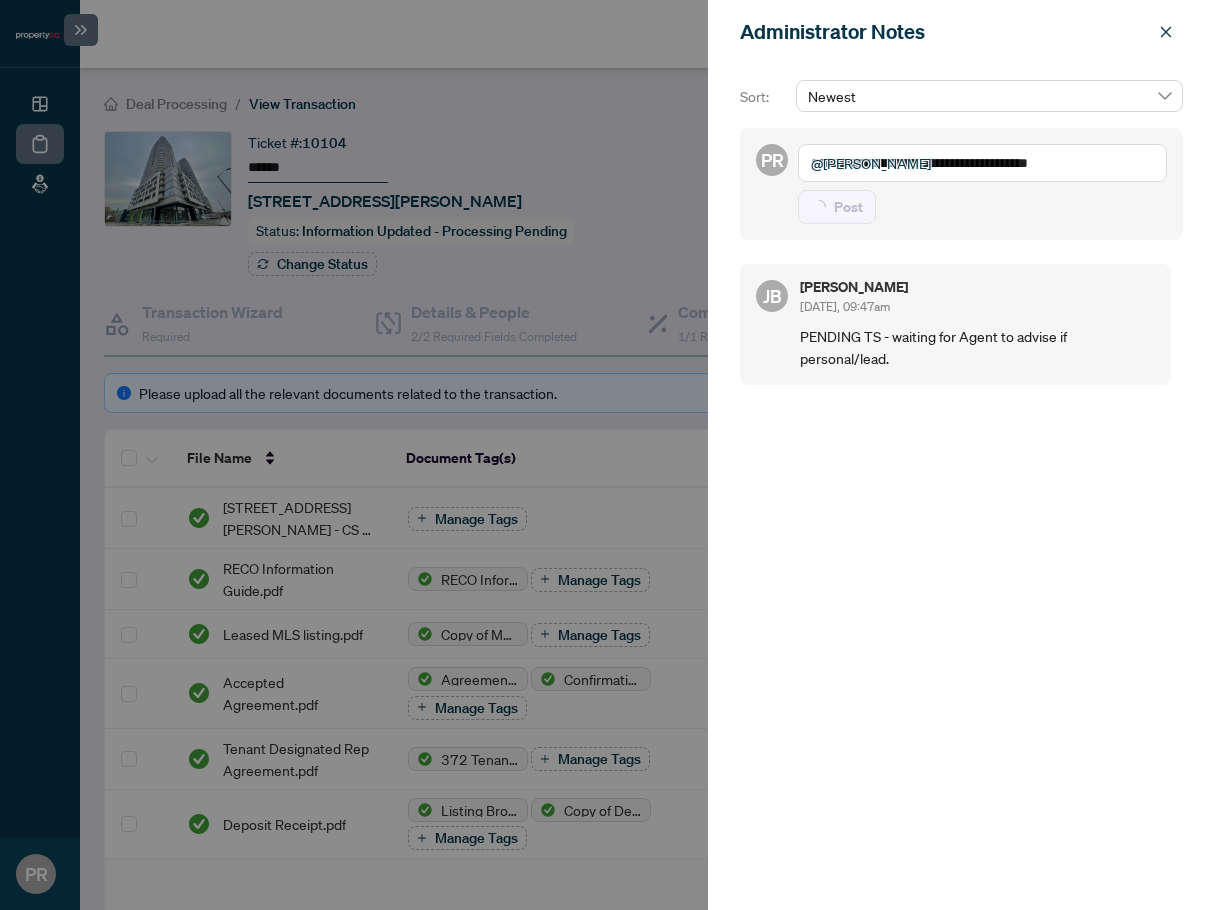 type 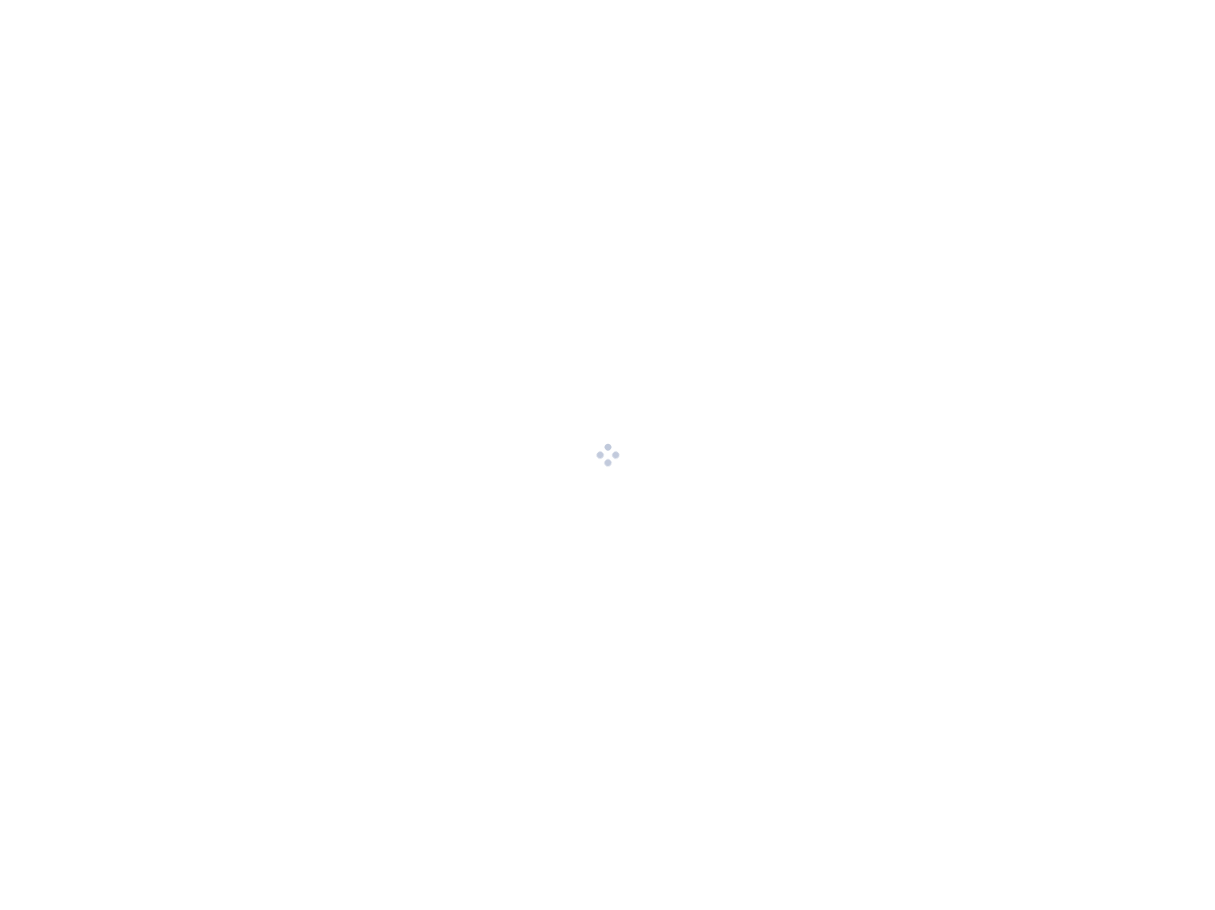 scroll, scrollTop: 0, scrollLeft: 0, axis: both 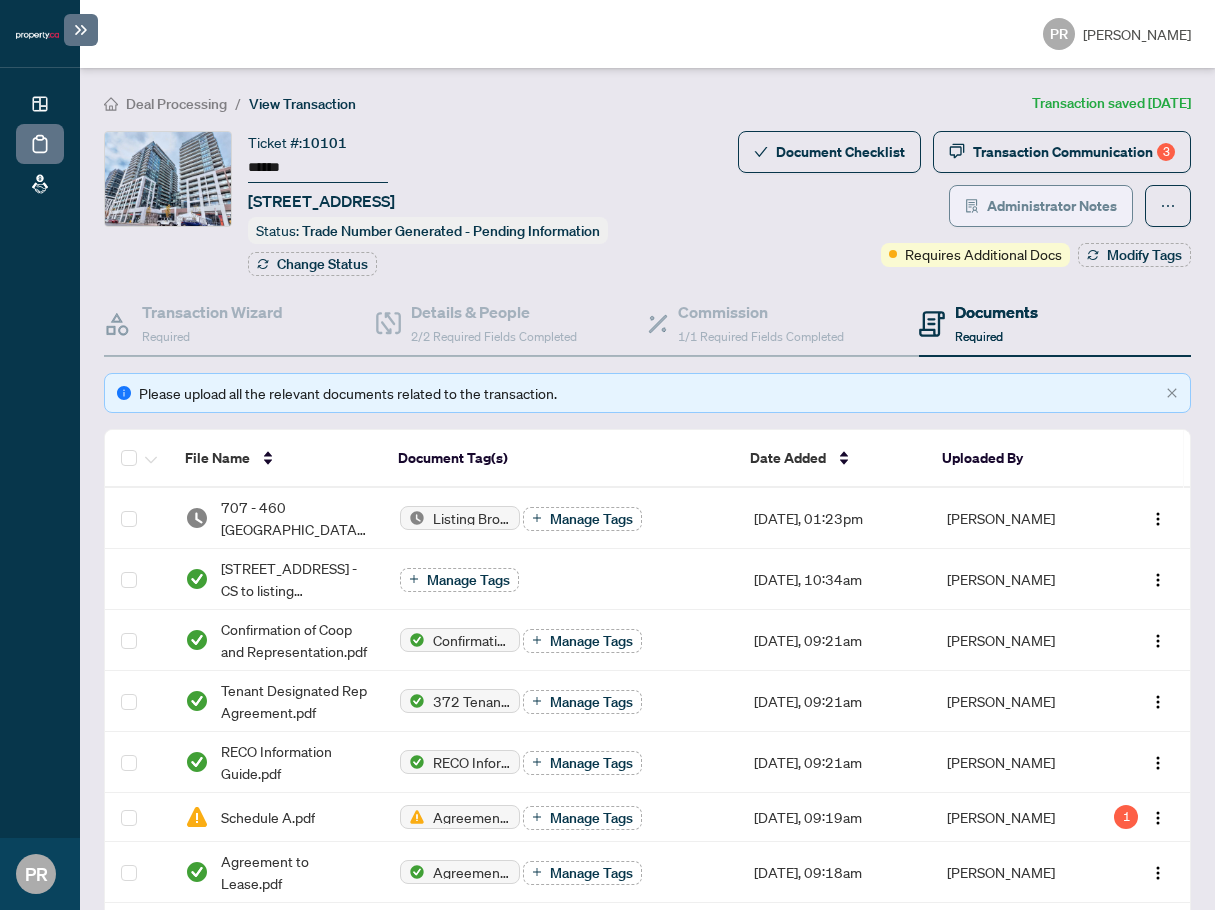 click on "Administrator Notes" at bounding box center (1052, 206) 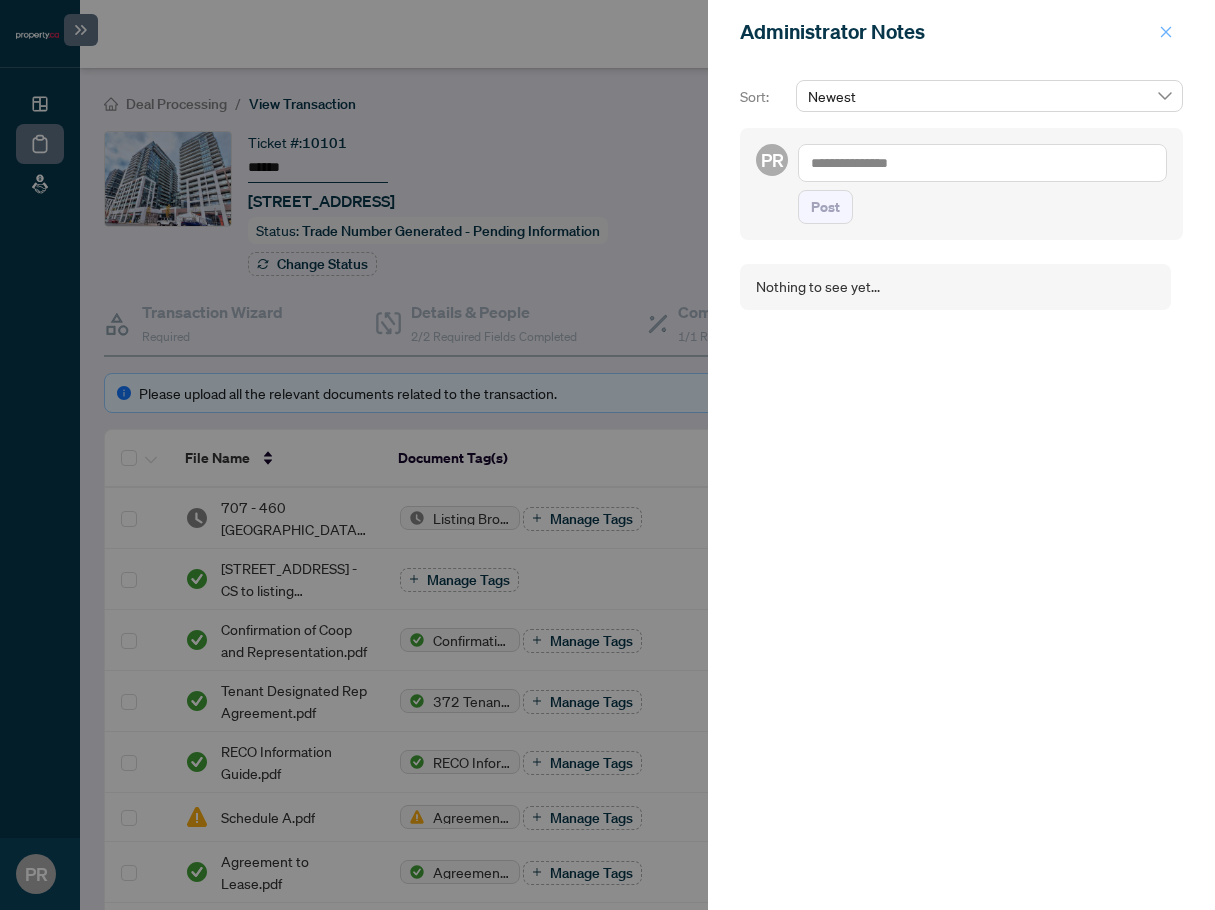 click 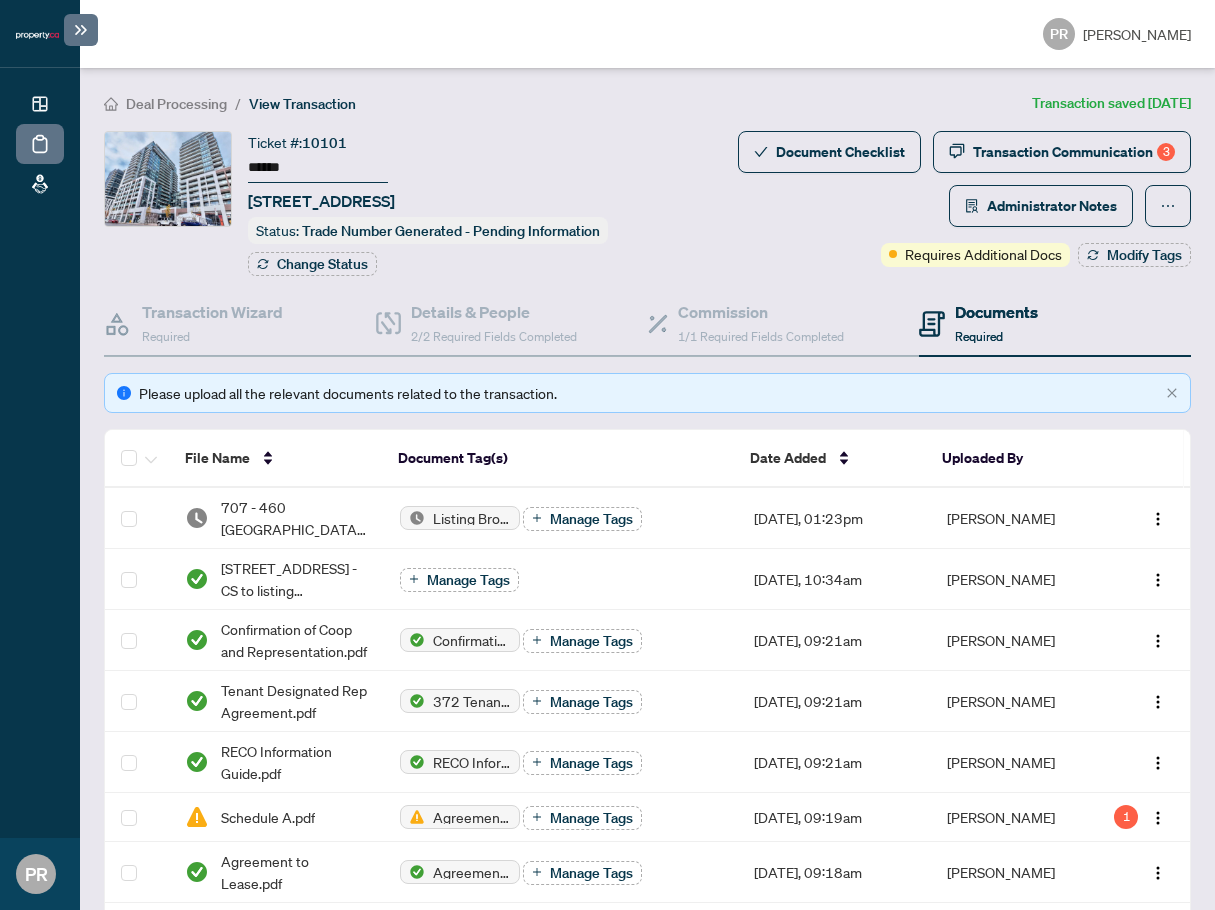 click on "Deal Processing / View Transaction Transaction saved   [DATE] Ticket #:  10101 ****** [STREET_ADDRESS] Status:   Trade Number Generated - Pending Information Change Status Document Checklist Transaction Communication 3 Administrator Notes Requires Additional Docs Modify Tags Transaction Wizard Required Details & People 2/2 Required Fields Completed Commission 1/1 Required Fields Completed Documents Required Please upload all the relevant documents related to the transaction. File Name Document Tag(s) Date Added Uploaded By             [STREET_ADDRESS] E - DEP REC.pdf Listing Brokerage Deposit Receipt Manage Tags [DATE], 01:23pm [PERSON_NAME] [STREET_ADDRESS] - CS to listing brokerage.pdf Manage Tags [DATE], 10:34am [PERSON_NAME] Confirmation of Coop and Representation.pdf Confirmation of Co-operation Manage Tags [DATE], 09:21am [PERSON_NAME] Tenant Designated Rep Agreement.pdf Manage Tags [DATE], 09:21am [PERSON_NAME] Manage Tags 1 25" at bounding box center [647, 739] 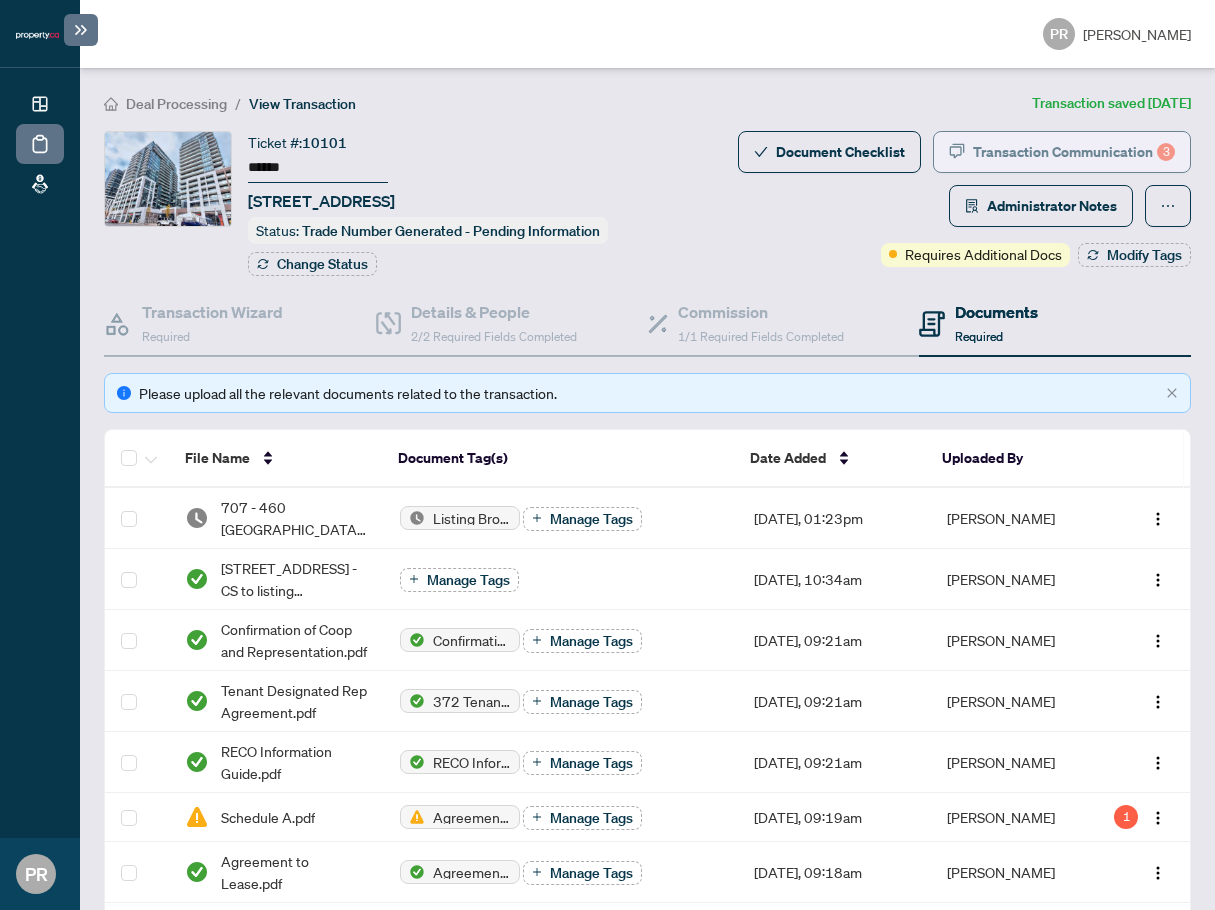 click on "Transaction Communication 3" at bounding box center [1074, 152] 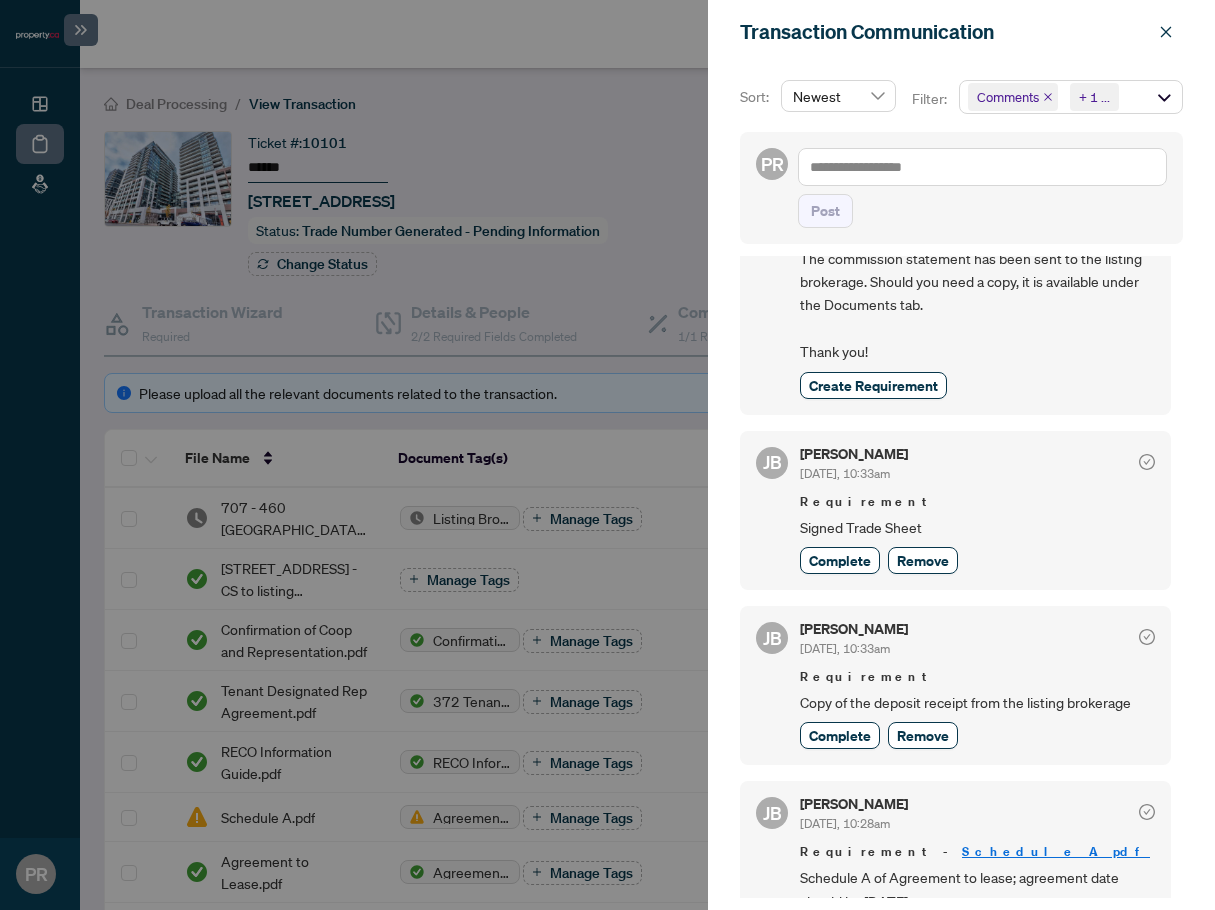 scroll, scrollTop: 312, scrollLeft: 0, axis: vertical 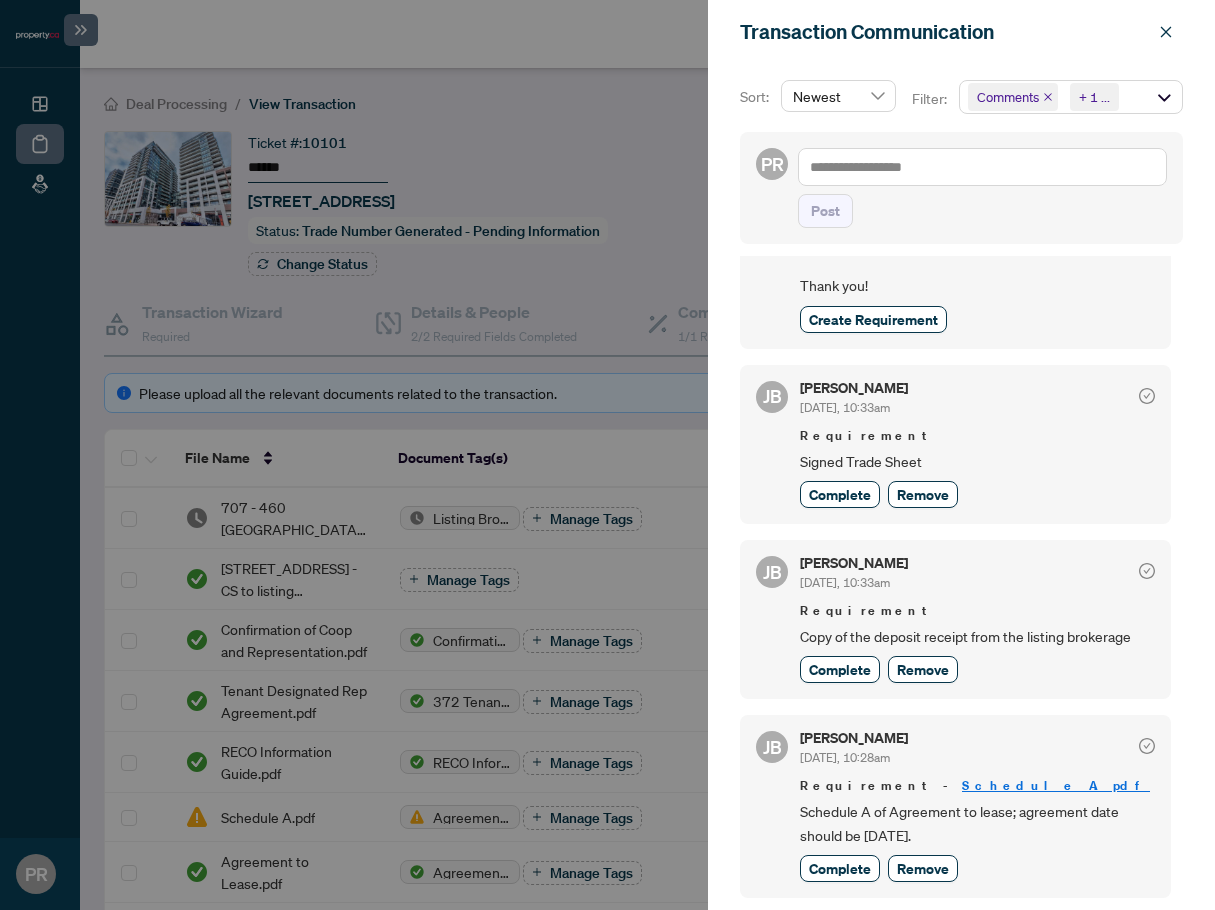 drag, startPoint x: 1159, startPoint y: 37, endPoint x: 472, endPoint y: 158, distance: 697.57434 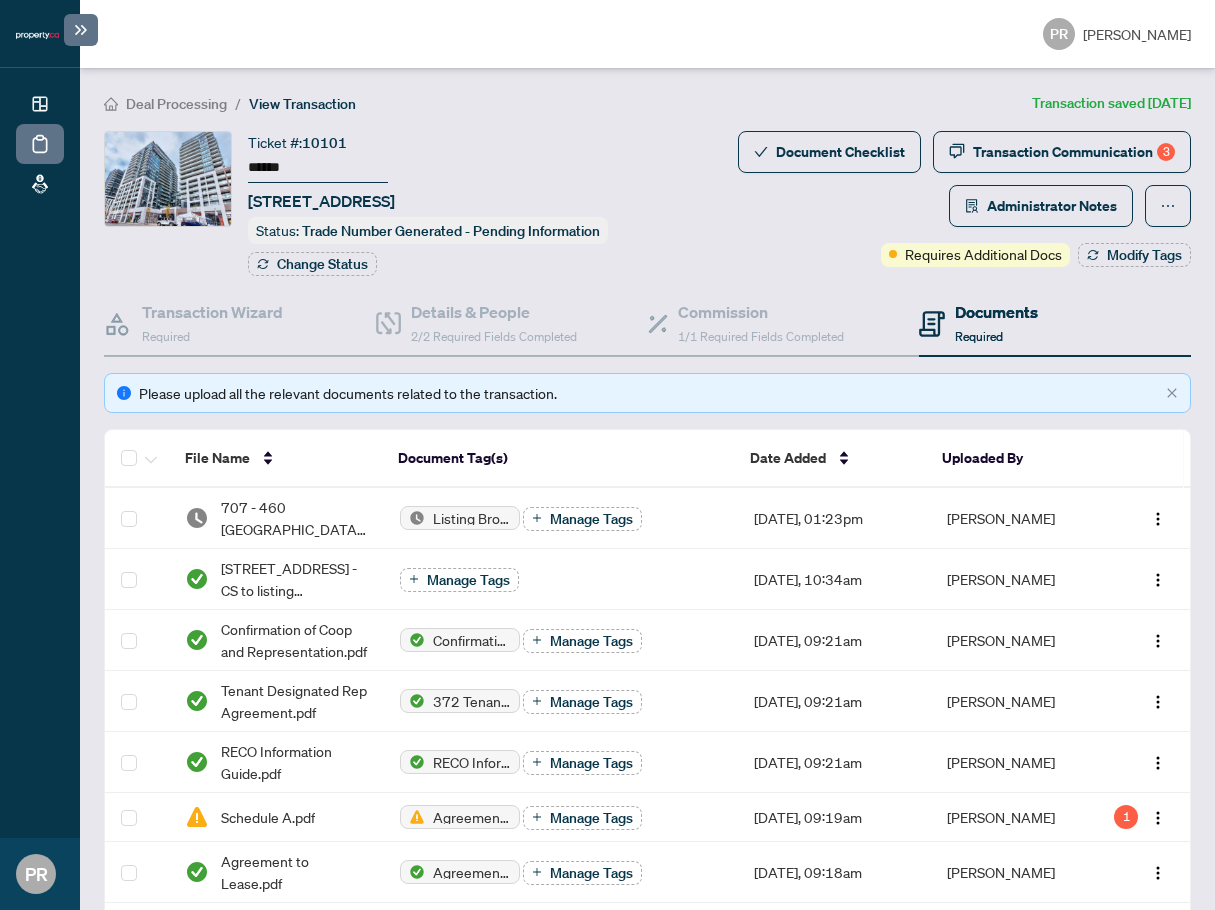 click on "******" at bounding box center (318, 168) 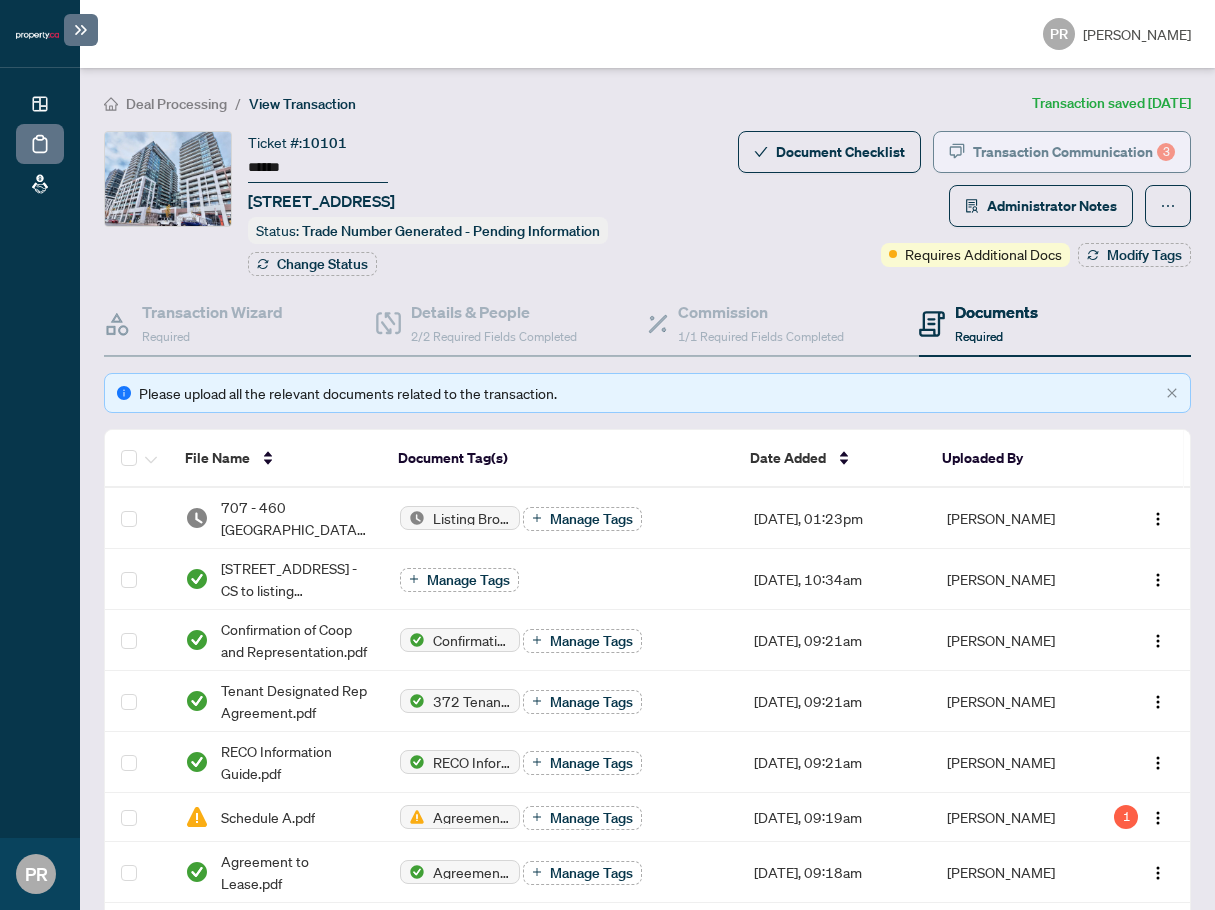 click on "Transaction Communication 3" at bounding box center (1074, 152) 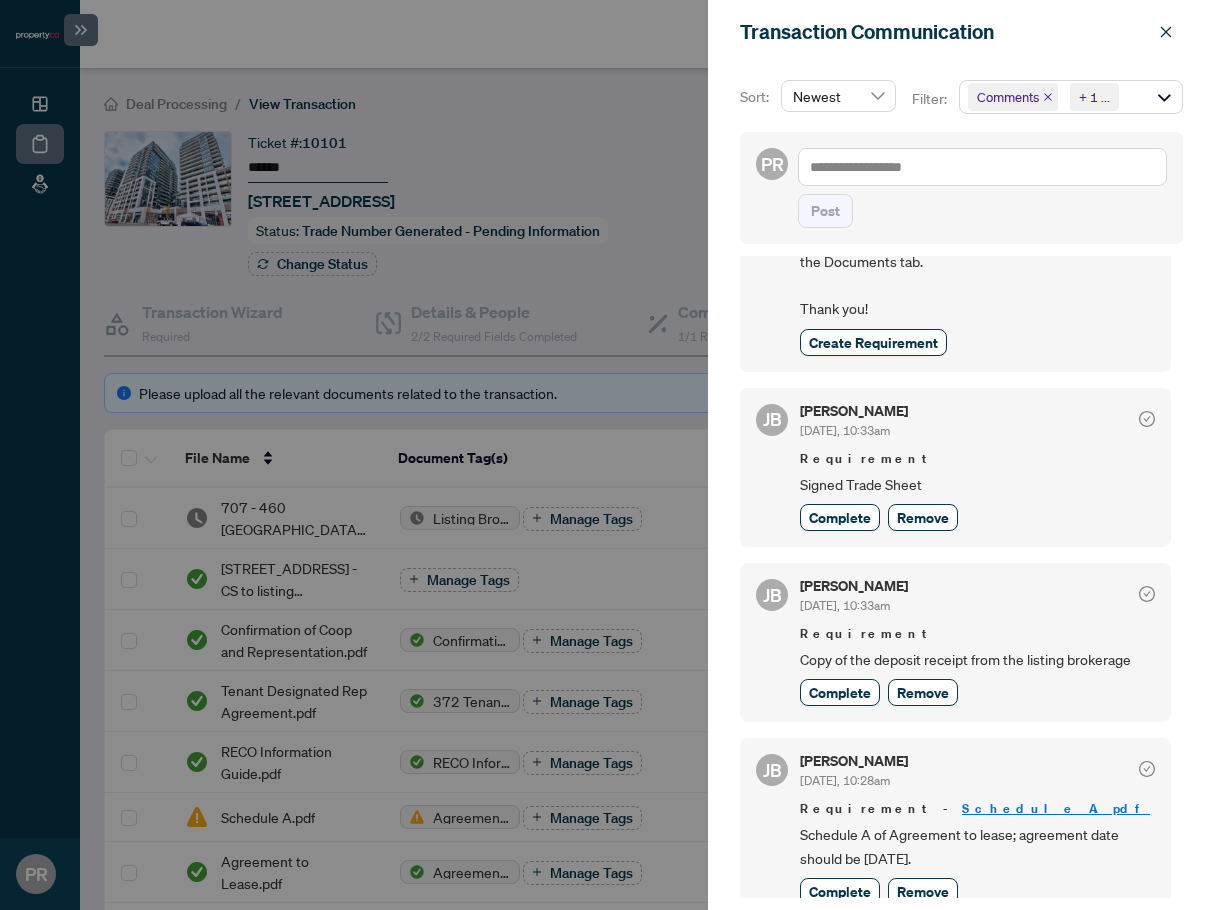 scroll, scrollTop: 300, scrollLeft: 0, axis: vertical 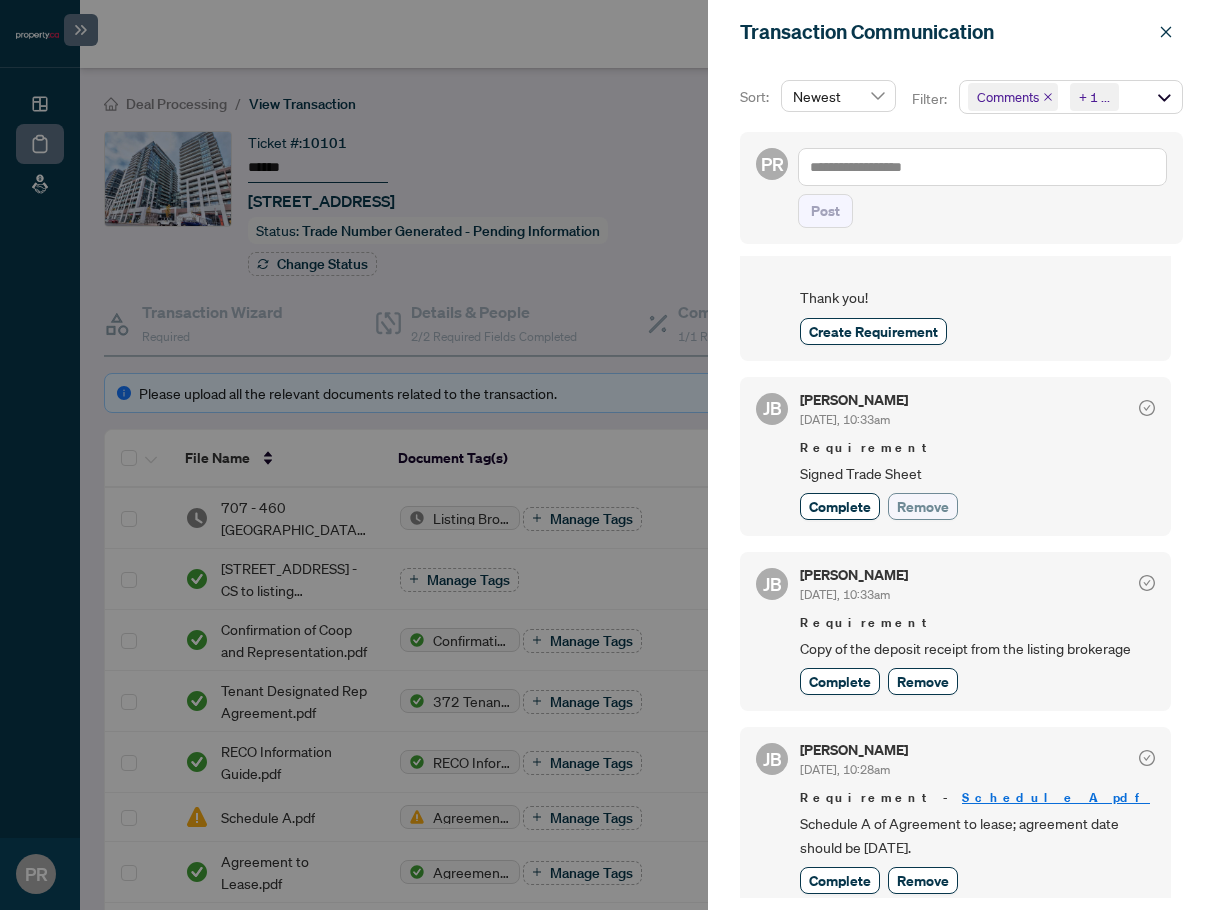 click on "Remove" at bounding box center (923, 506) 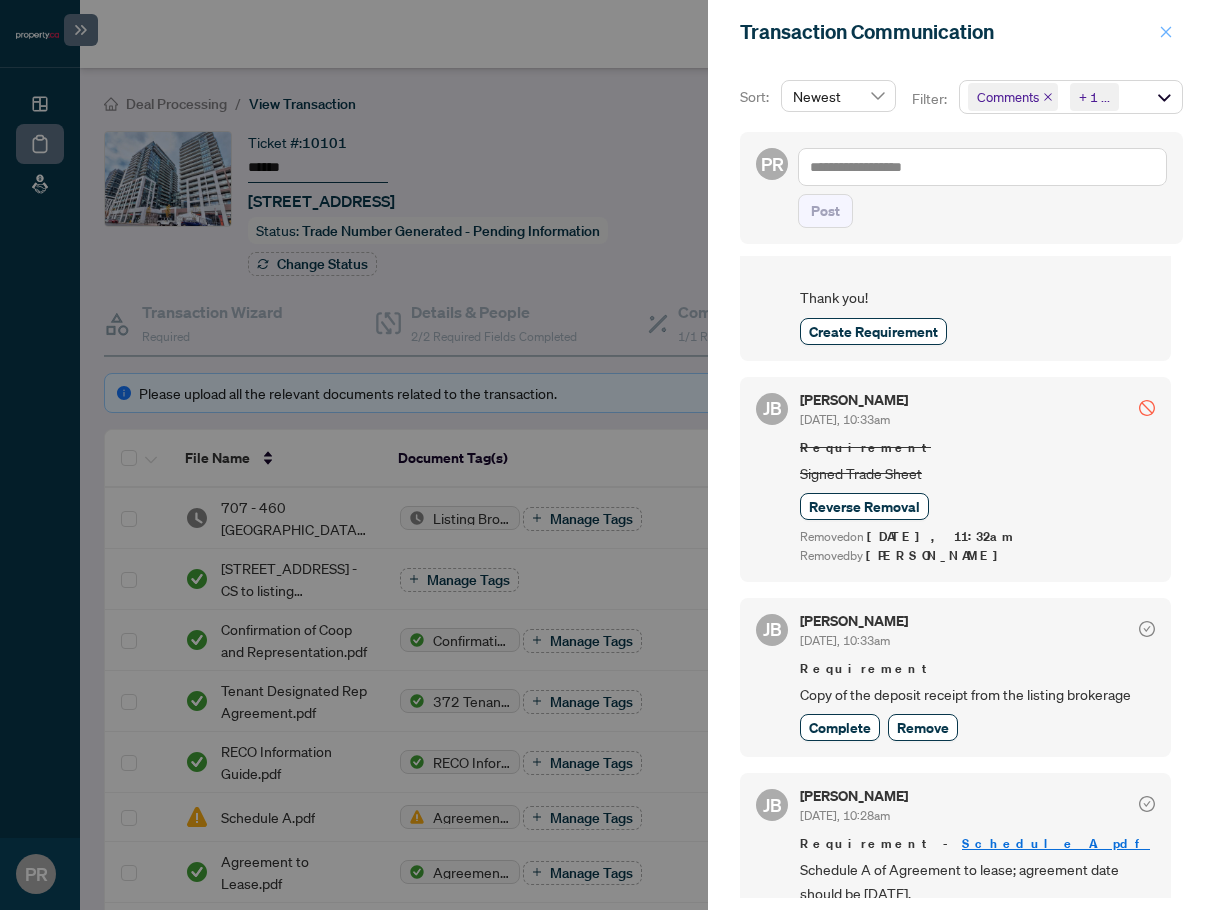 click 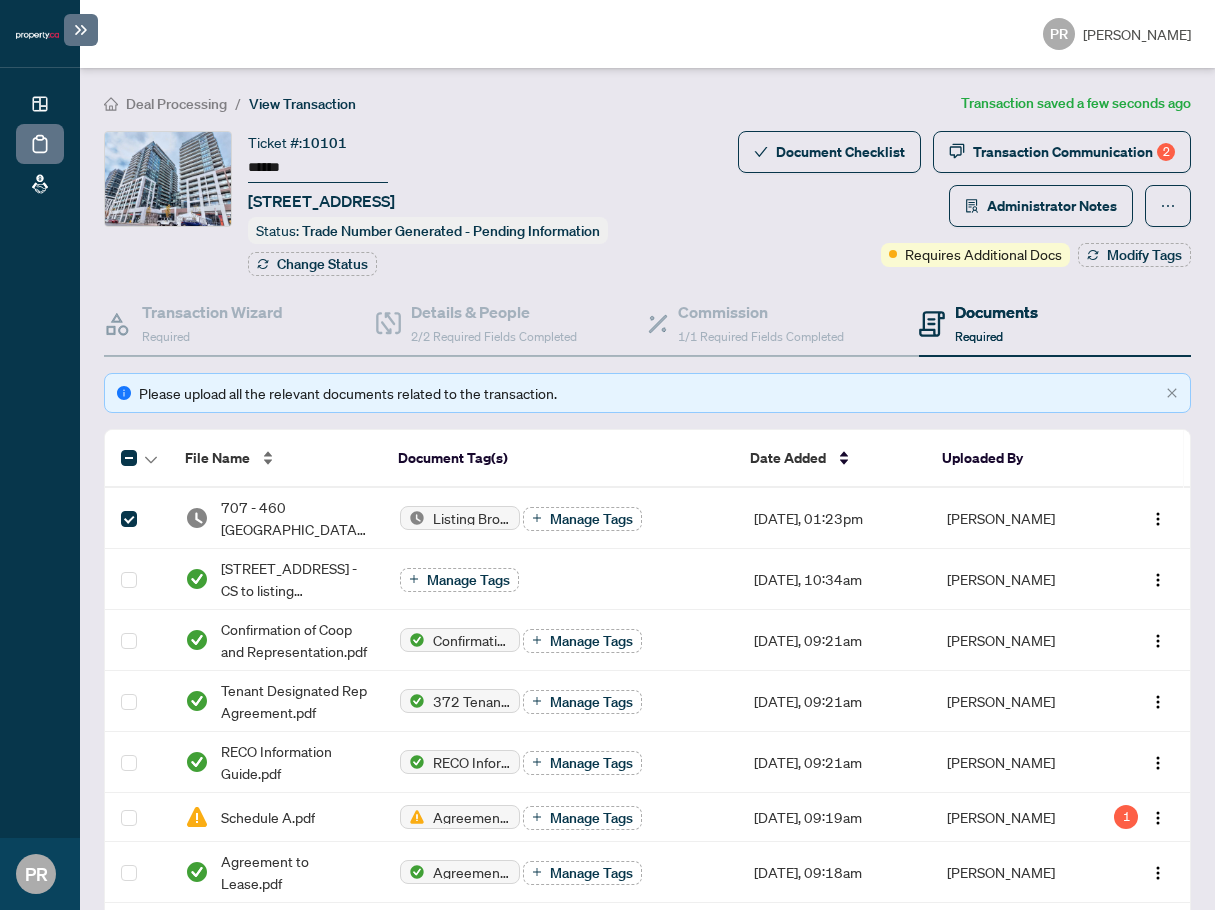 click on "File Name" at bounding box center (275, 458) 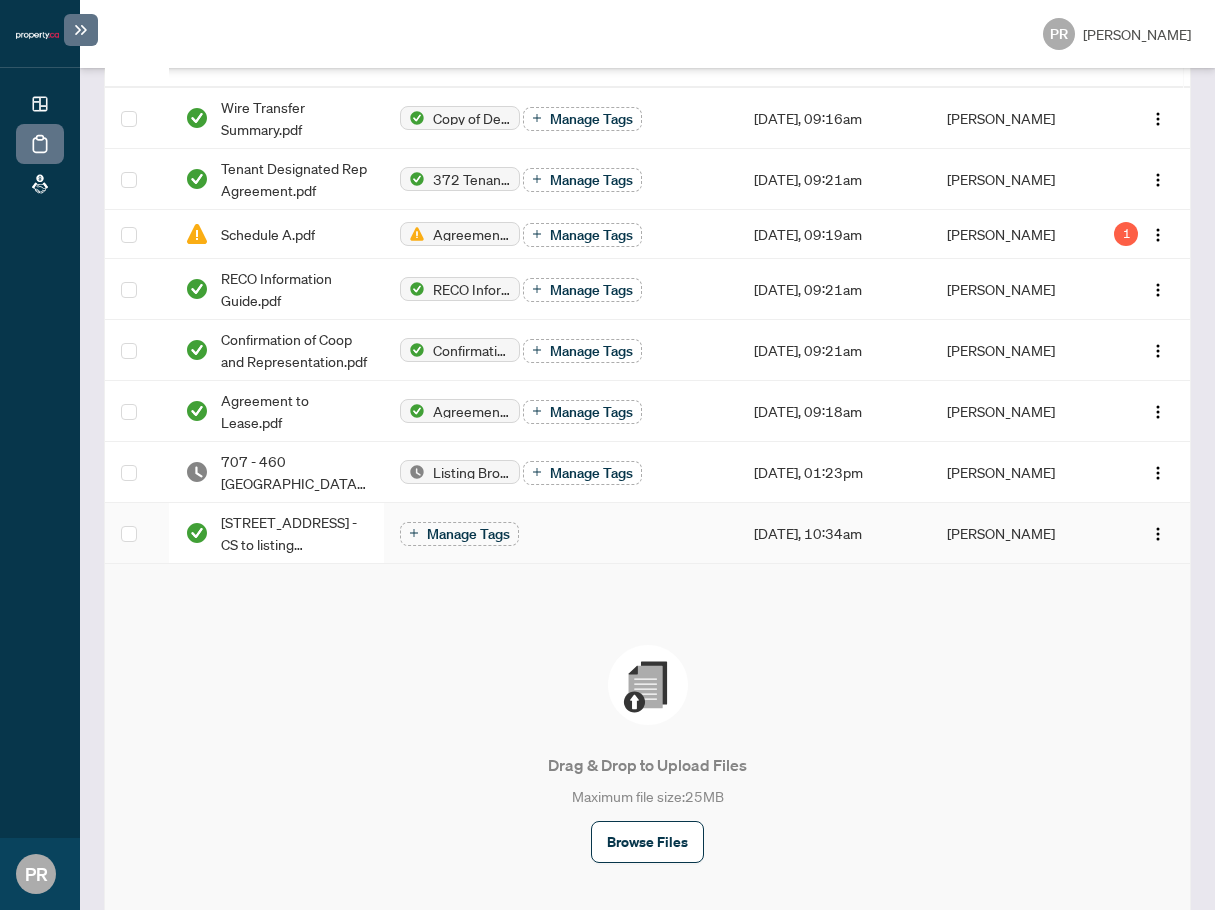 scroll, scrollTop: 0, scrollLeft: 0, axis: both 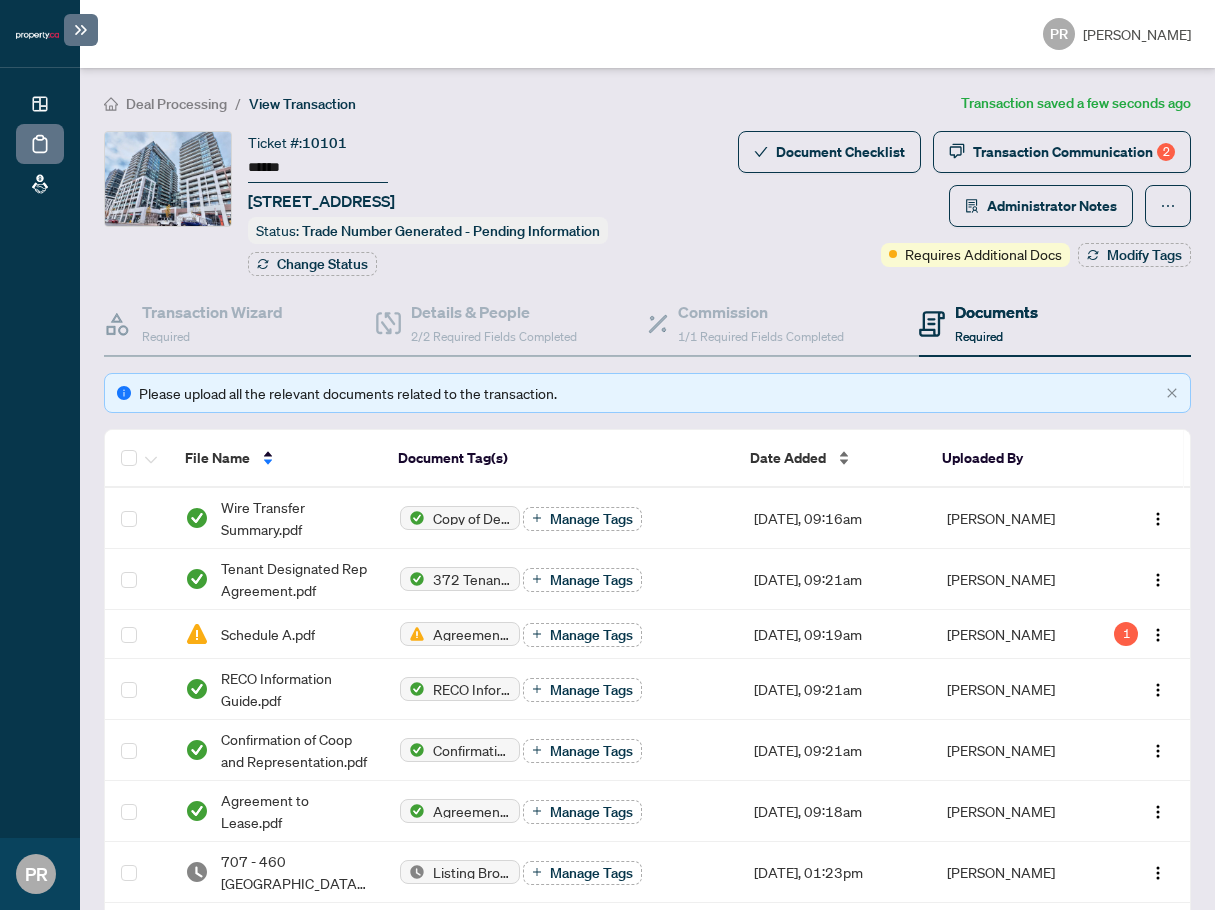 click on "Date Added" at bounding box center [788, 458] 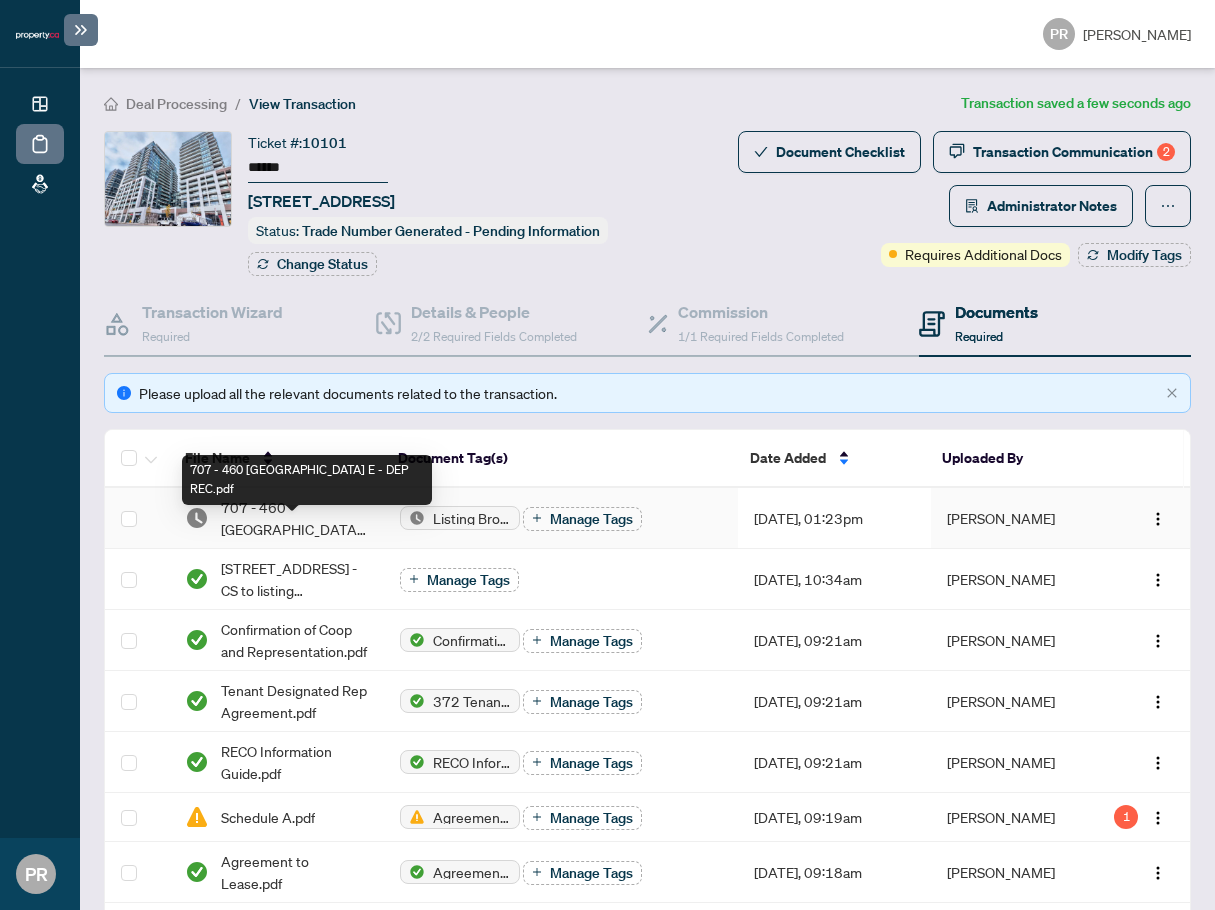 click on "707 - 460 Adelaide St E - DEP REC.pdf" at bounding box center (294, 518) 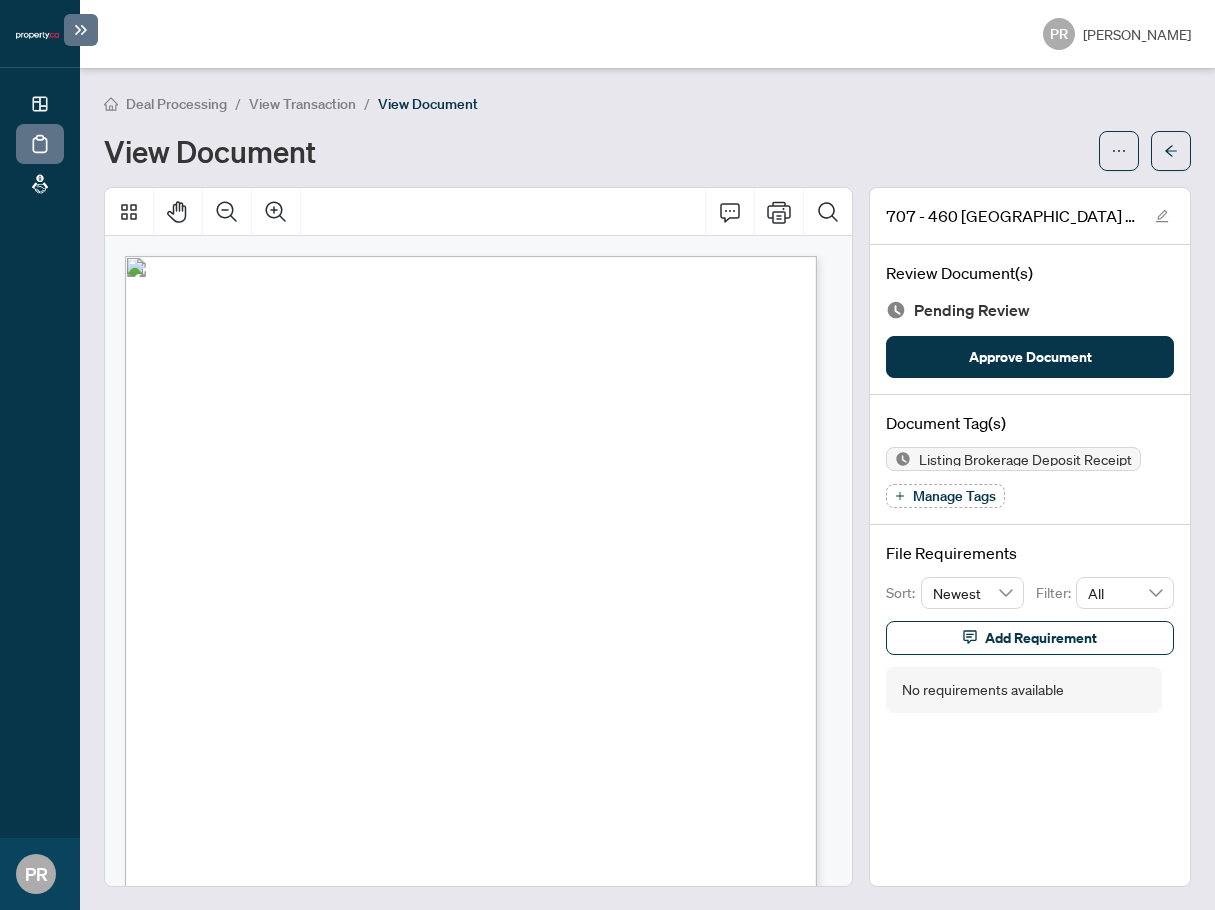 click on "Document Tag(s) Listing Brokerage Deposit Receipt Manage Tags" at bounding box center (1030, 460) 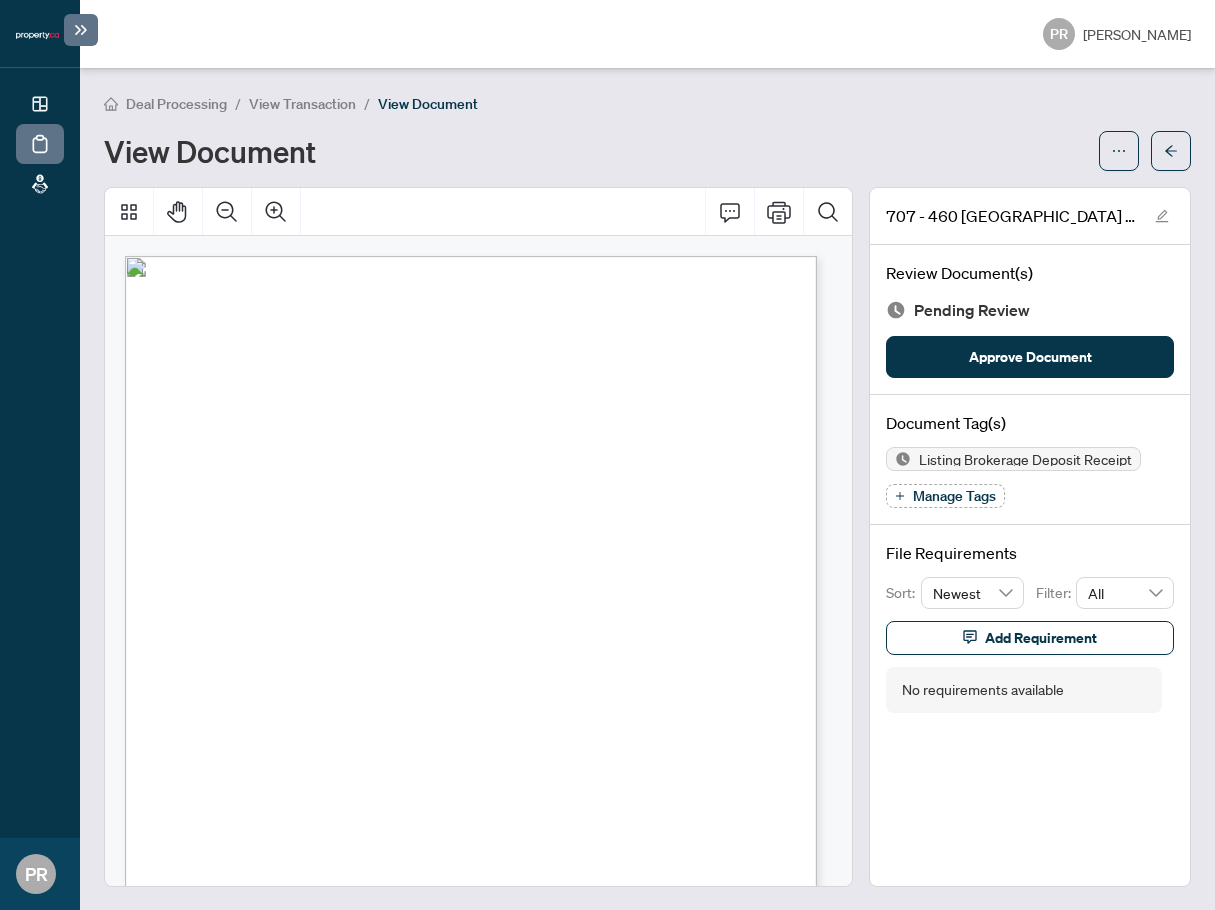 click on "Manage Tags" at bounding box center [945, 496] 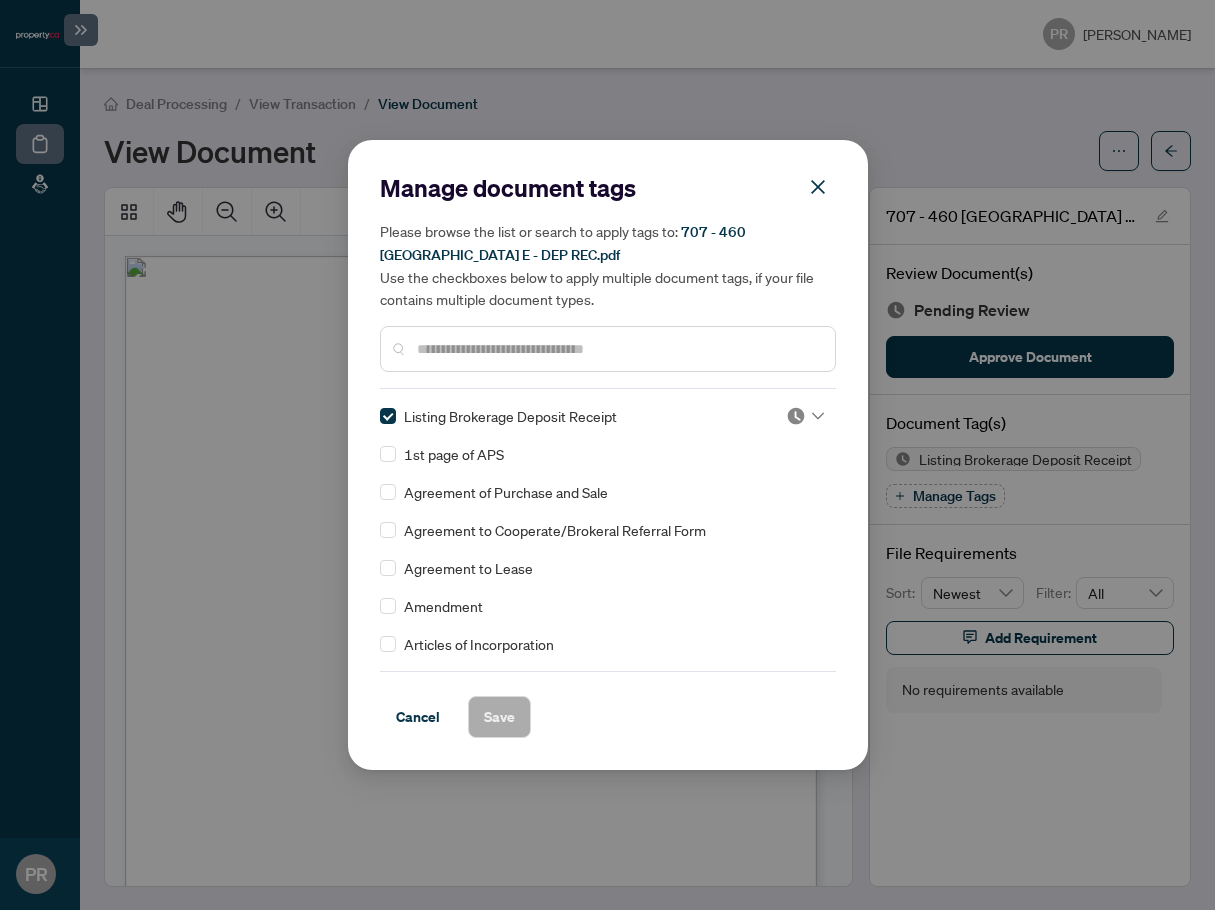 click 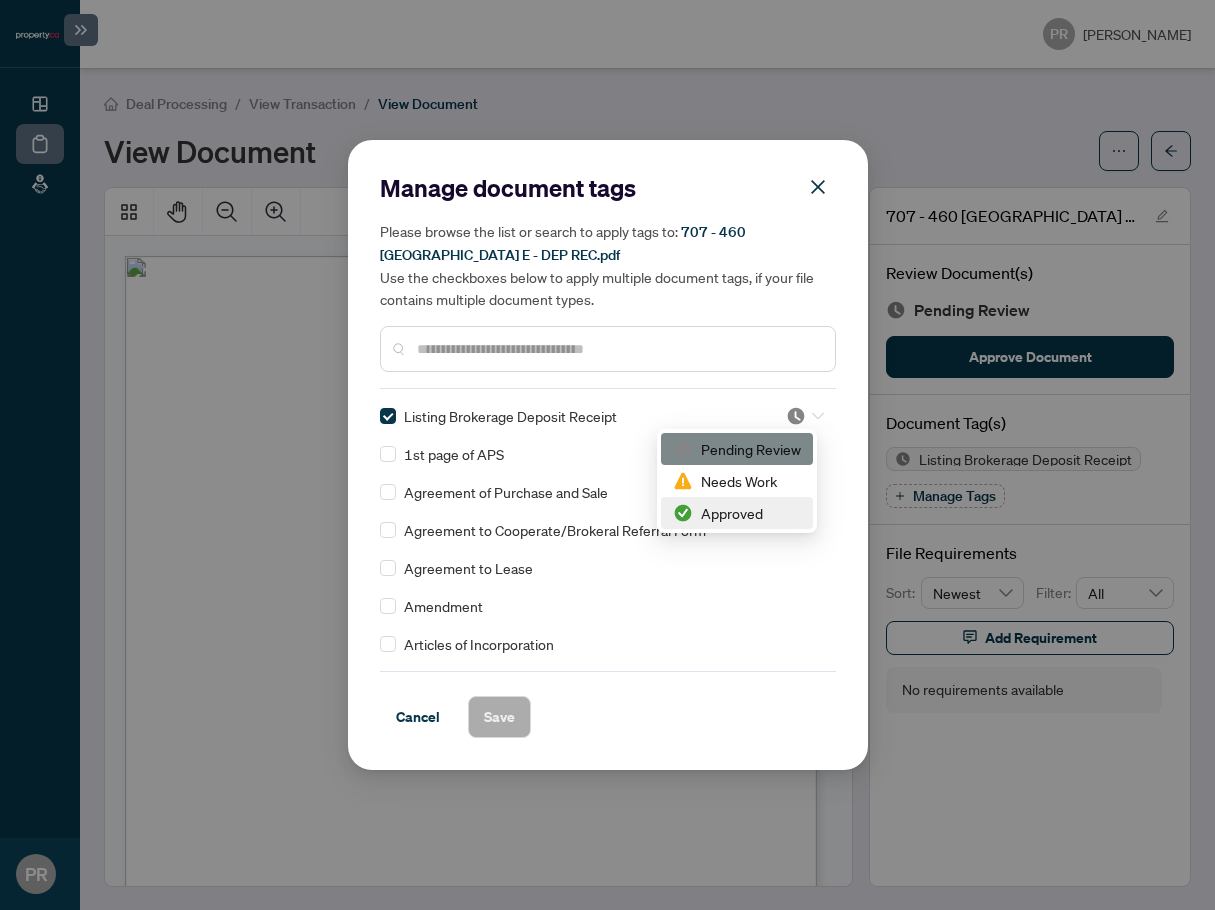 click on "Approved" at bounding box center (737, 513) 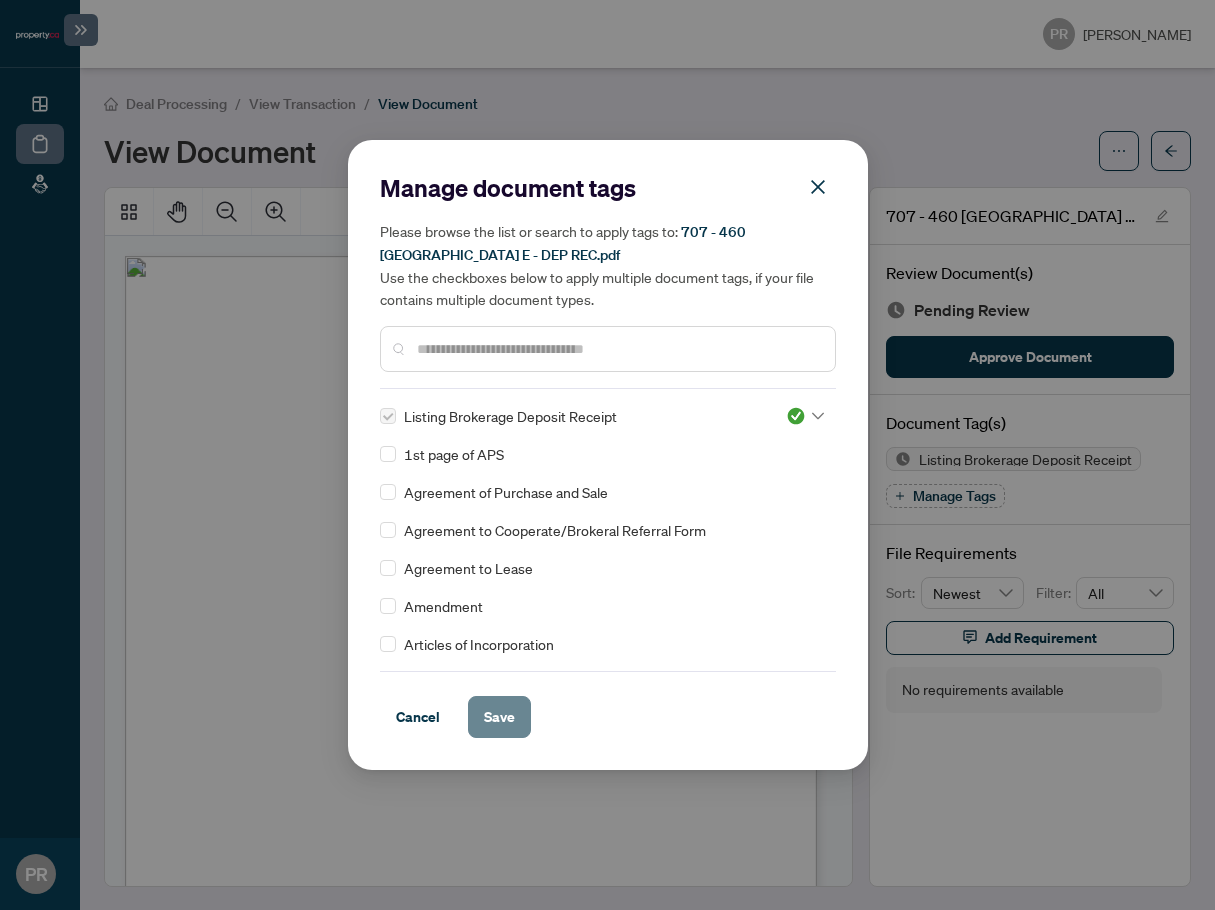 click on "Save" at bounding box center [499, 717] 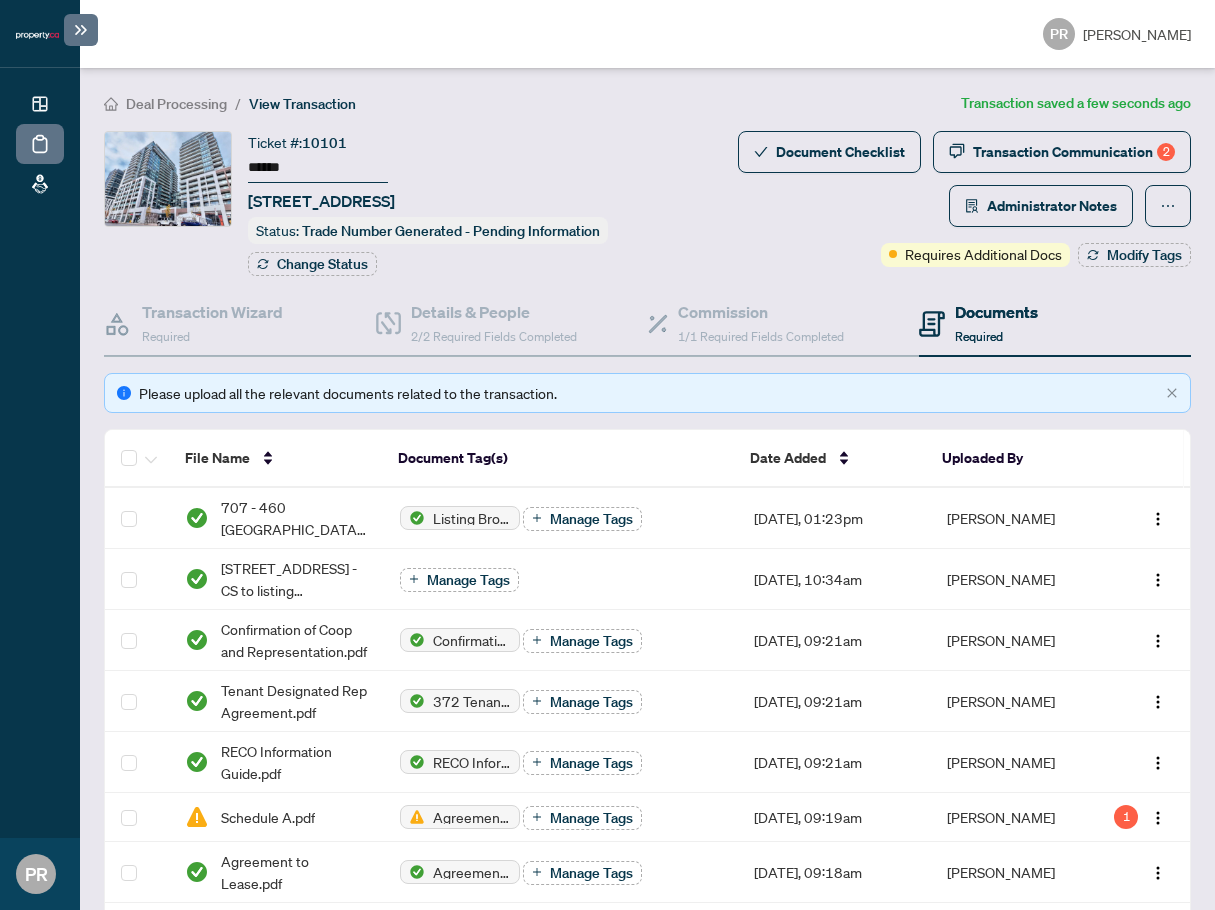 scroll, scrollTop: 0, scrollLeft: 0, axis: both 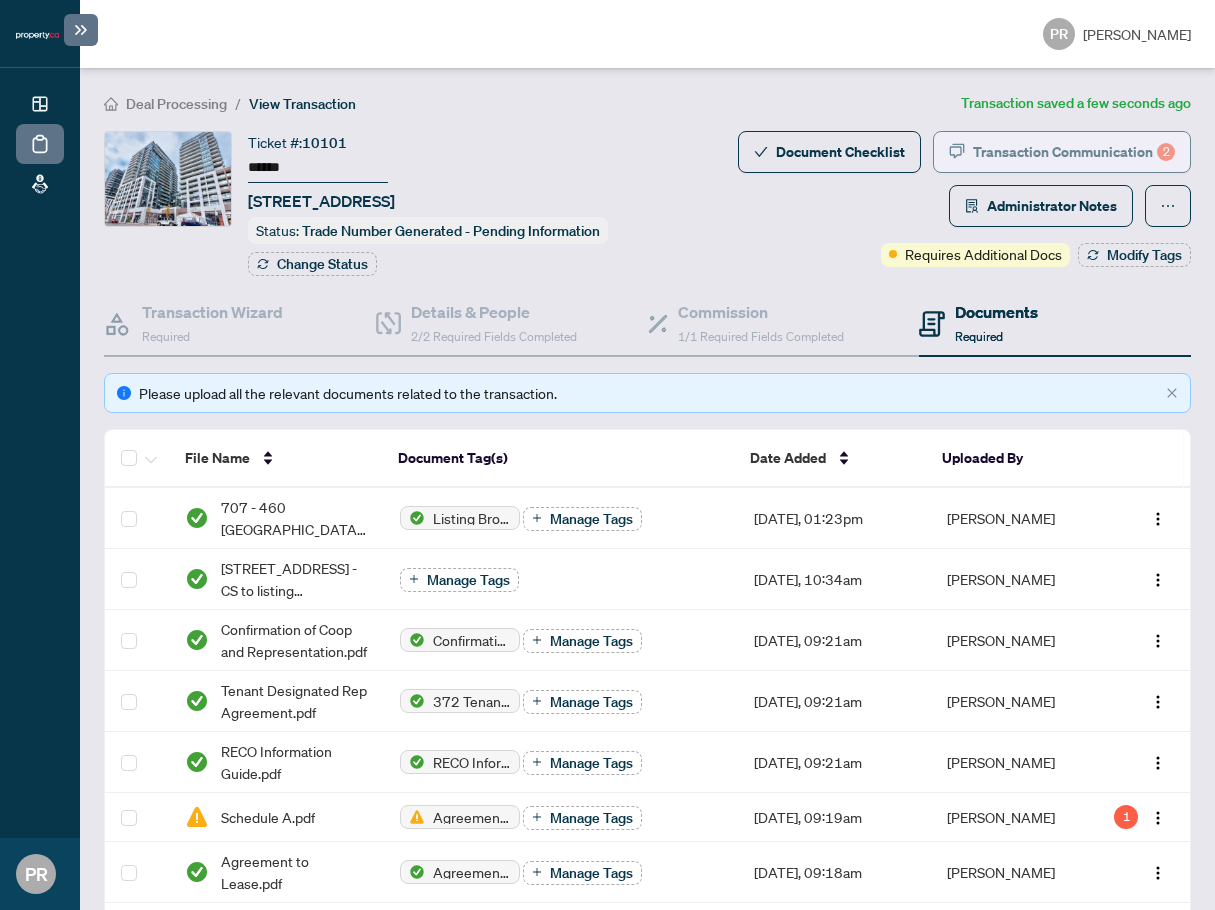 click on "Transaction Communication 2" at bounding box center [1074, 152] 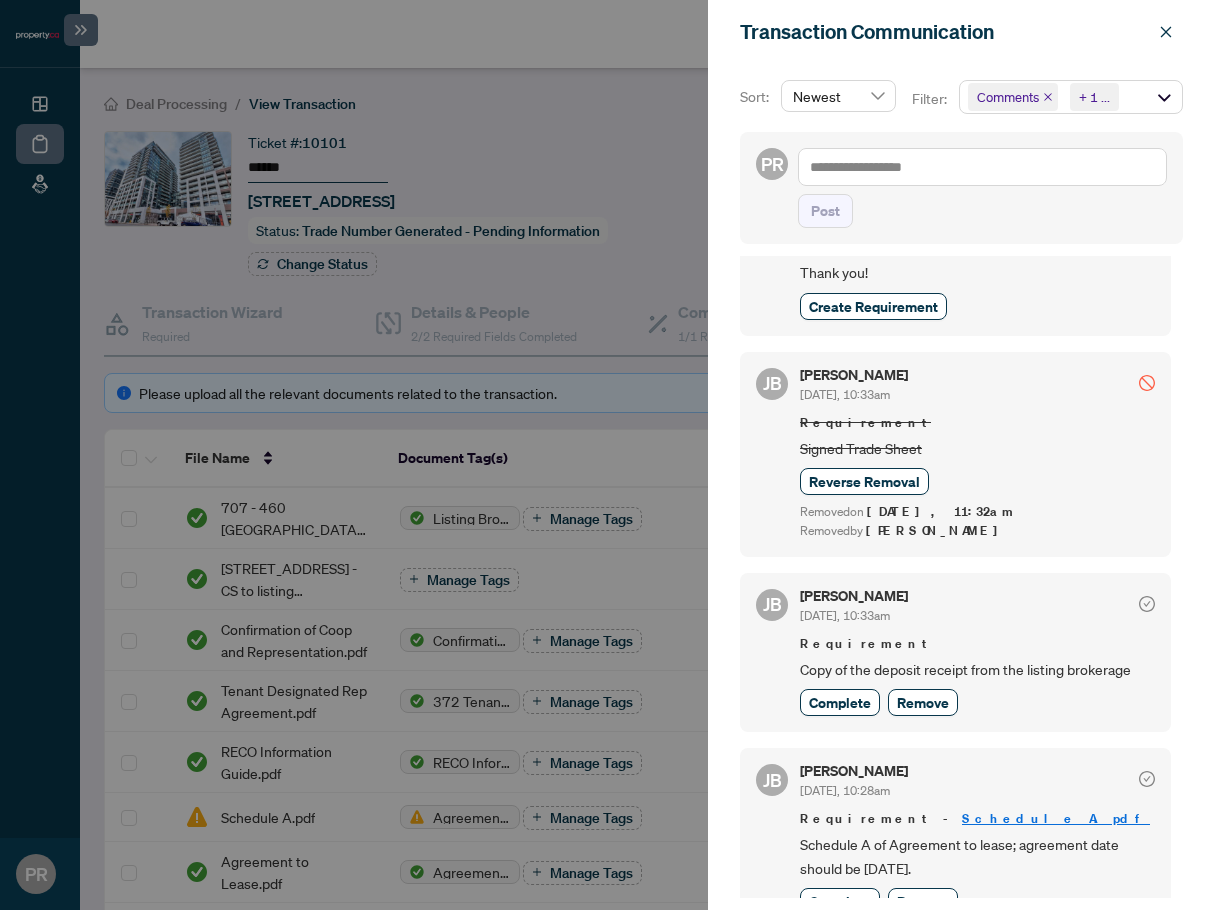 scroll, scrollTop: 358, scrollLeft: 0, axis: vertical 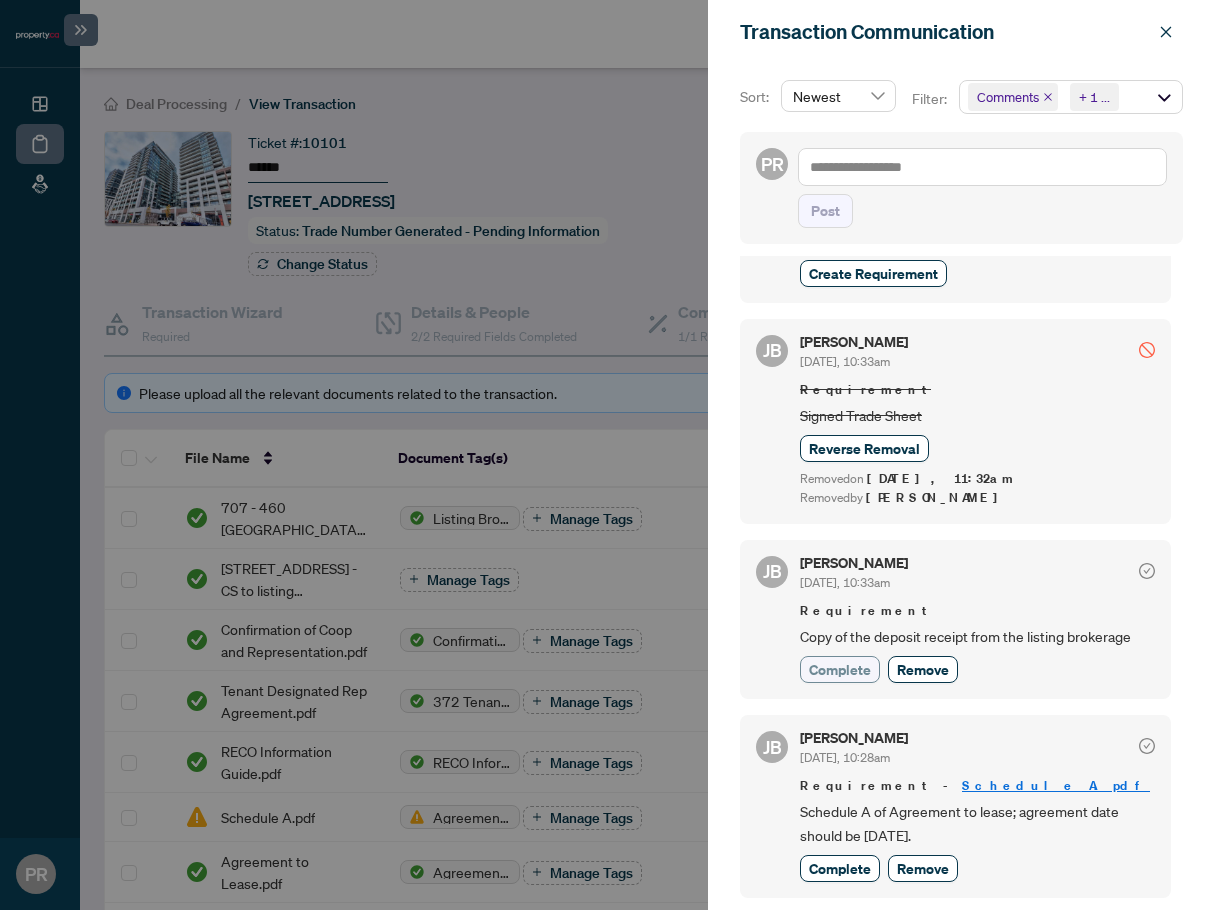click on "Complete" at bounding box center [840, 669] 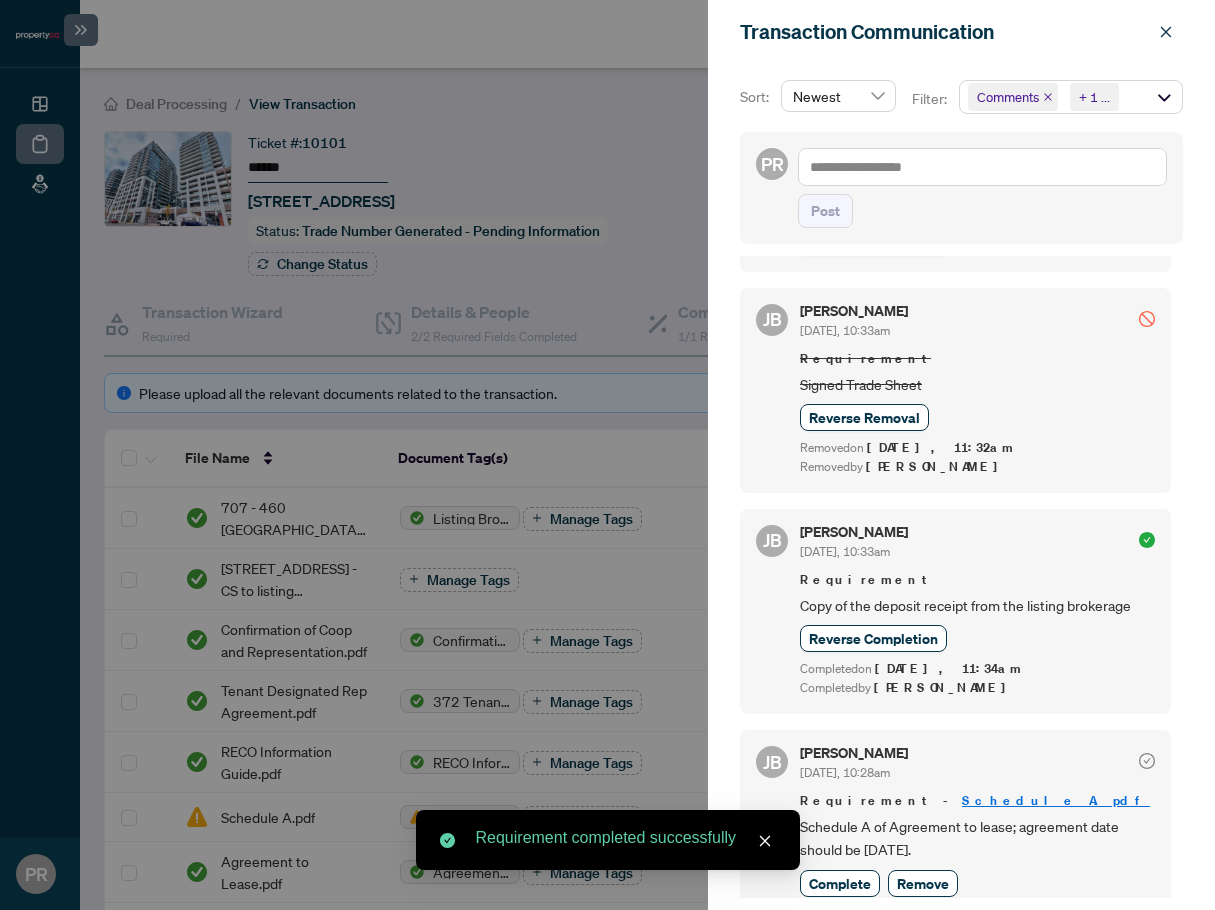 scroll, scrollTop: 404, scrollLeft: 0, axis: vertical 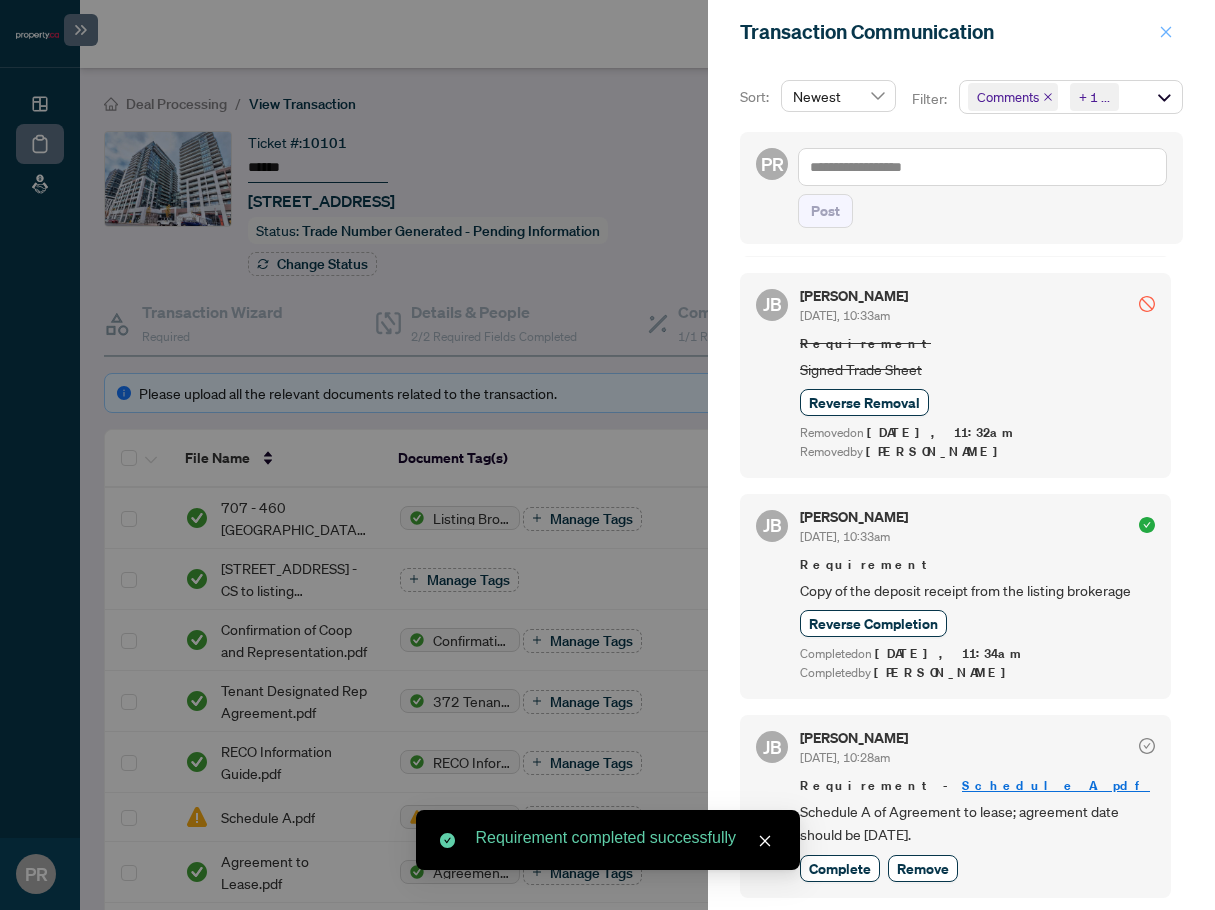 click 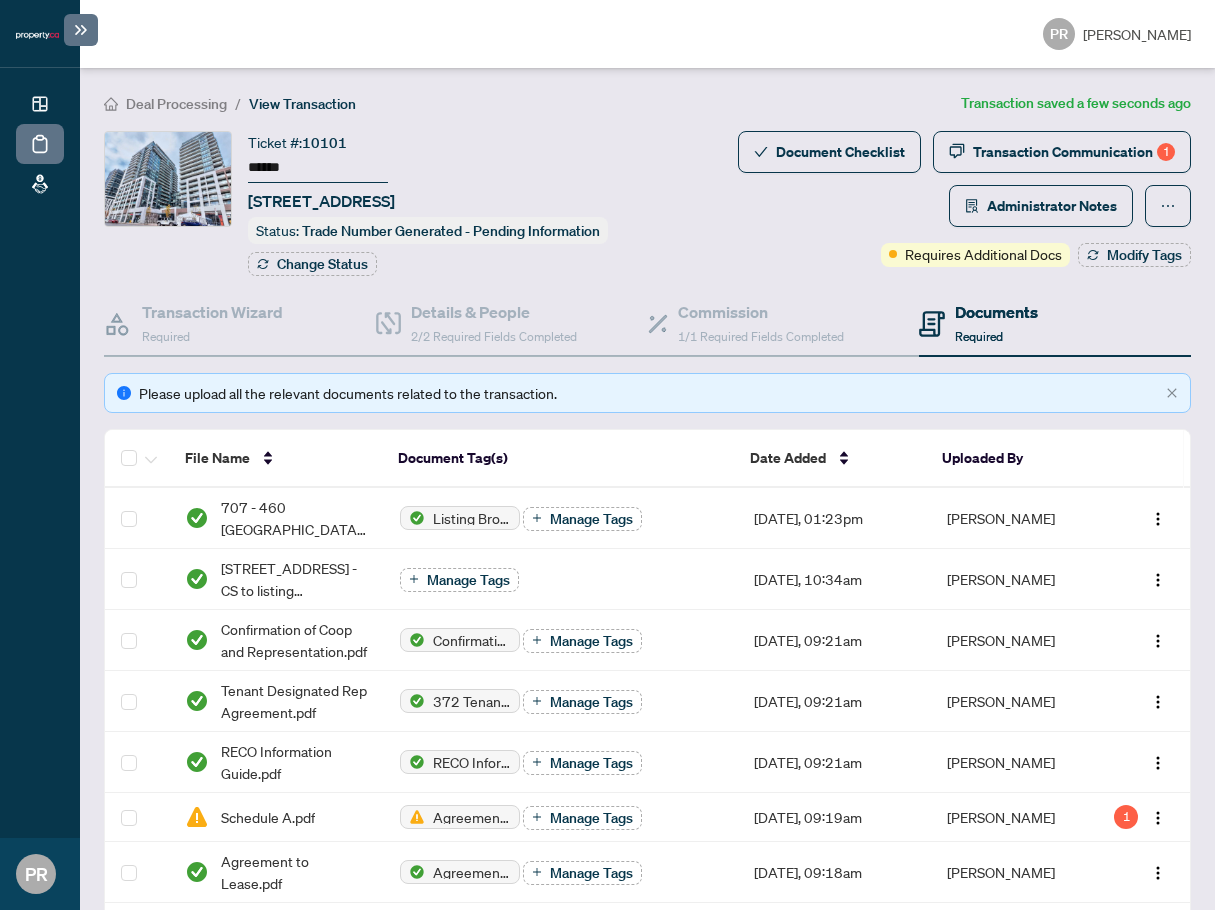 scroll, scrollTop: 400, scrollLeft: 0, axis: vertical 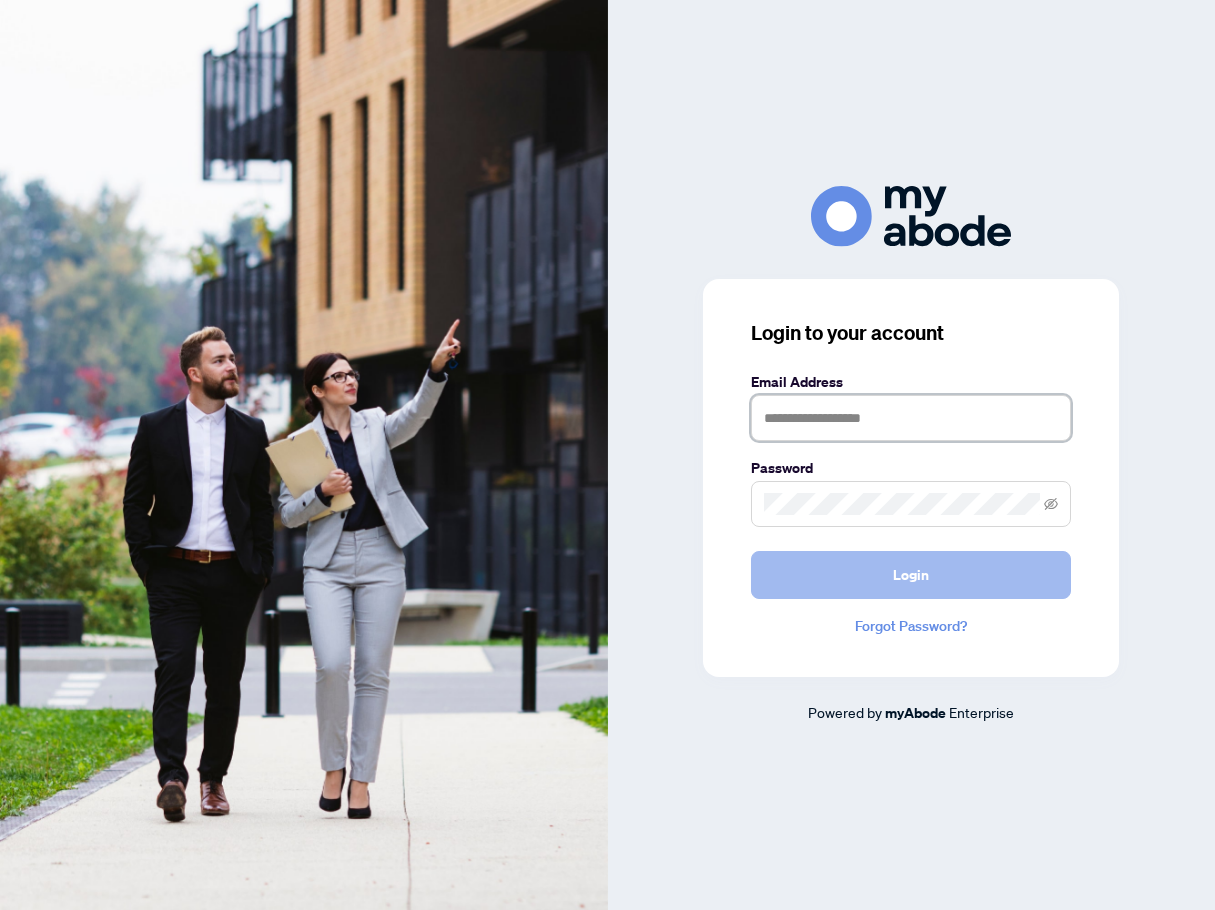 type on "**********" 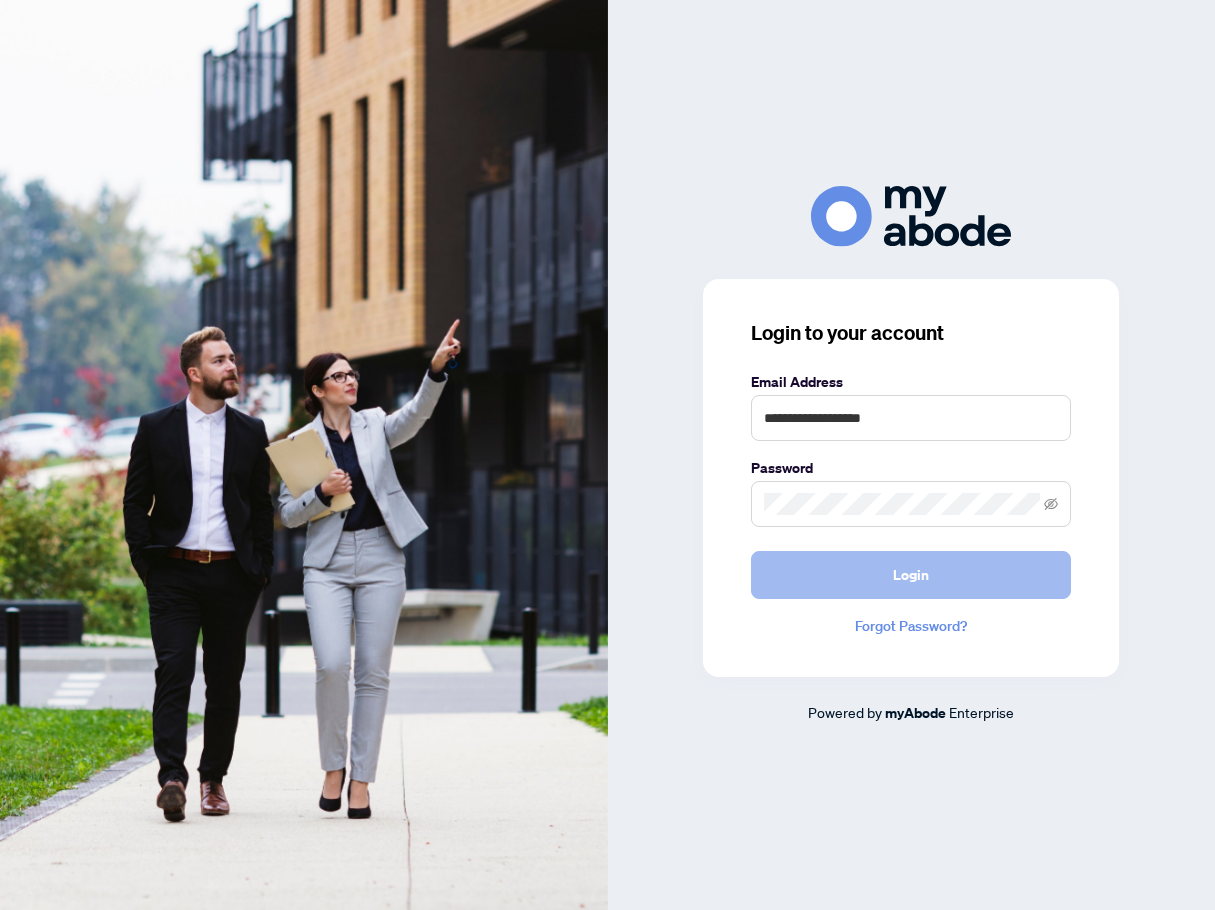 click on "Login" at bounding box center [911, 575] 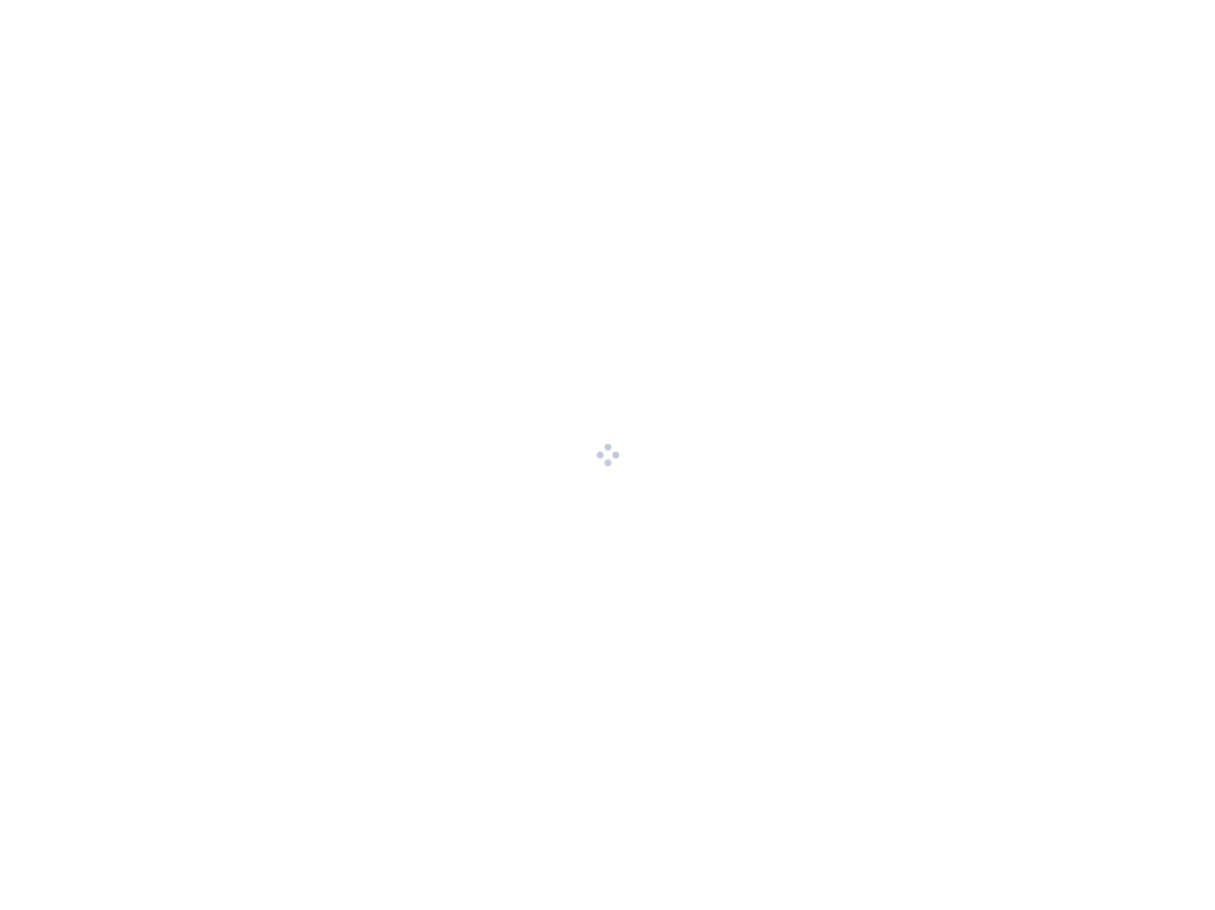 scroll, scrollTop: 0, scrollLeft: 0, axis: both 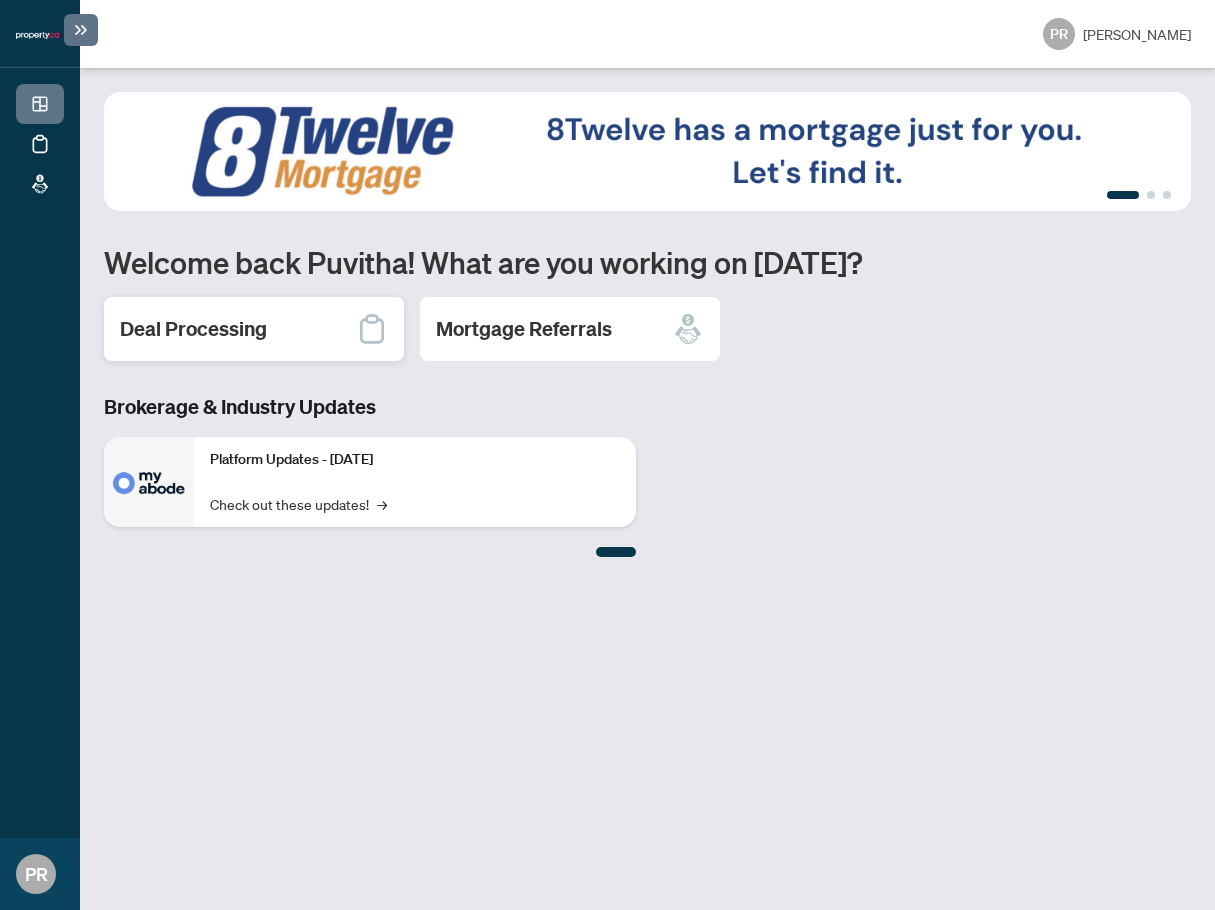 click on "Deal Processing" at bounding box center [254, 329] 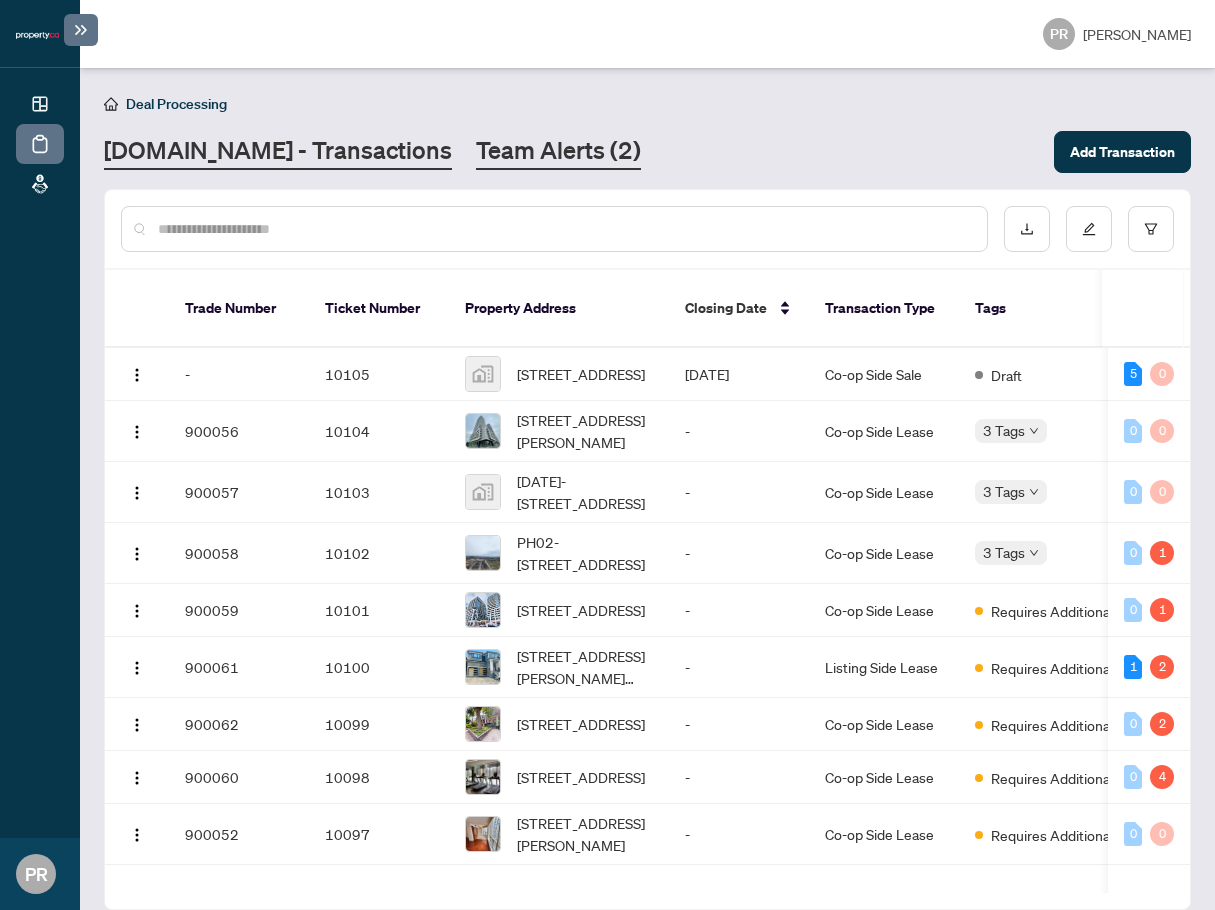 click on "Team Alerts   (2)" at bounding box center (558, 152) 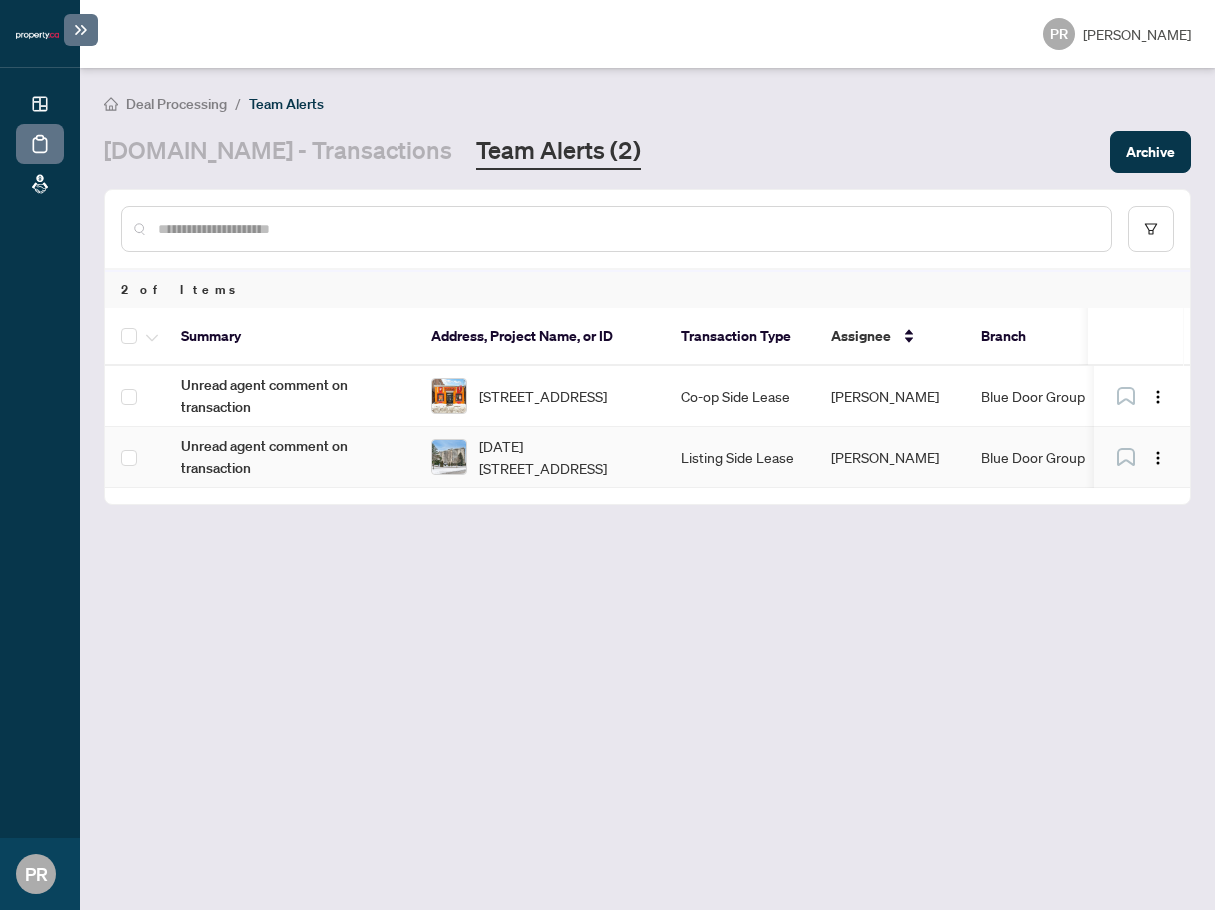 click at bounding box center (449, 457) 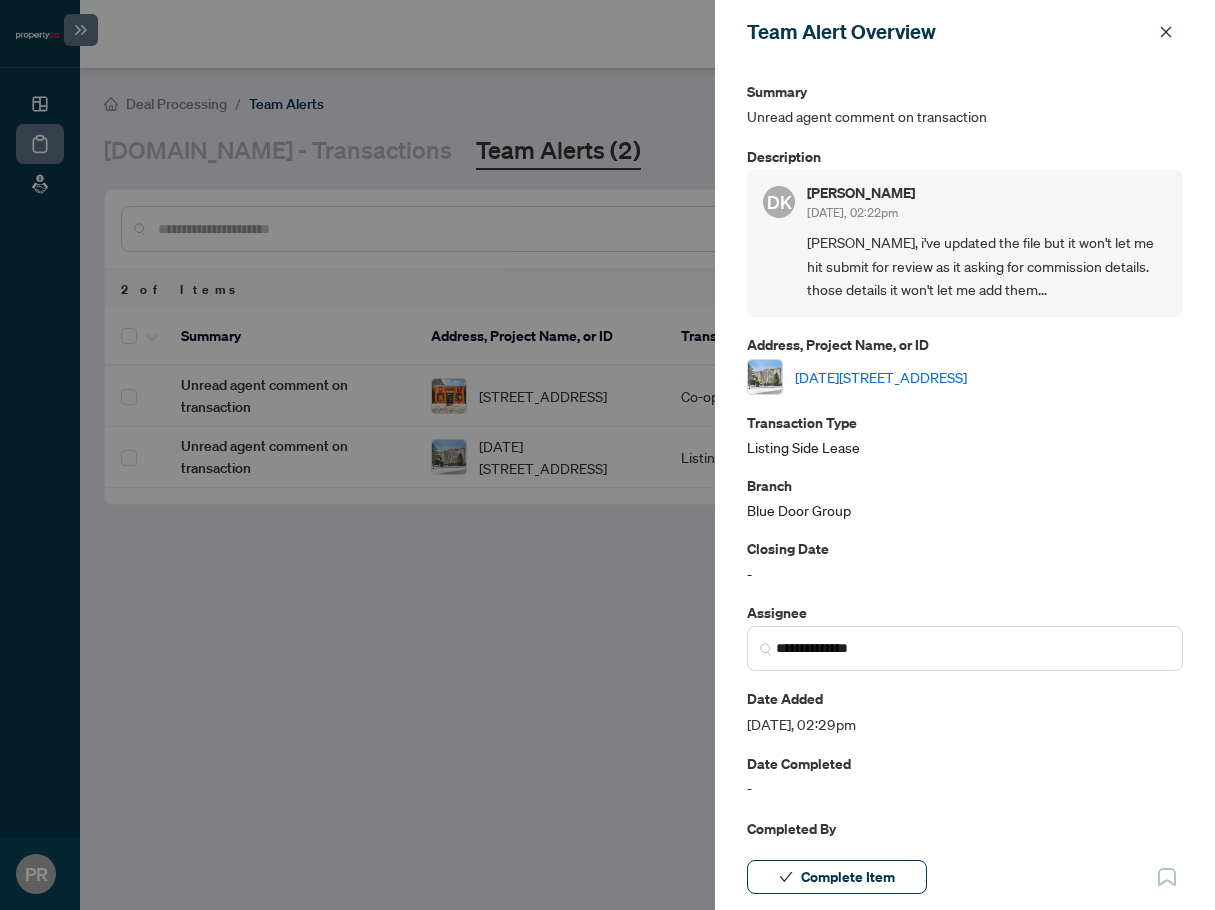 click on "[DATE][STREET_ADDRESS]" at bounding box center (881, 377) 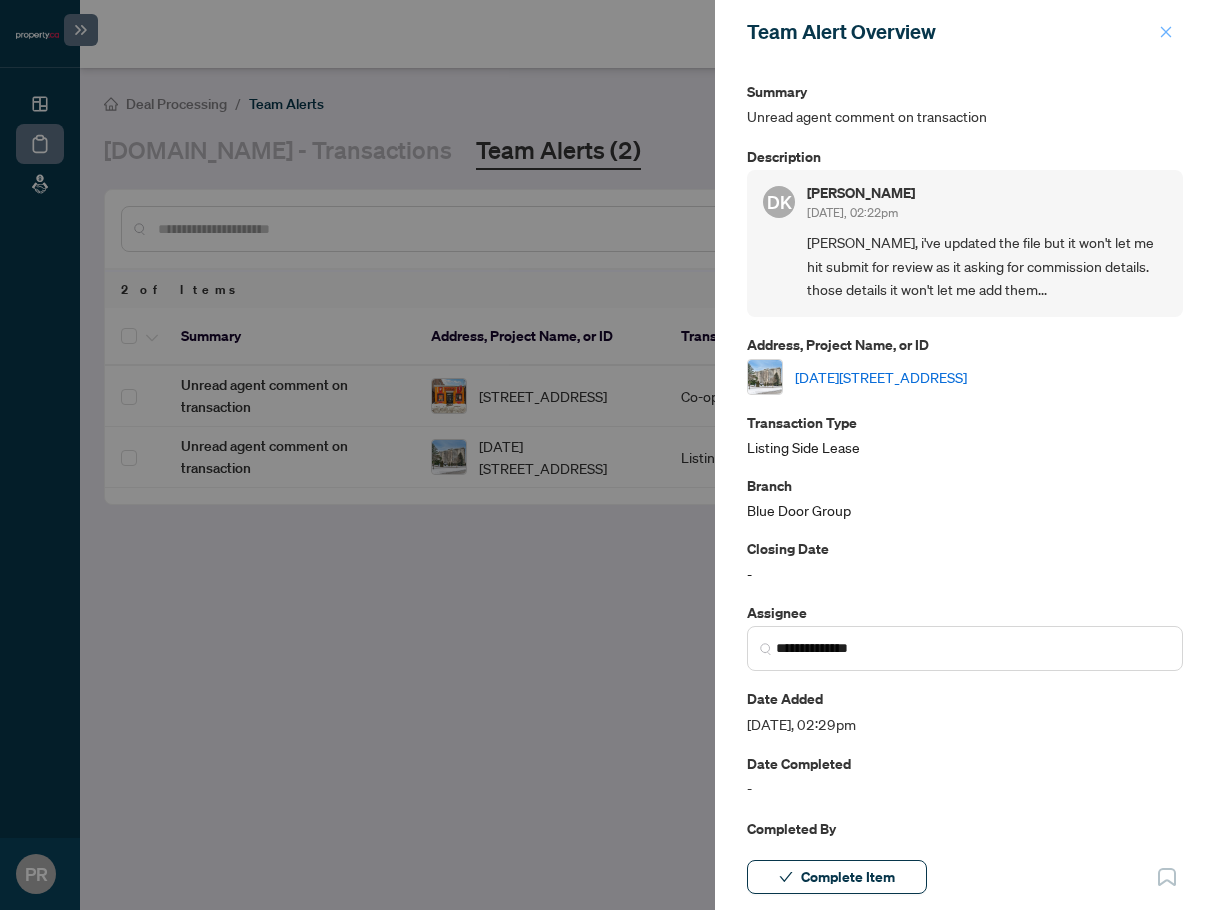 click at bounding box center (1166, 32) 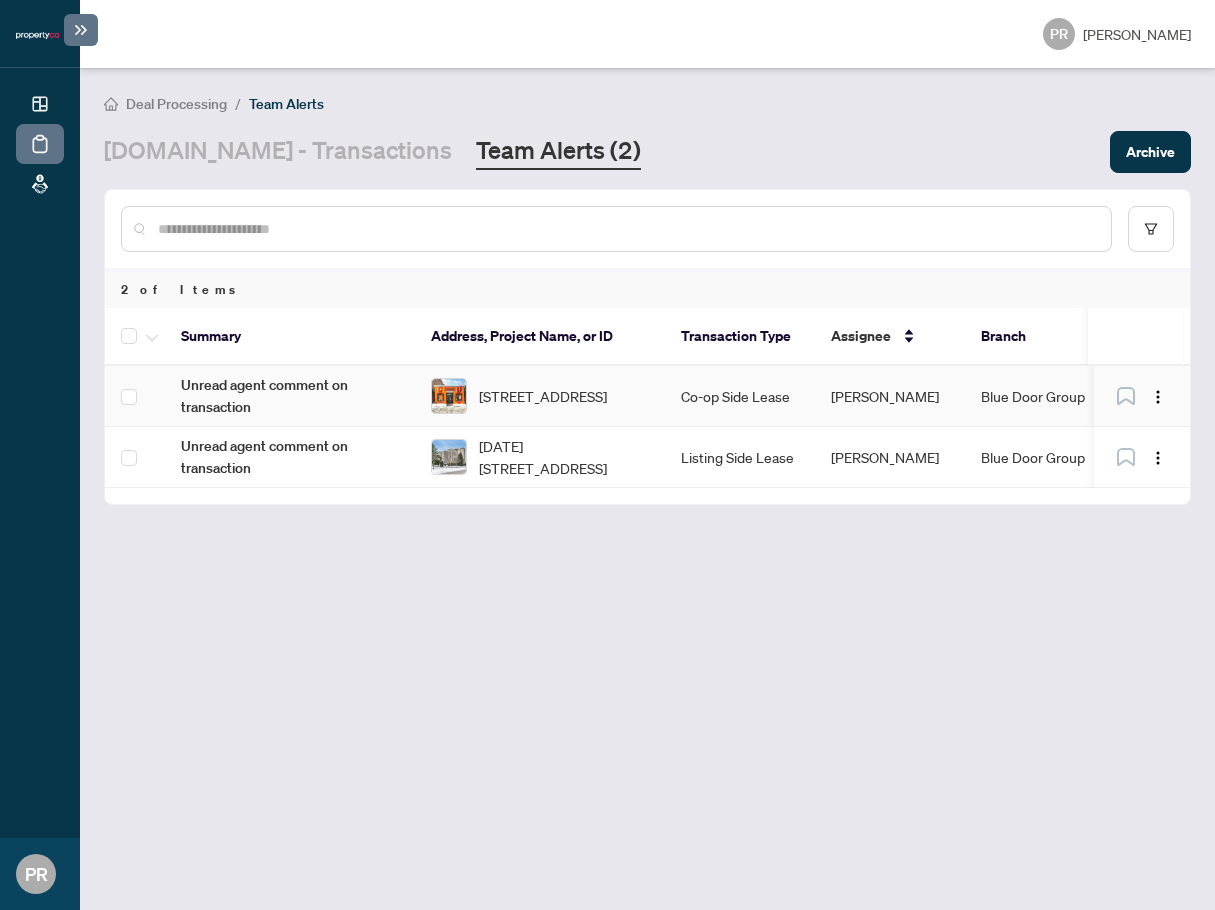 click on "Co-op Side Lease" at bounding box center (740, 396) 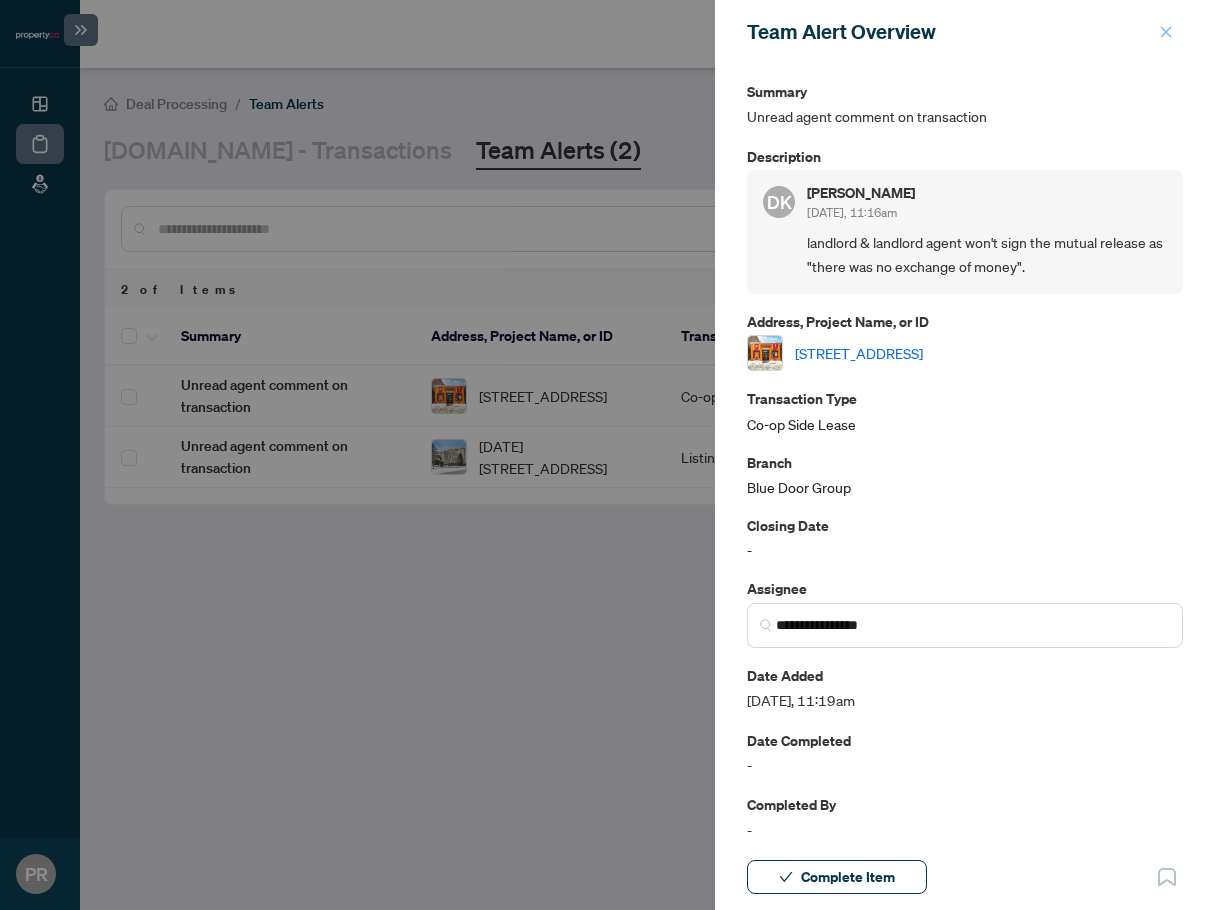 click at bounding box center [1166, 32] 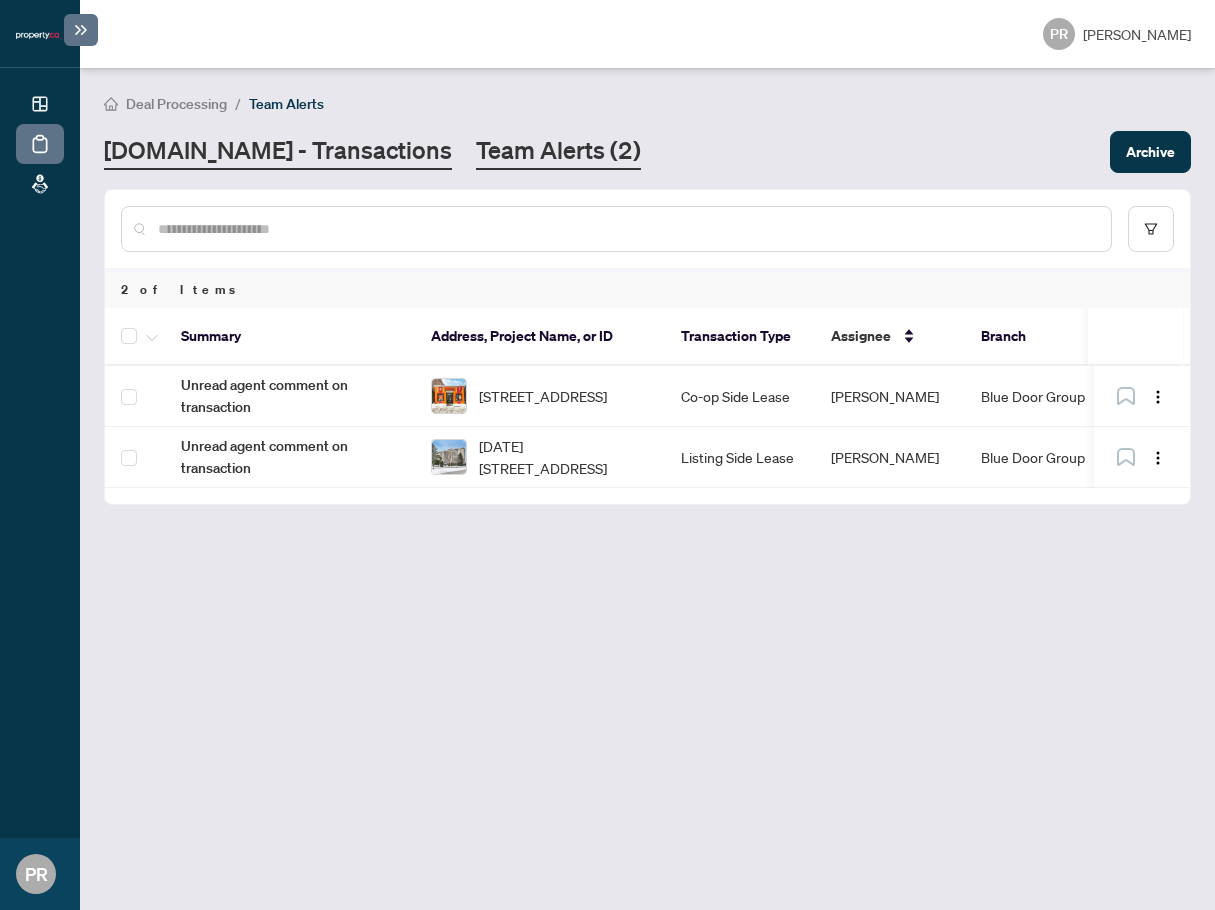 click on "Property.ca - Transactions" at bounding box center [278, 152] 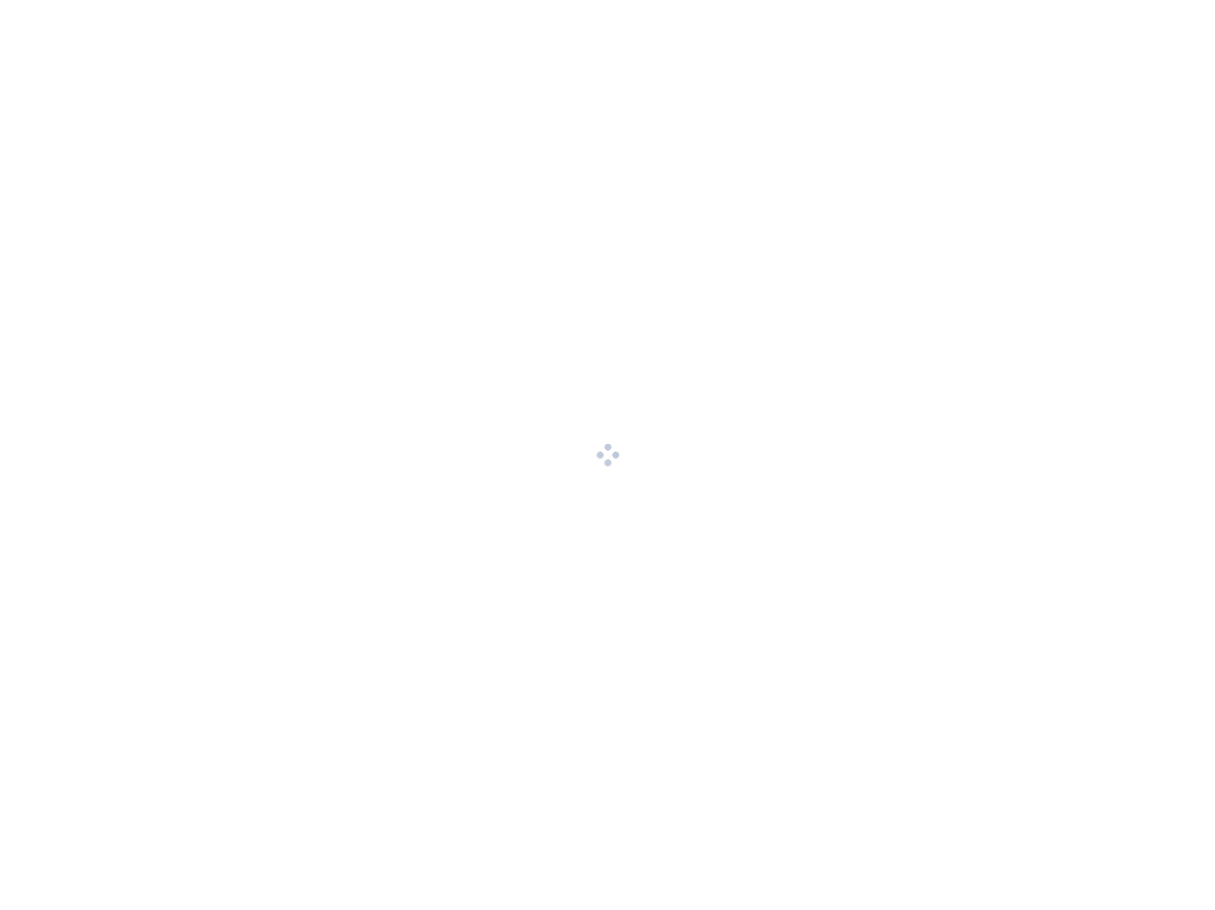 scroll, scrollTop: 0, scrollLeft: 0, axis: both 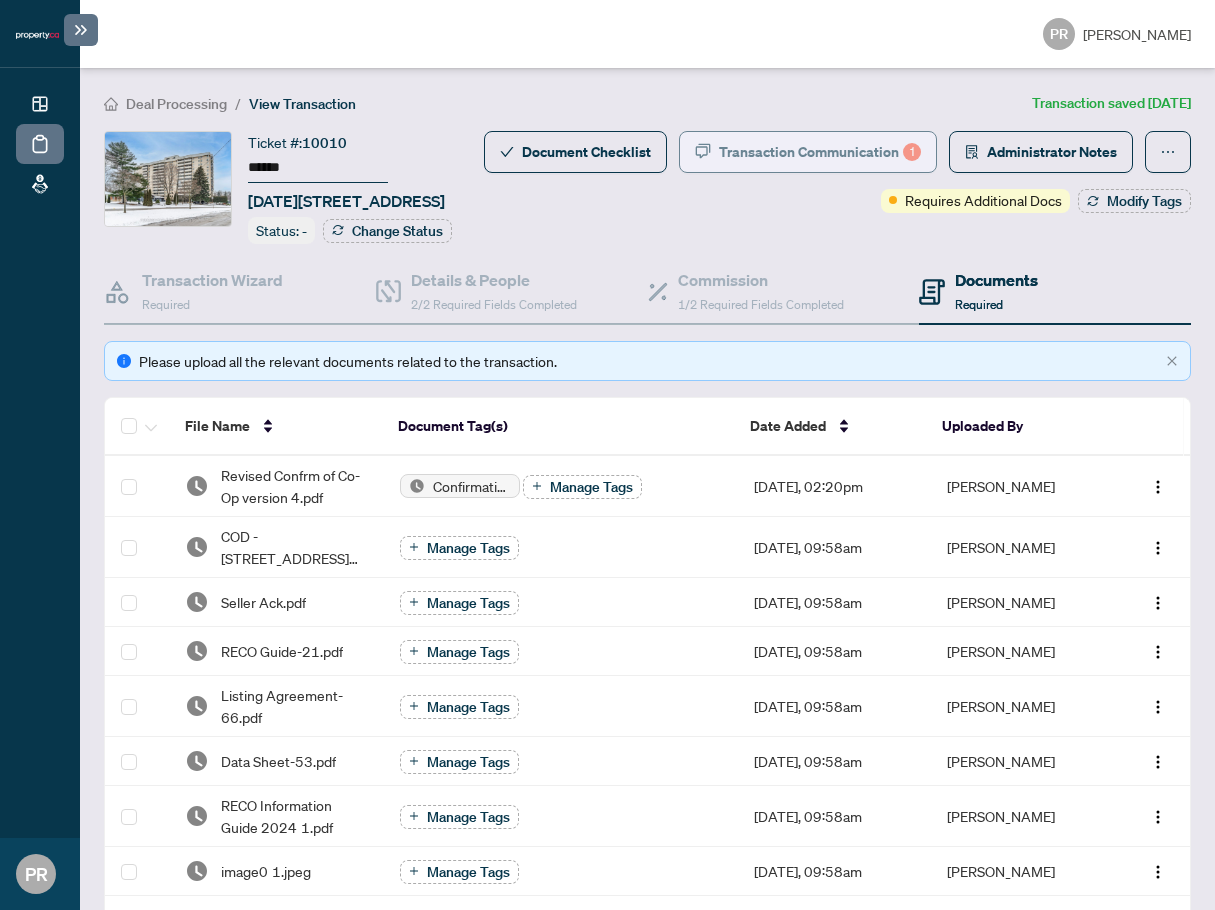 click on "Transaction Communication 1" at bounding box center [820, 152] 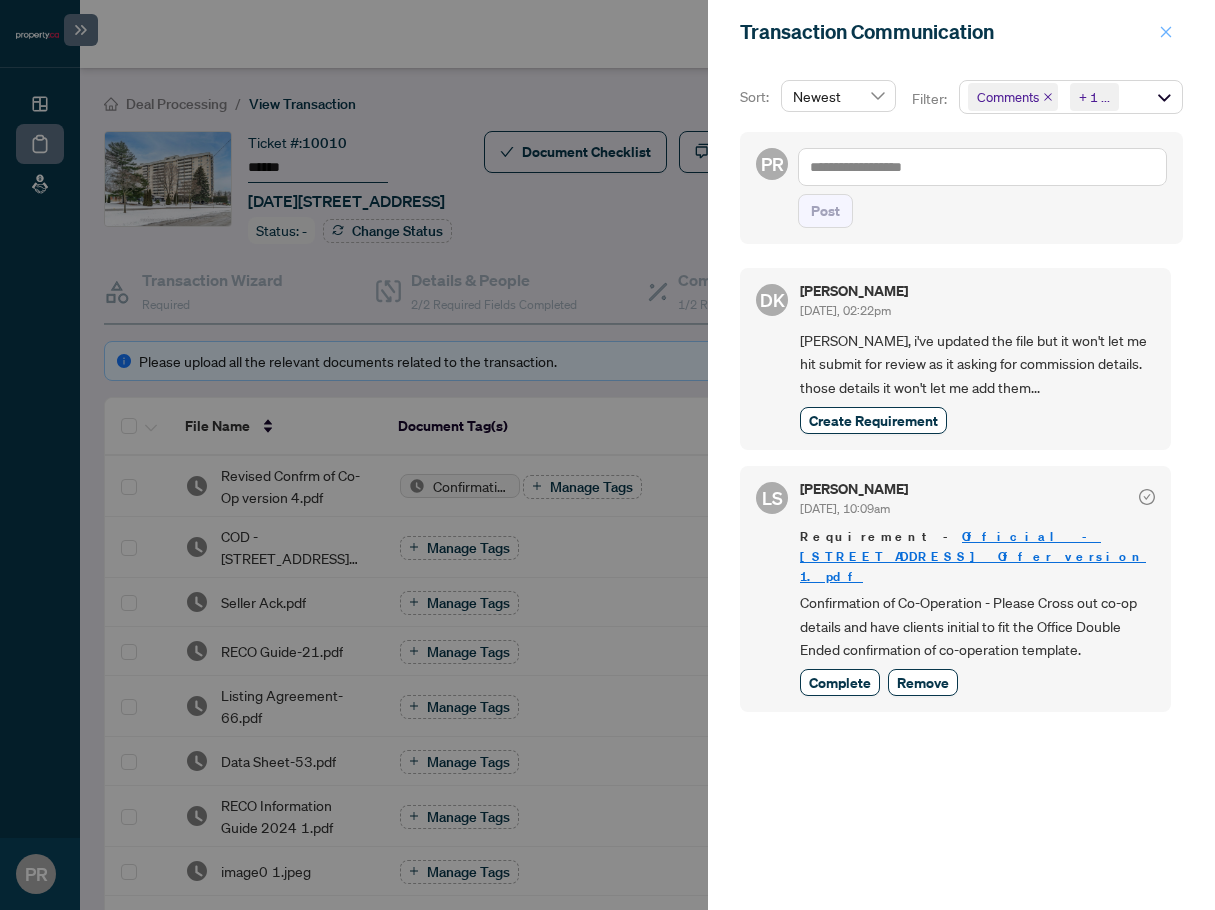 click 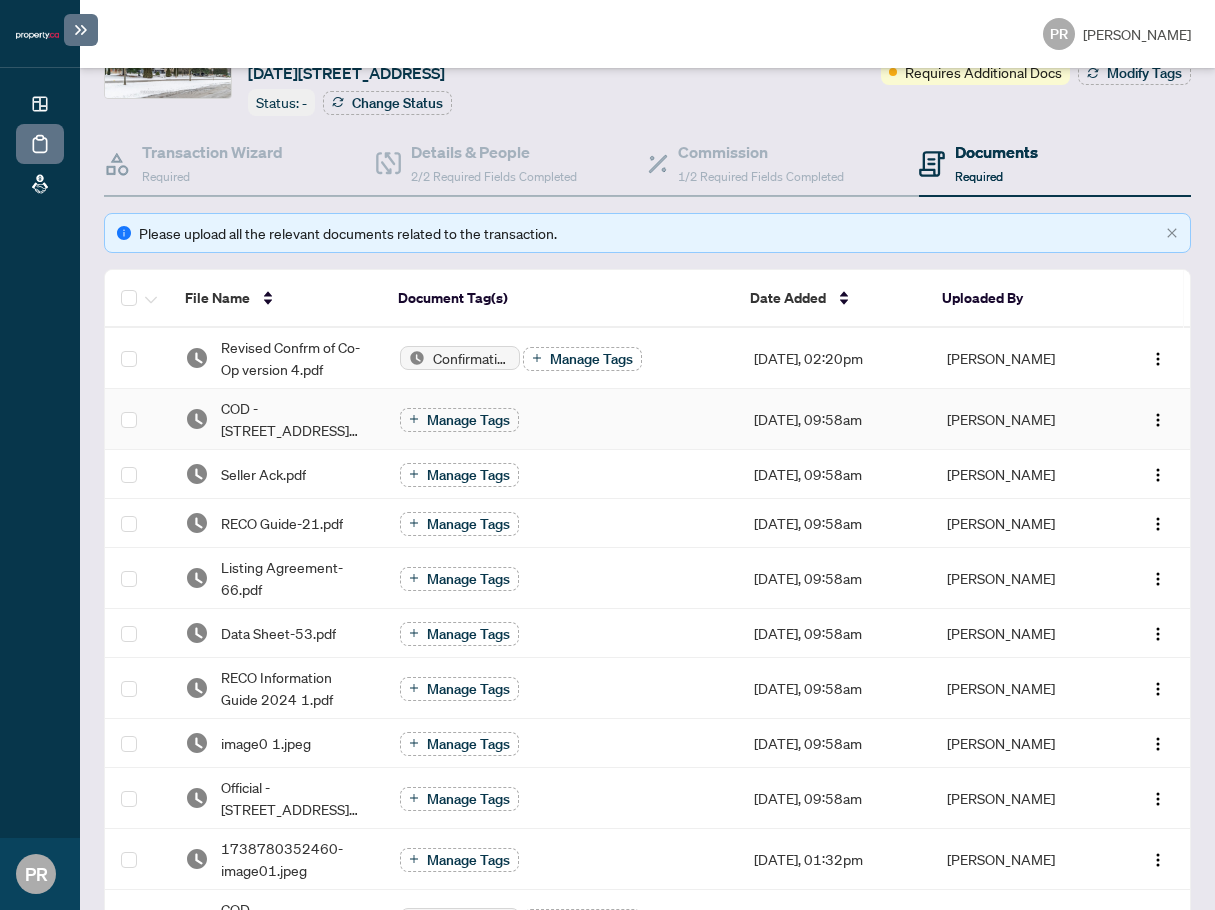 scroll, scrollTop: 0, scrollLeft: 0, axis: both 